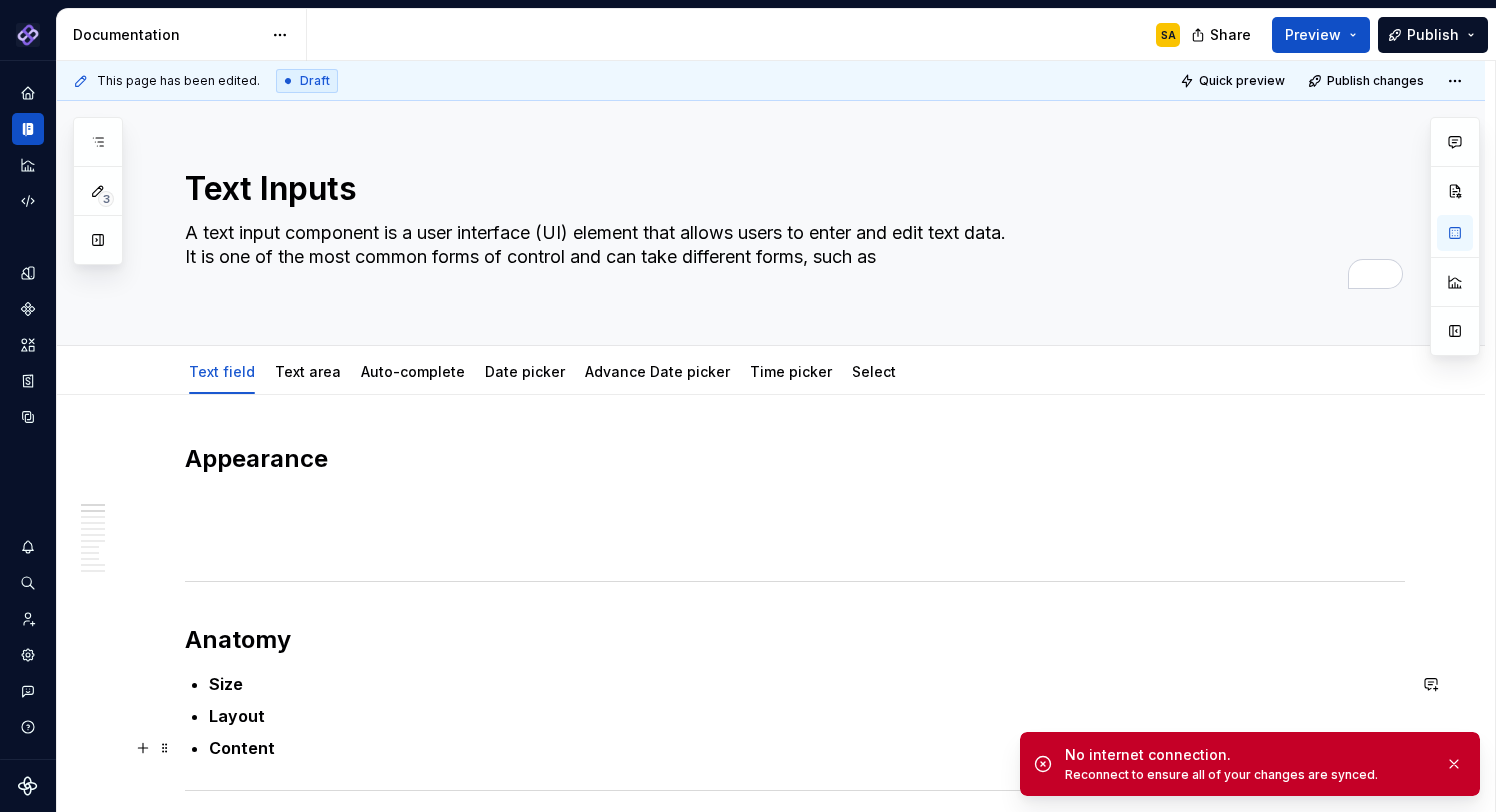 scroll, scrollTop: 0, scrollLeft: 0, axis: both 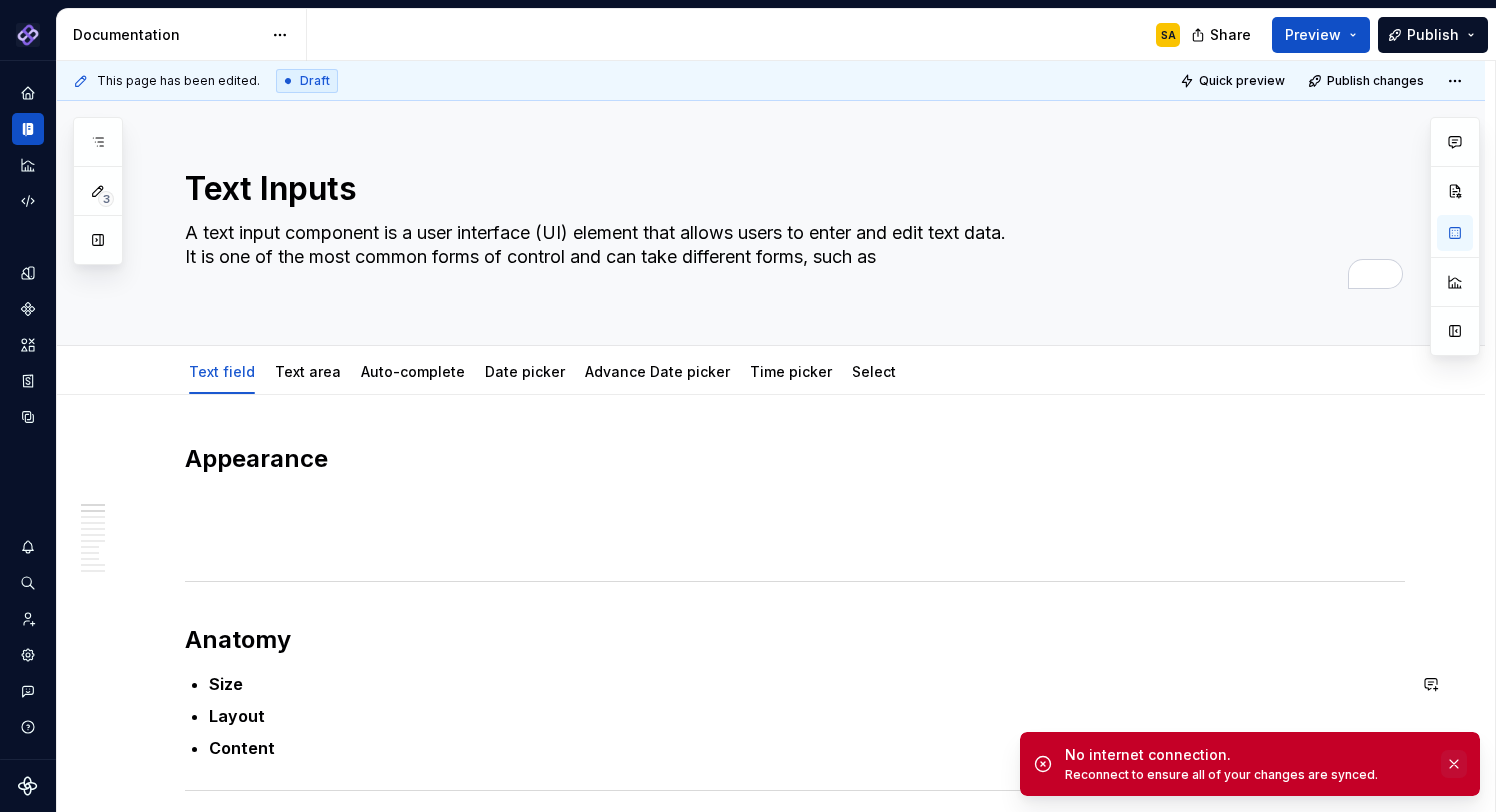 click at bounding box center [1454, 764] 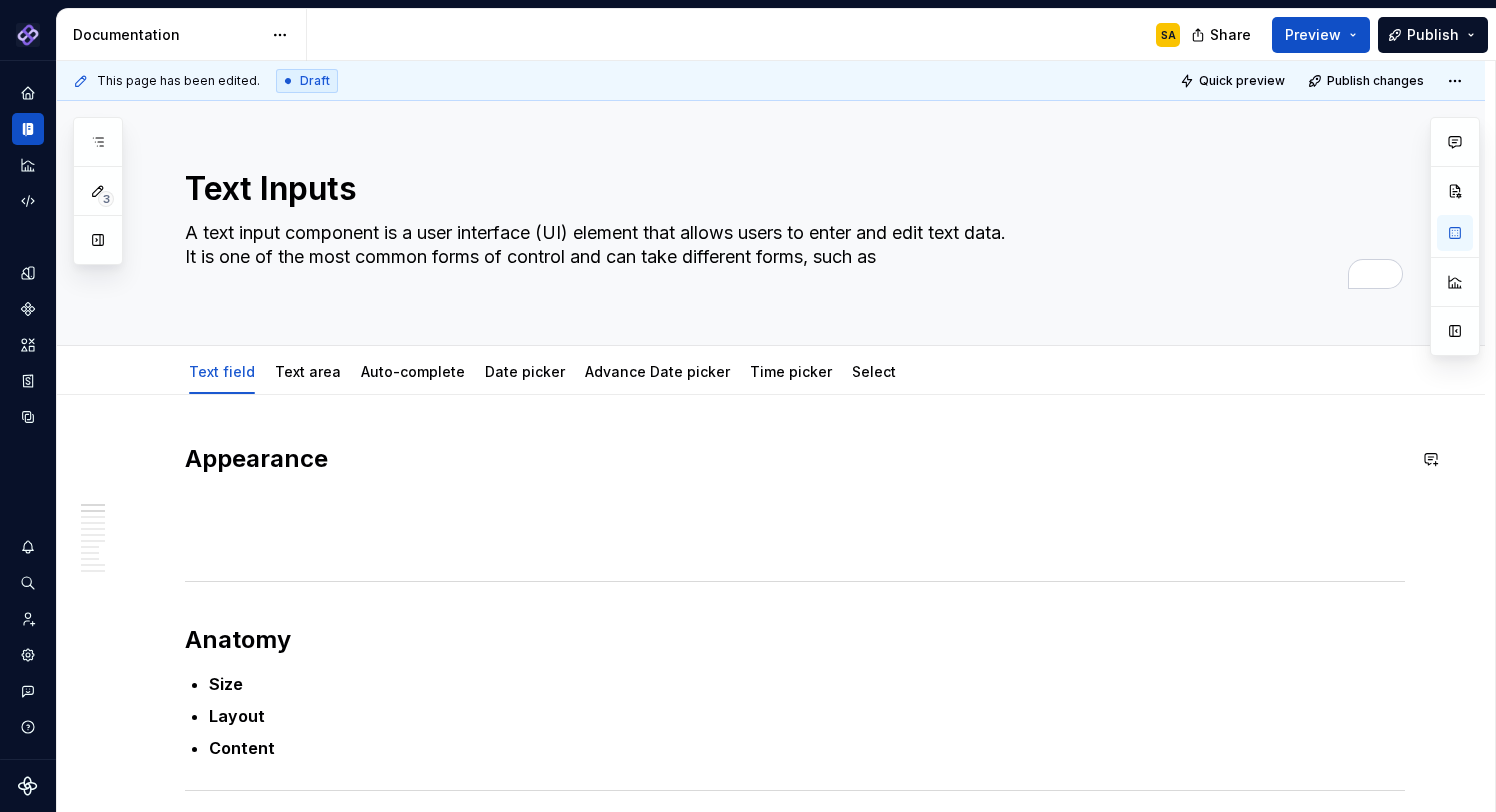 click on "Appearance Anatomy Size Layout Content Types Single-line inputs  for short data like names, email addresses, or search queries. Multi-line text areas  for longer input like comments, messages, or descriptions. (Add visual)  Behavior  States Interactions Validations When to use (Can add do’s and don’ts here with visuals) Use a suitable input type : Use a multiline text area instead of a single-line input when longer content is expected. The field size provides a visual cue to users on the expected length. Wait to validate : Validate only after users interact - show errors only post-interaction, not immediately on focus. Do’s and Don’ts Meaningful labels & hints : Clearly label each input. Placeholders are not substitutes for labels; avoid relying on them for instruction  Placeholder use : If necessary, make placeholder text secondary (“floating labels”) and ensure its contrast meets WCAG 1.4.3 (4.5:1). Accessibility Guidelines (WCAG-aligned)  🎯 Labeling & Instructions Clear labels/instructions :" at bounding box center (795, 1886) 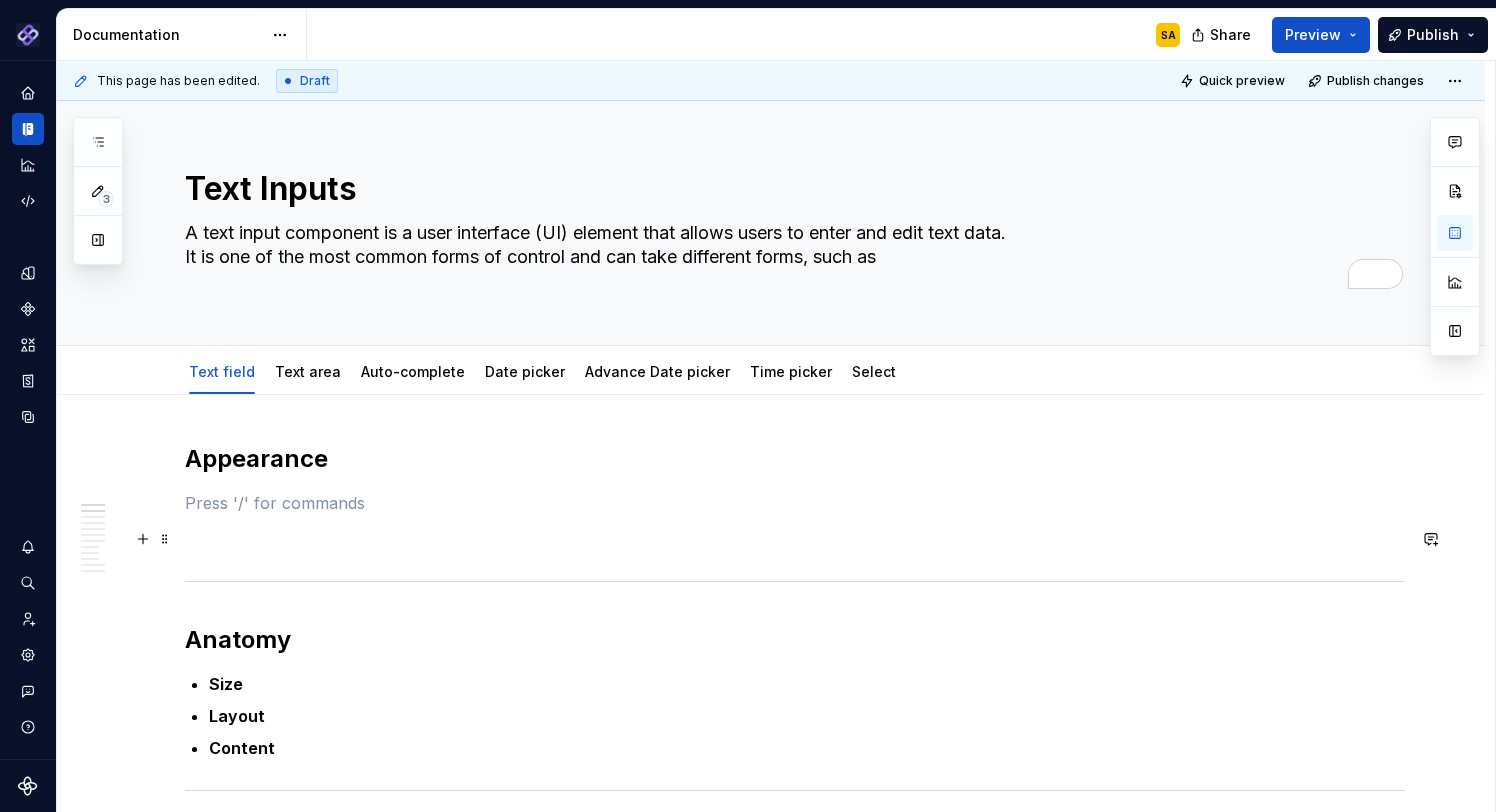 scroll, scrollTop: 211, scrollLeft: 0, axis: vertical 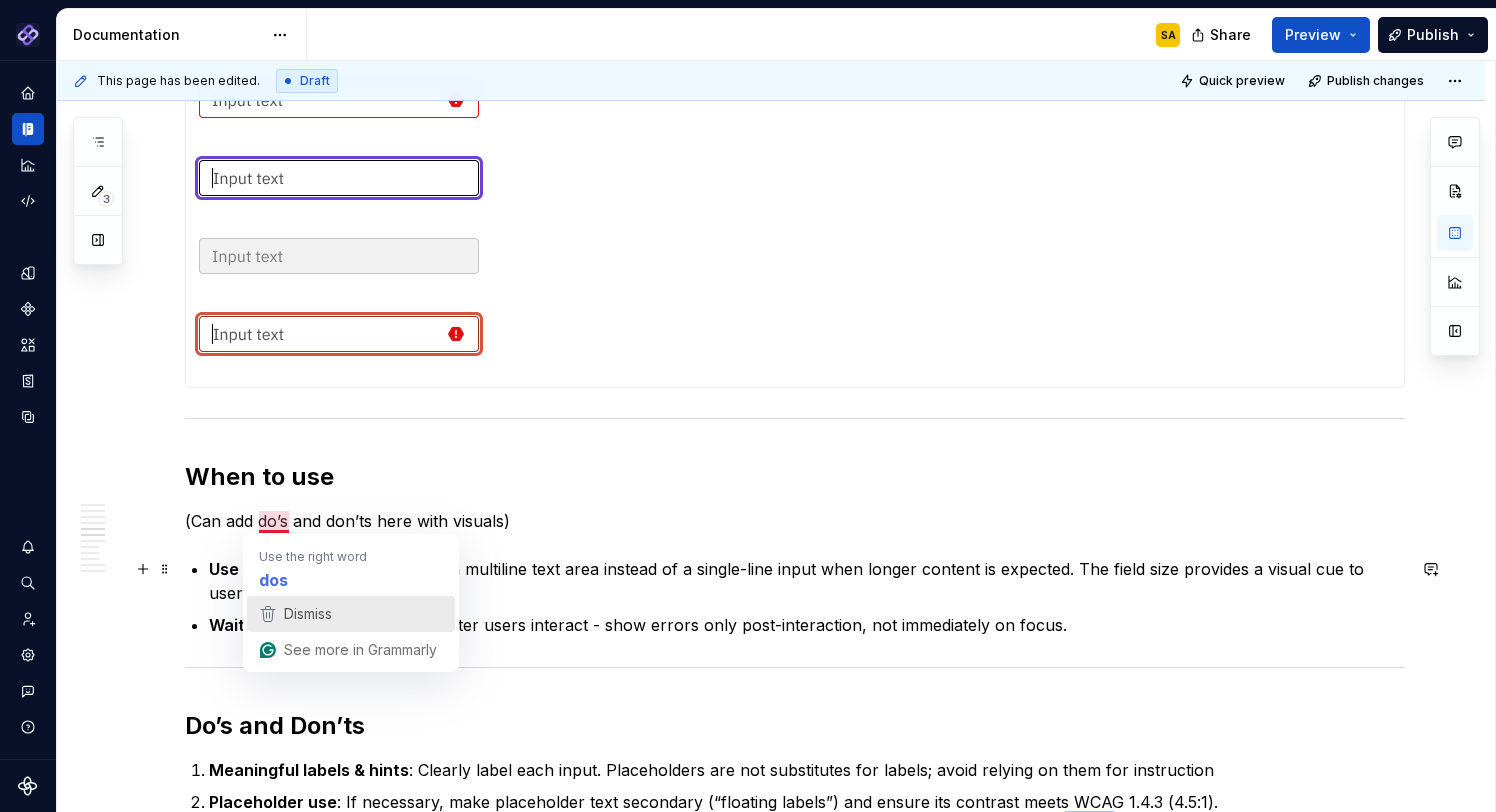 click on "Dismiss" at bounding box center [306, 614] 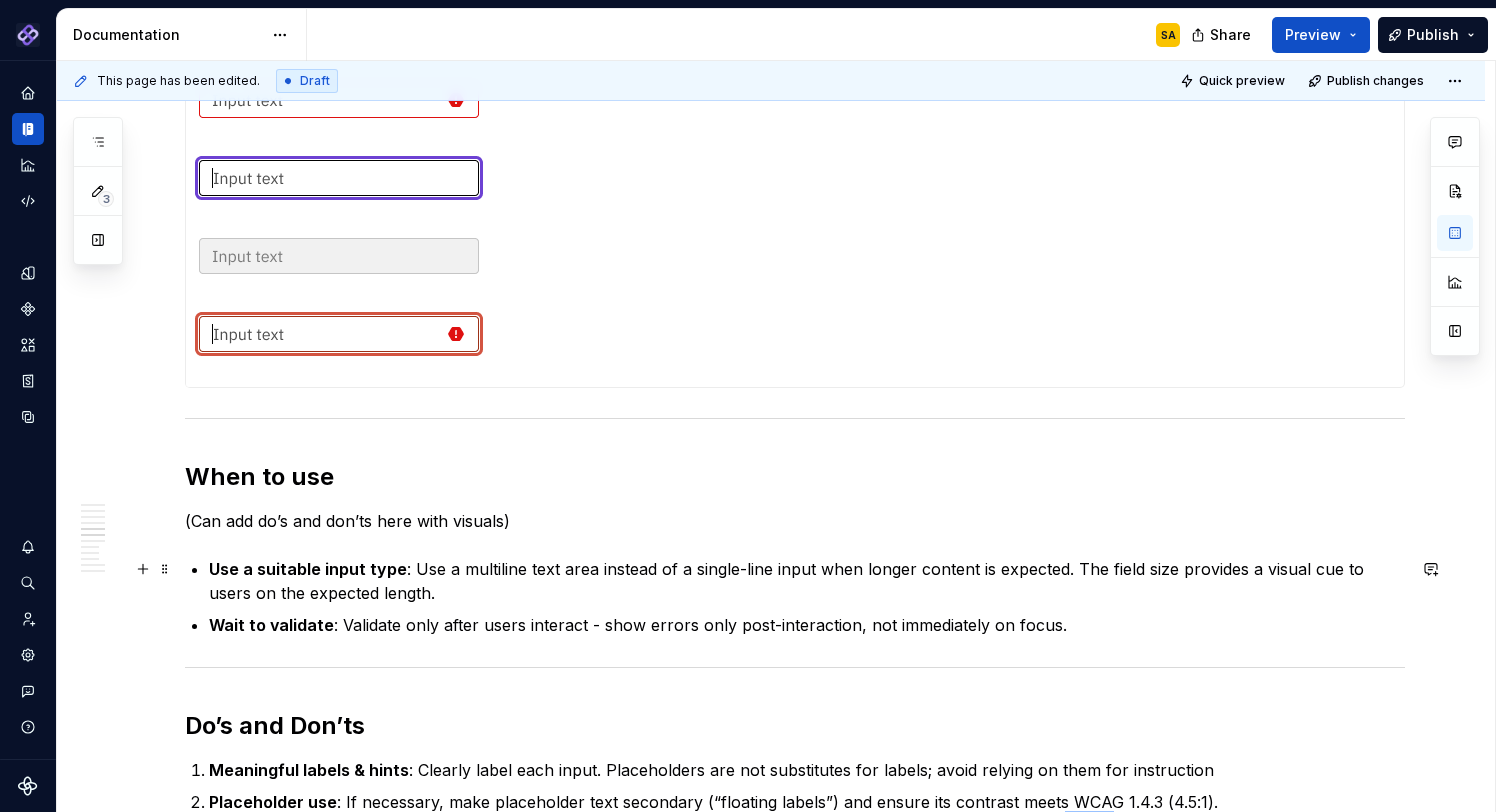 scroll, scrollTop: 1483, scrollLeft: 0, axis: vertical 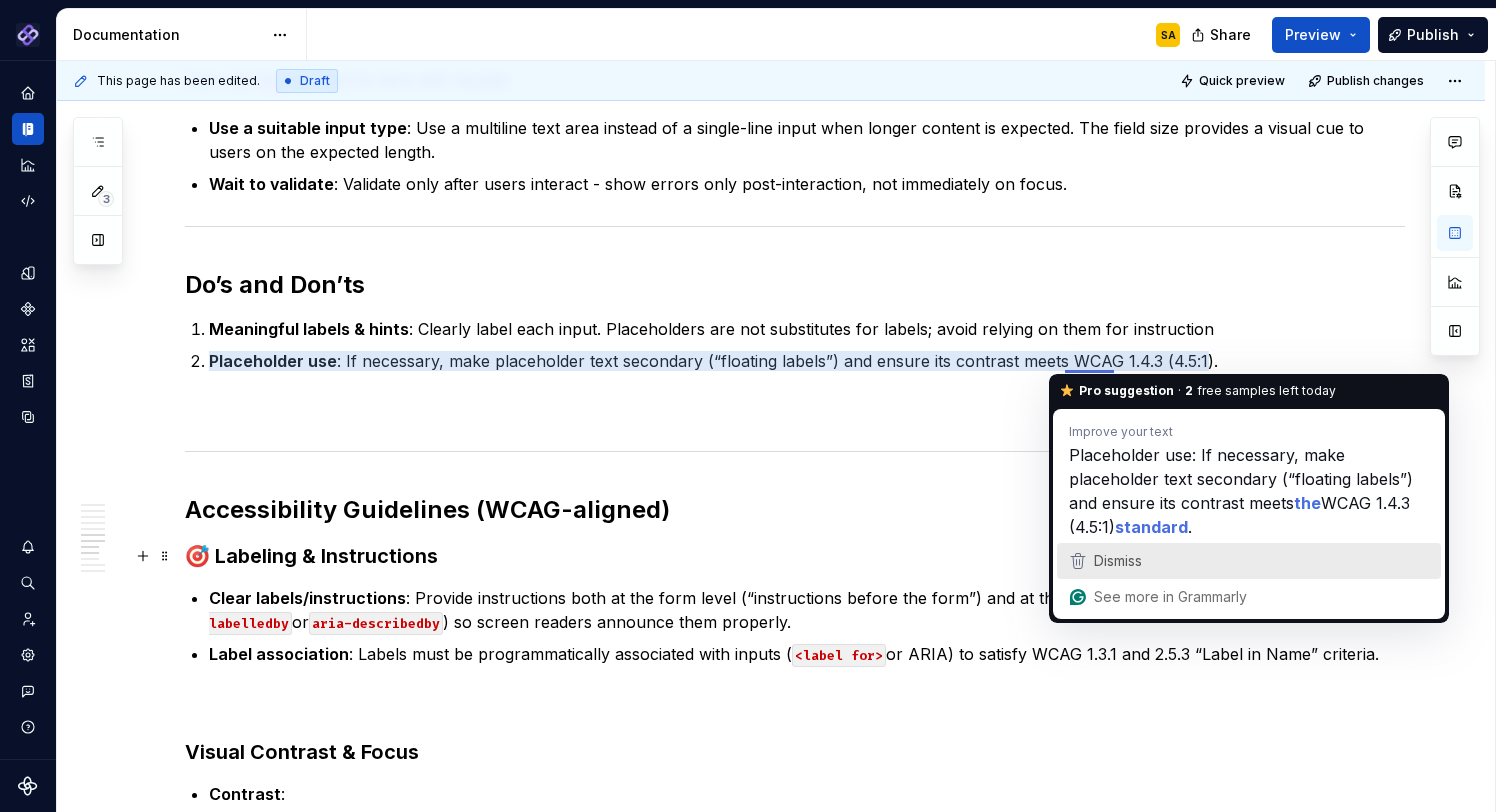 click on "Dismiss" at bounding box center [1118, 560] 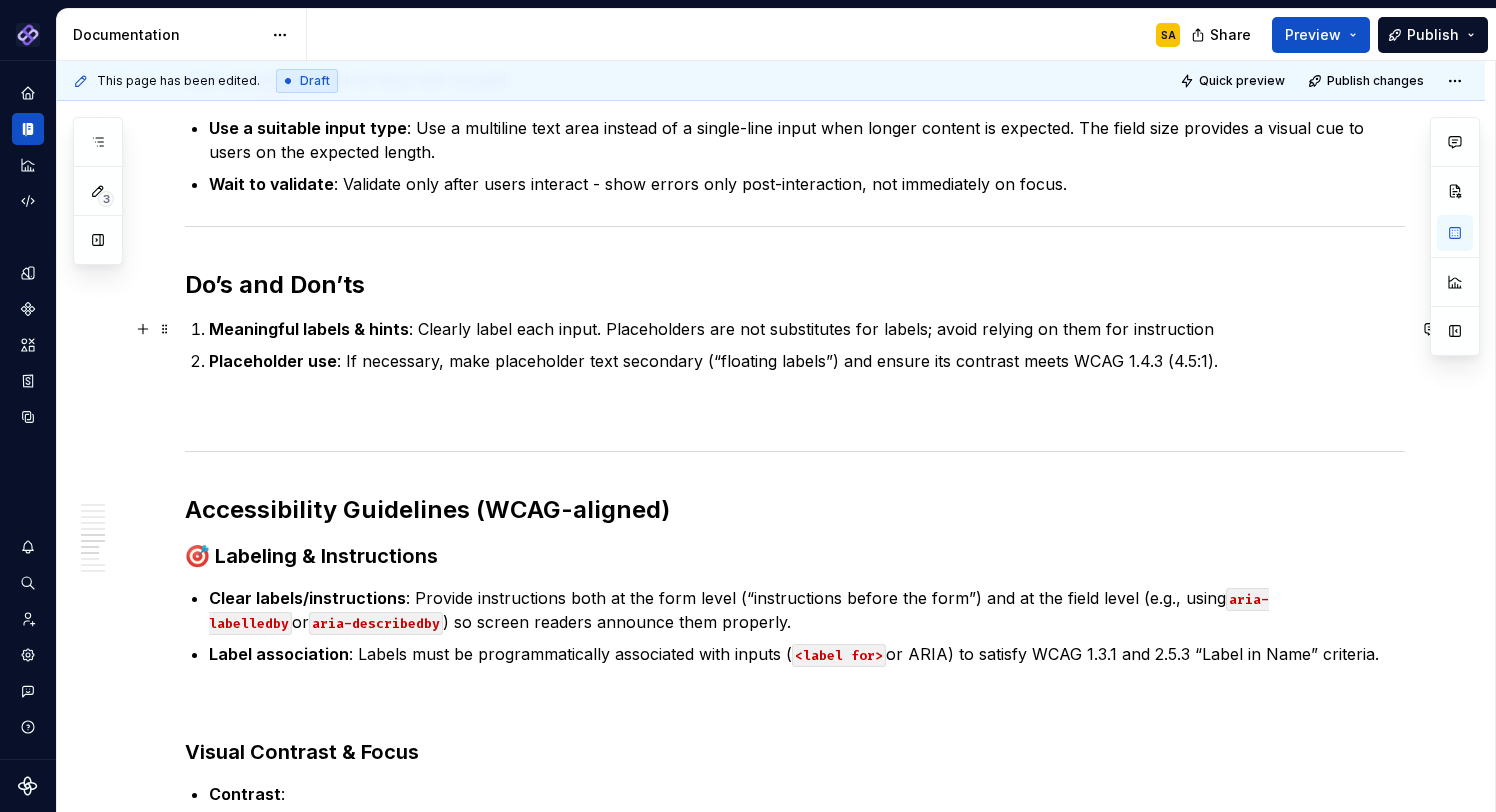 click on "Meaningful labels & hints : Clearly label each input. Placeholders are not substitutes for labels; avoid relying on them for instruction" at bounding box center [807, 329] 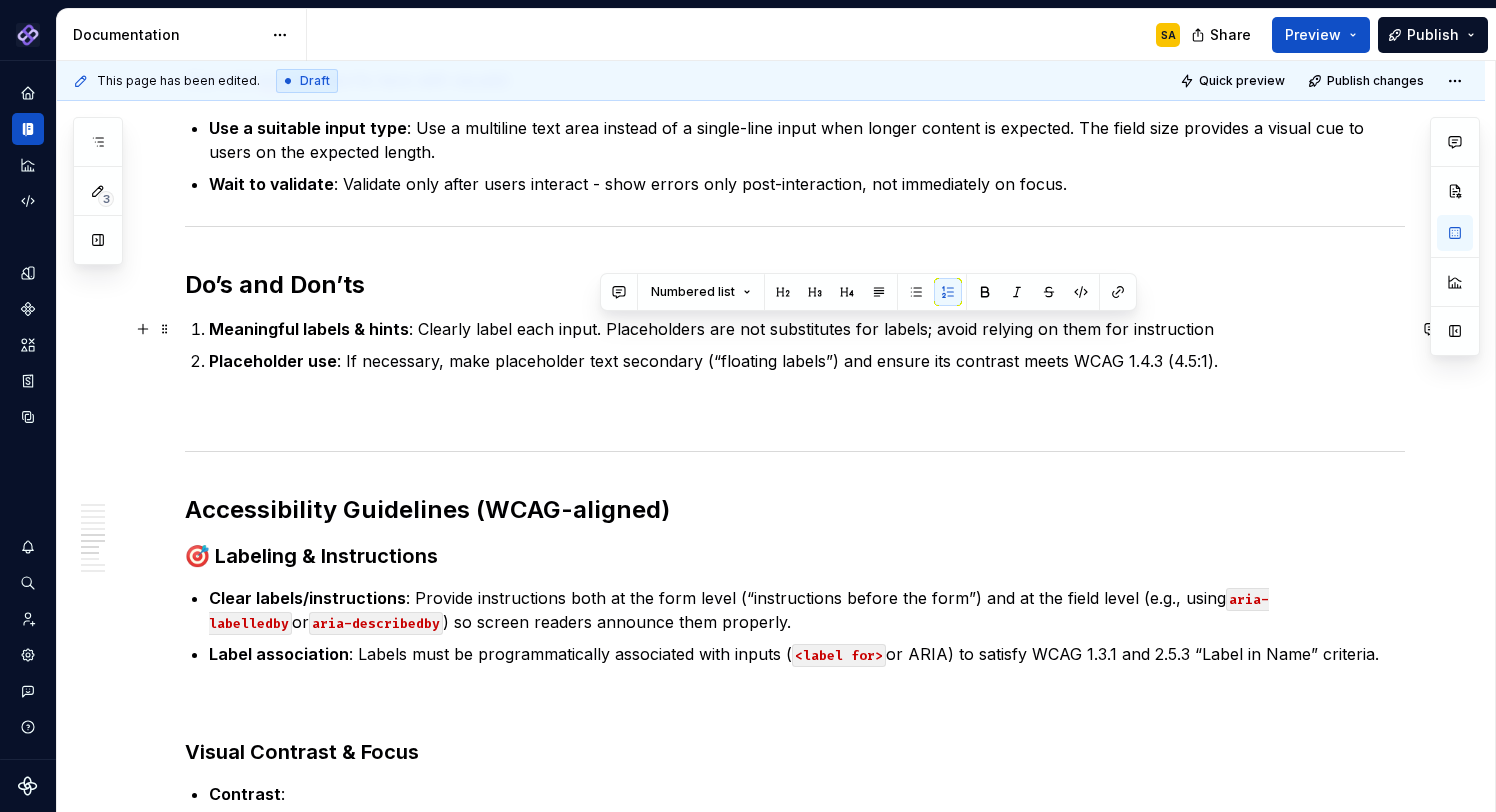 drag, startPoint x: 1206, startPoint y: 330, endPoint x: 607, endPoint y: 330, distance: 599 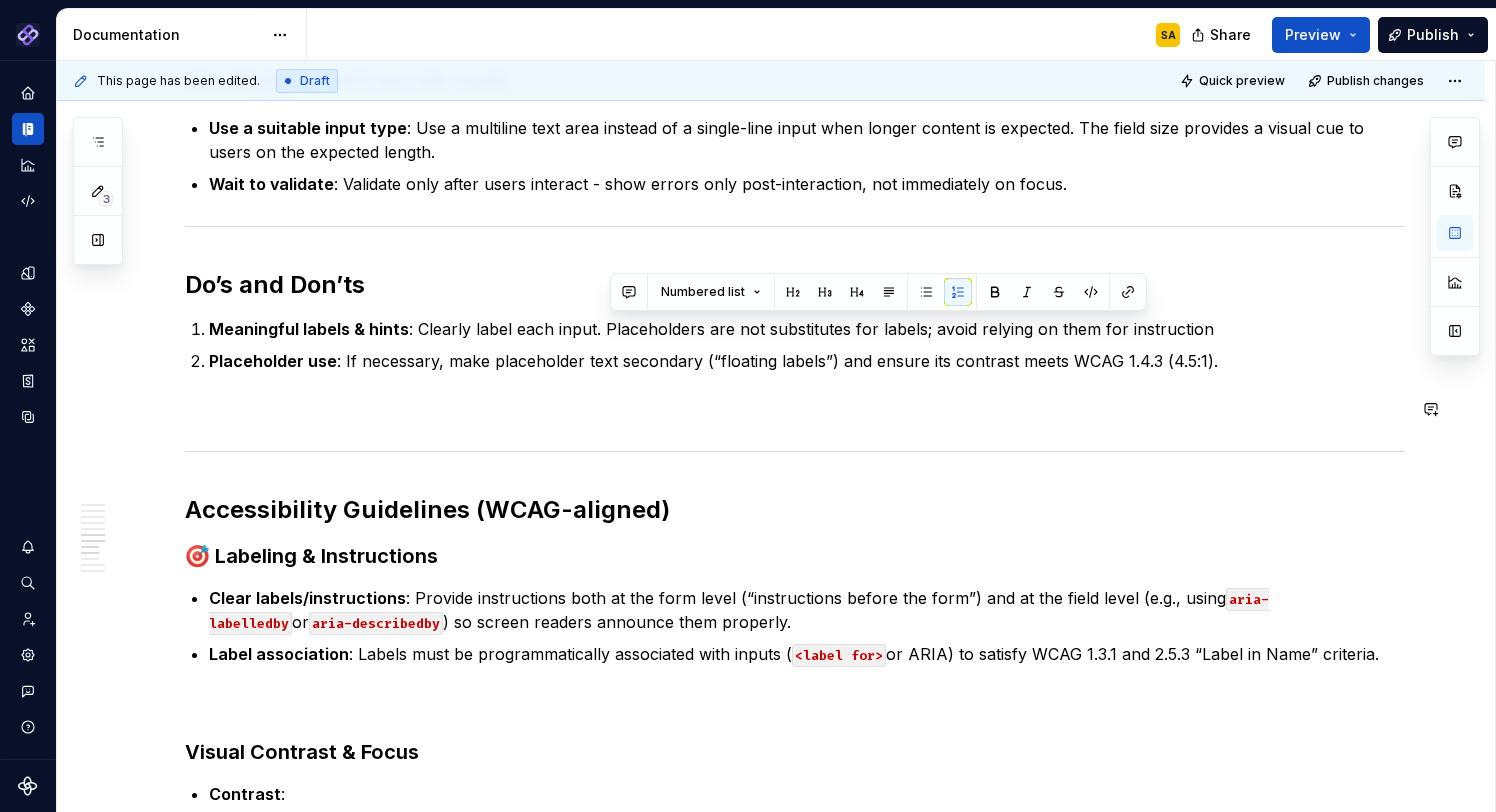 click at bounding box center (795, 409) 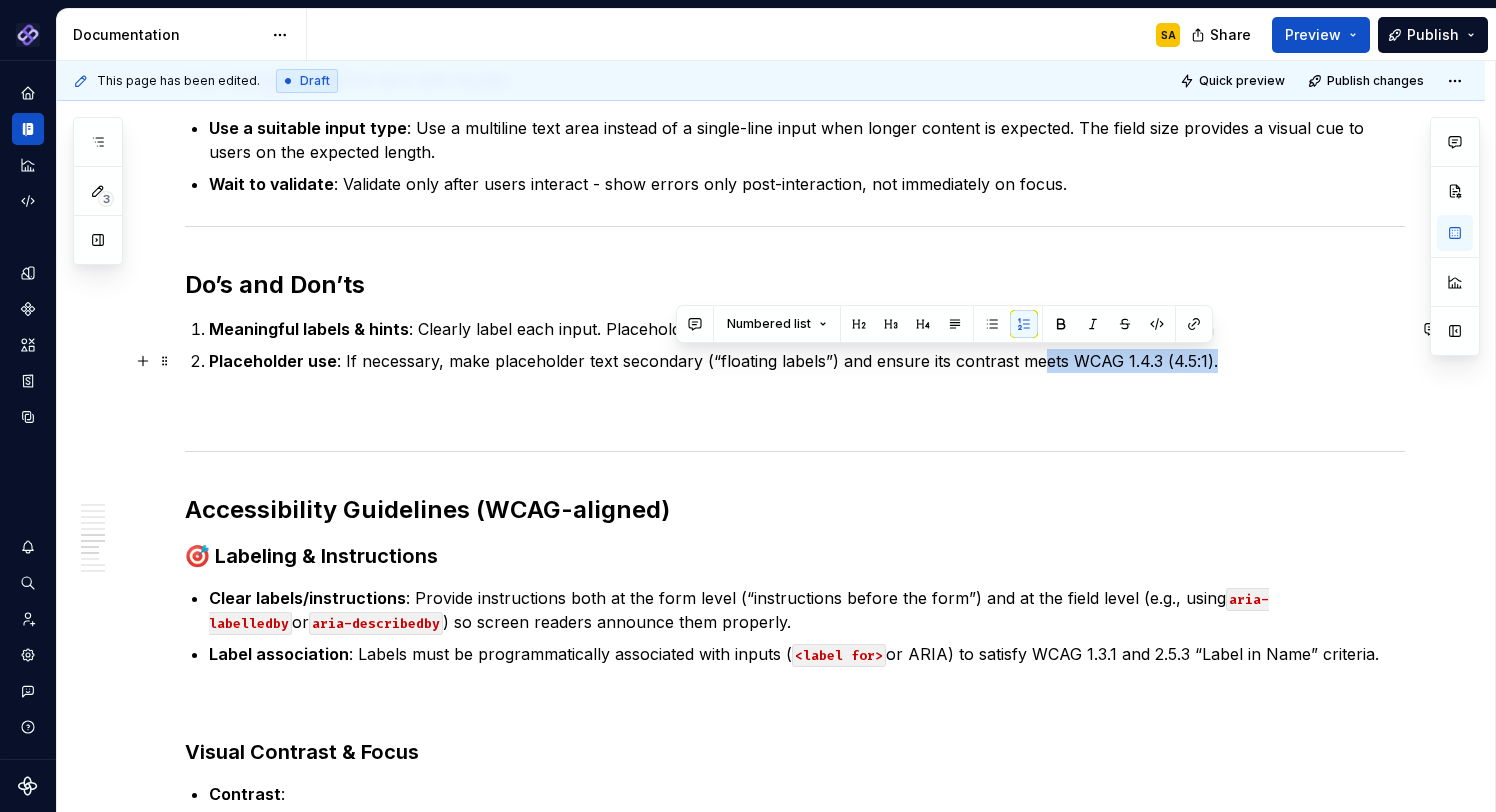 drag, startPoint x: 1239, startPoint y: 367, endPoint x: 1036, endPoint y: 351, distance: 203.62956 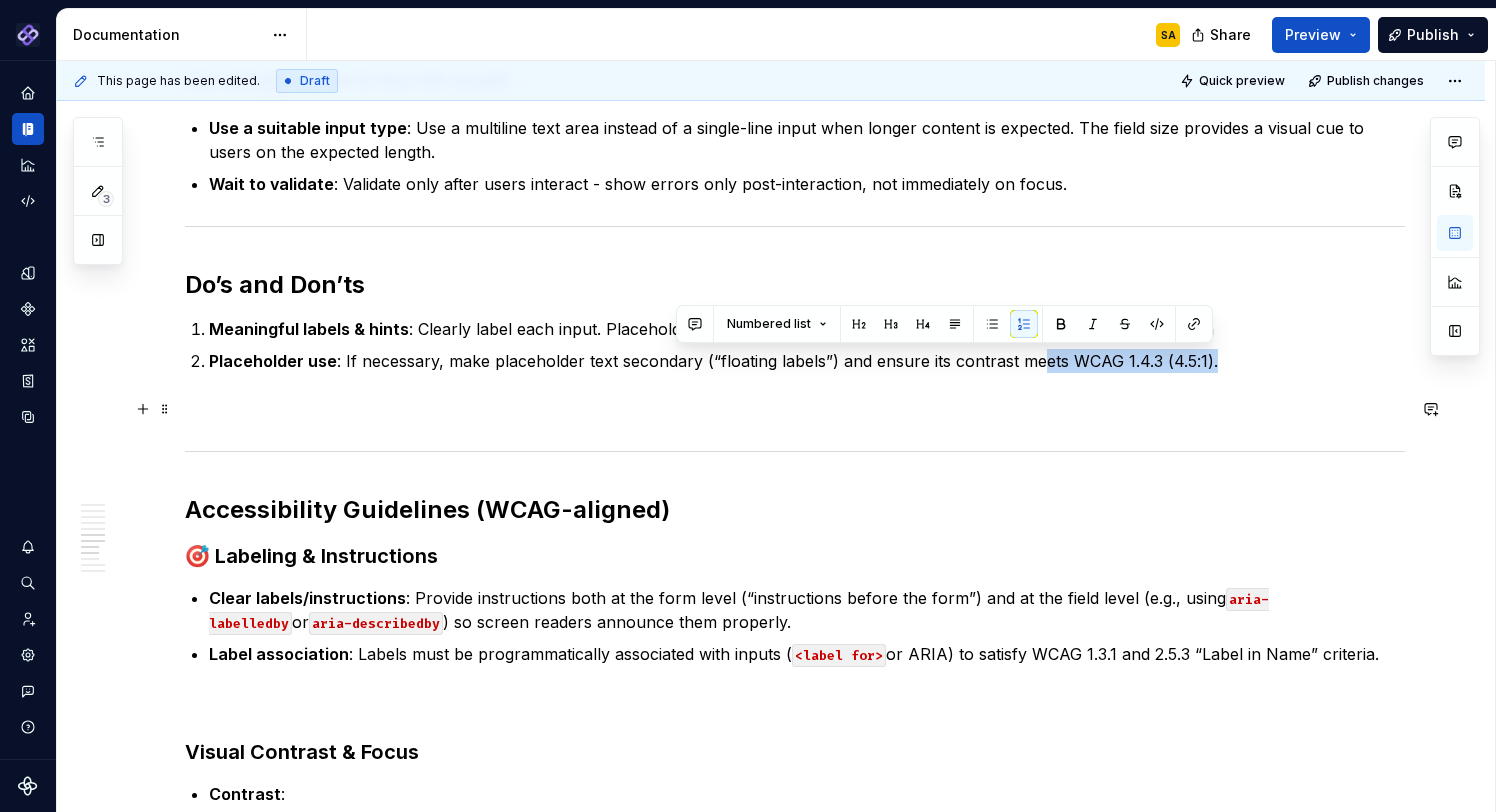 click at bounding box center (795, 409) 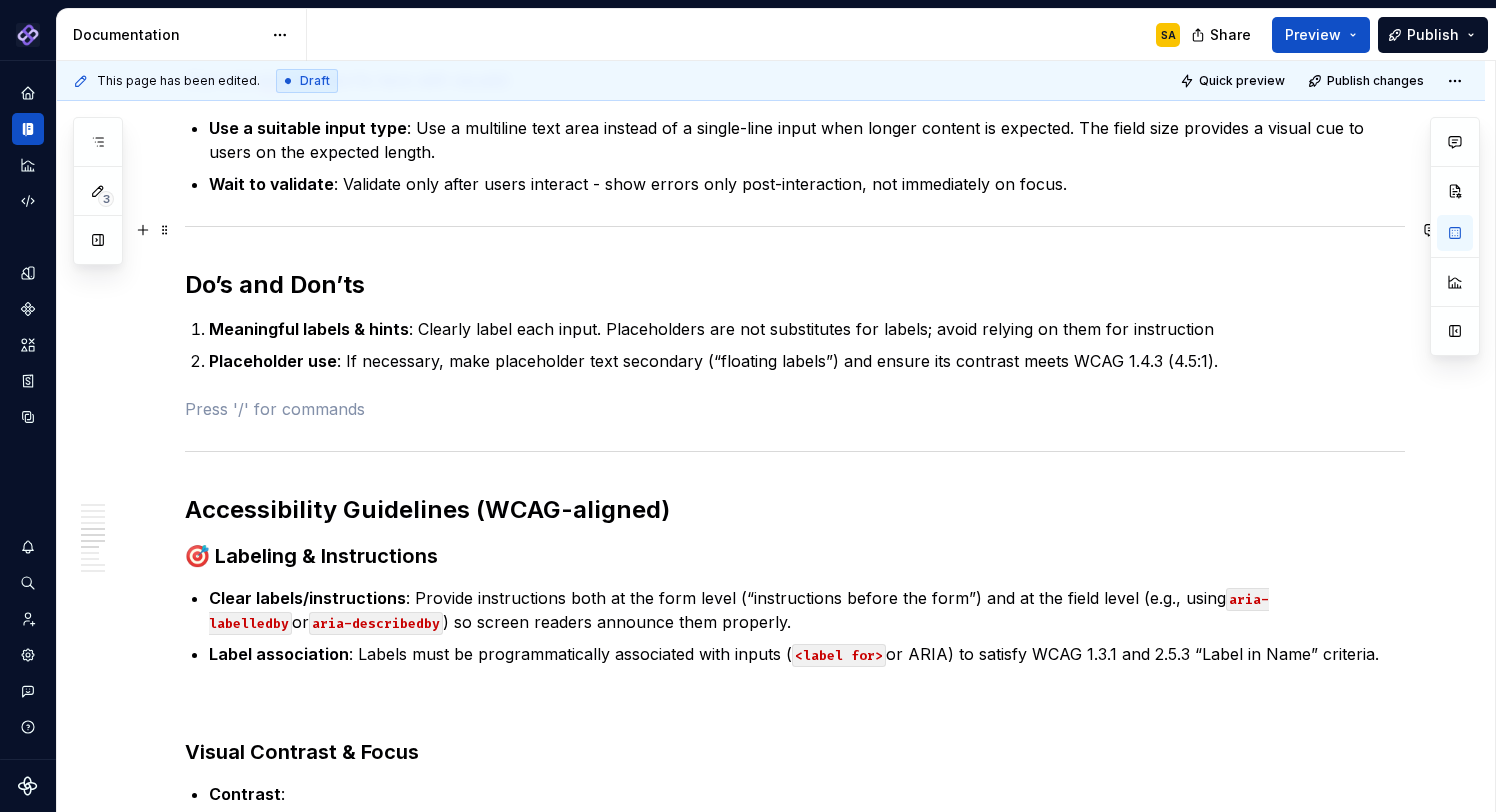 scroll, scrollTop: 1046, scrollLeft: 0, axis: vertical 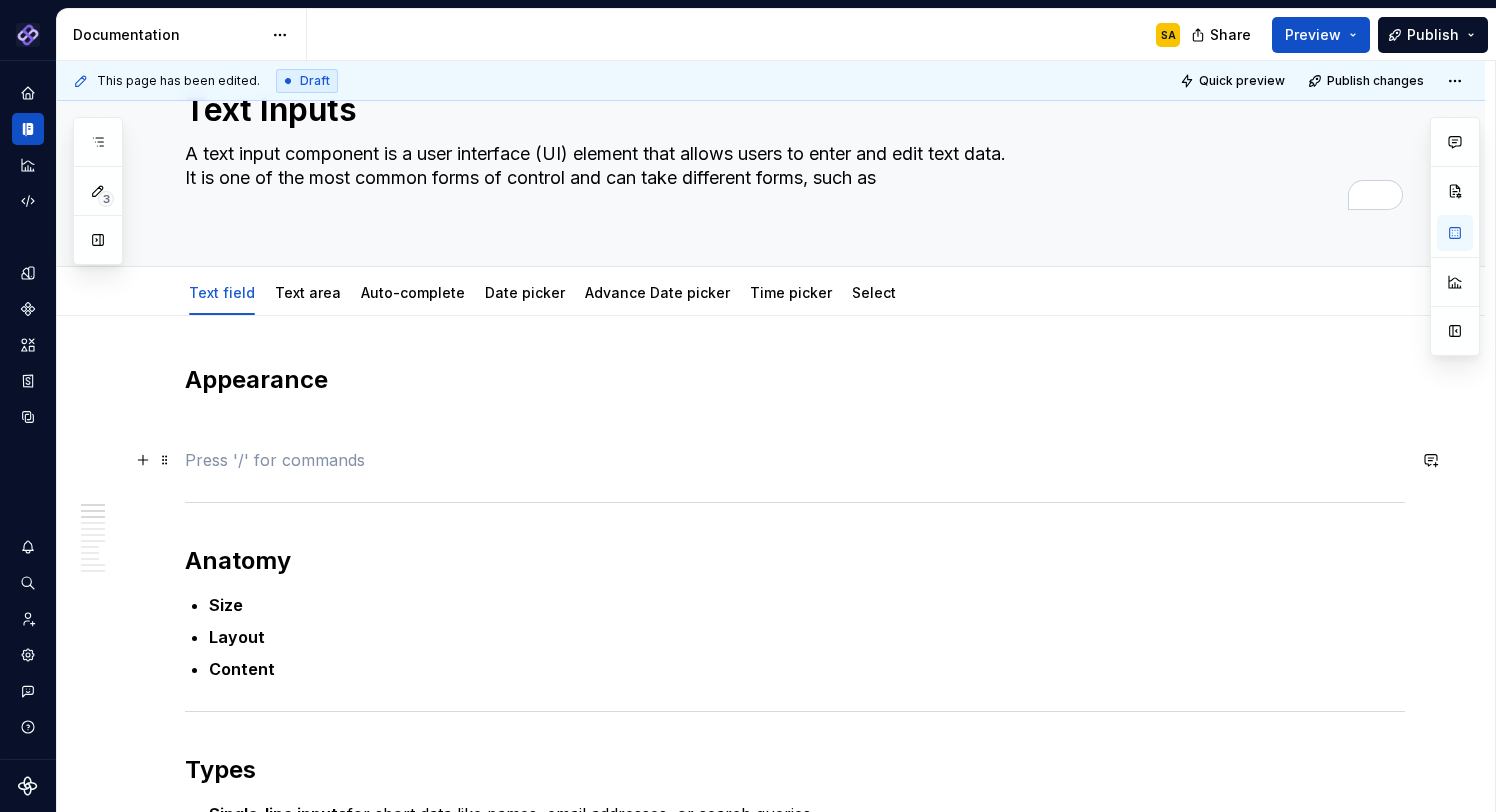 click at bounding box center (795, 460) 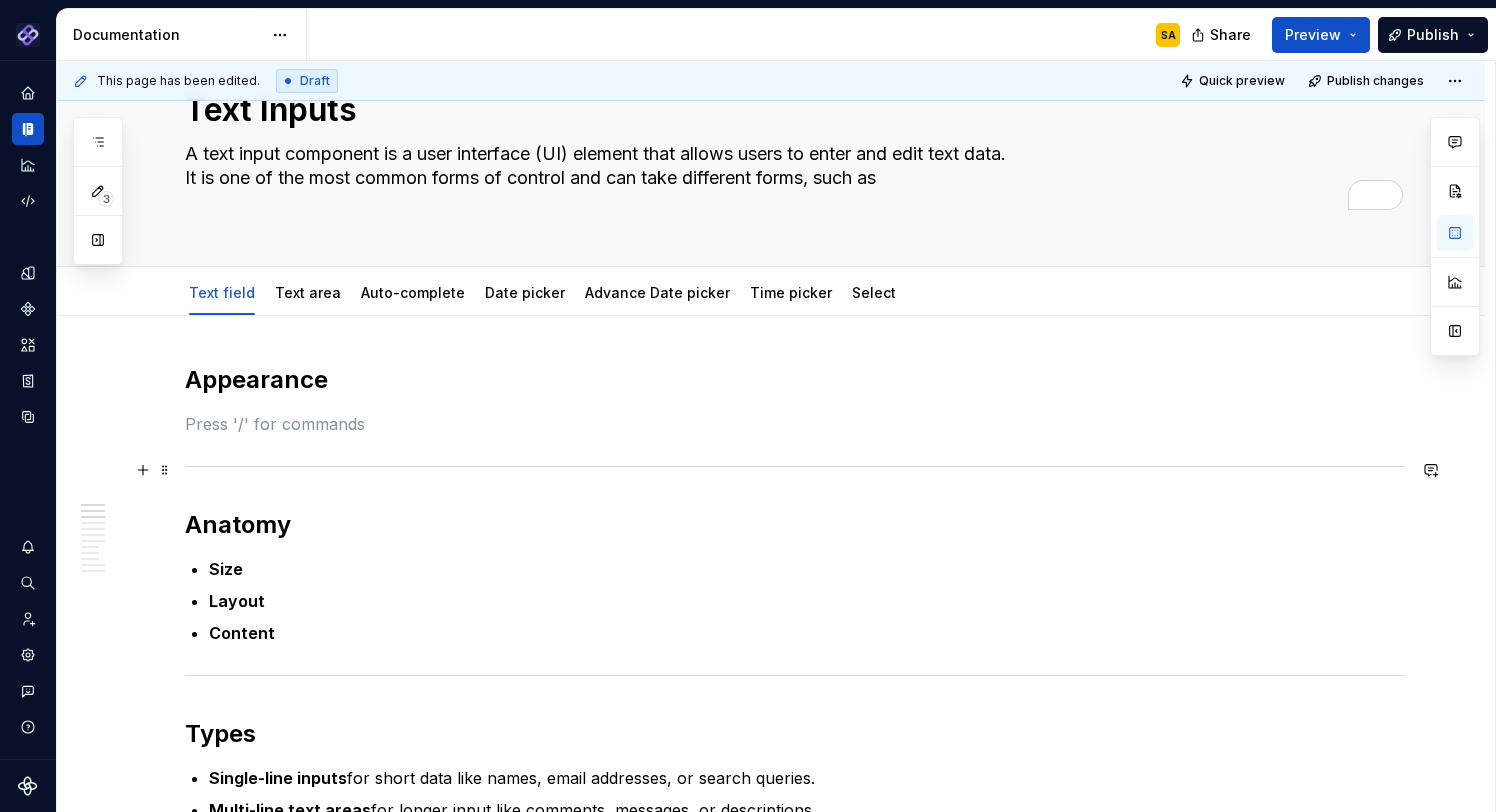 scroll, scrollTop: 260, scrollLeft: 0, axis: vertical 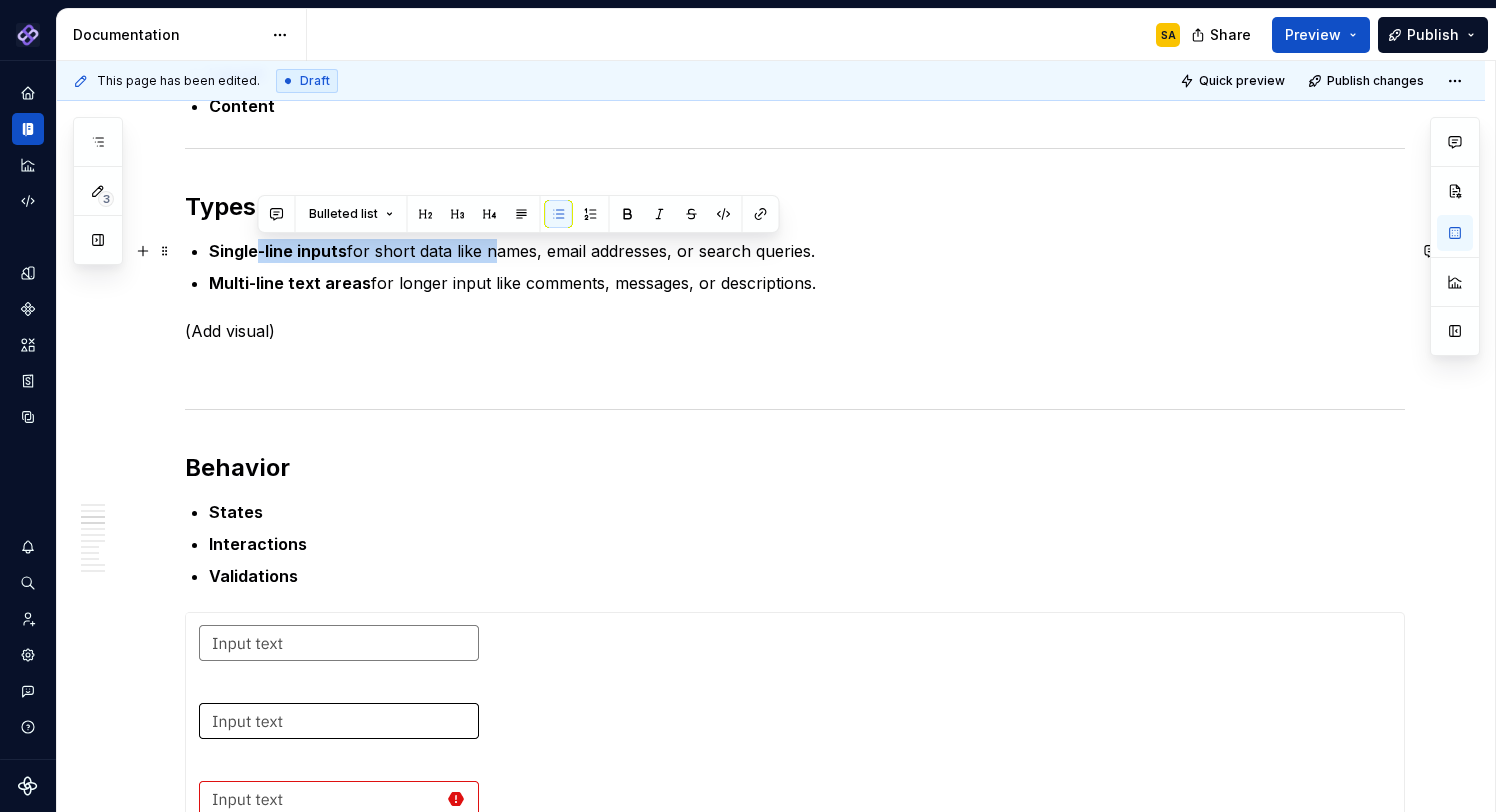 drag, startPoint x: 255, startPoint y: 251, endPoint x: 497, endPoint y: 251, distance: 242 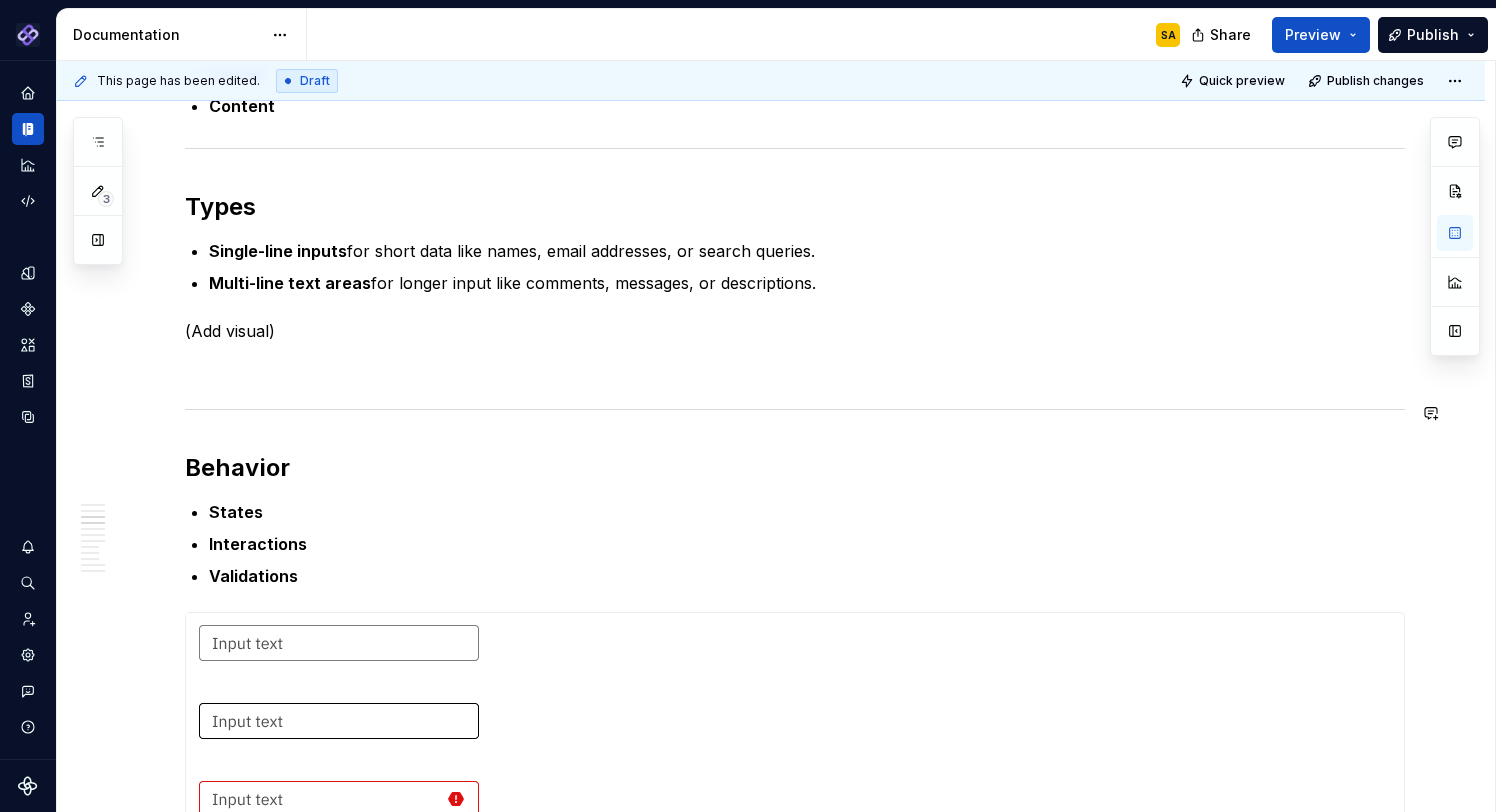 scroll, scrollTop: 704, scrollLeft: 0, axis: vertical 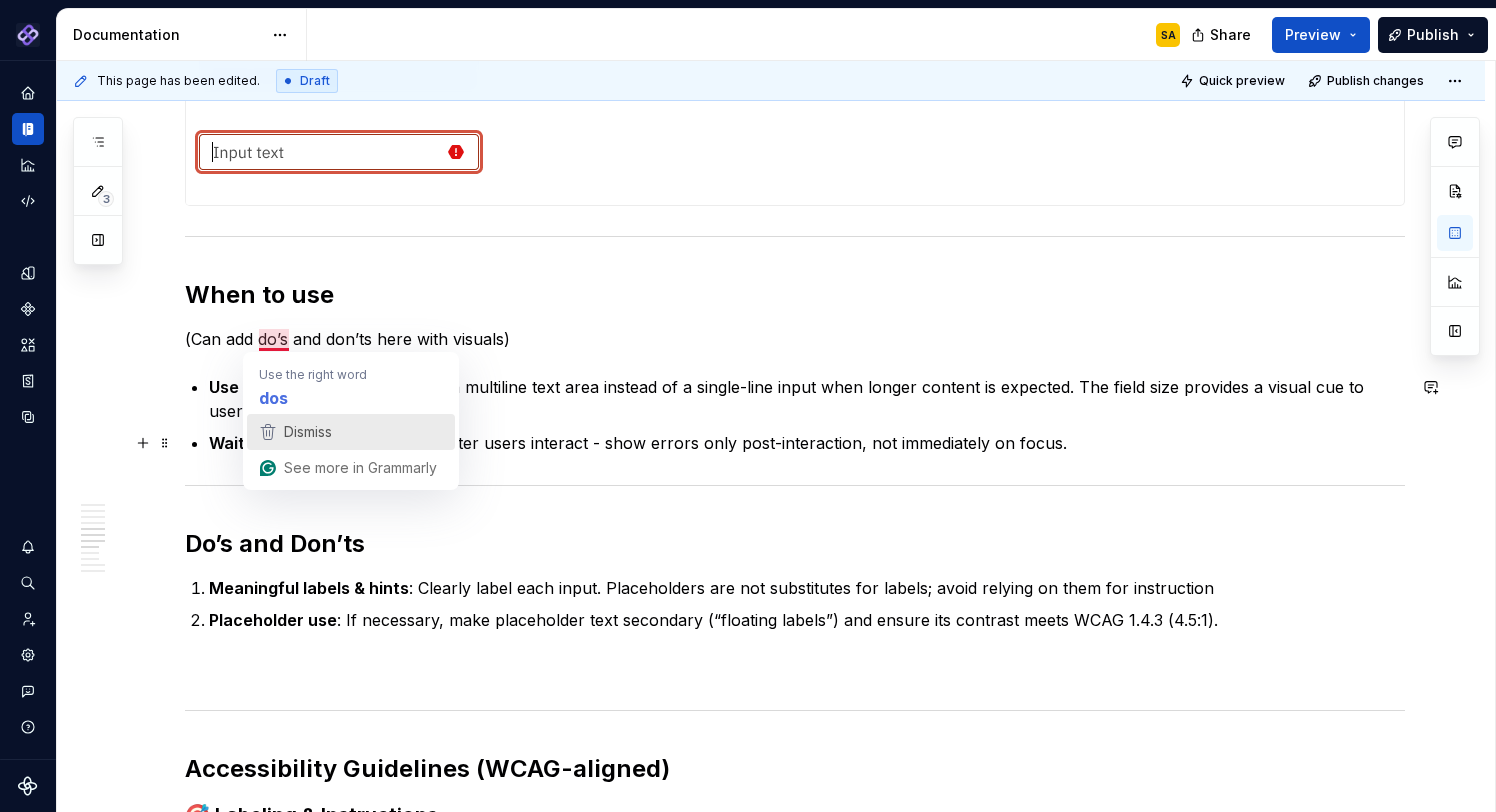 click on "Dismiss" at bounding box center [308, 431] 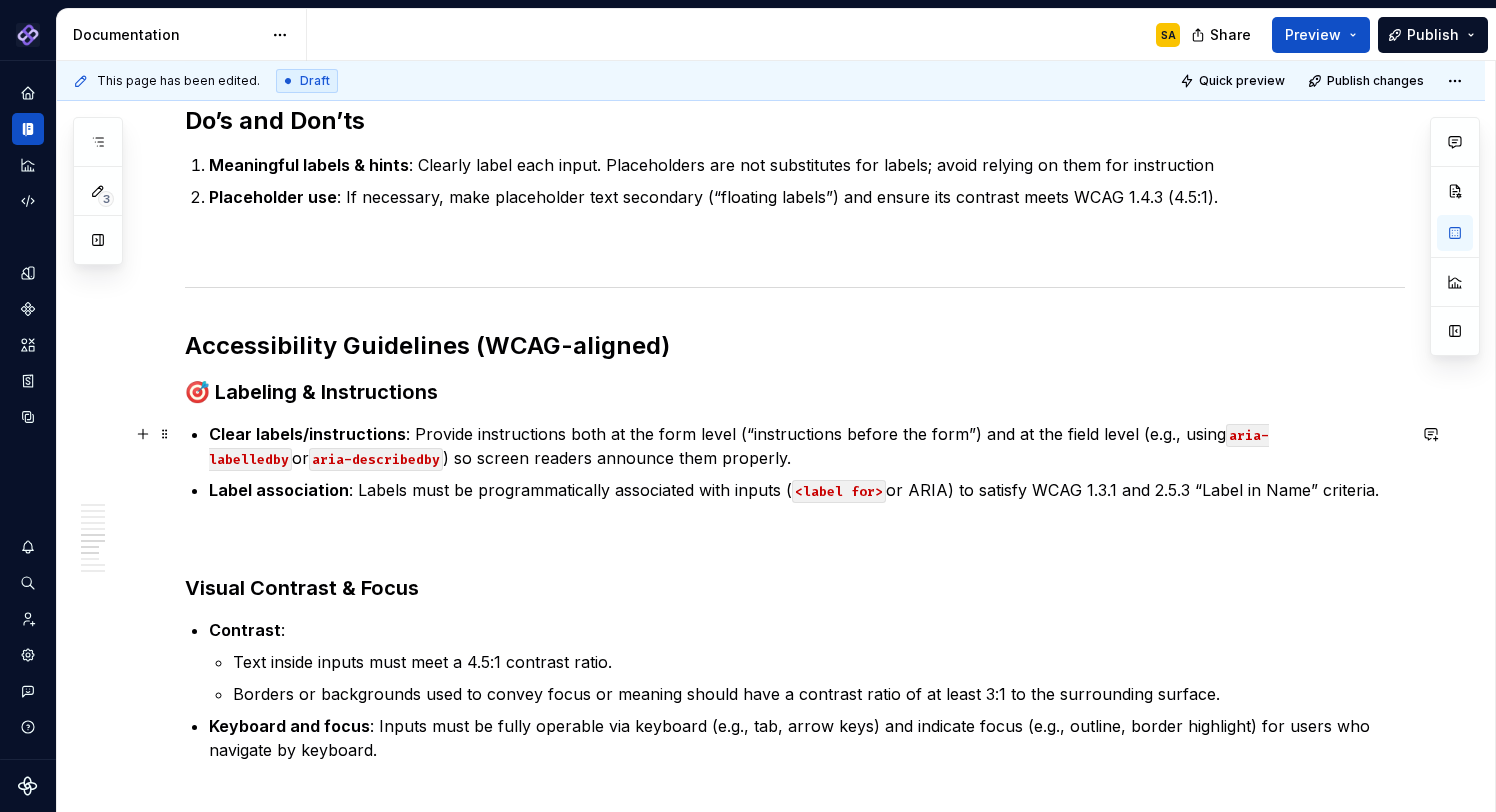click on "aria-labelledby" at bounding box center [739, 447] 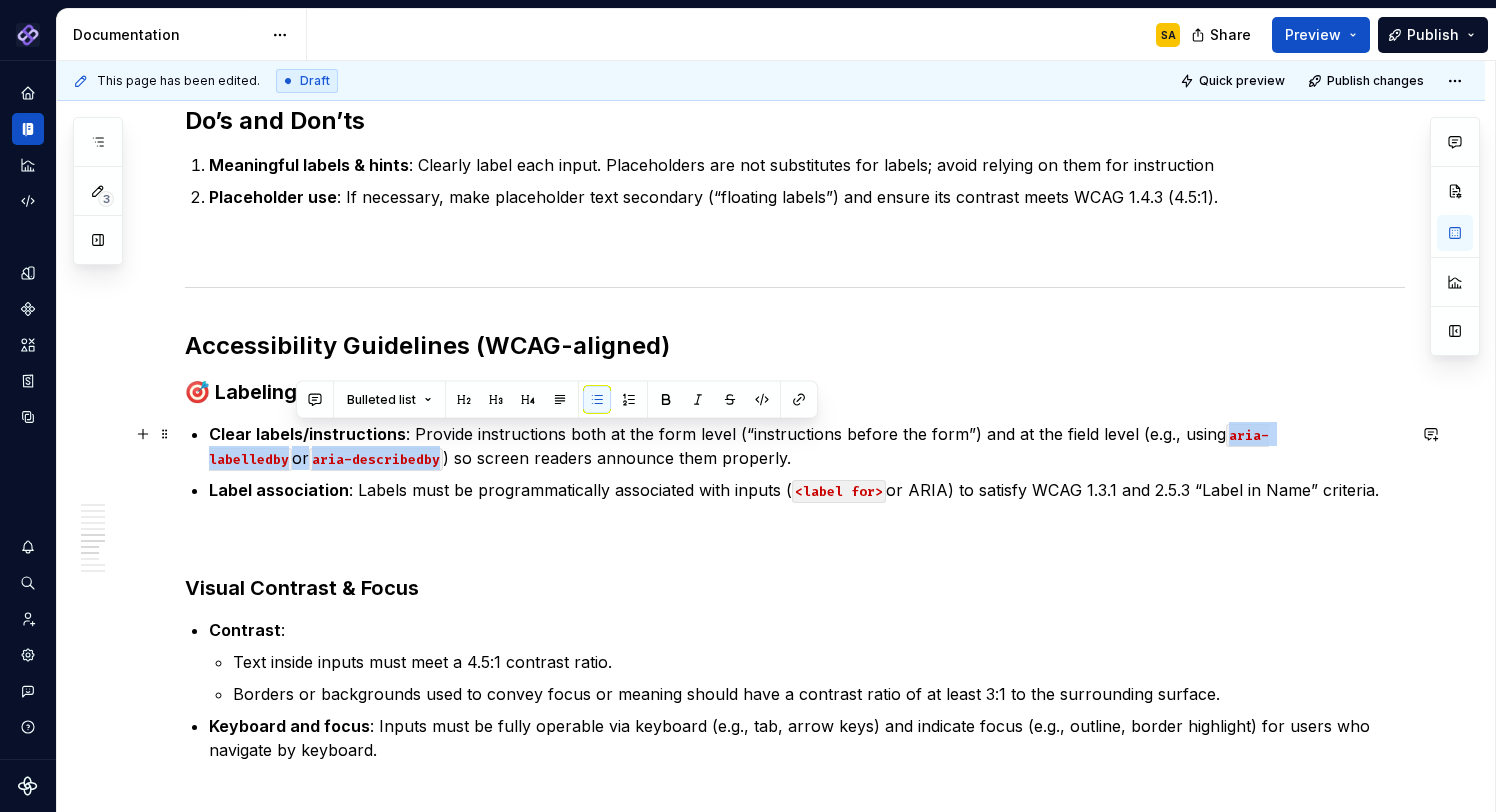 drag, startPoint x: 1213, startPoint y: 434, endPoint x: 301, endPoint y: 463, distance: 912.46094 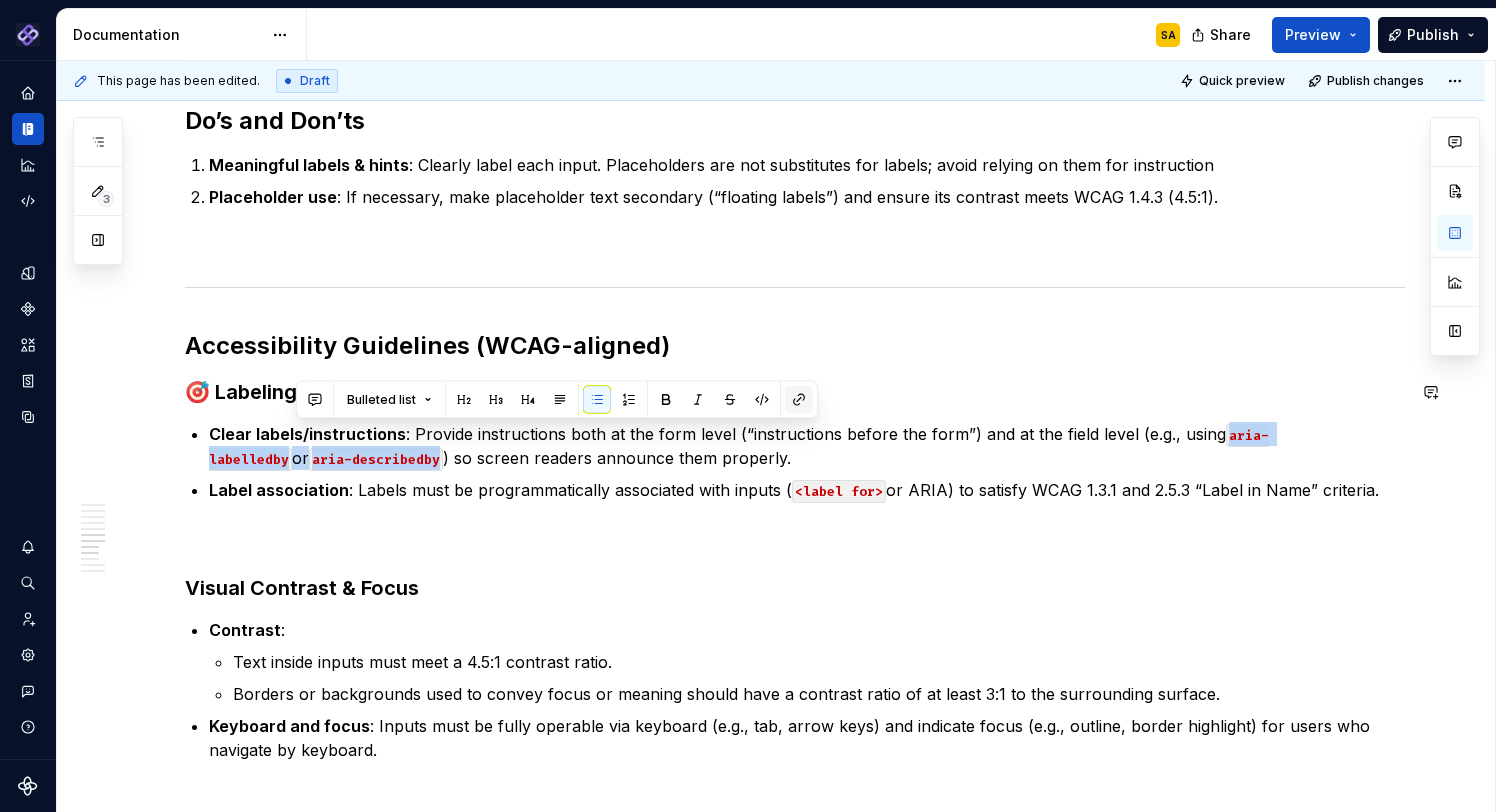 click at bounding box center (799, 400) 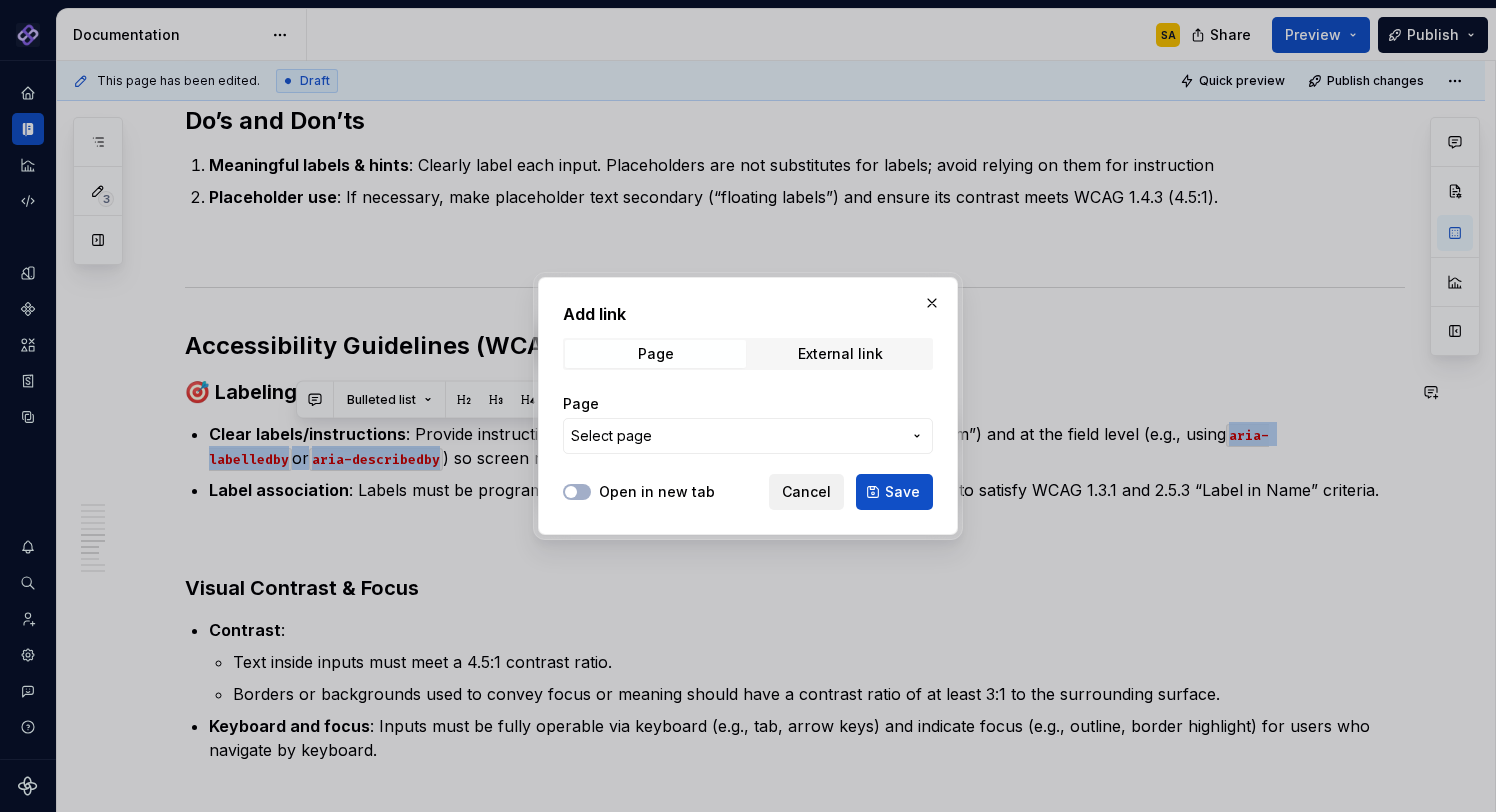 click on "Cancel" at bounding box center [806, 492] 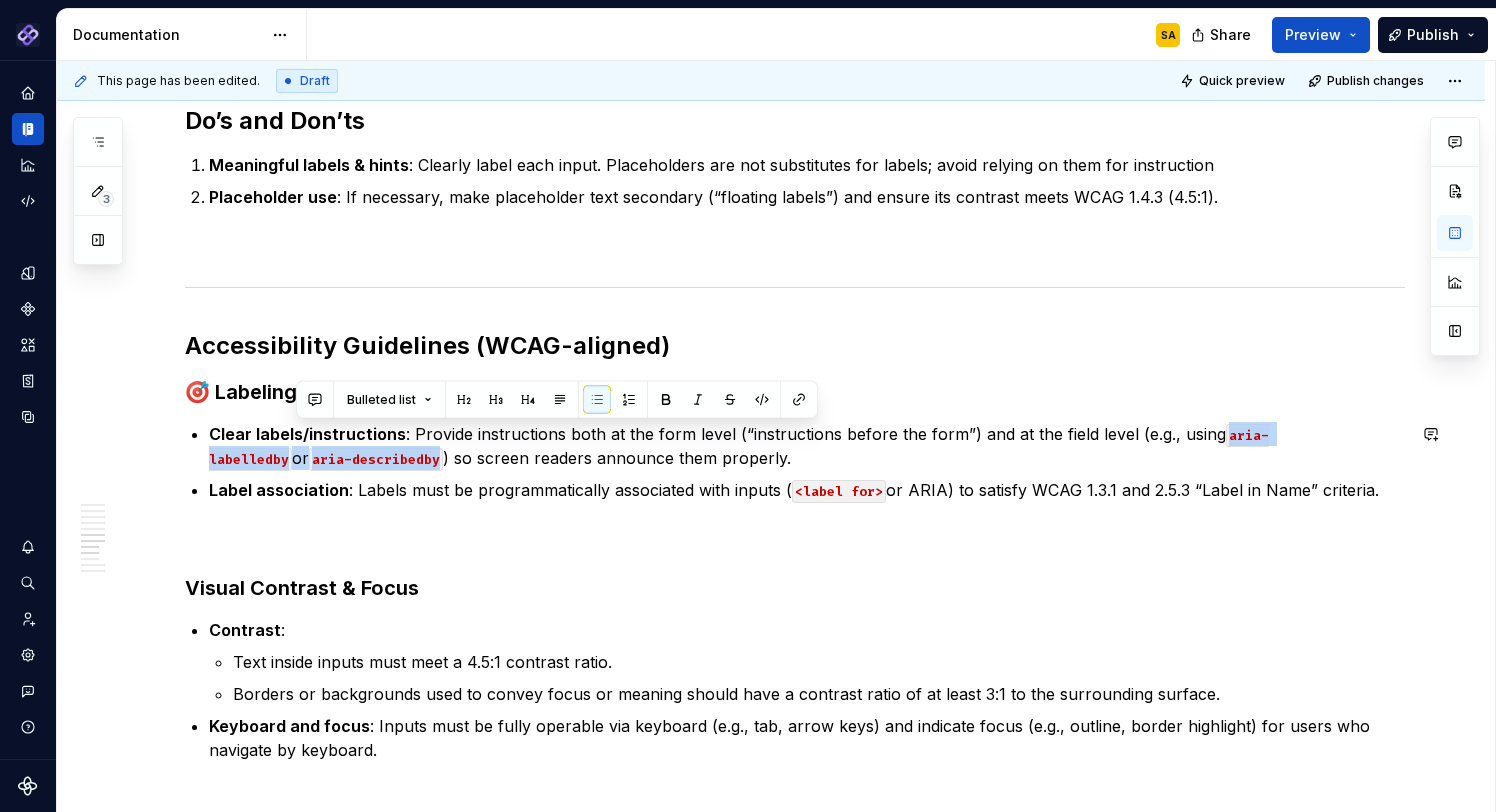 click on "Appearance Anatomy Size Layout Content Types Single-line inputs  for short data like names, email addresses, or search queries. Multi-line text areas  for longer input like comments, messages, or descriptions. (Add visual)  Behavior  States Interactions Validations When to use (Can add do’s and don’ts here with visuals) Use a suitable input type : Use a multiline text area instead of a single-line input when longer content is expected. The field size provides a visual cue to users on the expected length. Wait to validate : Validate only after users interact - show errors only post-interaction, not immediately on focus. Do’s and Don’ts Meaningful labels & hints : Clearly label each input. Placeholders are not substitutes for labels; avoid relying on them for instruction  Placeholder use : If necessary, make placeholder text secondary (“floating labels”) and ensure its contrast meets WCAG 1.4.3 (4.5:1). Accessibility Guidelines (WCAG-aligned)  🎯 Labeling & Instructions Clear labels/instructions :" at bounding box center [795, -42] 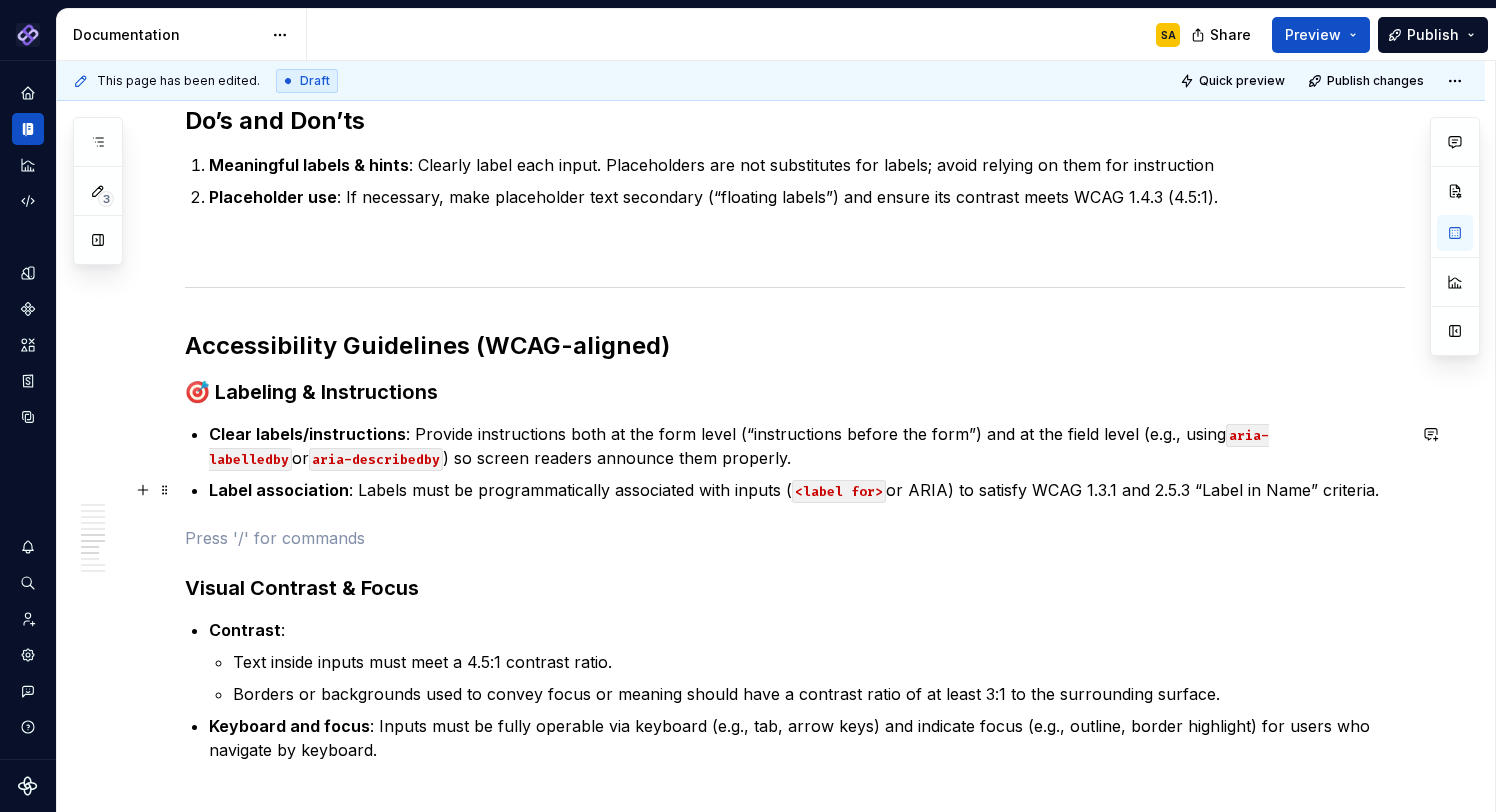 scroll, scrollTop: 1941, scrollLeft: 0, axis: vertical 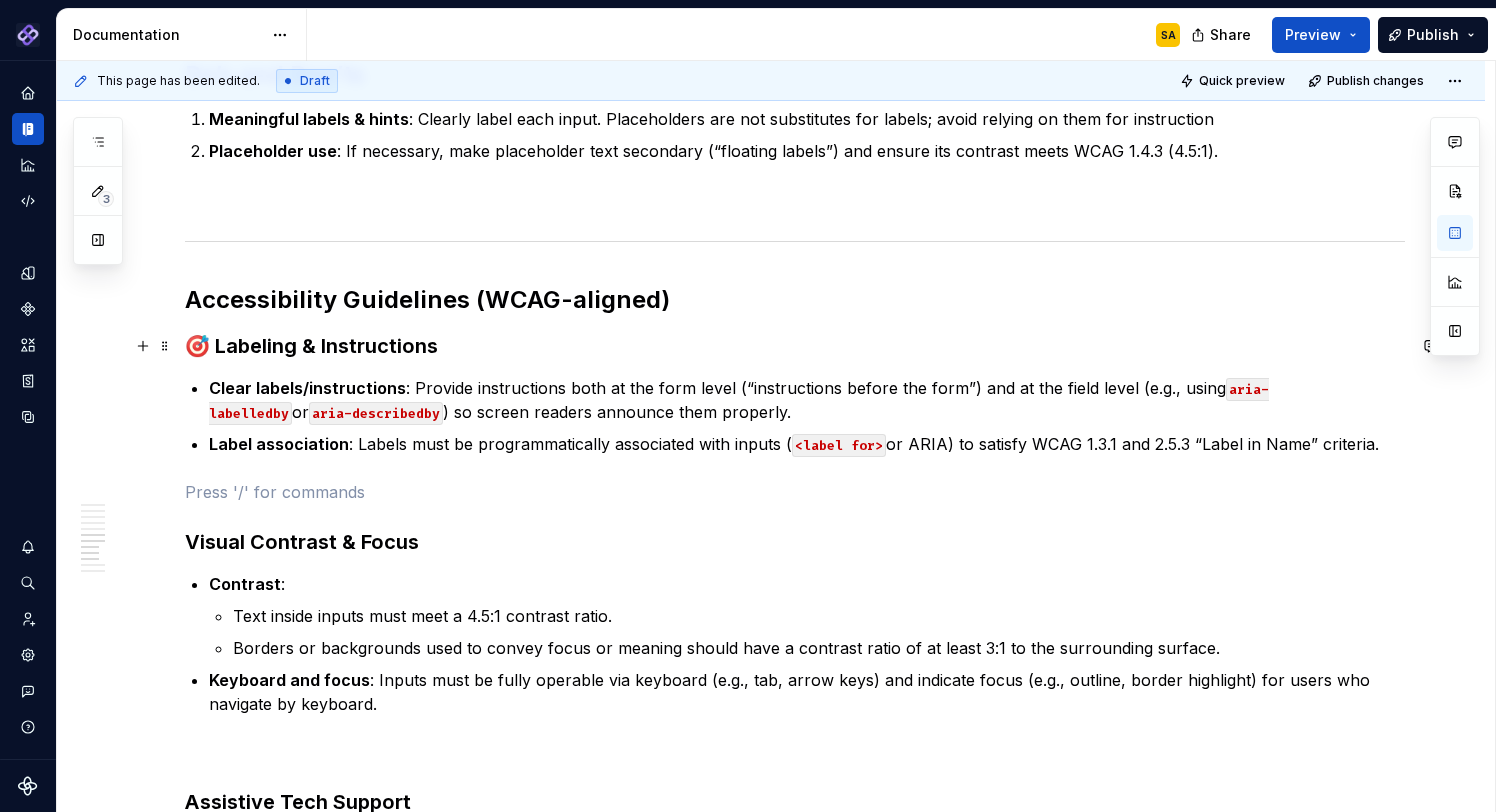 click on "🎯 Labeling & Instructions" at bounding box center [795, 346] 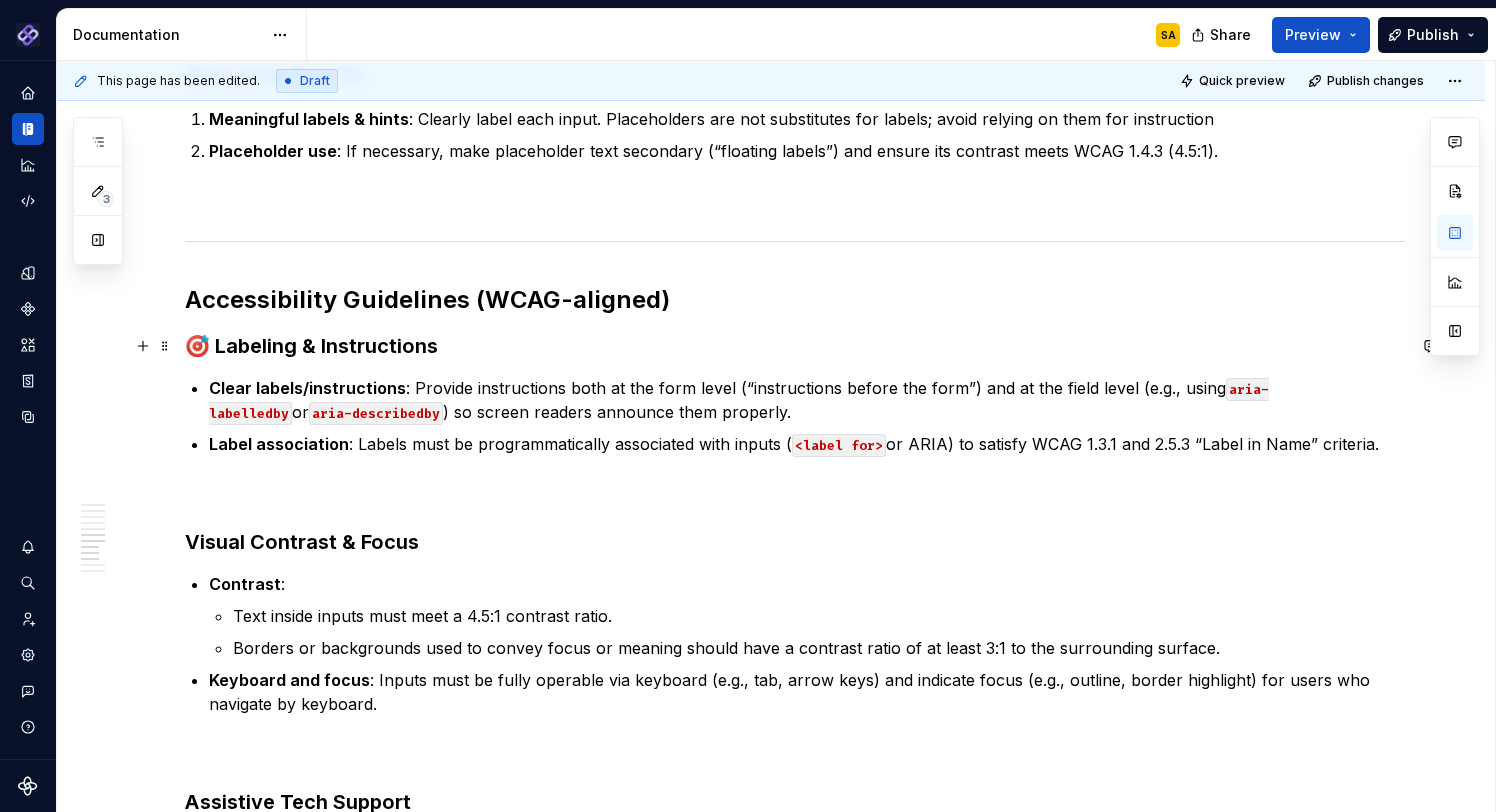 type 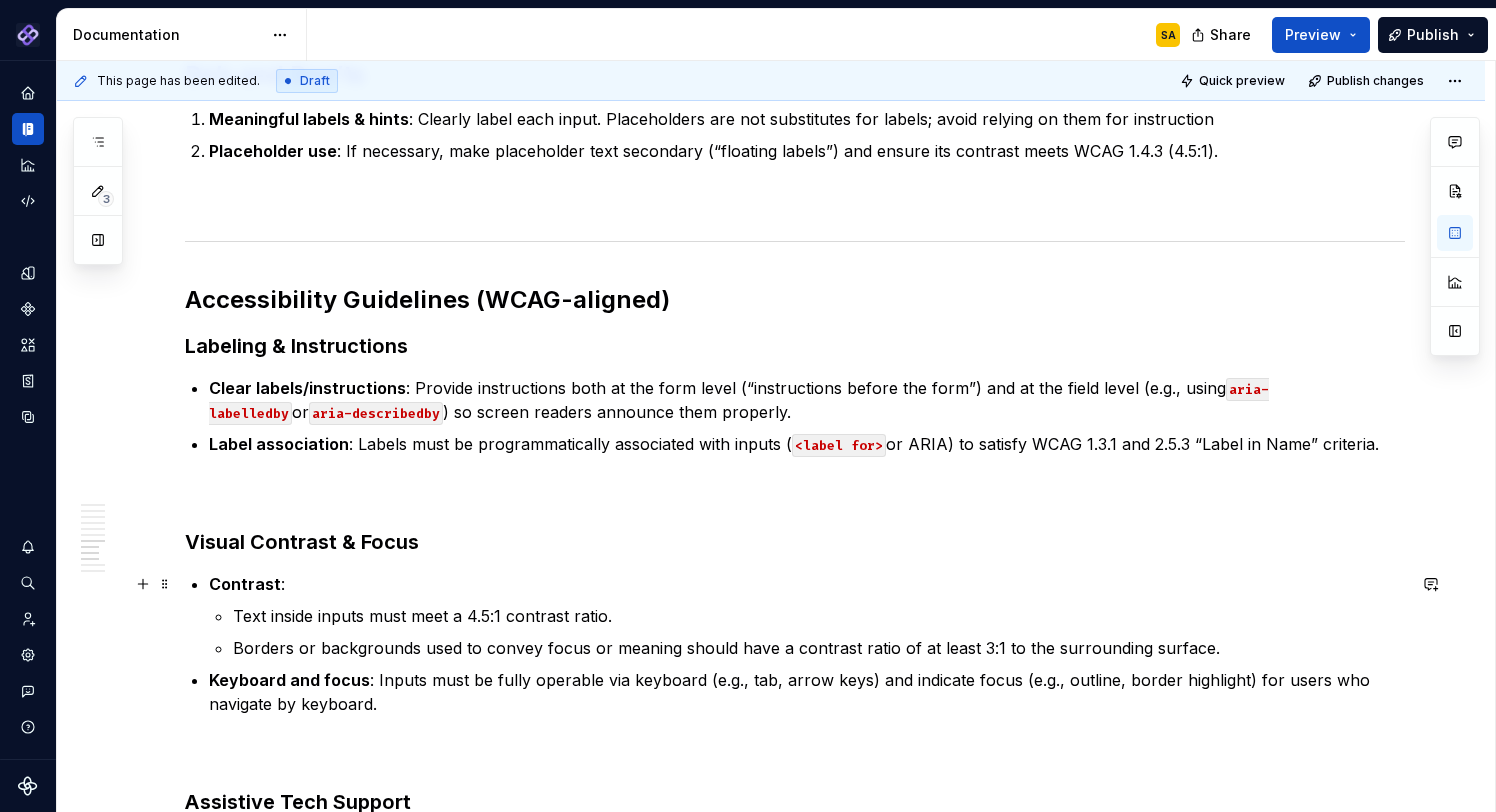 scroll, scrollTop: 2229, scrollLeft: 0, axis: vertical 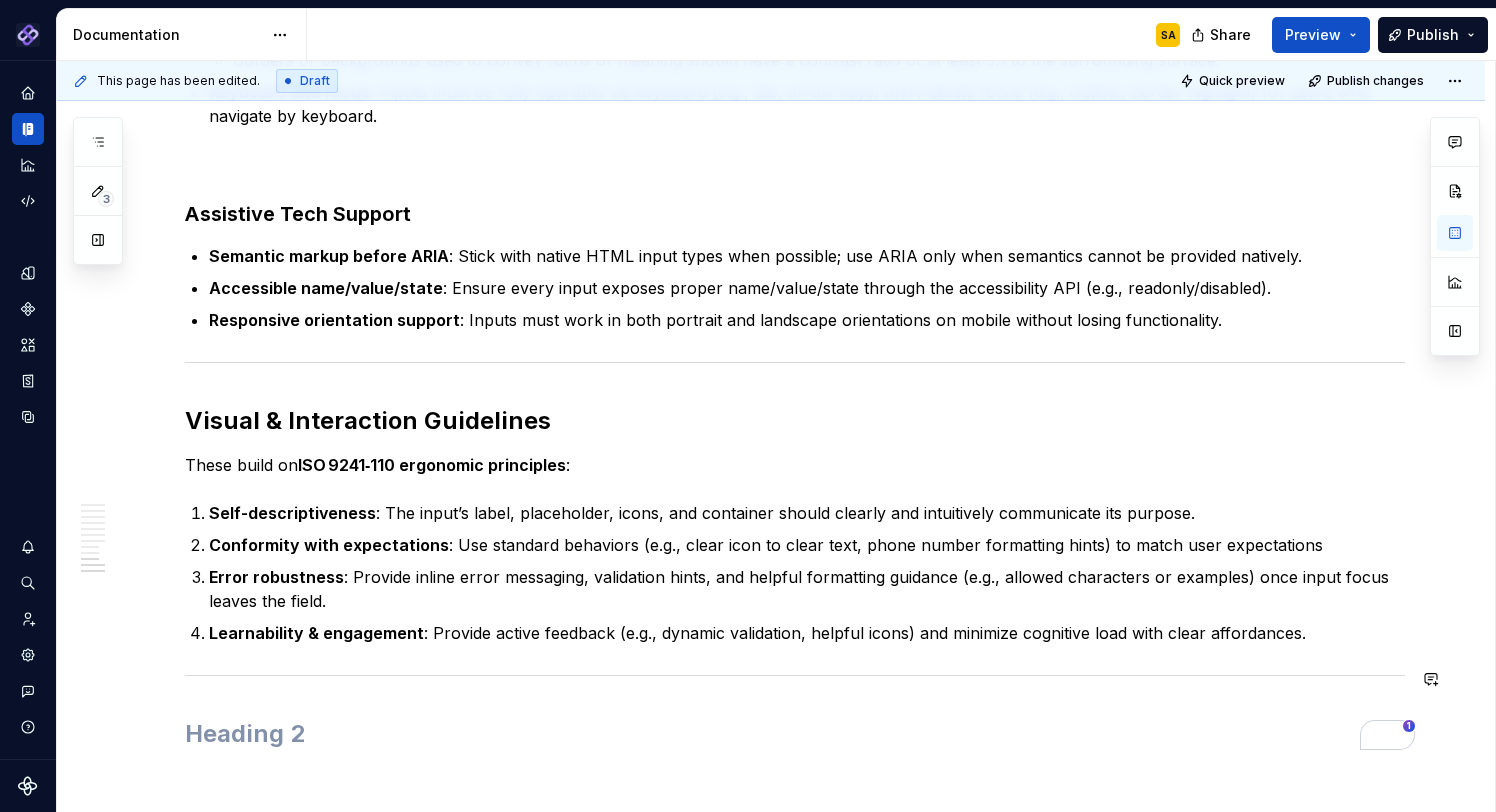 click on "Appearance Anatomy Size Layout Content Types Single-line inputs  for short data like names, email addresses, or search queries. Multi-line text areas  for longer input like comments, messages, or descriptions. (Add visual)  Behavior  States Interactions Validations When to use (Can add do’s and don’ts here with visuals) Use a suitable input type : Use a multiline text area instead of a single-line input when longer content is expected. The field size provides a visual cue to users on the expected length. Wait to validate : Validate only after users interact - show errors only post-interaction, not immediately on focus. Do’s and Don’ts Meaningful labels & hints : Clearly label each input. Placeholders are not substitutes for labels; avoid relying on them for instruction  Placeholder use : If necessary, make placeholder text secondary (“floating labels”) and ensure its contrast meets WCAG 1.4.3 (4.5:1). Accessibility Guidelines (WCAG-aligned)  Labeling & Instructions Clear labels/instructions  or  :" at bounding box center [795, -676] 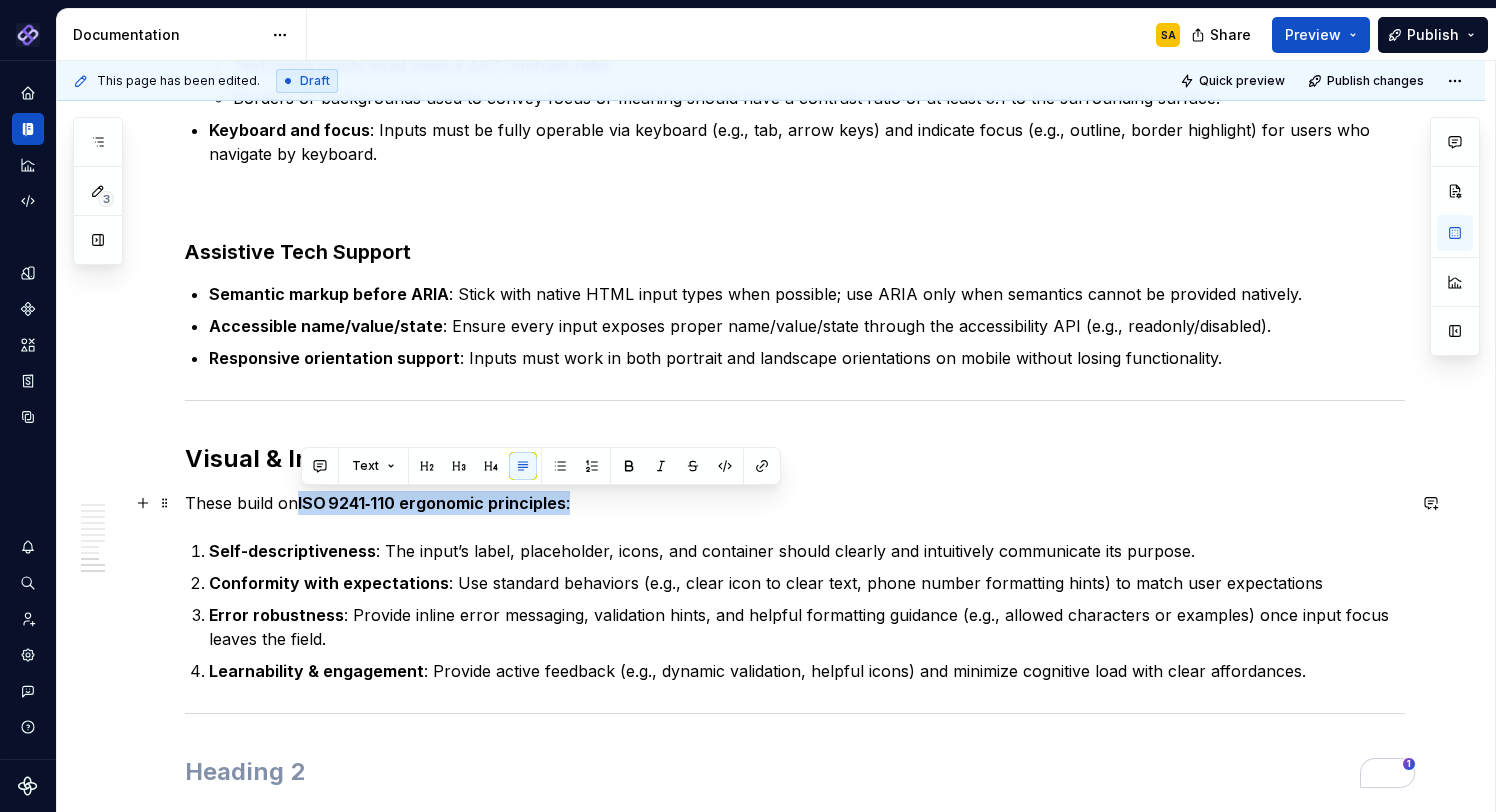 drag, startPoint x: 299, startPoint y: 503, endPoint x: 612, endPoint y: 503, distance: 313 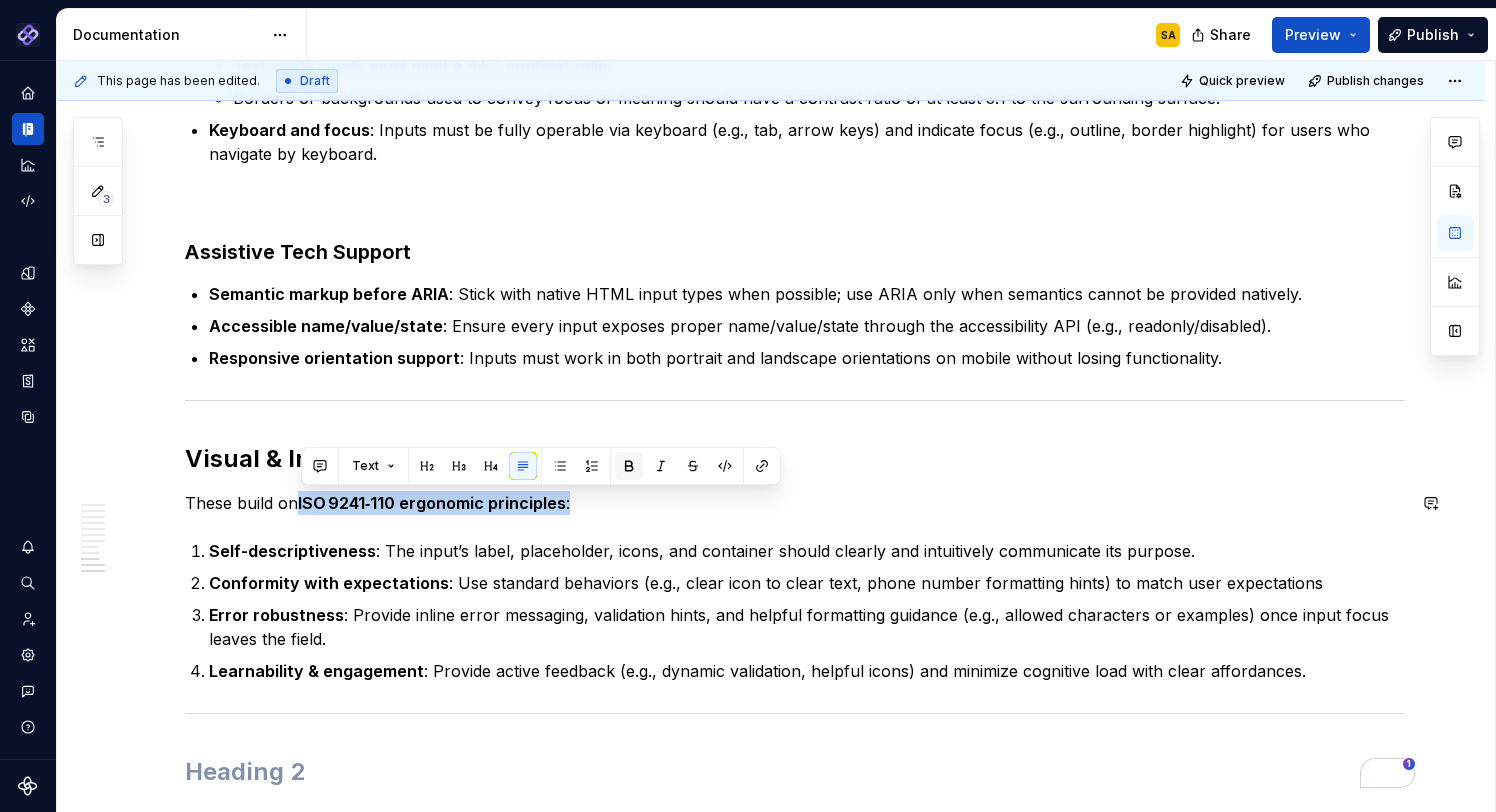 click at bounding box center [629, 466] 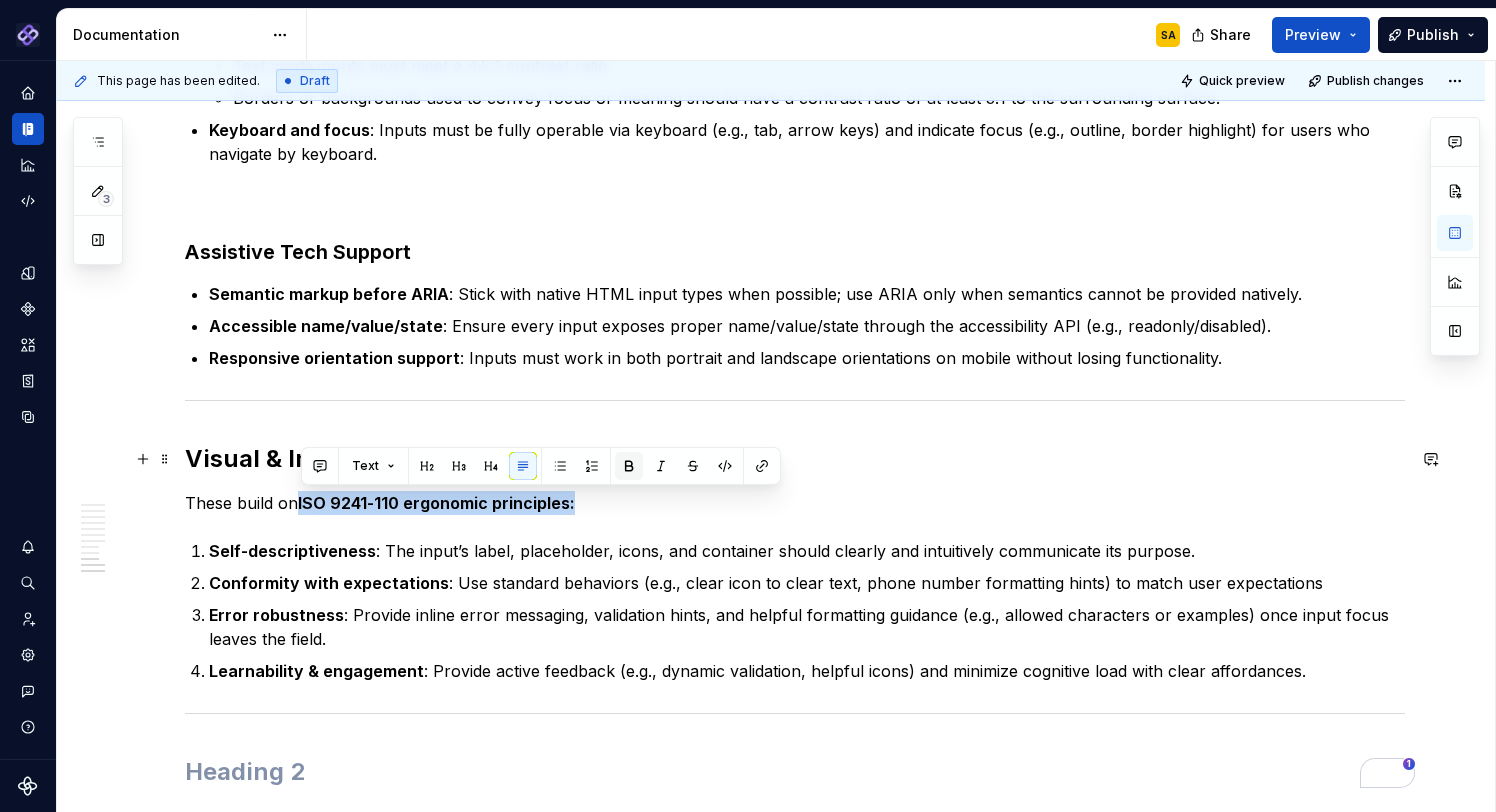 click at bounding box center [629, 466] 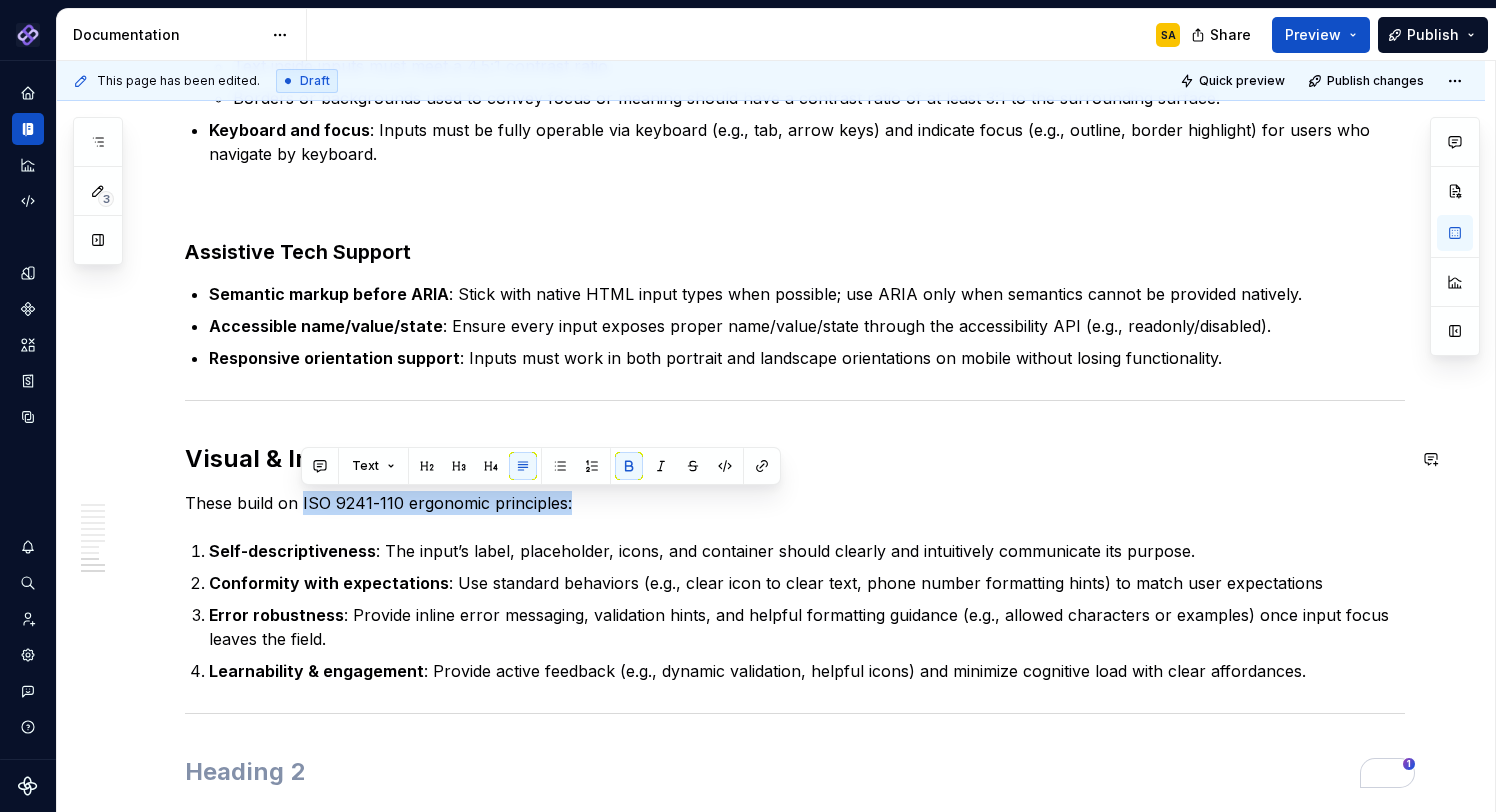 click on "Conformity with expectations : Use standard behaviors (e.g., clear icon to clear text, phone number formatting hints) to match user expectations" at bounding box center (807, 583) 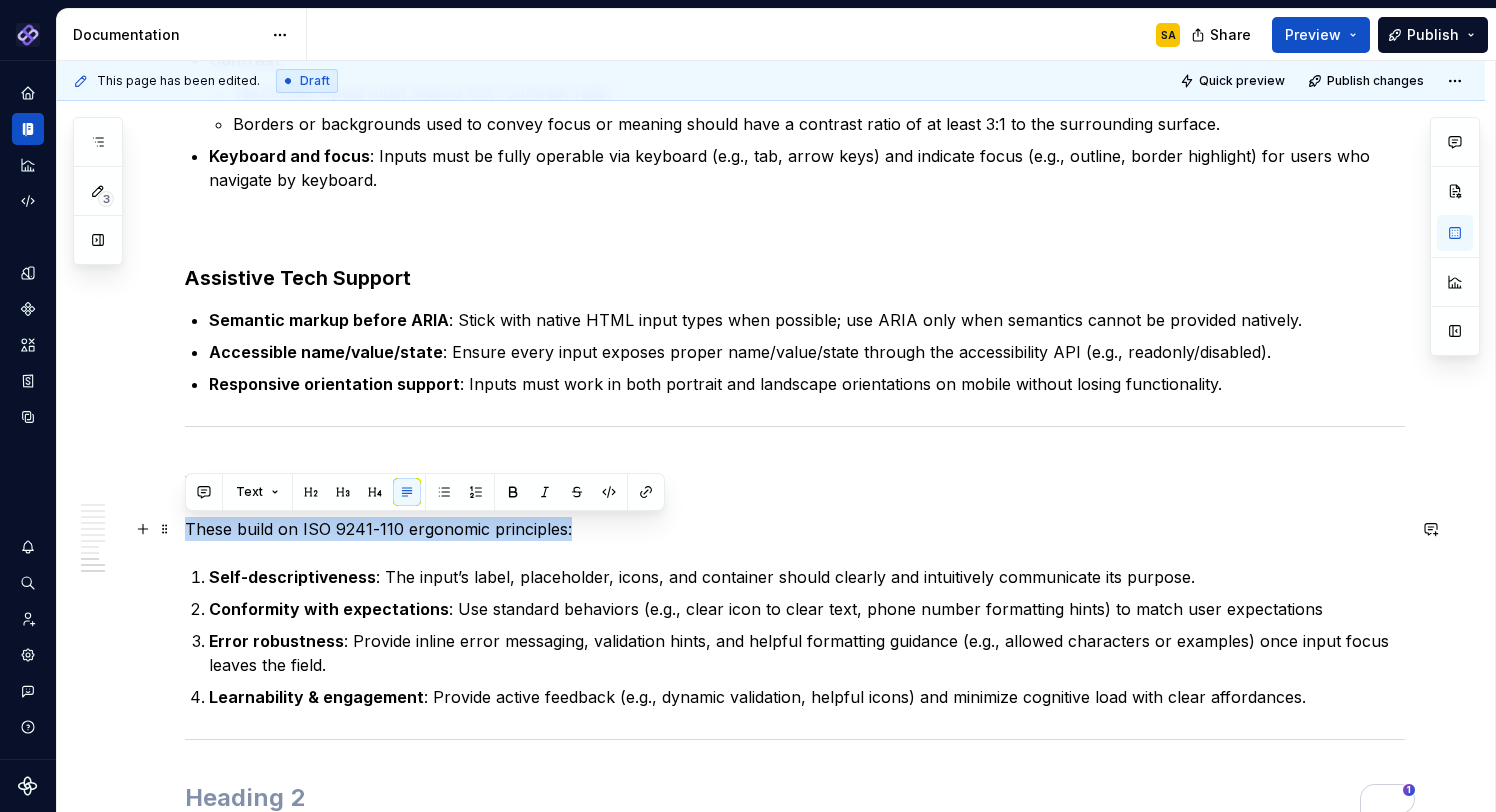 drag, startPoint x: 586, startPoint y: 540, endPoint x: 176, endPoint y: 523, distance: 410.3523 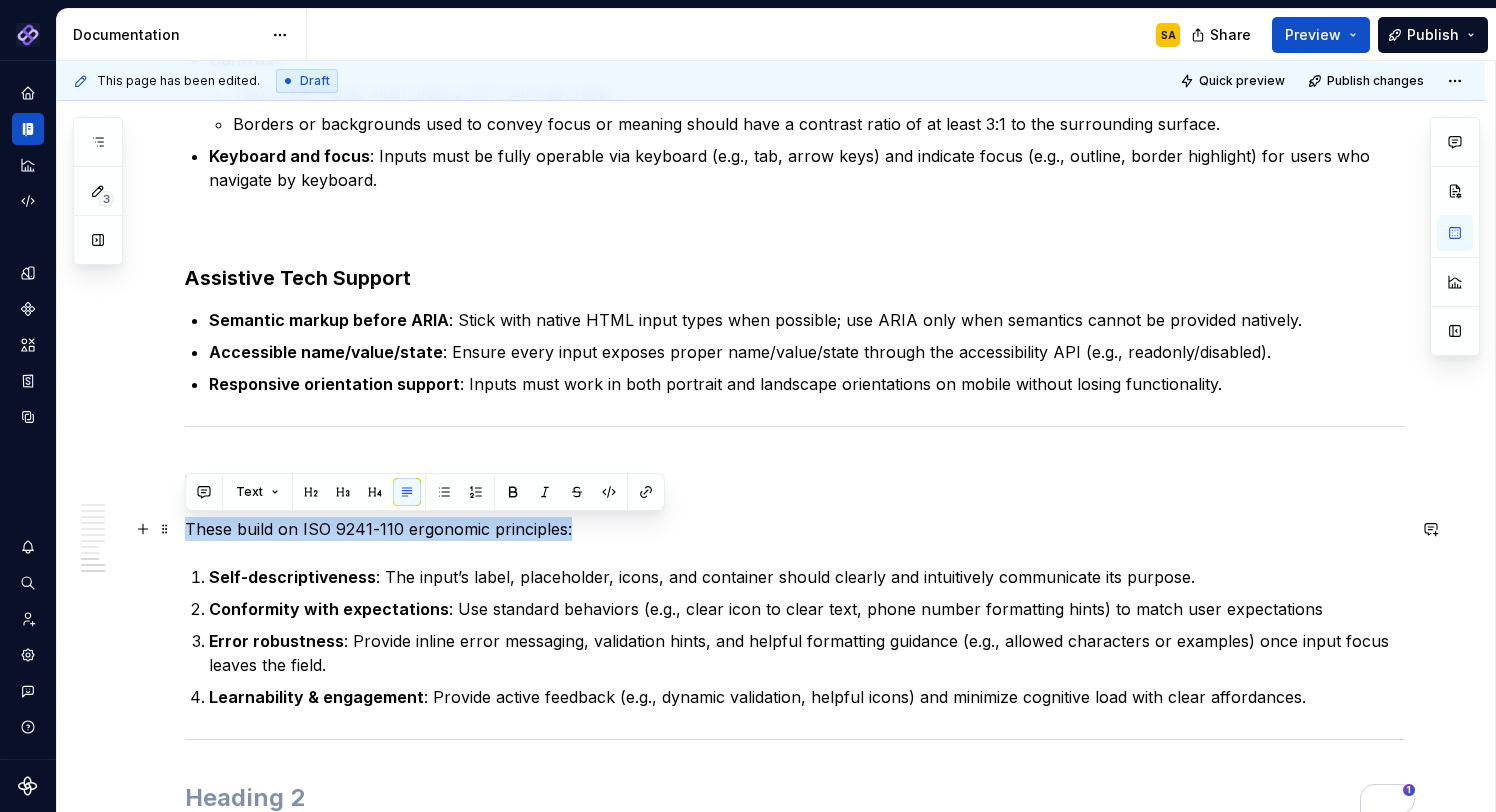 click on "Pantheon SA Design system data Documentation SA Share Preview Publish 3 Pages Add
Accessibility guide for tree Page tree.
Navigate the tree with the arrow keys. Common tree hotkeys apply. Further keybindings are available:
enter to execute primary action on focused item
f2 to start renaming the focused item
escape to abort renaming an item
control+d to start dragging selected items
Floorplans & Page Templates  Common Workflow Patterns Foundations Foundations Design Principles Color Typography Iconography Spacings Spacings Motion Shapes Elevation Components Layout & Structure Navigation Inputs & Controls Text Inputs Text field SA Text area Auto-complete Date picker Advance Date picker Time picker Select Dialogs, Sheets & Menus Display & Communication Badge Progress indicators  Banner Chip Tooltip Snackbar Counter Badge Tag Tag Group Lists Feedback & Messaging Charts & Visualization Search, Filter & Sort Icons & Images Table DecoBox Changes" at bounding box center (748, 406) 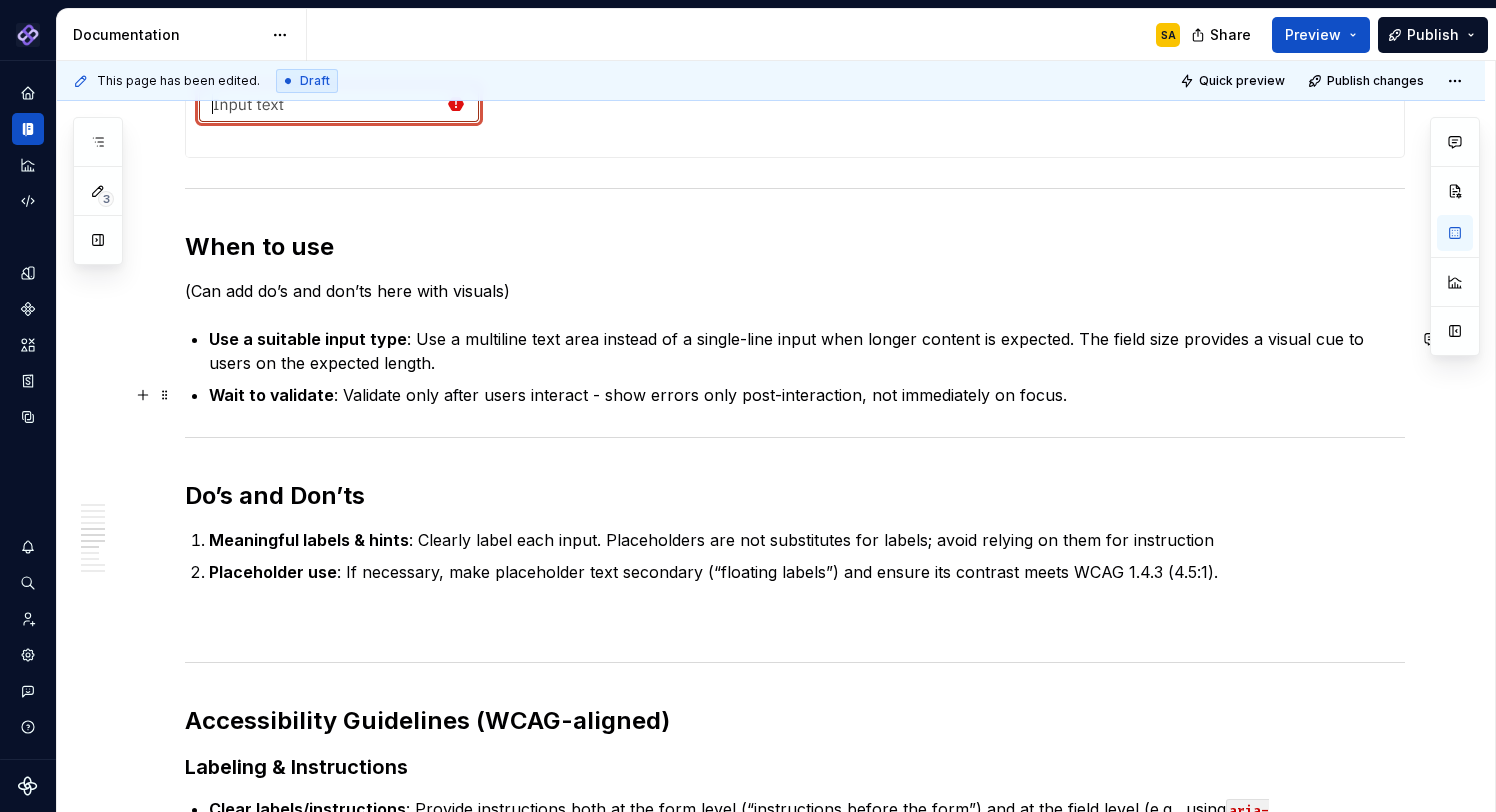 click on "Wait to validate : Validate only after users interact - show errors only post-interaction, not immediately on focus." at bounding box center (807, 395) 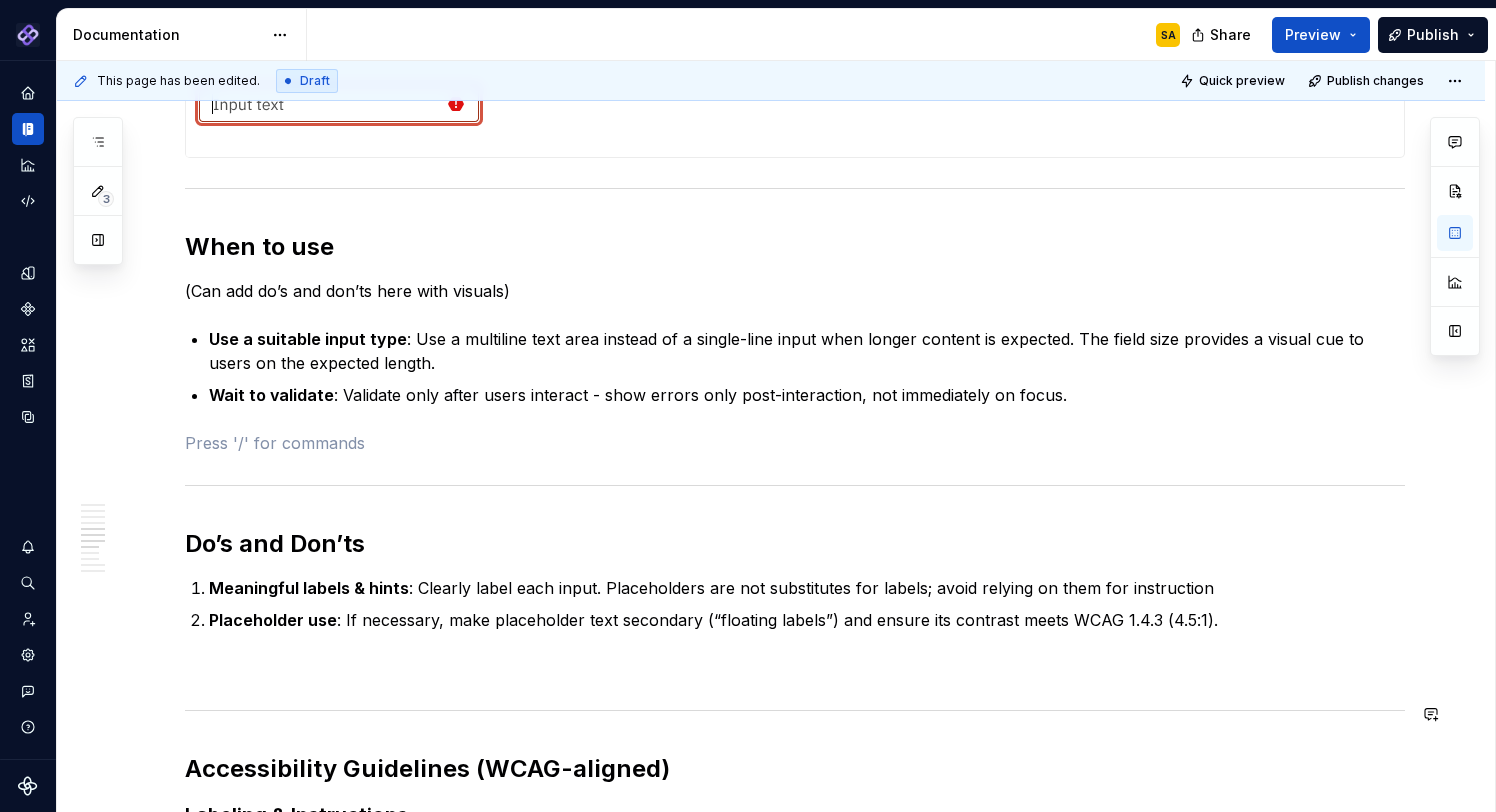 click on "Appearance Anatomy Size Layout Content Types Single-line inputs  for short data like names, email addresses, or search queries. Multi-line text areas  for longer input like comments, messages, or descriptions. (Add visual)  Behavior  States Interactions Validations When to use (Can add do’s and don’ts here with visuals) Use a suitable input type : Use a multiline text area instead of a single-line input when longer content is expected. The field size provides a visual cue to users on the expected length. Wait to validate : Validate only after users interact - show errors only post-interaction, not immediately on focus. Do’s and Don’ts Meaningful labels & hints : Clearly label each input. Placeholders are not substitutes for labels; avoid relying on them for instruction  Placeholder use : If necessary, make placeholder text secondary (“floating labels”) and ensure its contrast meets WCAG 1.4.3 (4.5:1). Accessibility Guidelines (WCAG-aligned)  Labeling & Instructions Clear labels/instructions  or  :" at bounding box center [795, 333] 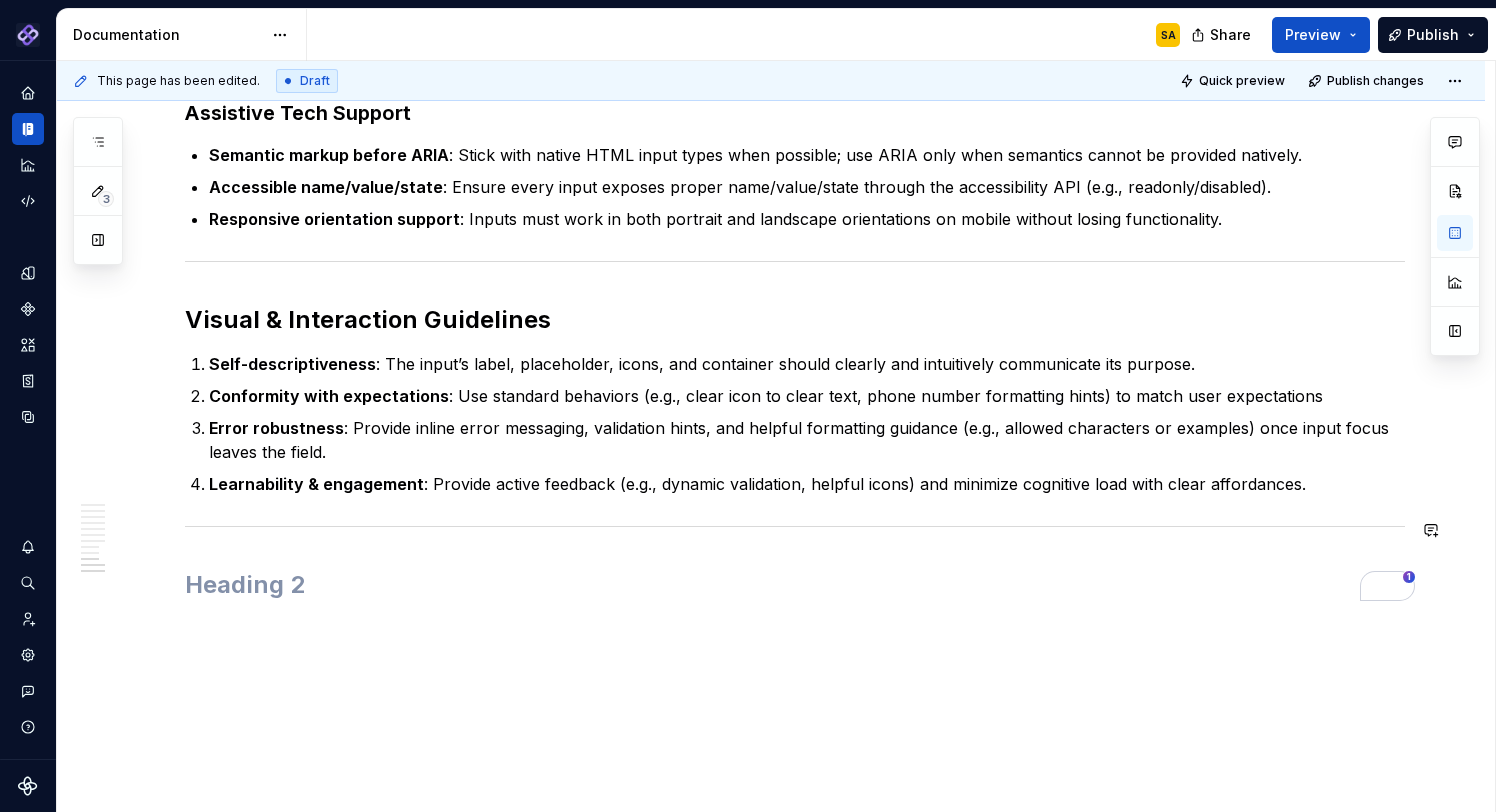 click on "Appearance Anatomy Size Layout Content Types Single-line inputs  for short data like names, email addresses, or search queries. Multi-line text areas  for longer input like comments, messages, or descriptions. (Add visual)  Behavior  States Interactions Validations When to use (Can add do’s and don’ts here with visuals) Use a suitable input type : Use a multiline text area instead of a single-line input when longer content is expected. The field size provides a visual cue to users on the expected length. Wait to validate : Validate only after users interact - show errors only post-interaction, not immediately on focus. Do’s and Don’ts Meaningful labels & hints : Clearly label each input. Placeholders are not substitutes for labels; avoid relying on them for instruction  Placeholder use : If necessary, make placeholder text secondary (“floating labels”) and ensure its contrast meets WCAG 1.4.3 (4.5:1). Accessibility Guidelines (WCAG-aligned)  Labeling & Instructions Clear labels/instructions  or  :" at bounding box center [795, -825] 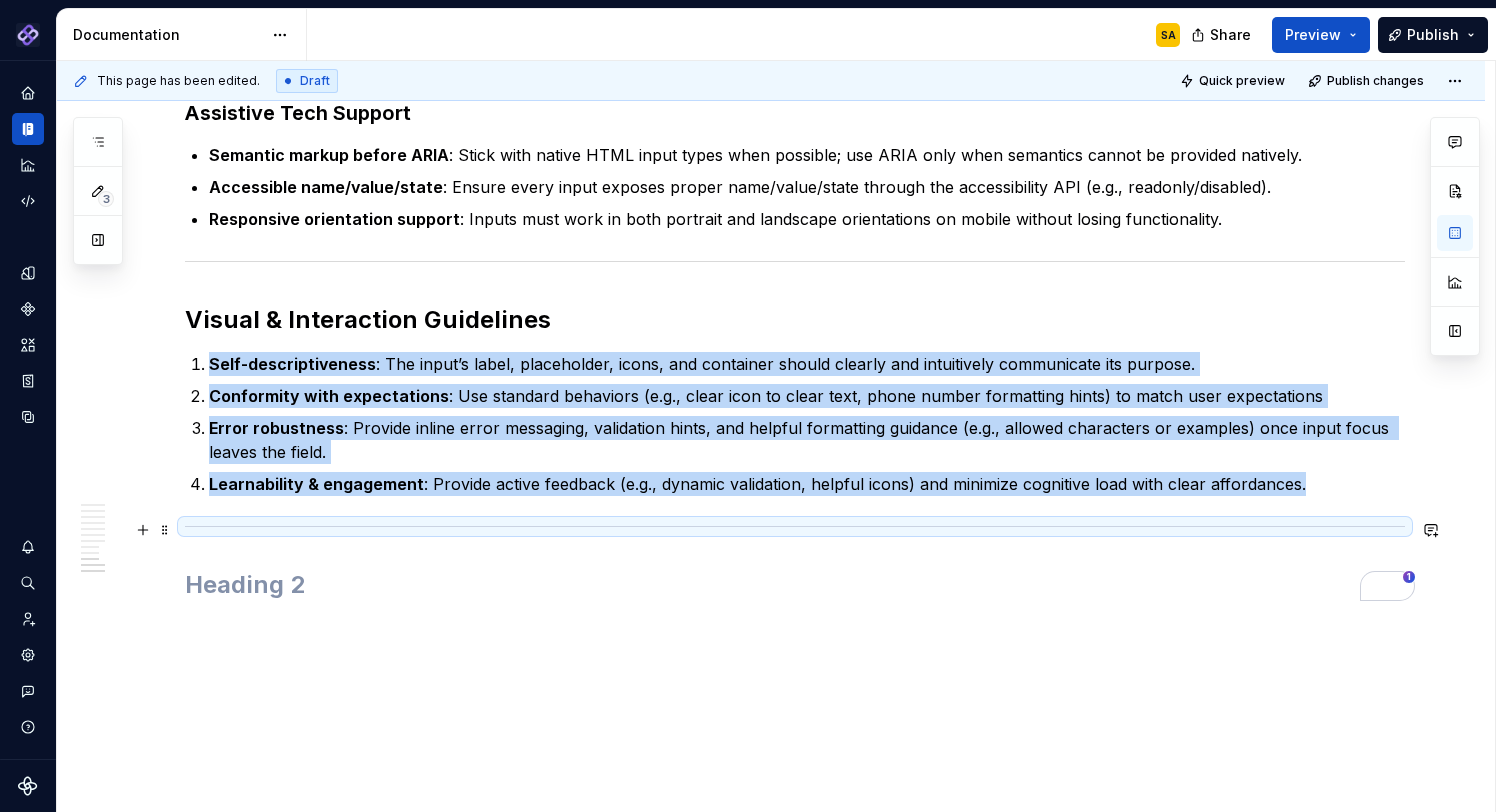 click at bounding box center [795, 526] 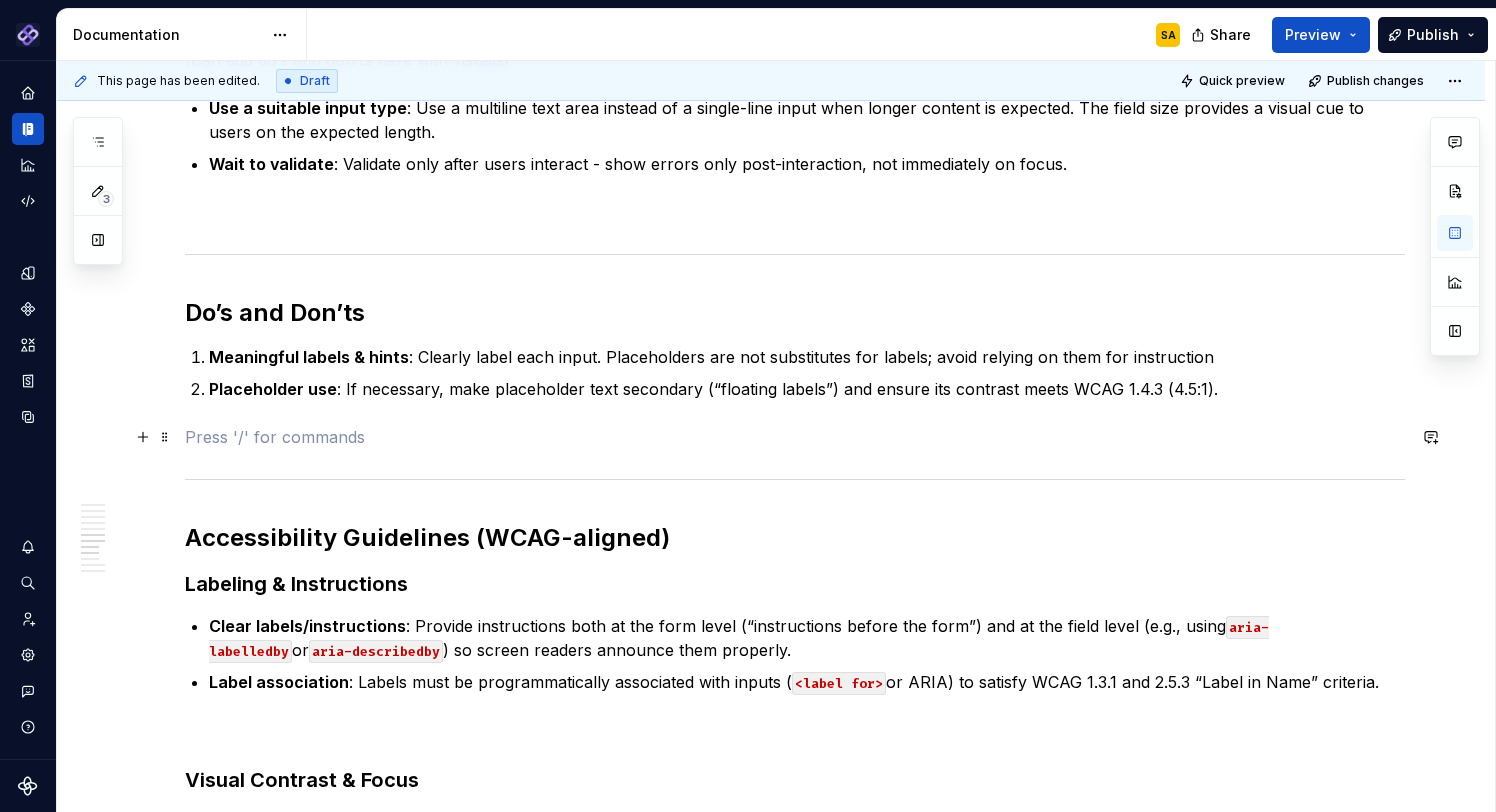 click at bounding box center [795, 437] 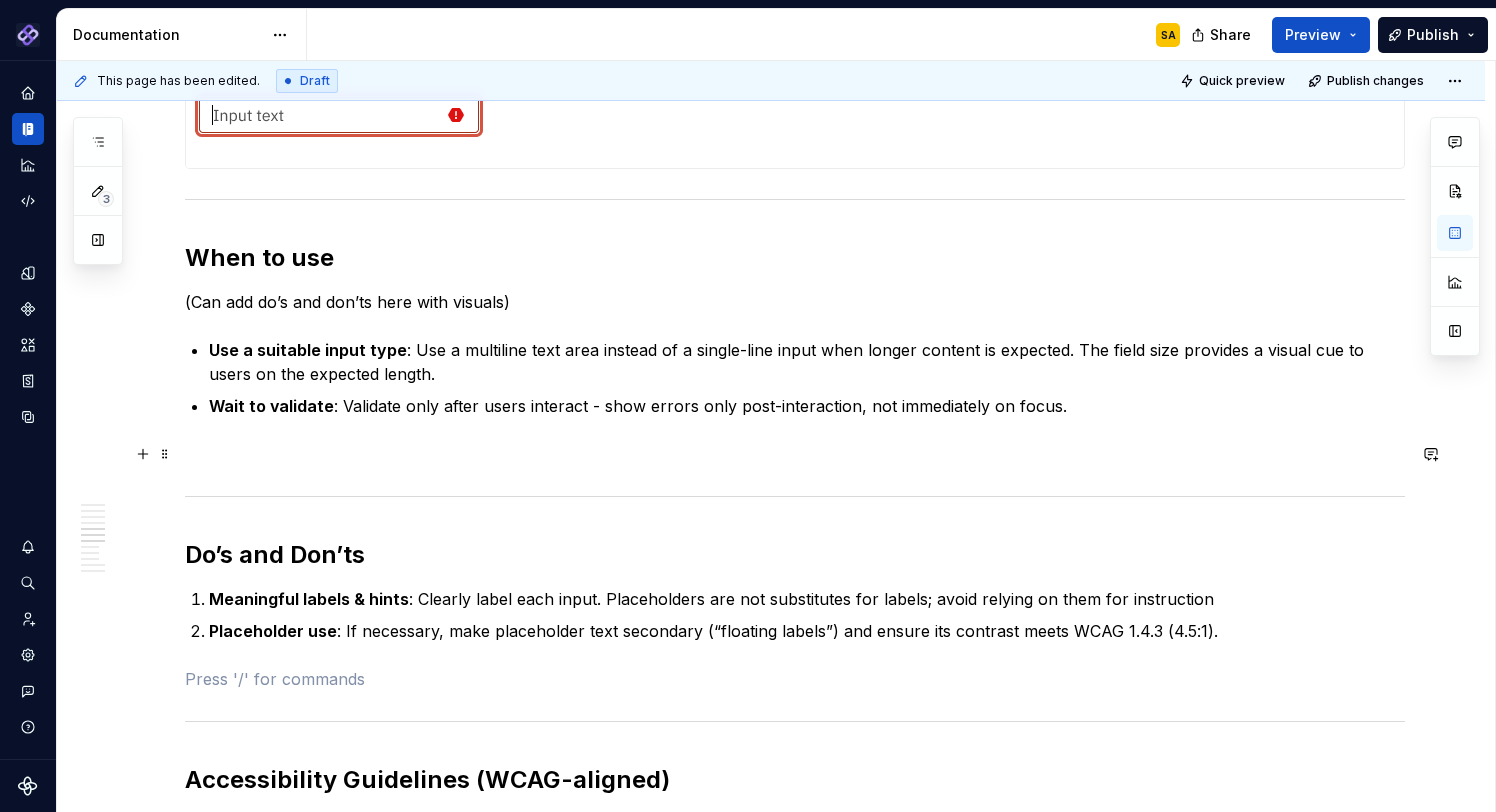 click at bounding box center (795, 454) 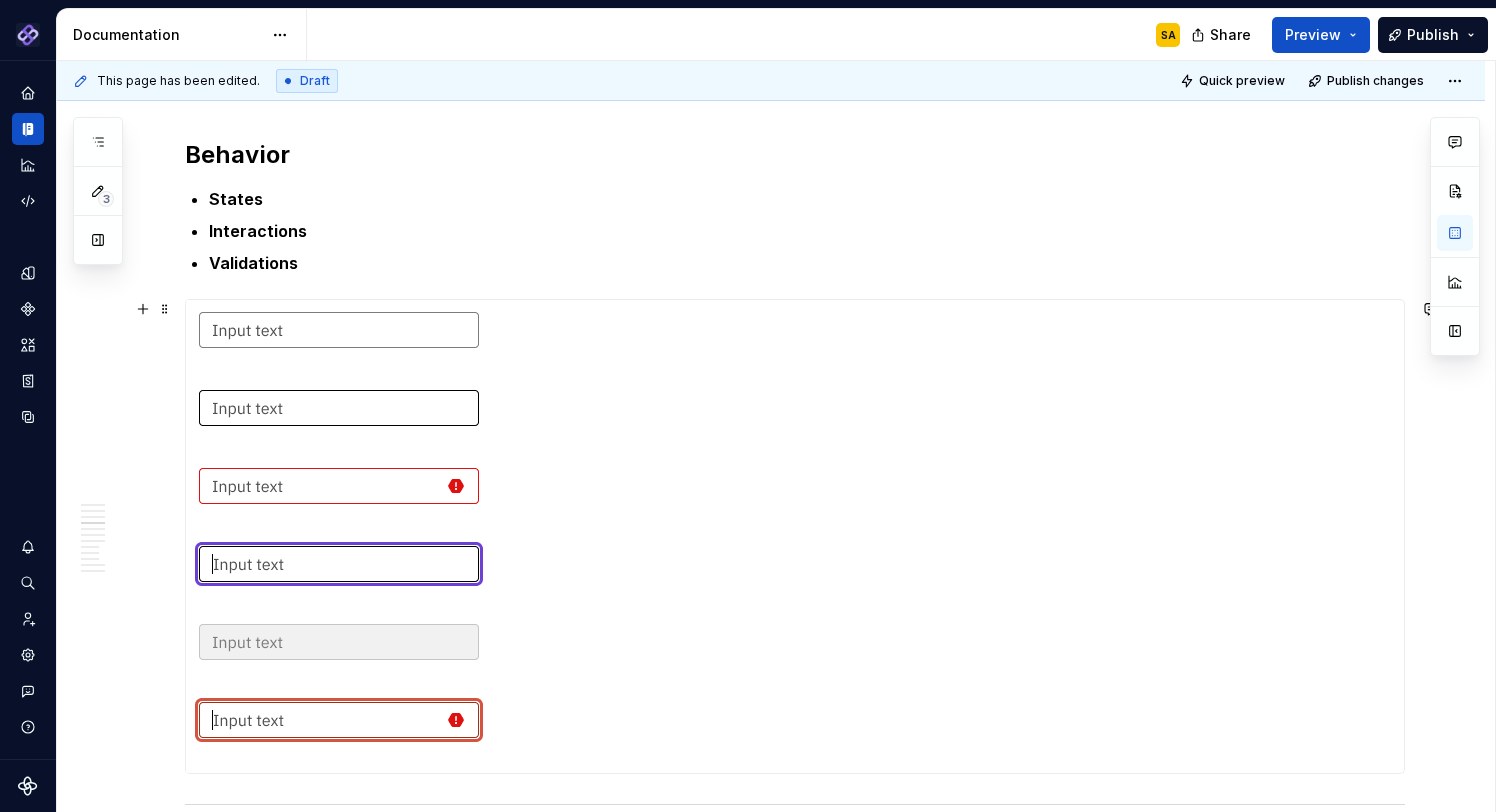 click at bounding box center [343, 536] 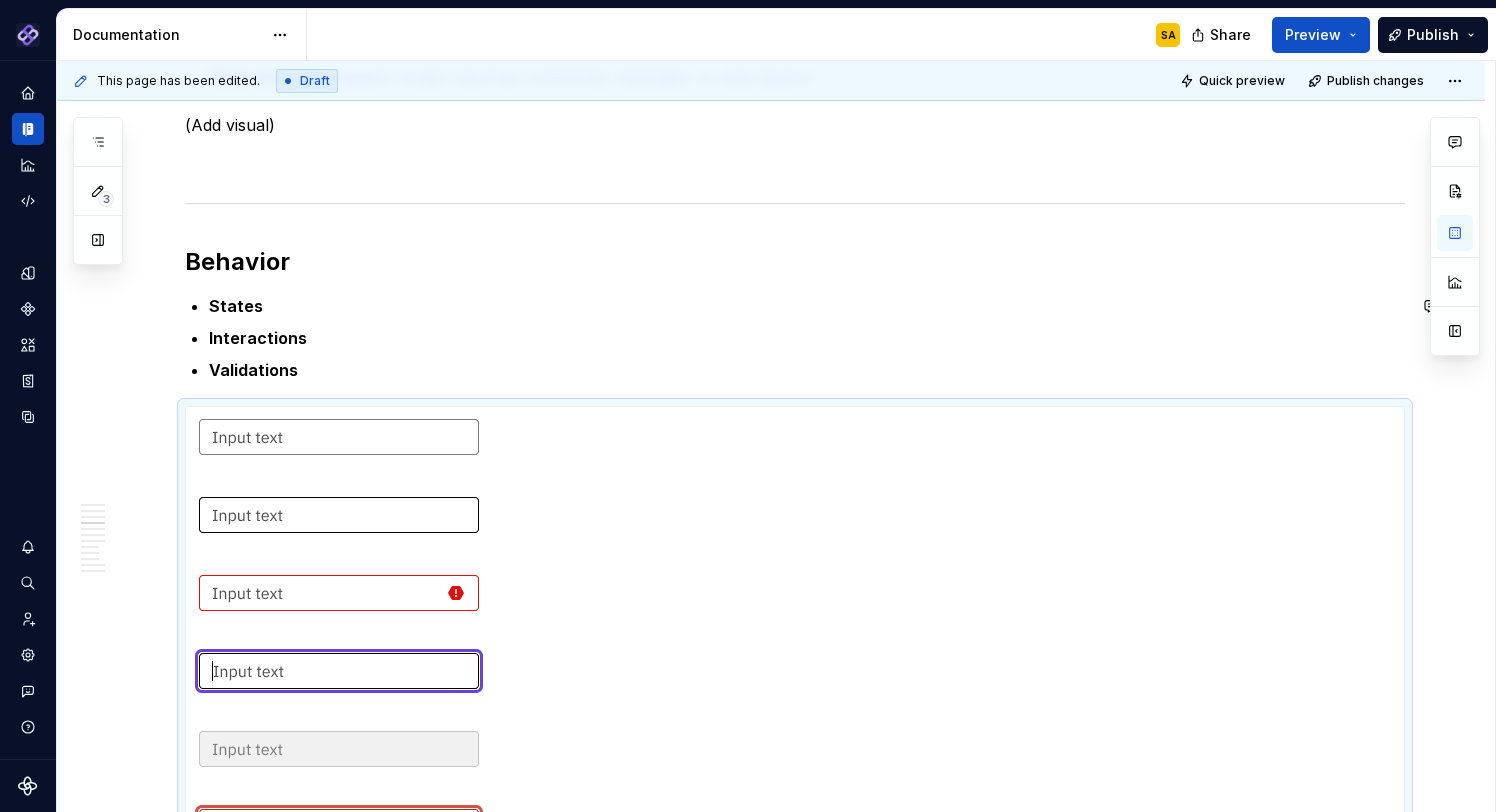 click on "Appearance Anatomy Size Layout Content Types Single-line inputs  for short data like names, email addresses, or search queries. Multi-line text areas  for longer input like comments, messages, or descriptions. (Add visual)  Behavior  States Interactions Validations When to use (Can add do’s and don’ts here with visuals) Use a suitable input type : Use a multiline text area instead of a single-line input when longer content is expected. The field size provides a visual cue to users on the expected length. Wait to validate : Validate only after users interact - show errors only post-interaction, not immediately on focus. Do’s and Don’ts Meaningful labels & hints : Clearly label each input. Placeholders are not substitutes for labels; avoid relying on them for instruction  Placeholder use : If necessary, make placeholder text secondary (“floating labels”) and ensure its contrast meets WCAG 1.4.3 (4.5:1). Accessibility Guidelines (WCAG-aligned)  Labeling & Instructions Clear labels/instructions  or  :" at bounding box center [795, 1056] 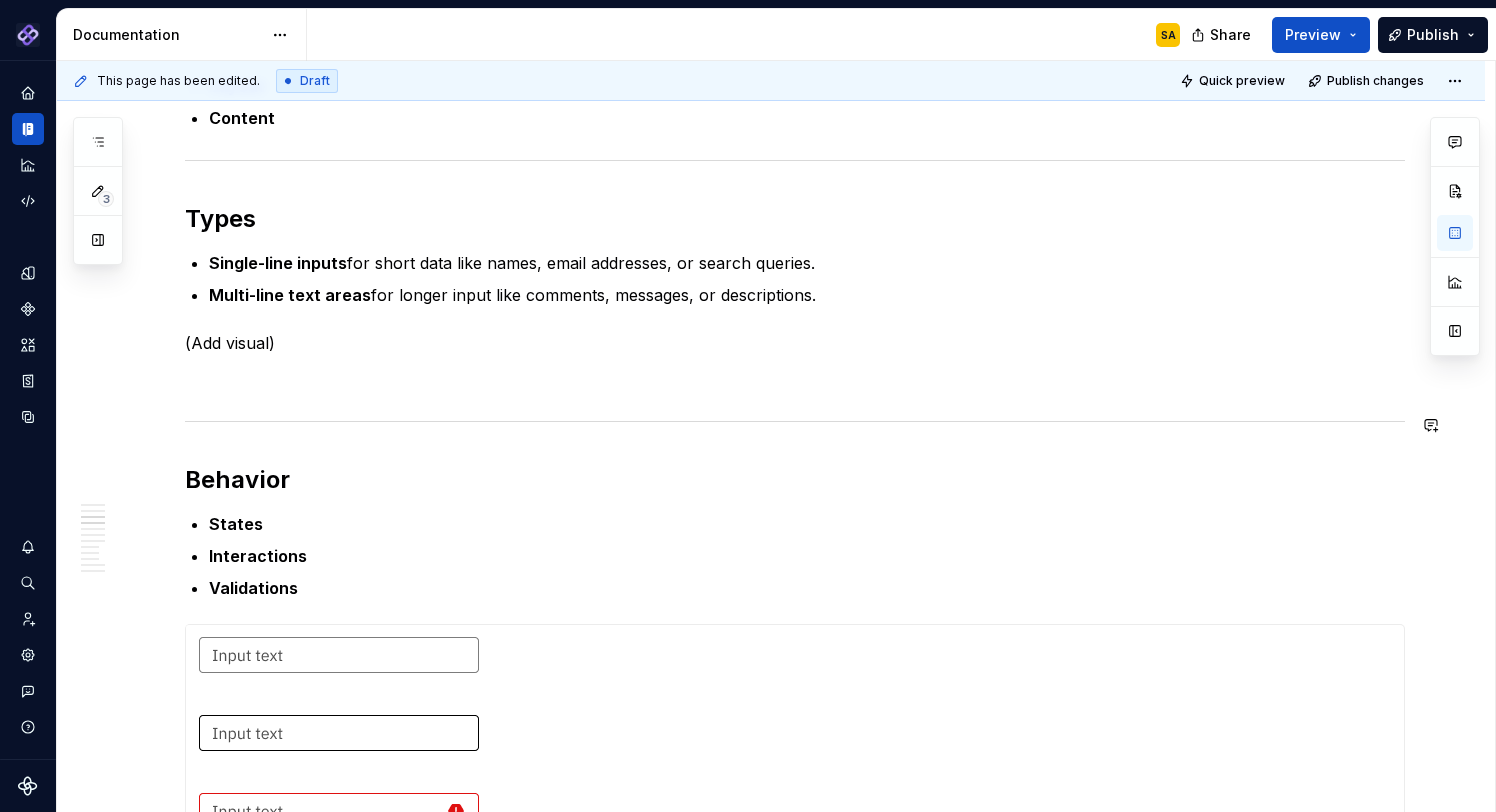 click on "Appearance Anatomy Size Layout Content Types Single-line inputs  for short data like names, email addresses, or search queries. Multi-line text areas  for longer input like comments, messages, or descriptions. (Add visual)  Behavior  States Interactions Validations When to use (Can add do’s and don’ts here with visuals) Use a suitable input type : Use a multiline text area instead of a single-line input when longer content is expected. The field size provides a visual cue to users on the expected length. Wait to validate : Validate only after users interact - show errors only post-interaction, not immediately on focus. Do’s and Don’ts Meaningful labels & hints : Clearly label each input. Placeholders are not substitutes for labels; avoid relying on them for instruction  Placeholder use : If necessary, make placeholder text secondary (“floating labels”) and ensure its contrast meets WCAG 1.4.3 (4.5:1). Accessibility Guidelines (WCAG-aligned)  Labeling & Instructions Clear labels/instructions  or  :" at bounding box center (771, 1384) 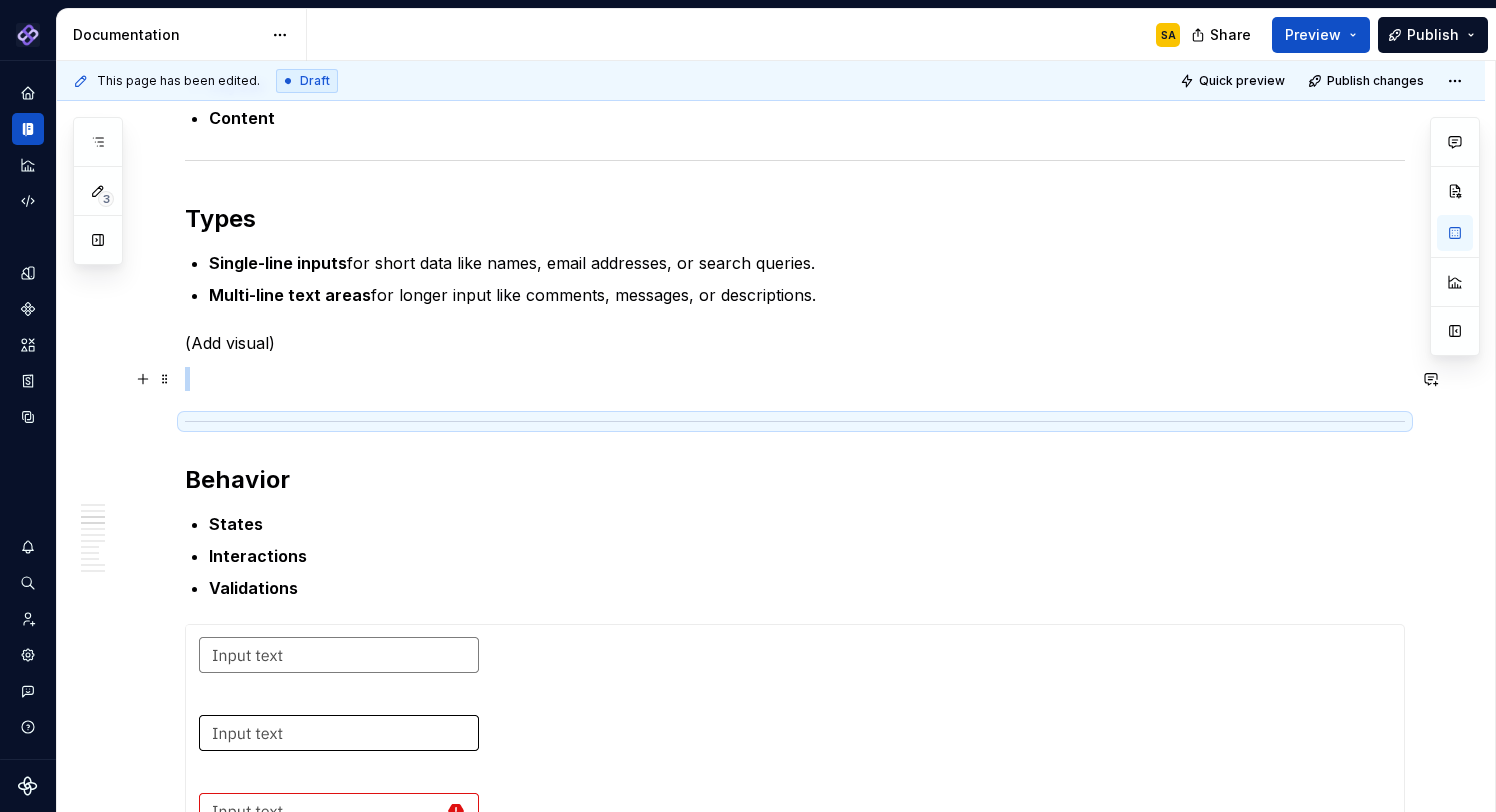 click at bounding box center (795, 379) 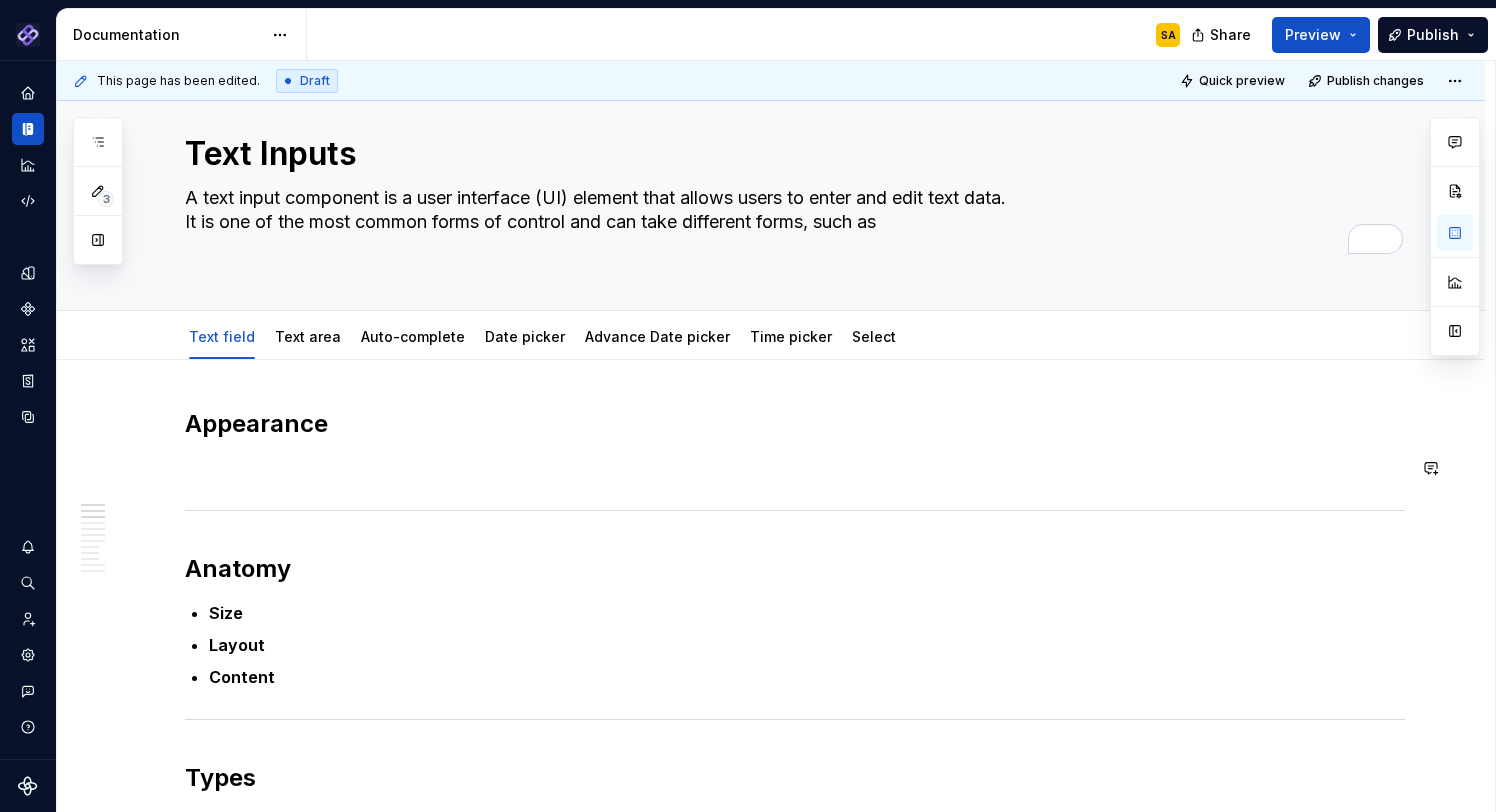 click on "Appearance Anatomy Size Layout Content Types Single-line inputs  for short data like names, email addresses, or search queries. Multi-line text areas  for longer input like comments, messages, or descriptions. (Add visual)  Behavior  States Interactions Validations When to use (Can add do’s and don’ts here with visuals) Use a suitable input type : Use a multiline text area instead of a single-line input when longer content is expected. The field size provides a visual cue to users on the expected length. Wait to validate : Validate only after users interact - show errors only post-interaction, not immediately on focus. Do’s and Don’ts Meaningful labels & hints : Clearly label each input. Placeholders are not substitutes for labels; avoid relying on them for instruction  Placeholder use : If necessary, make placeholder text secondary (“floating labels”) and ensure its contrast meets WCAG 1.4.3 (4.5:1). Accessibility Guidelines (WCAG-aligned)  Labeling & Instructions Clear labels/instructions  or  :" at bounding box center [795, 1815] 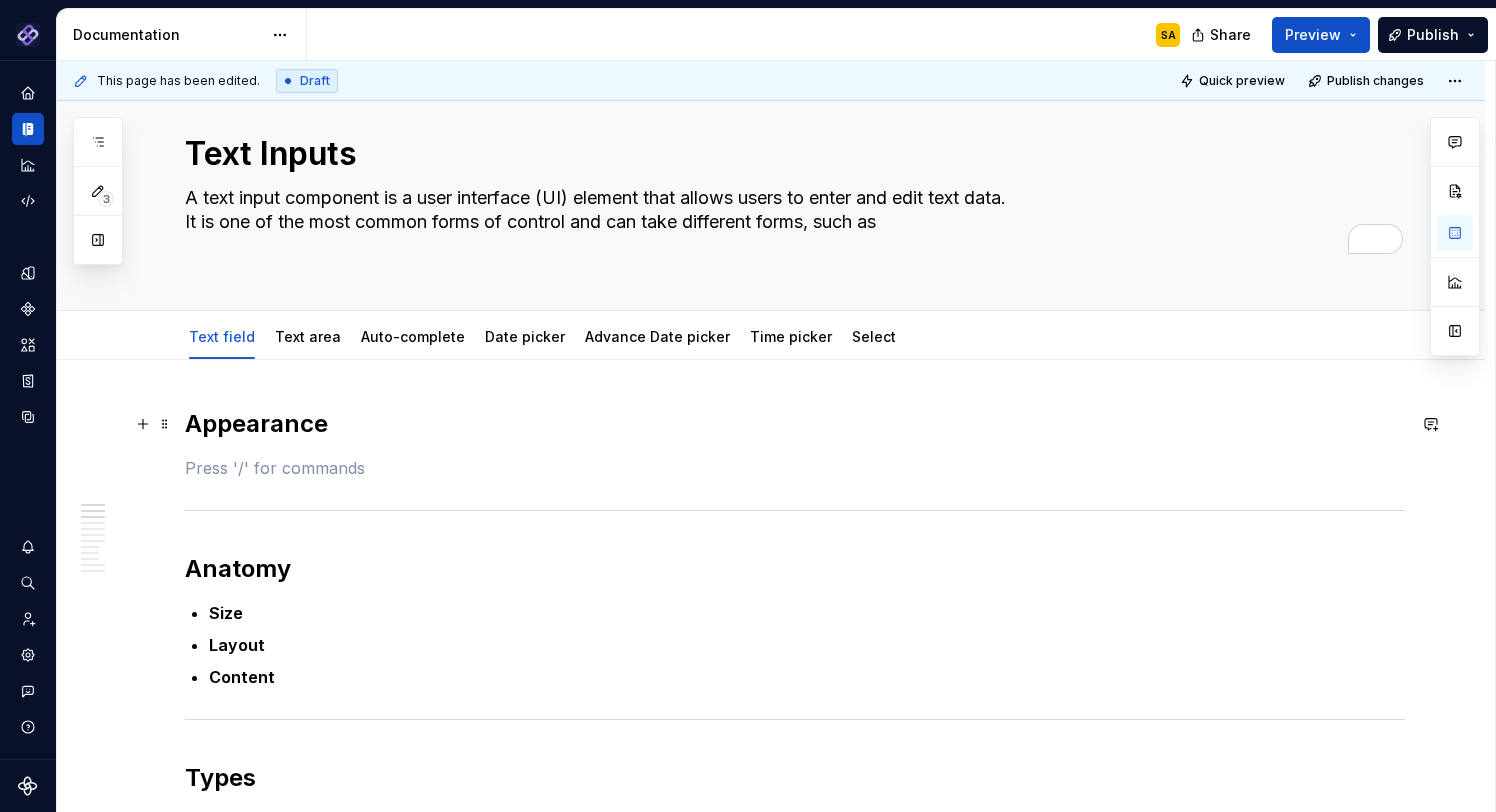 click on "Appearance" at bounding box center [795, 424] 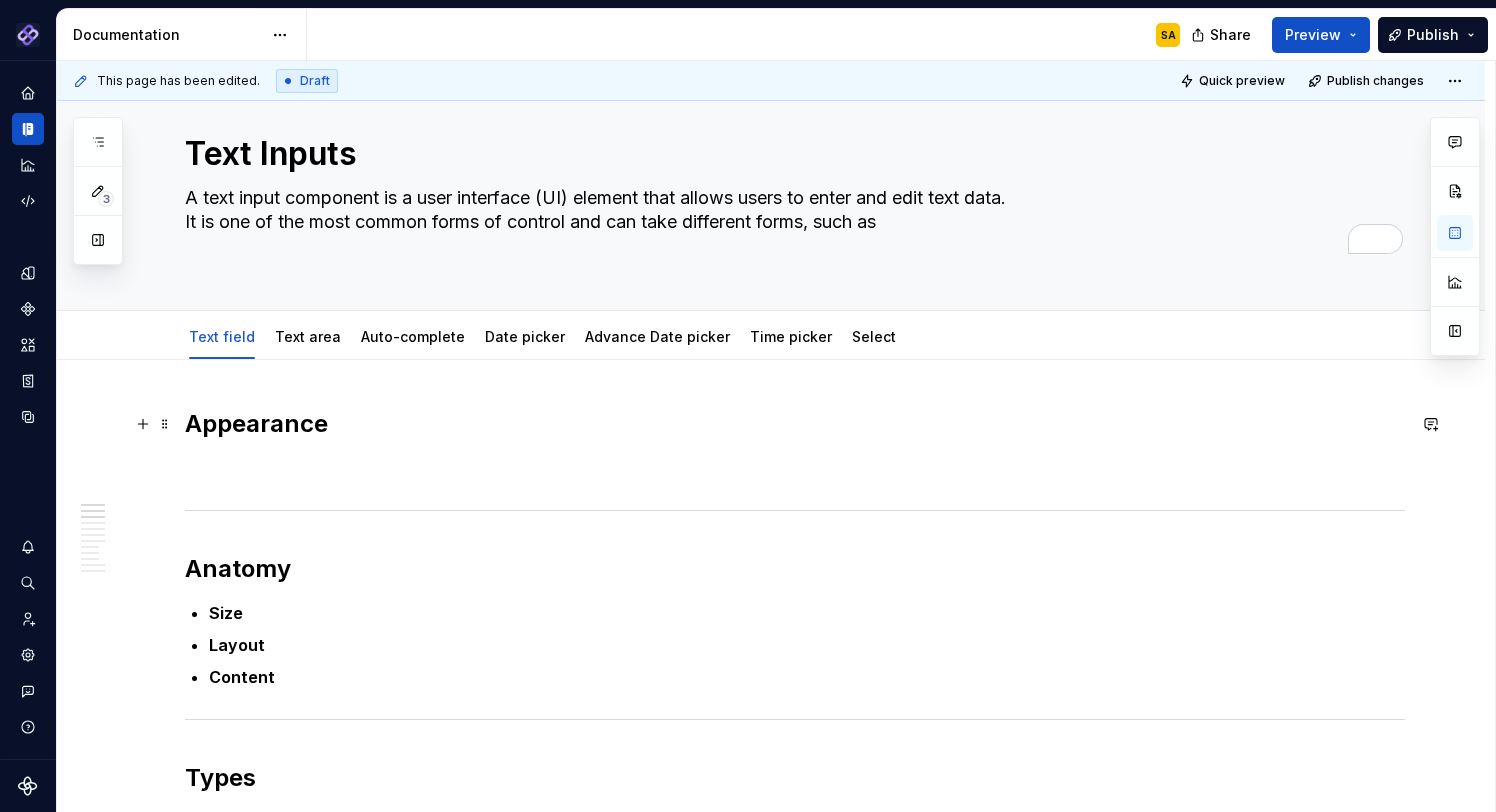click on "Appearance" at bounding box center [795, 424] 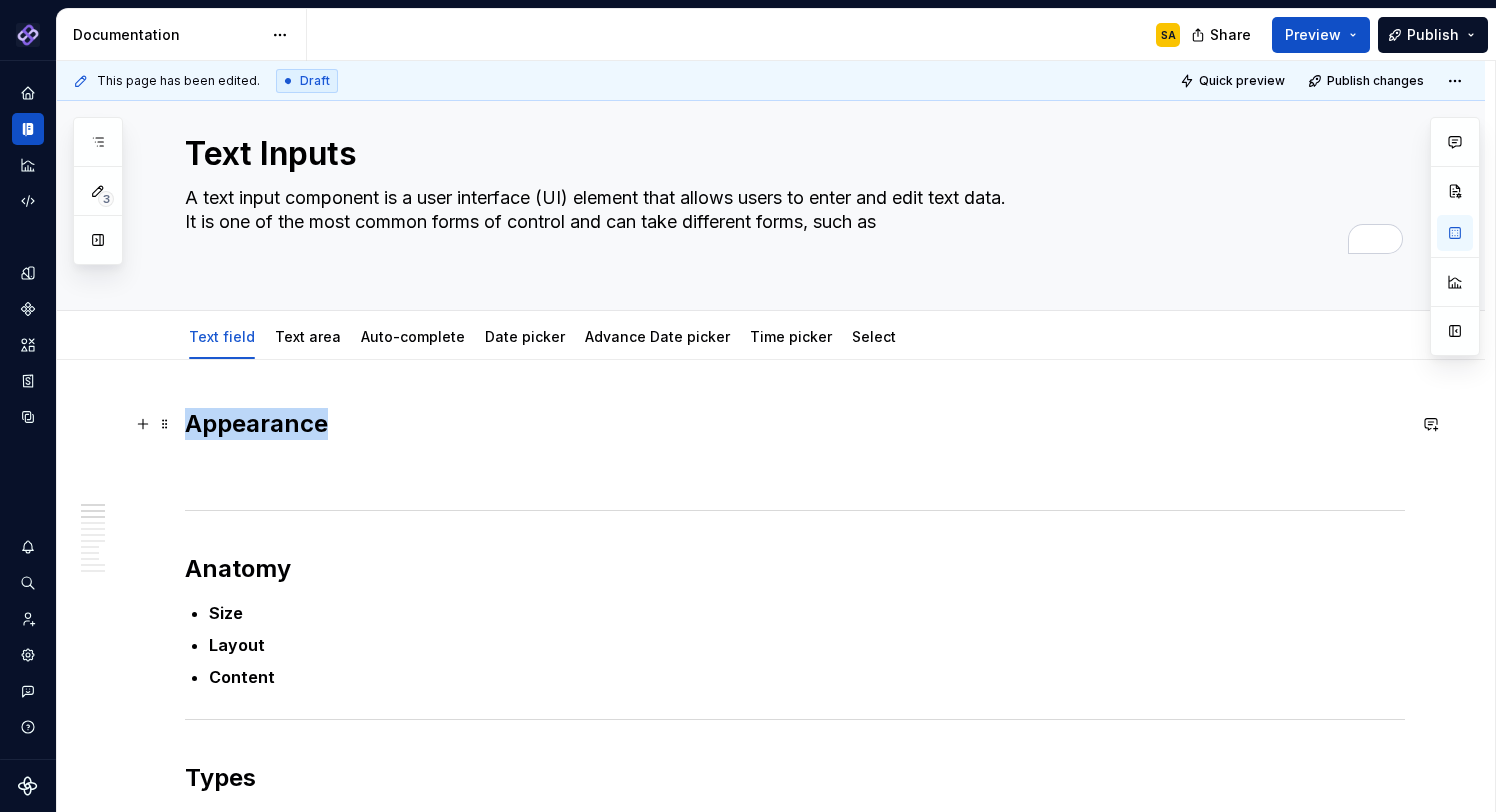 click on "Appearance" at bounding box center (795, 424) 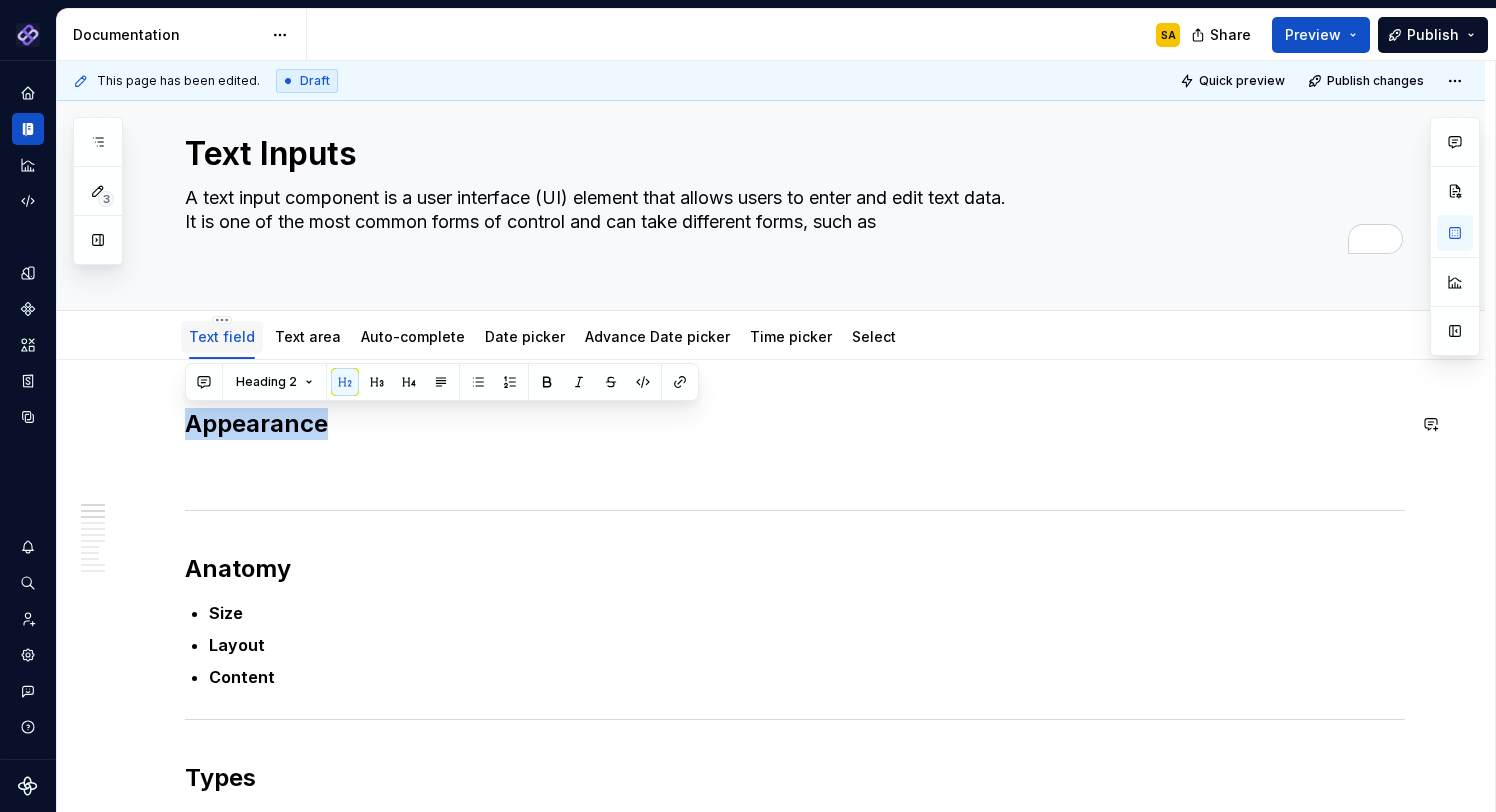 click on "Appearance Anatomy Size Layout Content Types Single-line inputs  for short data like names, email addresses, or search queries. Multi-line text areas  for longer input like comments, messages, or descriptions. (Add visual)  Behavior  States Interactions Validations When to use (Can add do’s and don’ts here with visuals) Use a suitable input type : Use a multiline text area instead of a single-line input when longer content is expected. The field size provides a visual cue to users on the expected length. Wait to validate : Validate only after users interact - show errors only post-interaction, not immediately on focus. Do’s and Don’ts Meaningful labels & hints : Clearly label each input. Placeholders are not substitutes for labels; avoid relying on them for instruction  Placeholder use : If necessary, make placeholder text secondary (“floating labels”) and ensure its contrast meets WCAG 1.4.3 (4.5:1). Accessibility Guidelines (WCAG-aligned)  Labeling & Instructions Clear labels/instructions  or  :" at bounding box center [771, 1925] 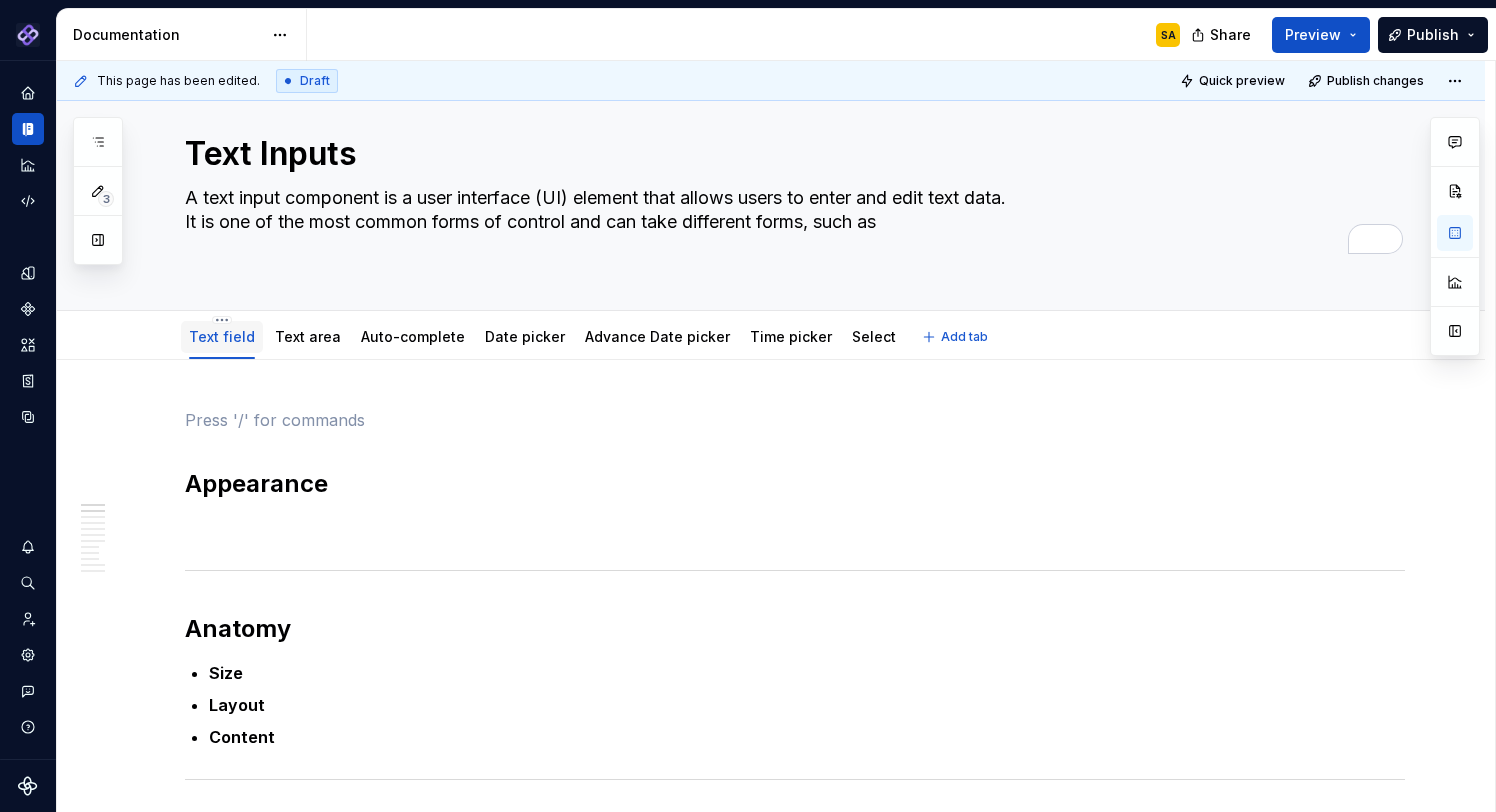 click on "Text field" at bounding box center [222, 336] 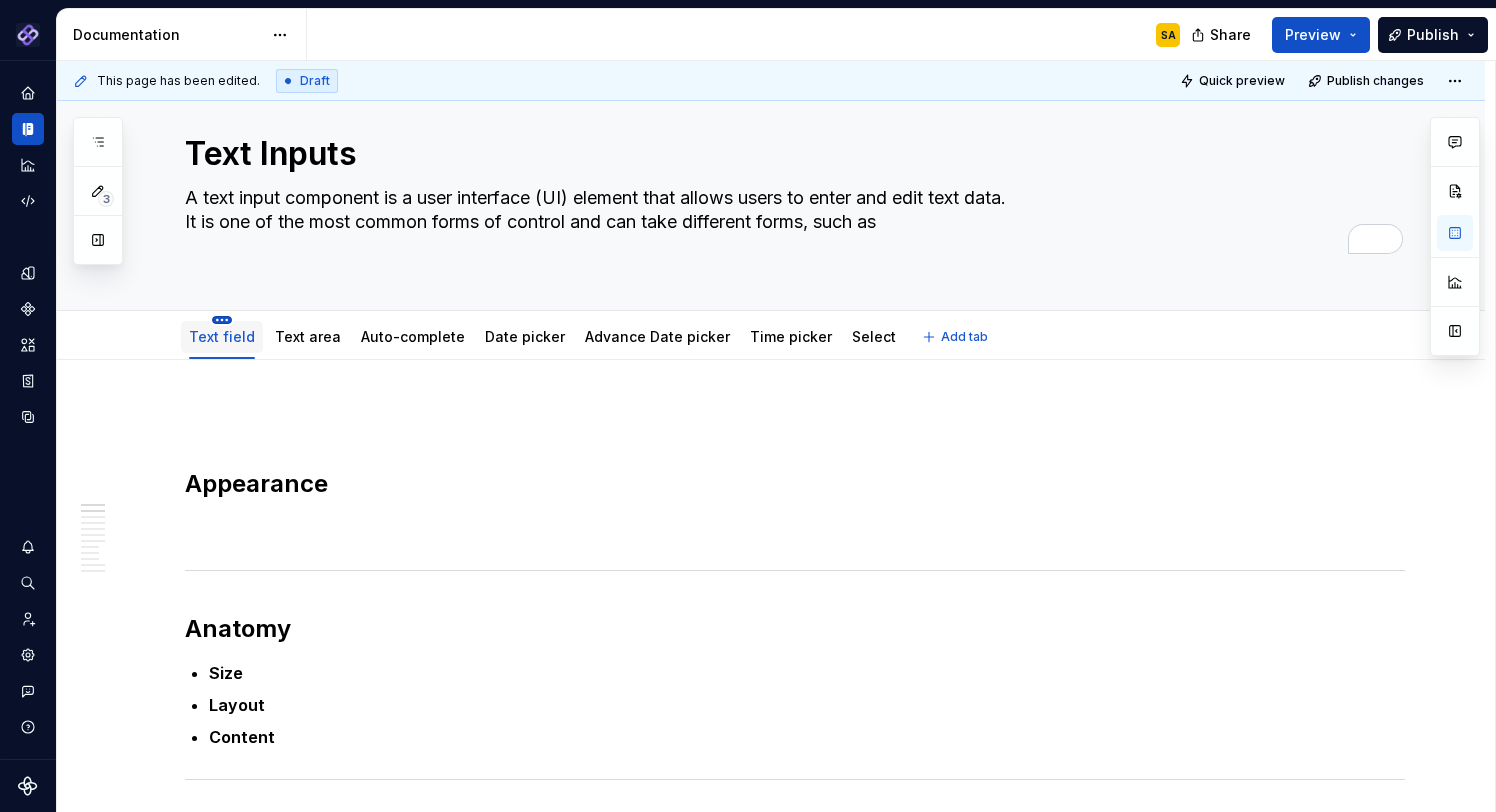 click on "Pantheon SA Design system data Documentation SA Share Preview Publish 3 Pages Add
Accessibility guide for tree Page tree.
Navigate the tree with the arrow keys. Common tree hotkeys apply. Further keybindings are available:
enter to execute primary action on focused item
f2 to start renaming the focused item
escape to abort renaming an item
control+d to start dragging selected items
Floorplans & Page Templates  Common Workflow Patterns Foundations Foundations Design Principles Color Typography Iconography Spacings Spacings Motion Shapes Elevation Components Layout & Structure Navigation Inputs & Controls Text Inputs Text field SA Text area Auto-complete Date picker Advance Date picker Time picker Select Dialogs, Sheets & Menus Display & Communication Badge Progress indicators  Banner Chip Tooltip Snackbar Counter Badge Tag Tag Group Lists Feedback & Messaging Charts & Visualization Search, Filter & Sort Icons & Images Table DecoBox Changes" at bounding box center [748, 406] 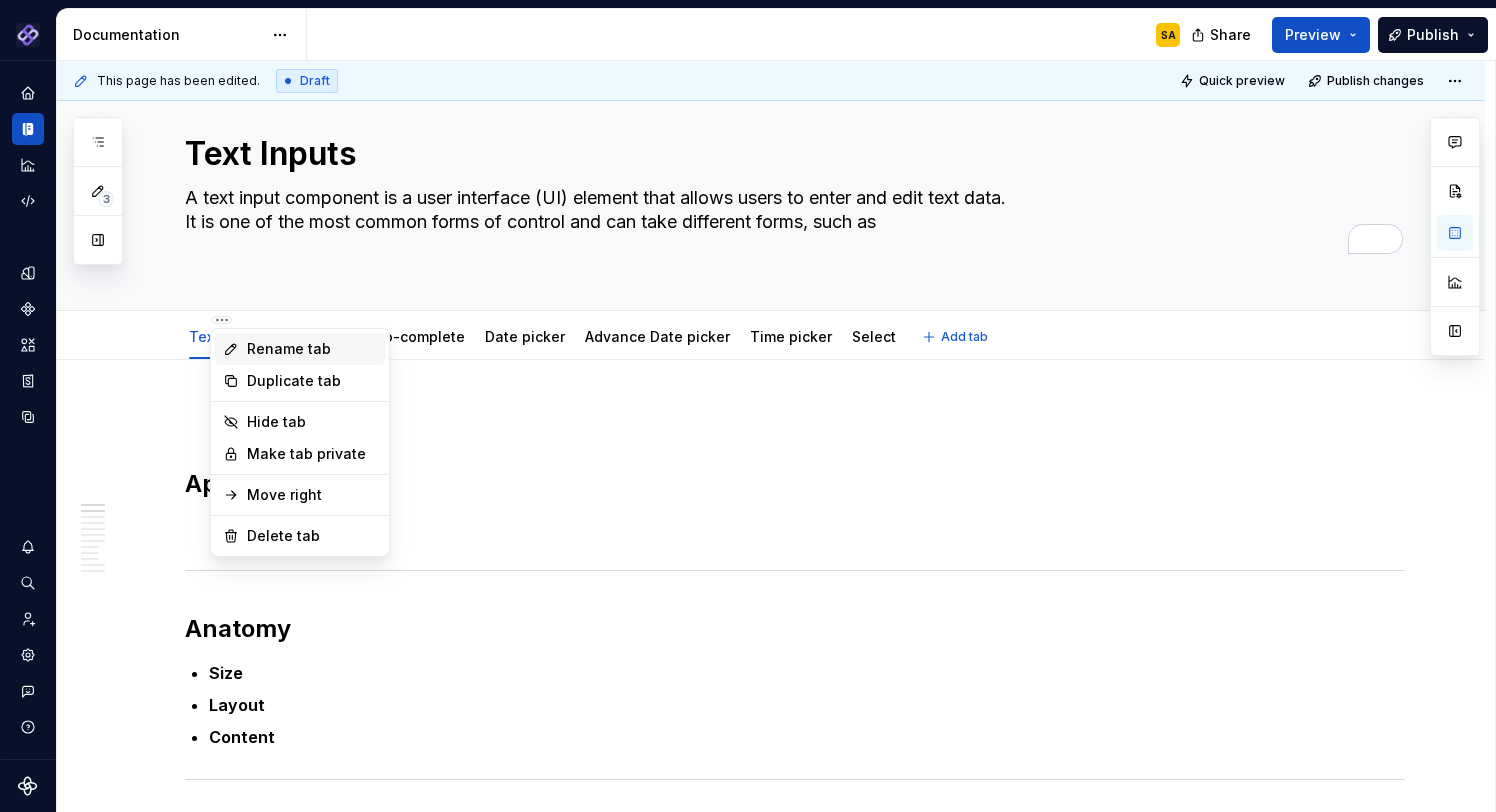 click on "Rename tab" at bounding box center (312, 349) 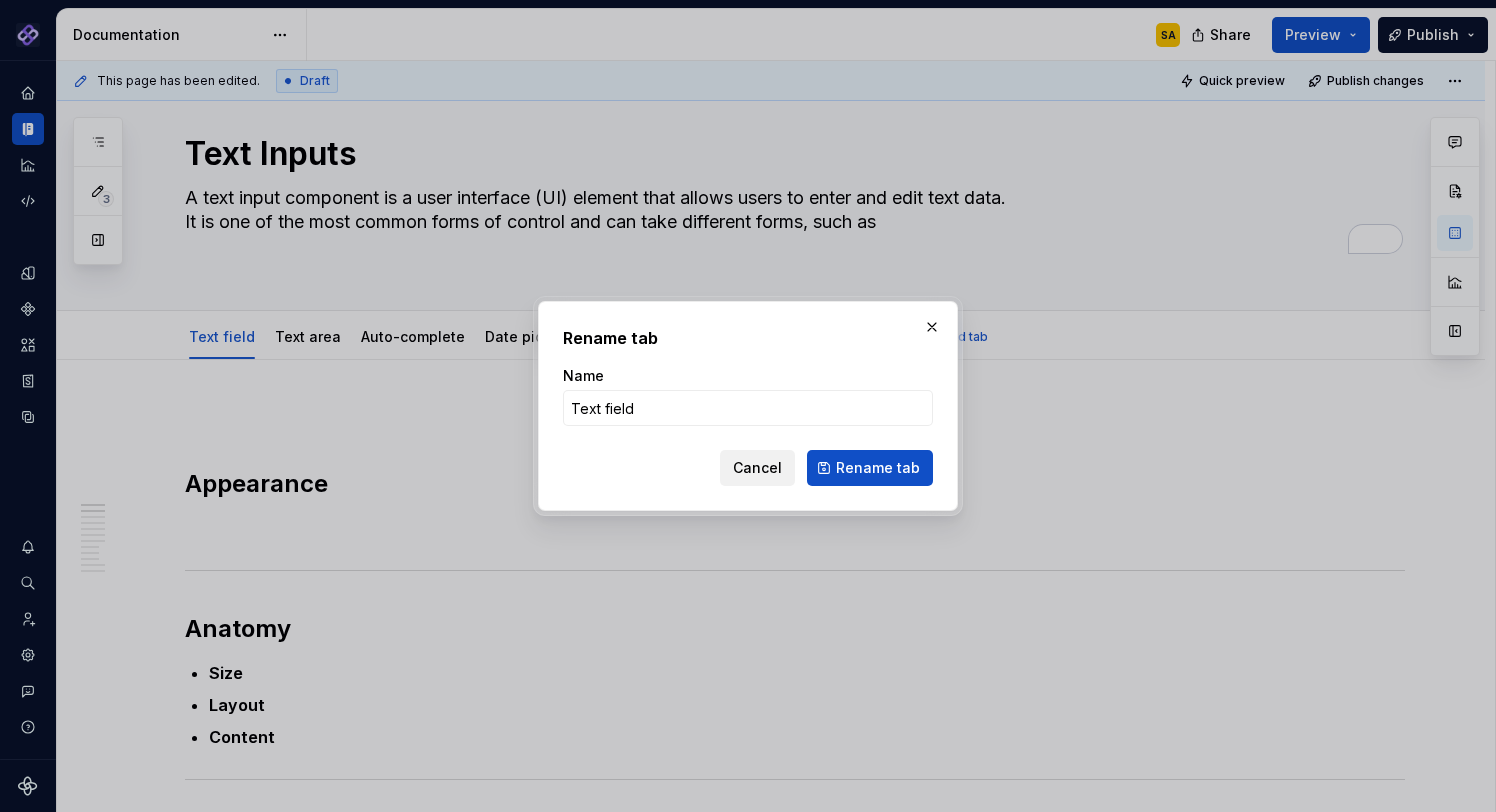 click on "Cancel" at bounding box center [757, 468] 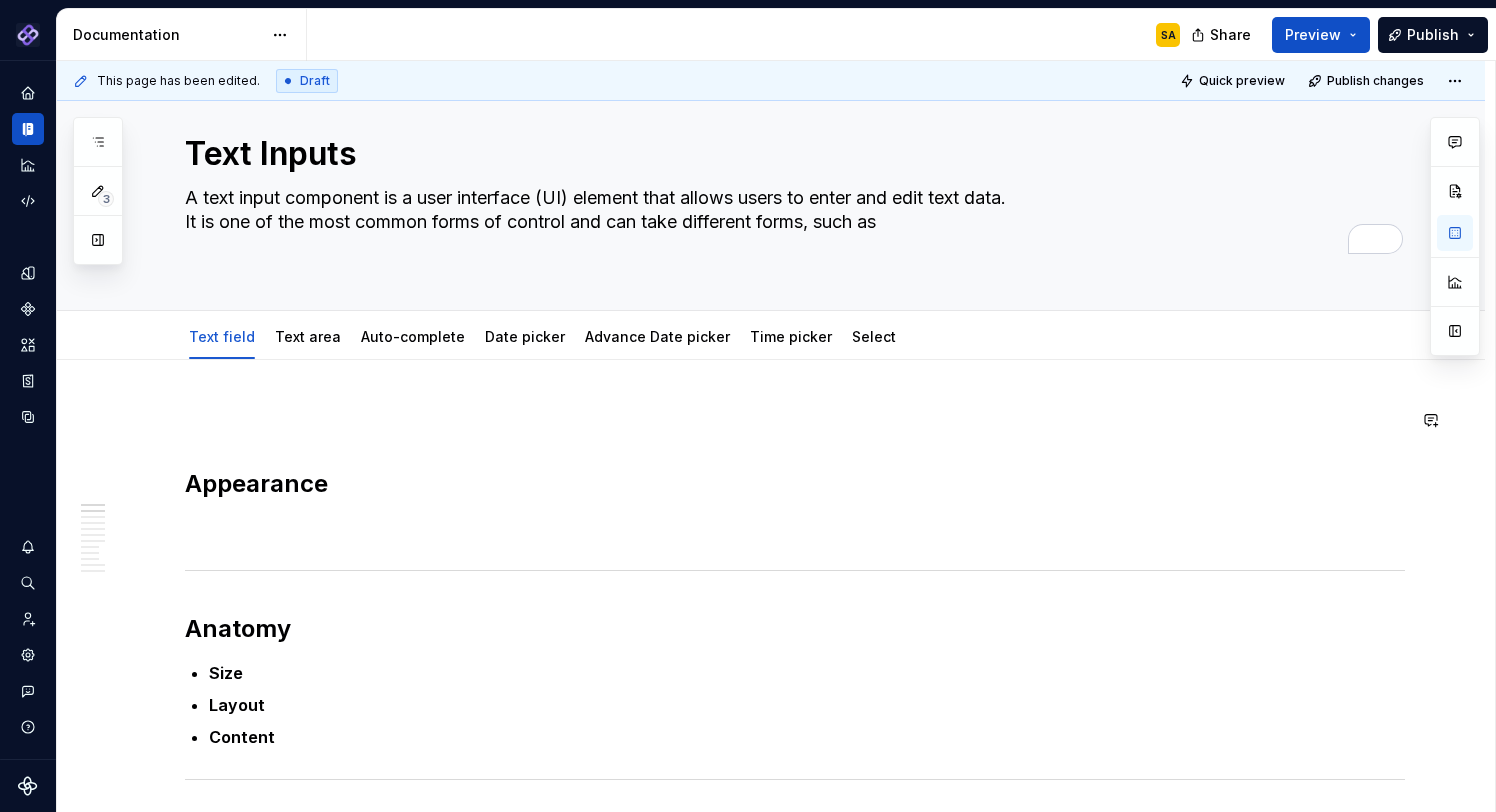 click on "Appearance Anatomy Size Layout Content Types Single-line inputs  for short data like names, email addresses, or search queries. Multi-line text areas  for longer input like comments, messages, or descriptions. (Add visual)  Behavior  States Interactions Validations When to use (Can add do’s and don’ts here with visuals) Use a suitable input type : Use a multiline text area instead of a single-line input when longer content is expected. The field size provides a visual cue to users on the expected length. Wait to validate : Validate only after users interact - show errors only post-interaction, not immediately on focus. Do’s and Don’ts Meaningful labels & hints : Clearly label each input. Placeholders are not substitutes for labels; avoid relying on them for instruction  Placeholder use : If necessary, make placeholder text secondary (“floating labels”) and ensure its contrast meets WCAG 1.4.3 (4.5:1). Accessibility Guidelines (WCAG-aligned)  Labeling & Instructions Clear labels/instructions  or  :" at bounding box center (795, 1845) 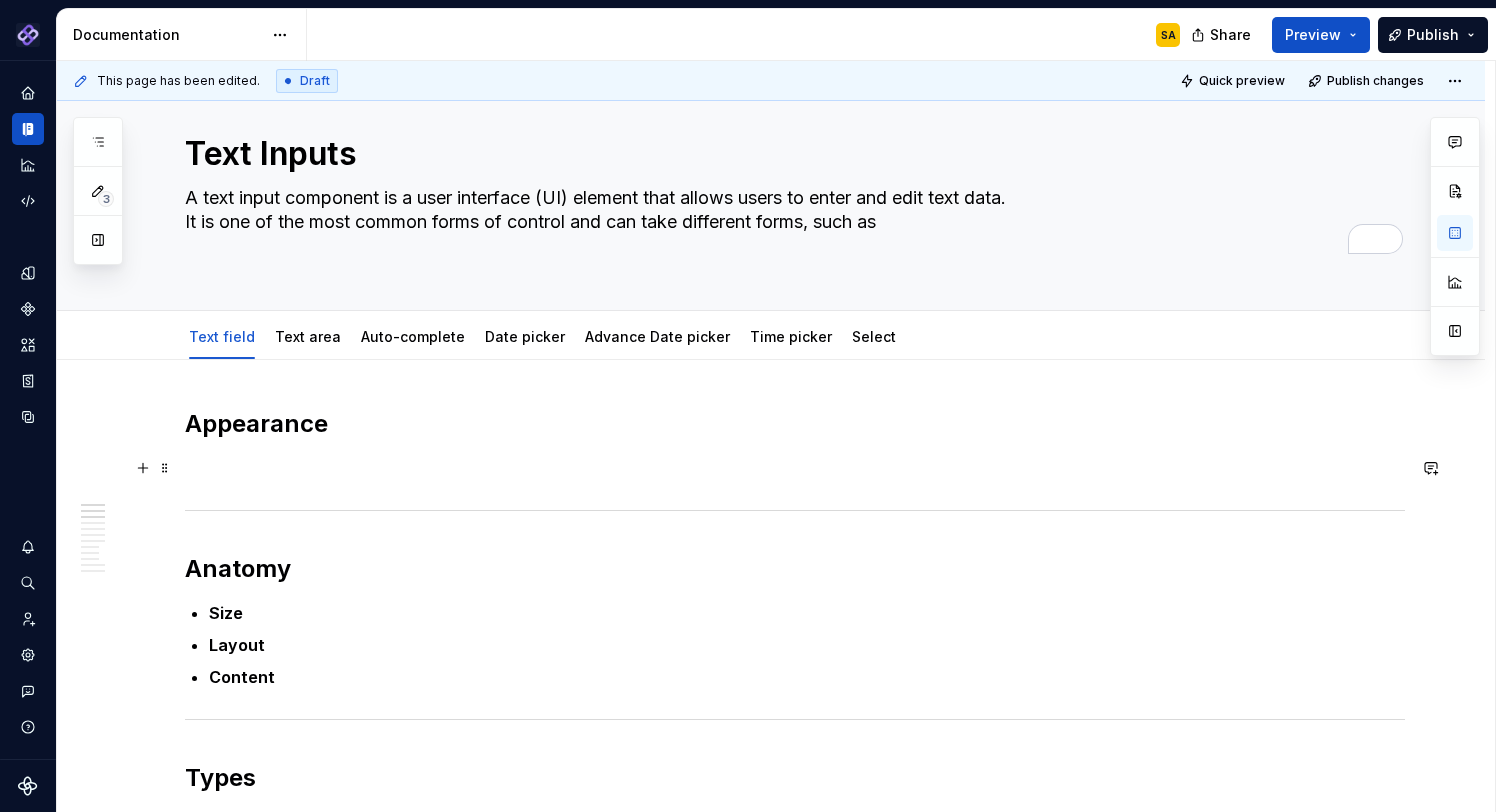 click at bounding box center (795, 468) 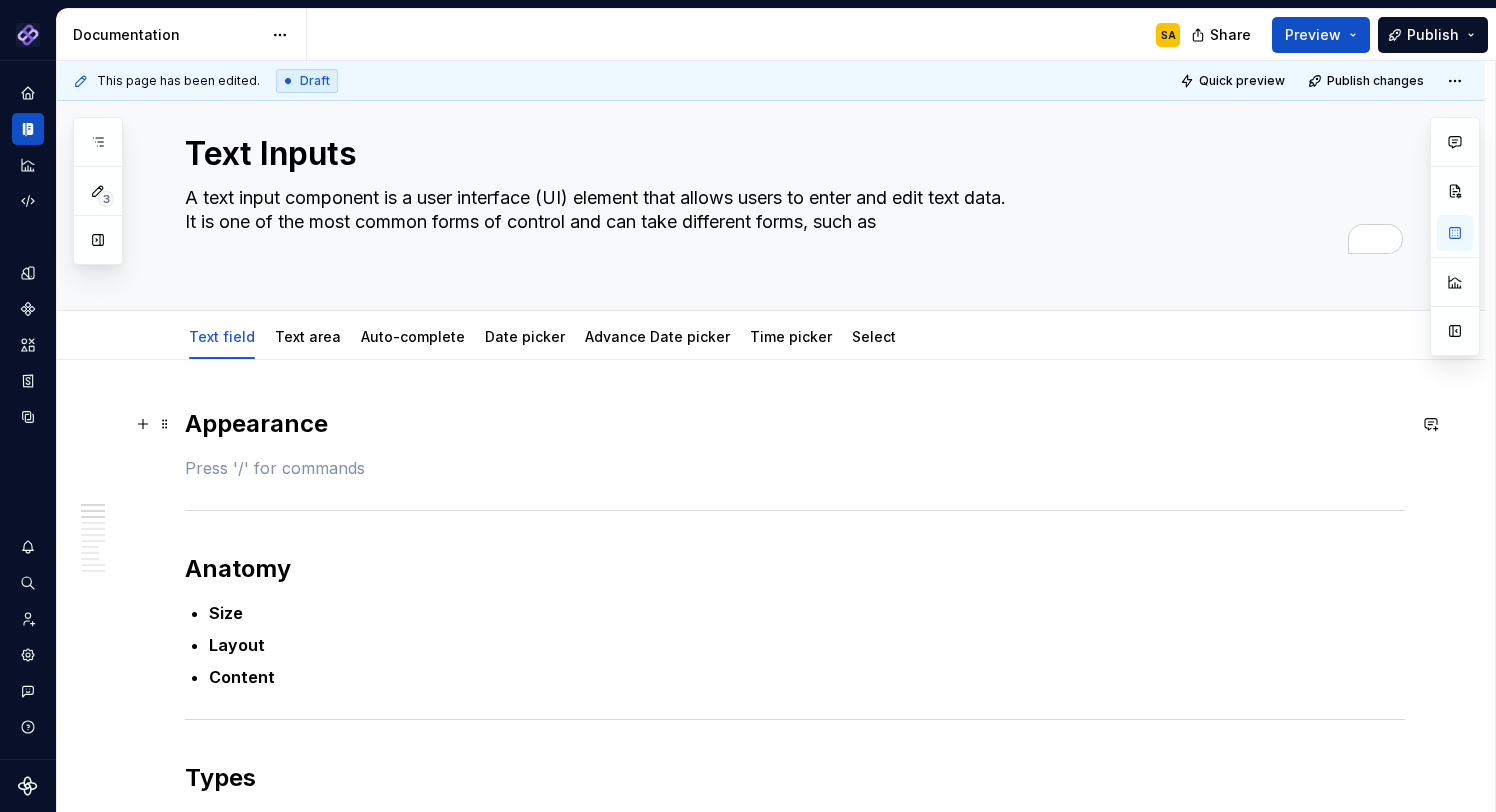 click on "Appearance" at bounding box center (795, 424) 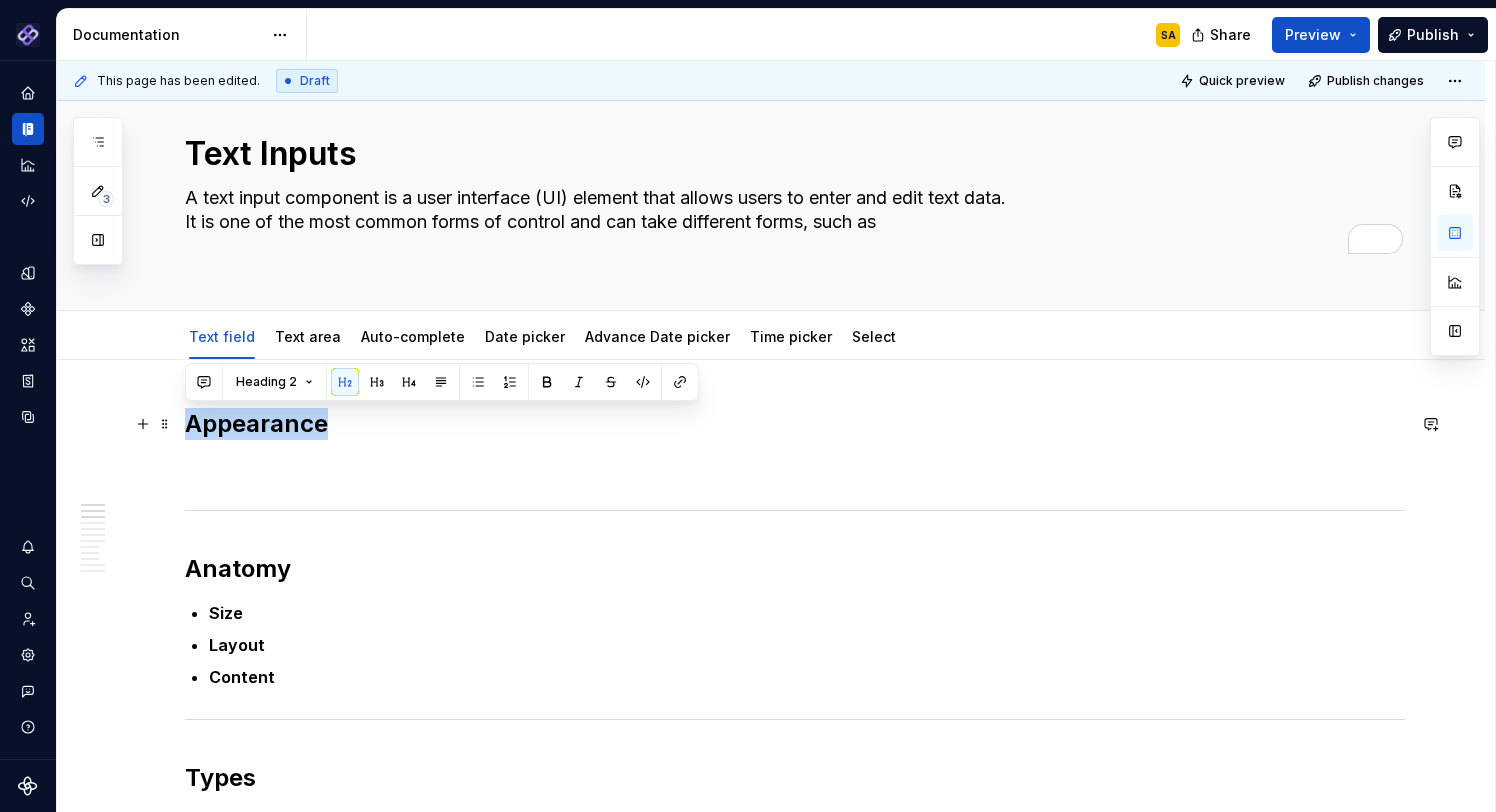 click on "Appearance" at bounding box center (795, 424) 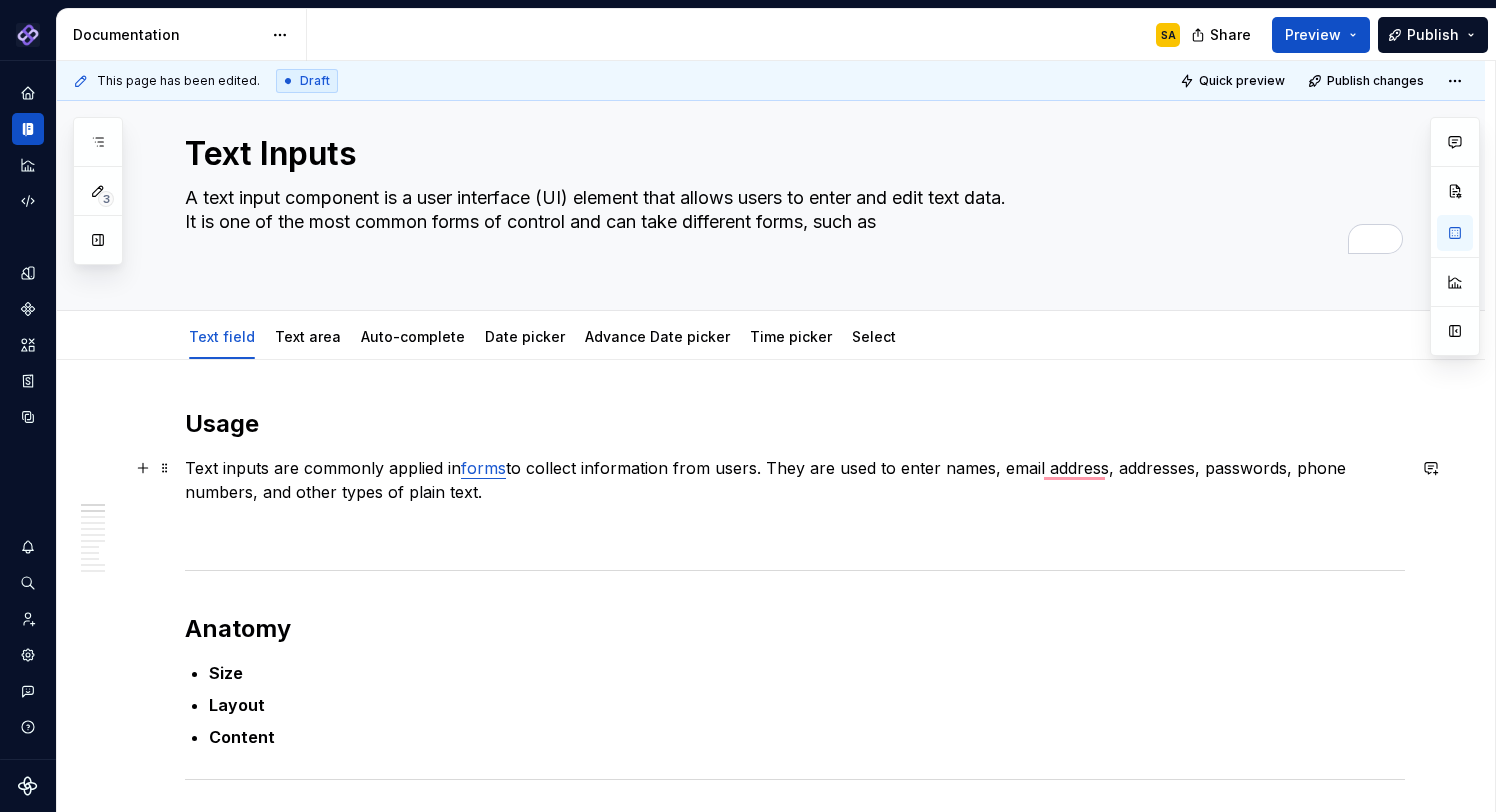 click on "forms" at bounding box center [483, 468] 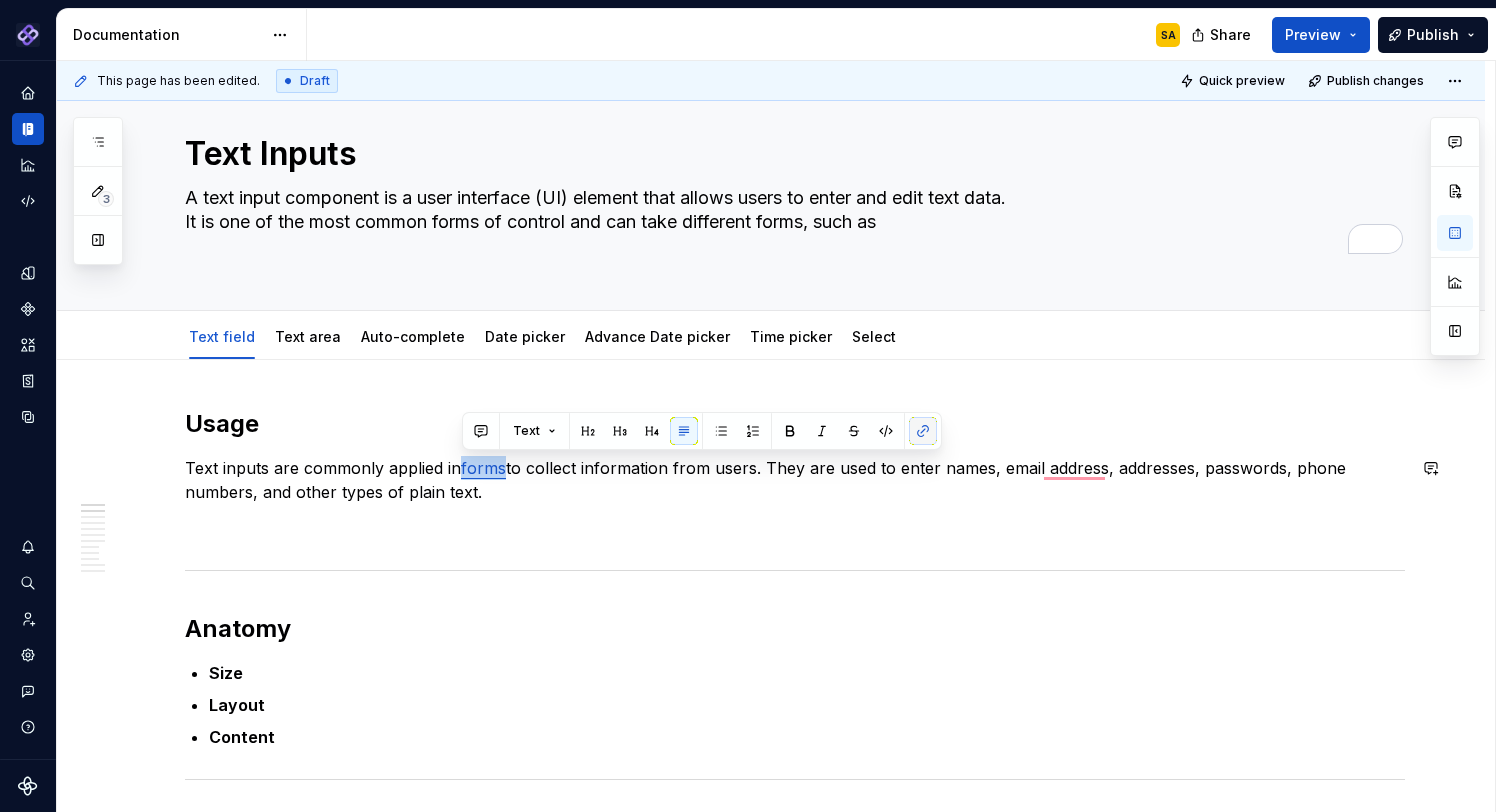 click at bounding box center (923, 431) 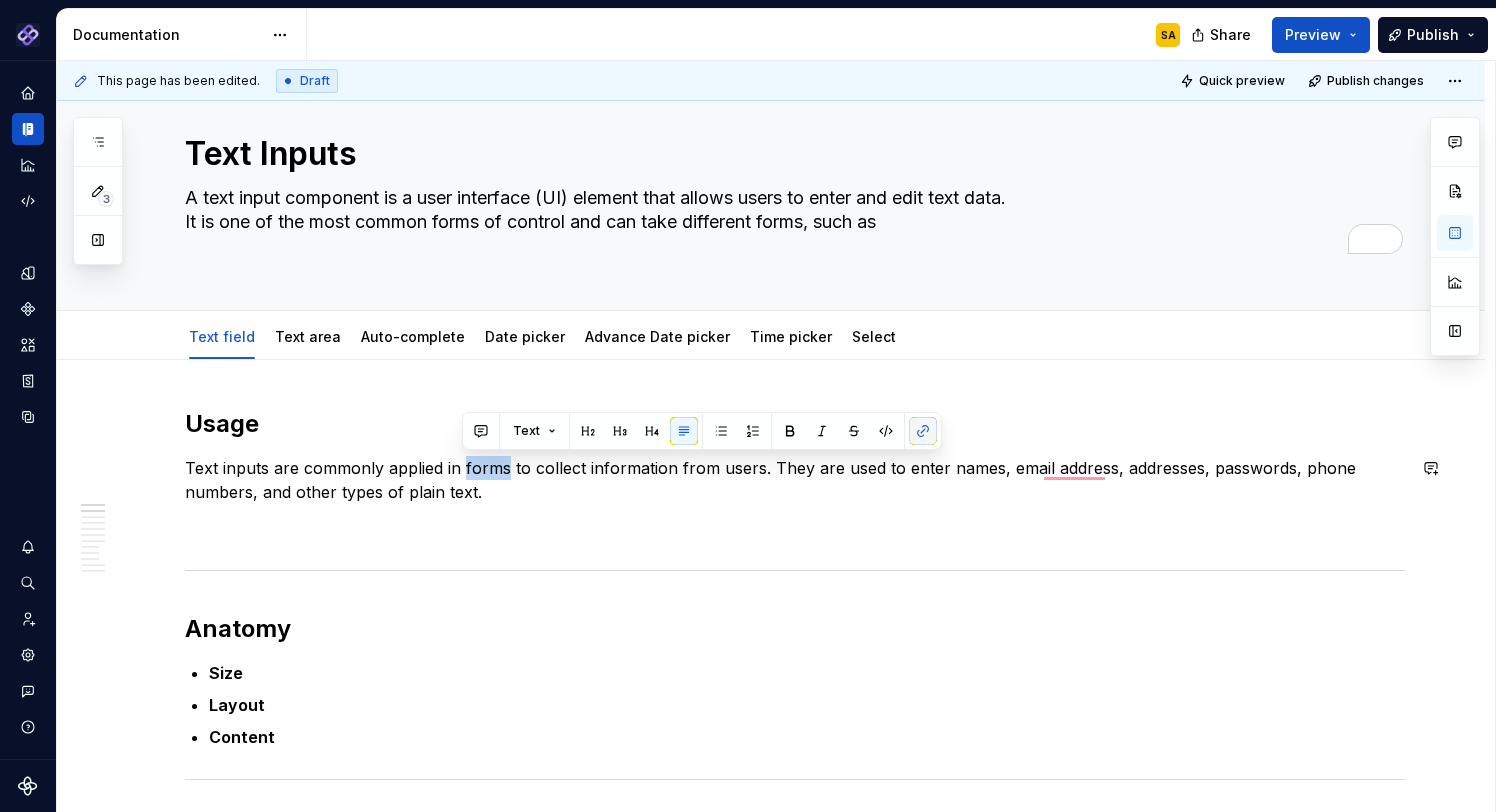 click at bounding box center [923, 431] 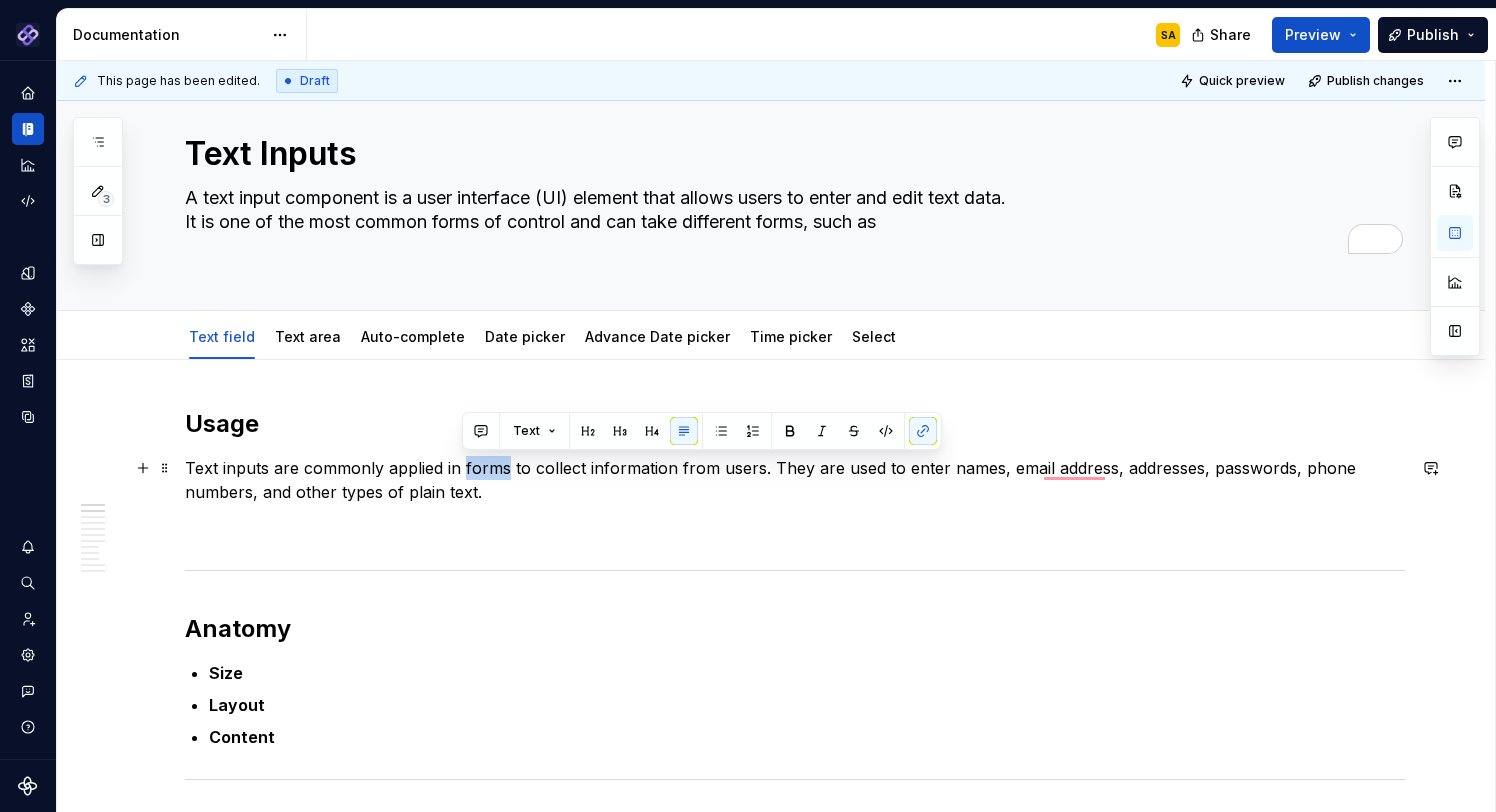 click on "Usage Text inputs are commonly applied in forms to collect information from users. They are used to enter names, email address, addresses, passwords, phone numbers, and other types of plain text. Anatomy Size Layout Content Types Single-line inputs  for short data like names, email addresses, or search queries. Multi-line text areas  for longer input like comments, messages, or descriptions. (Add visual)  Behavior  States Interactions Validations When to use (Can add do’s and don’ts here with visuals) Use a suitable input type : Use a multiline text area instead of a single-line input when longer content is expected. The field size provides a visual cue to users on the expected length. Wait to validate : Validate only after users interact - show errors only post-interaction, not immediately on focus. Do’s and Don’ts Meaningful labels & hints : Clearly label each input. Placeholders are not substitutes for labels; avoid relying on them for instruction  Placeholder use Labeling & Instructions  or  :" at bounding box center [795, 1845] 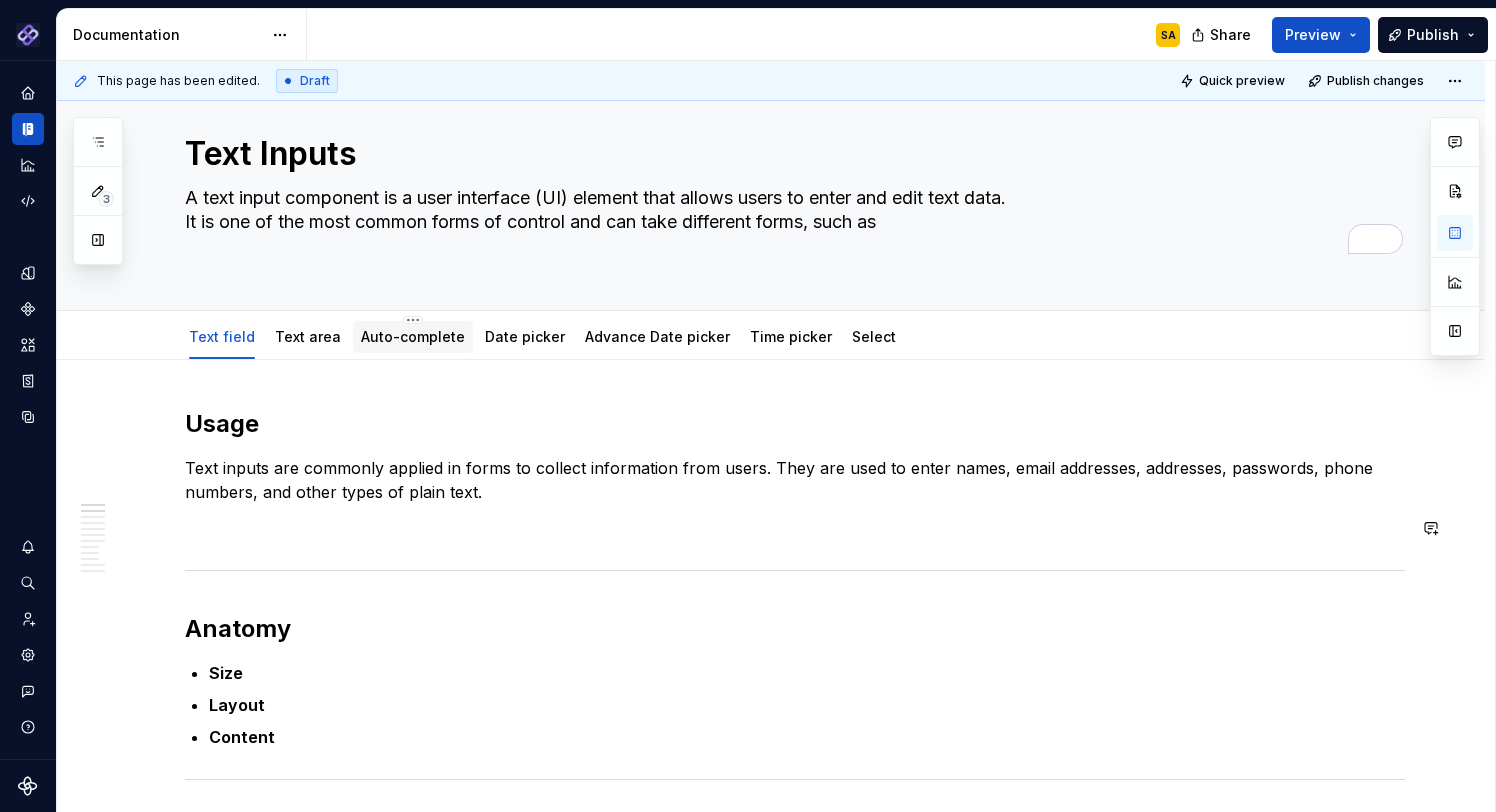 type on "*" 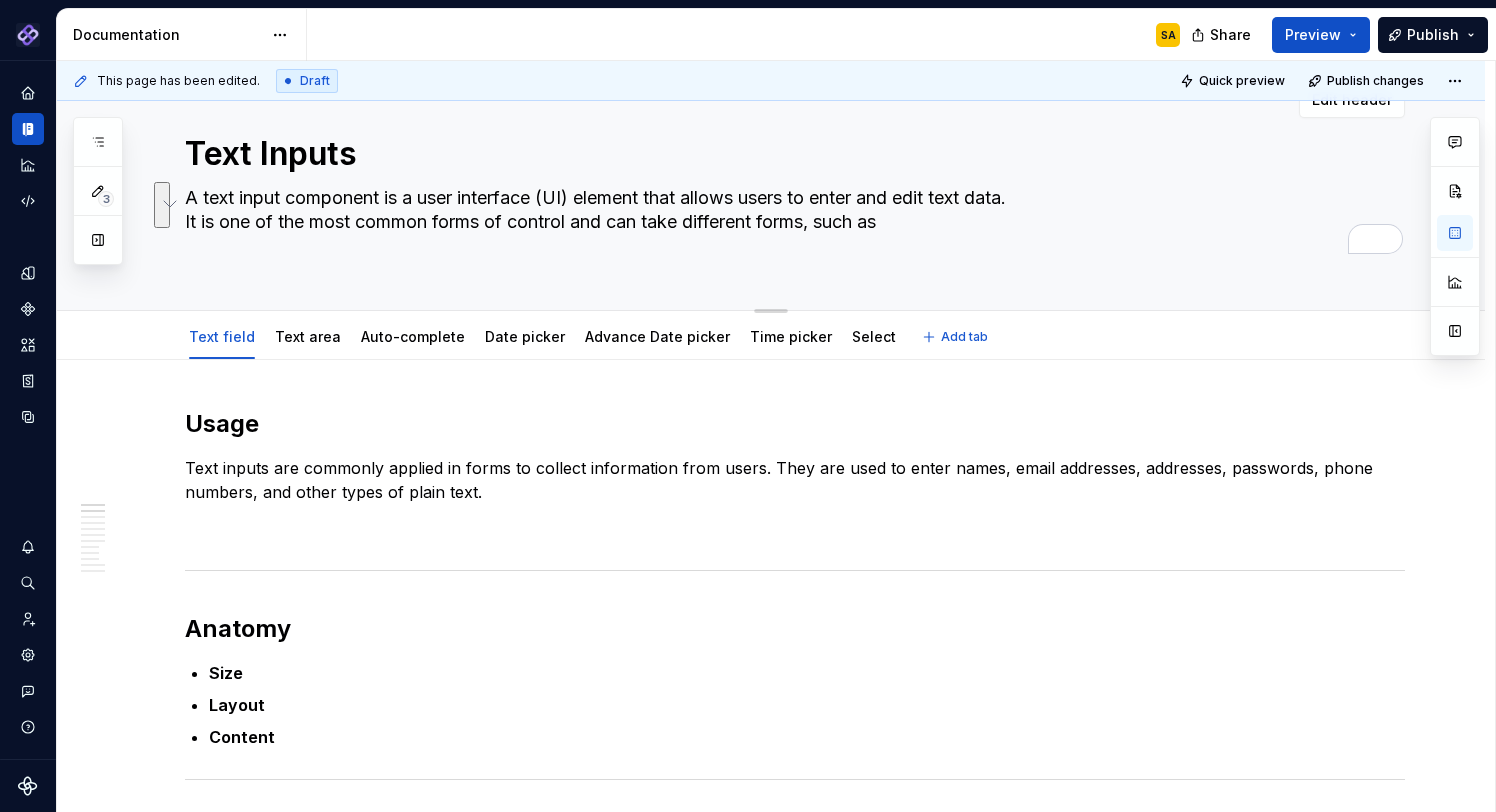 drag, startPoint x: 907, startPoint y: 221, endPoint x: 314, endPoint y: 225, distance: 593.0135 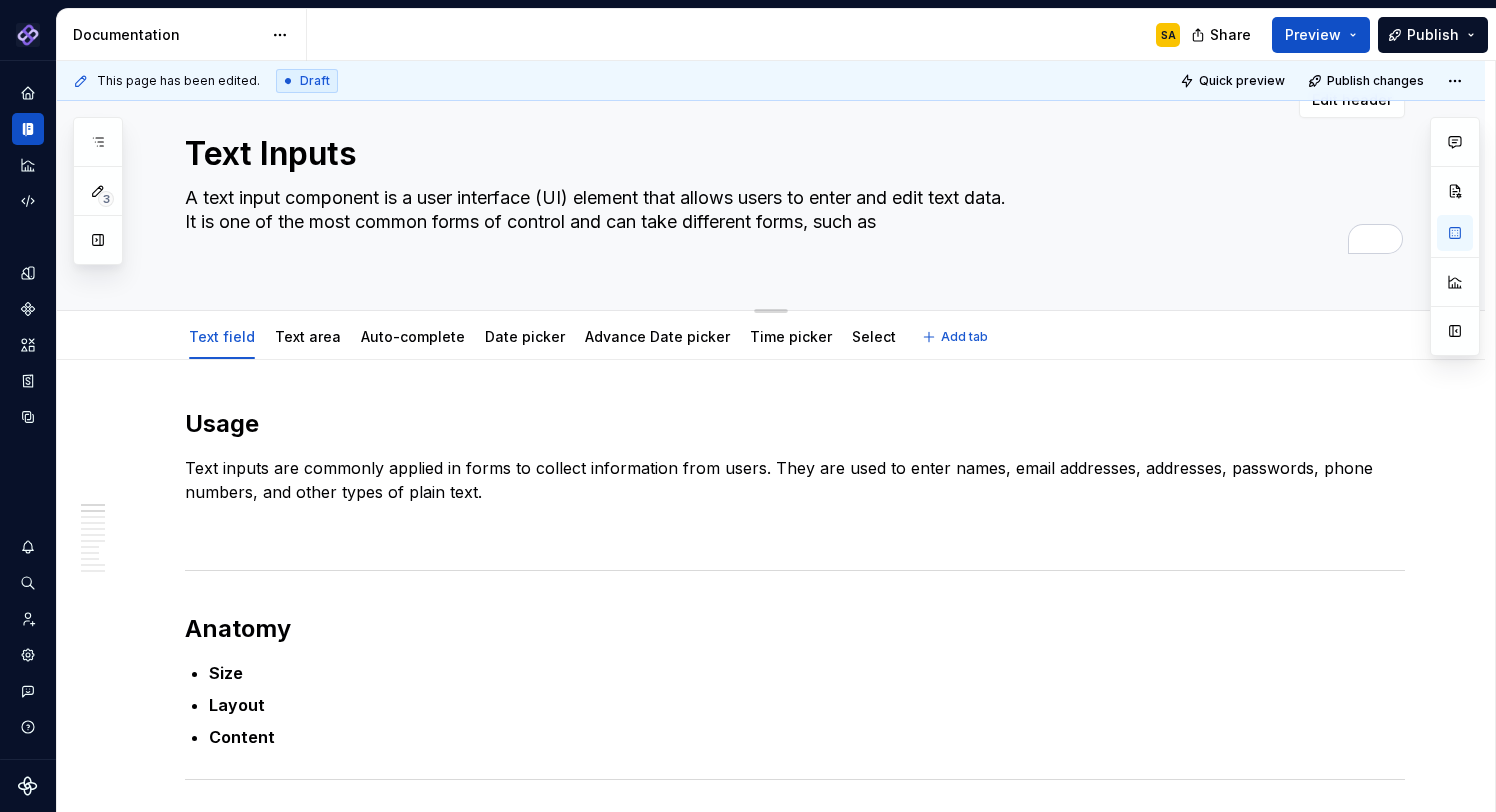 click on "A text input component is a user interface (UI) element that allows users to enter and edit text data.
It is one of the most common forms of control and can take different forms, such as" at bounding box center [791, 222] 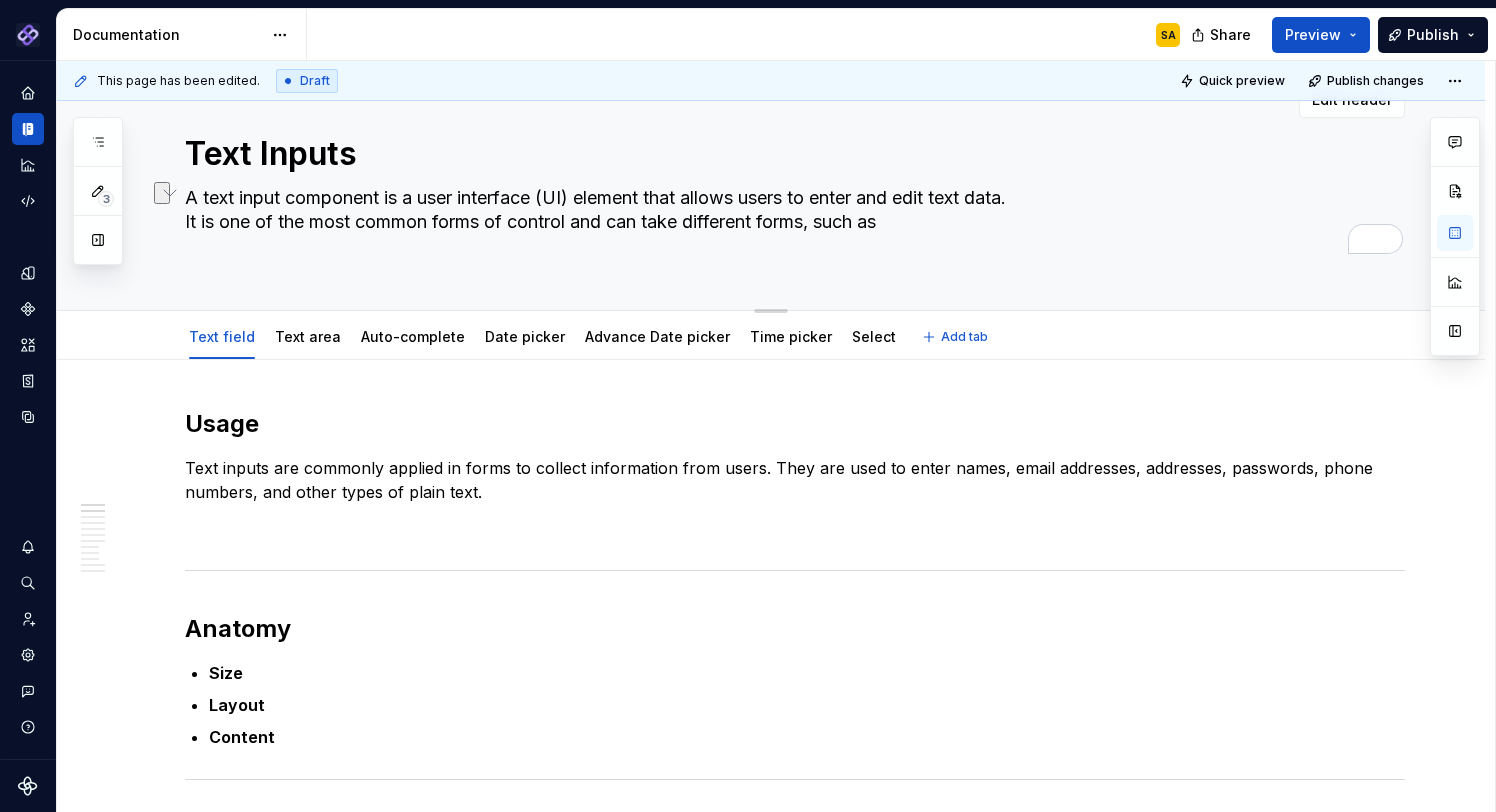 type on "A text input component is a user interface (UI) element that allows users to enter and edit text data." 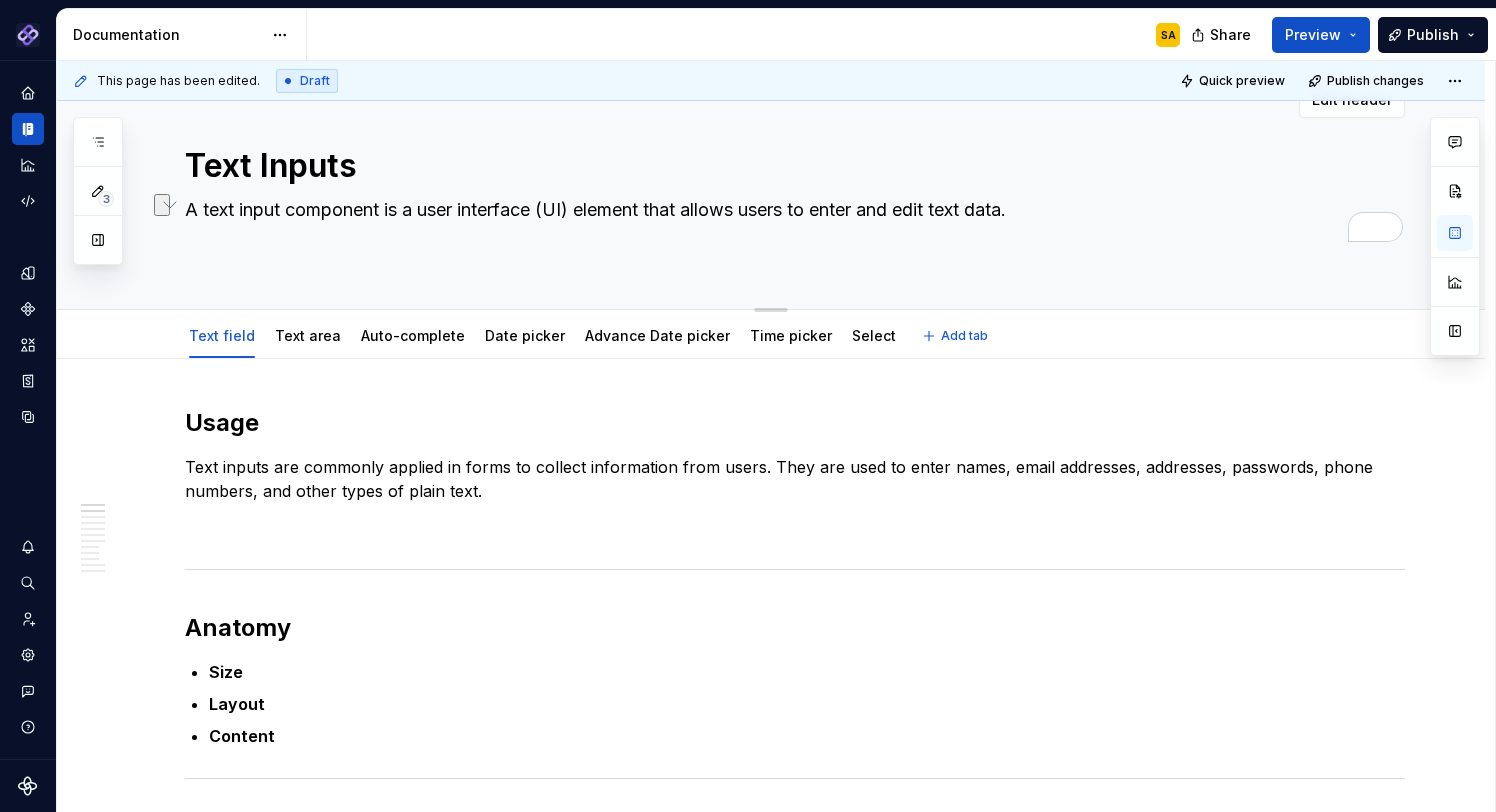 scroll, scrollTop: 46, scrollLeft: 0, axis: vertical 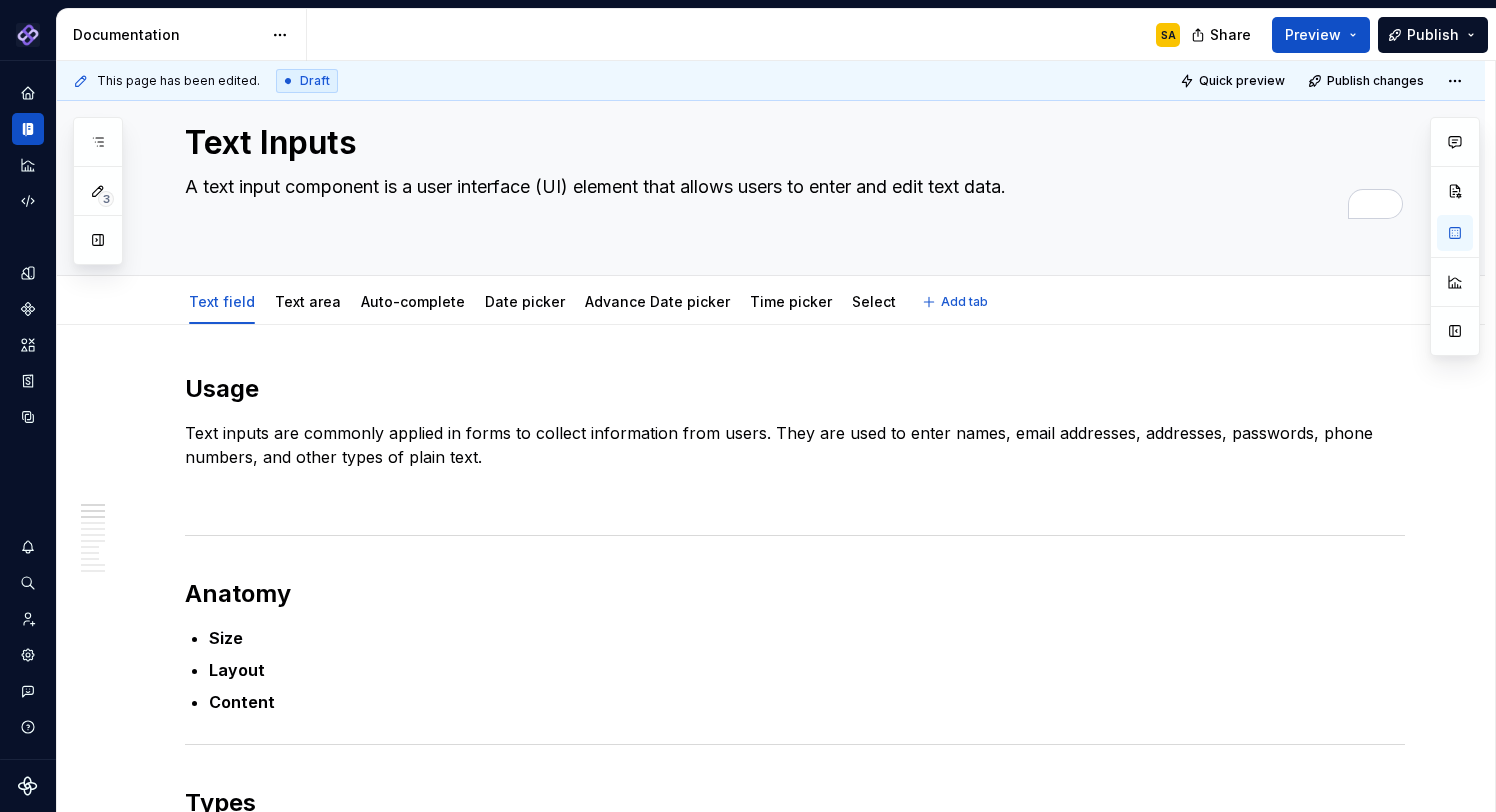 type on "*" 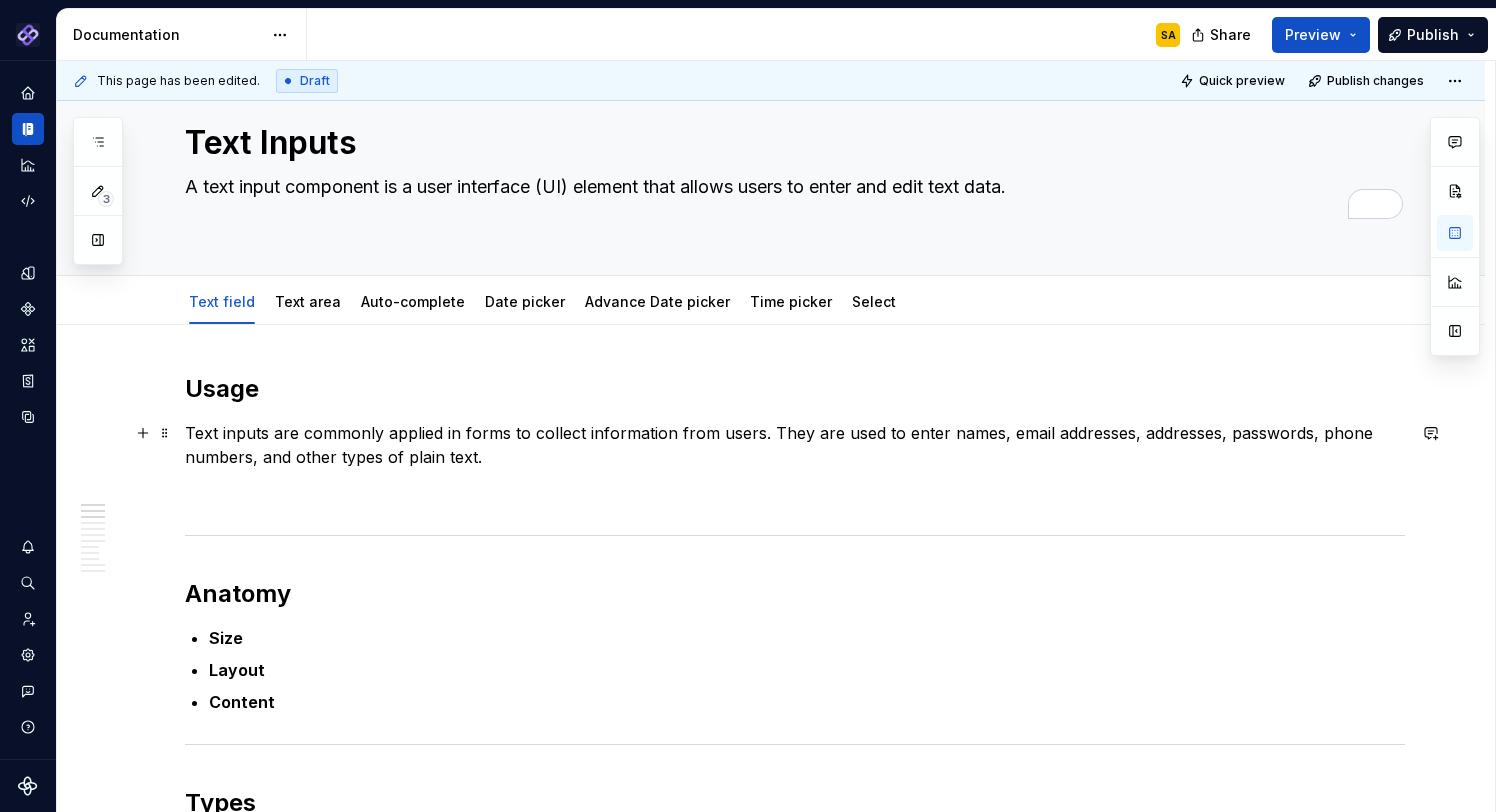 type on "A text input component is a user interface (UI) element that allows users to enter and edit text data." 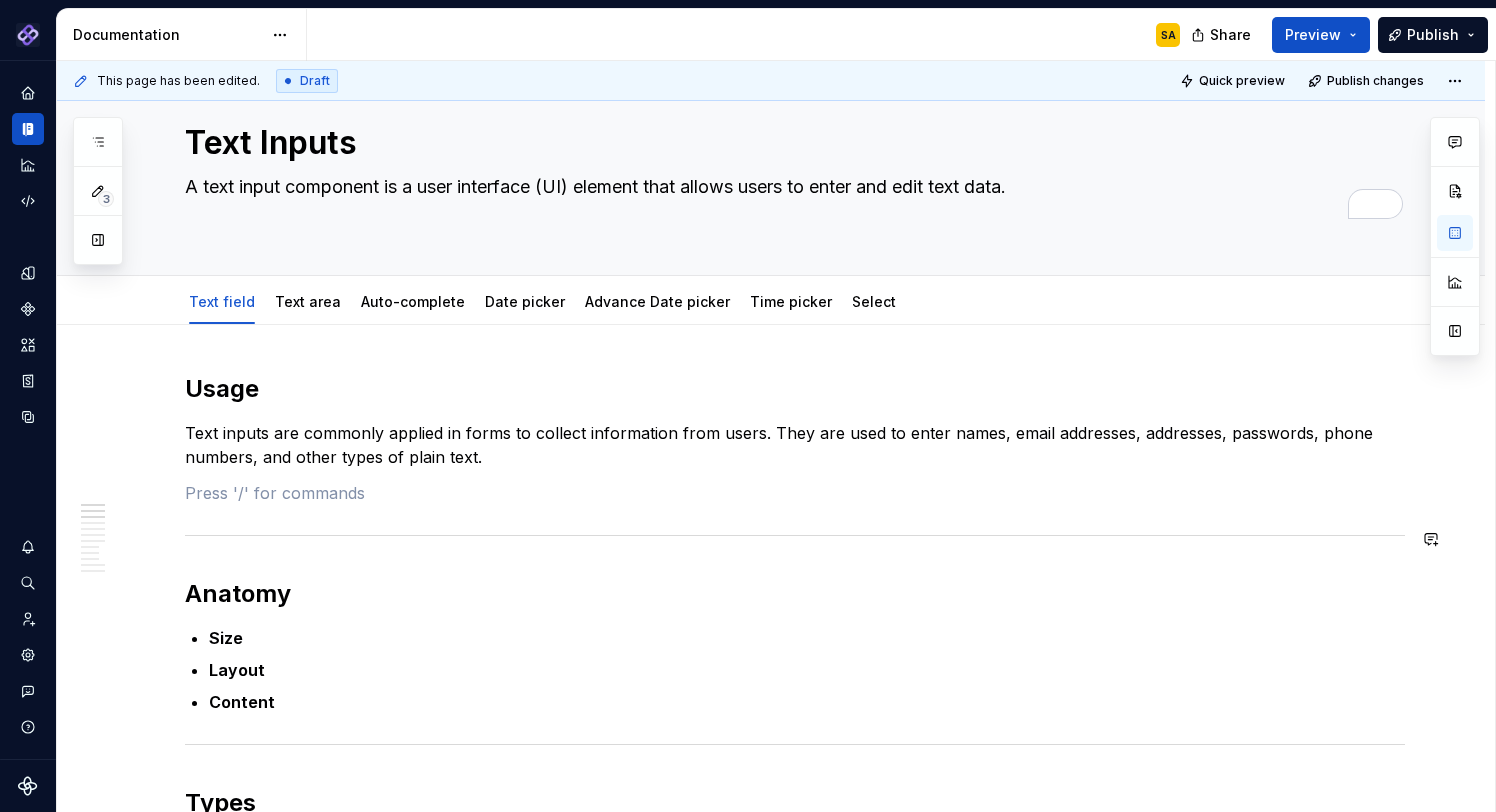 click on "Usage Text inputs are commonly applied in forms to collect information from users. They are used to enter names, email addresses, addresses, passwords, phone numbers, and other types of plain text. Anatomy Size Layout Content Types Single-line inputs  for short data like names, email addresses, or search queries. Multi-line text areas  for longer input like comments, messages, or descriptions. (Add visual)  Behavior  States Interactions Validations When to use (Can add do’s and don’ts here with visuals) Use a suitable input type : Use a multiline text area instead of a single-line input when longer content is expected. The field size provides a visual cue to users on the expected length. Wait to validate : Validate only after users interact - show errors only post-interaction, not immediately on focus. Do’s and Don’ts Meaningful labels & hints : Clearly label each input. Placeholders are not substitutes for labels; avoid relying on them for instruction  Placeholder use Labeling & Instructions  or  :" at bounding box center (795, 1810) 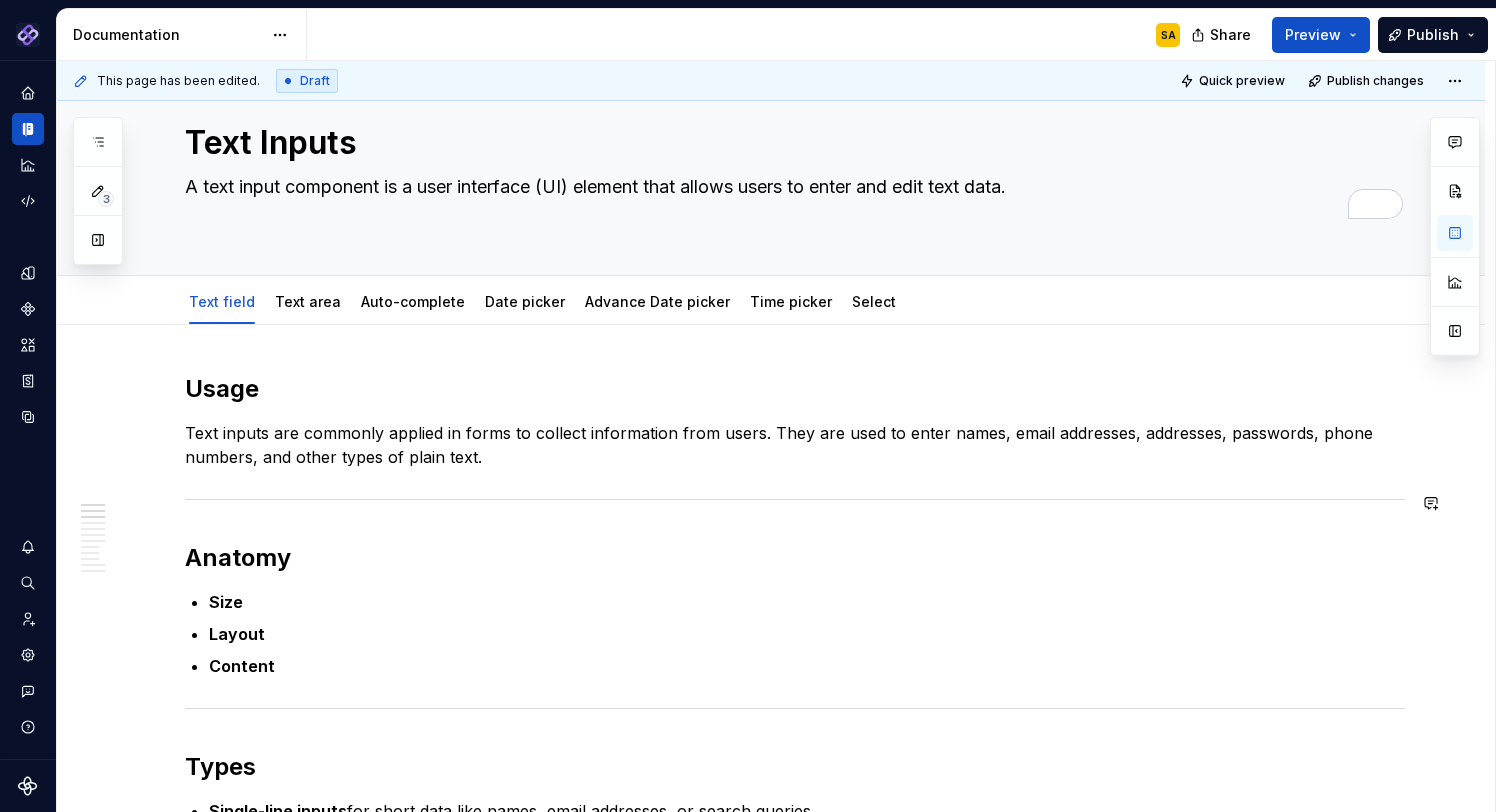 click on "Usage Text inputs are commonly applied in forms to collect information from users. They are used to enter names, email addresses, addresses, passwords, phone numbers, and other types of plain text. Anatomy Size Layout Content Types Single-line inputs  for short data like names, email addresses, or search queries. Multi-line text areas  for longer input like comments, messages, or descriptions. (Add visual)  Behavior  States Interactions Validations When to use (Can add do’s and don’ts here with visuals) Use a suitable input type : Use a multiline text area instead of a single-line input when longer content is expected. The field size provides a visual cue to users on the expected length. Wait to validate : Validate only after users interact - show errors only post-interaction, not immediately on focus. Do’s and Don’ts Meaningful labels & hints : Clearly label each input. Placeholders are not substitutes for labels; avoid relying on them for instruction  Placeholder use Labeling & Instructions  or  :" at bounding box center (795, 1792) 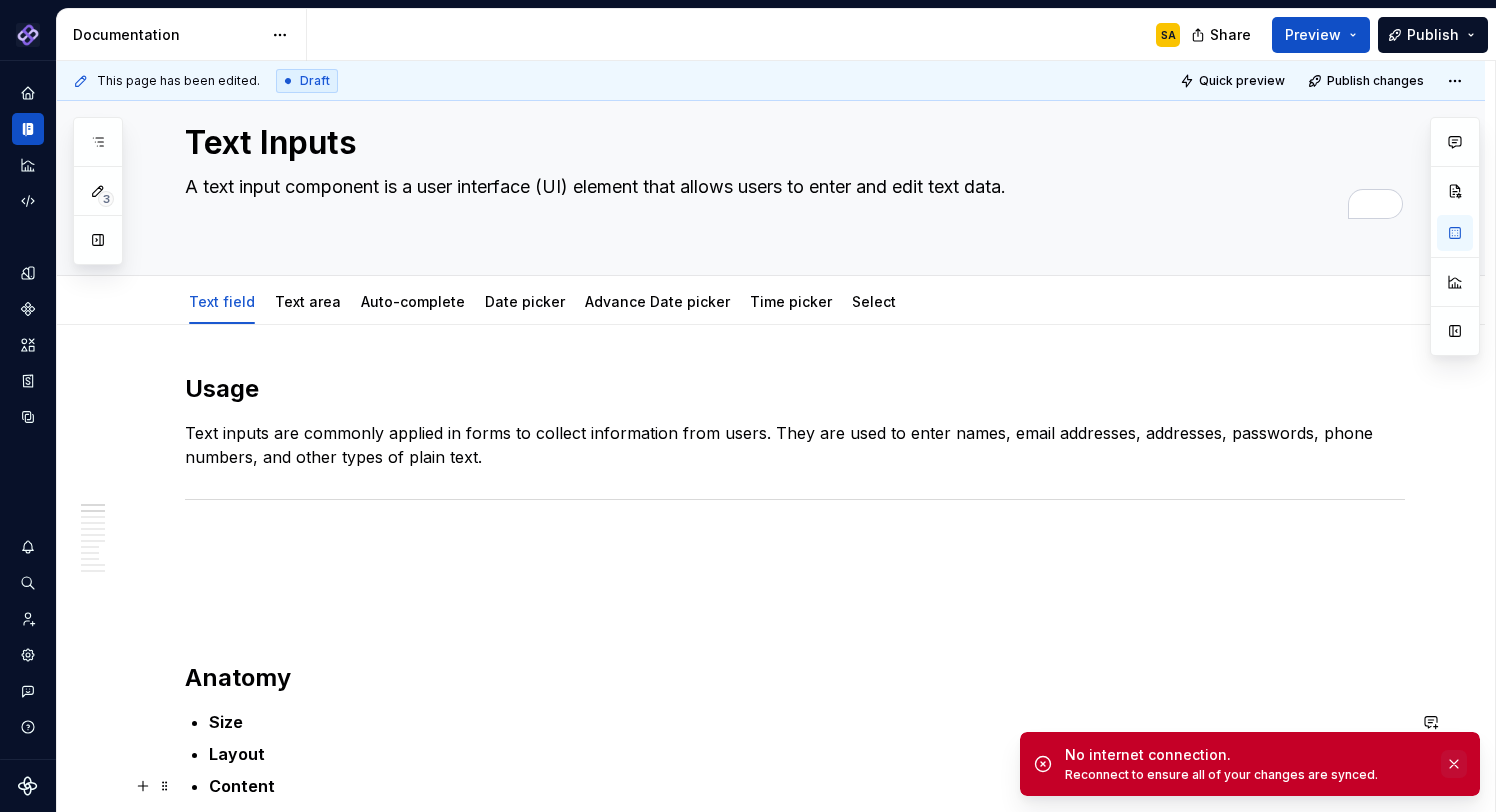 click at bounding box center (1454, 764) 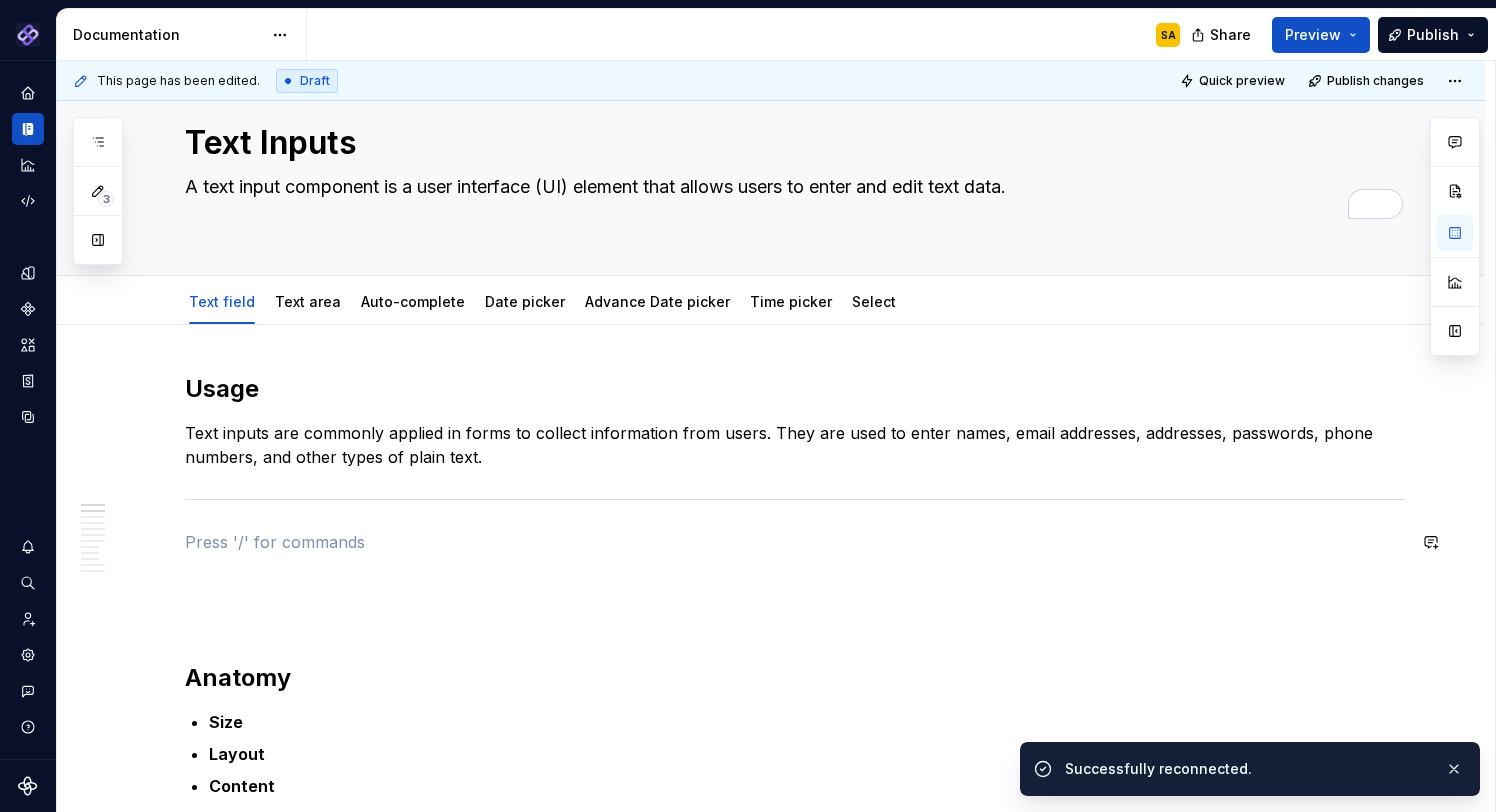 click at bounding box center [795, 542] 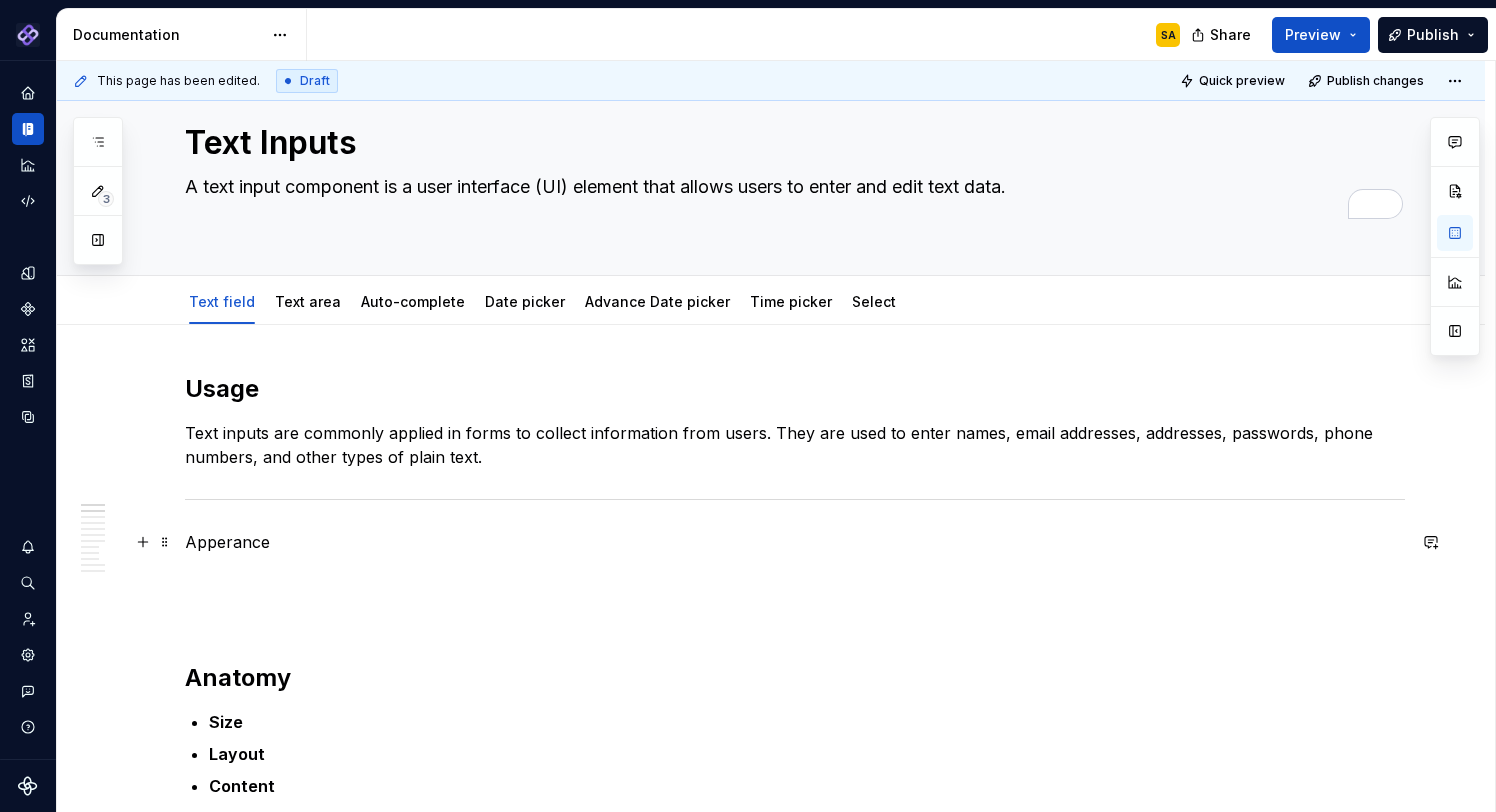 click on "Apperance" at bounding box center (795, 542) 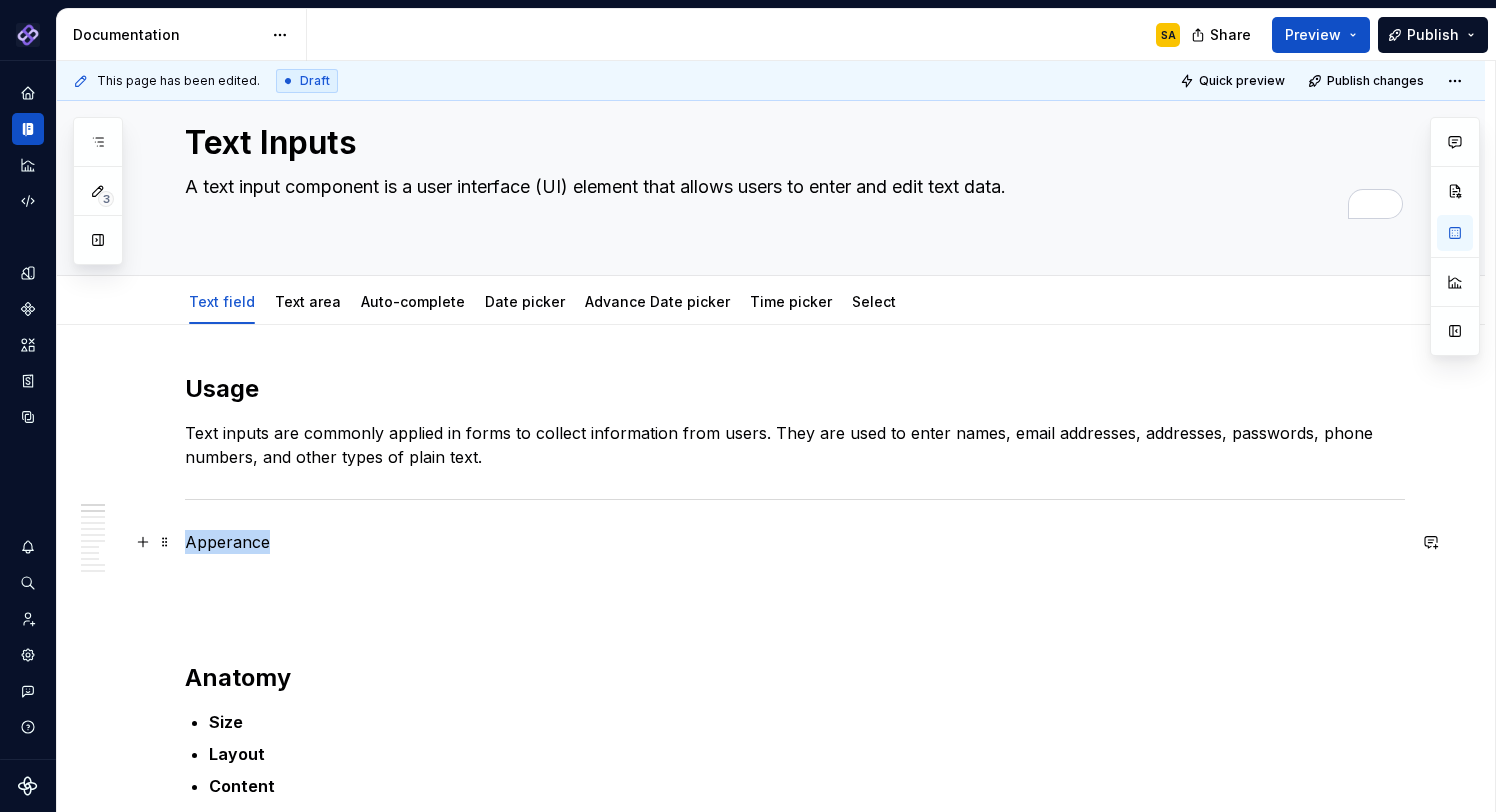 click on "Apperance" at bounding box center [795, 542] 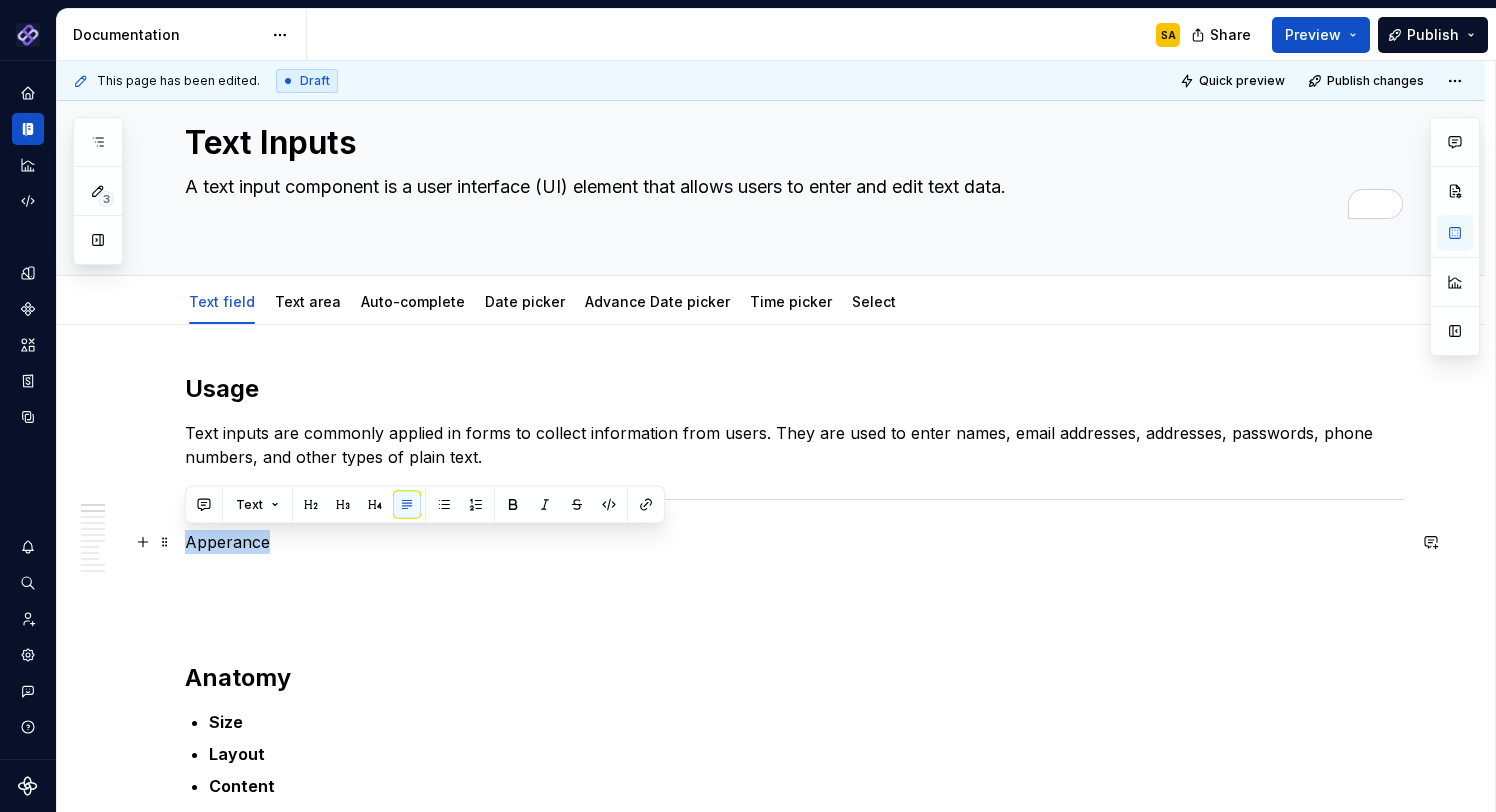 click on "Apperance" at bounding box center [795, 542] 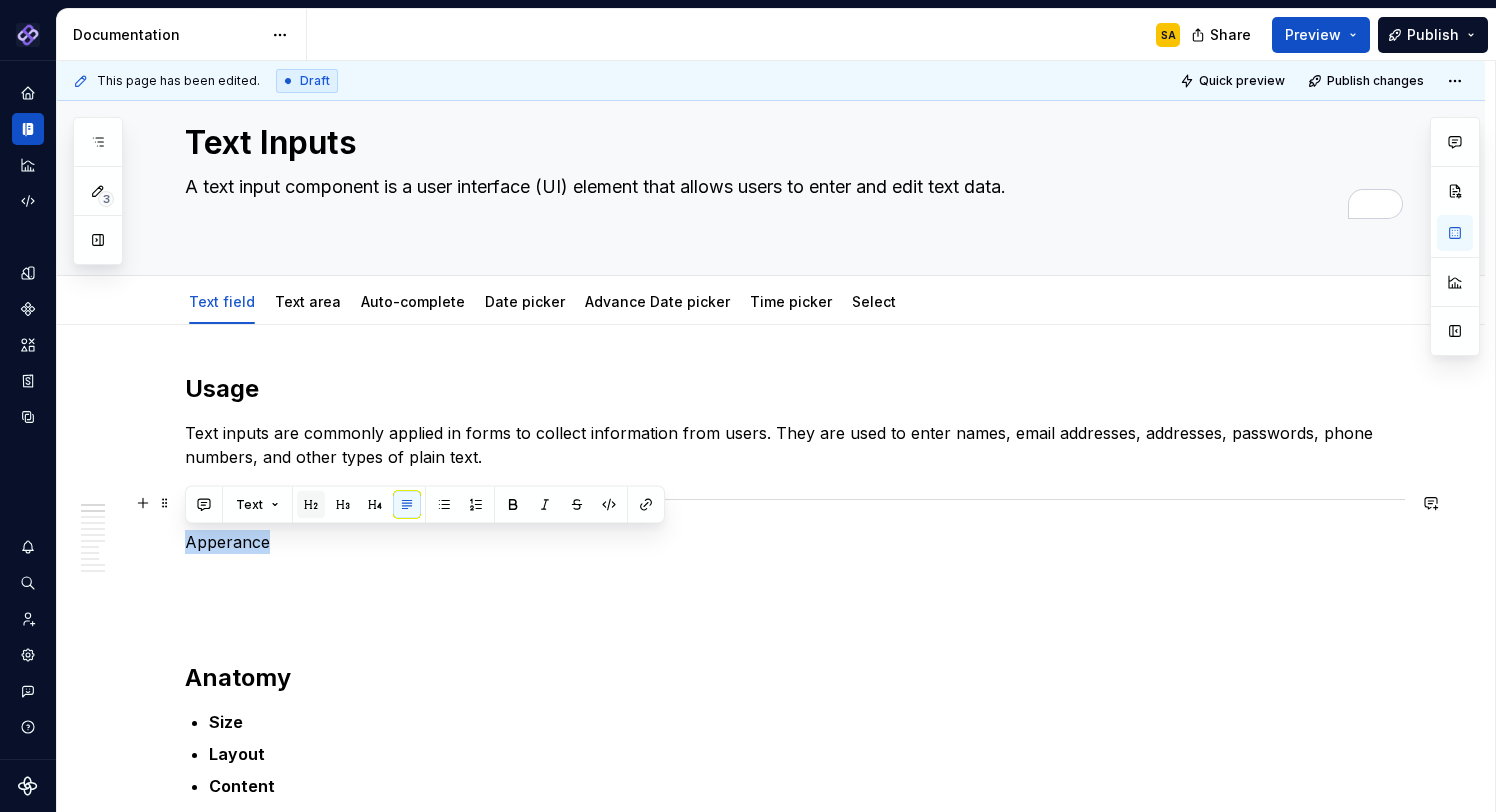 click at bounding box center (311, 505) 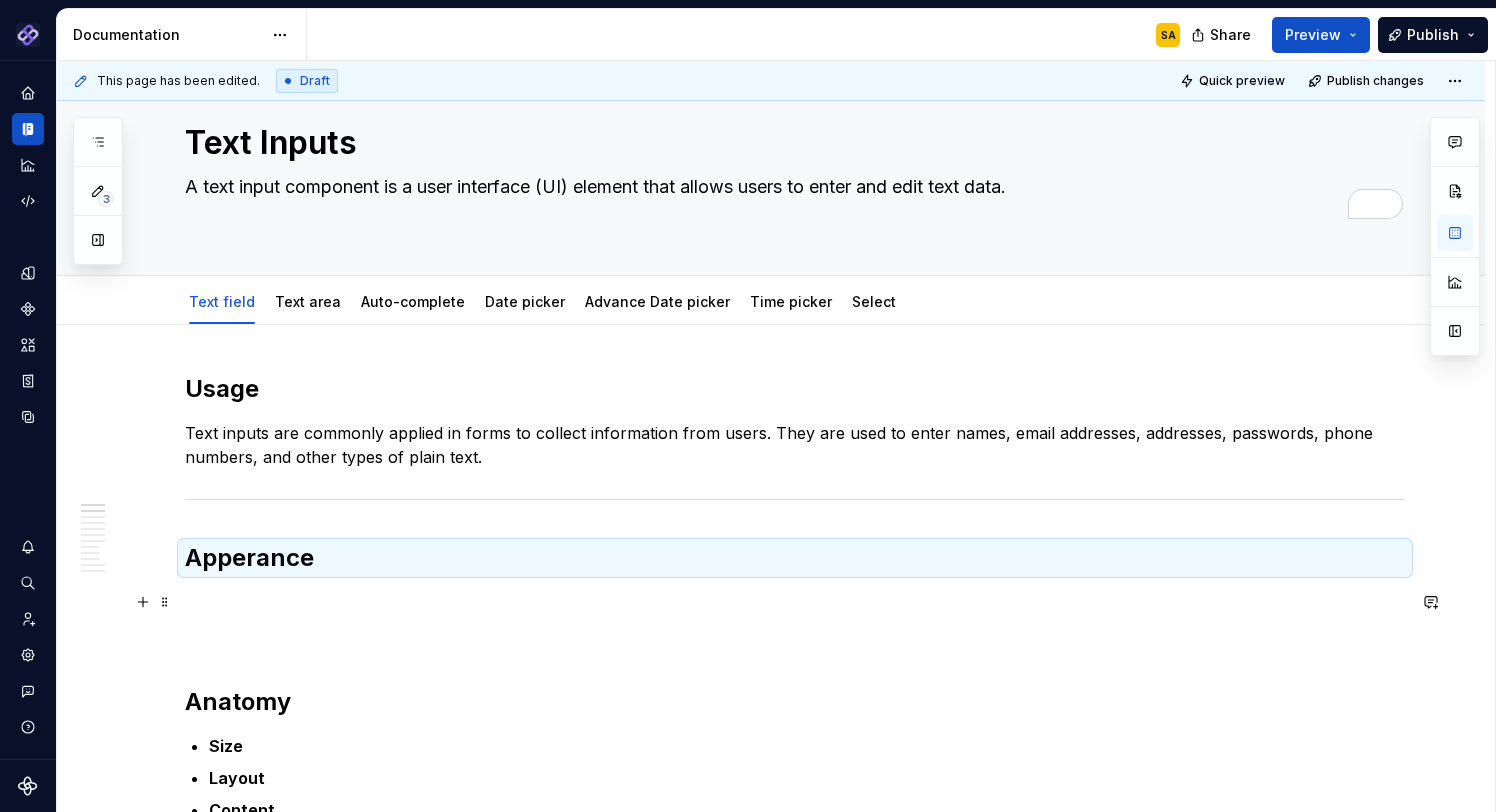 click at bounding box center [795, 602] 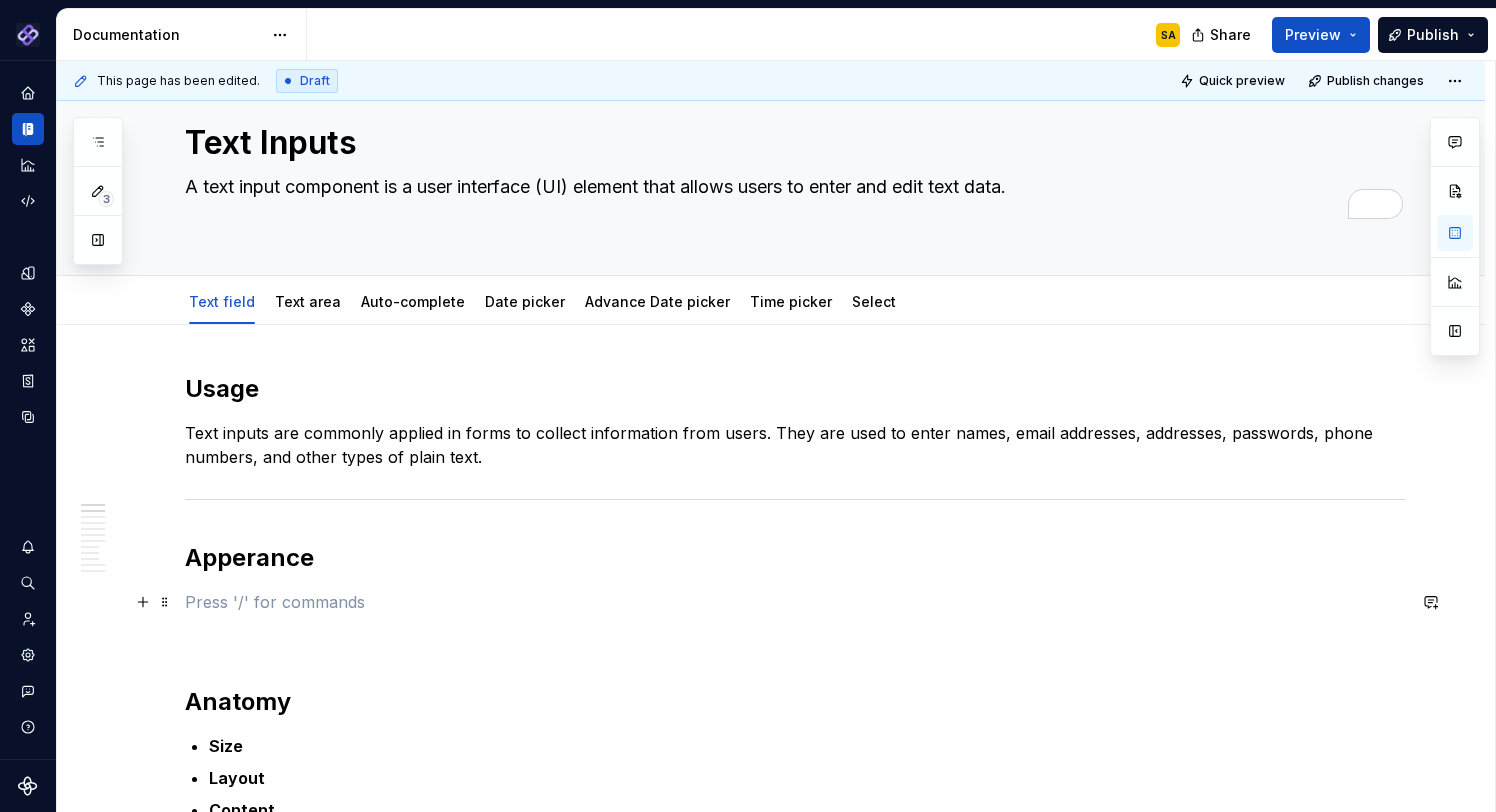 scroll, scrollTop: 88, scrollLeft: 0, axis: vertical 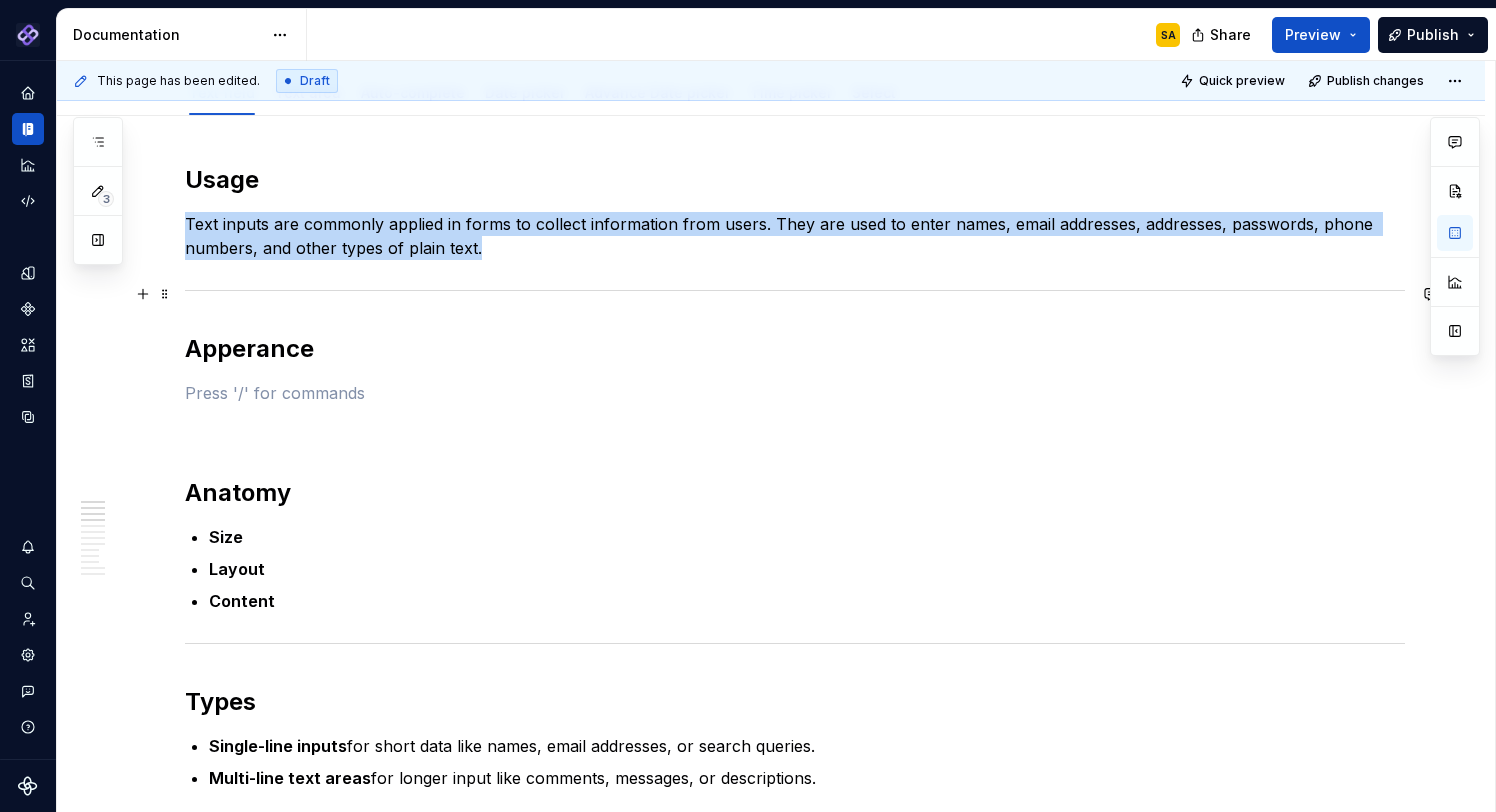 click at bounding box center (795, 290) 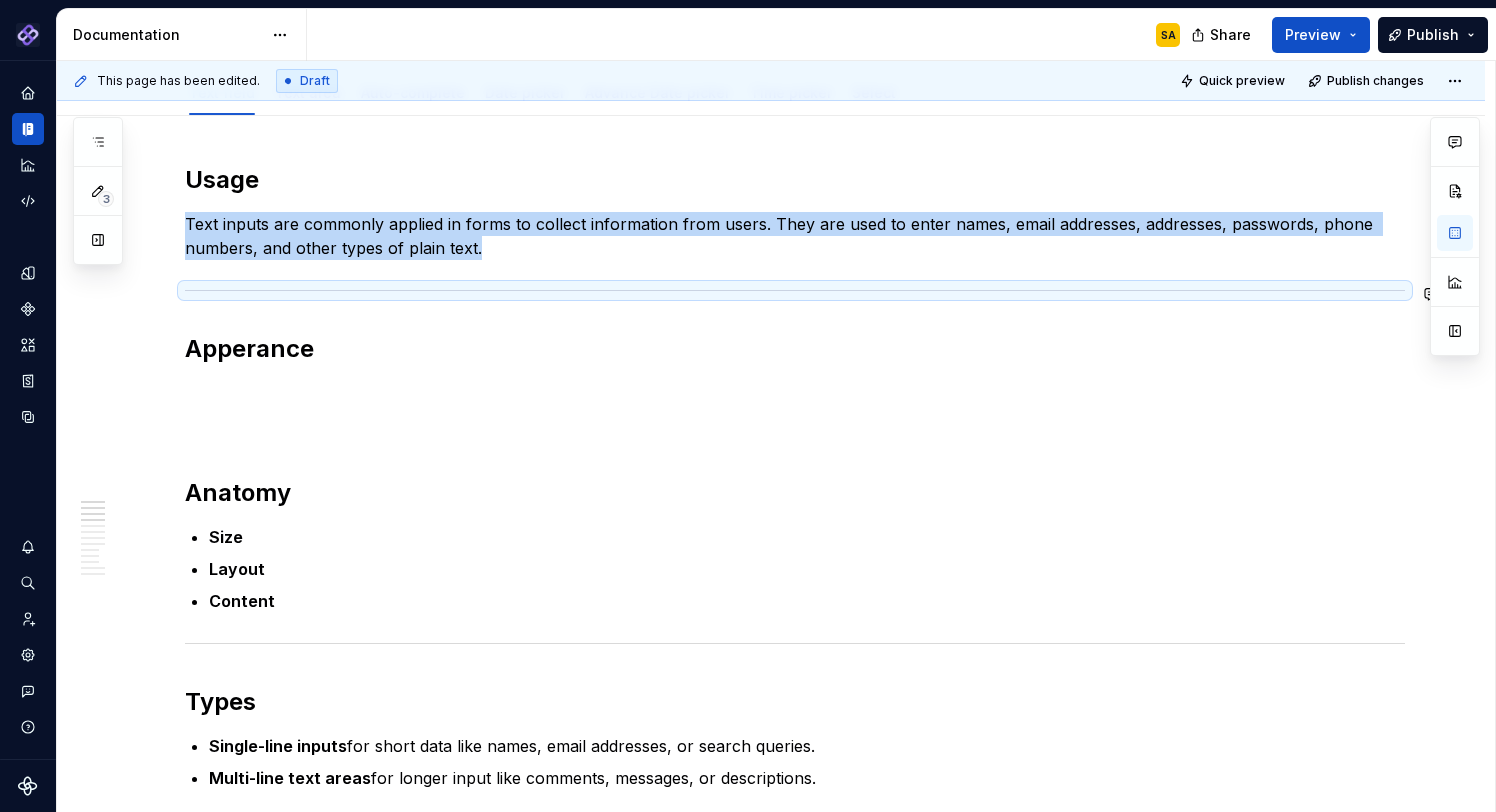 copy on "Text inputs are commonly applied in forms to collect information from users. They are used to enter names, email addresses, addresses, passwords, phone numbers, and other types of plain text." 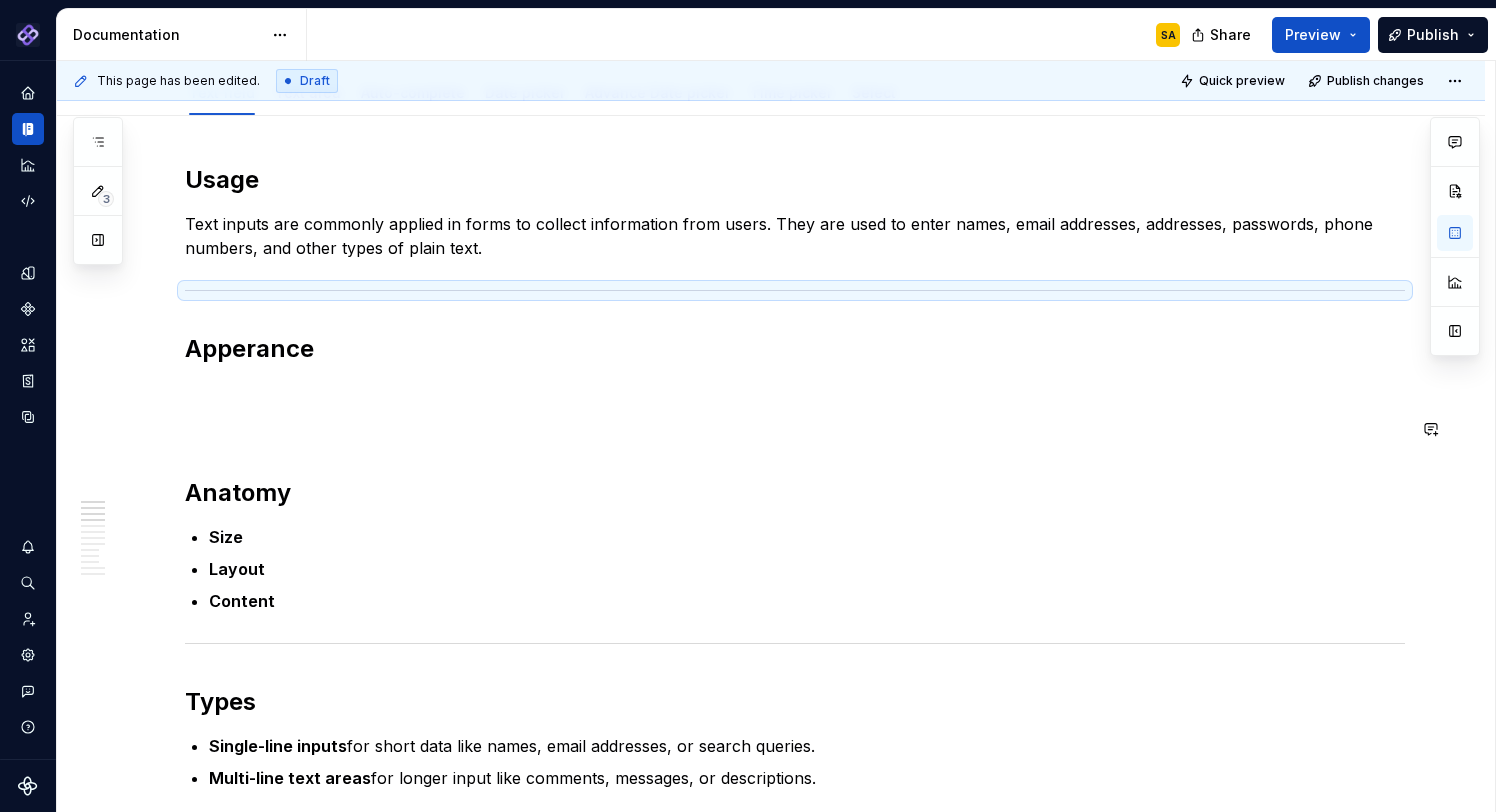 click on "Usage Text inputs are commonly applied in forms to collect information from users. They are used to enter names, email addresses, addresses, passwords, phone numbers, and other types of plain text. Apperance Anatomy Size Layout Content Types Single-line inputs  for short data like names, email addresses, or search queries. Multi-line text areas  for longer input like comments, messages, or descriptions. (Add visual)  Behavior  States Interactions Validations When to use (Can add do’s and don’ts here with visuals) Use a suitable input type : Use a multiline text area instead of a single-line input when longer content is expected. The field size provides a visual cue to users on the expected length. Wait to validate : Validate only after users interact - show errors only post-interaction, not immediately on focus. Do’s and Don’ts Meaningful labels & hints : Clearly label each input. Placeholders are not substitutes for labels; avoid relying on them for instruction  Placeholder use aria-labelledby  or" at bounding box center [795, 1655] 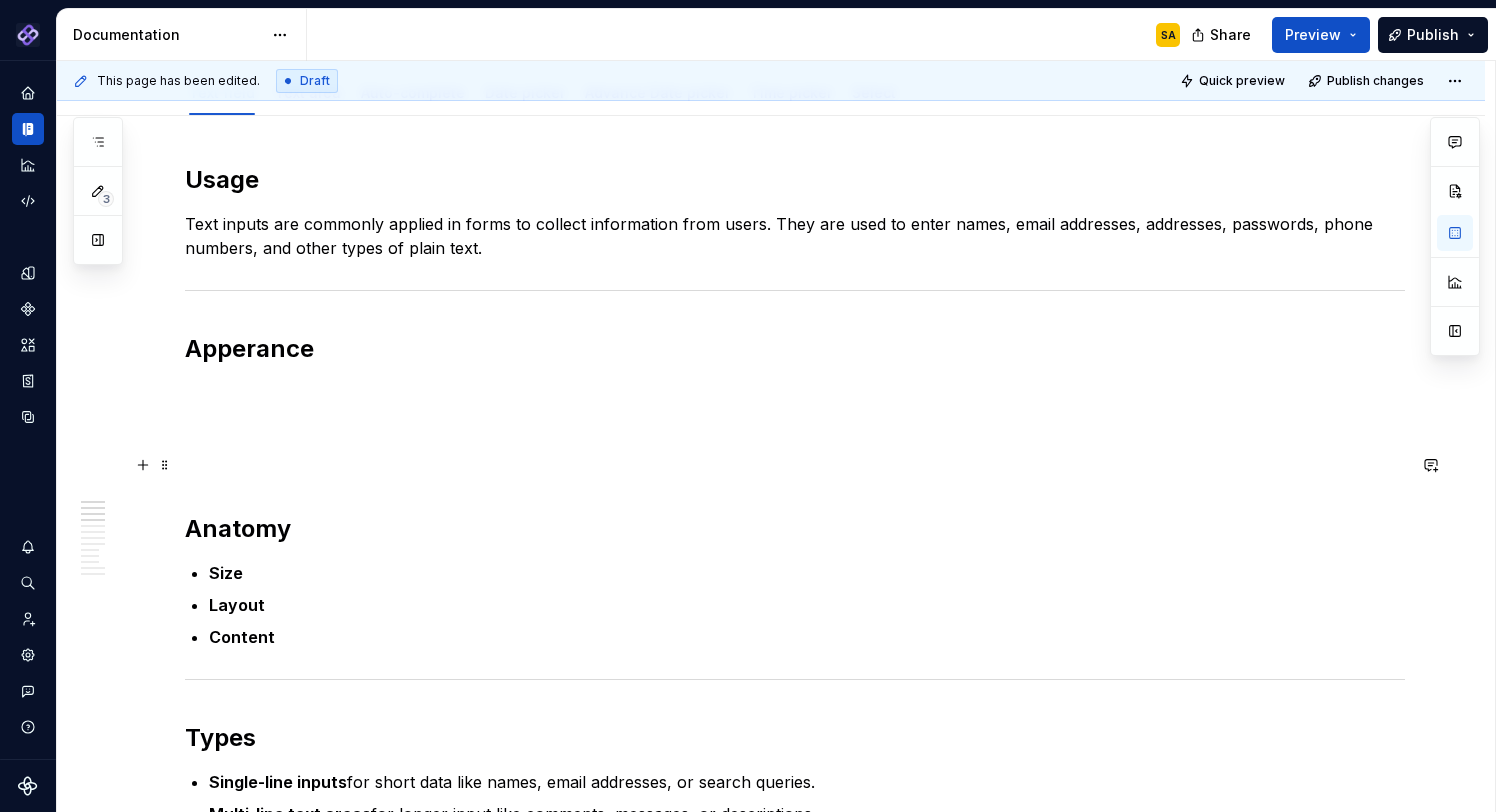 click at bounding box center (795, 465) 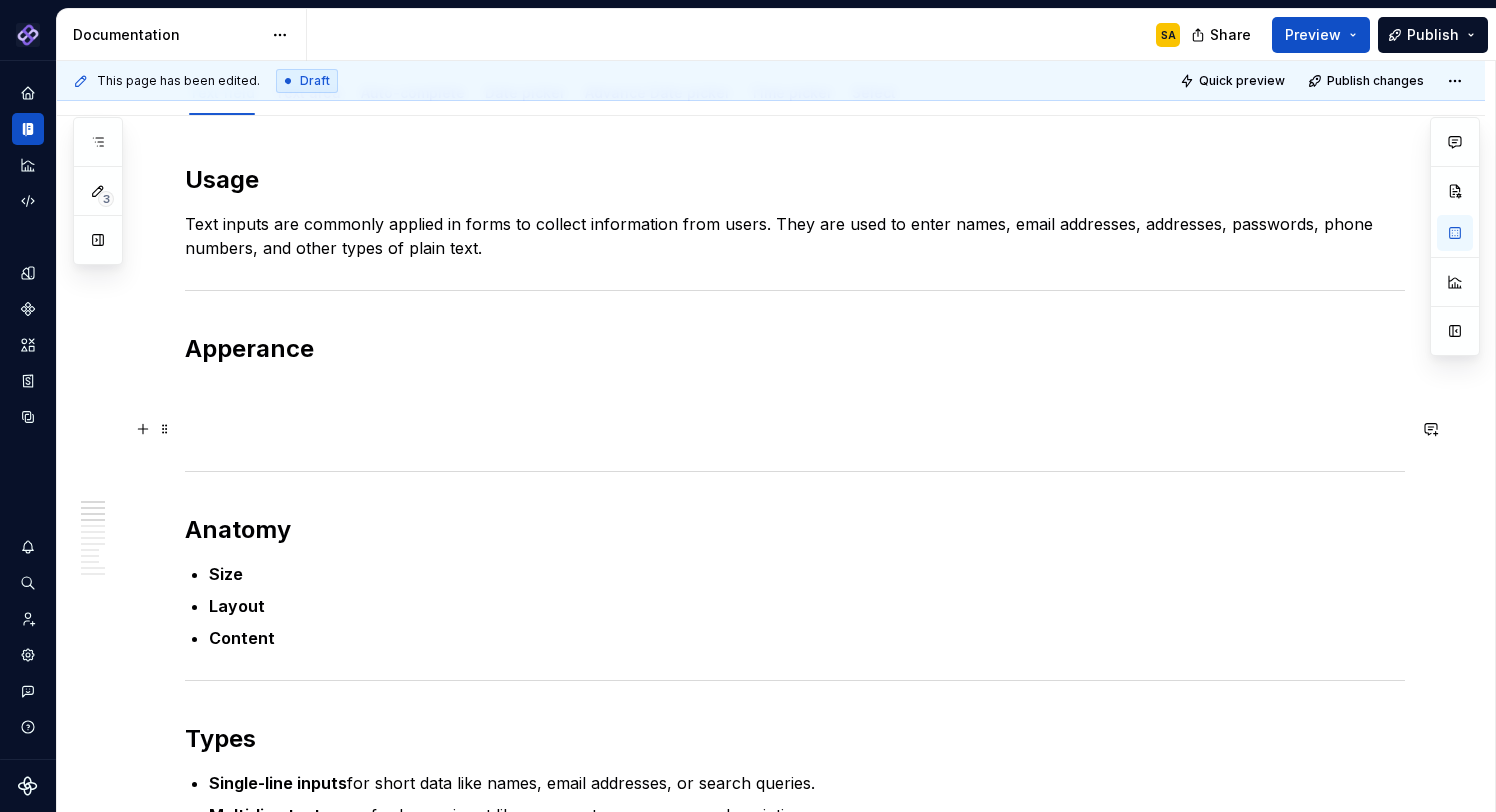 click at bounding box center (795, 429) 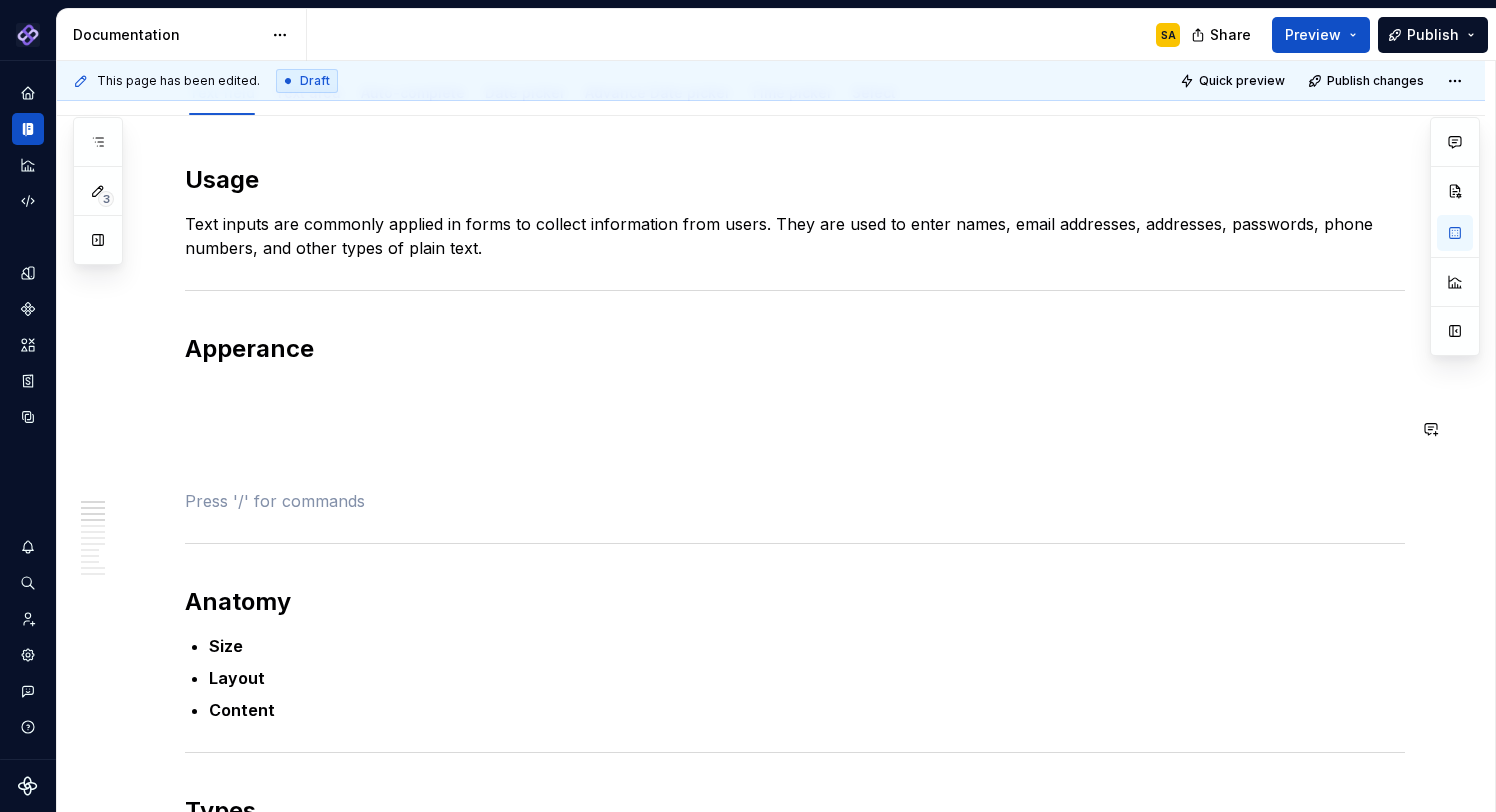 click at bounding box center [795, 393] 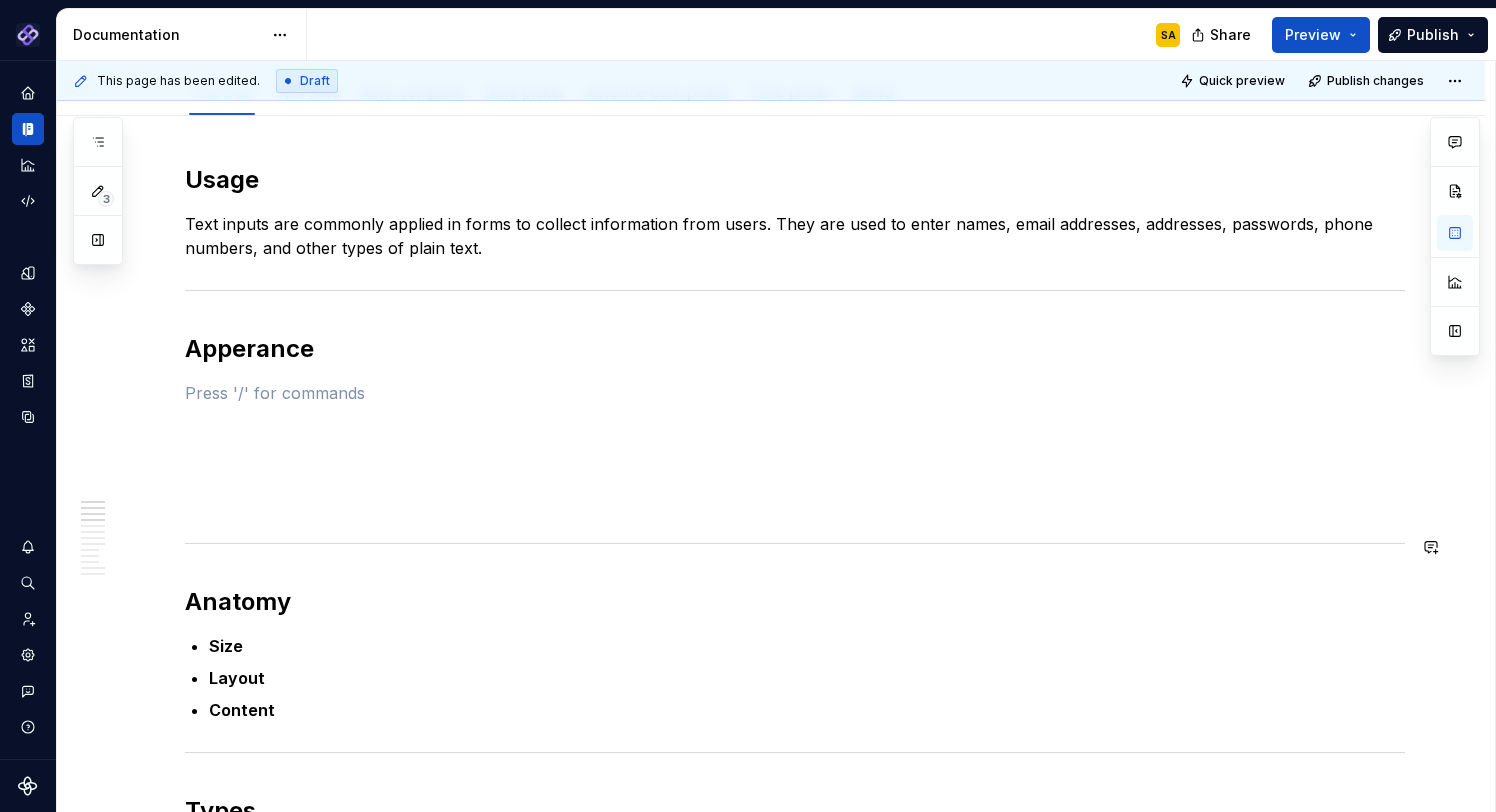 scroll, scrollTop: 543, scrollLeft: 0, axis: vertical 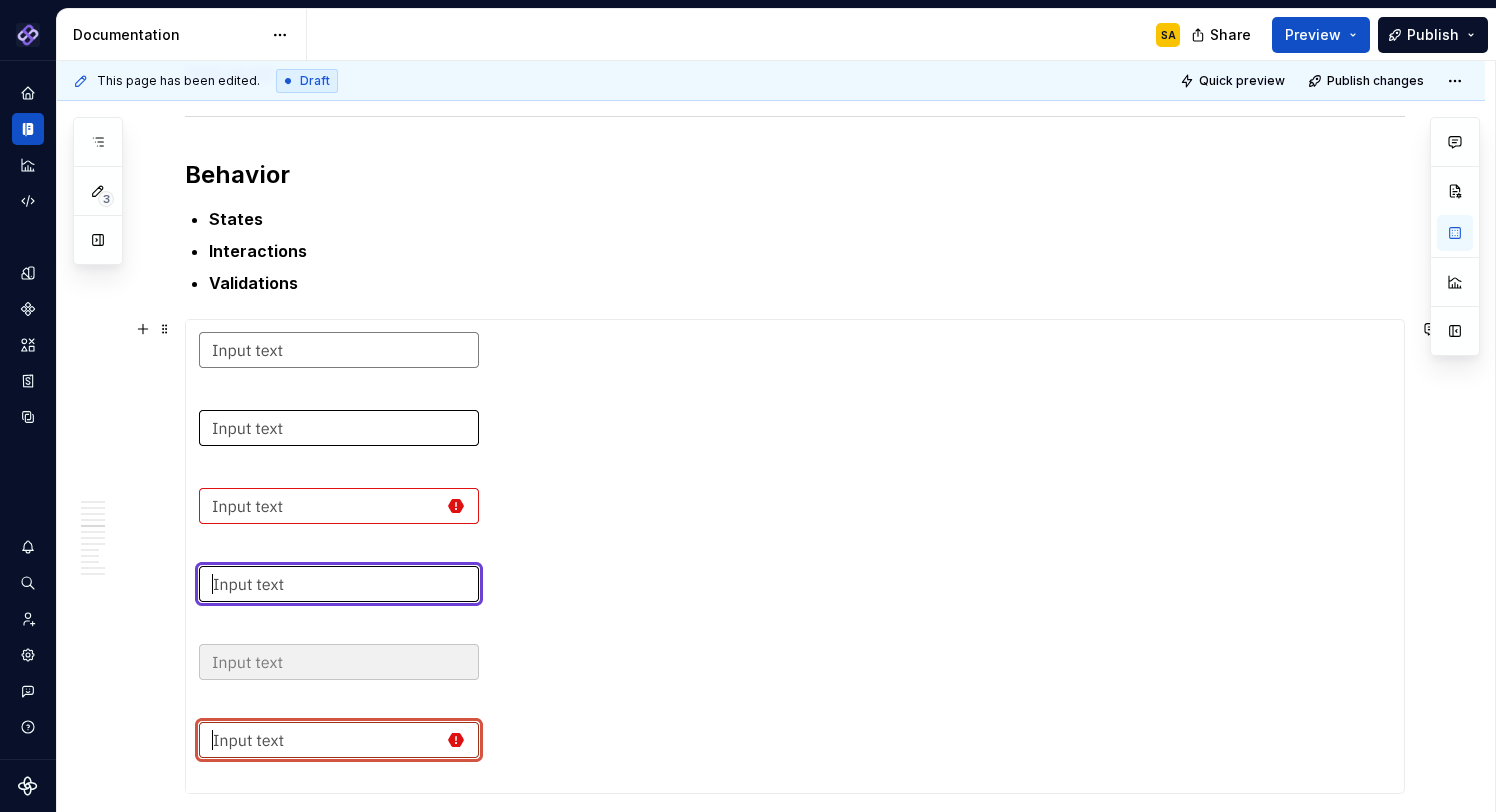 click at bounding box center [343, 556] 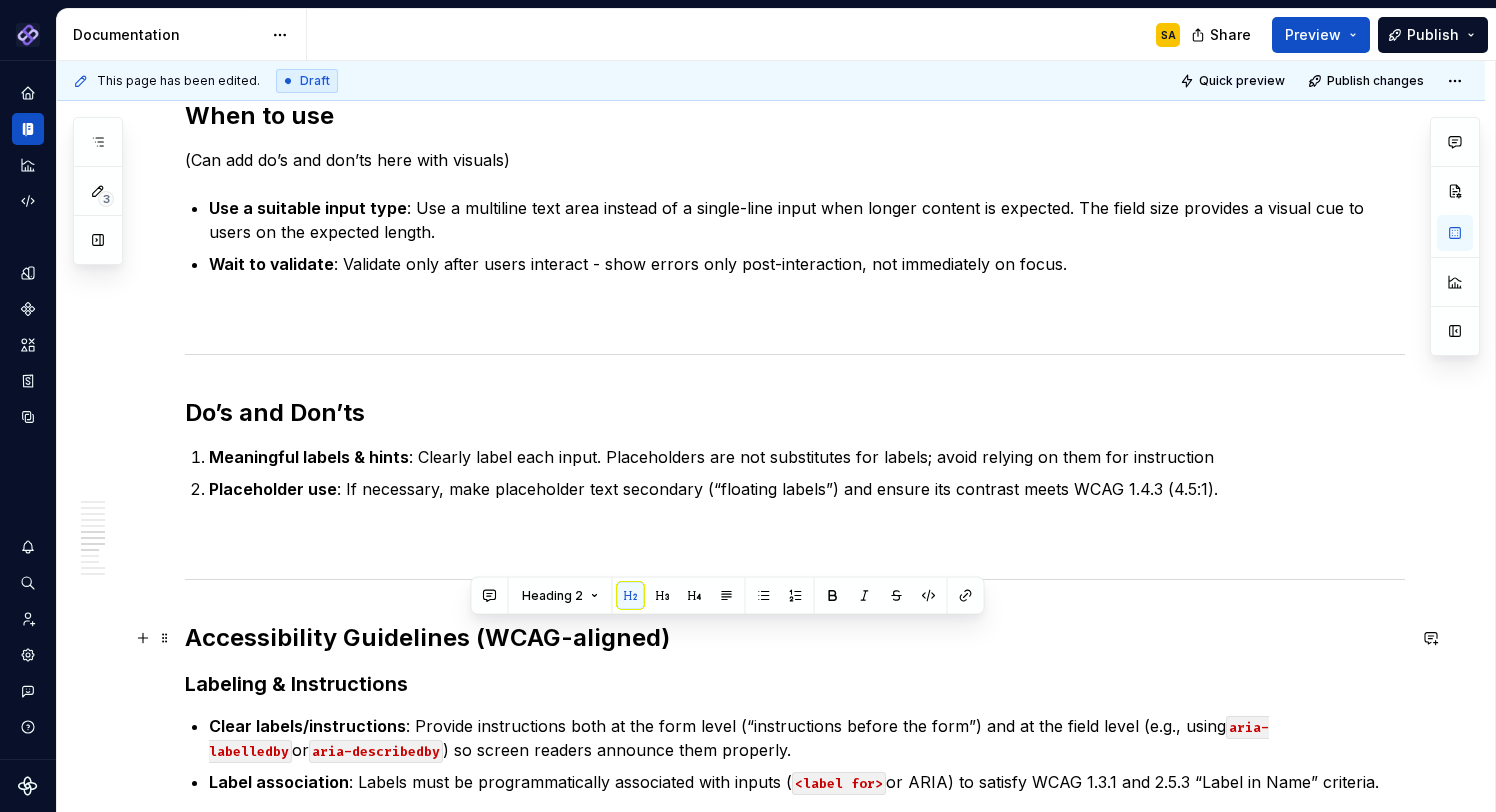 drag, startPoint x: 668, startPoint y: 649, endPoint x: 469, endPoint y: 640, distance: 199.20341 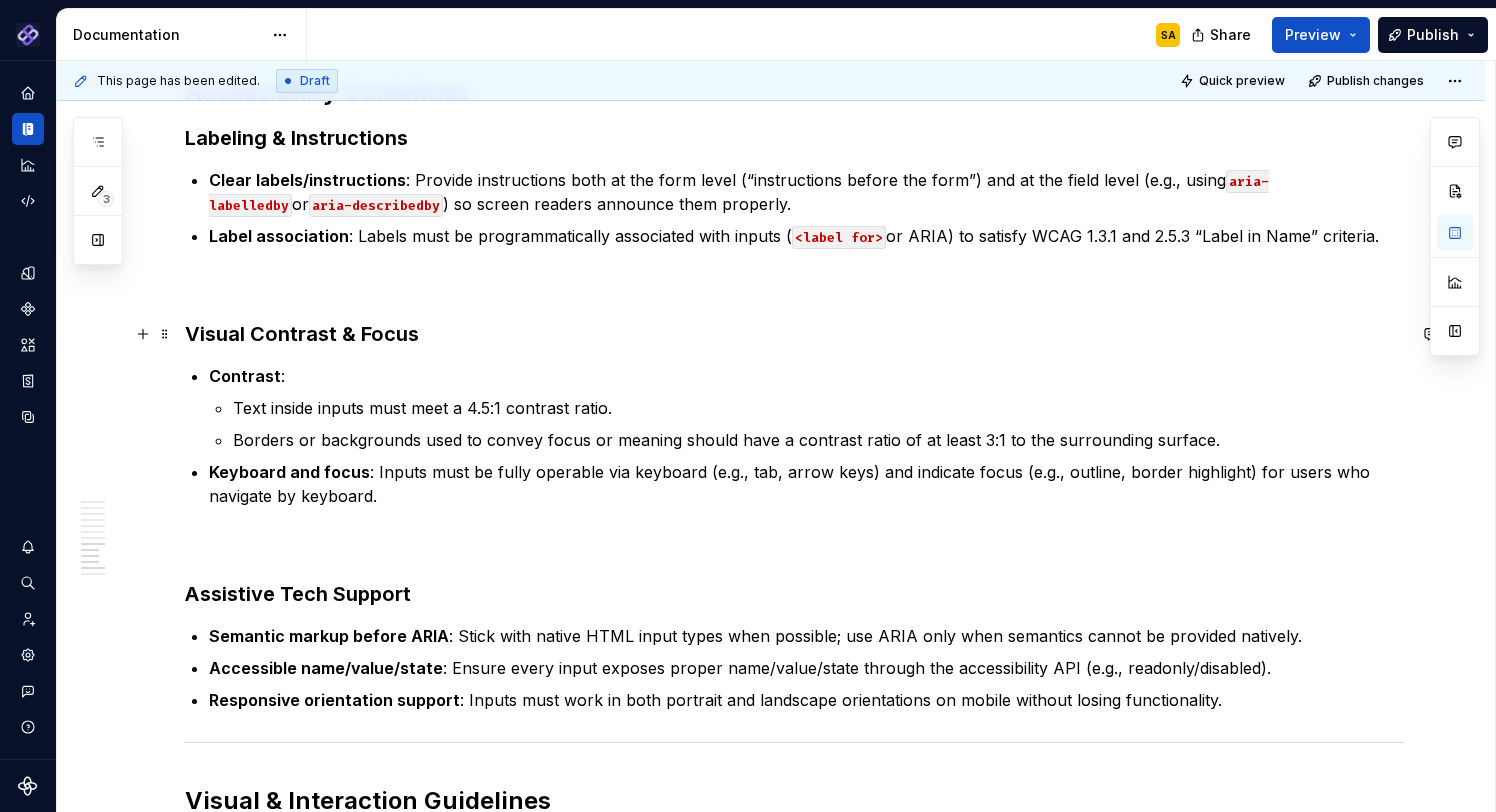 click on "Visual Contrast & Focus" at bounding box center (795, 334) 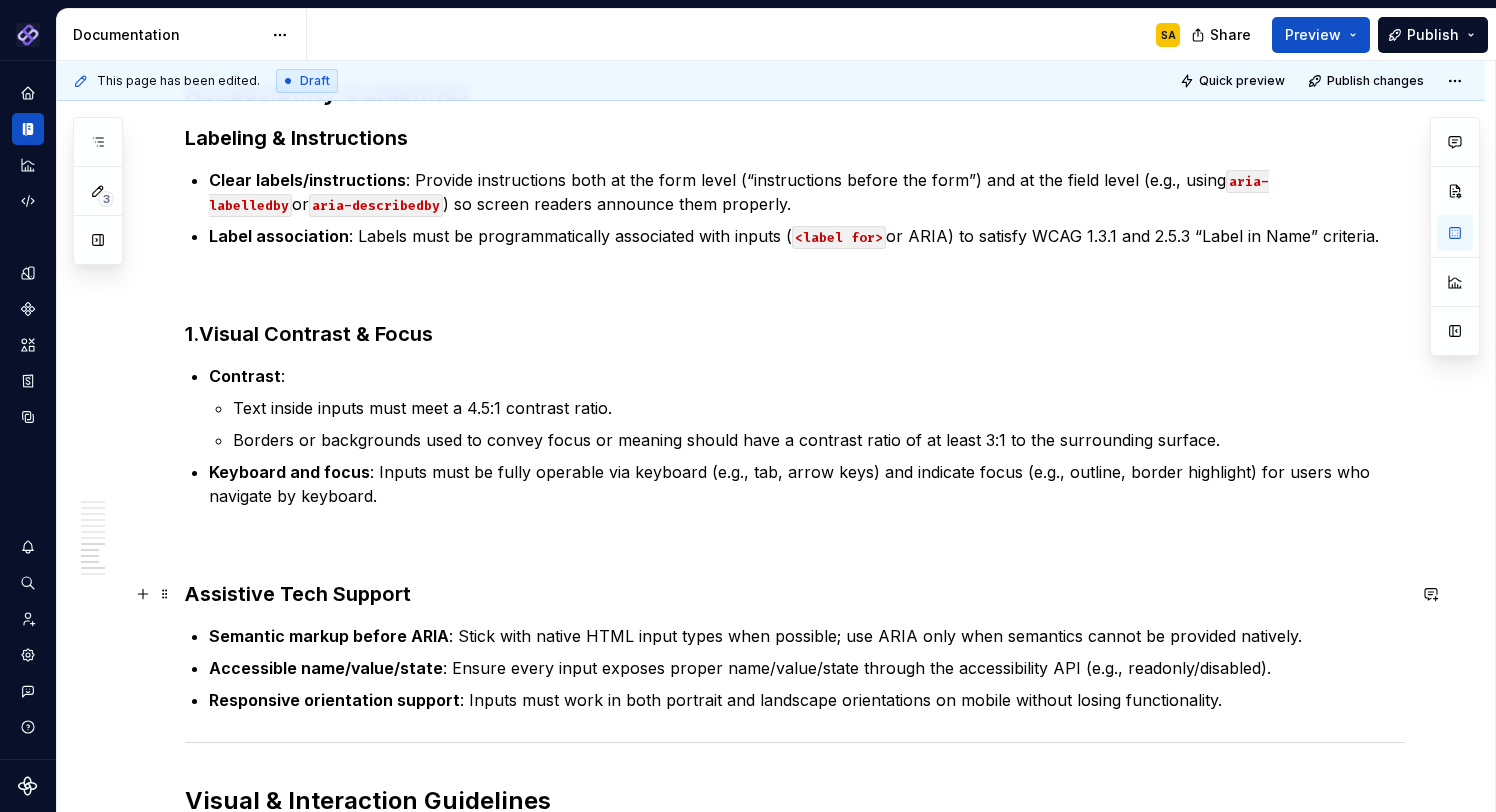 click on "Usage Text inputs are commonly applied in forms to collect information from users. They are used to enter names, email addresses, addresses, passwords, phone numbers, and other types of plain text. Apperance Anatomy Size Layout Content Types Single-line inputs  for short data like names, email addresses, or search queries. Multi-line text areas  for longer input like comments, messages, or descriptions. (Add visual)  Behavior  States Interactions Validations When to use (Can add do’s and don’ts here with visuals) Use a suitable input type : Use a multiline text area instead of a single-line input when longer content is expected. The field size provides a visual cue to users on the expected length. Wait to validate : Validate only after users interact - show errors only post-interaction, not immediately on focus. Do’s and Don’ts Meaningful labels & hints : Clearly label each input. Placeholders are not substitutes for labels; avoid relying on them for instruction  Placeholder use aria-labelledby  or" at bounding box center (771, -354) 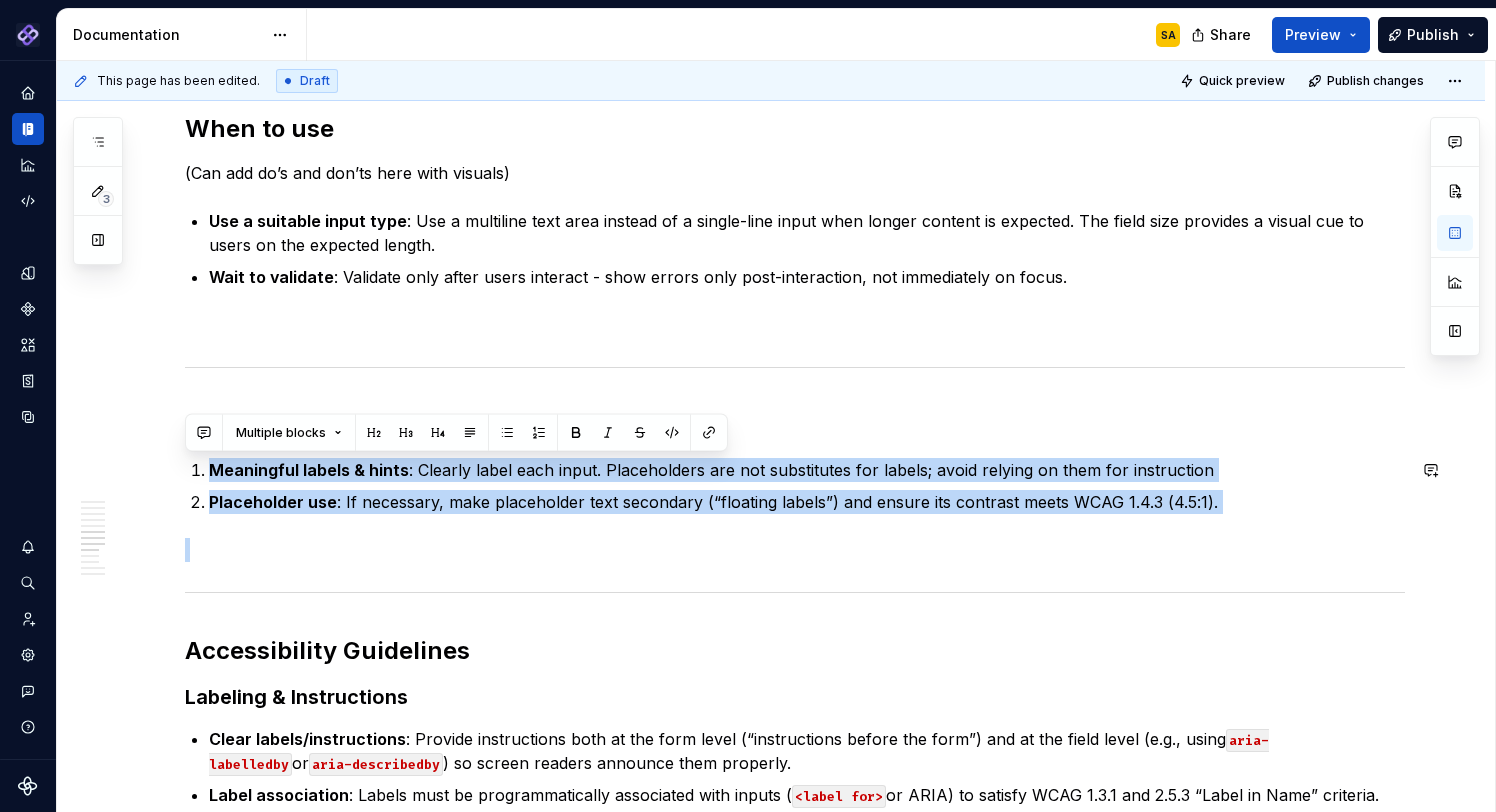 drag, startPoint x: 282, startPoint y: 472, endPoint x: 982, endPoint y: 525, distance: 702.00354 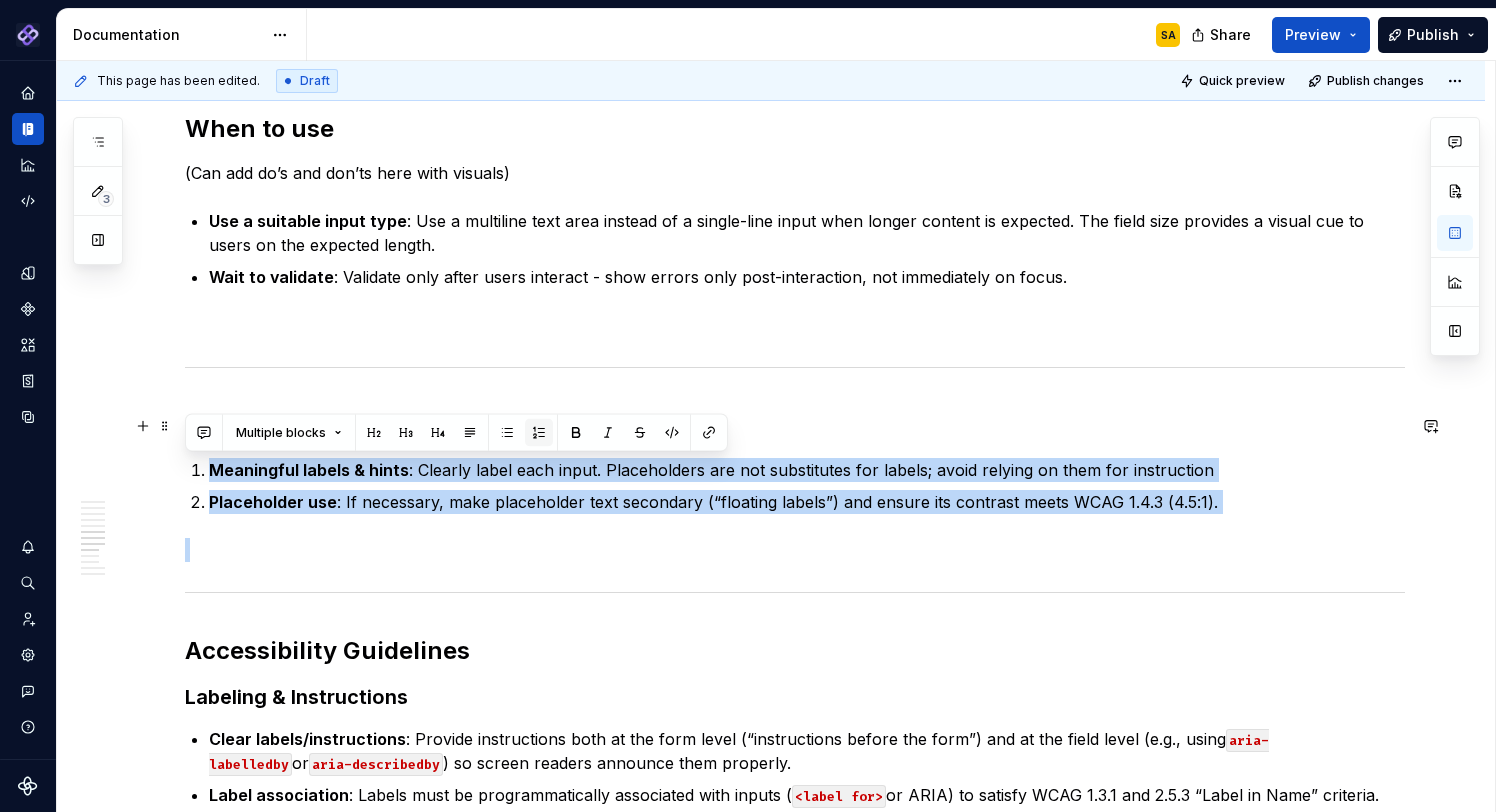 click at bounding box center [539, 433] 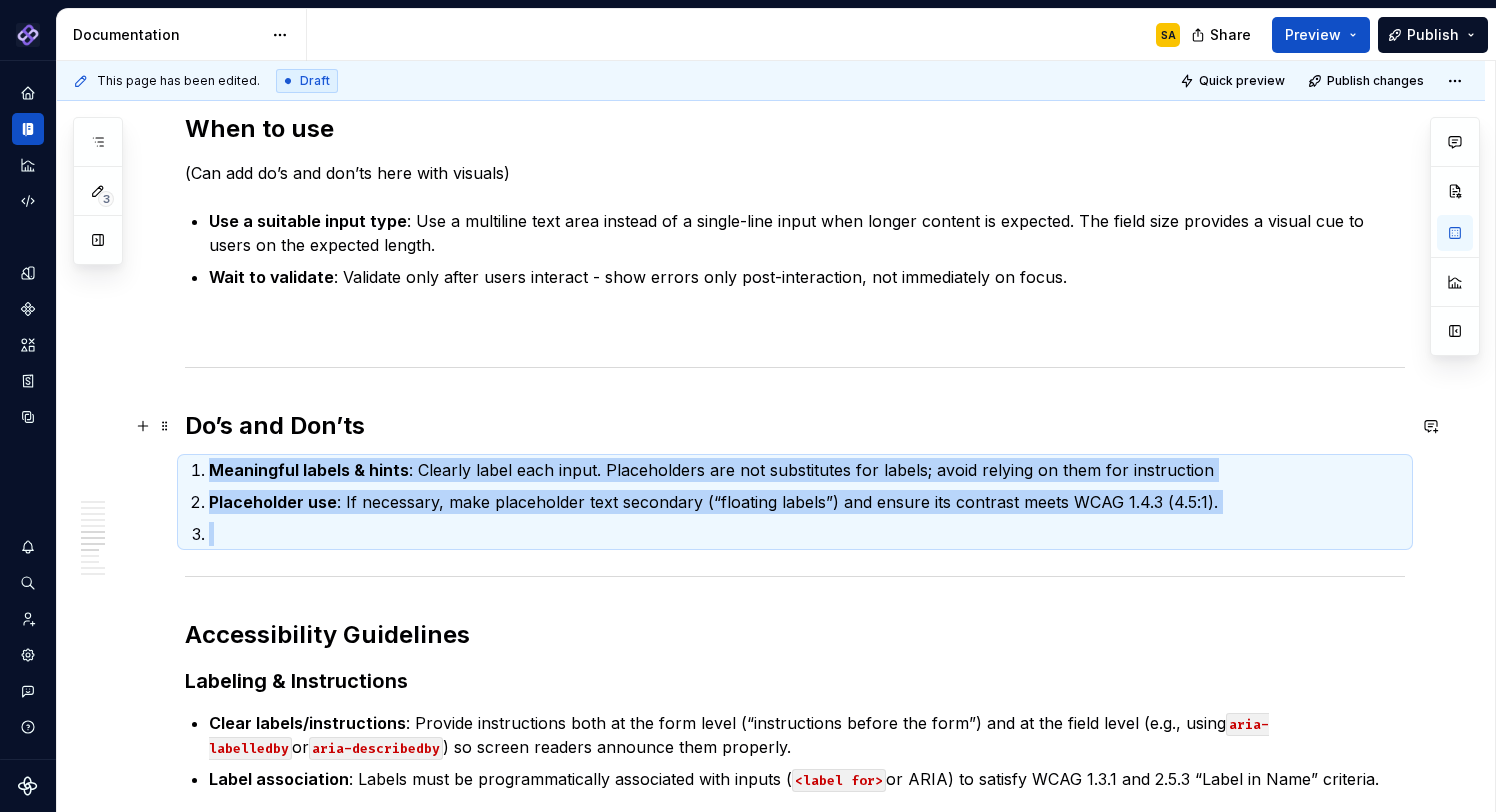 click on "Do’s and Don’ts" at bounding box center [795, 426] 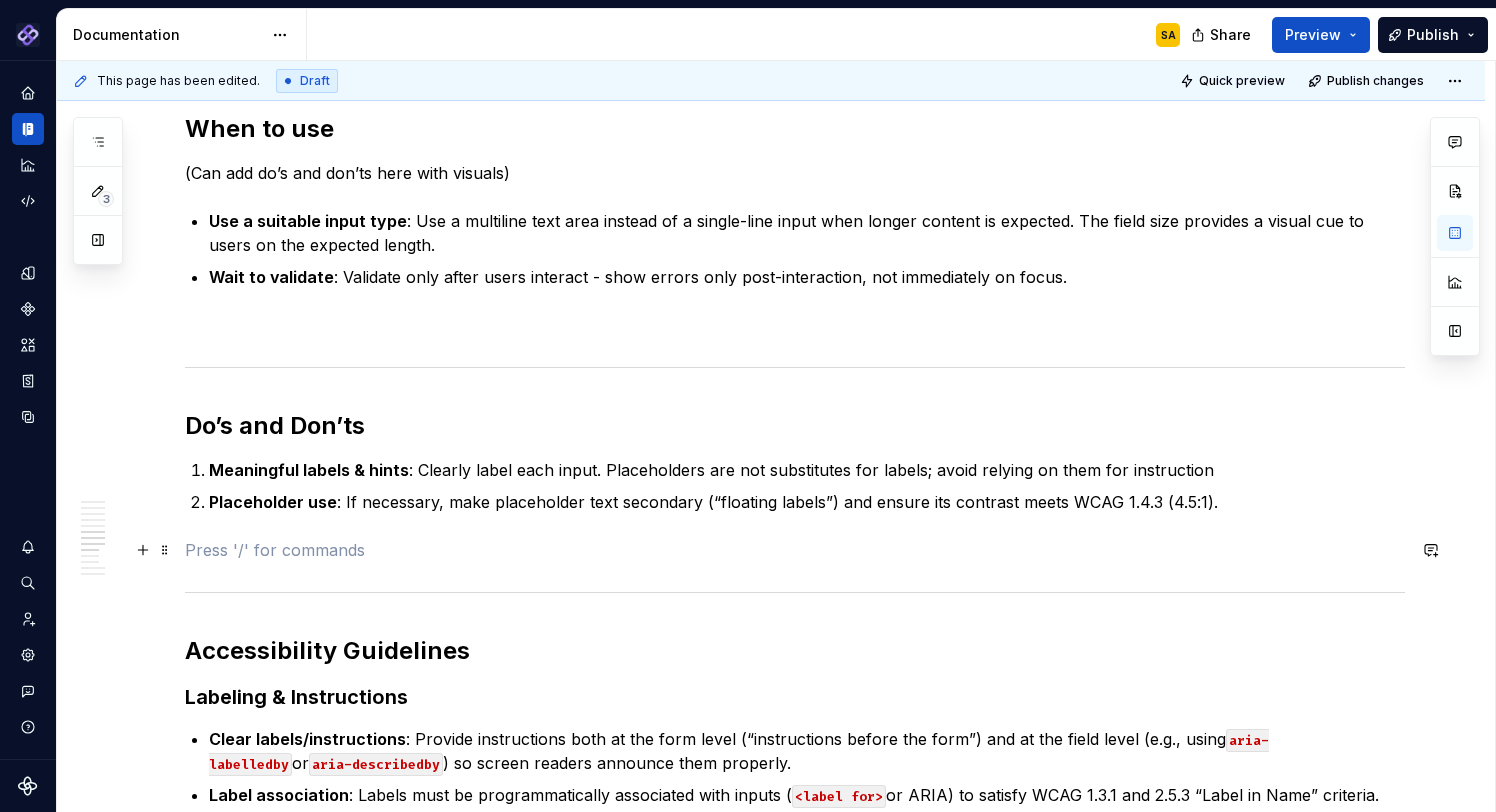 click at bounding box center [795, 550] 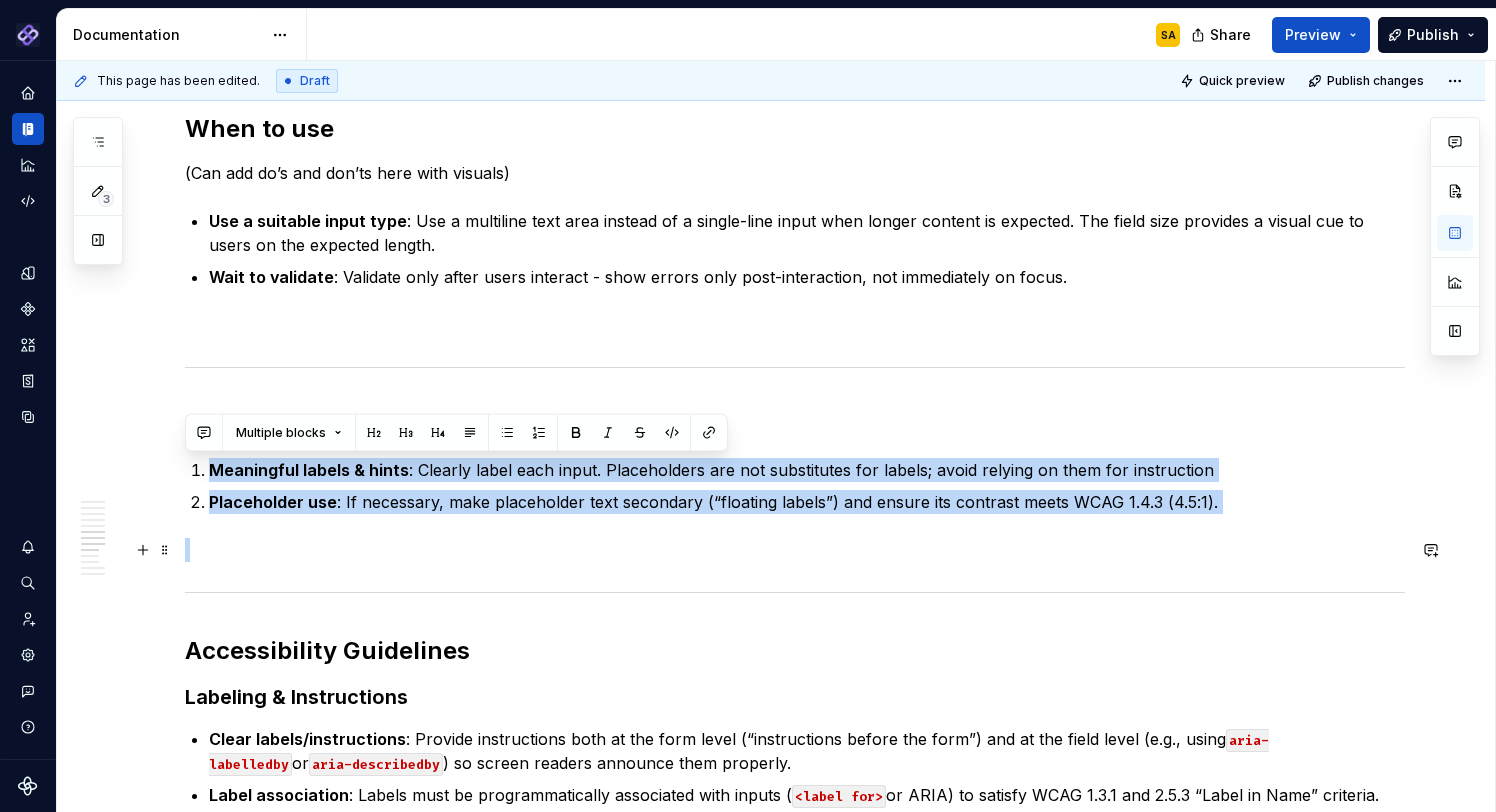 drag, startPoint x: 200, startPoint y: 471, endPoint x: 594, endPoint y: 547, distance: 401.263 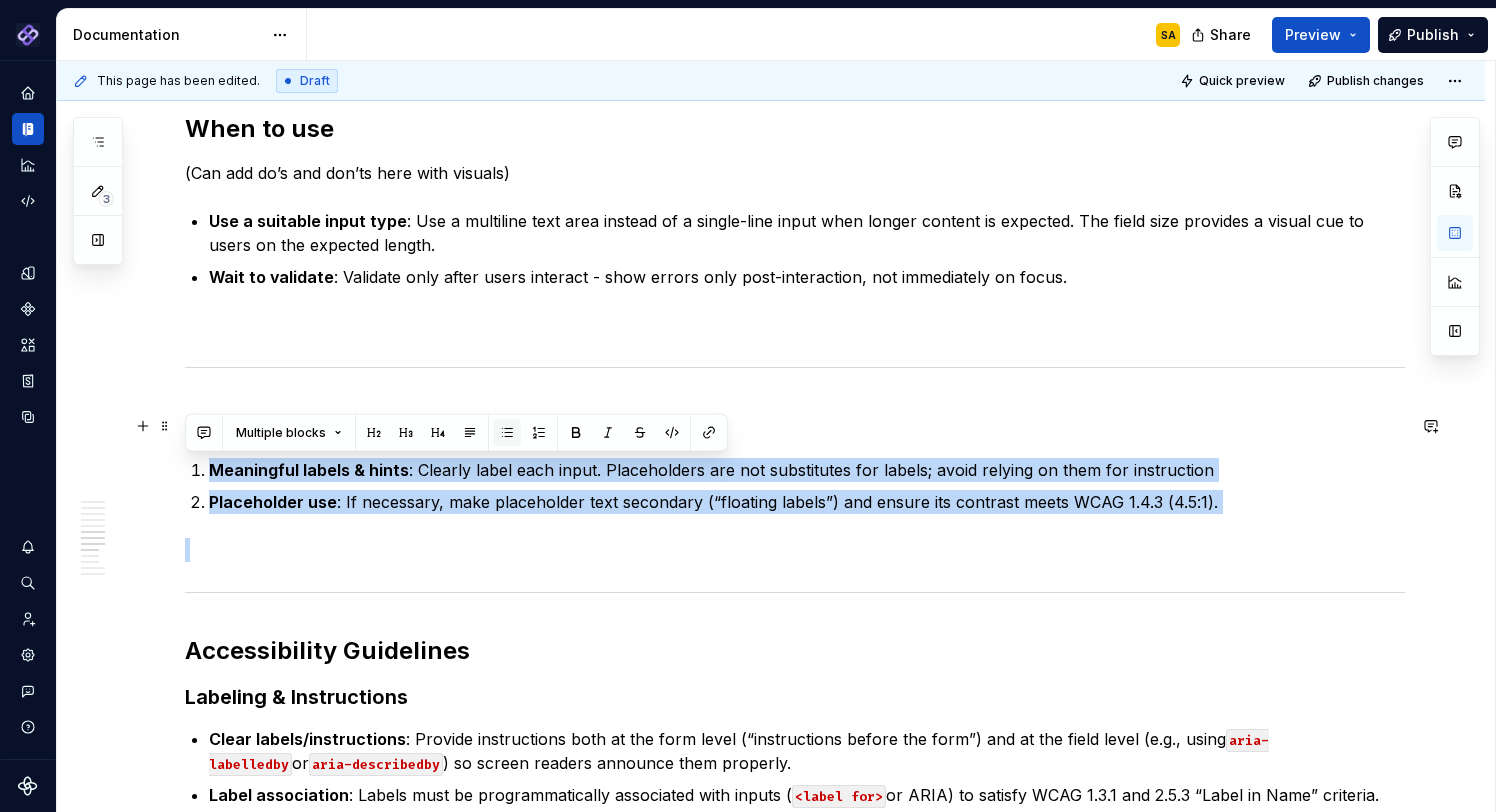 click at bounding box center [507, 433] 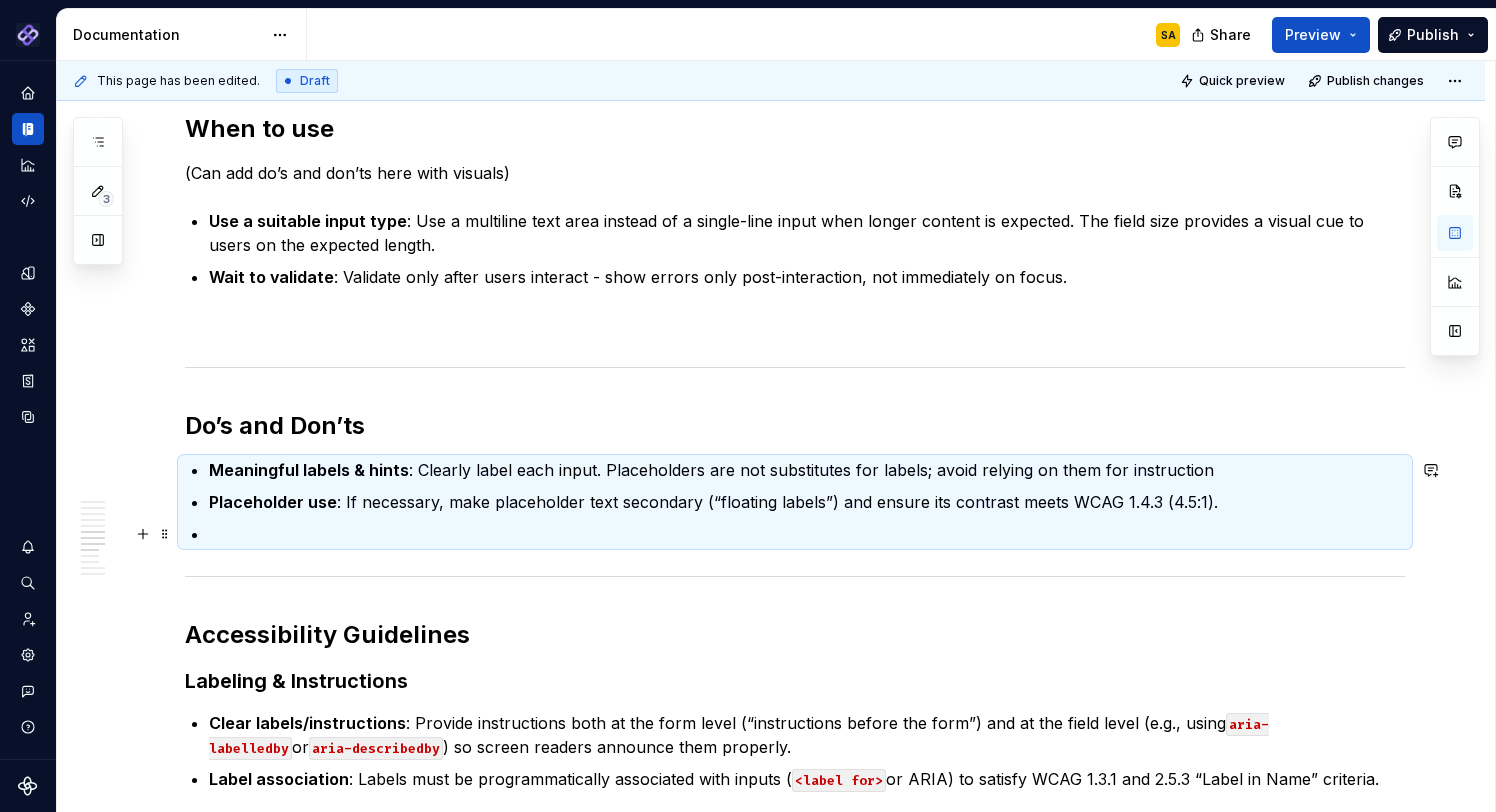 click at bounding box center [807, 534] 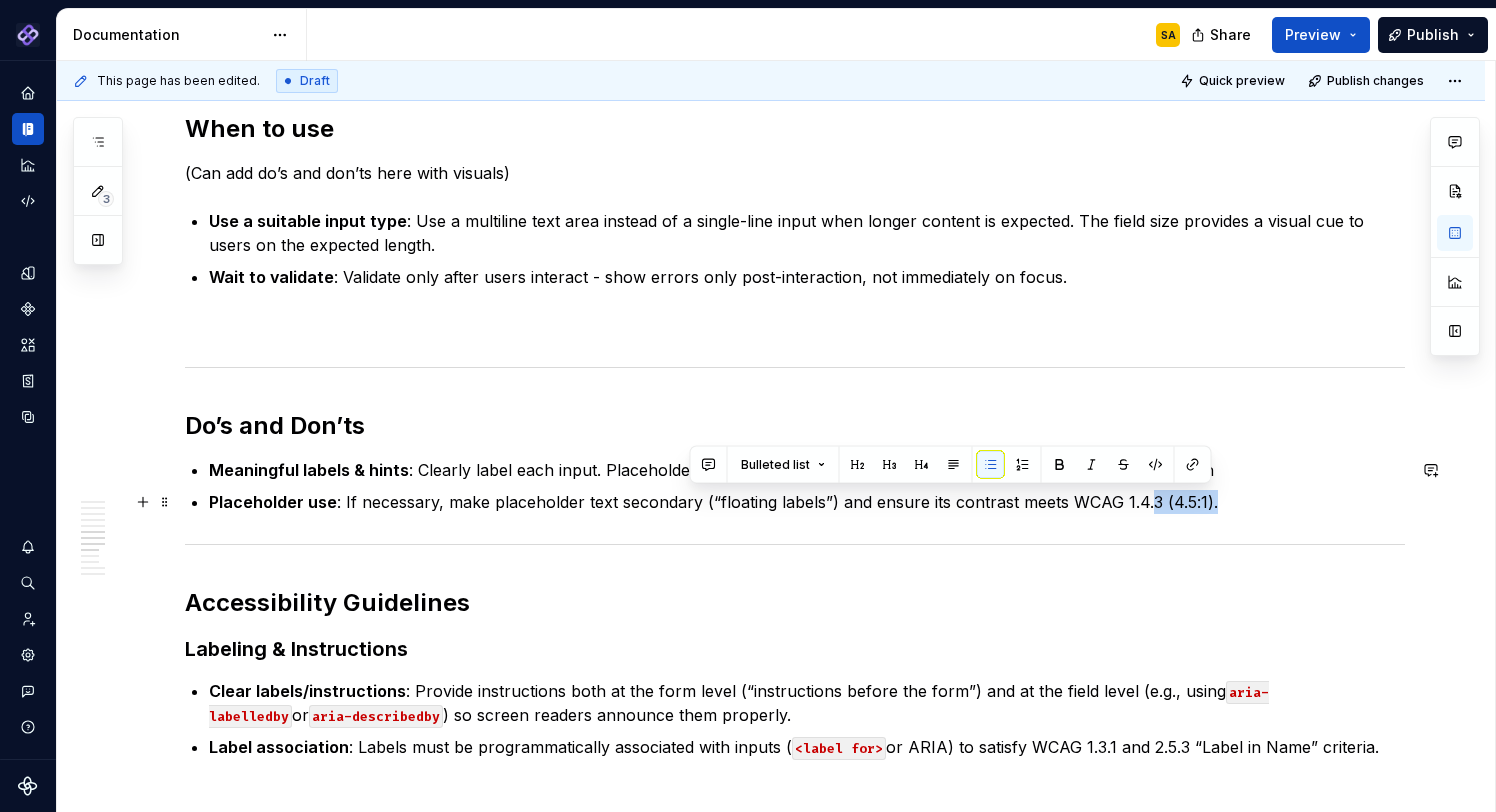 drag, startPoint x: 1228, startPoint y: 499, endPoint x: 1142, endPoint y: 498, distance: 86.00581 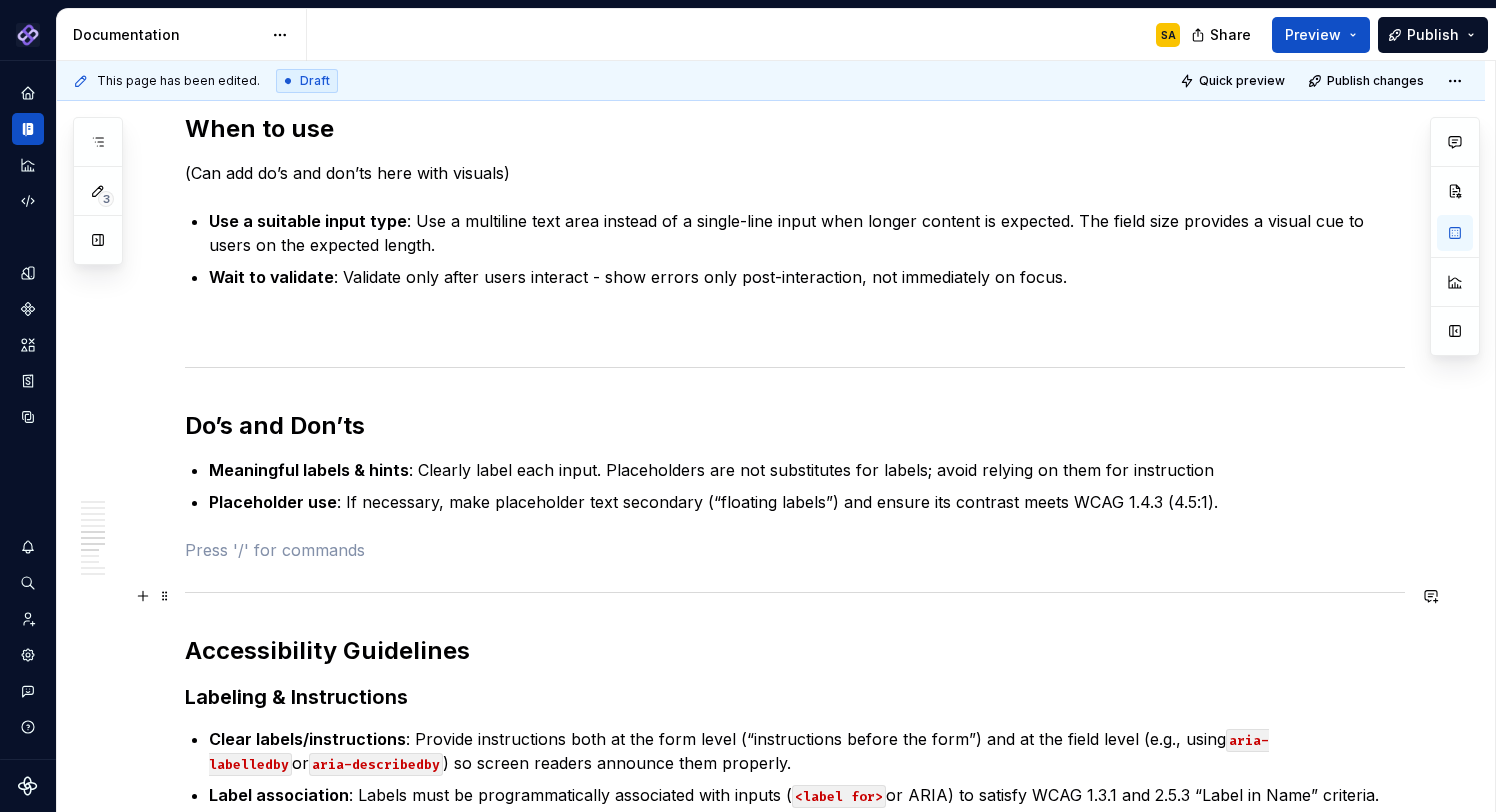 click on "Usage Text inputs are commonly applied in forms to collect information from users. They are used to enter names, email addresses, addresses, passwords, phone numbers, and other types of plain text. Apperance Anatomy Size Layout Content Types Single-line inputs  for short data like names, email addresses, or search queries. Multi-line text areas  for longer input like comments, messages, or descriptions. (Add visual)  Behavior  States Interactions Validations When to use (Can add do’s and don’ts here with visuals) Use a suitable input type : Use a multiline text area instead of a single-line input when longer content is expected. The field size provides a visual cue to users on the expected length. Wait to validate : Validate only after users interact - show errors only post-interaction, not immediately on focus. Do’s and Don’ts Meaningful labels & hints : Clearly label each input. Placeholders are not substitutes for labels; avoid relying on them for instruction  Placeholder use aria-labelledby  or" at bounding box center (795, 95) 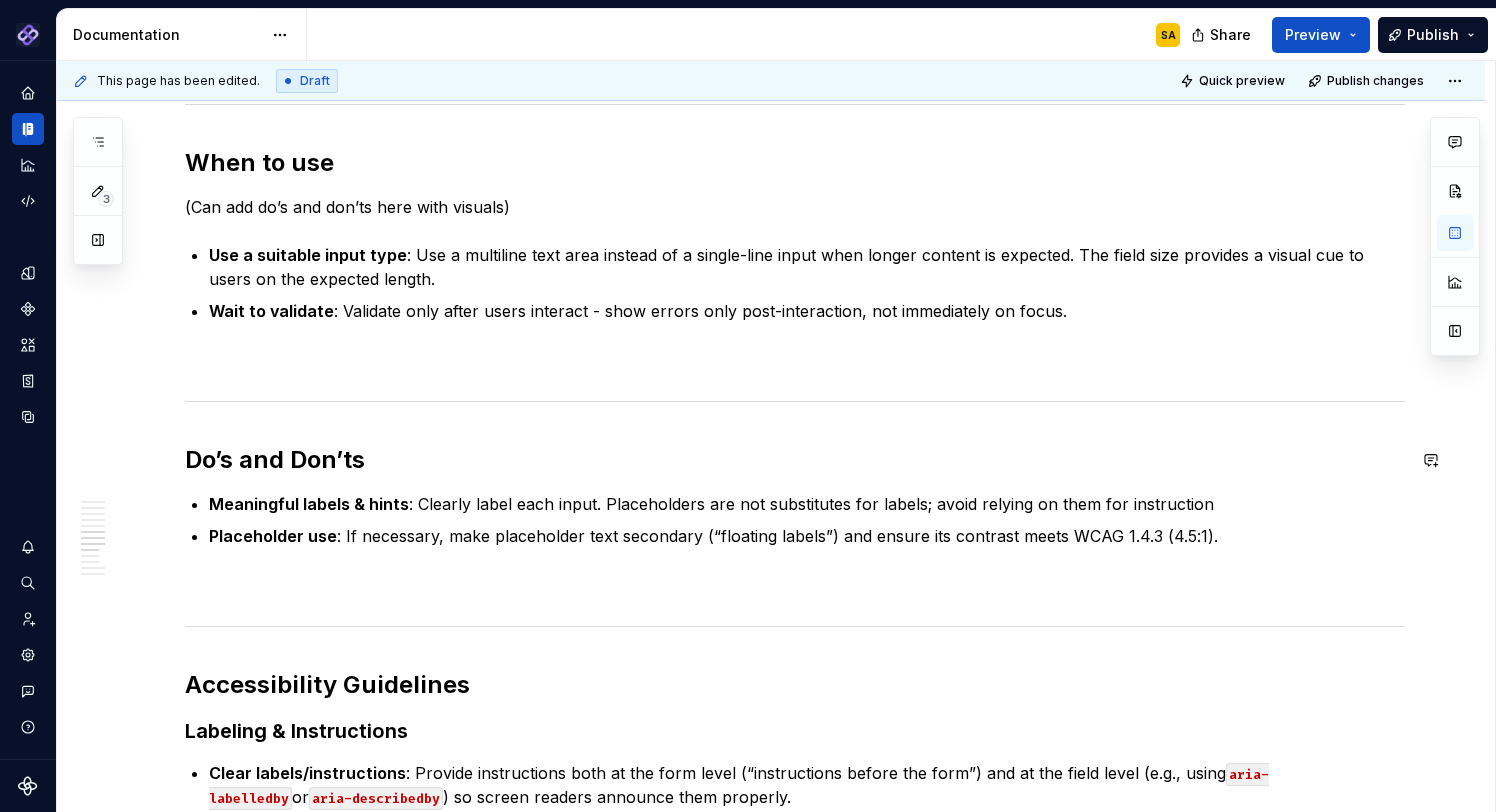 click on "Usage Text inputs are commonly applied in forms to collect information from users. They are used to enter names, email addresses, addresses, passwords, phone numbers, and other types of plain text. Apperance Anatomy Size Layout Content Types Single-line inputs  for short data like names, email addresses, or search queries. Multi-line text areas  for longer input like comments, messages, or descriptions. (Add visual)  Behavior  States Interactions Validations When to use (Can add do’s and don’ts here with visuals) Use a suitable input type : Use a multiline text area instead of a single-line input when longer content is expected. The field size provides a visual cue to users on the expected length. Wait to validate : Validate only after users interact - show errors only post-interaction, not immediately on focus. Do’s and Don’ts Meaningful labels & hints : Clearly label each input. Placeholders are not substitutes for labels; avoid relying on them for instruction  Placeholder use aria-labelledby  or" at bounding box center [795, 129] 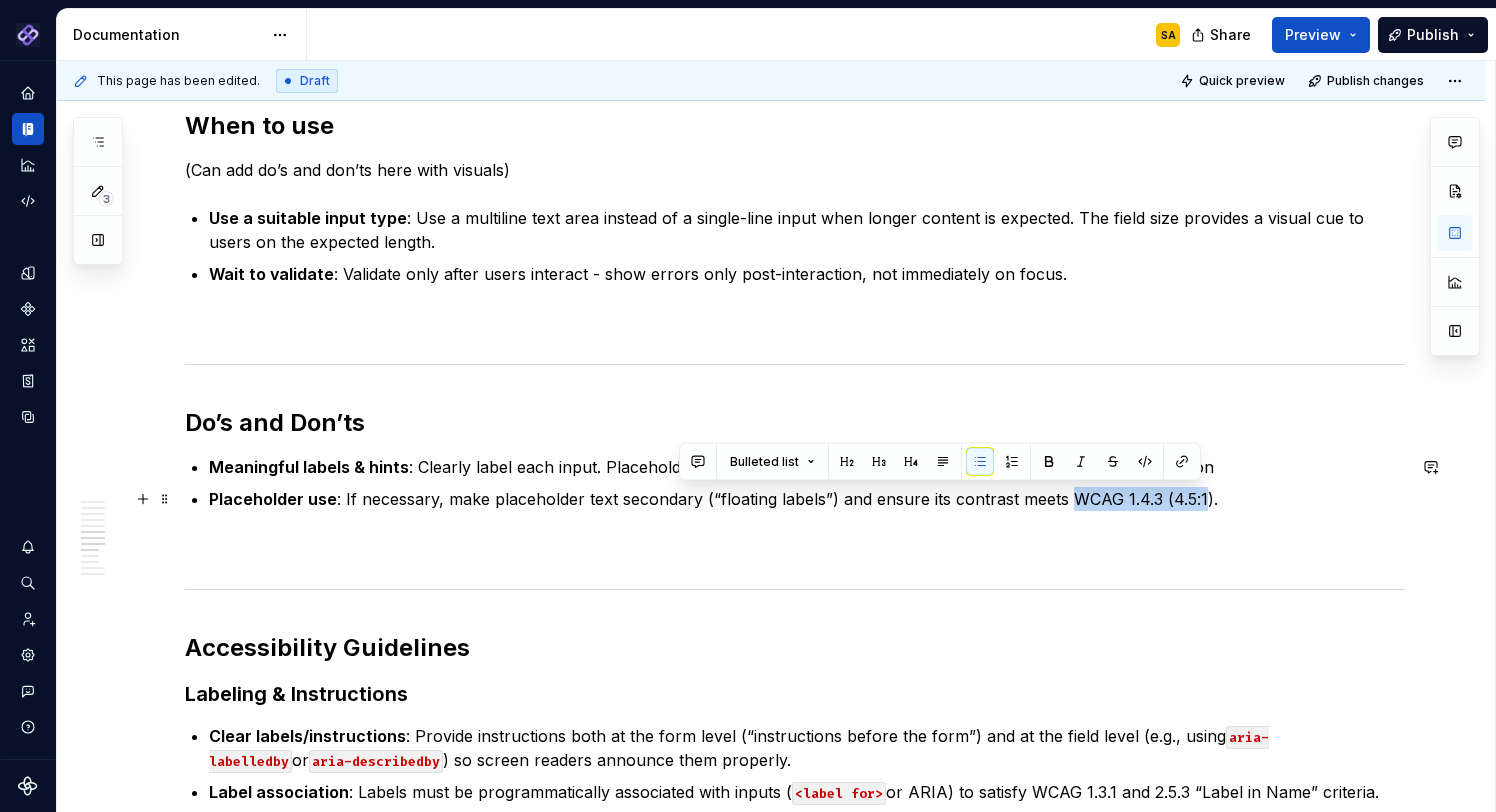 drag, startPoint x: 1065, startPoint y: 494, endPoint x: 1200, endPoint y: 490, distance: 135.05925 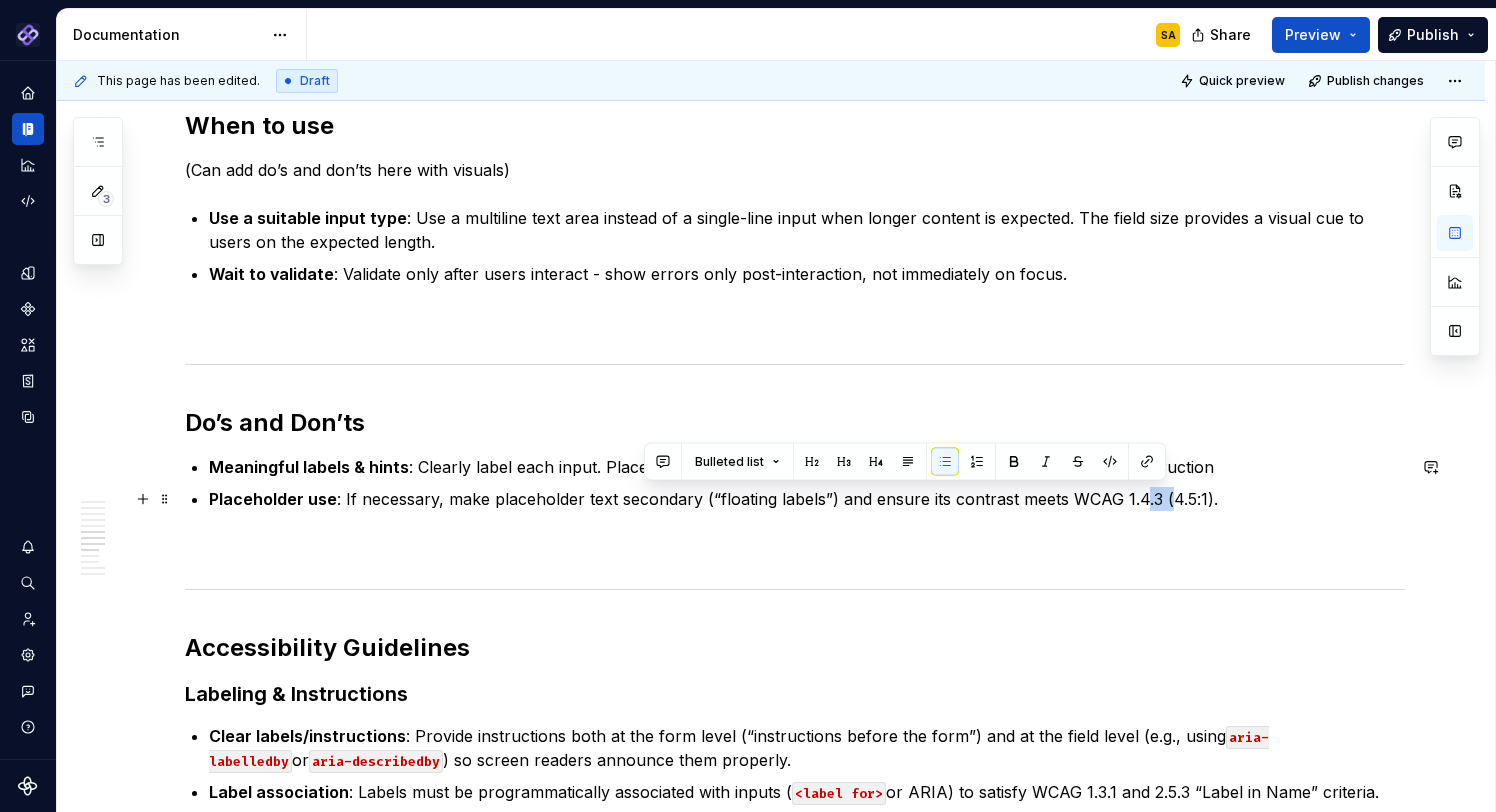 drag, startPoint x: 1162, startPoint y: 497, endPoint x: 1135, endPoint y: 494, distance: 27.166155 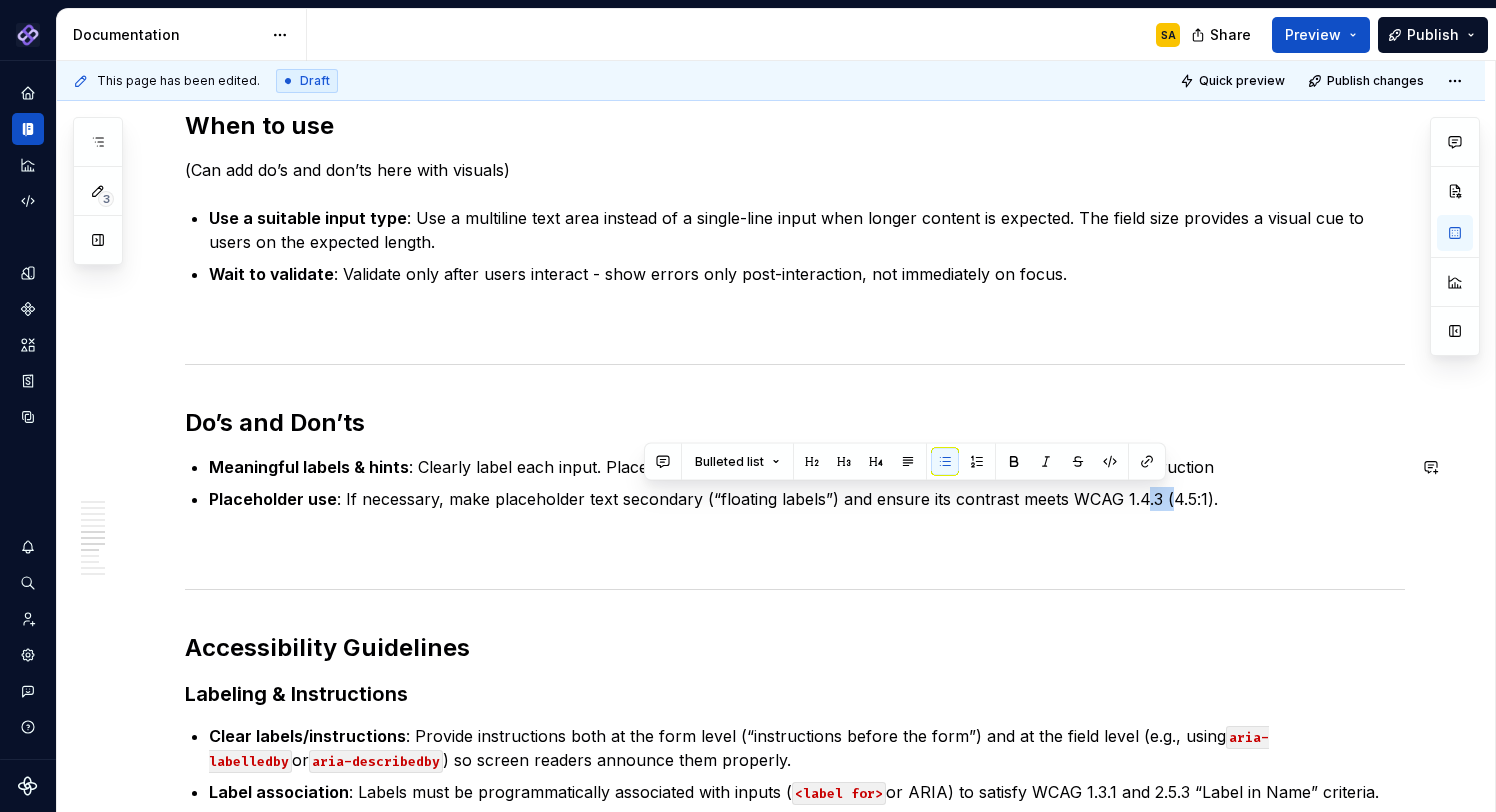 click on "Usage Text inputs are commonly applied in forms to collect information from users. They are used to enter names, email addresses, addresses, passwords, phone numbers, and other types of plain text. Apperance Anatomy Size Layout Content Types Single-line inputs  for short data like names, email addresses, or search queries. Multi-line text areas  for longer input like comments, messages, or descriptions. (Add visual)  Behavior  States Interactions Validations When to use (Can add do’s and don’ts here with visuals) Use a suitable input type : Use a multiline text area instead of a single-line input when longer content is expected. The field size provides a visual cue to users on the expected length. Wait to validate : Validate only after users interact - show errors only post-interaction, not immediately on focus. Do’s and Don’ts Meaningful labels & hints : Clearly label each input. Placeholders are not substitutes for labels; avoid relying on them for instruction  Placeholder use aria-labelledby  or" at bounding box center (795, 92) 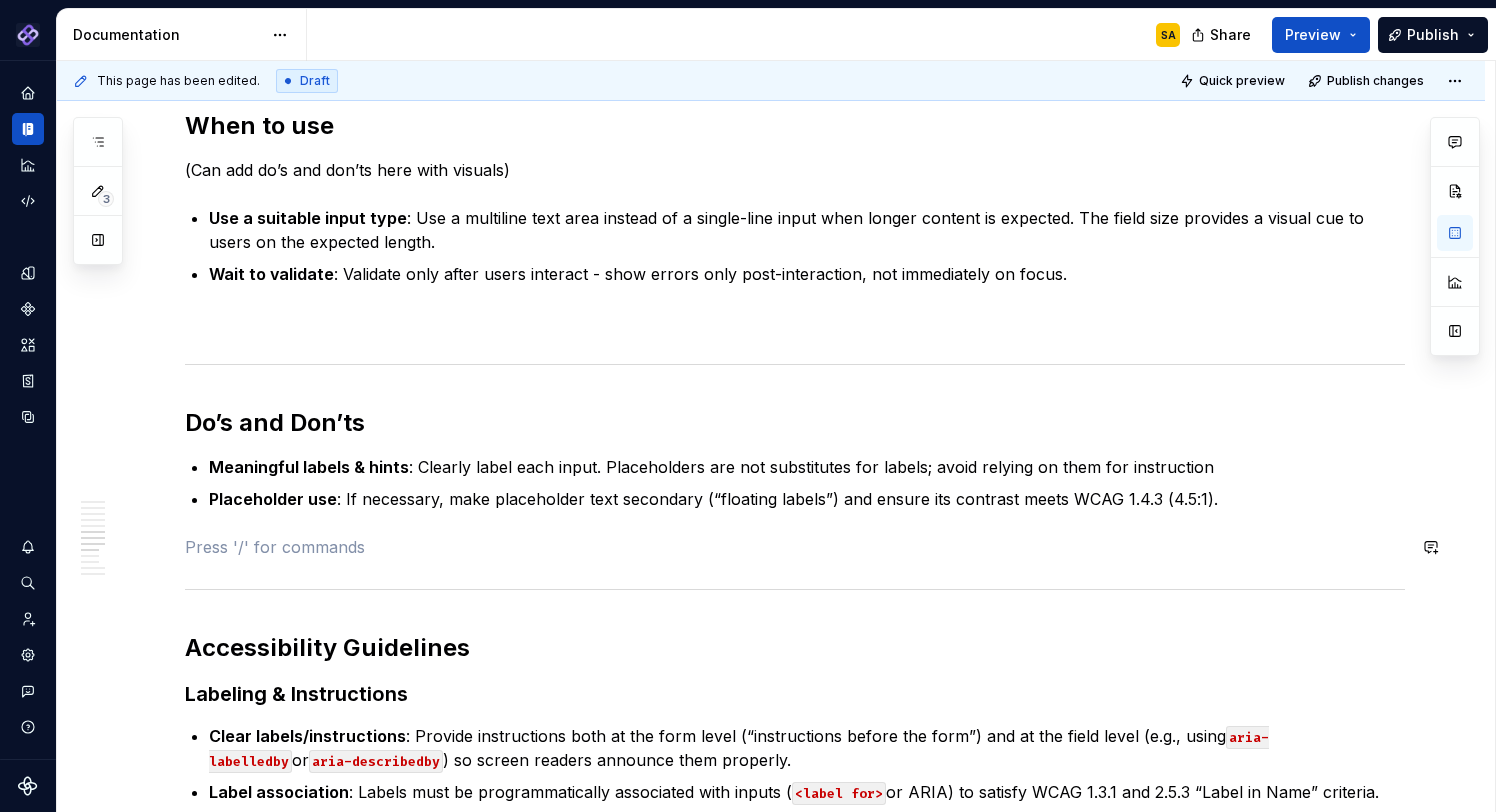 scroll, scrollTop: 2023, scrollLeft: 0, axis: vertical 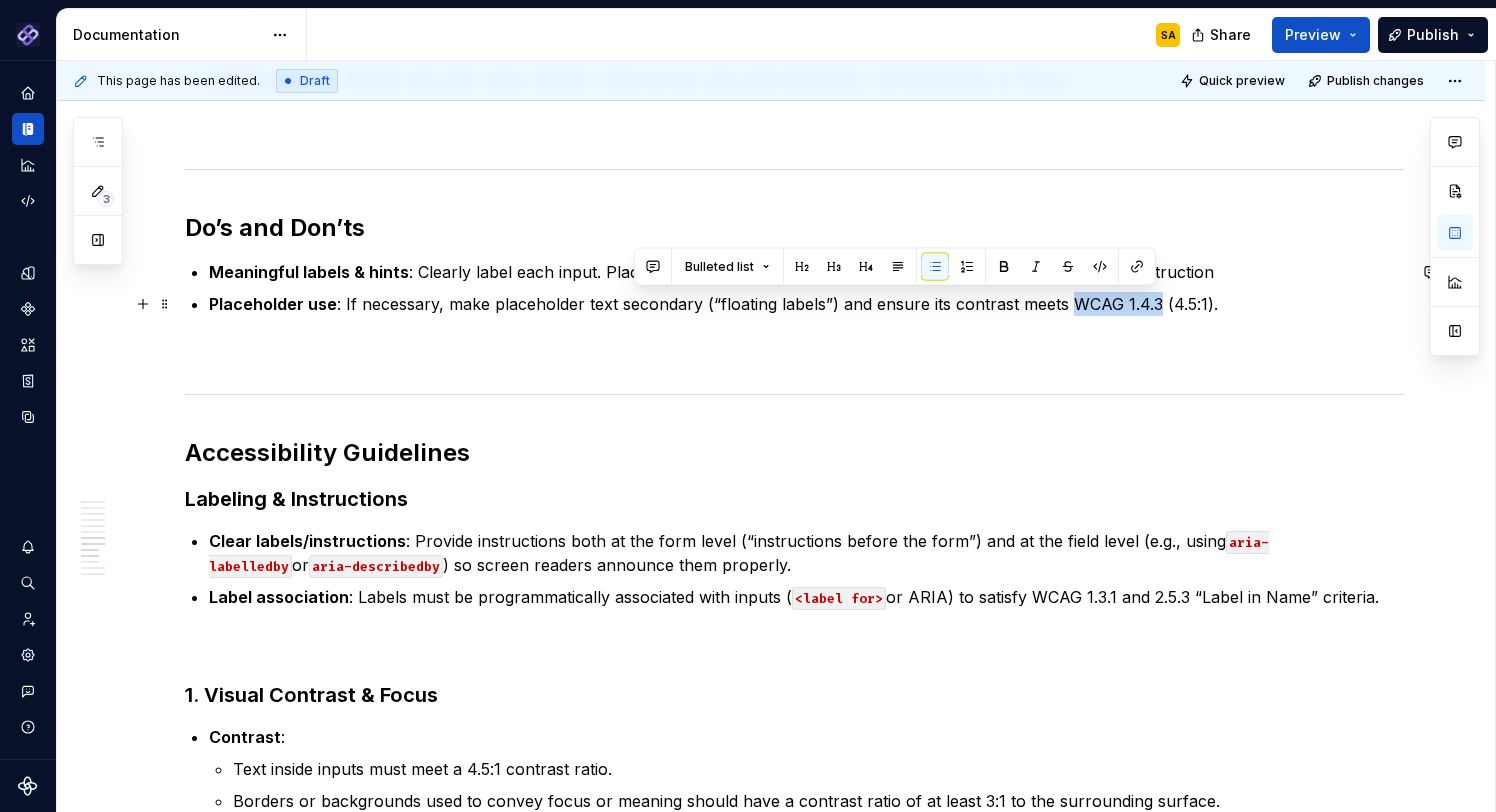 drag, startPoint x: 1064, startPoint y: 300, endPoint x: 1155, endPoint y: 302, distance: 91.02197 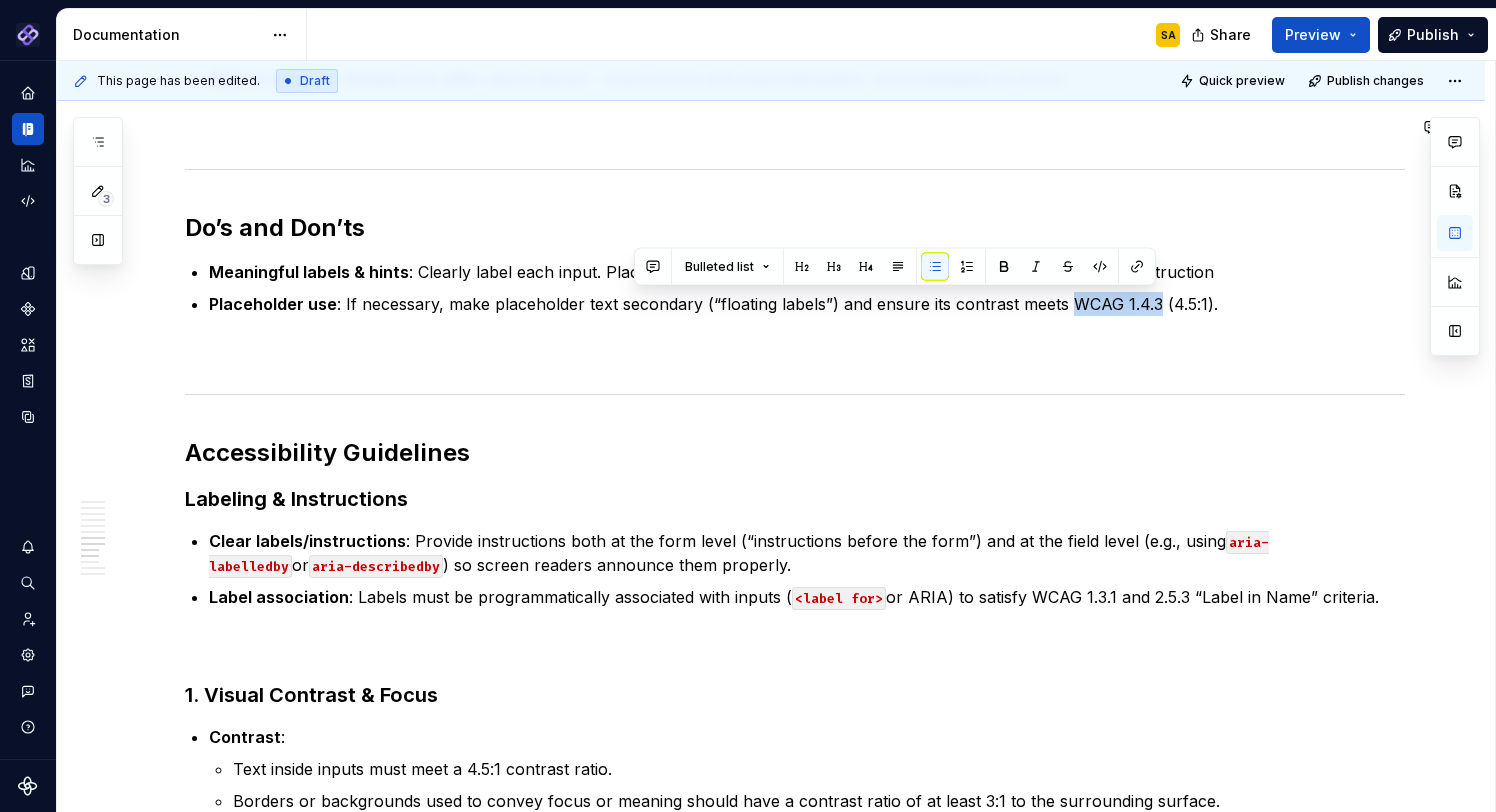 type on "*" 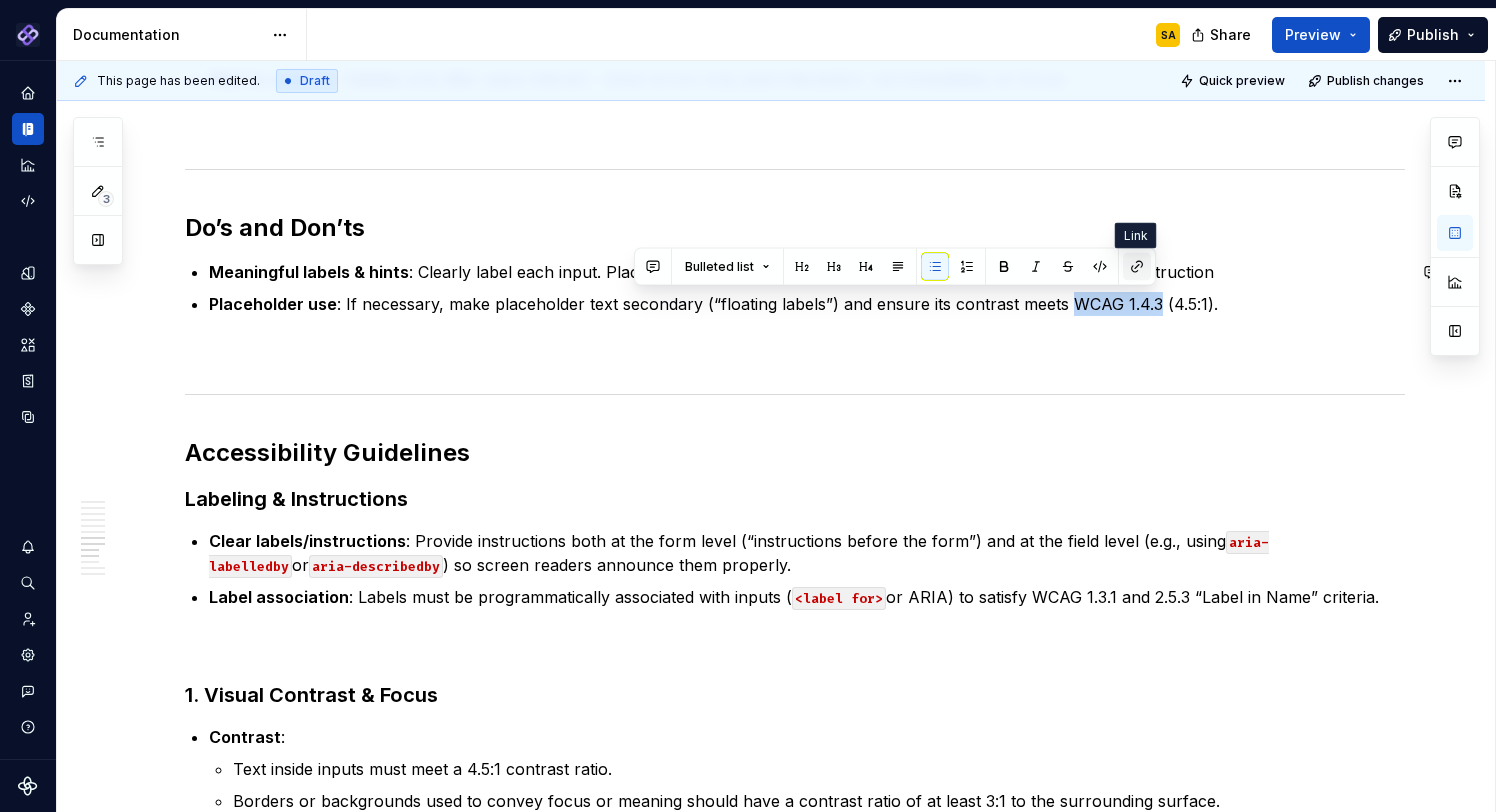 click at bounding box center (1137, 267) 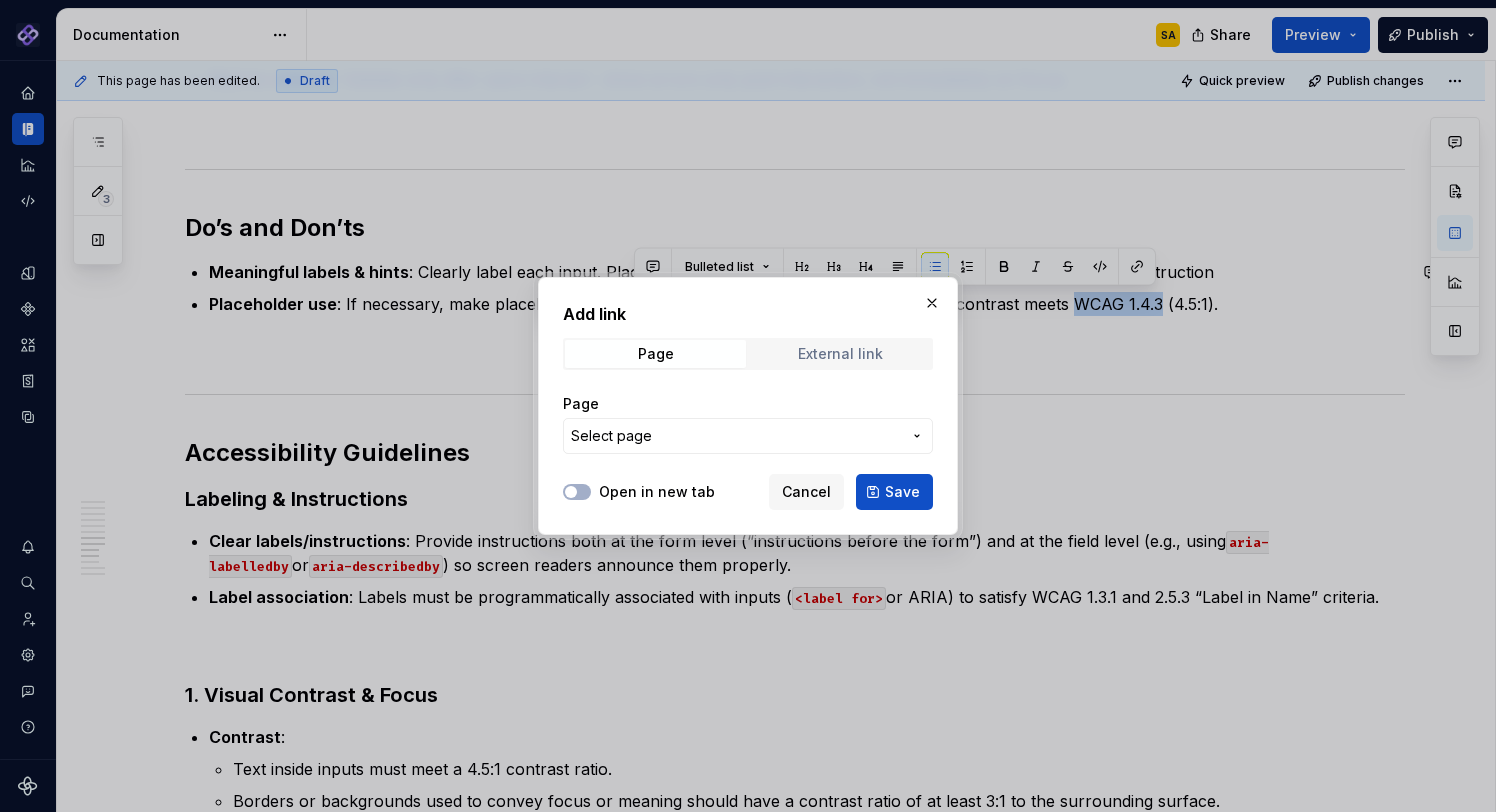 click on "External link" at bounding box center (840, 354) 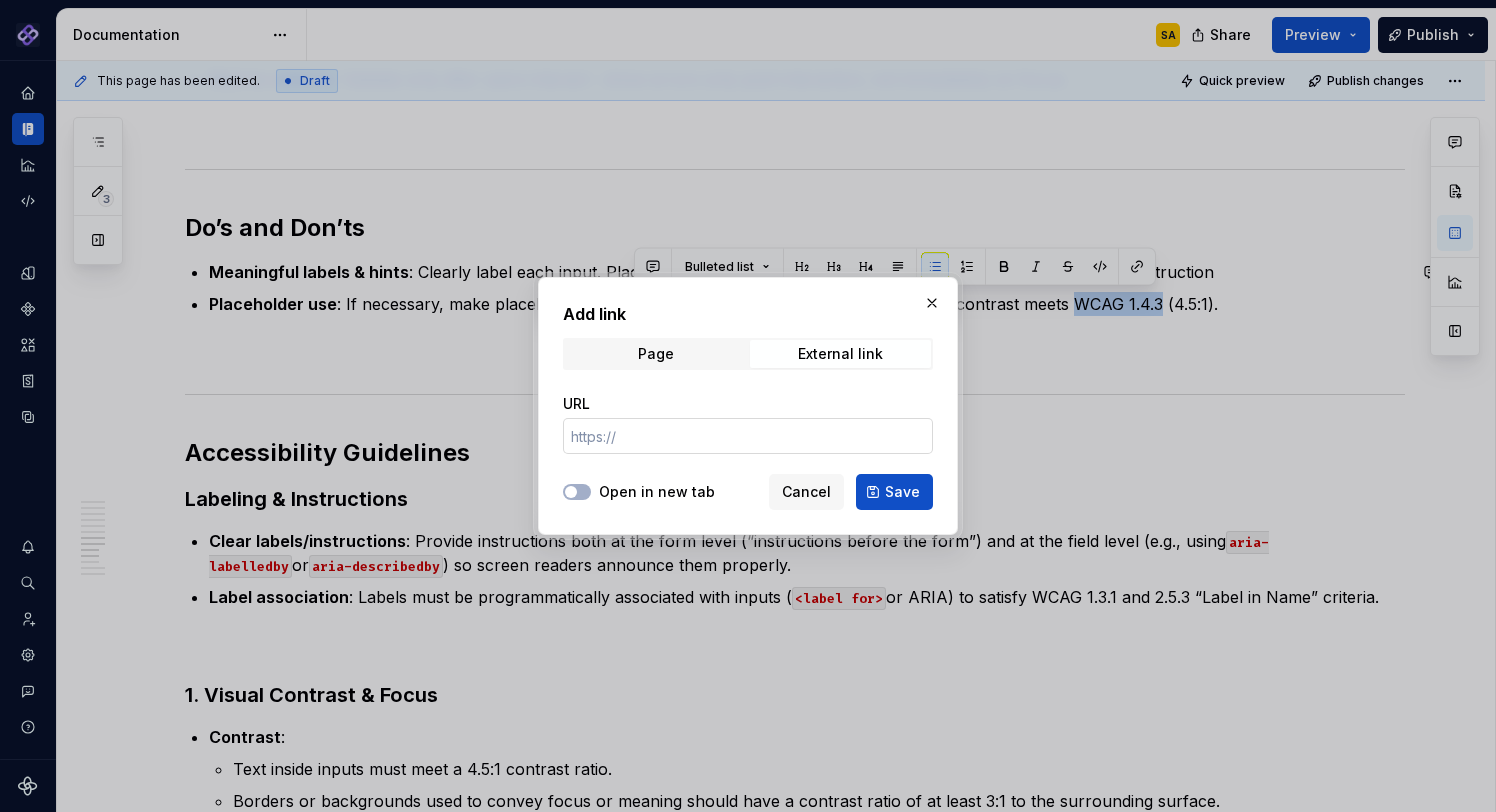 type 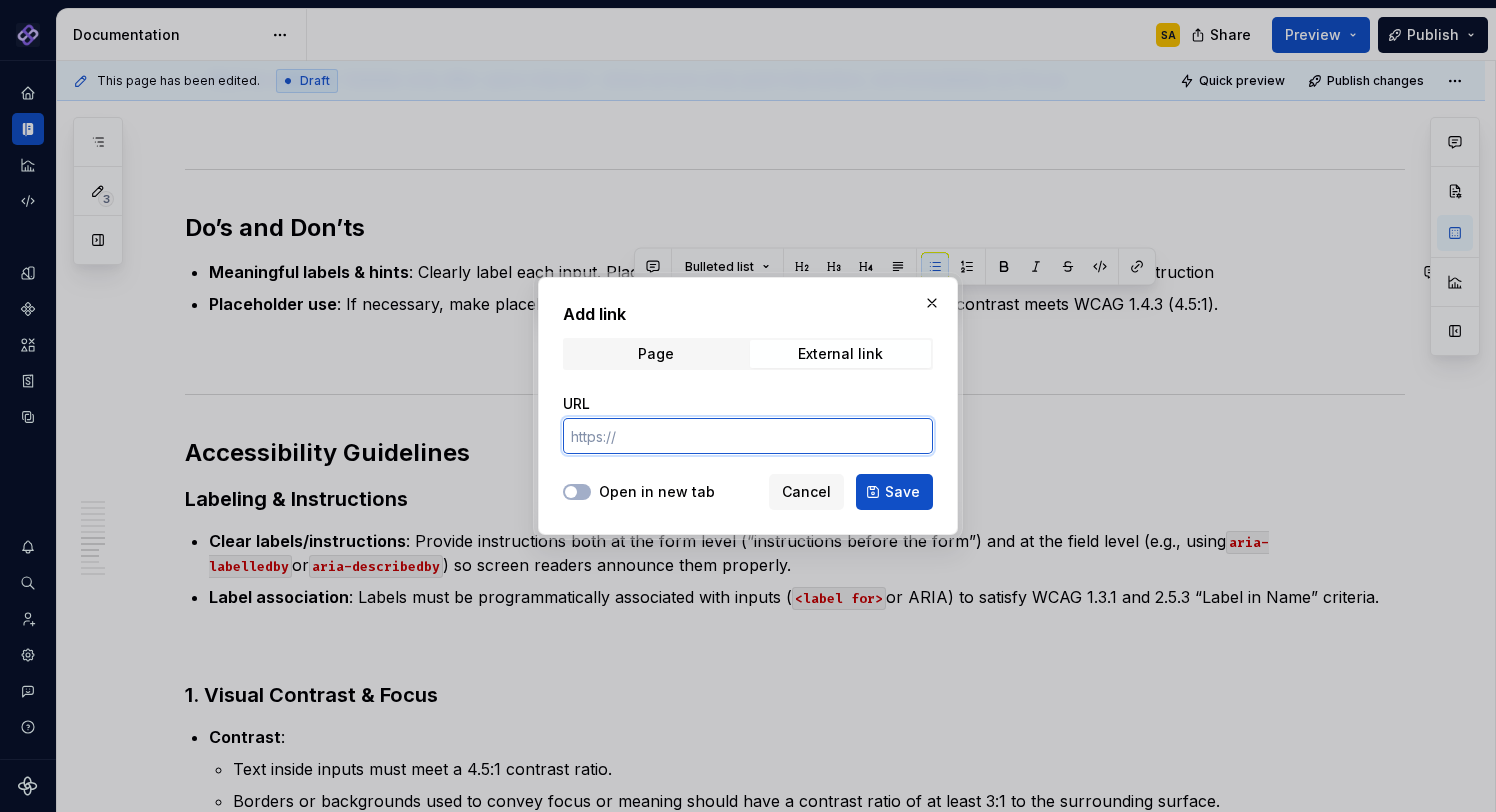 click on "URL" at bounding box center (748, 436) 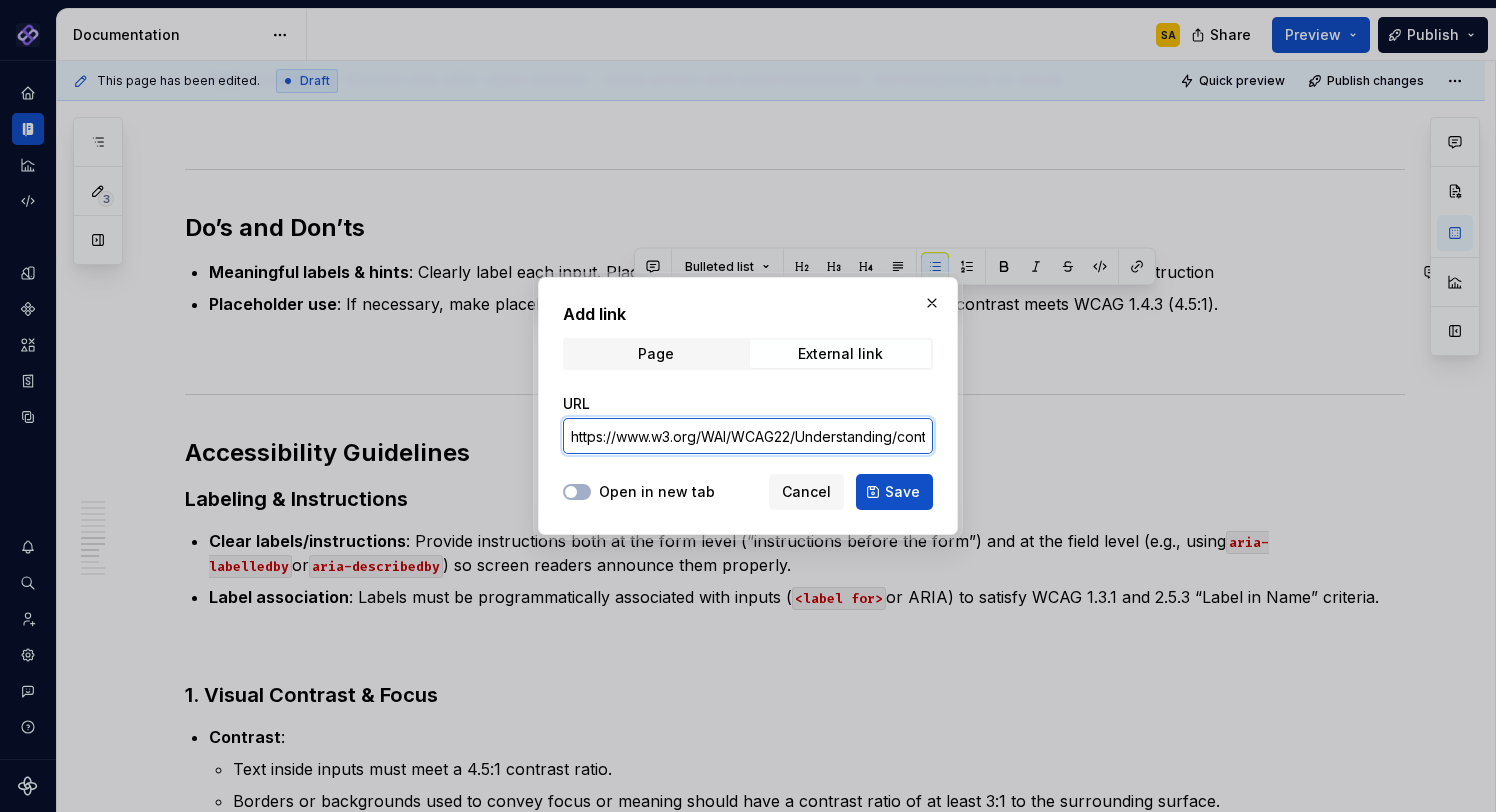 scroll, scrollTop: 0, scrollLeft: 134, axis: horizontal 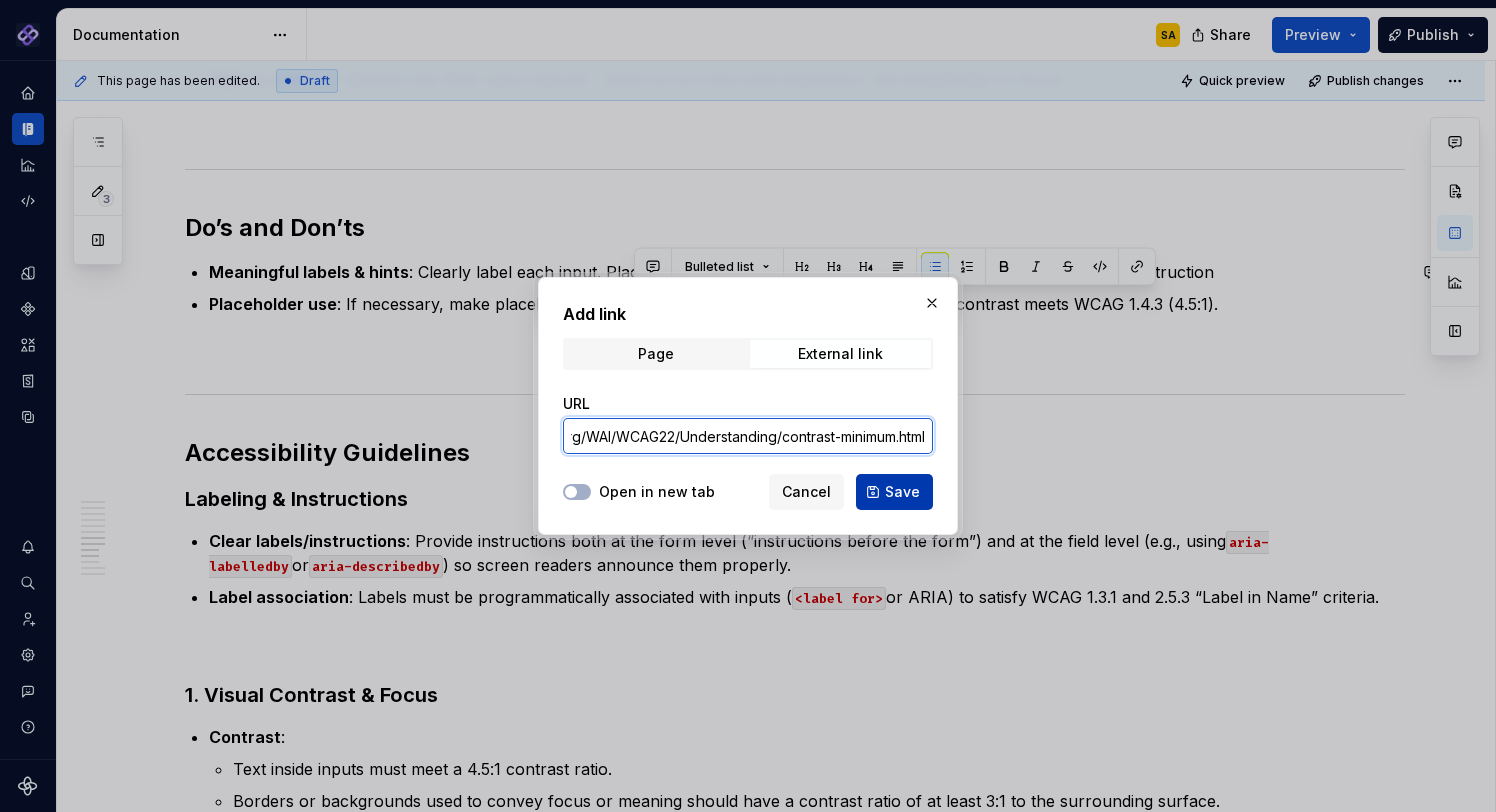 type on "https://www.w3.org/WAI/WCAG22/Understanding/contrast-minimum.html" 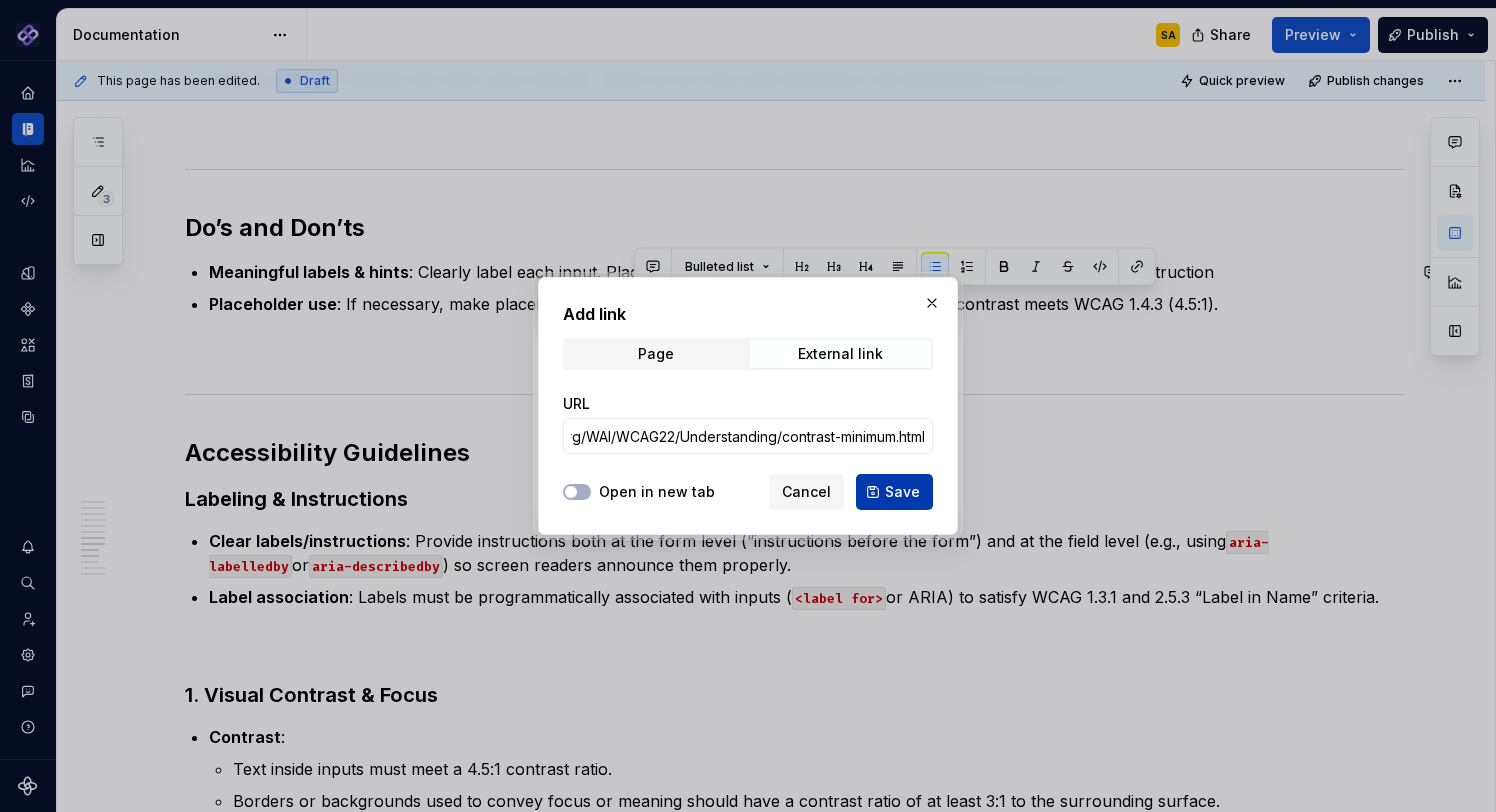 click on "Save" at bounding box center (902, 492) 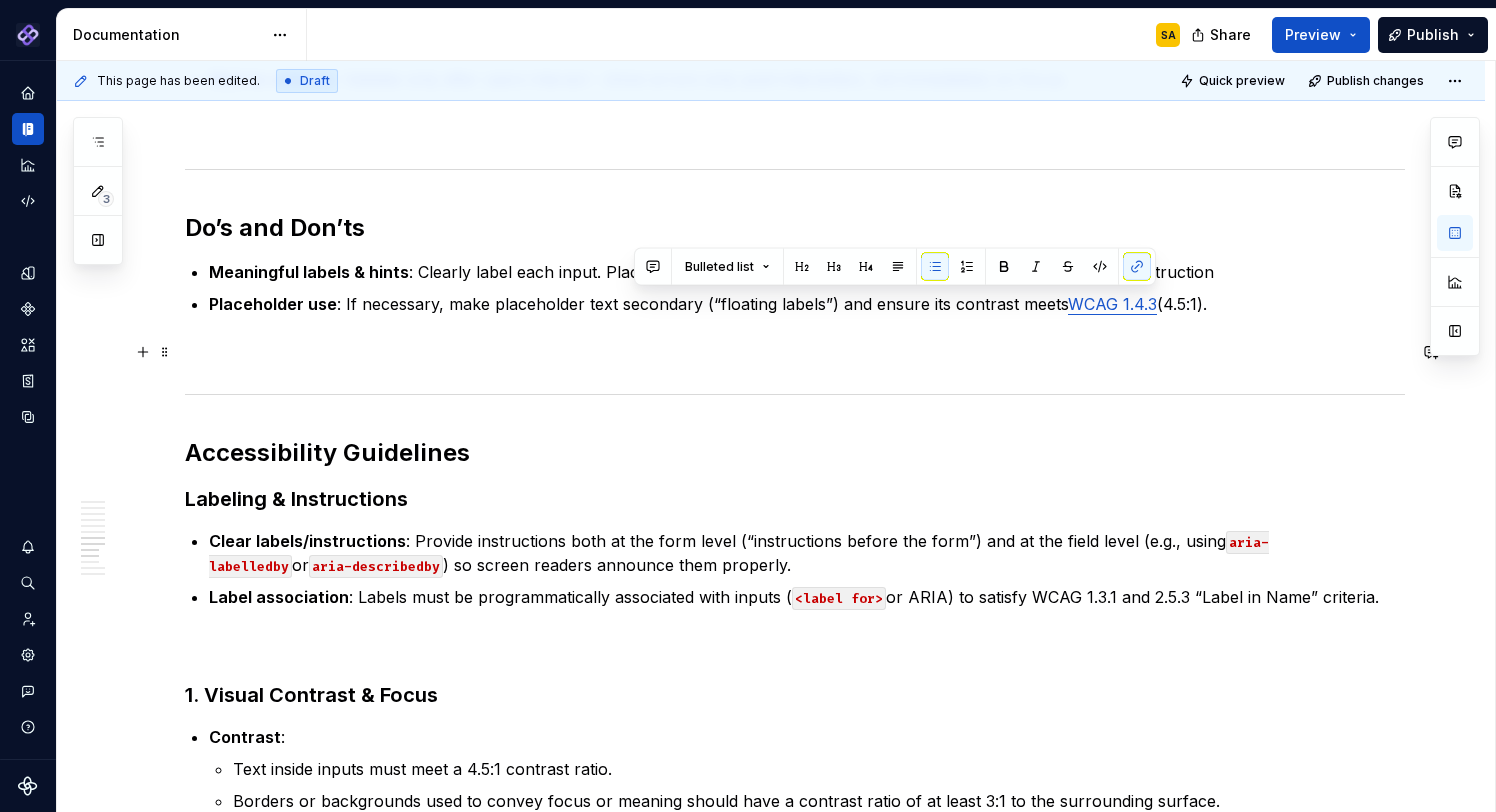 click at bounding box center [795, 352] 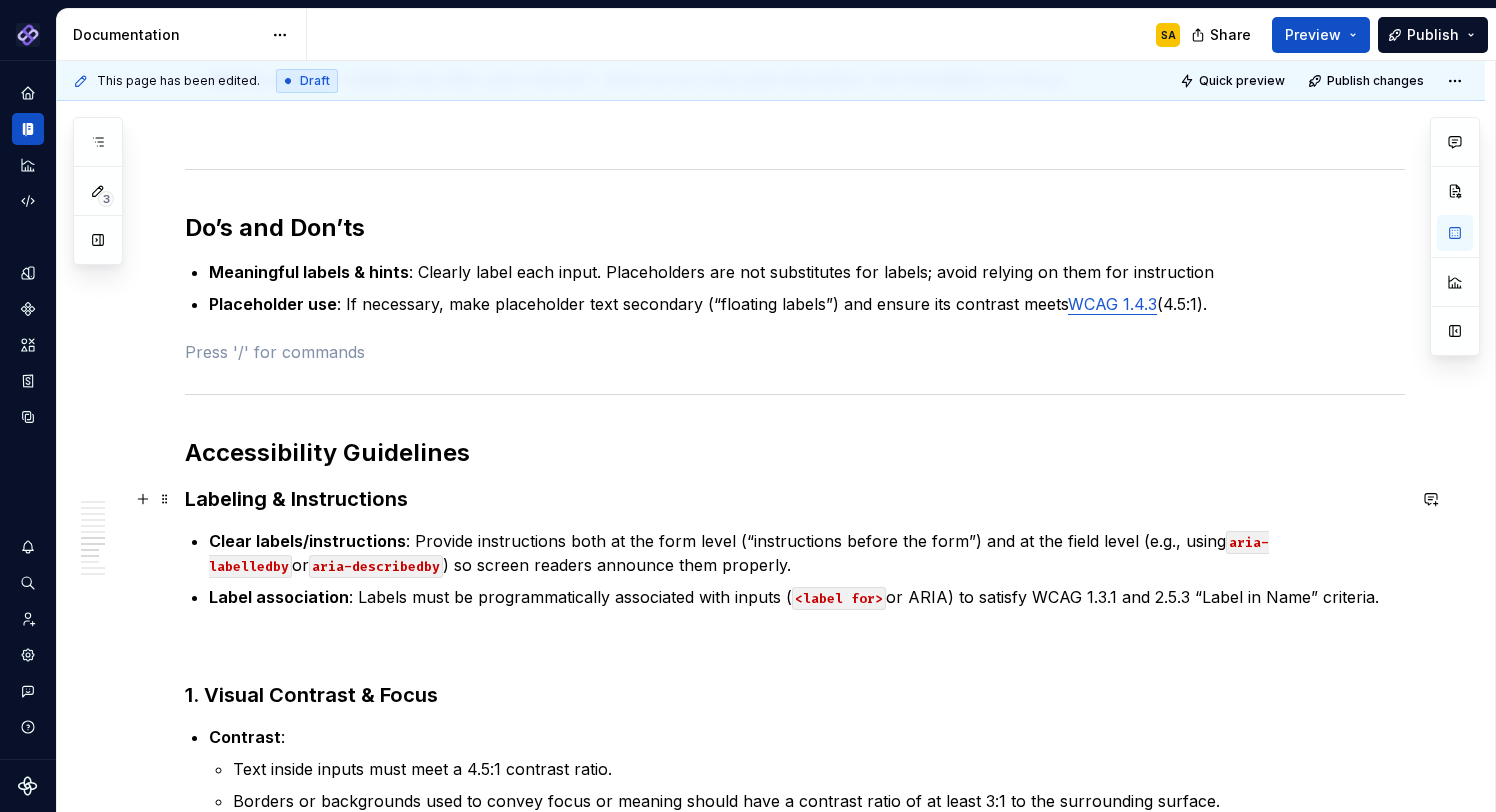 scroll, scrollTop: 2127, scrollLeft: 0, axis: vertical 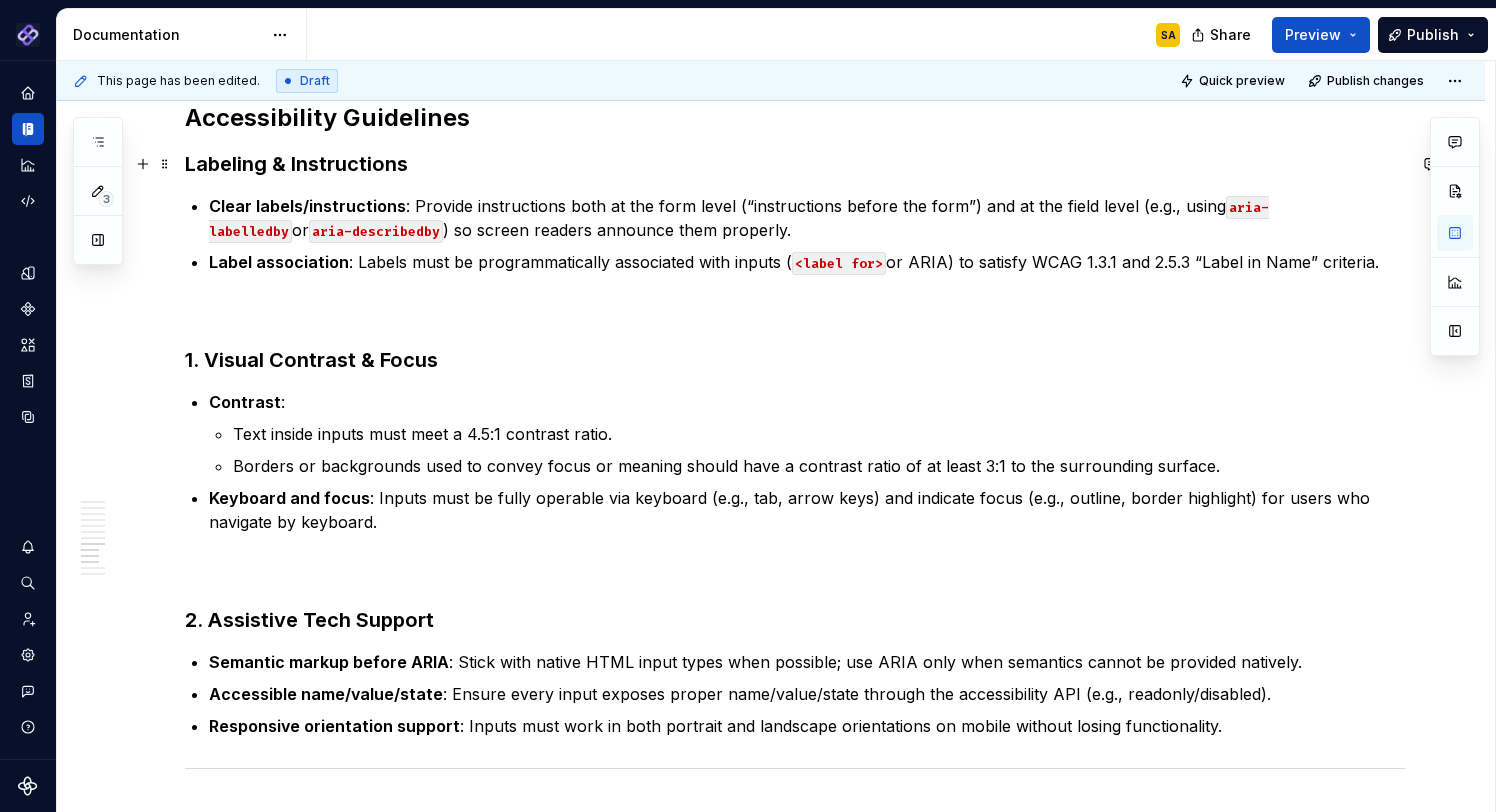 click on "Labeling & Instructions" at bounding box center [795, 164] 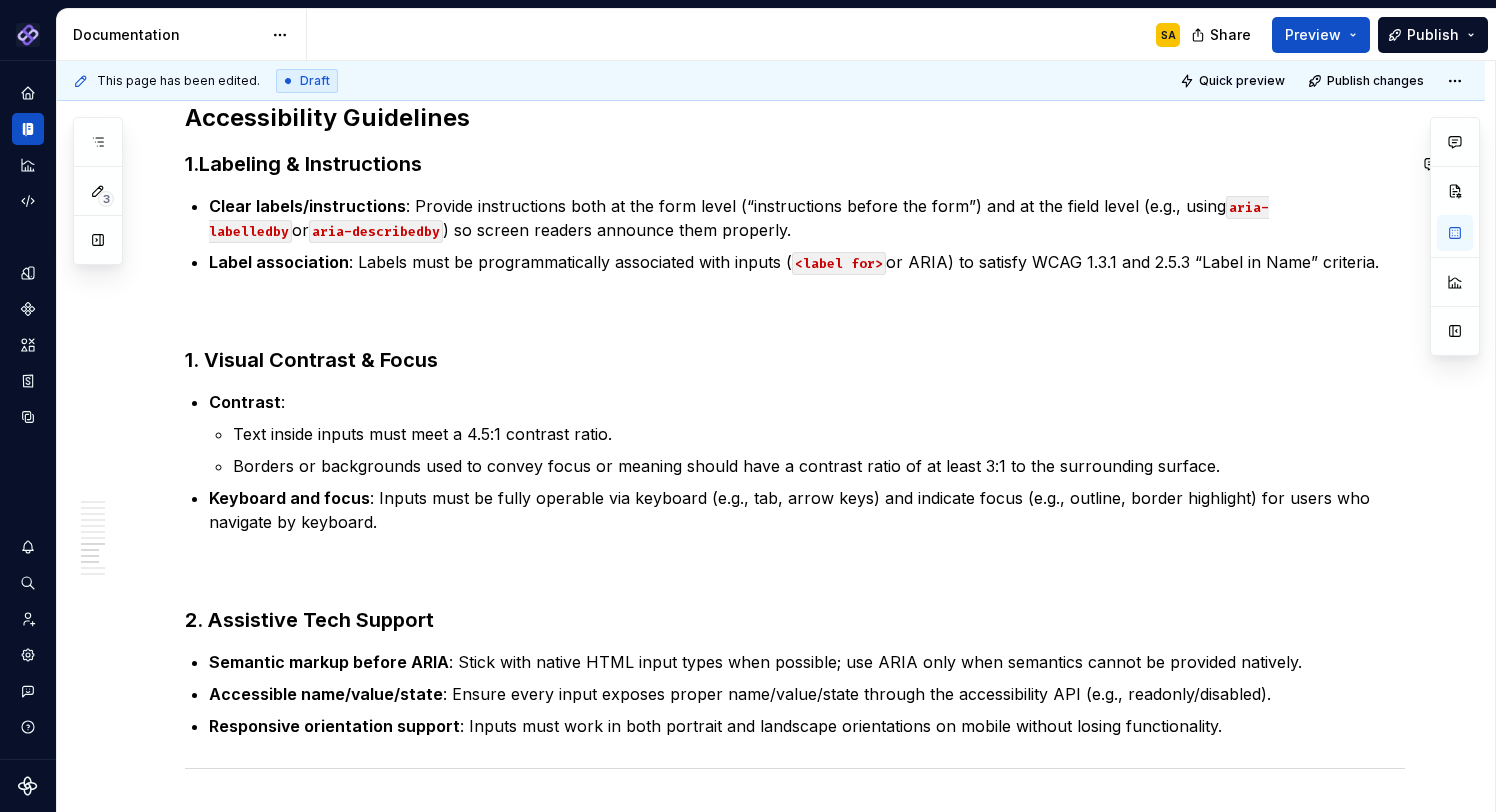scroll, scrollTop: 2393, scrollLeft: 0, axis: vertical 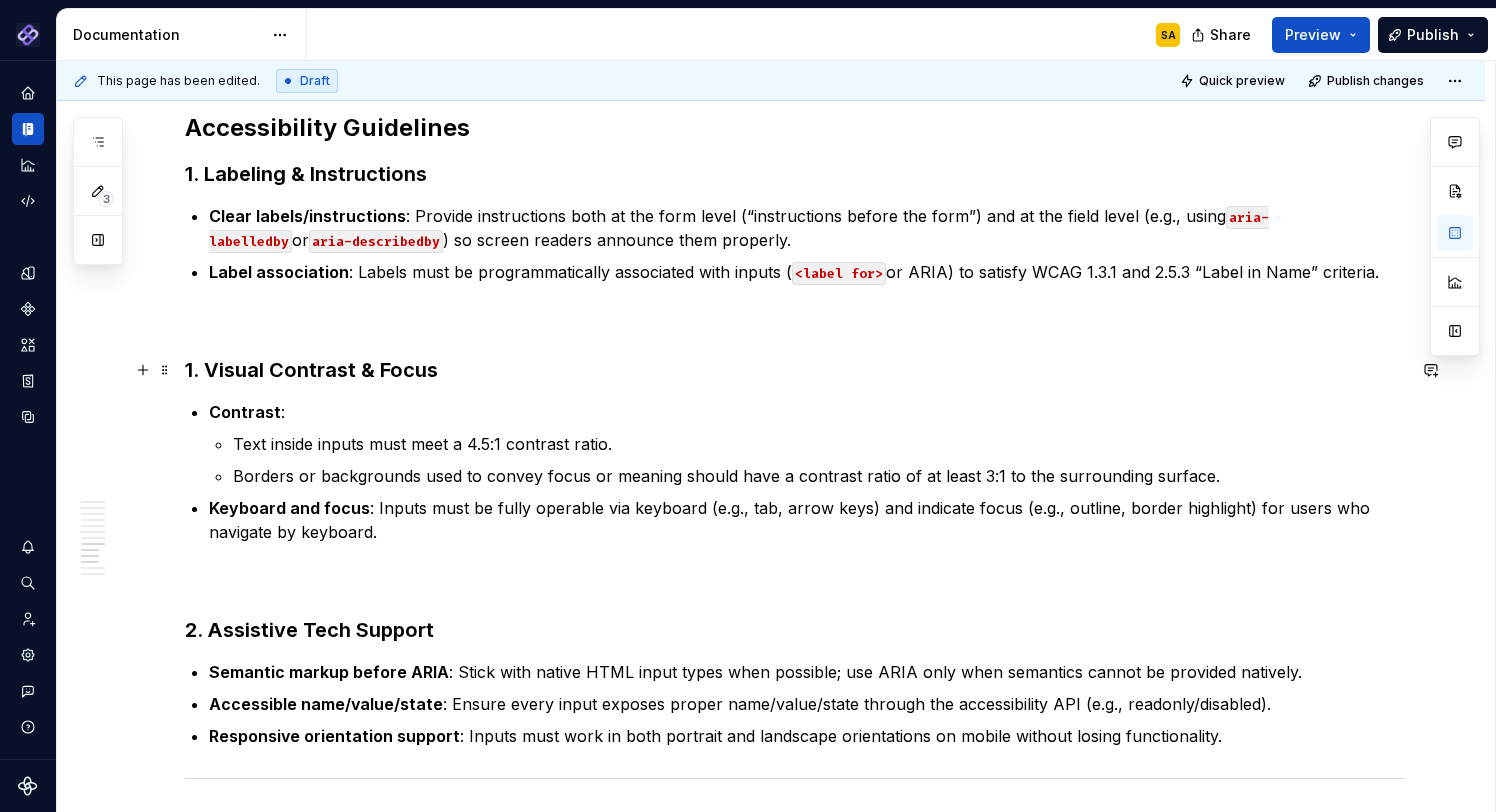 click on "1. Visual Contrast & Focus" at bounding box center (795, 370) 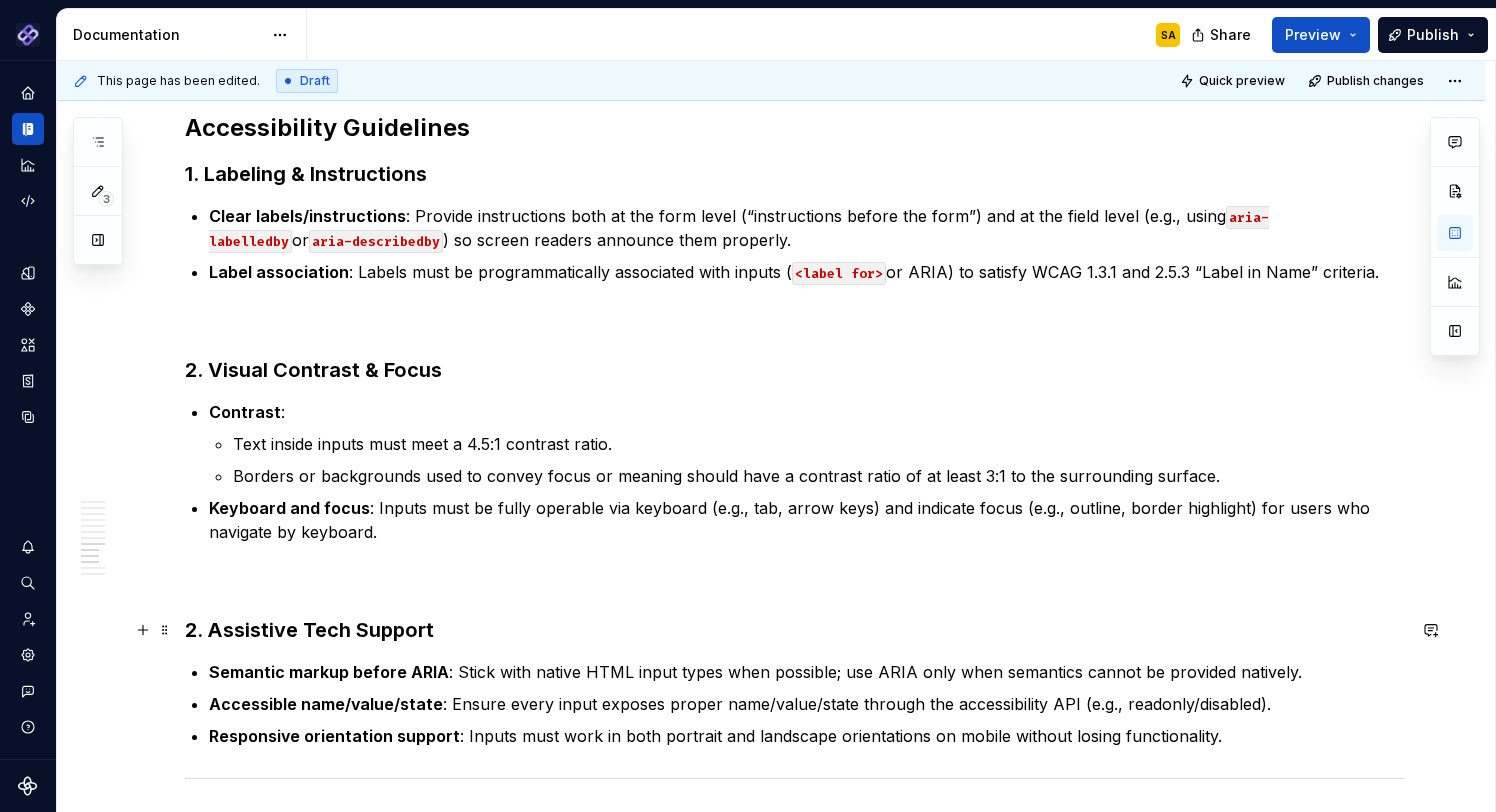 click on "2. Assistive Tech Support" at bounding box center (795, 630) 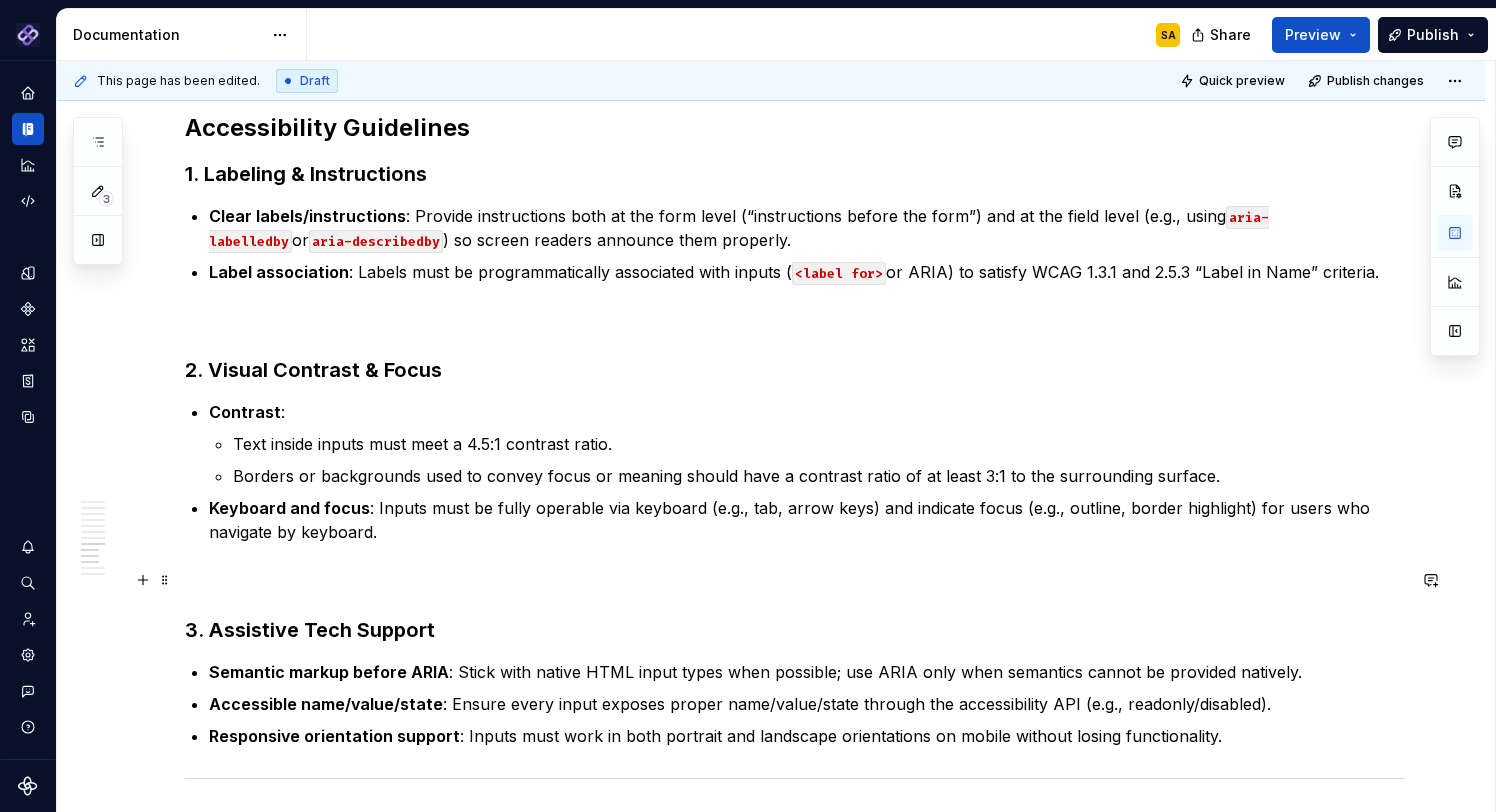 scroll, scrollTop: 2580, scrollLeft: 0, axis: vertical 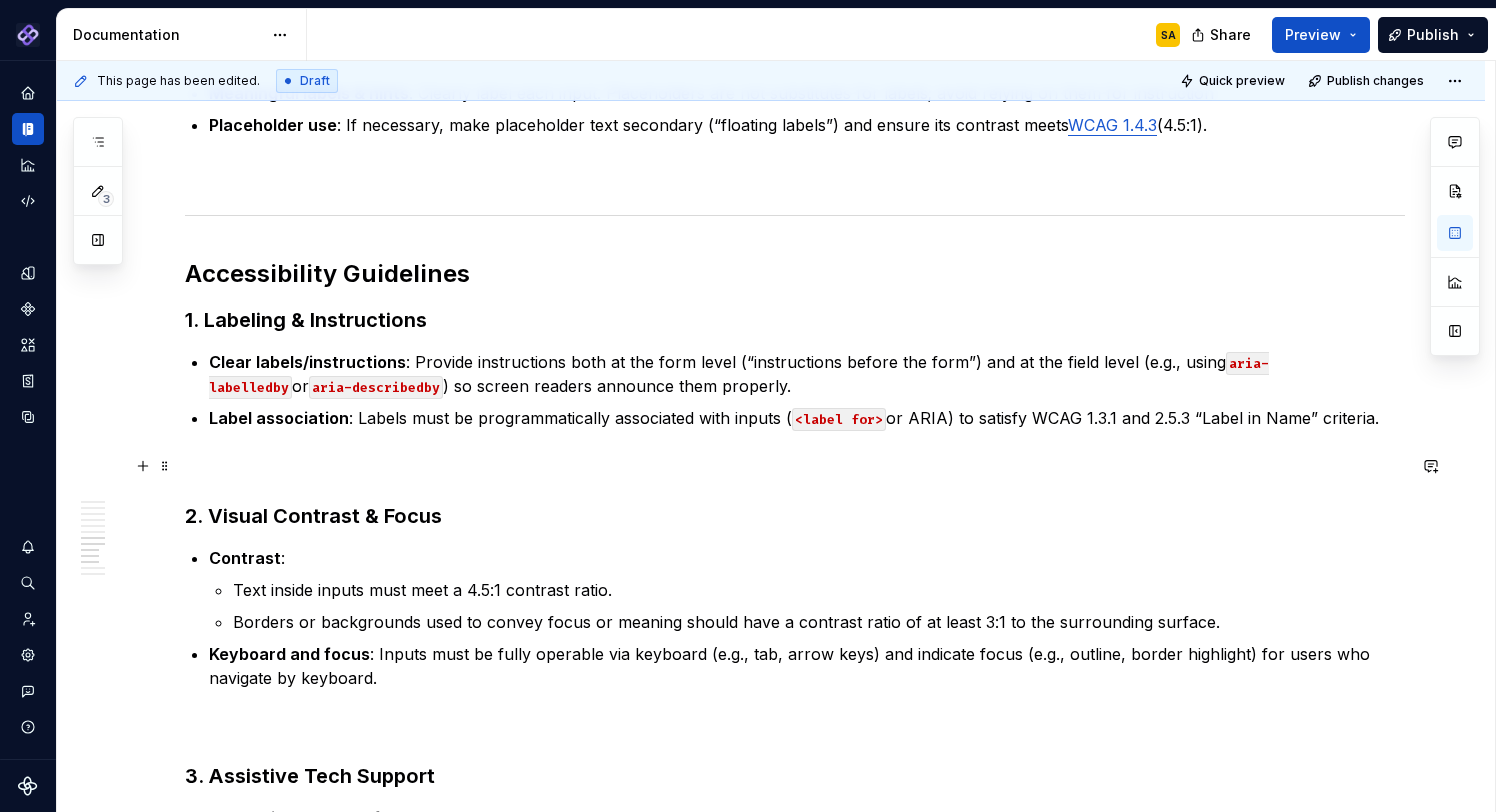 click at bounding box center (795, 466) 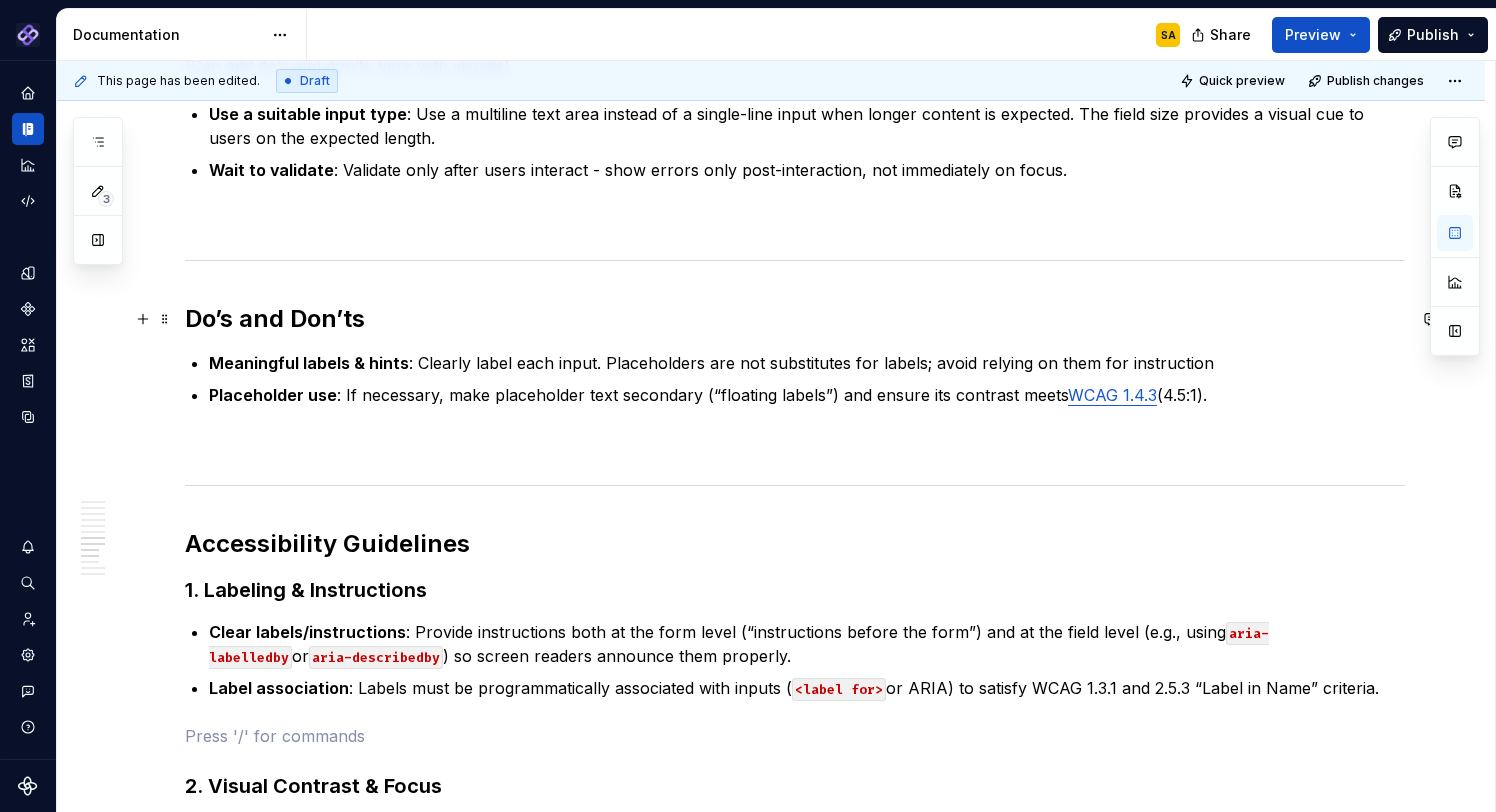 click on "Do’s and Don’ts" at bounding box center [795, 319] 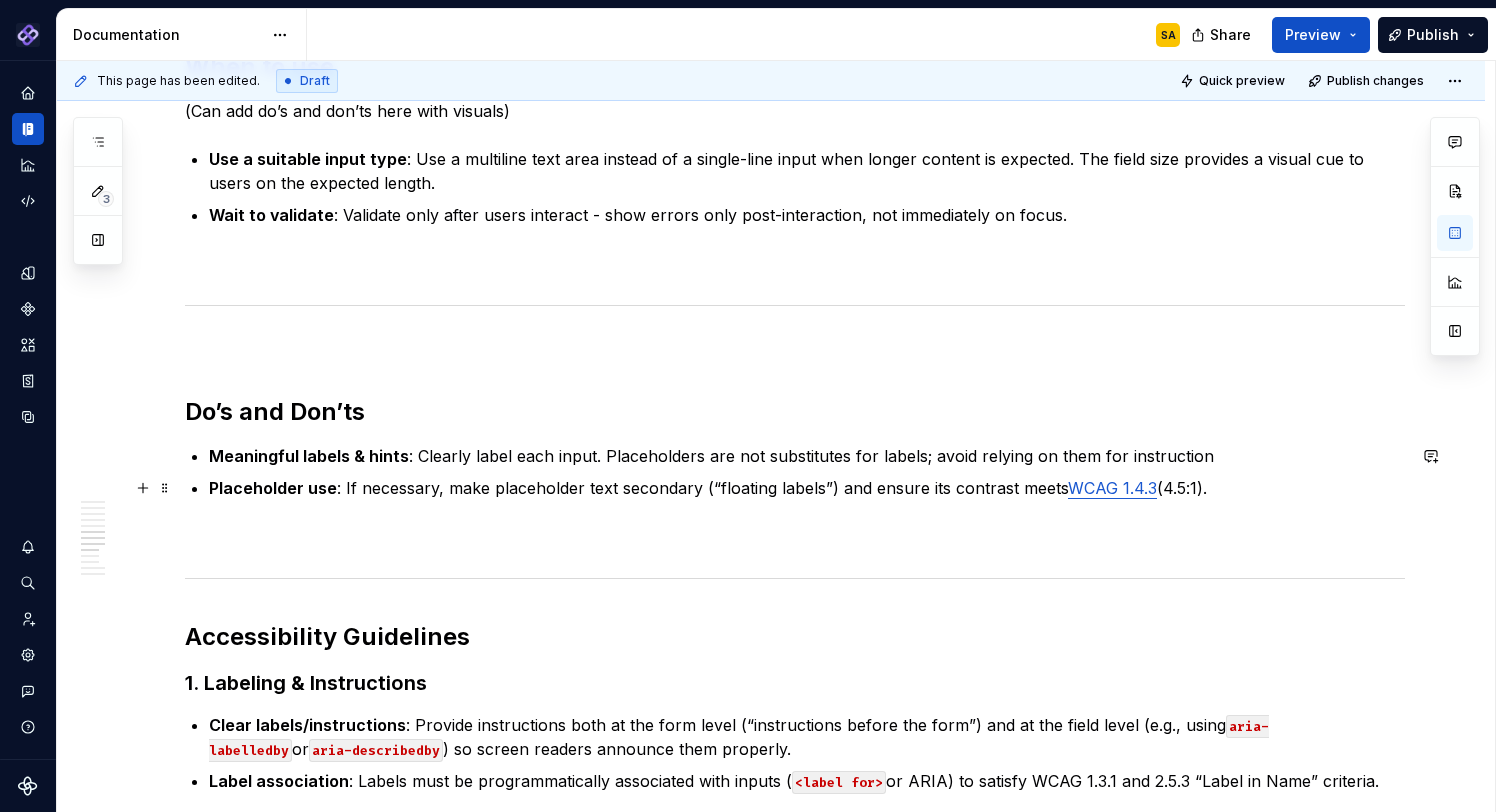 click on "Placeholder use : If necessary, make placeholder text secondary (“floating labels”) and ensure its contrast meets  WCAG 1.4.3  (4.5:1)." at bounding box center [807, 488] 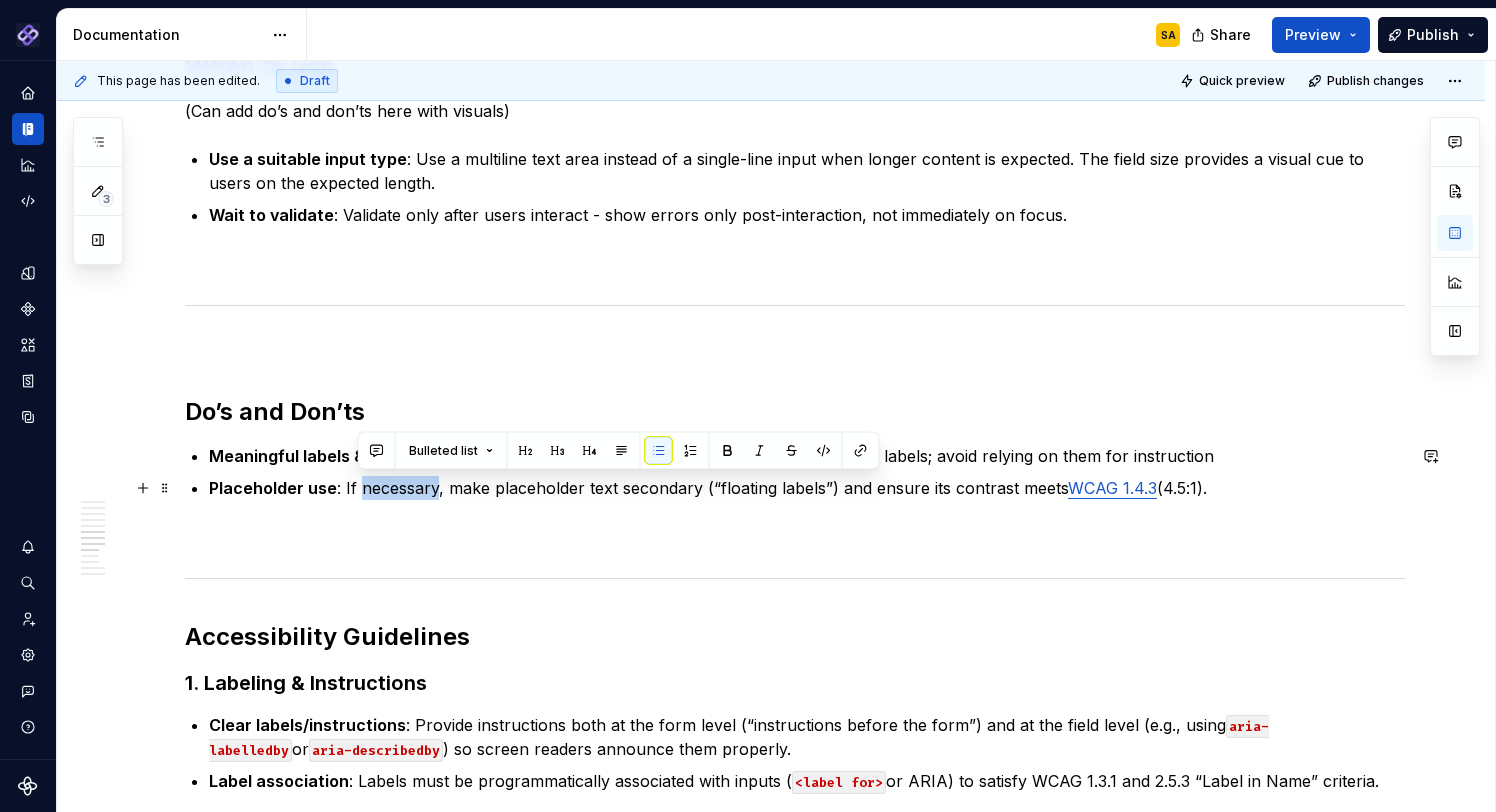 click on "Placeholder use : If necessary, make placeholder text secondary (“floating labels”) and ensure its contrast meets  WCAG 1.4.3  (4.5:1)." at bounding box center [807, 488] 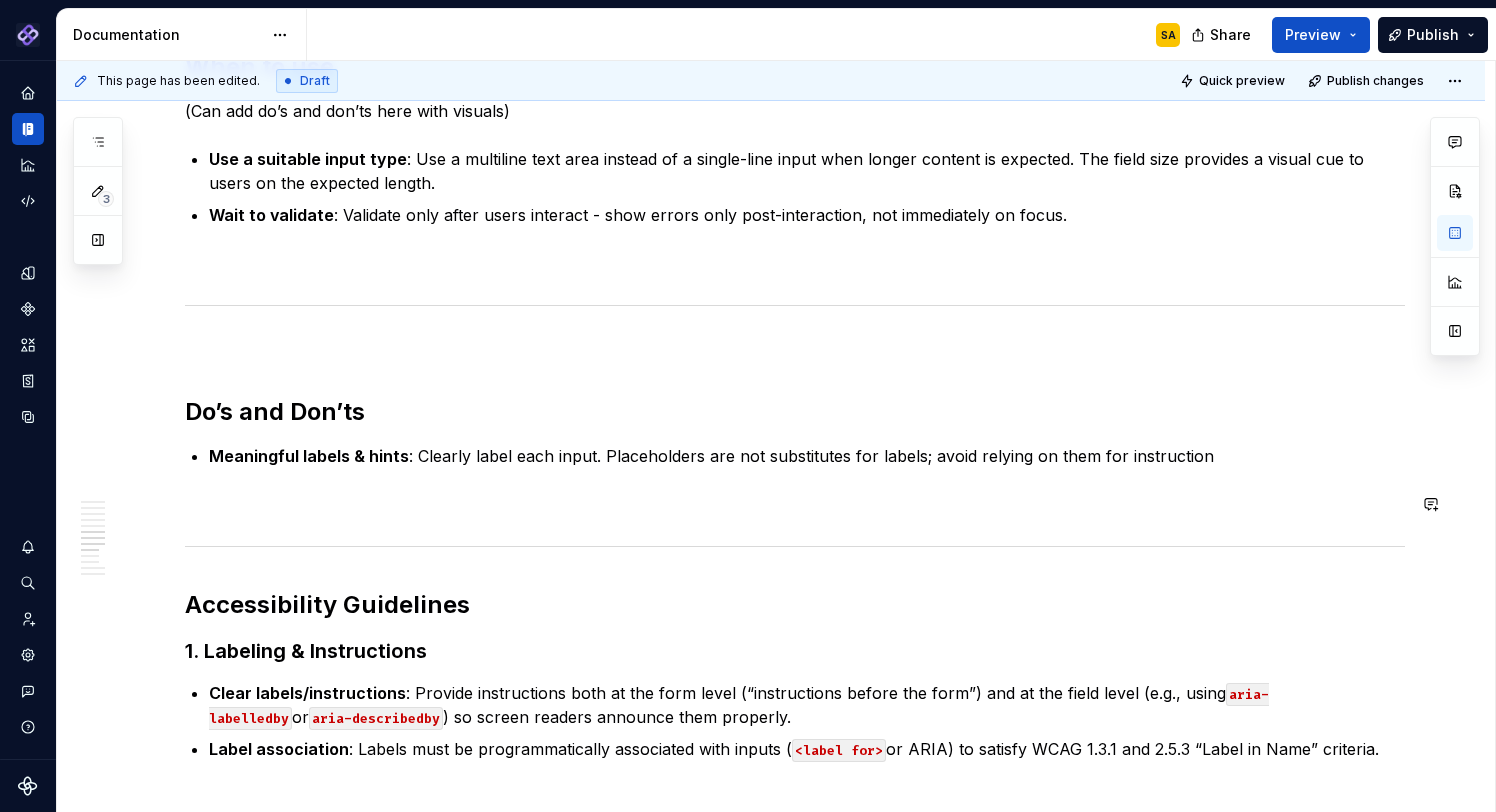 click on "Usage Text inputs are commonly applied in forms to collect information from users. They are used to enter names, email addresses, addresses, passwords, phone numbers, and other types of plain text. Apperance Anatomy Size Layout Content Types Single-line inputs  for short data like names, email addresses, or search queries. Multi-line text areas  for longer input like comments, messages, or descriptions. (Add visual)  Behavior  States Interactions Validations When to use (Can add do’s and don’ts here with visuals) Use a suitable input type : Use a multiline text area instead of a single-line input when longer content is expected. The field size provides a visual cue to users on the expected length. Wait to validate : Validate only after users interact - show errors only post-interaction, not immediately on focus. Do’s and Don’ts Meaningful labels & hints : Clearly label each input. Placeholders are not substitutes for labels; avoid relying on them for instruction  Accessibility Guidelines   or  :" at bounding box center [795, 41] 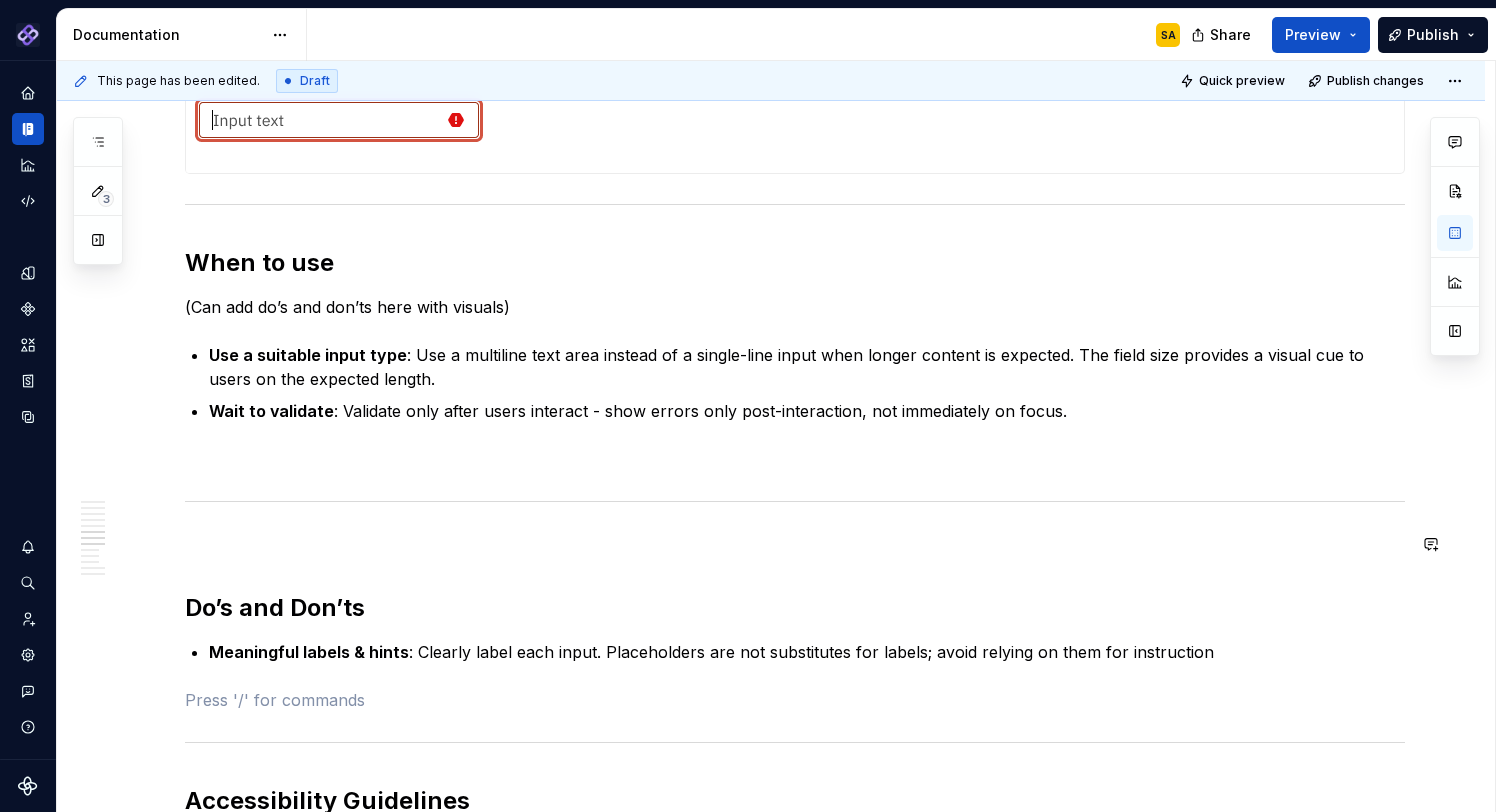 click at bounding box center [795, 544] 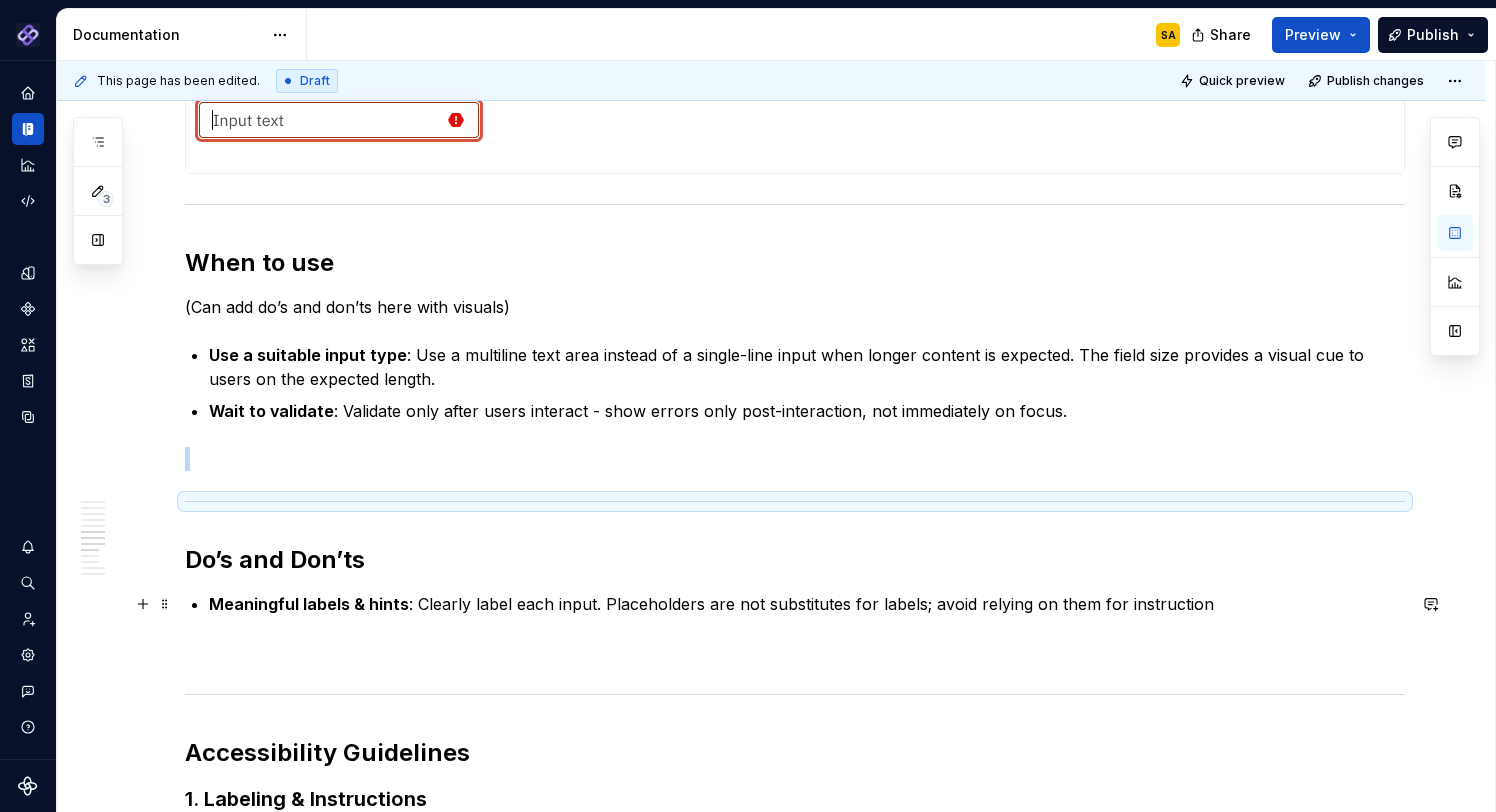click on "Meaningful labels & hints : Clearly label each input. Placeholders are not substitutes for labels; avoid relying on them for instruction" at bounding box center [807, 604] 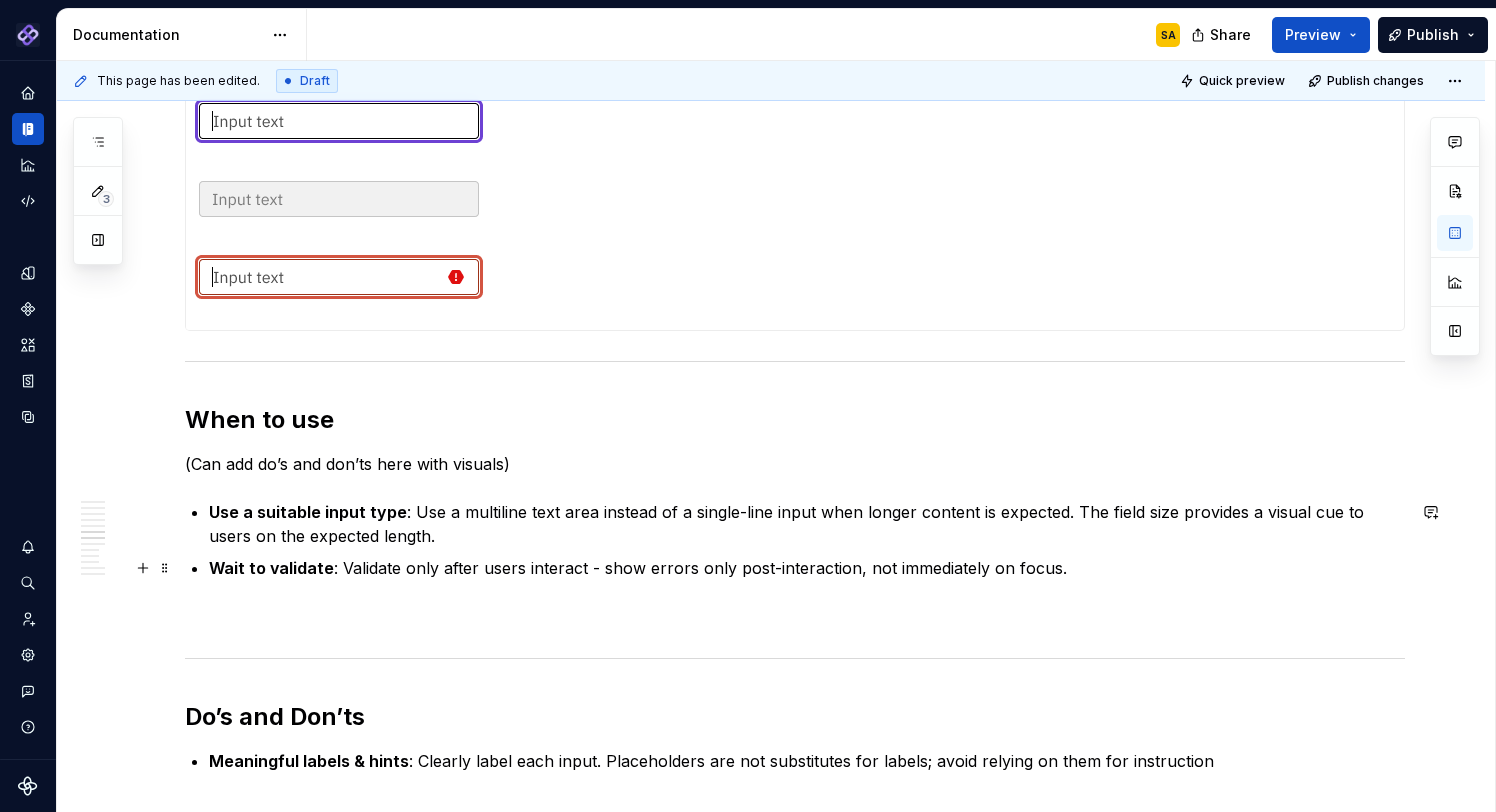 click on "Wait to validate : Validate only after users interact - show errors only post-interaction, not immediately on focus." at bounding box center [807, 568] 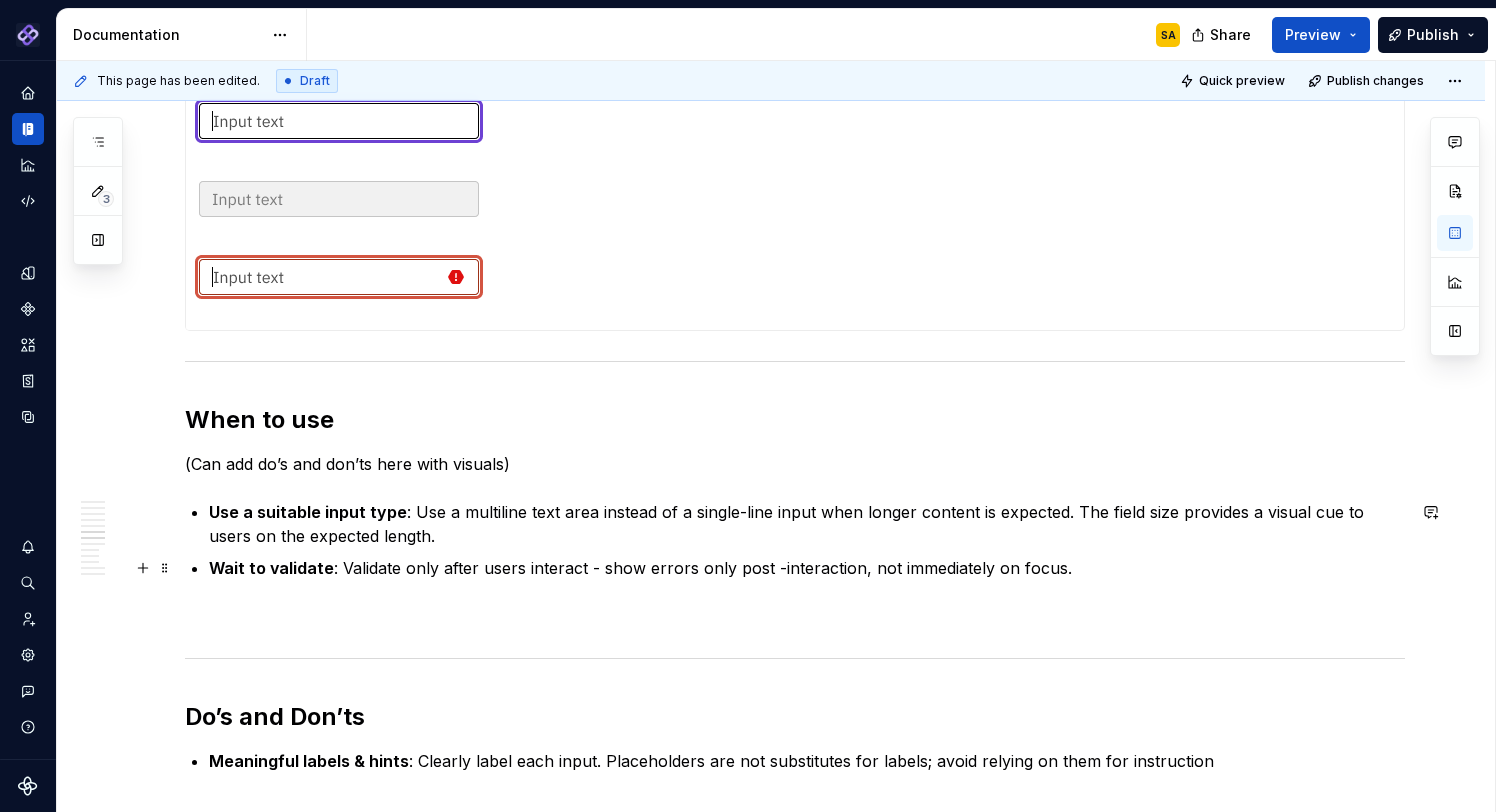 click on "Wait to validate : Validate only after users interact - show errors only post -interaction, not immediately on focus." at bounding box center [807, 568] 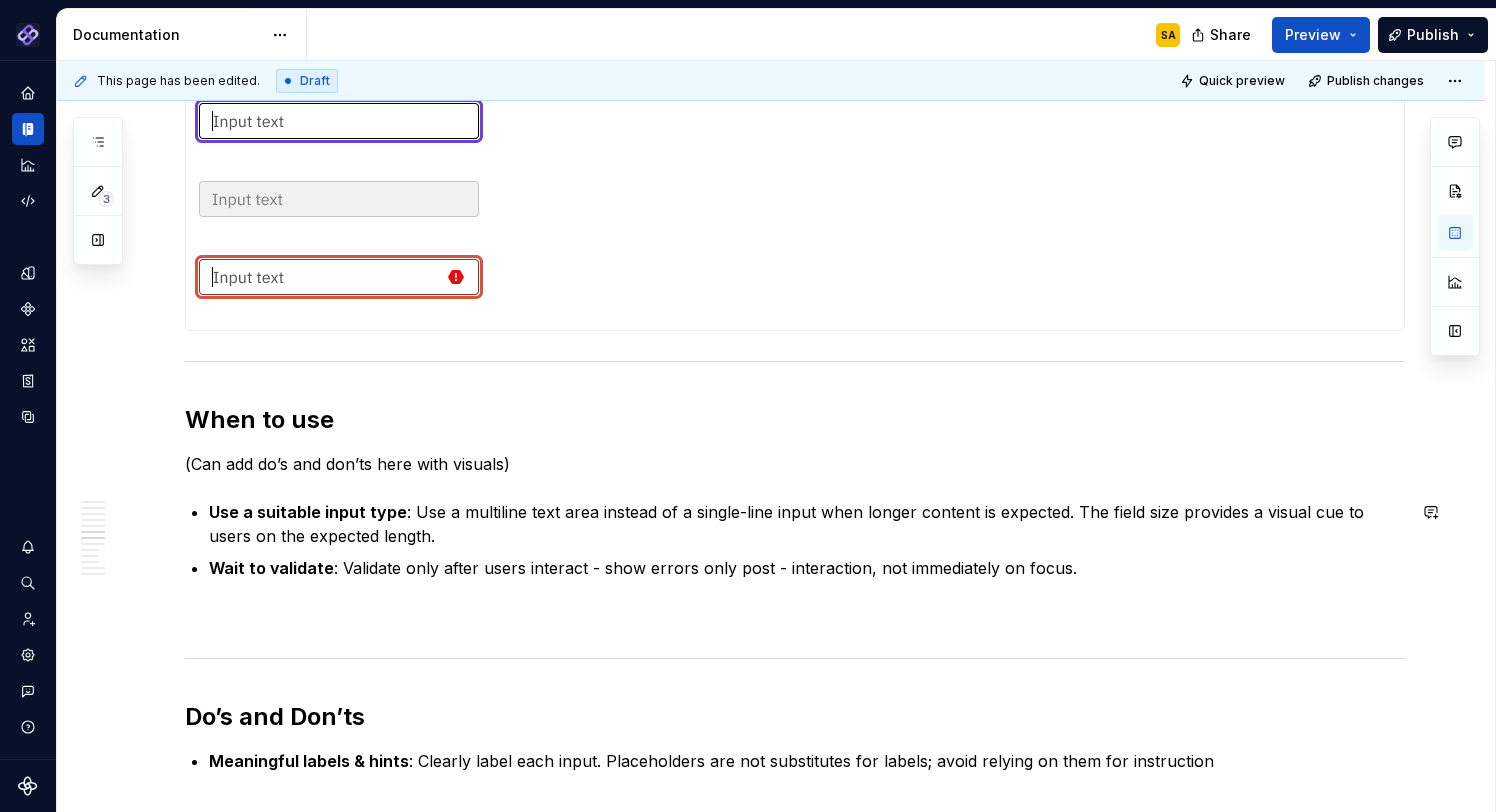 click on "Usage Text inputs are commonly applied in forms to collect information from users. They are used to enter names, email addresses, addresses, passwords, phone numbers, and other types of plain text. Apperance Anatomy Size Layout Content Types Single-line inputs  for short data like names, email addresses, or search queries. Multi-line text areas  for longer input like comments, messages, or descriptions. (Add visual)  Behavior  States Interactions Validations When to use (Can add do’s and don’ts here with visuals) Use a suitable input type : Use a multiline text area instead of a single-line input when longer content is expected. The field size provides a visual cue to users on the expected length. Wait to validate : Validate only after users interact - show errors only post - interaction, not immediately on focus. Do’s and Don’ts Meaningful labels & hints : Clearly label each input. Placeholders are not substitutes for labels; avoid relying on them for instruction  Accessibility Guidelines   or  :" at bounding box center (795, 370) 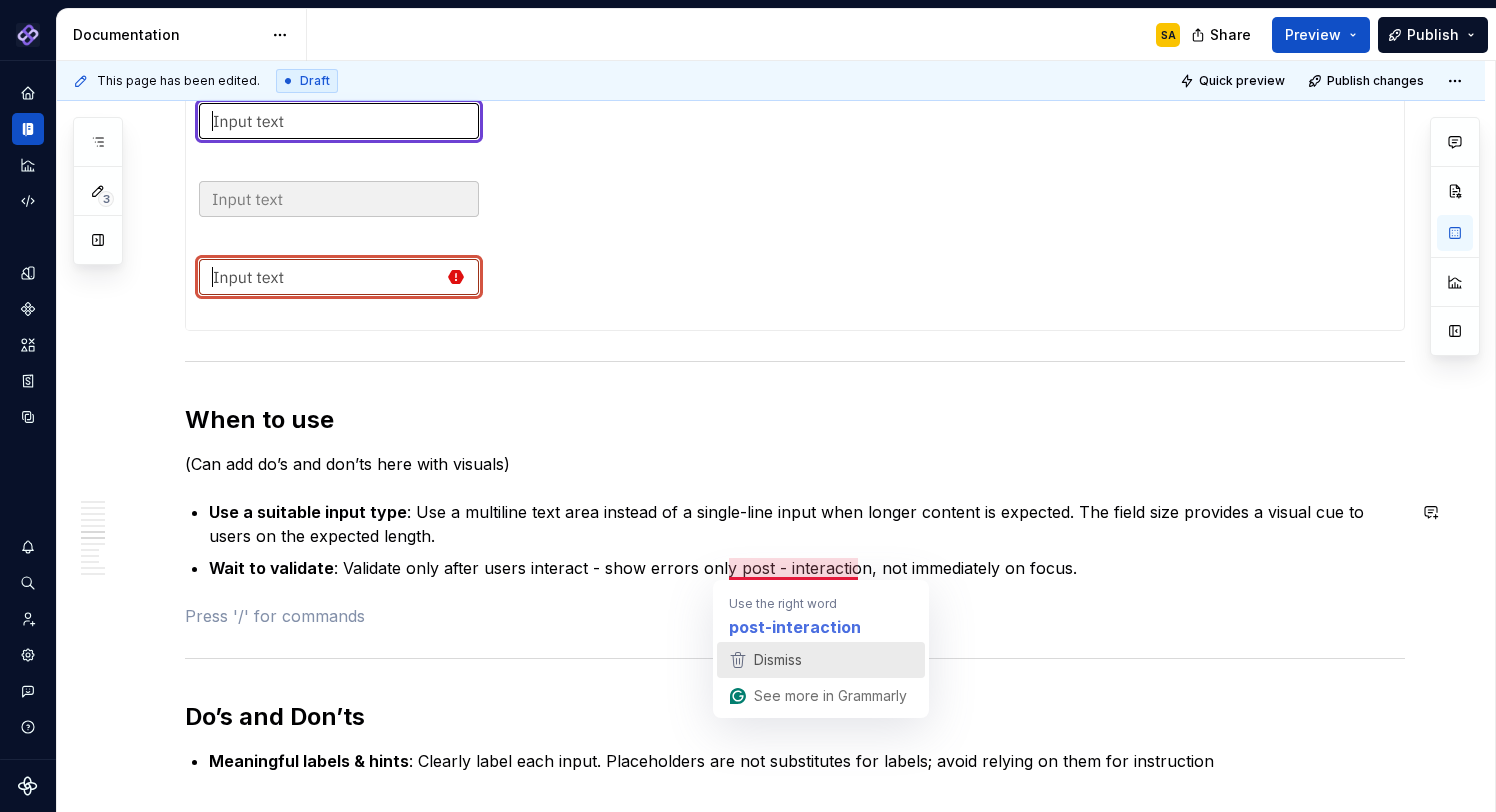 click on "Dismiss" at bounding box center [776, 660] 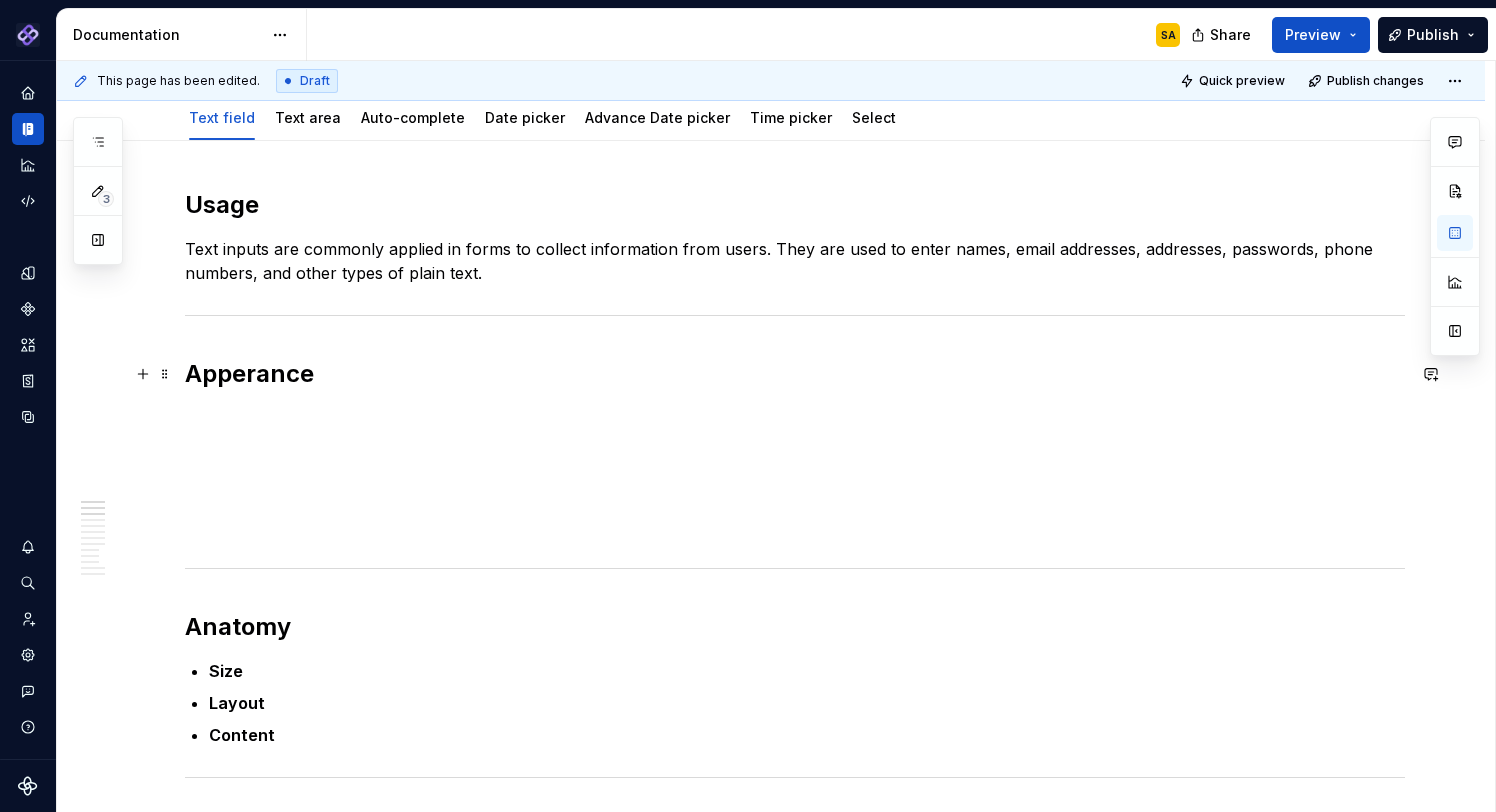 click on "Apperance" at bounding box center (795, 374) 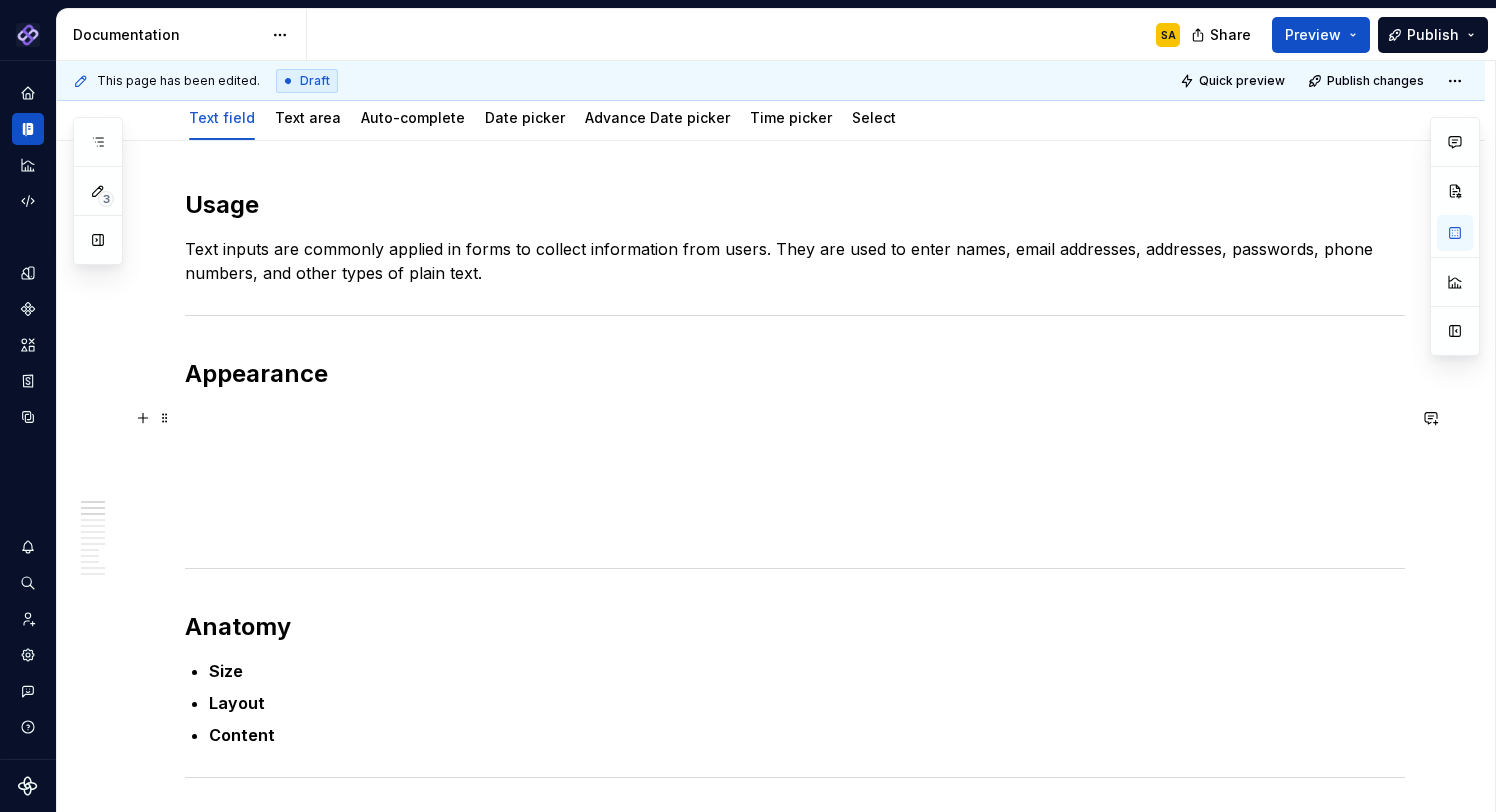 click at bounding box center (795, 418) 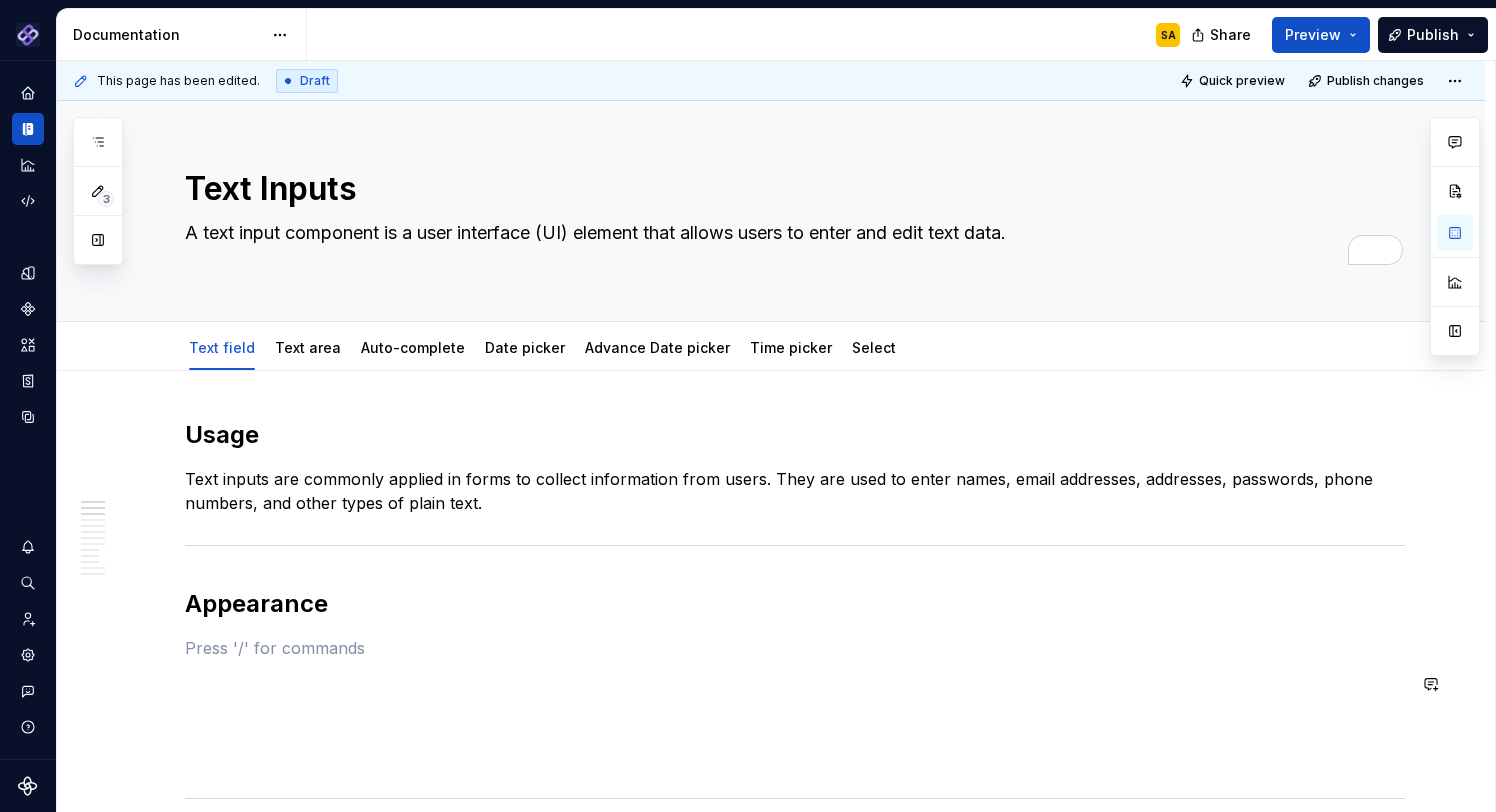scroll, scrollTop: 0, scrollLeft: 0, axis: both 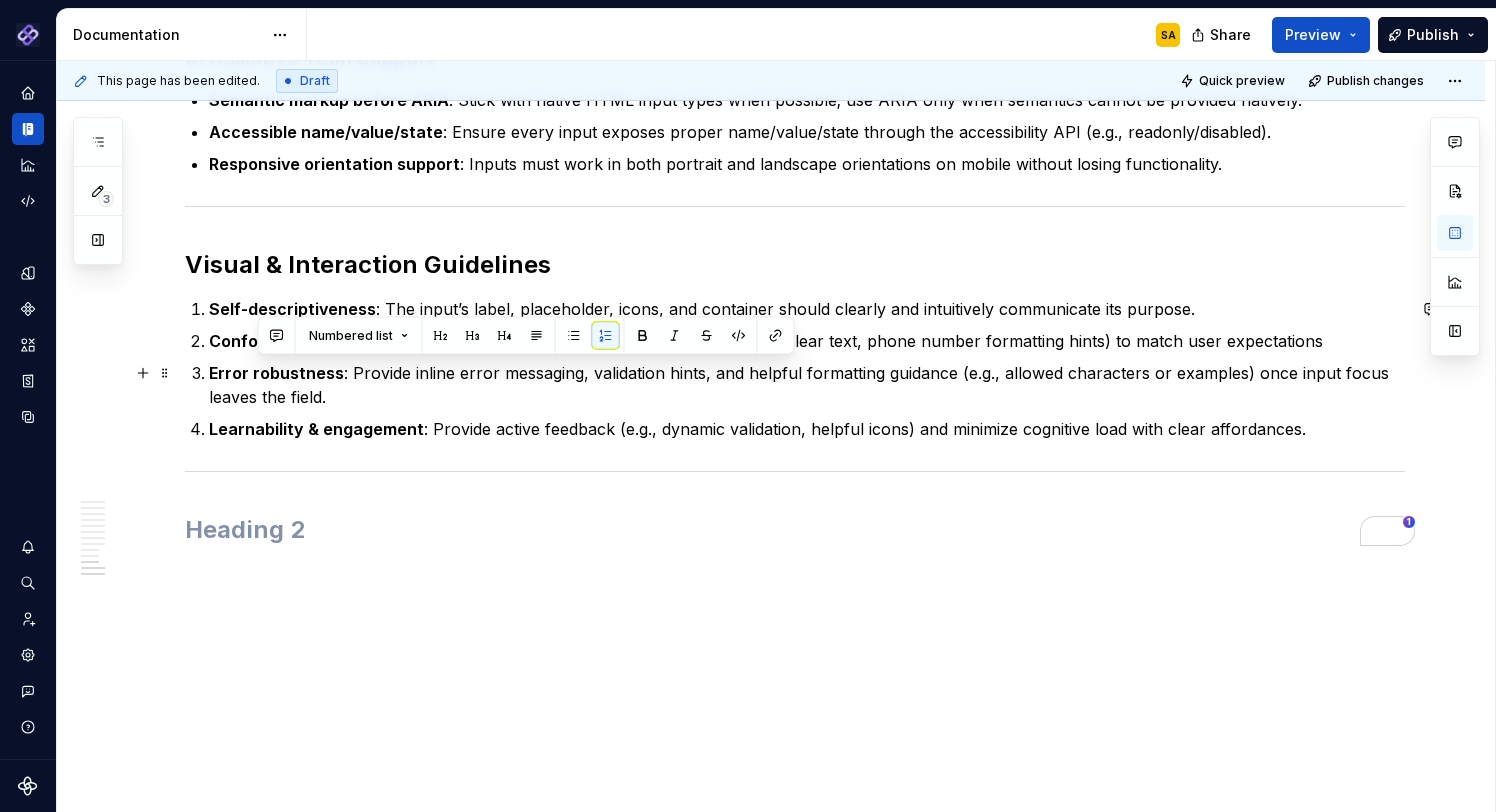 drag, startPoint x: 259, startPoint y: 365, endPoint x: 571, endPoint y: 394, distance: 313.34485 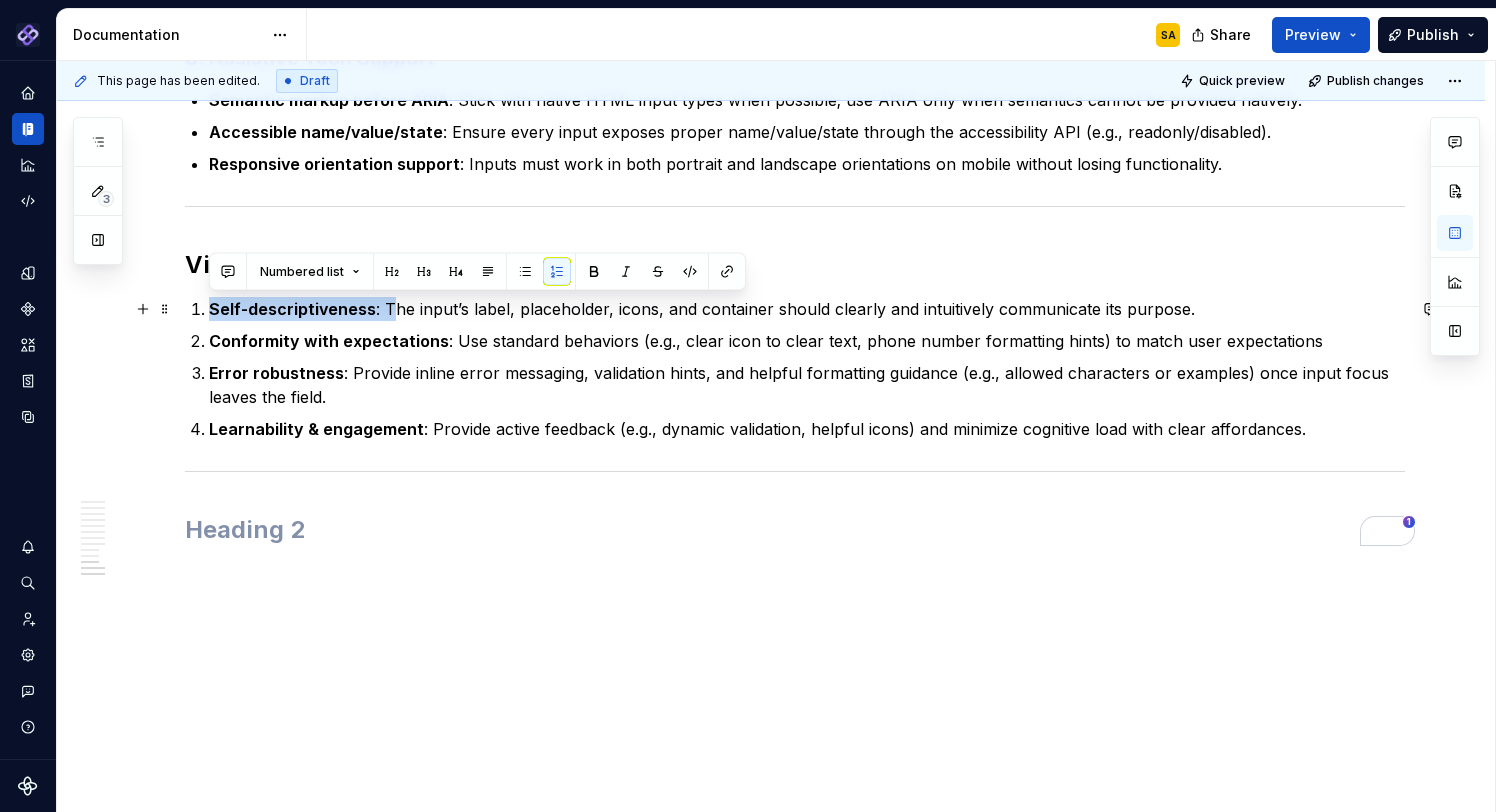 drag, startPoint x: 213, startPoint y: 308, endPoint x: 394, endPoint y: 313, distance: 181.06905 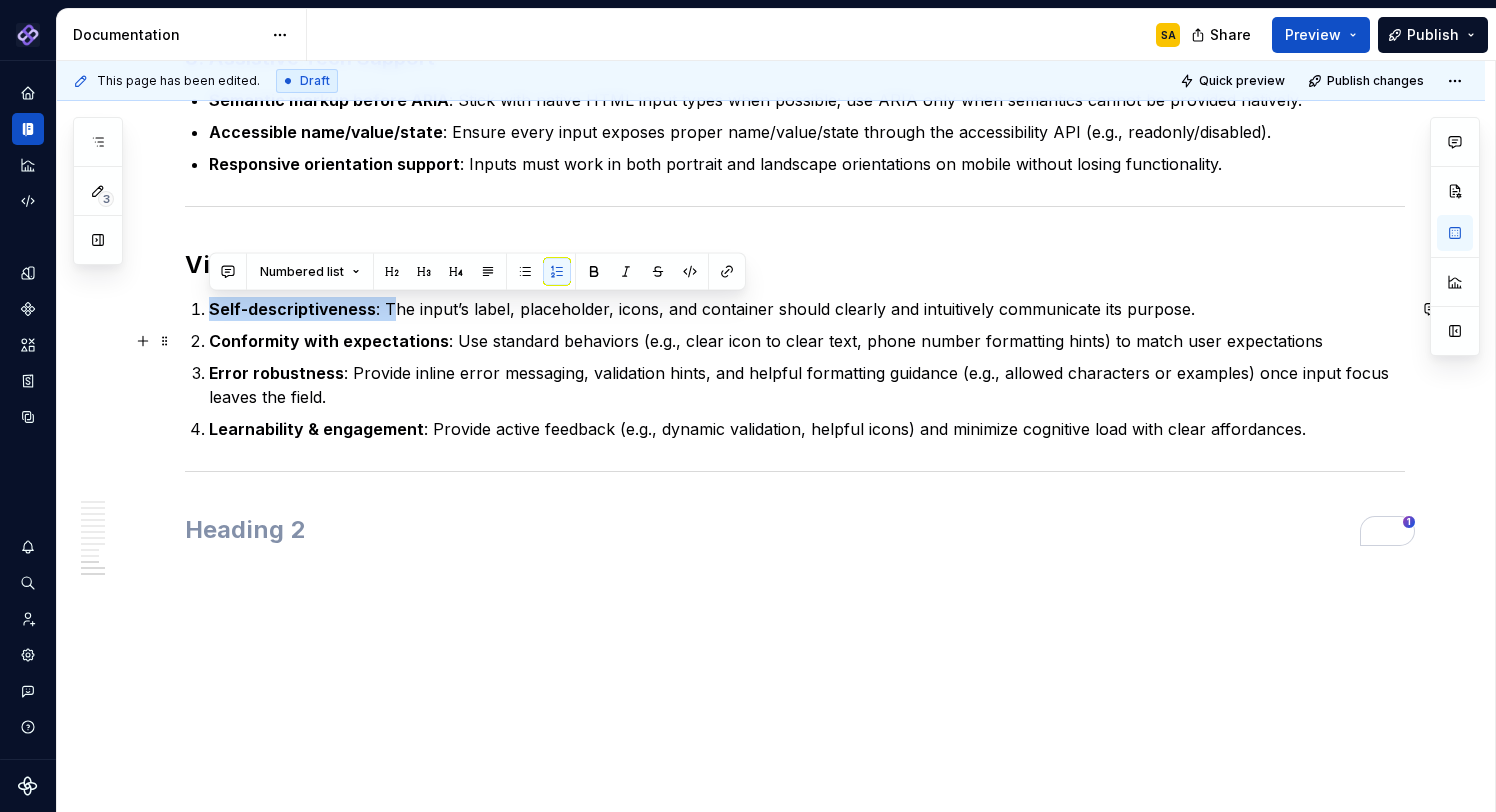 click on "Conformity with expectations : Use standard behaviors (e.g., clear icon to clear text, phone number formatting hints) to match user expectations" at bounding box center [807, 341] 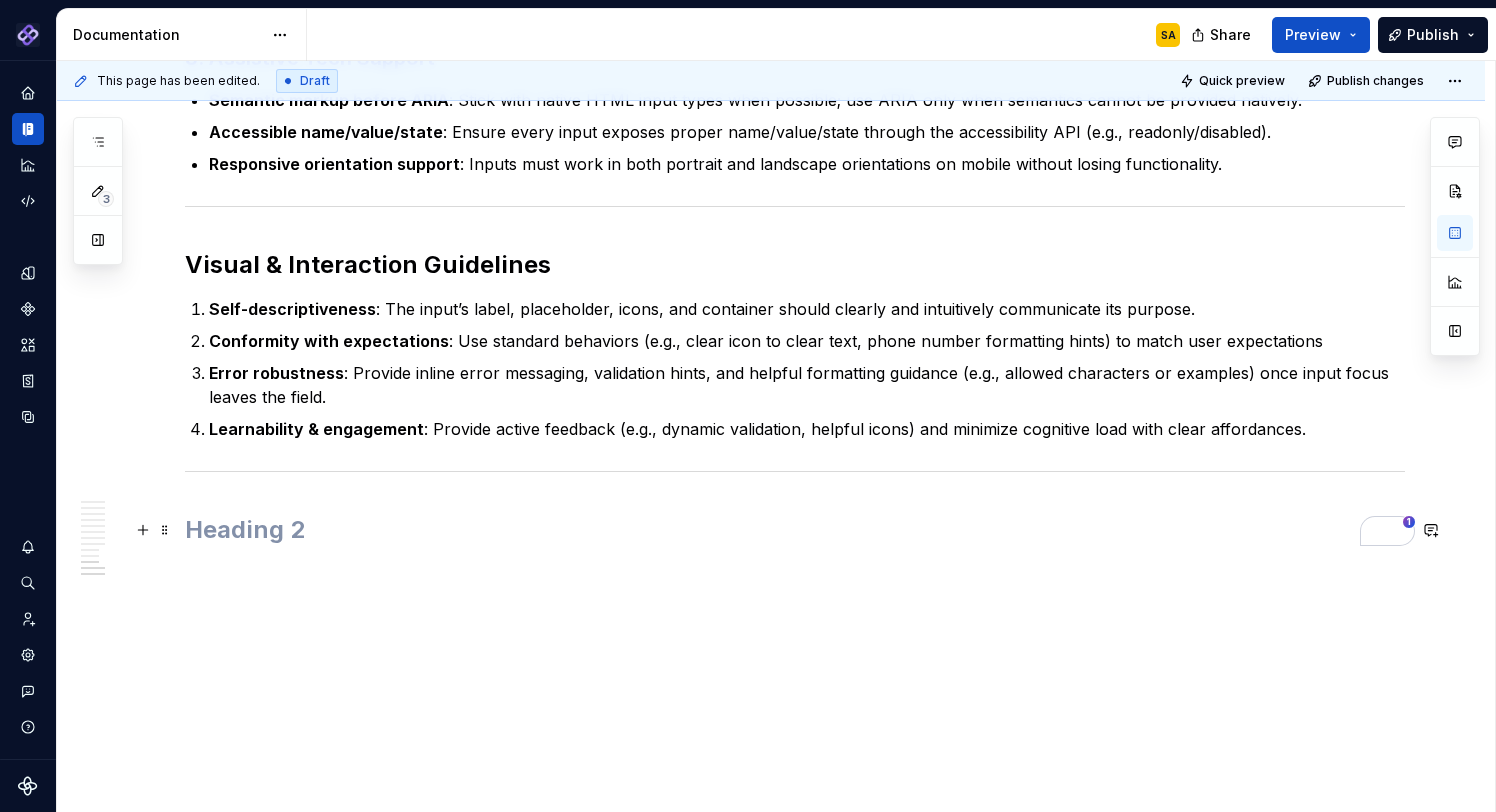 click on "Usage Text inputs are commonly applied in forms to collect information from users. They are used to enter names, [EMAIL], [ADDRESS], passwords, [PHONE], and other types of plain text. Appearance Anatomy Size Layout Content Types Single-line inputs for short data like names, [EMAIL], or search queries. Multi-line text areas for longer input like comments, messages, or descriptions. (Add visual) Behavior States Interactions Validations When to use (Can add do’s and don’ts here with visuals) Use a suitable input type : Use a multiline text area instead of a single-line input when longer content is expected. The field size provides a visual cue to users on the expected length. Wait to validate : Validate only after users interact - show errors only post - interaction, not immediately on focus. Do’s and Don’ts Meaningful labels & hints : Clearly label each input. Placeholders are not substitutes for labels; avoid relying on them for instruction Accessibility Guidelines or :" at bounding box center [795, -972] 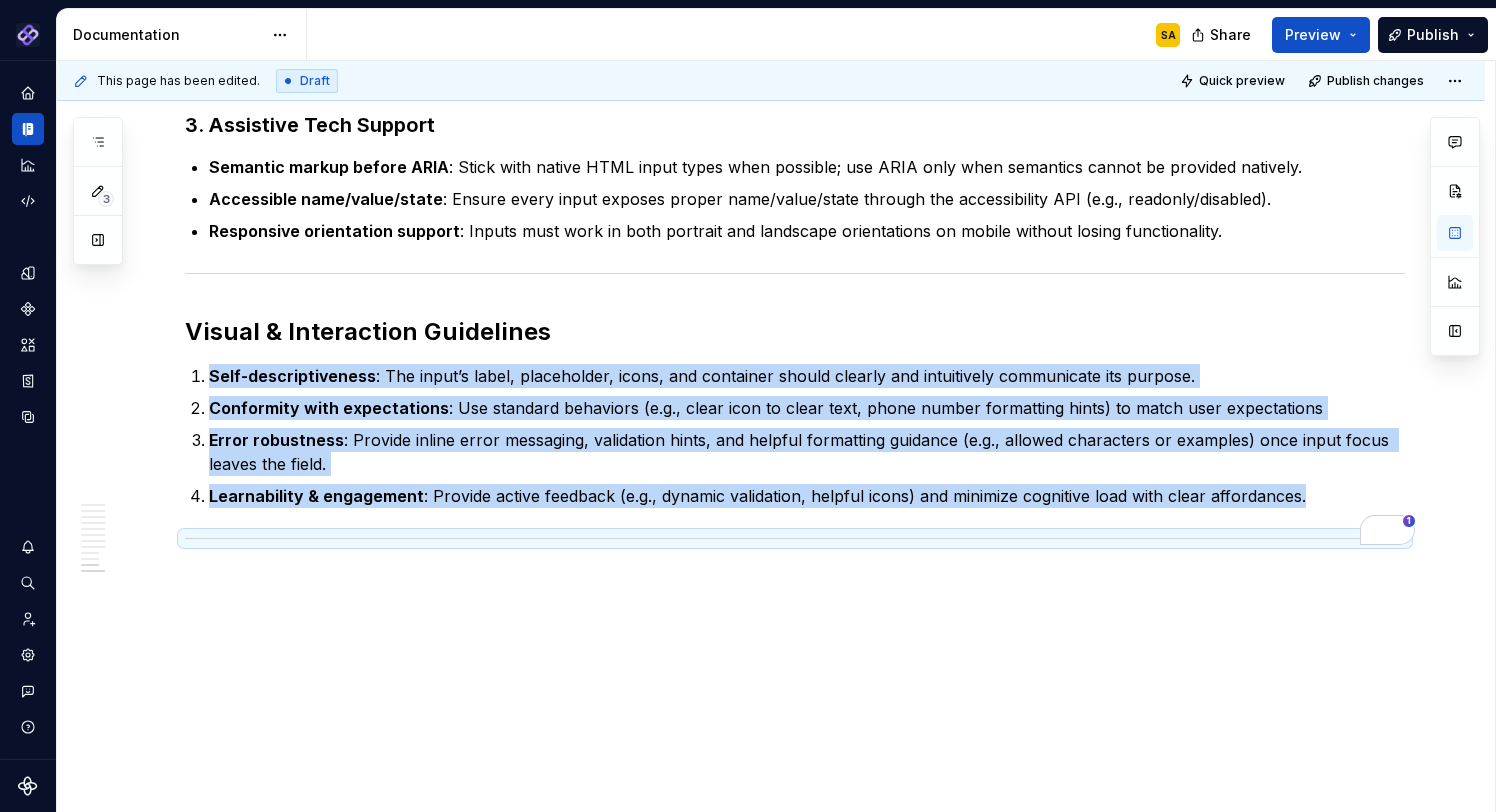 scroll, scrollTop: 2865, scrollLeft: 0, axis: vertical 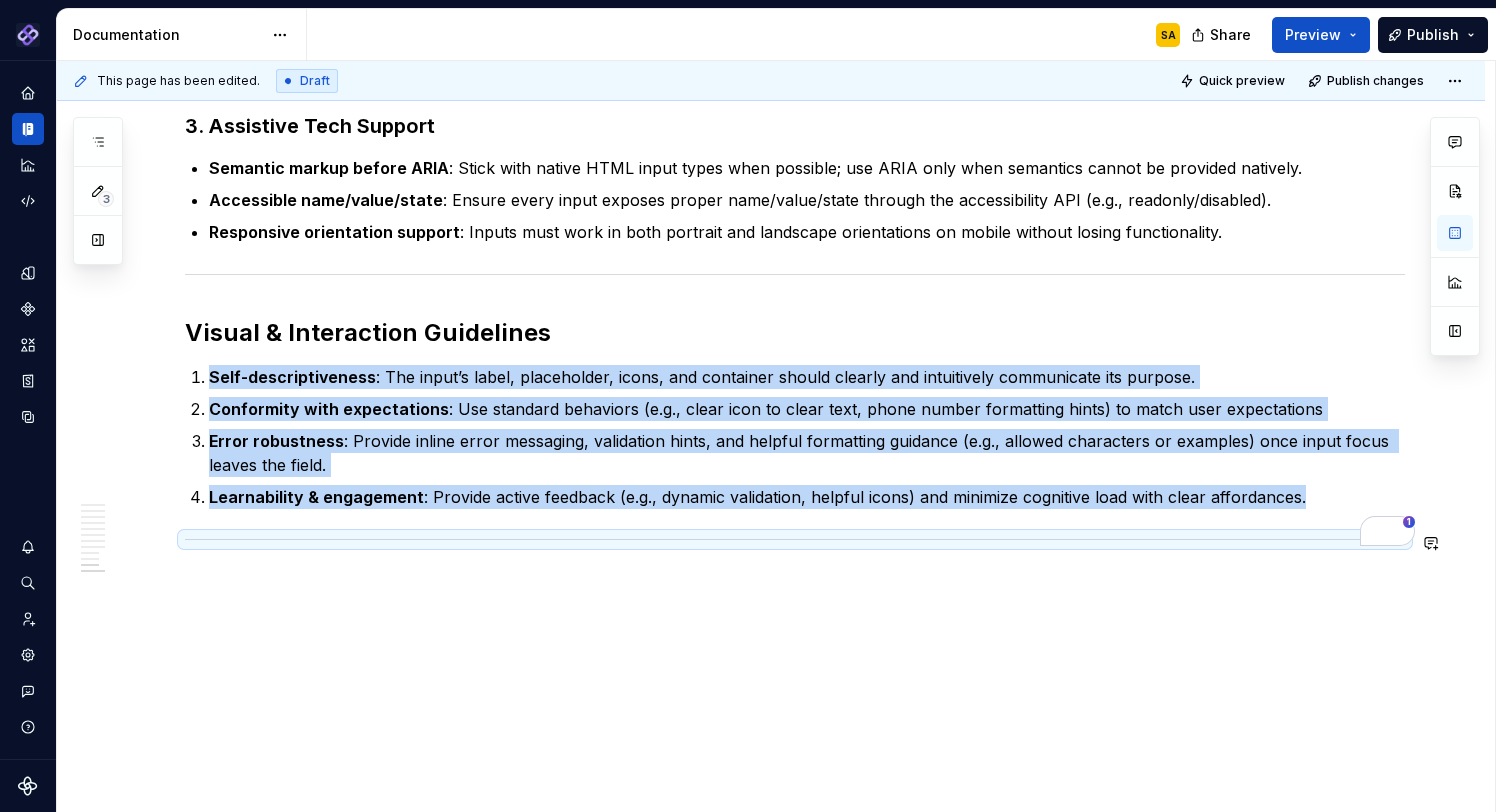 click on "Usage Text inputs are commonly applied in forms to collect information from users. They are used to enter names, [EMAIL], [ADDRESS], passwords, [PHONE], and other types of plain text. Appearance Anatomy Size Layout Content Types Single-line inputs for short data like names, [EMAIL], or search queries. Multi-line text areas for longer input like comments, messages, or descriptions. (Add visual) Behavior States Interactions Validations When to use (Can add do’s and don’ts here with visuals) Use a suitable input type : Use a multiline text area instead of a single-line input when longer content is expected. The field size provides a visual cue to users on the expected length. Wait to validate : Validate only after users interact - show errors only post - interaction, not immediately on focus. Do’s and Don’ts Meaningful labels & hints : Clearly label each input. Placeholders are not substitutes for labels; avoid relying on them for instruction Accessibility Guidelines or :" at bounding box center [771, -840] 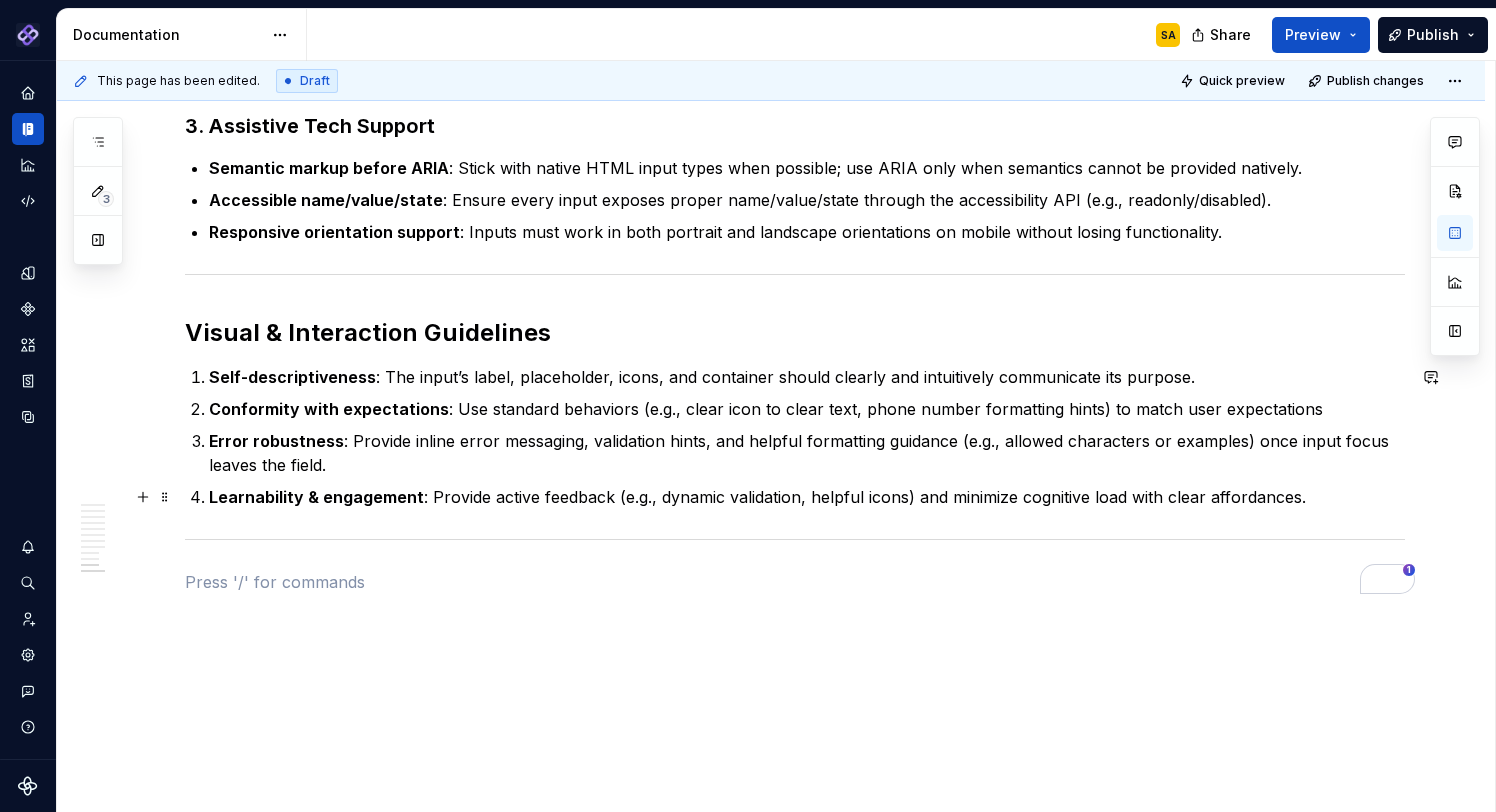 click on "Self-descriptiveness : The input’s label, placeholder, icons, and container should clearly and intuitively communicate its purpose.  Conformity with expectations : Use standard behaviors (e.g., clear icon to clear text, phone number formatting hints) to match user expectations Error robustness : Provide inline error messaging, validation hints, and helpful formatting guidance (e.g., allowed characters or examples) once input focus leaves the field.  Learnability & engagement : Provide active feedback (e.g., dynamic validation, helpful icons) and minimize cognitive load with clear affordances." at bounding box center [807, 437] 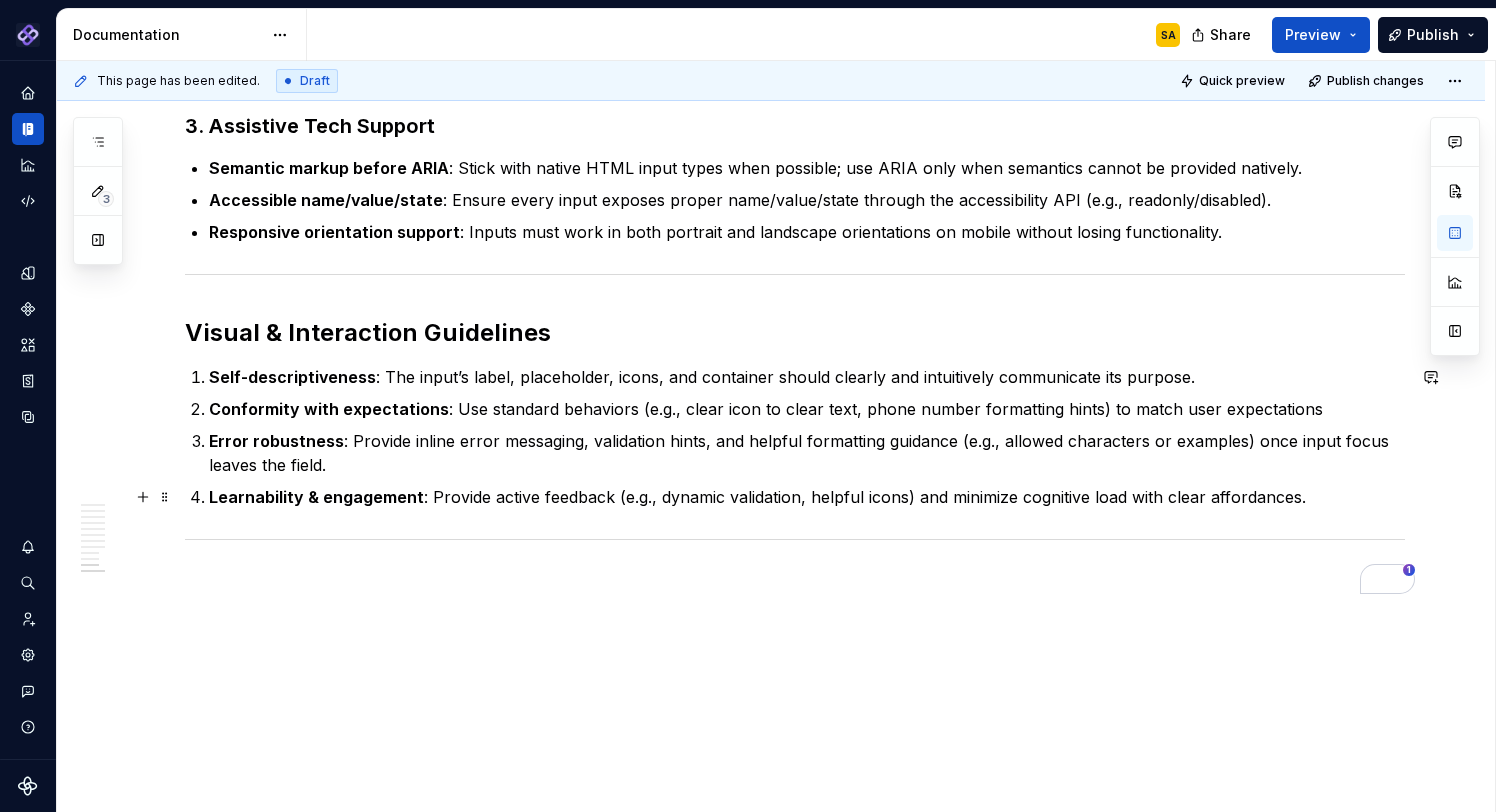 scroll 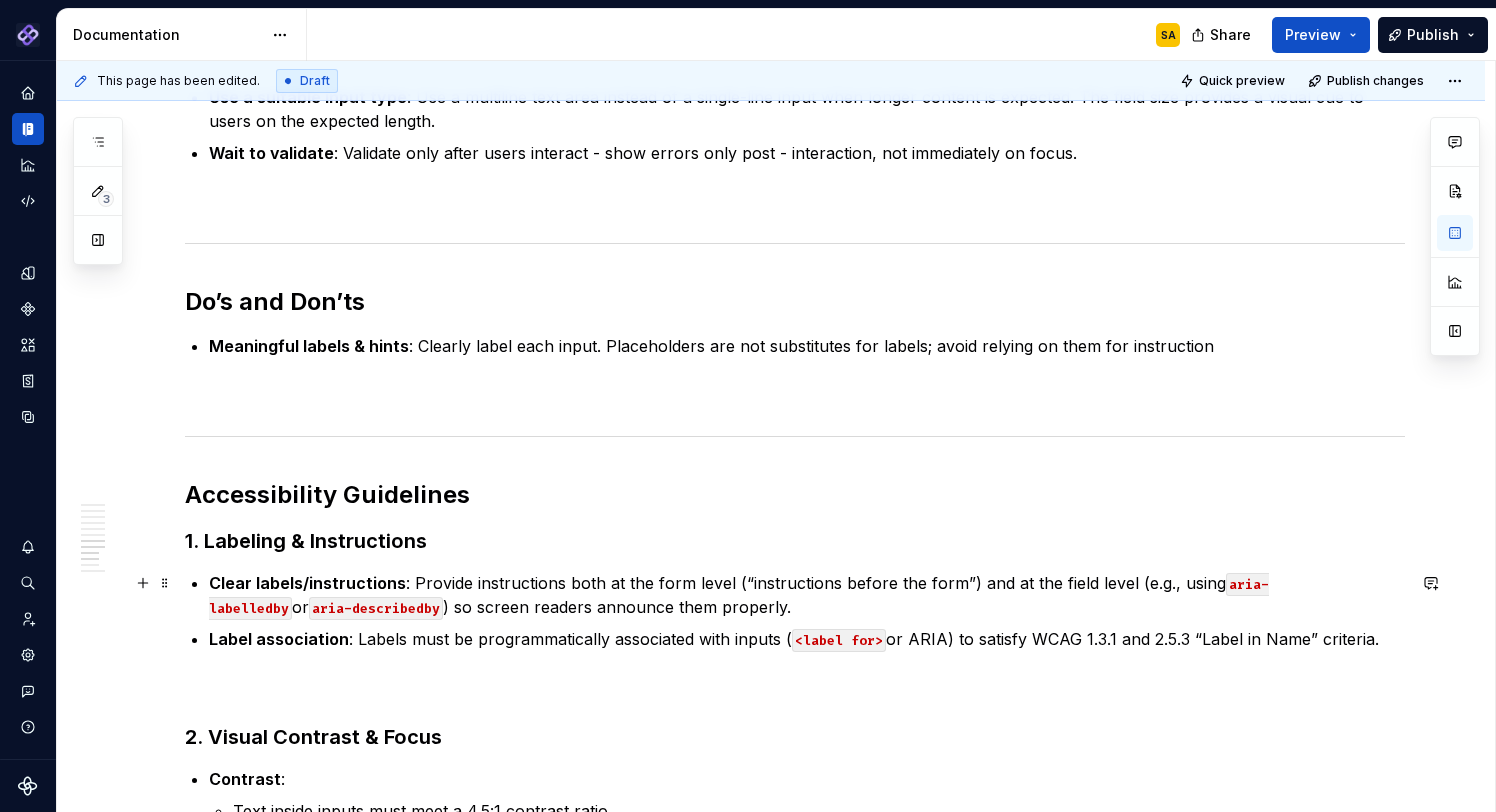 click on "aria-labelledby" at bounding box center [739, 596] 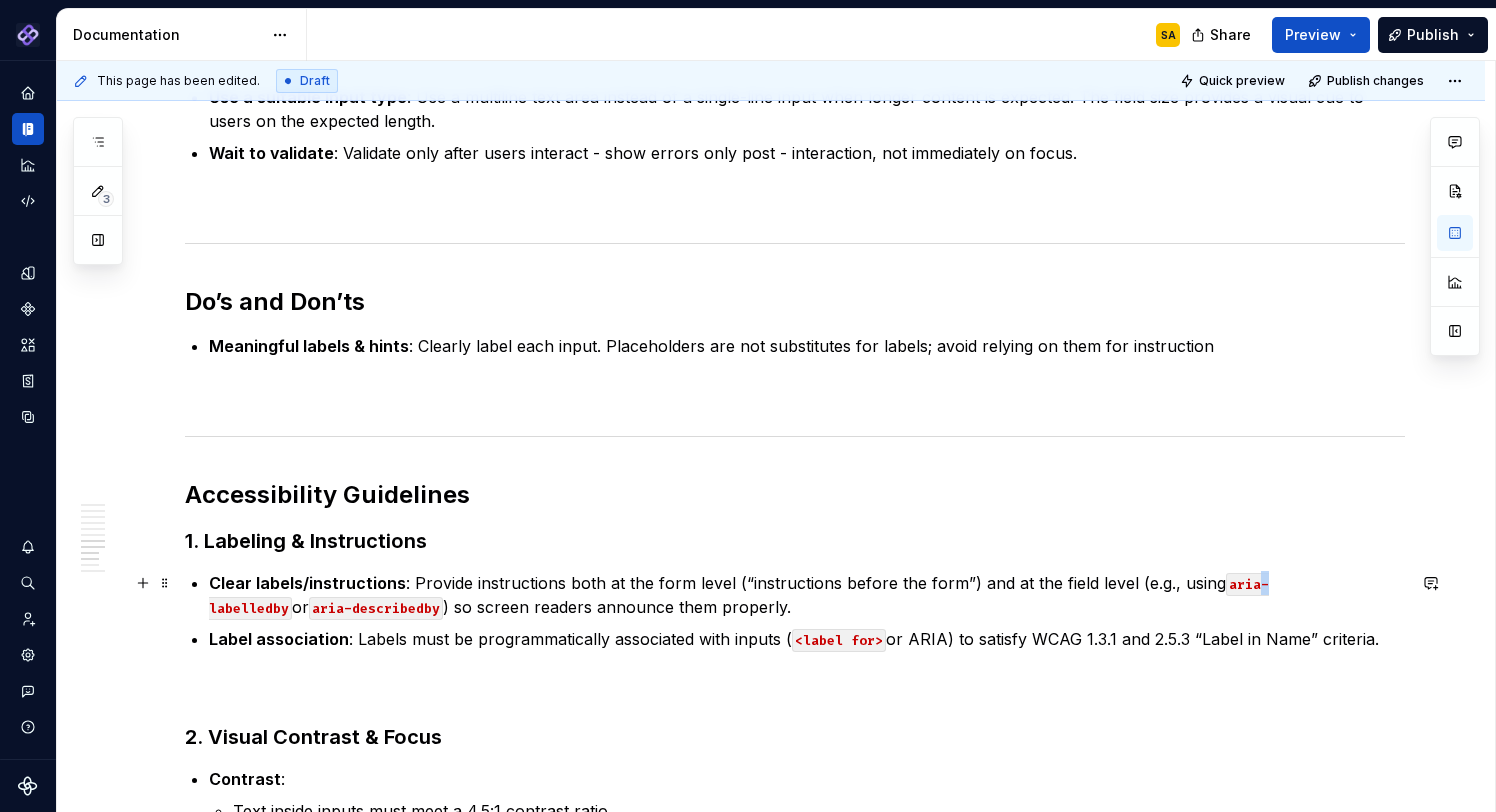 click on "aria-labelledby" at bounding box center (739, 596) 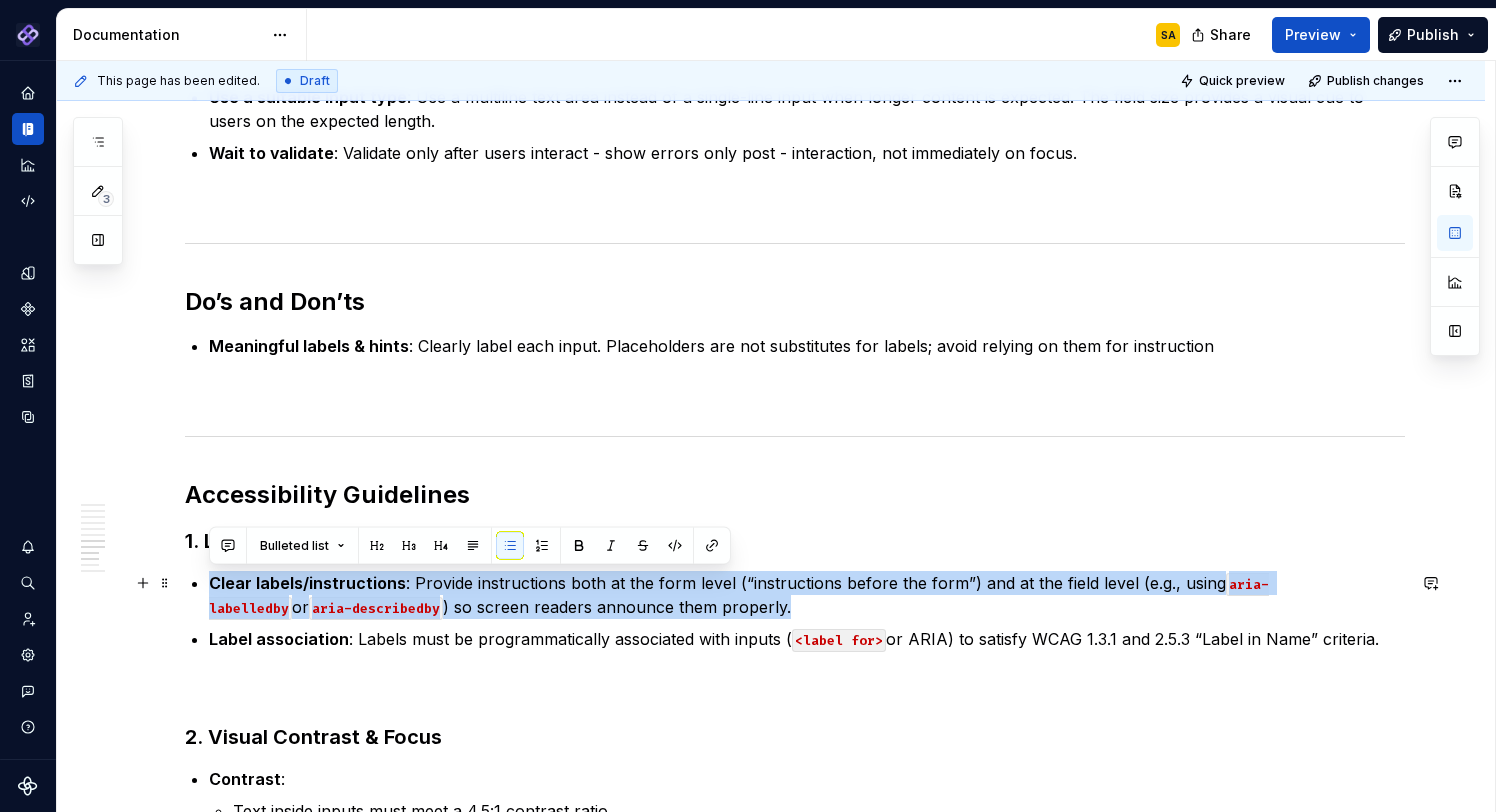 click on "aria-labelledby" at bounding box center [739, 596] 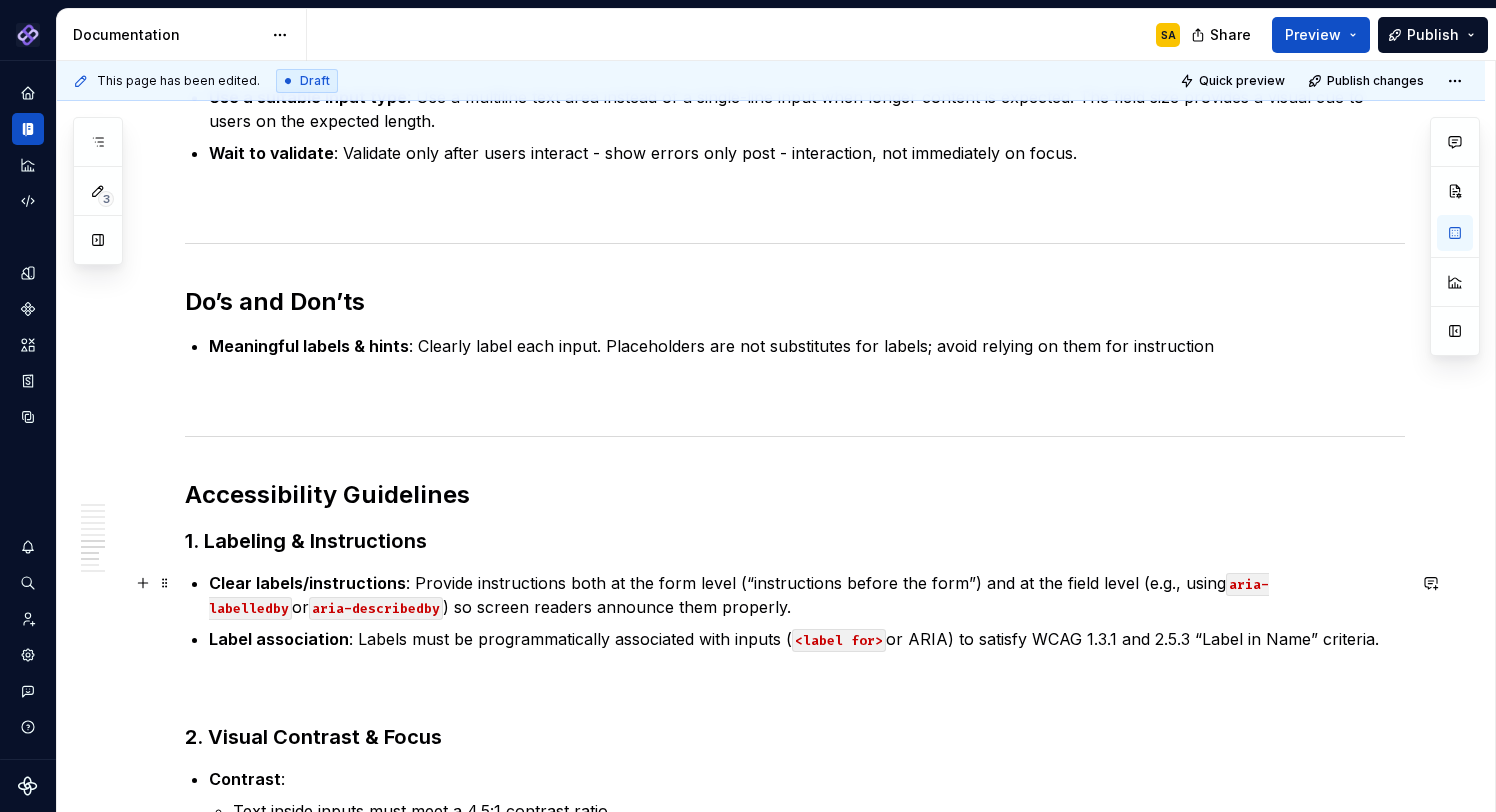 click on "aria-labelledby" at bounding box center [739, 596] 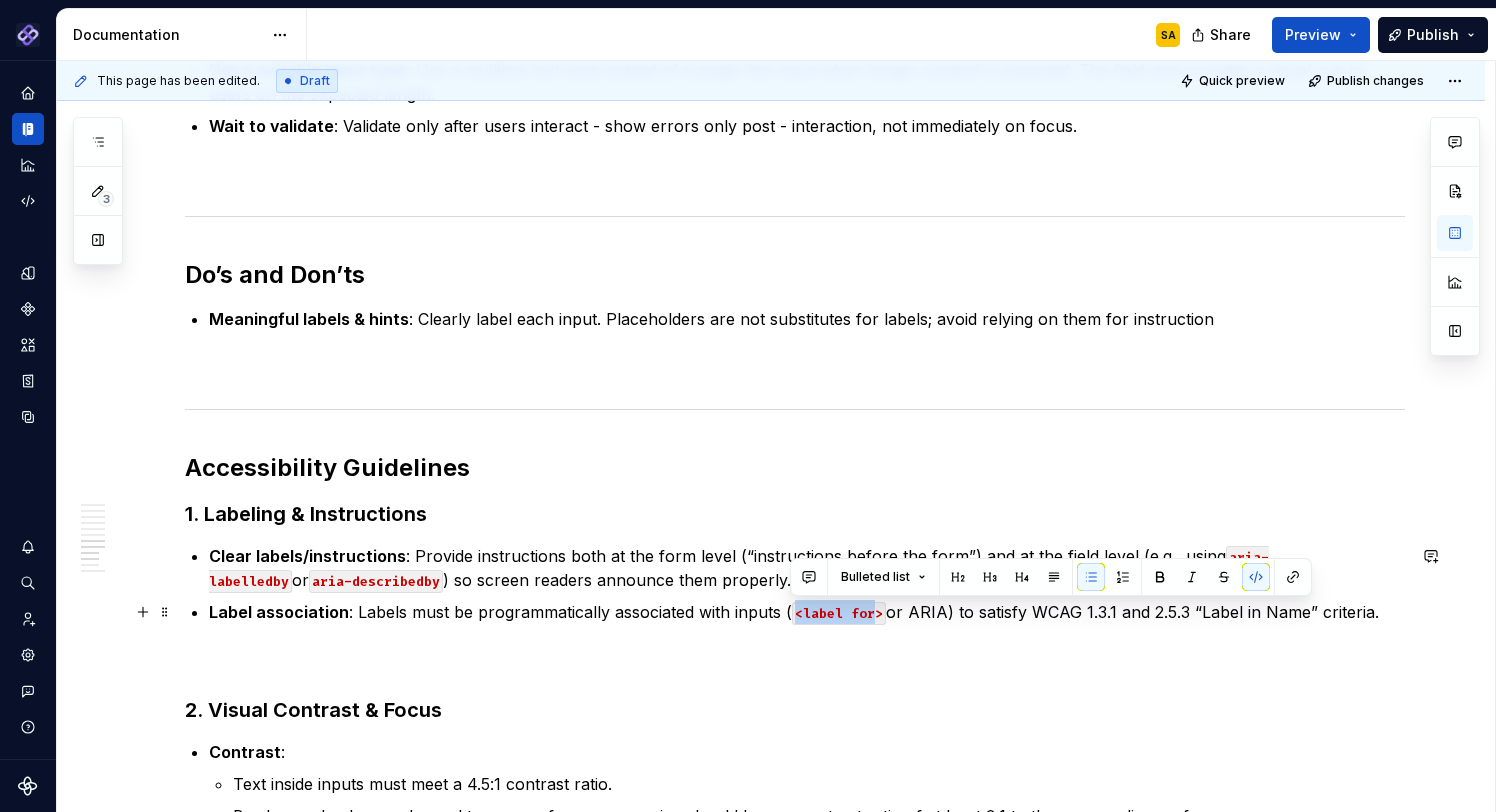 drag, startPoint x: 788, startPoint y: 615, endPoint x: 872, endPoint y: 614, distance: 84.00595 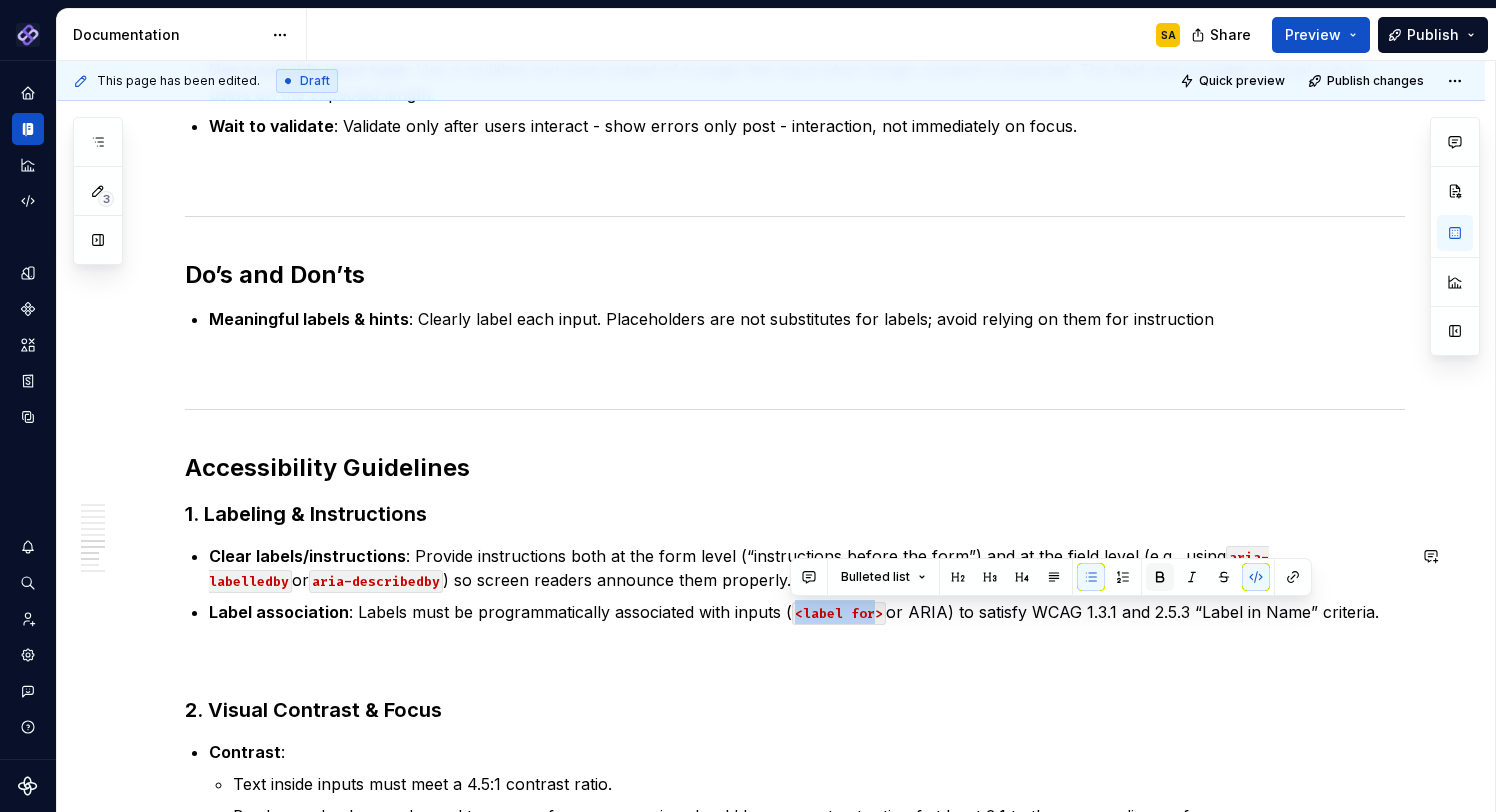 click at bounding box center (1160, 577) 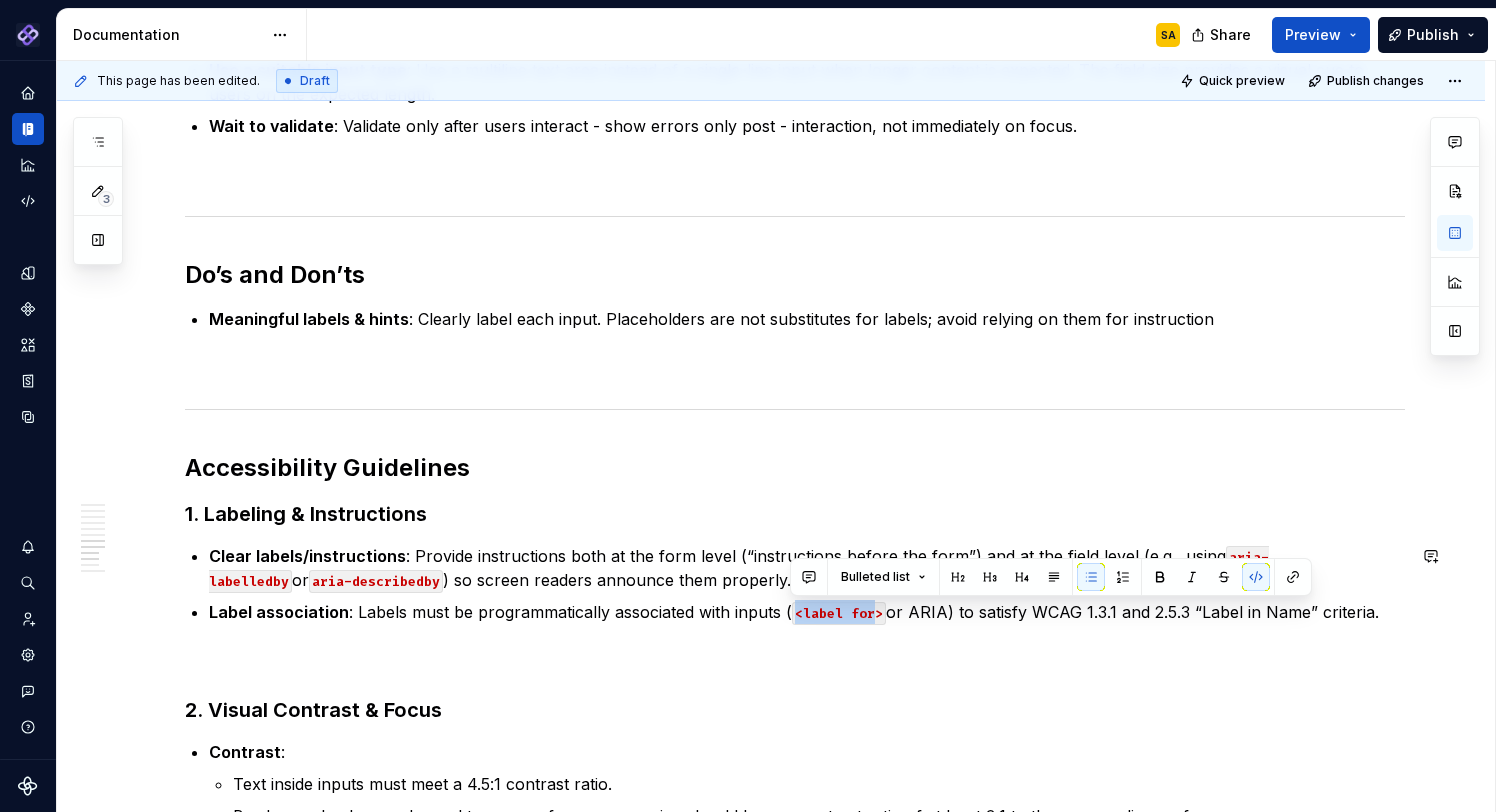 click on "Usage Text inputs are commonly applied in forms to collect information from users. They are used to enter names, [EMAIL], [ADDRESS], passwords, [PHONE], and other types of plain text. Appearance Anatomy Size Layout Content Types Single-line inputs for short data like names, [EMAIL], or search queries. Multi-line text areas for longer input like comments, messages, or descriptions. (Add visual) Behavior States Interactions Validations When to use (Can add do’s and don’ts here with visuals) Use a suitable input type : Use a multiline text area instead of a single-line input when longer content is expected. The field size provides a visual cue to users on the expected length. Wait to validate : Validate only after users interact - show errors only post - interaction, not immediately on focus. Do’s and Don’ts Meaningful labels & hints : Clearly label each input. Placeholders are not substitutes for labels; avoid relying on them for instruction Accessibility Guidelines or :" at bounding box center [795, -82] 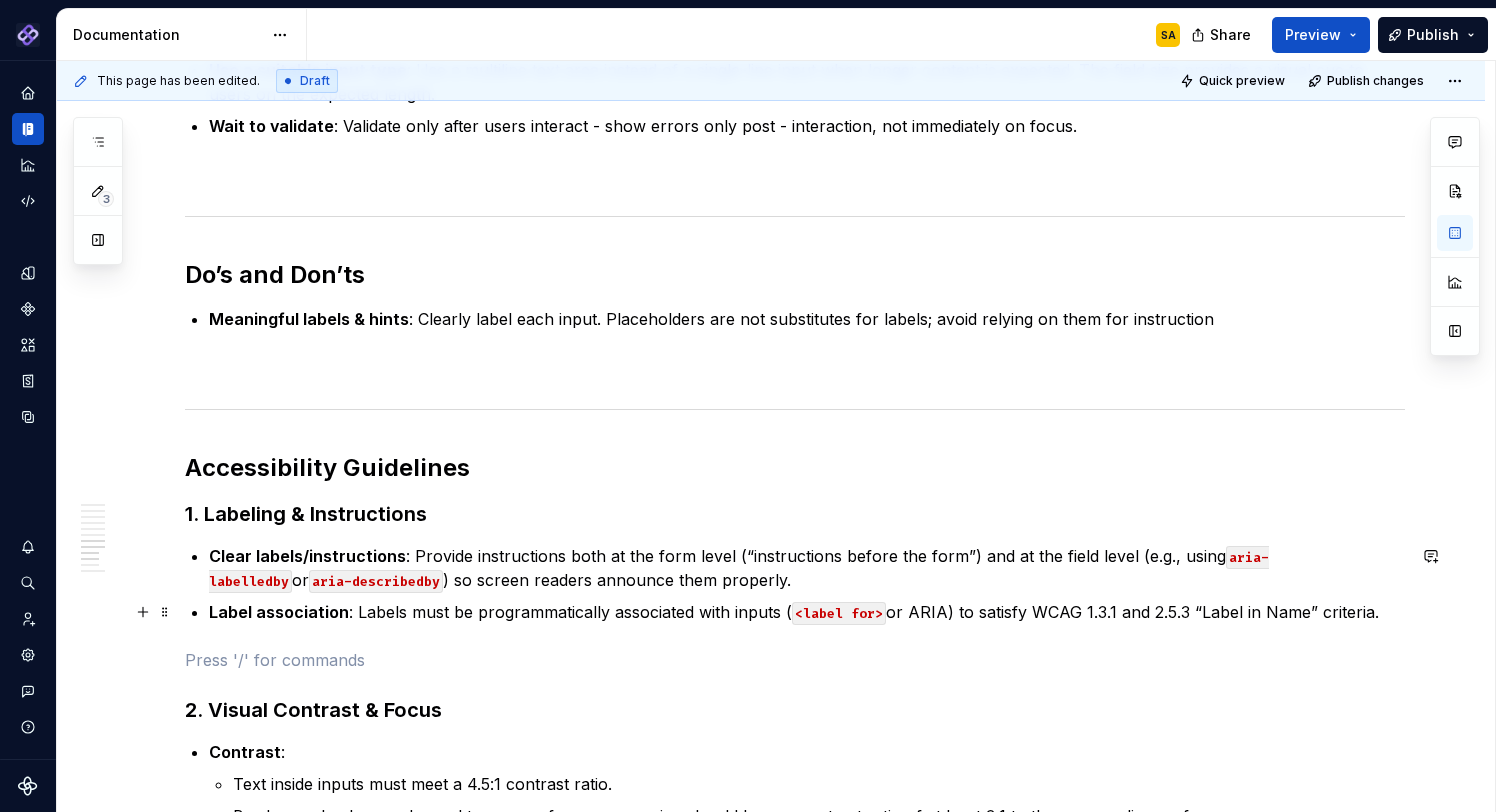 click on "<label for>" at bounding box center (839, 613) 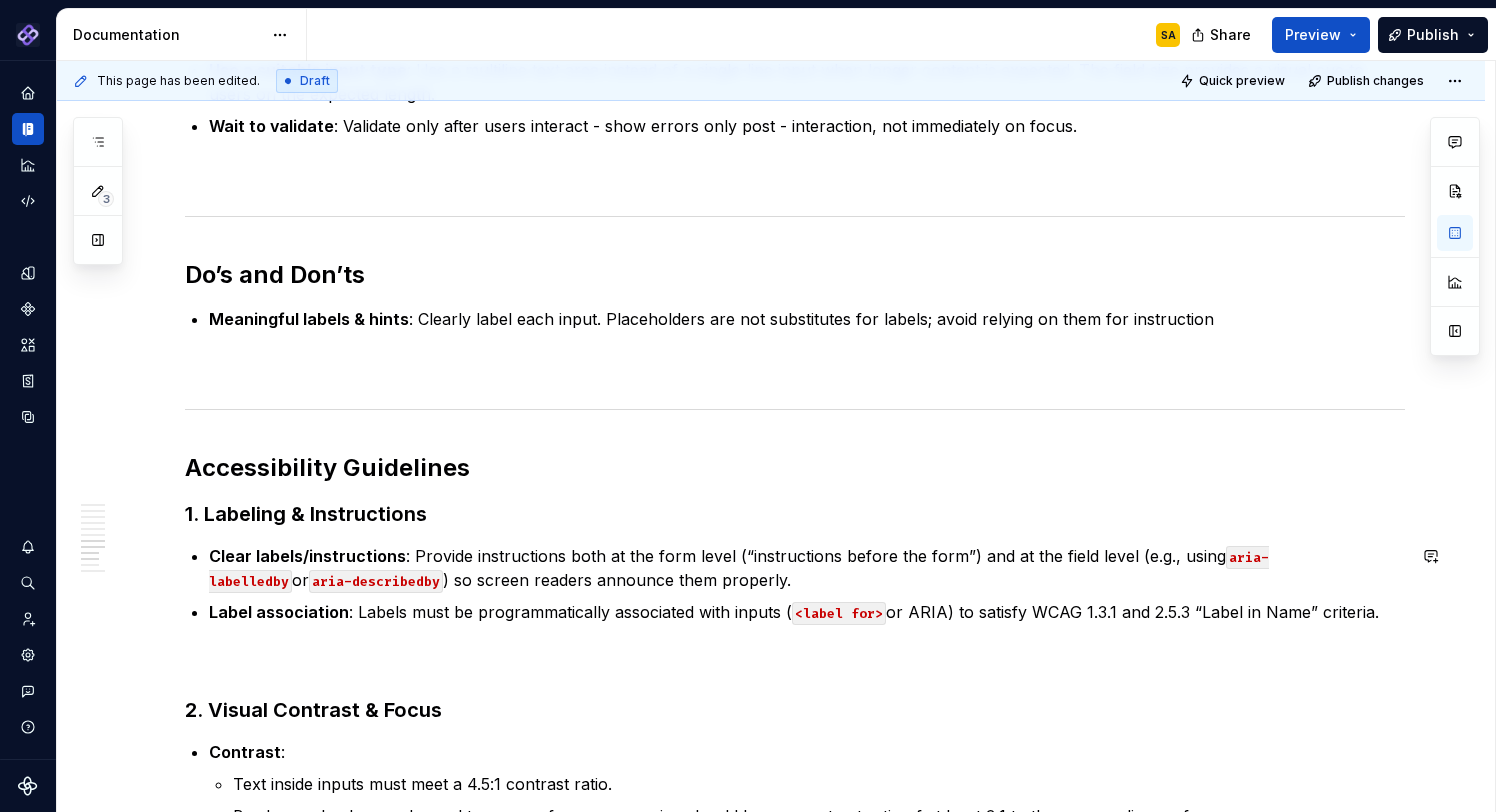 type 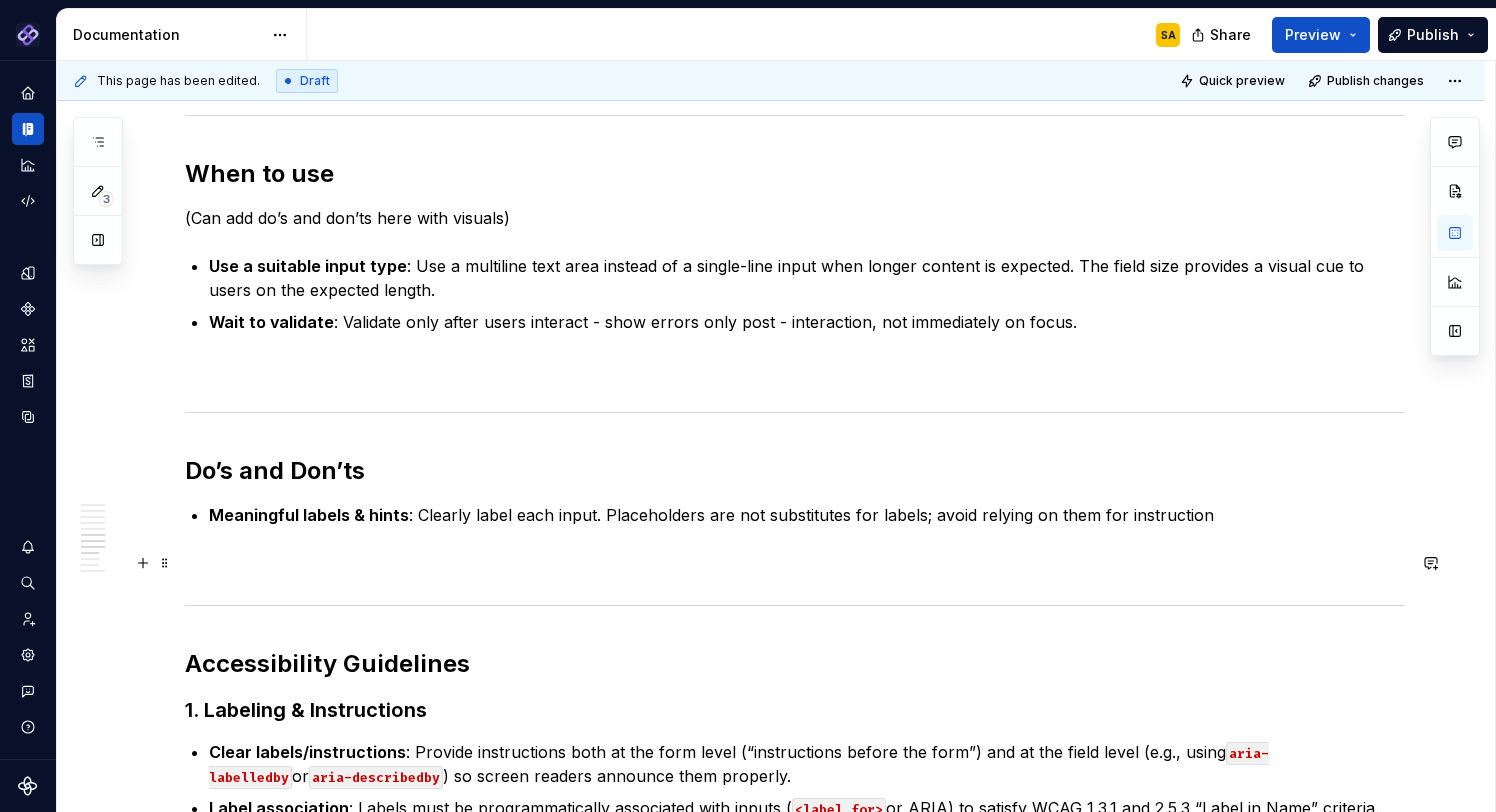 click at bounding box center (795, 563) 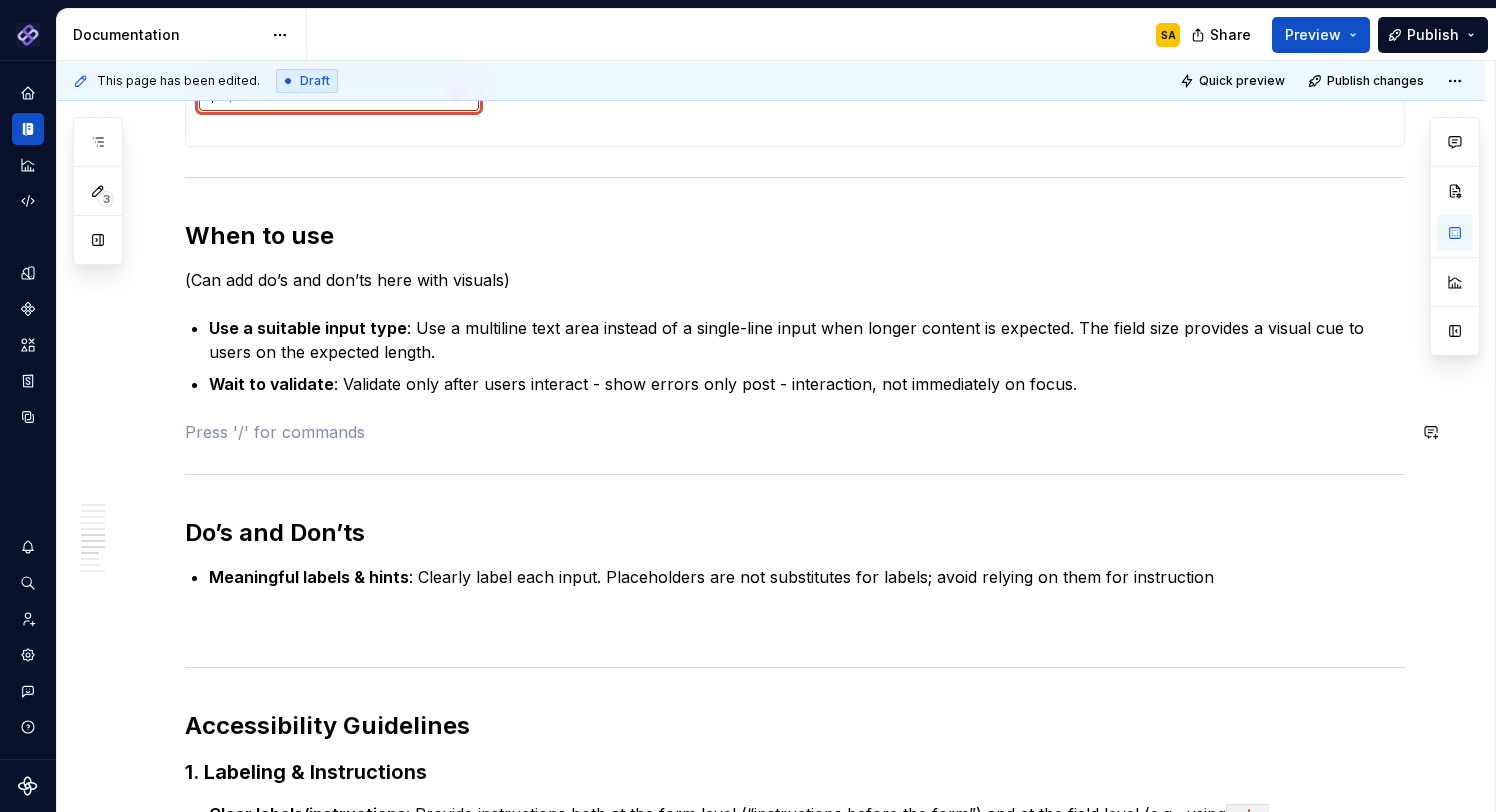 click on "Usage Text inputs are commonly applied in forms to collect information from users. They are used to enter names, [EMAIL], [ADDRESS], passwords, [PHONE], and other types of plain text. Appearance Anatomy Size Layout Content Types Single-line inputs for short data like names, [EMAIL], or search queries. Multi-line text areas for longer input like comments, messages, or descriptions. (Add visual) Behavior States Interactions Validations When to use (Can add do’s and don’ts here with visuals) Use a suitable input type : Use a multiline text area instead of a single-line input when longer content is expected. The field size provides a visual cue to users on the expected length. Wait to validate : Validate only after users interact - show errors only post - interaction, not immediately on focus. Do’s and Don’ts Meaningful labels & hints : Clearly label each input. Placeholders are not substitutes for labels; avoid relying on them for instruction Accessibility Guidelines or :" at bounding box center (795, 176) 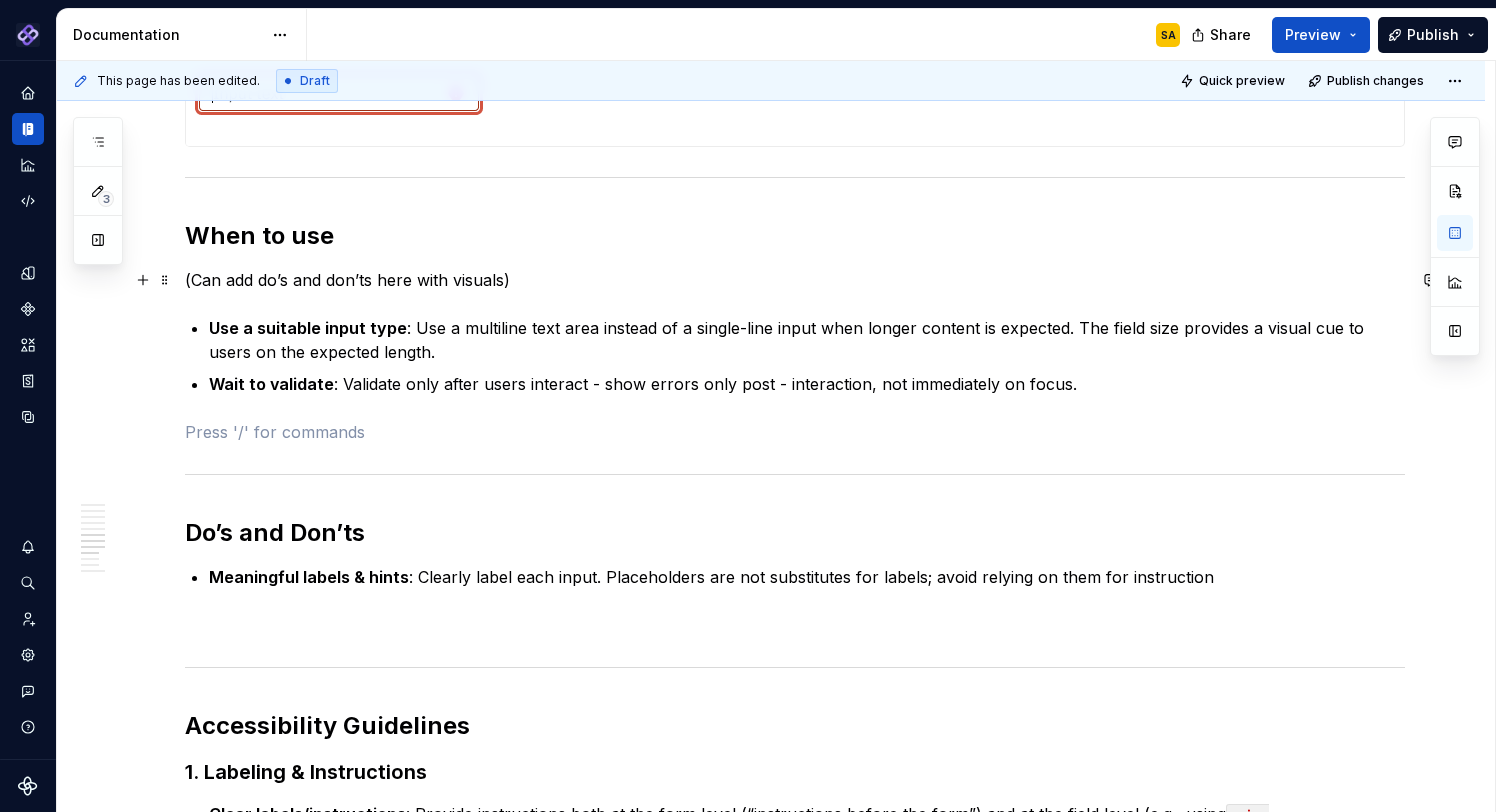 click on "(Can add do’s and don’ts here with visuals)" at bounding box center (795, 280) 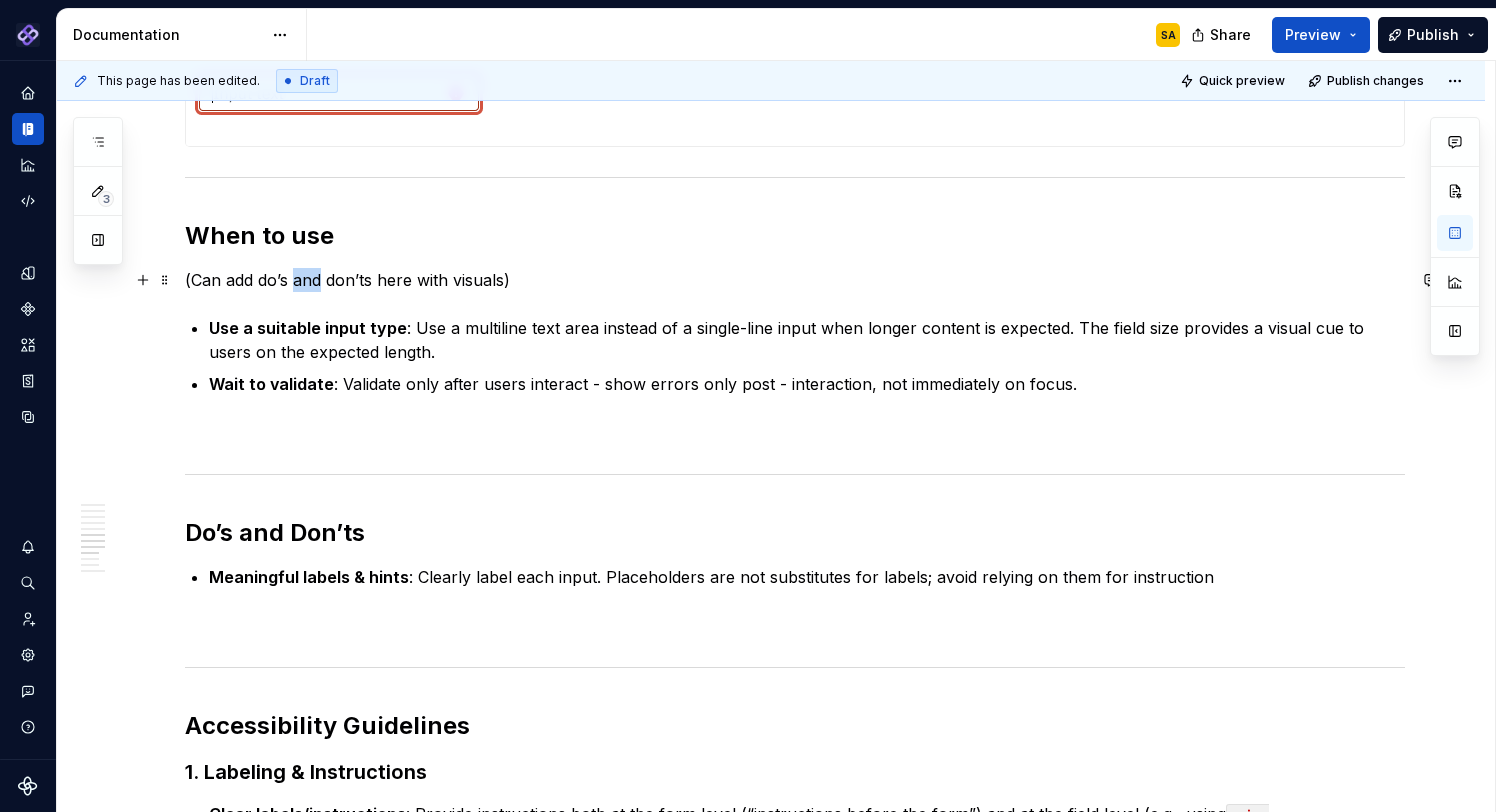 click on "(Can add do’s and don’ts here with visuals)" at bounding box center [795, 280] 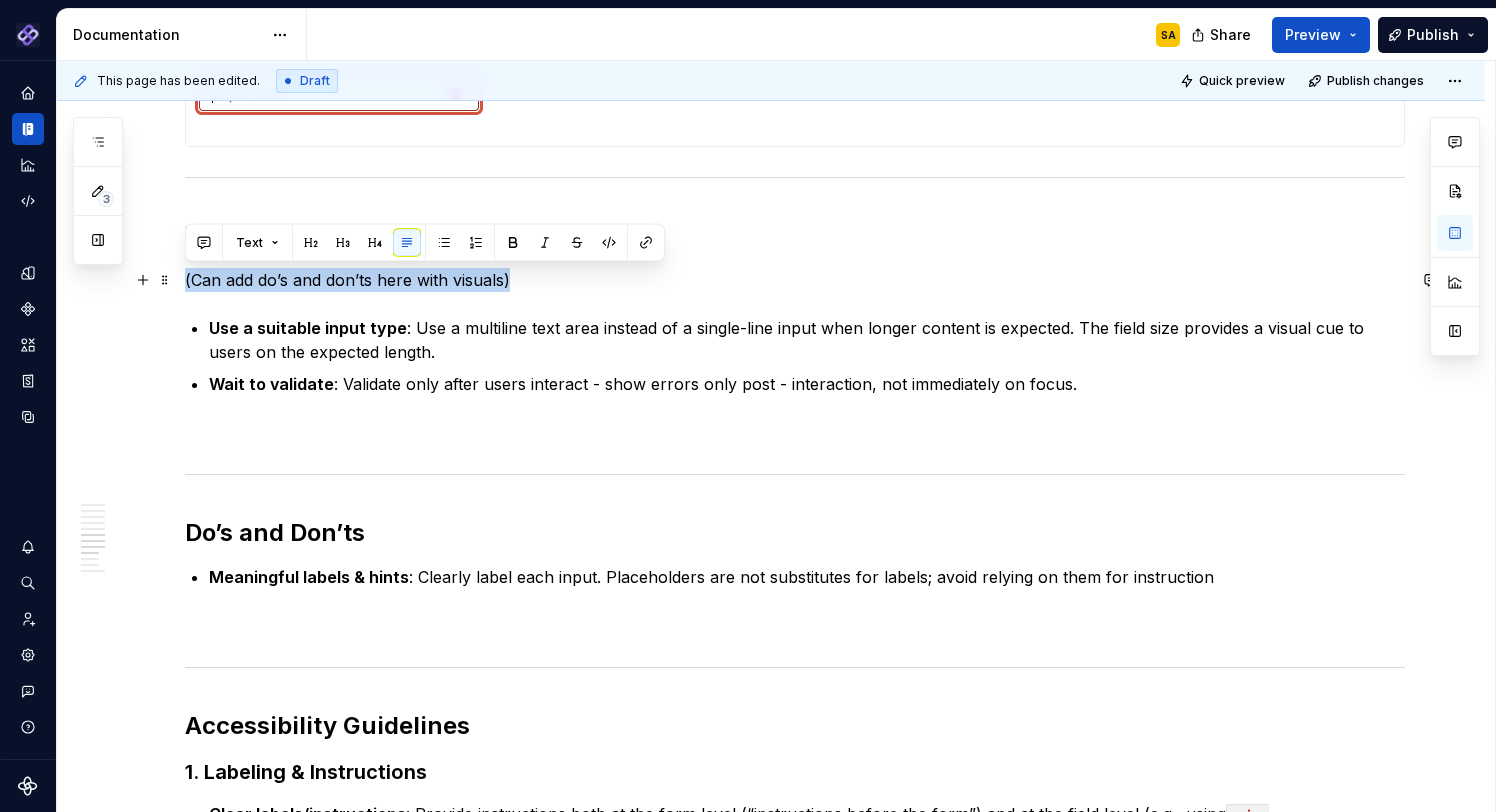 click on "(Can add do’s and don’ts here with visuals)" at bounding box center (795, 280) 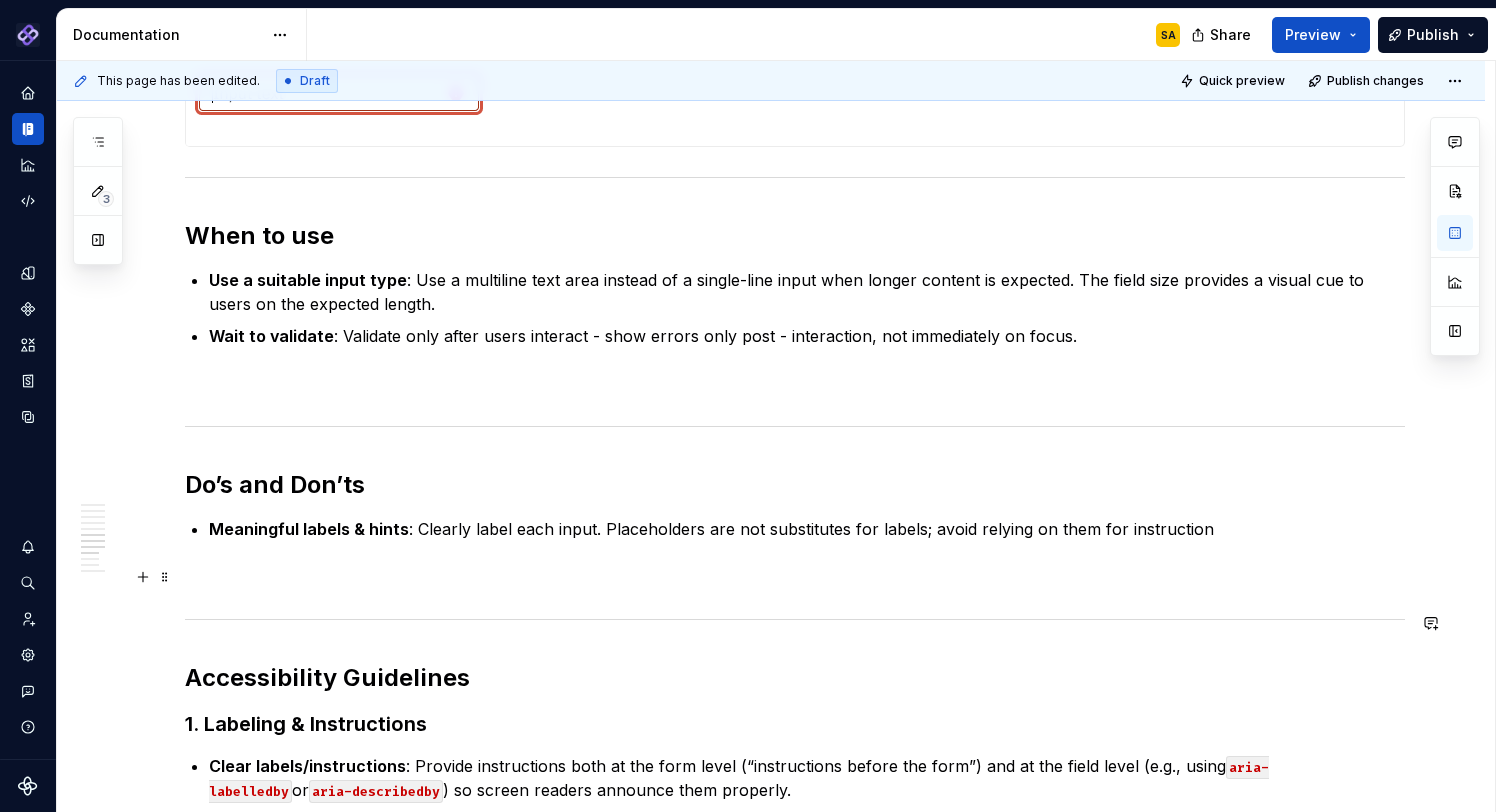 click at bounding box center (795, 577) 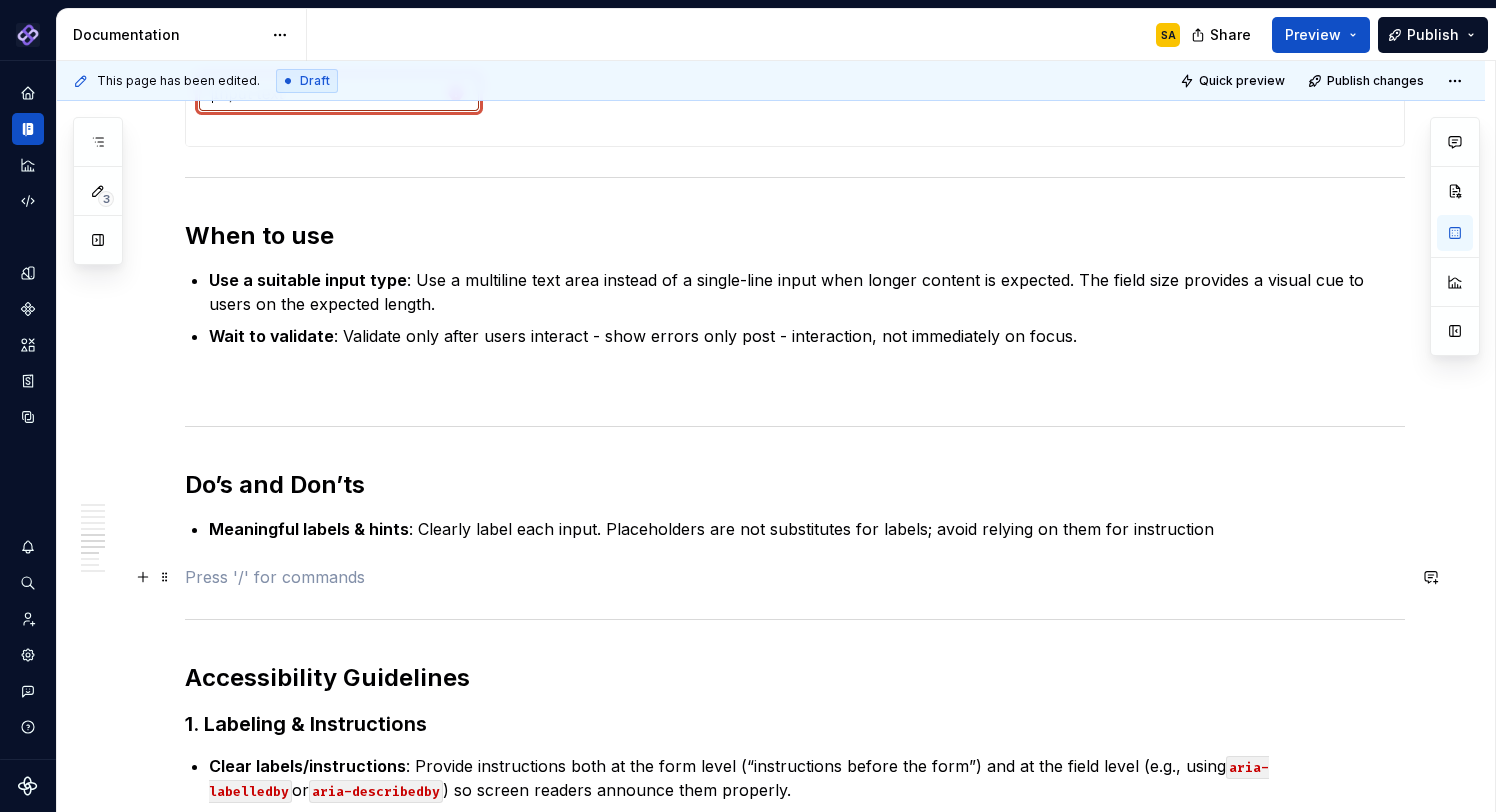click at bounding box center [795, 577] 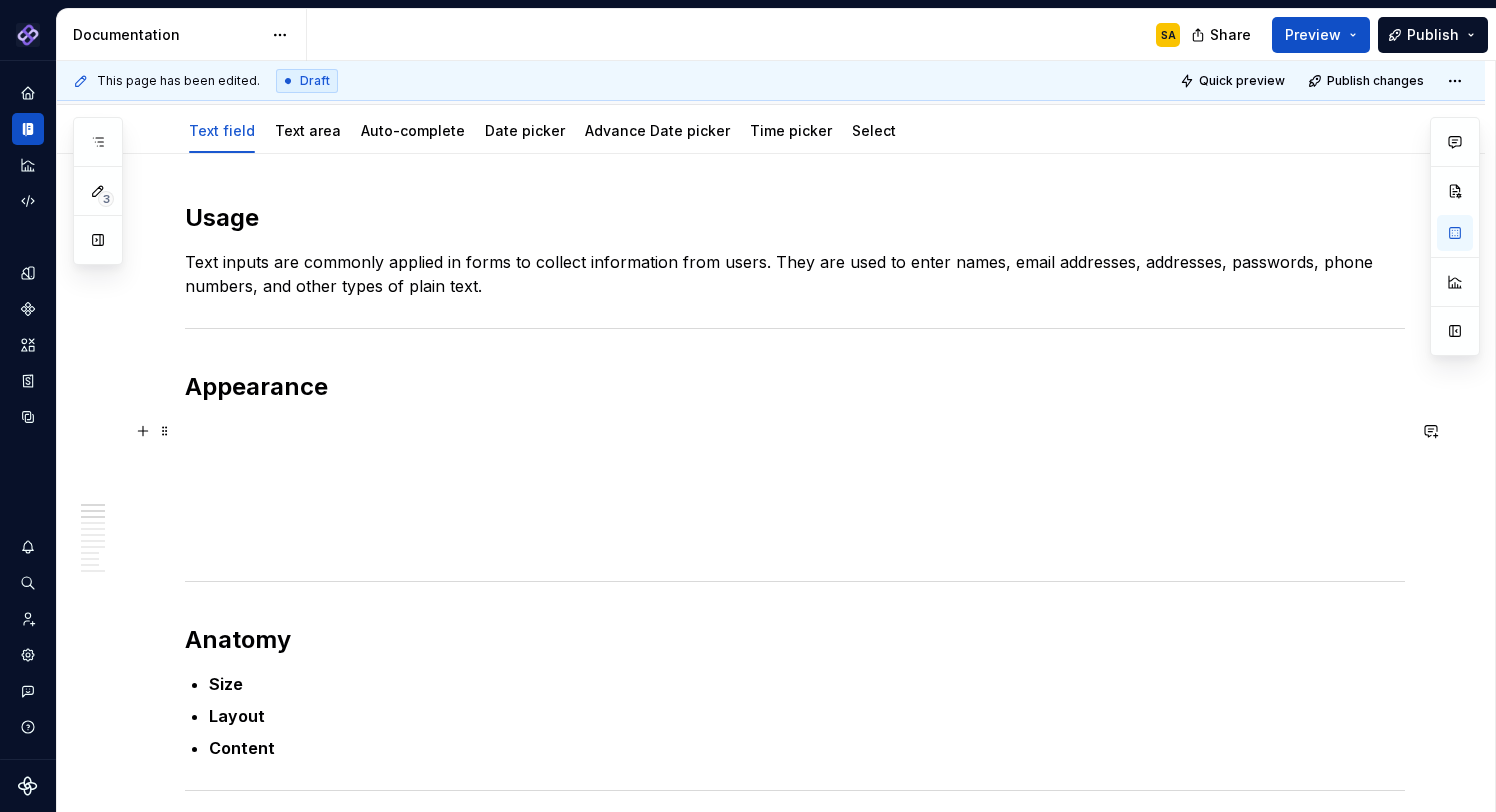 click at bounding box center [795, 431] 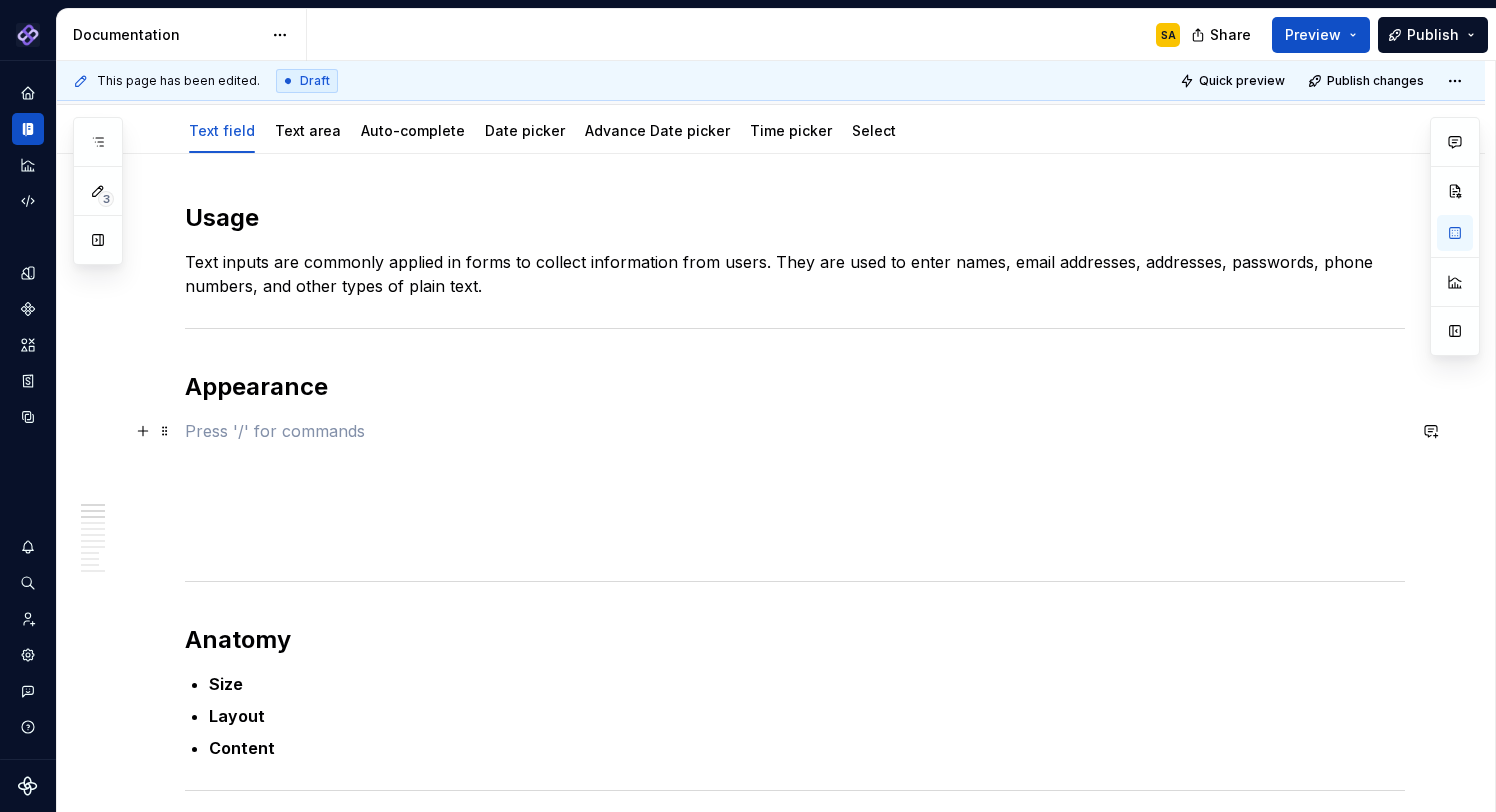 scroll, scrollTop: 183, scrollLeft: 0, axis: vertical 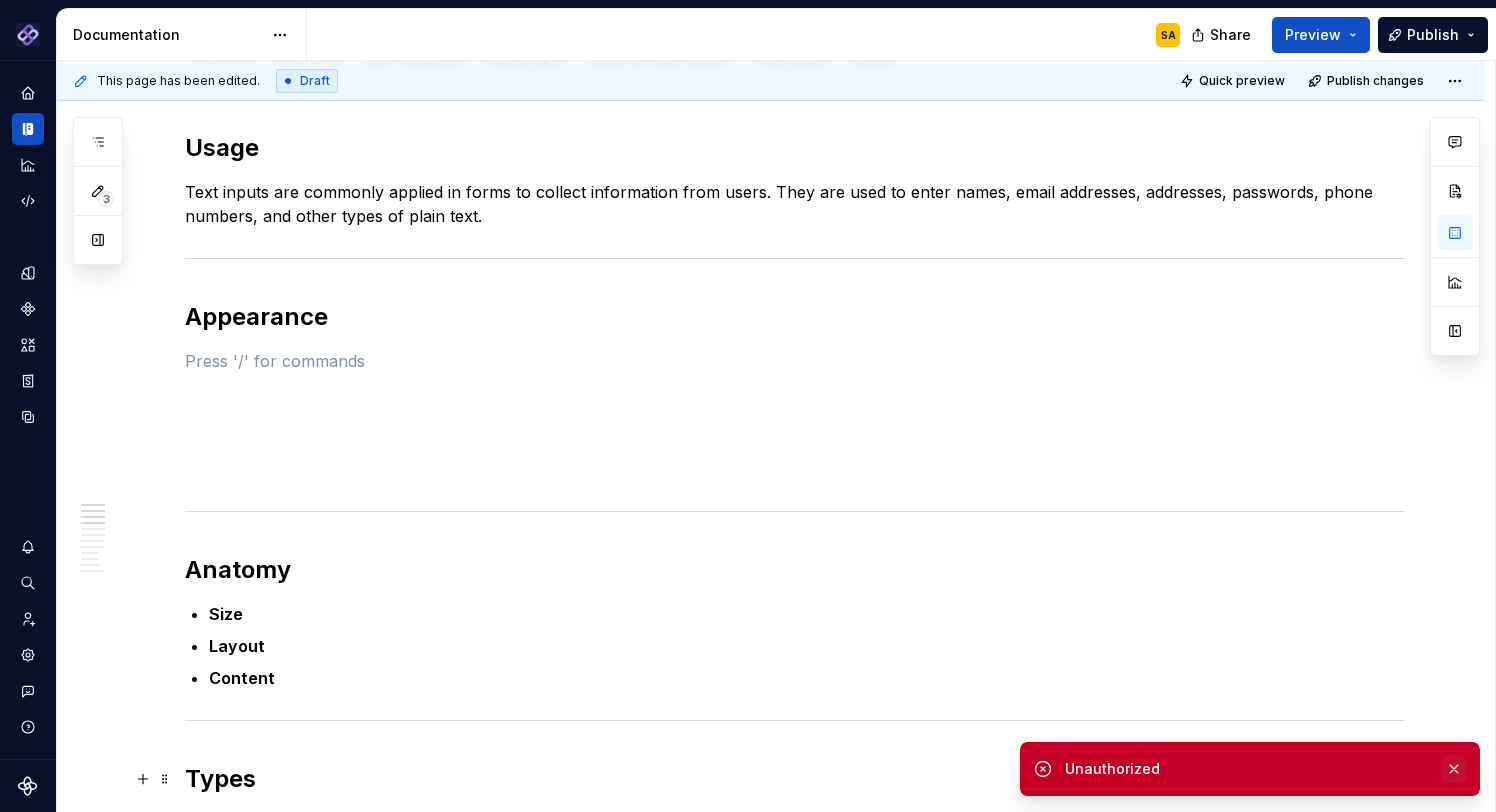 click at bounding box center (1454, 769) 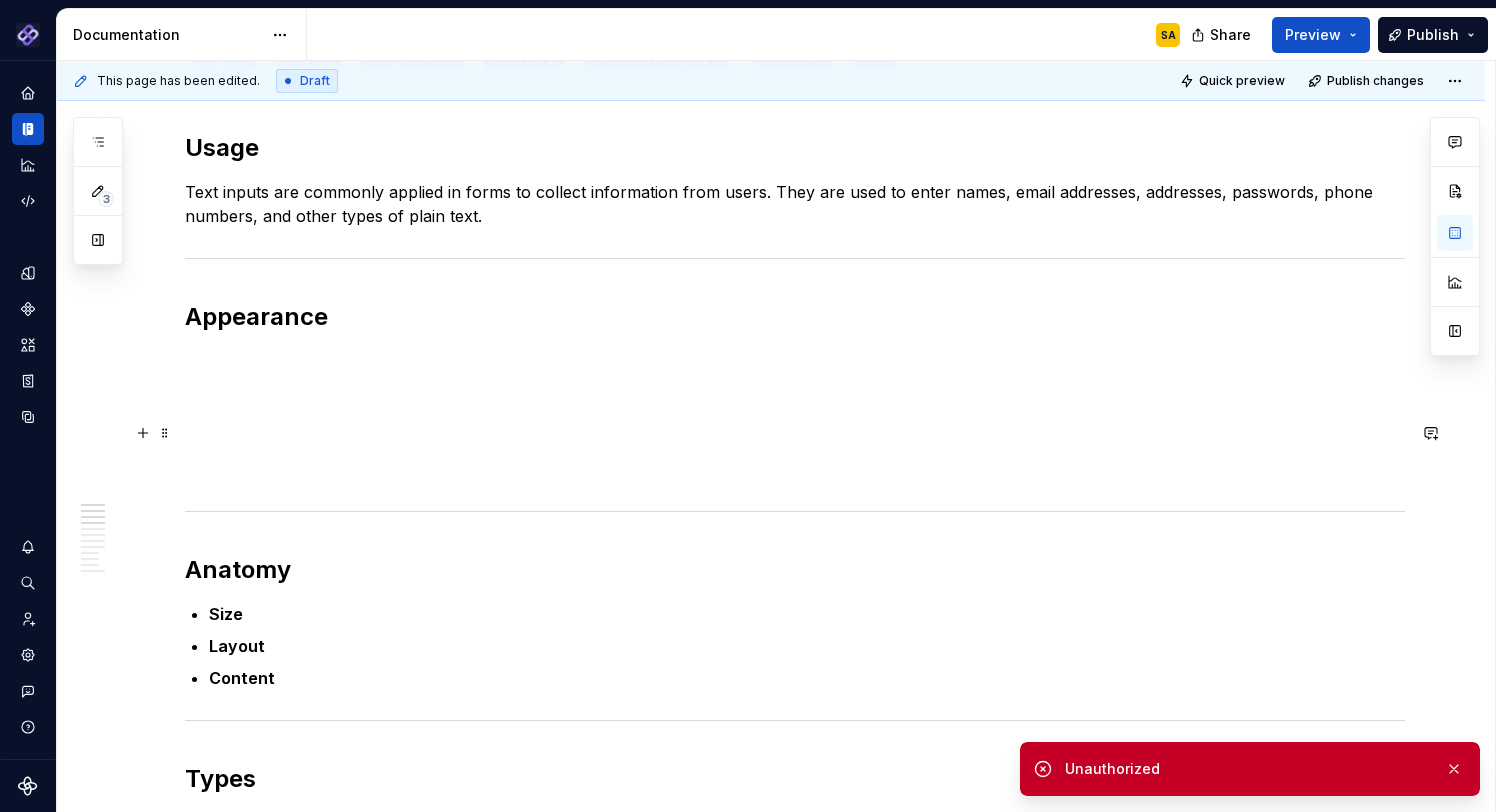 click at bounding box center [795, 397] 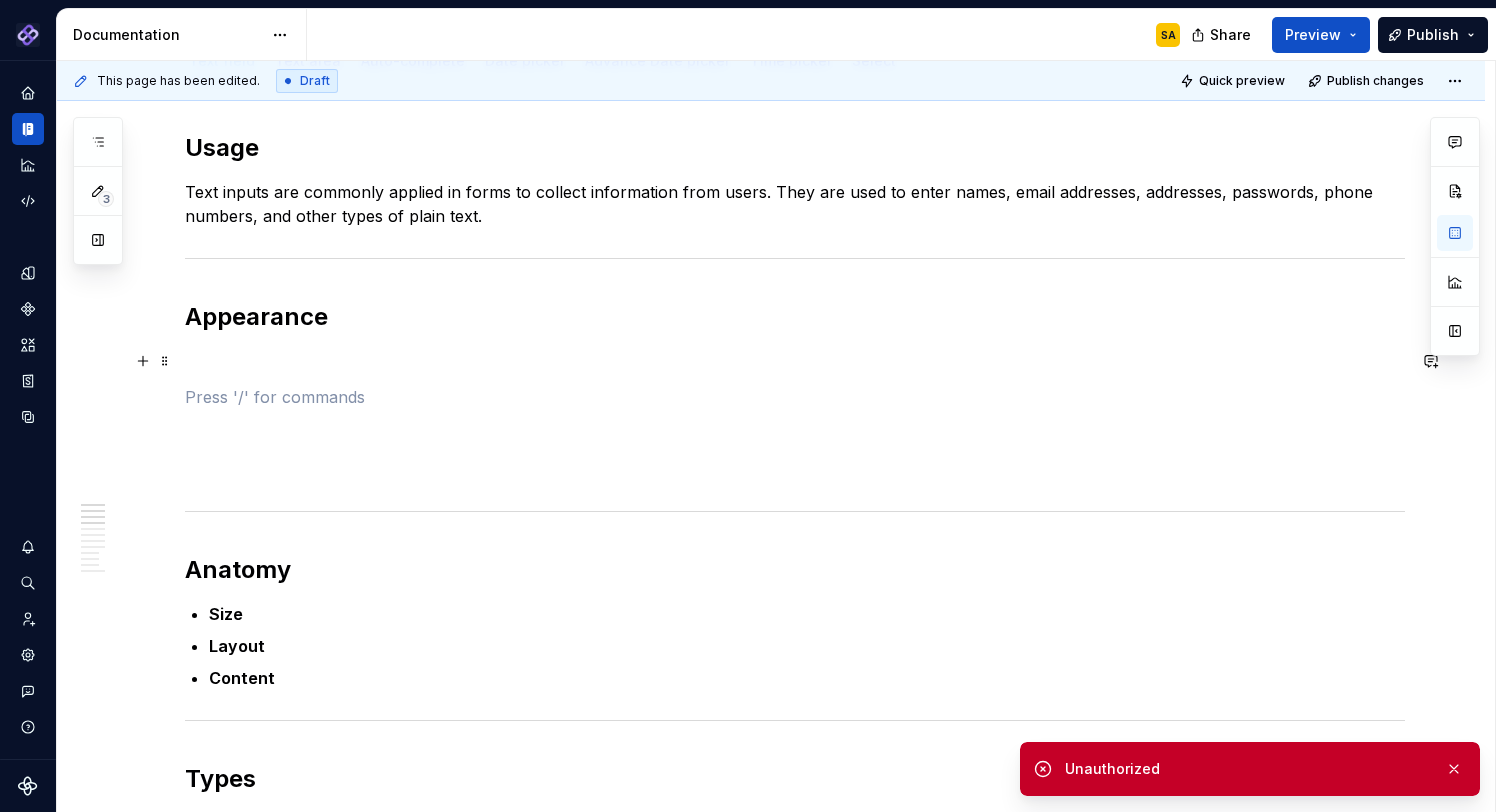 click at bounding box center [795, 361] 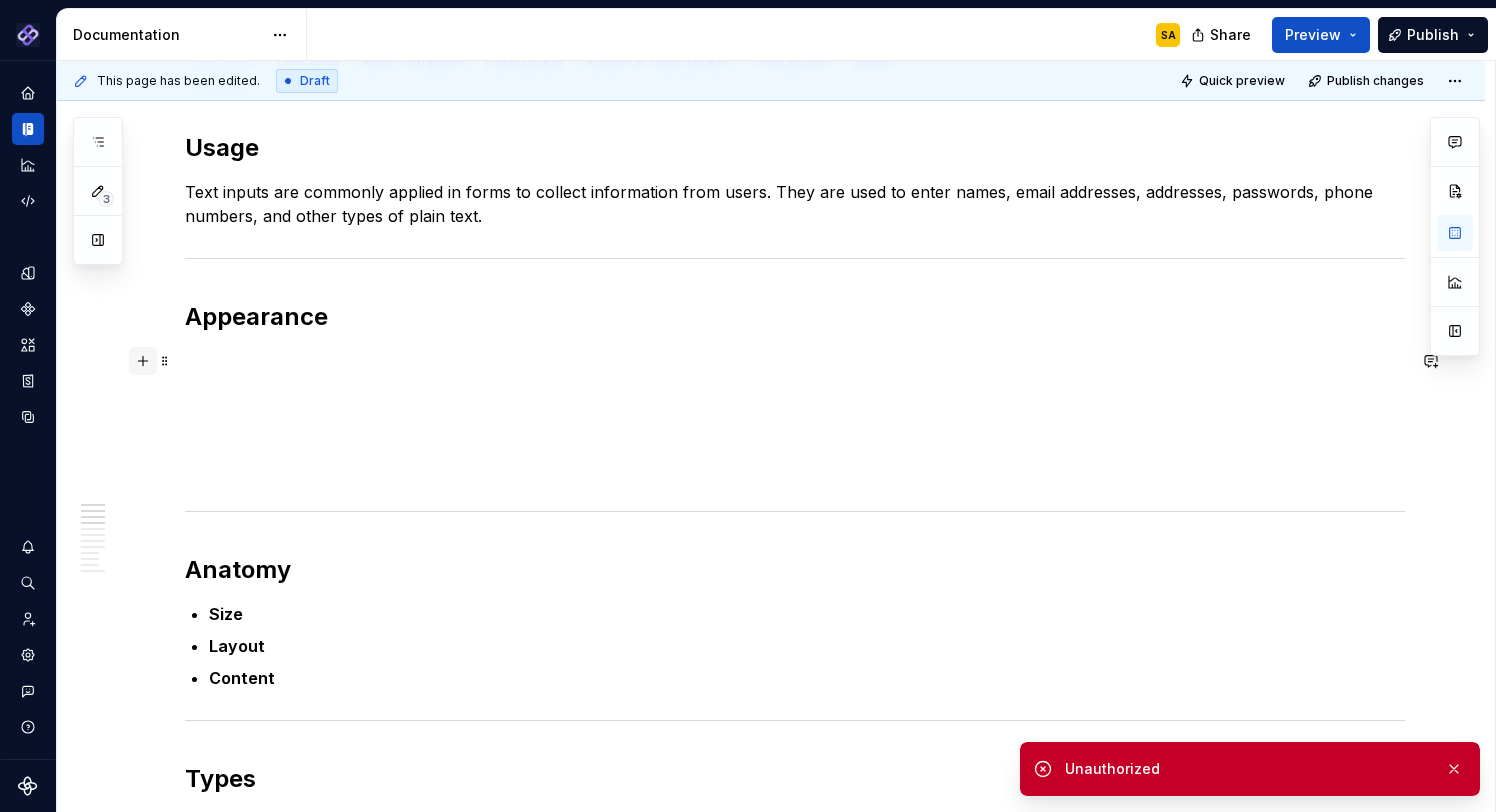 click at bounding box center (143, 361) 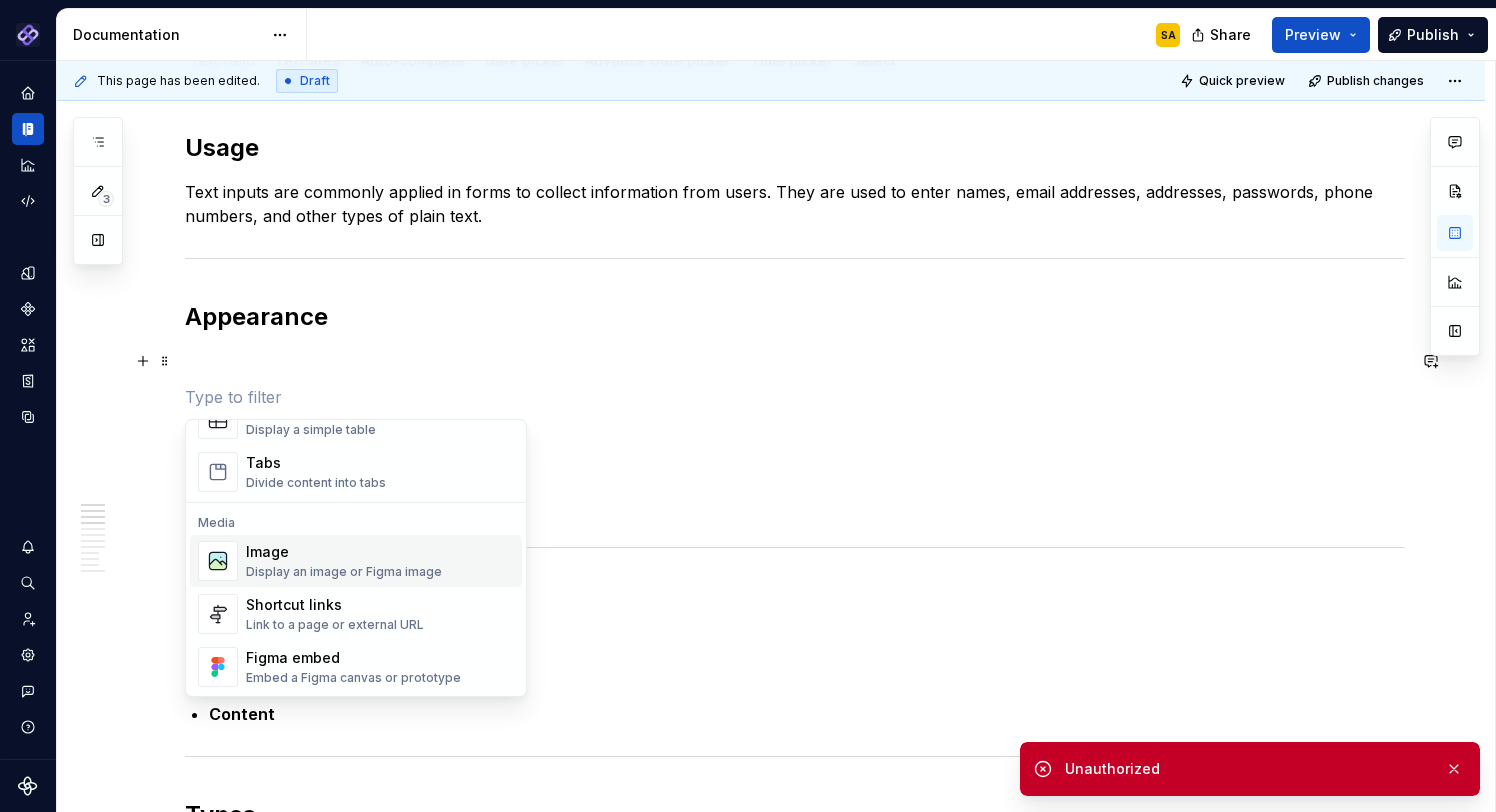 click on "Image" at bounding box center (344, 552) 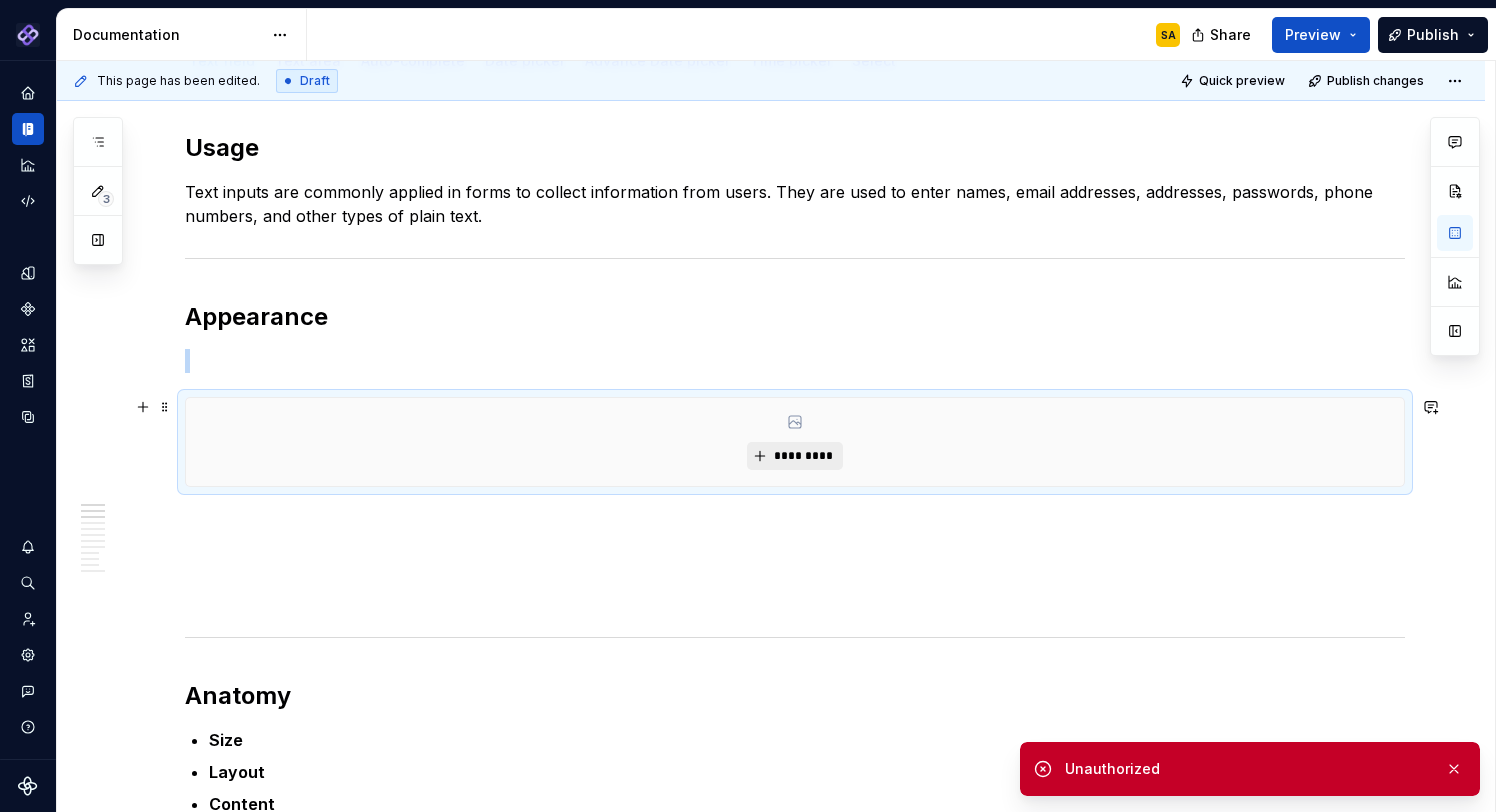 click on "*********" at bounding box center [802, 456] 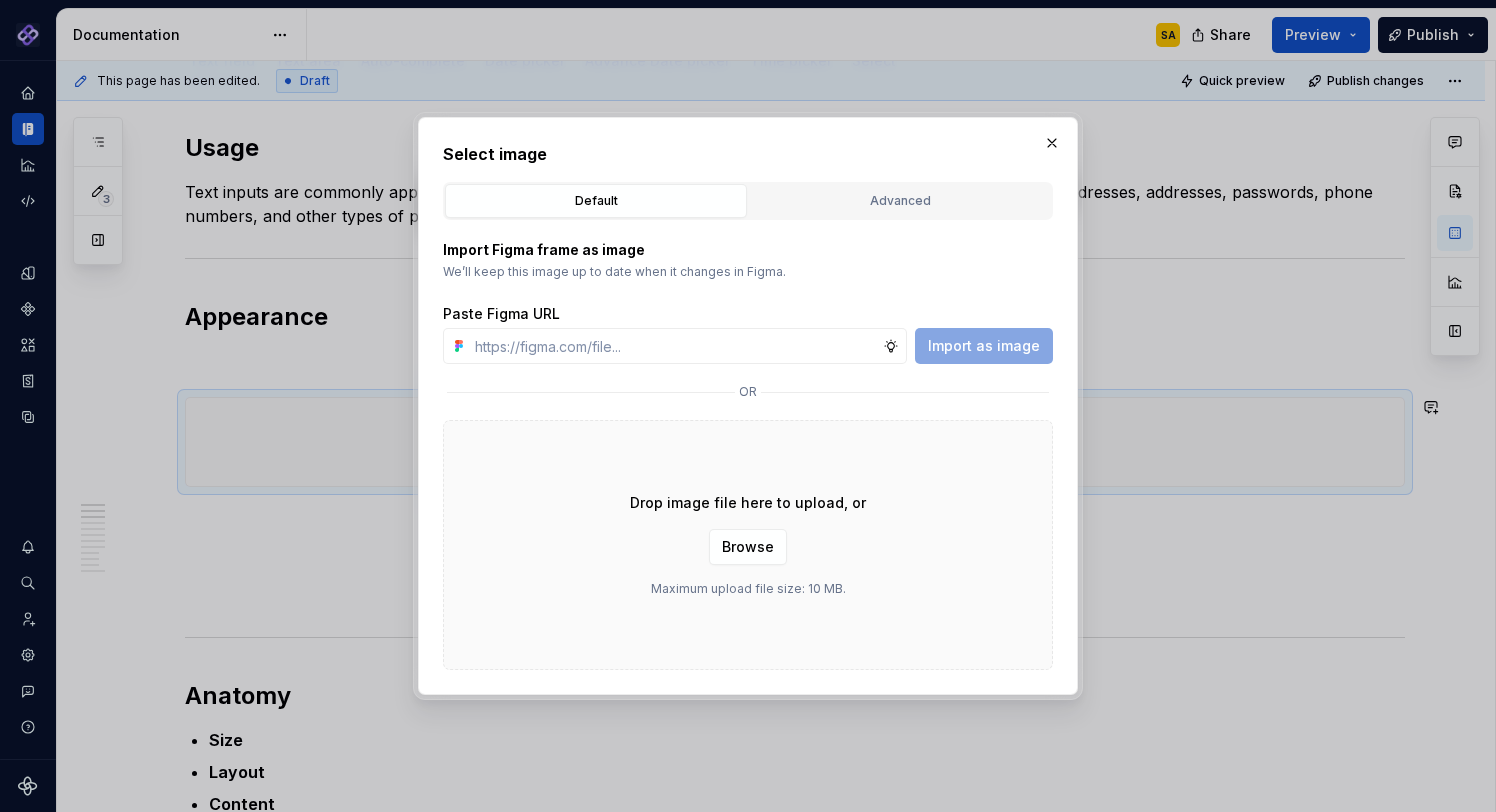 click on "Drop image file here to upload, or Browse Maximum upload file size: 10 MB." at bounding box center [748, 545] 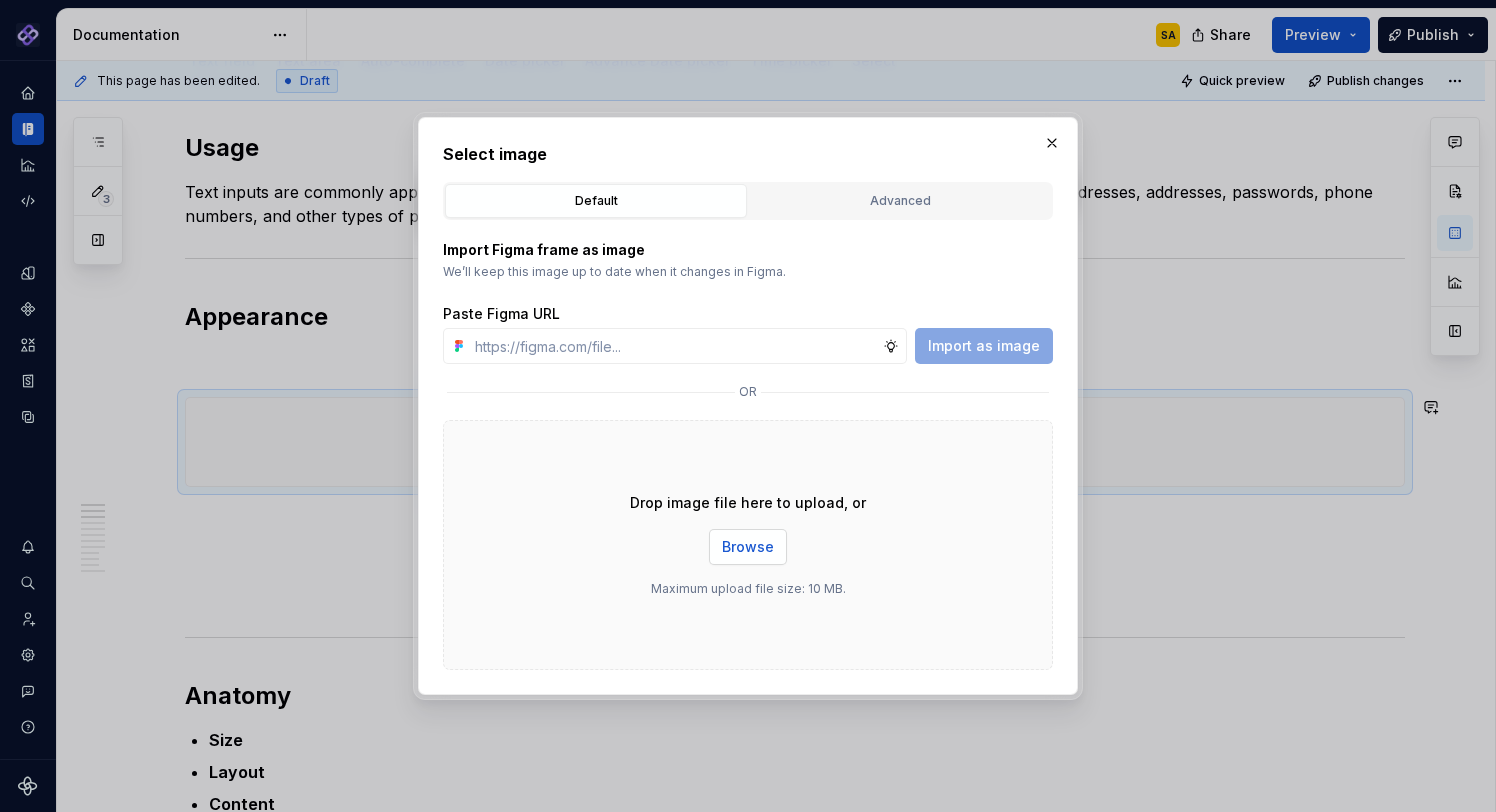 click on "Browse" at bounding box center (748, 547) 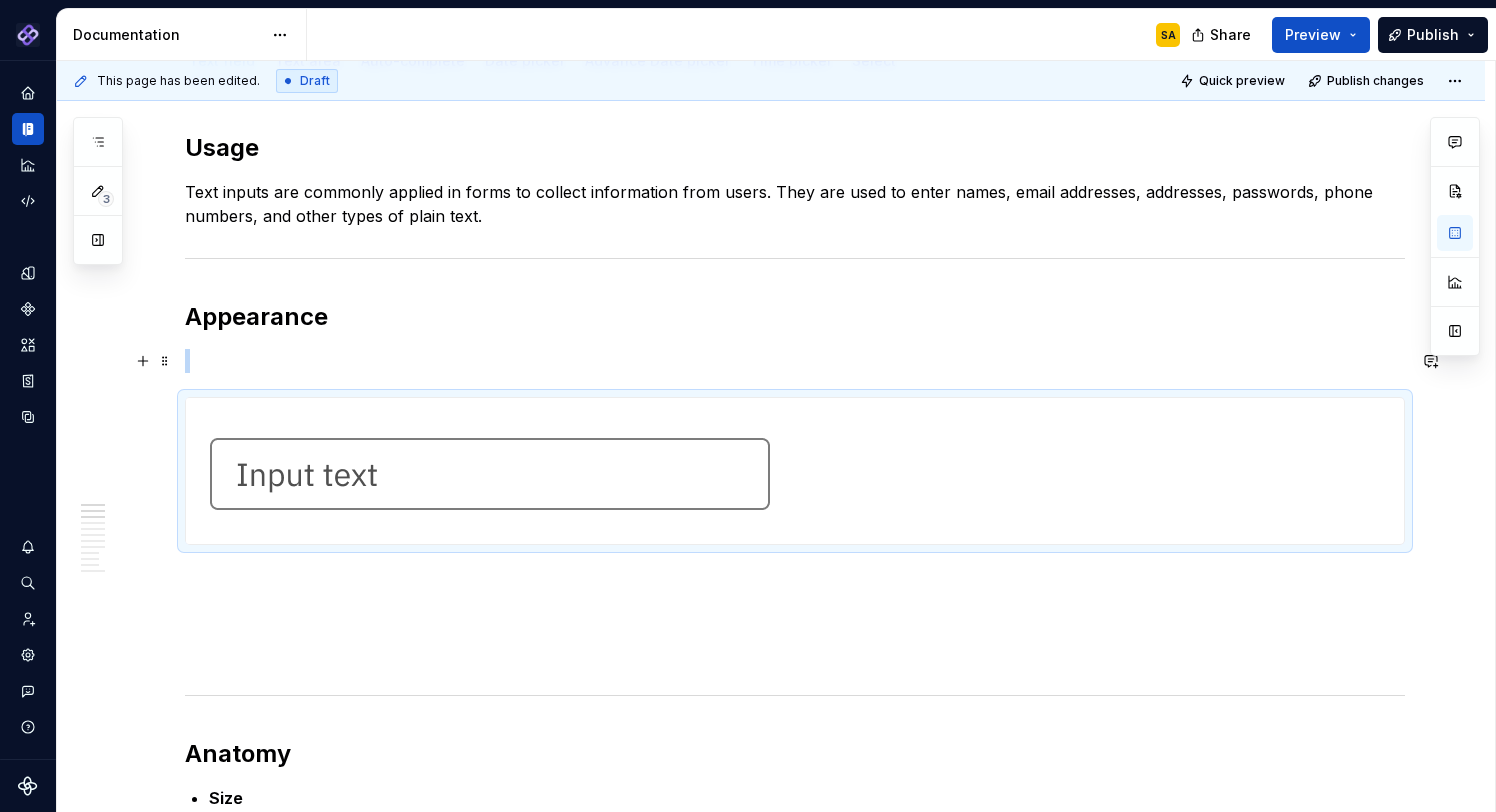click at bounding box center [795, 361] 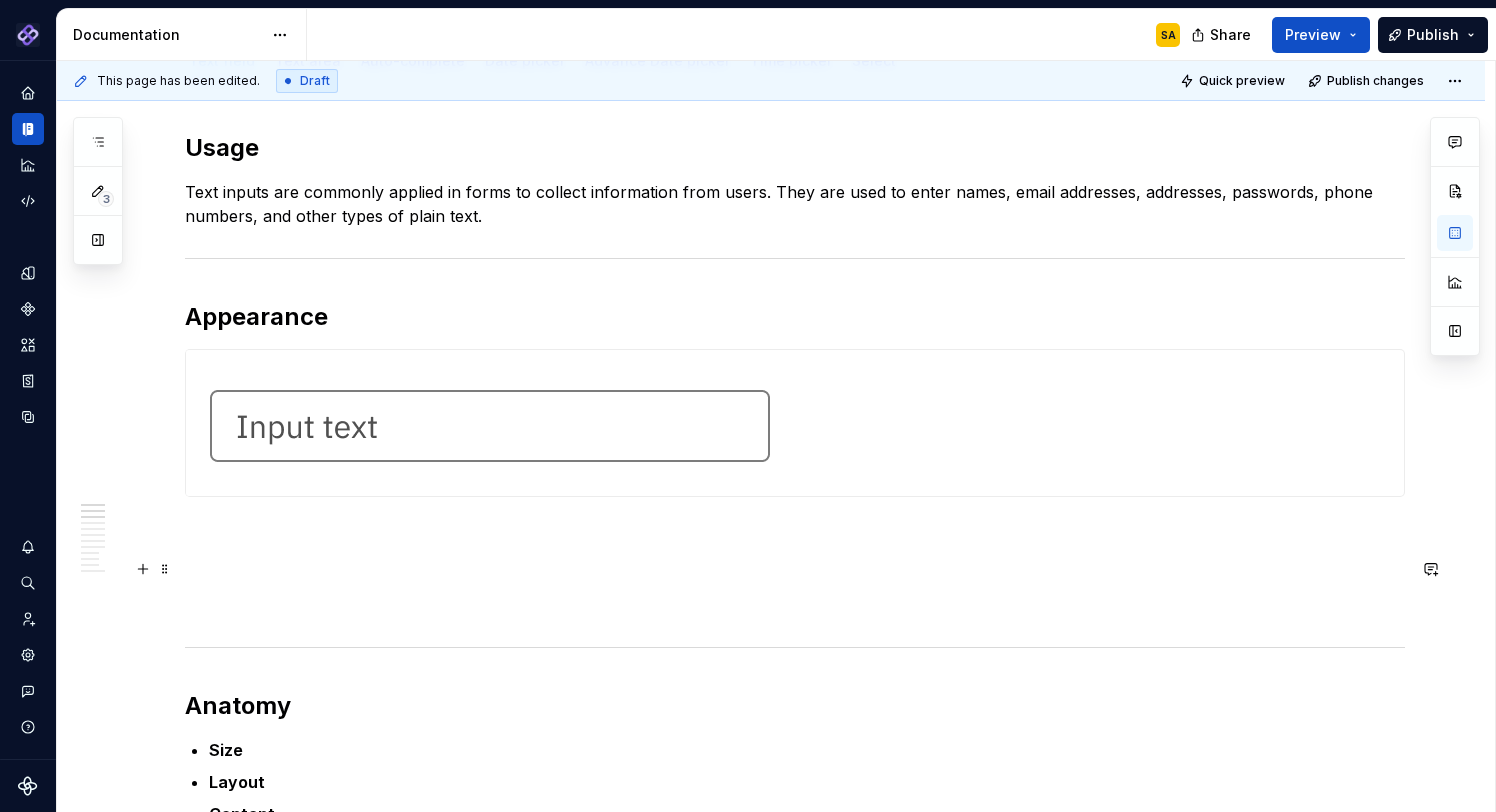 click at bounding box center [795, 569] 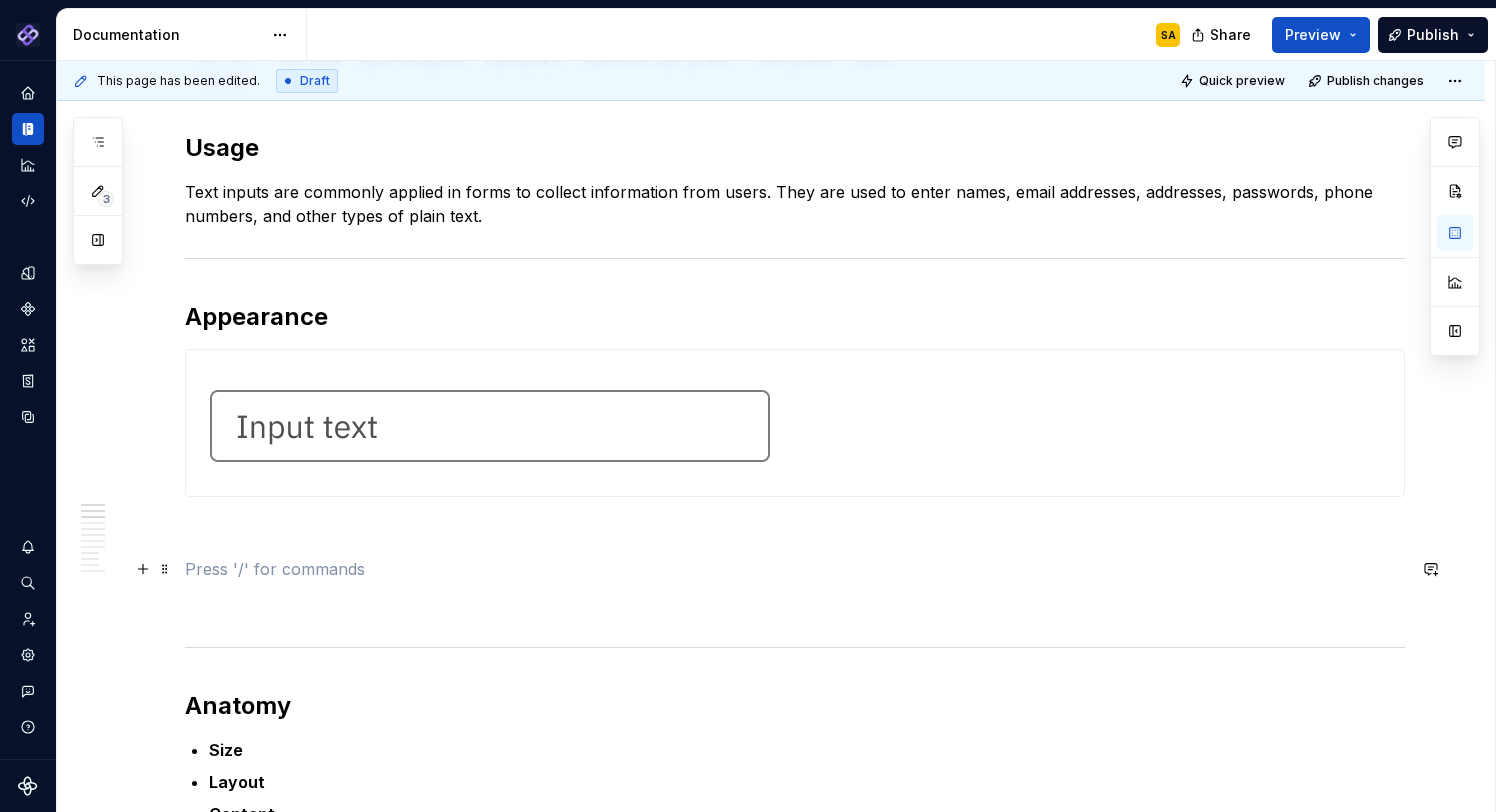 scroll, scrollTop: 359, scrollLeft: 0, axis: vertical 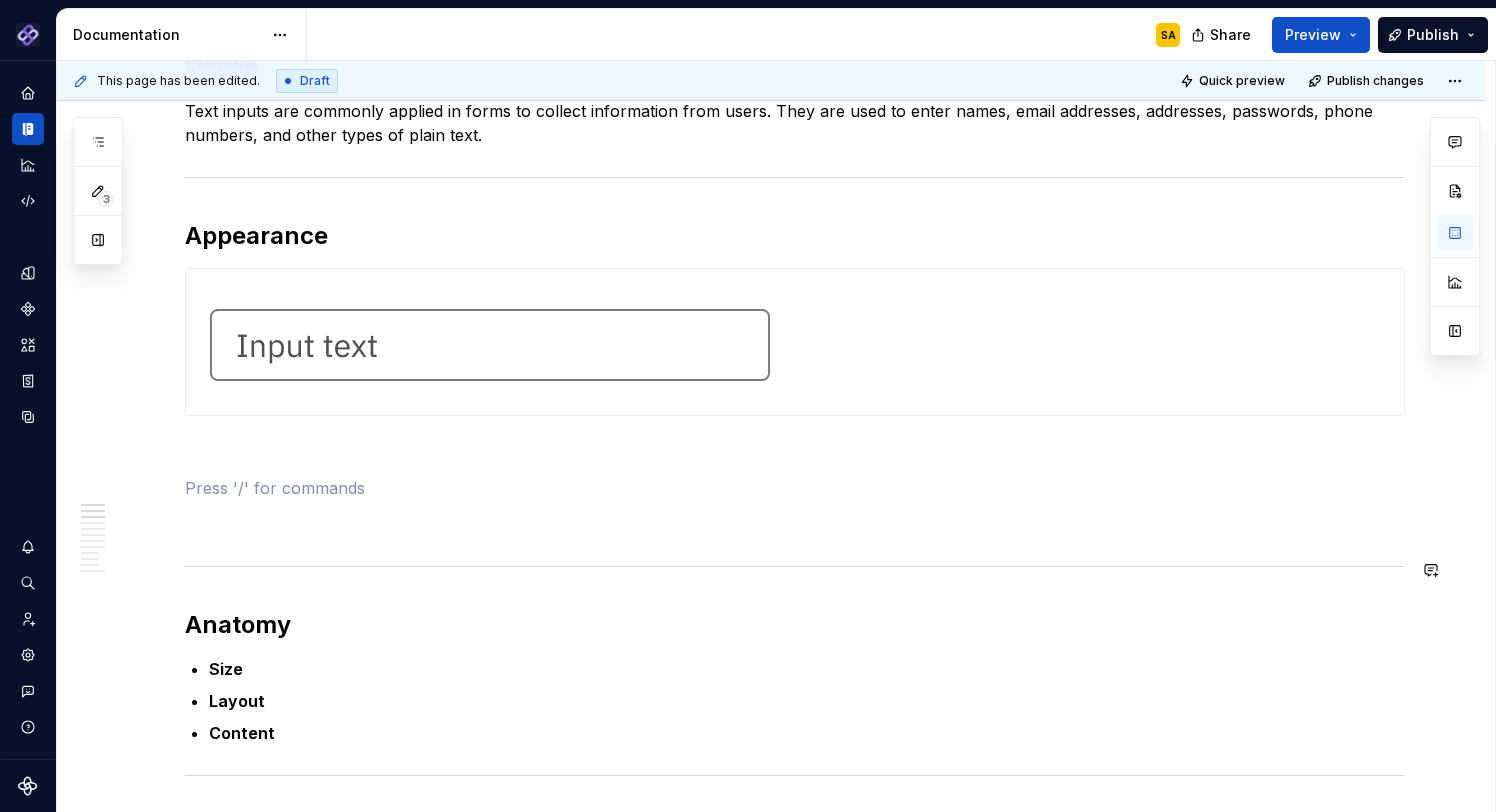 click on "Usage Text inputs are commonly applied in forms to collect information from users. They are used to enter names, [EMAIL], [ADDRESS], passwords, [PHONE], and other types of plain text. Appearance Anatomy Size Layout Content Types Single-line inputs for short data like names, [EMAIL], or search queries. Multi-line text areas for longer input like comments, messages, or descriptions. (Add visual) Behavior States Interactions Validations When to use Use a suitable input type : Use a multiline text area instead of a single-line input when longer content is expected. The field size provides a visual cue to users on the expected length. Wait to validate : Validate only after users interact - show errors only post - interaction, not immediately on focus. Do’s and Don’ts Meaningful labels & hints : Clearly label each input. Placeholders are not substitutes for labels; avoid relying on them for instruction Accessibility Guidelines 1. Labeling & Instructions Clear labels/instructions :" at bounding box center (795, 1615) 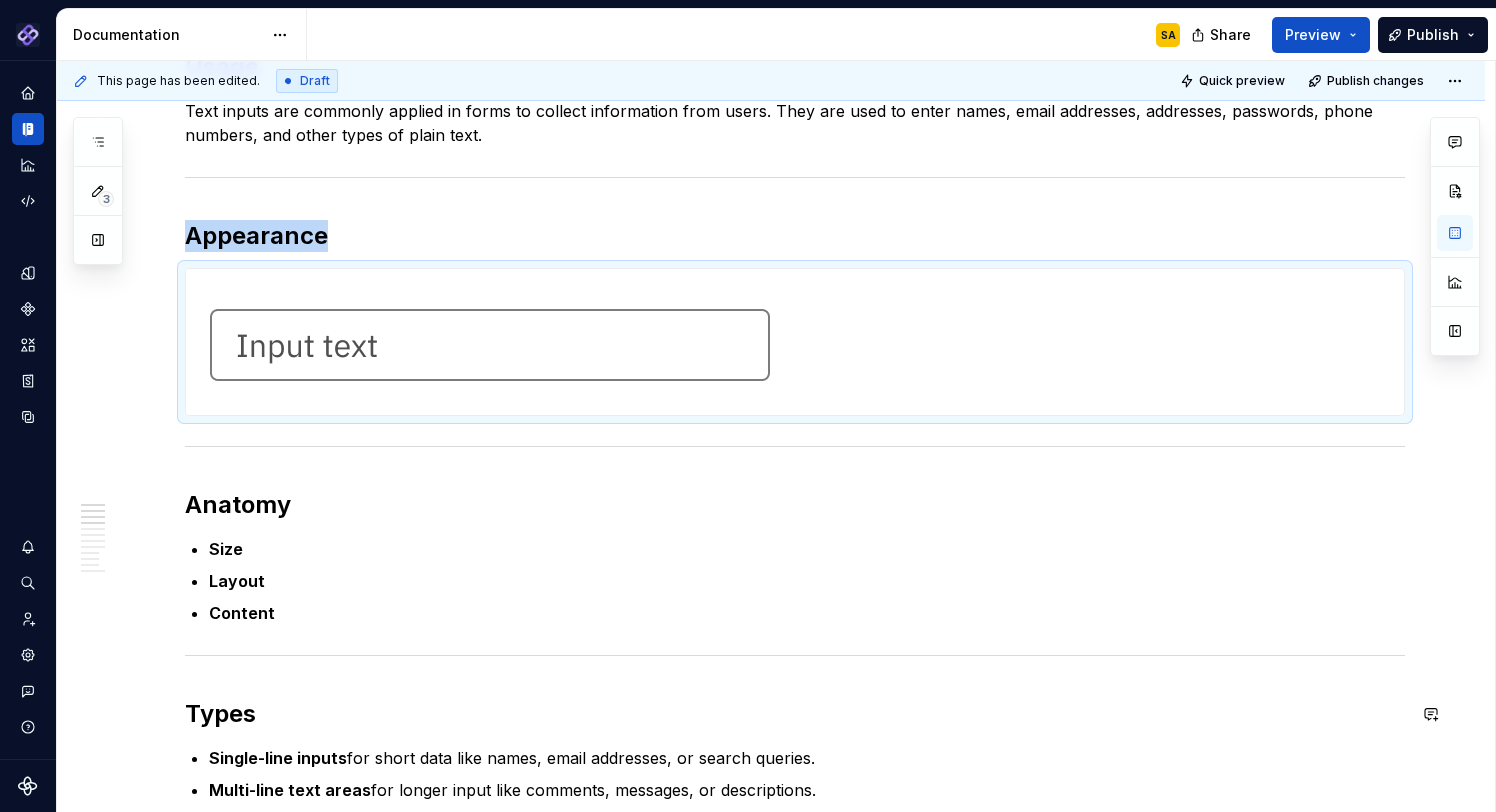 click on "Usage Text inputs are commonly applied in forms to collect information from users. They are used to enter names, [EMAIL], [ADDRESS], passwords, [PHONE], and other types of plain text. Appearance Anatomy Size Layout Content Types Single-line inputs for short data like names, [EMAIL], or search queries. Multi-line text areas for longer input like comments, messages, or descriptions. (Add visual) Behavior States Interactions Validations When to use Use a suitable input type : Use a multiline text area instead of a single-line input when longer content is expected. The field size provides a visual cue to users on the expected length. Wait to validate : Validate only after users interact - show errors only post - interaction, not immediately on focus. Do’s and Don’ts Meaningful labels & hints : Clearly label each input. Placeholders are not substitutes for labels; avoid relying on them for instruction Accessibility Guidelines 1. Labeling & Instructions Clear labels/instructions :" at bounding box center [795, 1555] 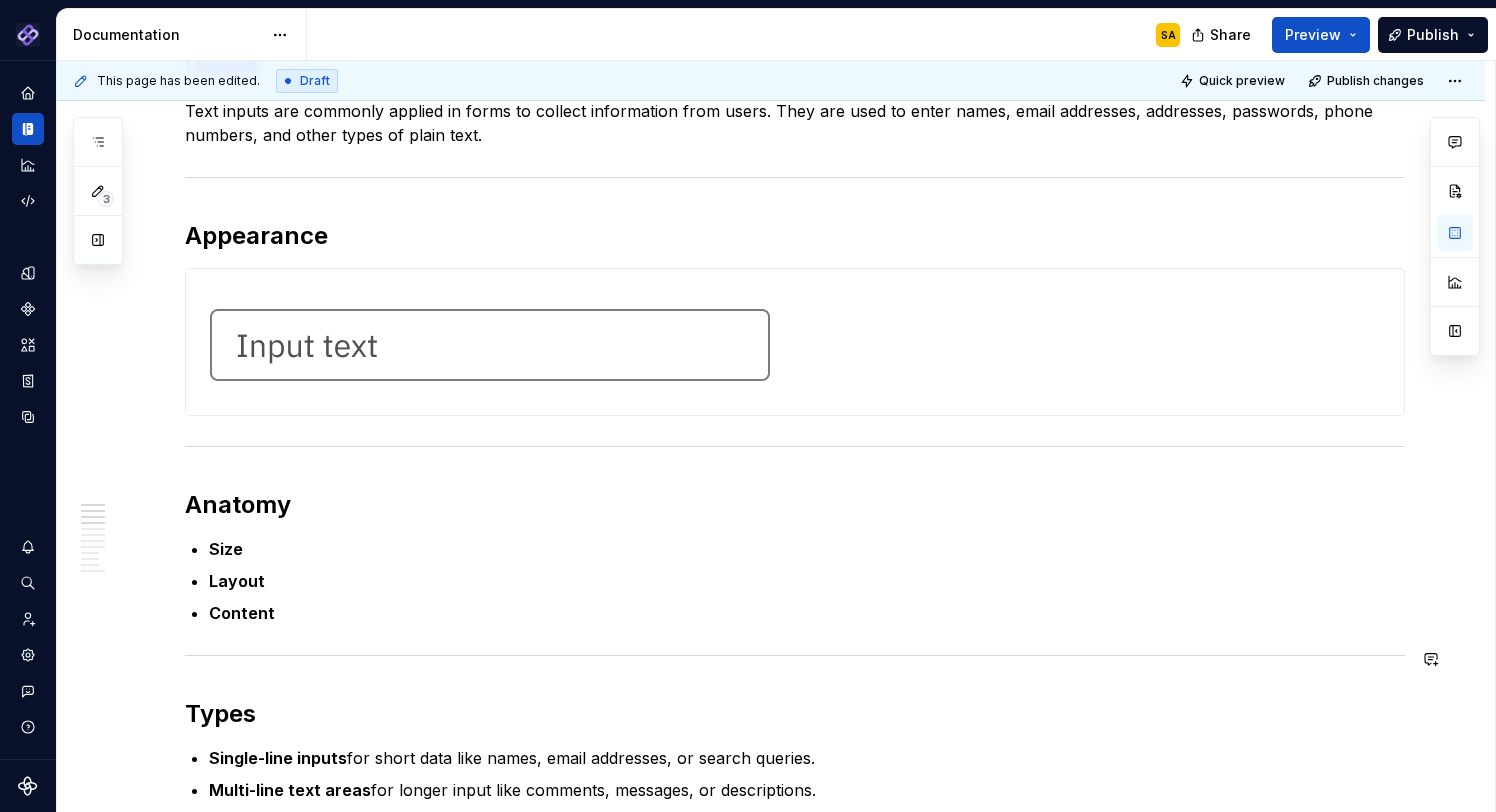 scroll, scrollTop: 308, scrollLeft: 0, axis: vertical 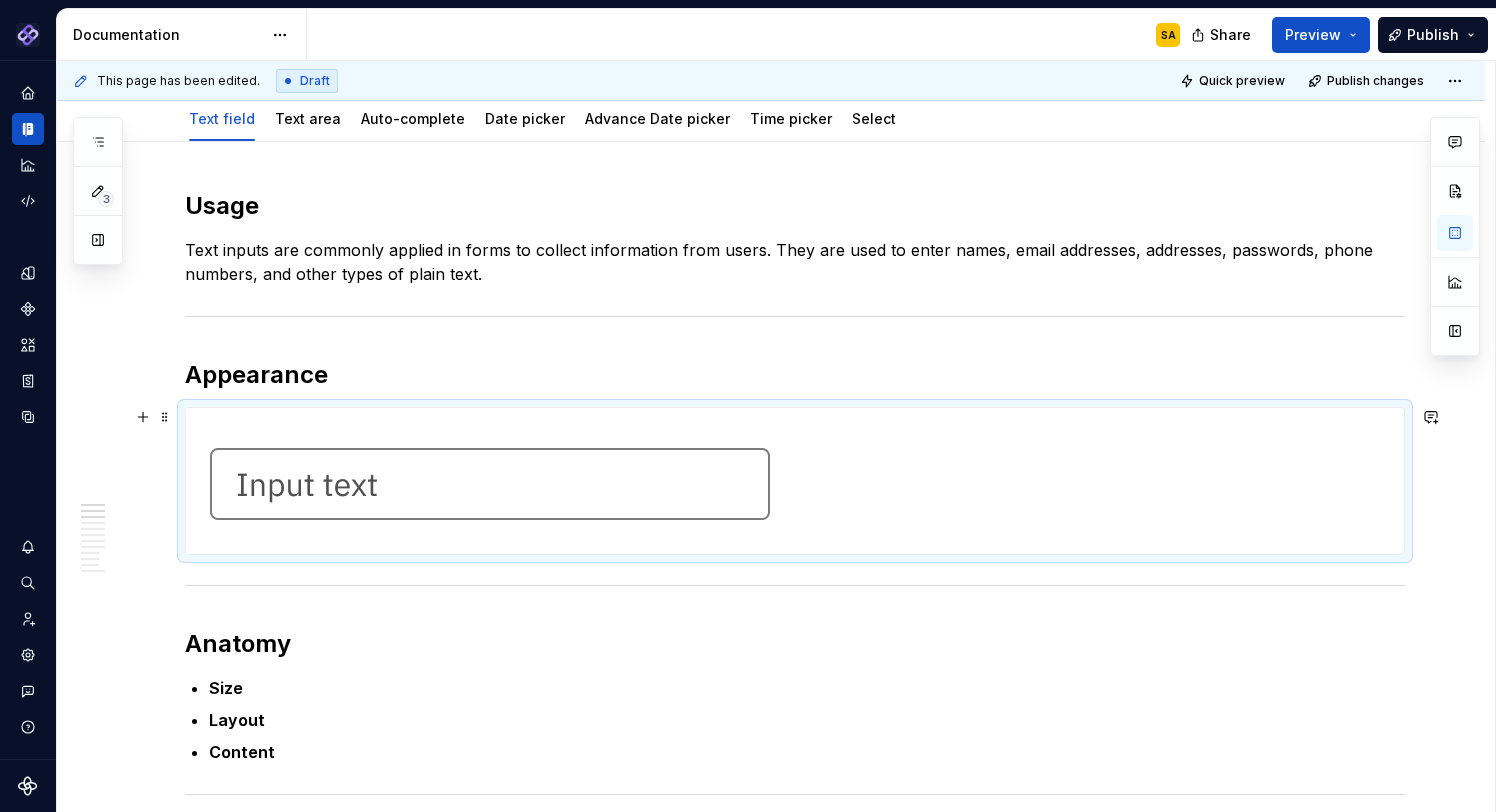 click at bounding box center (492, 481) 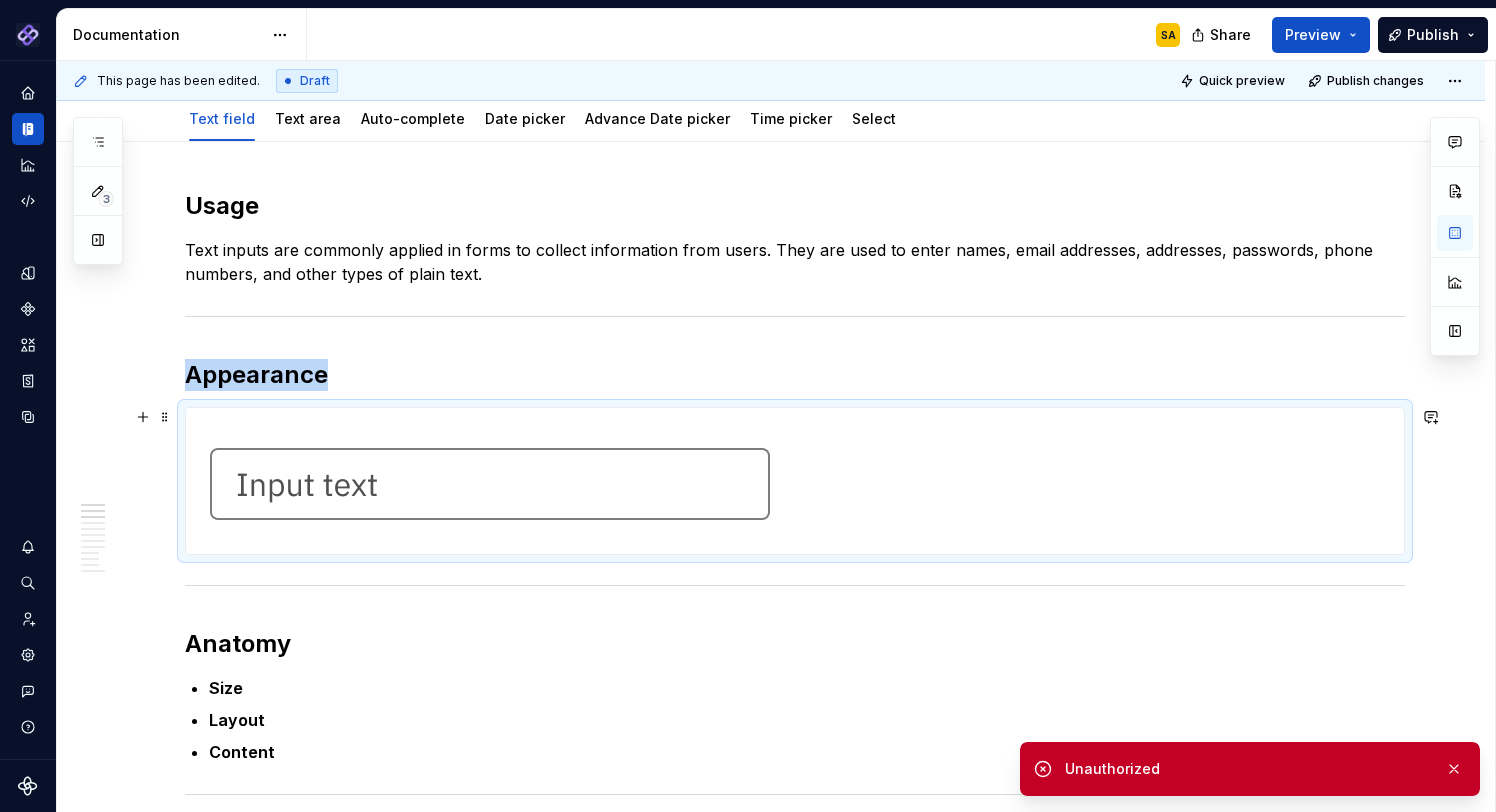 scroll, scrollTop: 334, scrollLeft: 0, axis: vertical 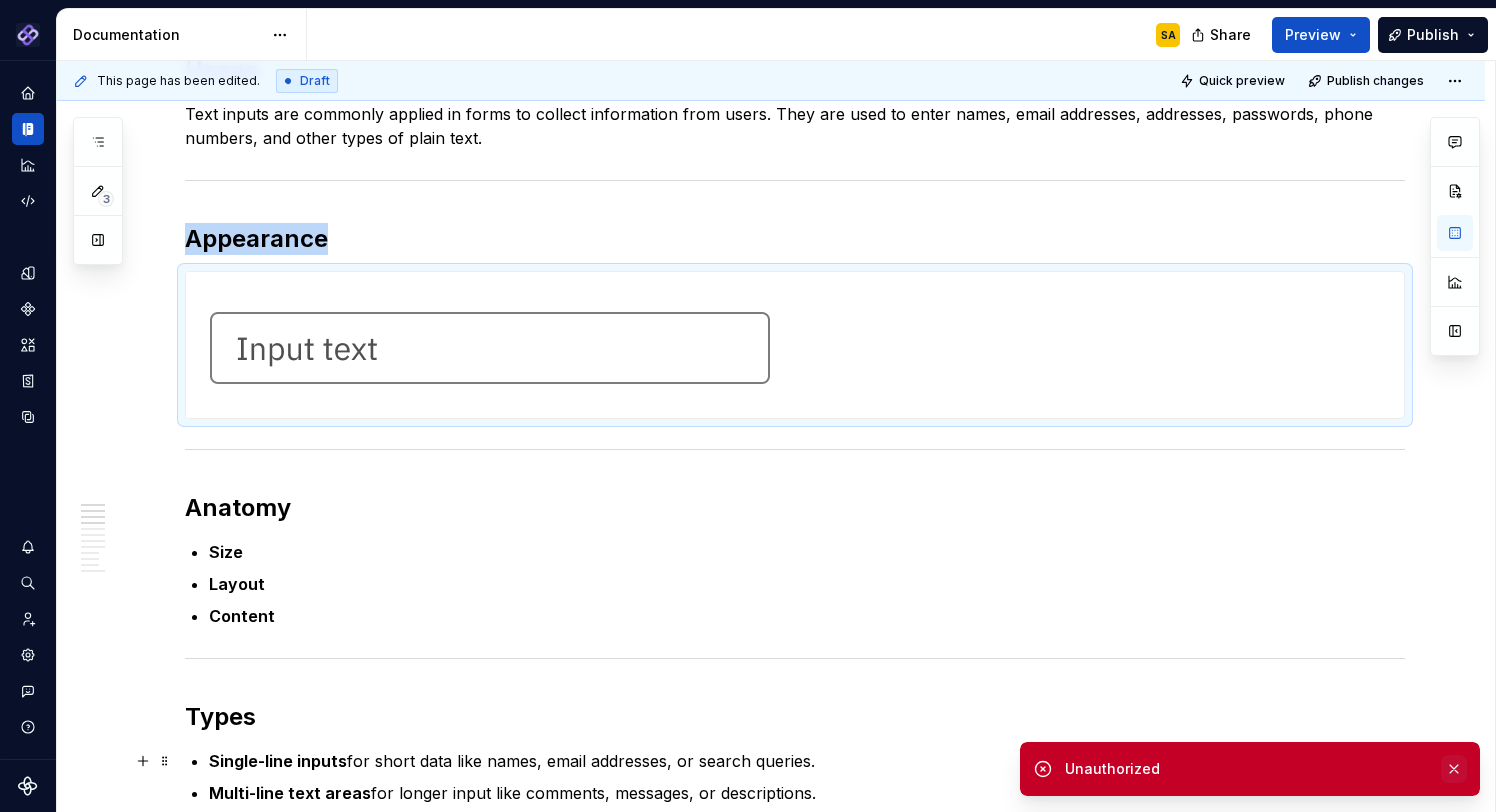 click at bounding box center [1454, 769] 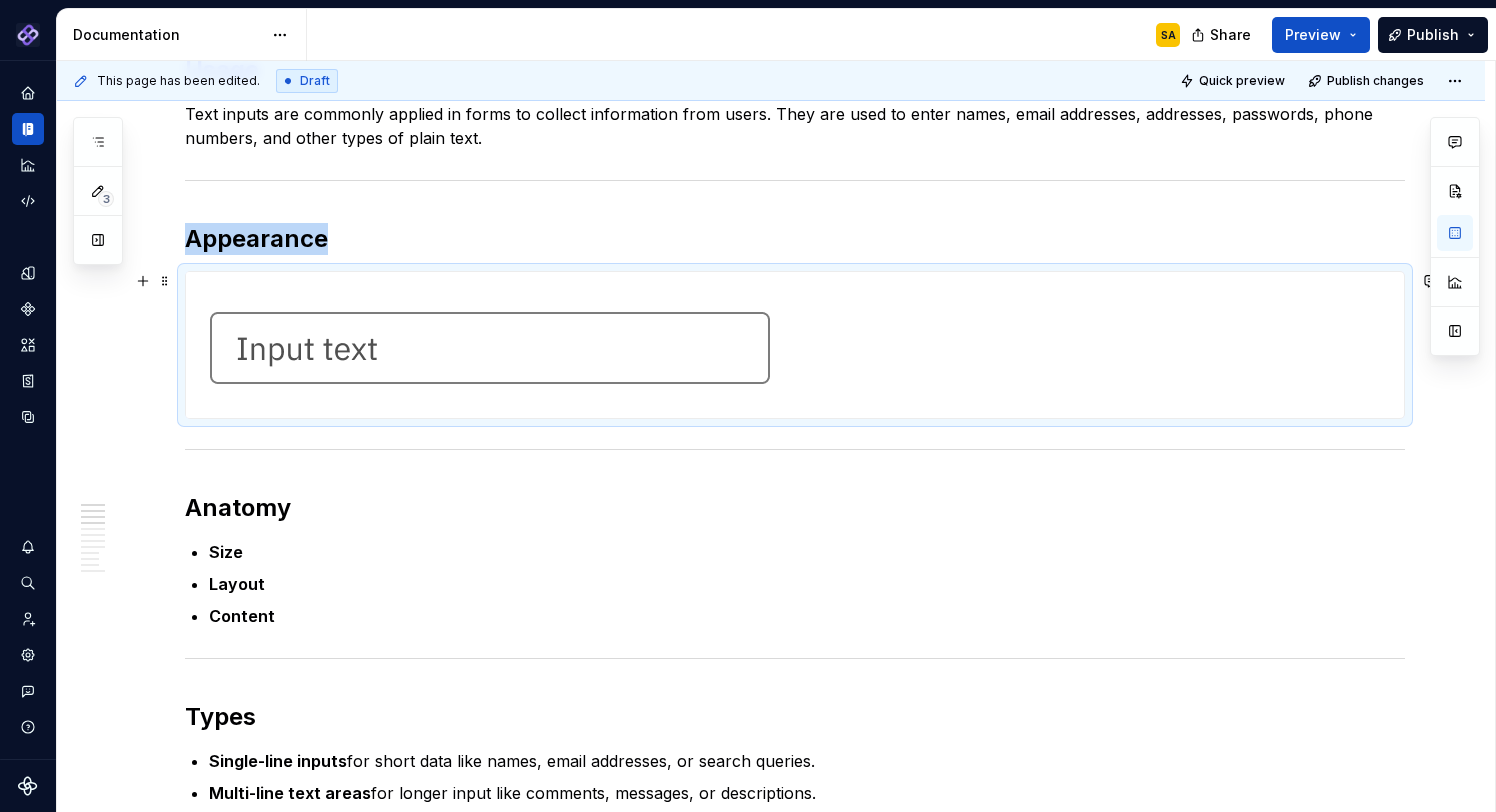 click at bounding box center [492, 345] 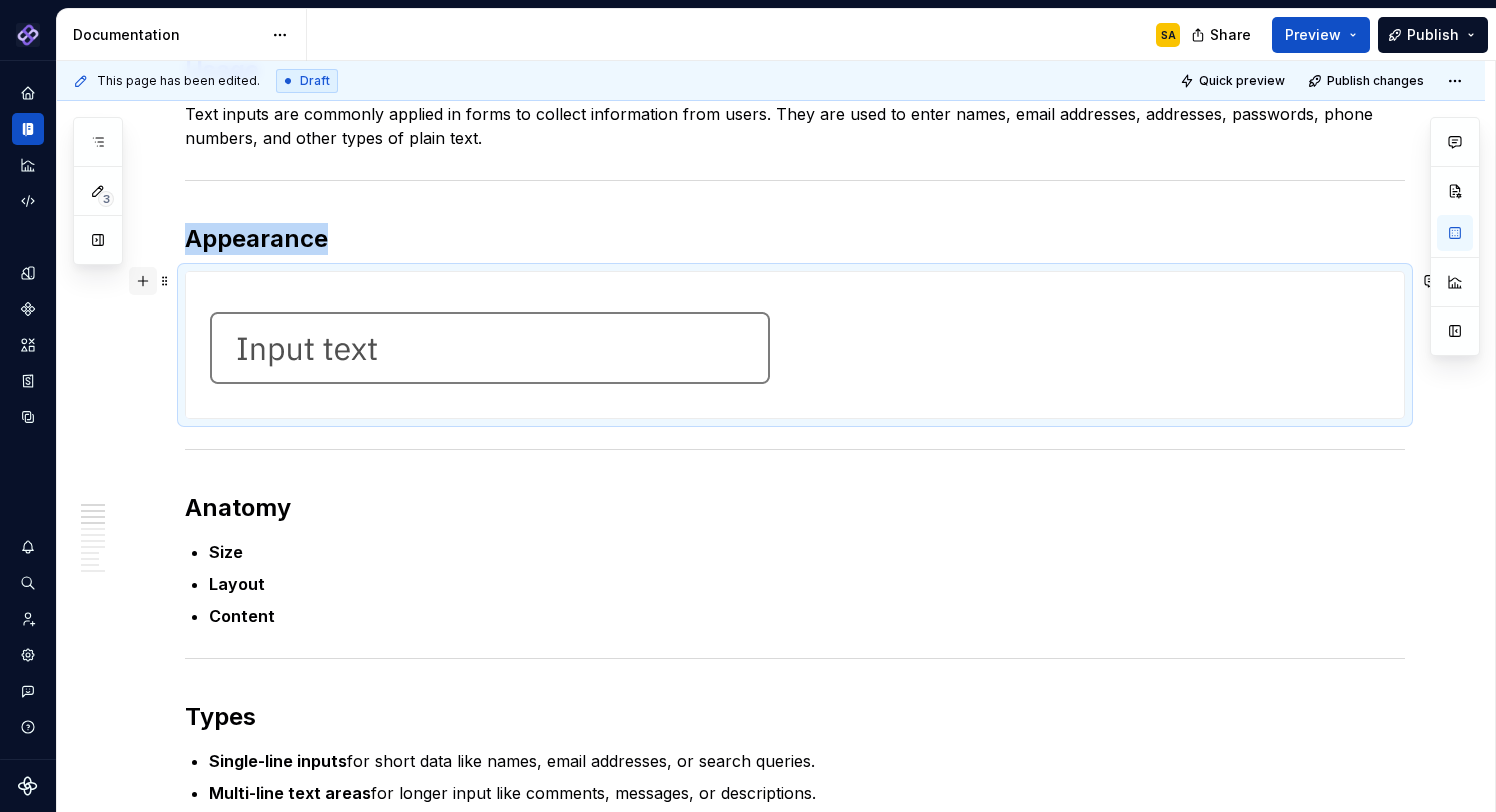 click at bounding box center (143, 281) 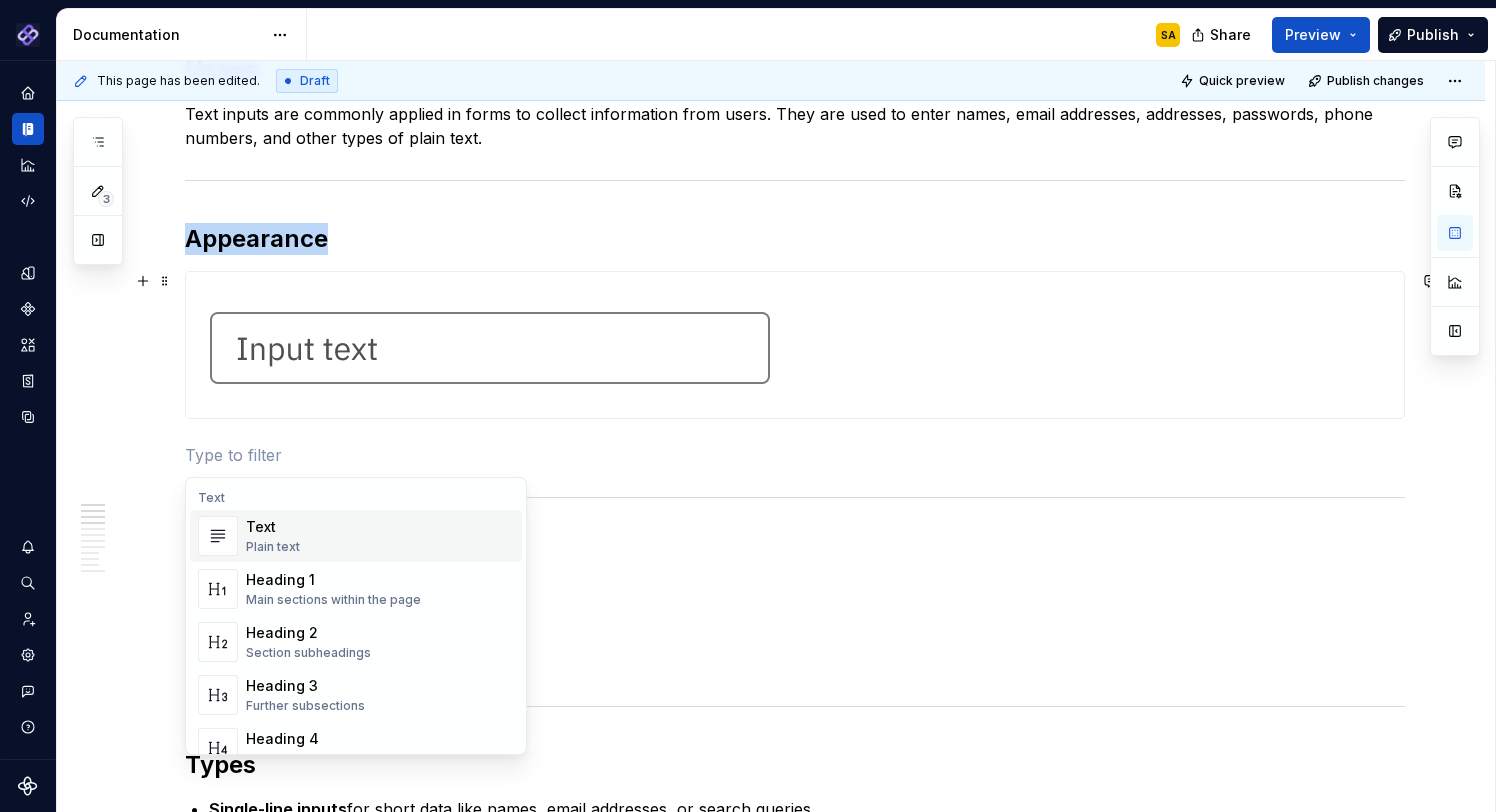 click at bounding box center [492, 345] 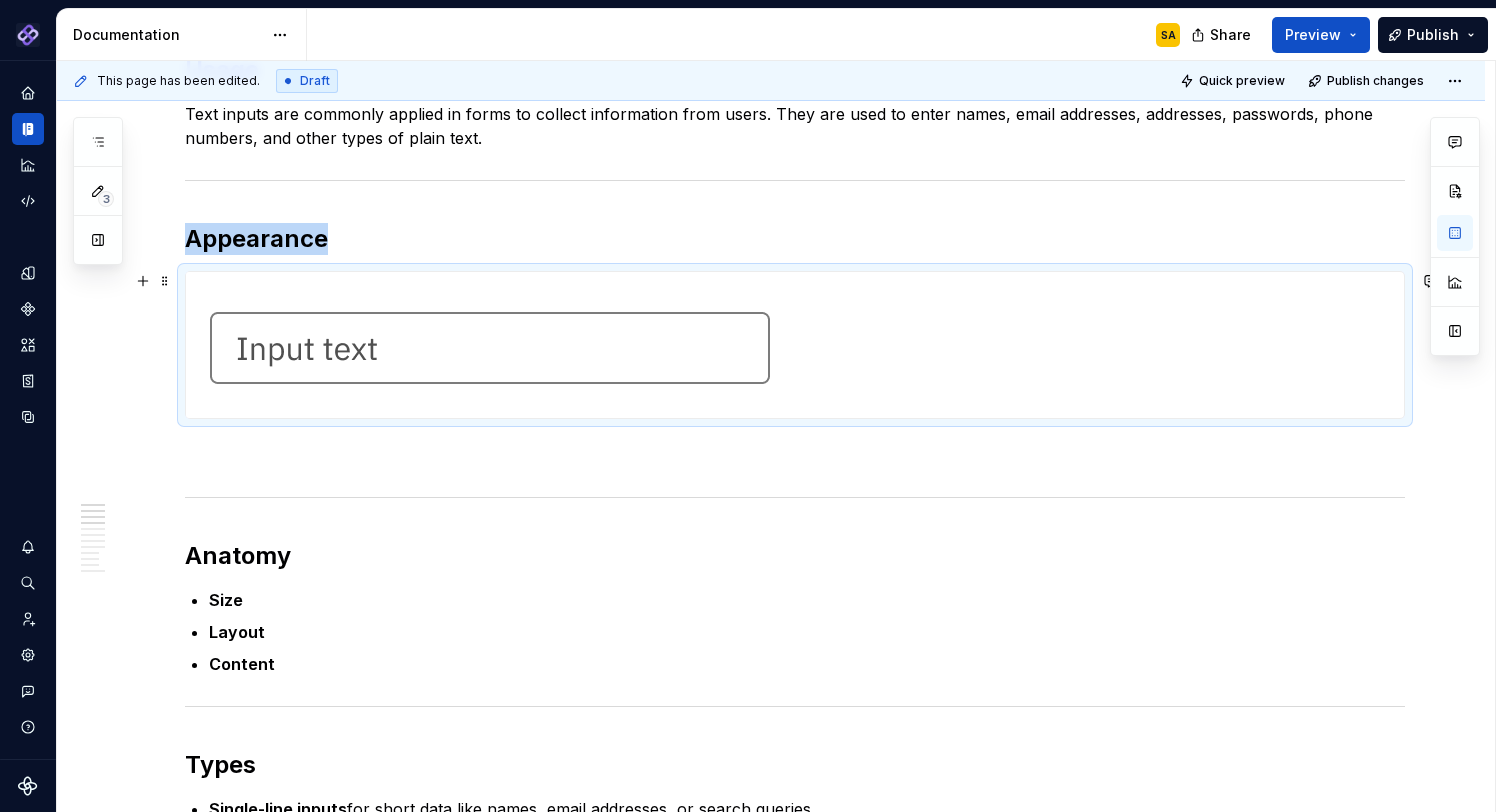 click at bounding box center (492, 345) 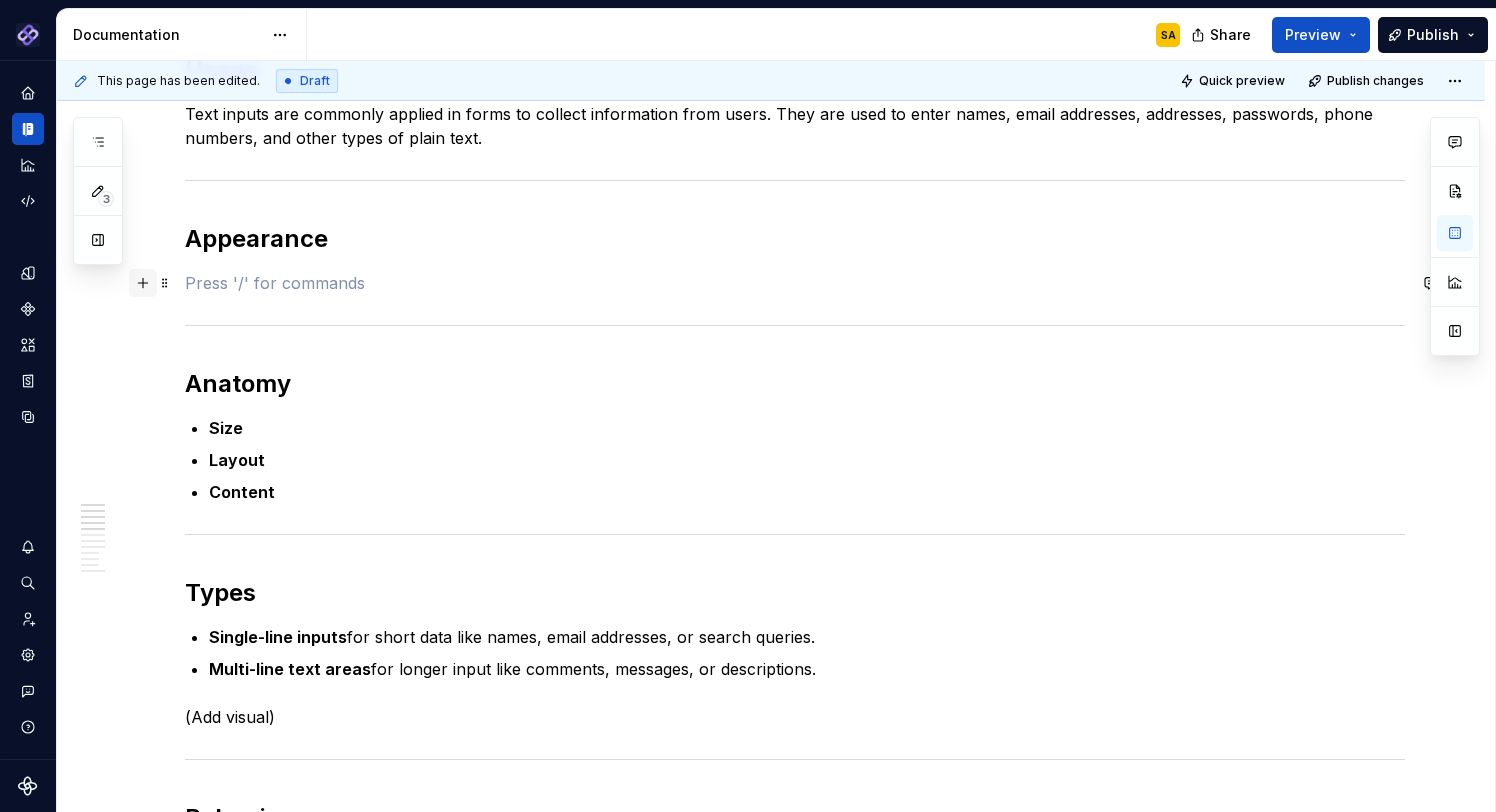 click at bounding box center (143, 283) 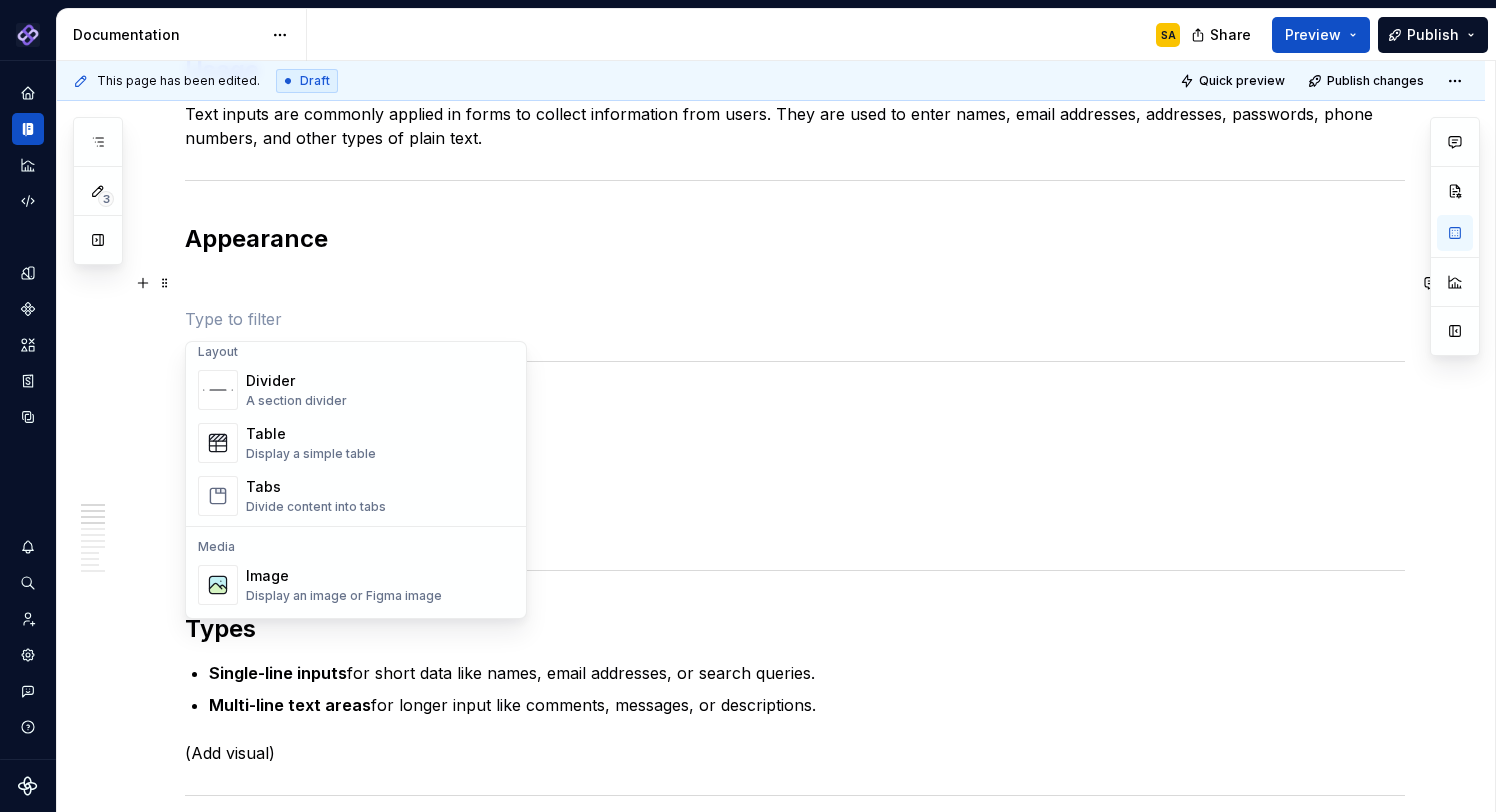 scroll, scrollTop: 685, scrollLeft: 0, axis: vertical 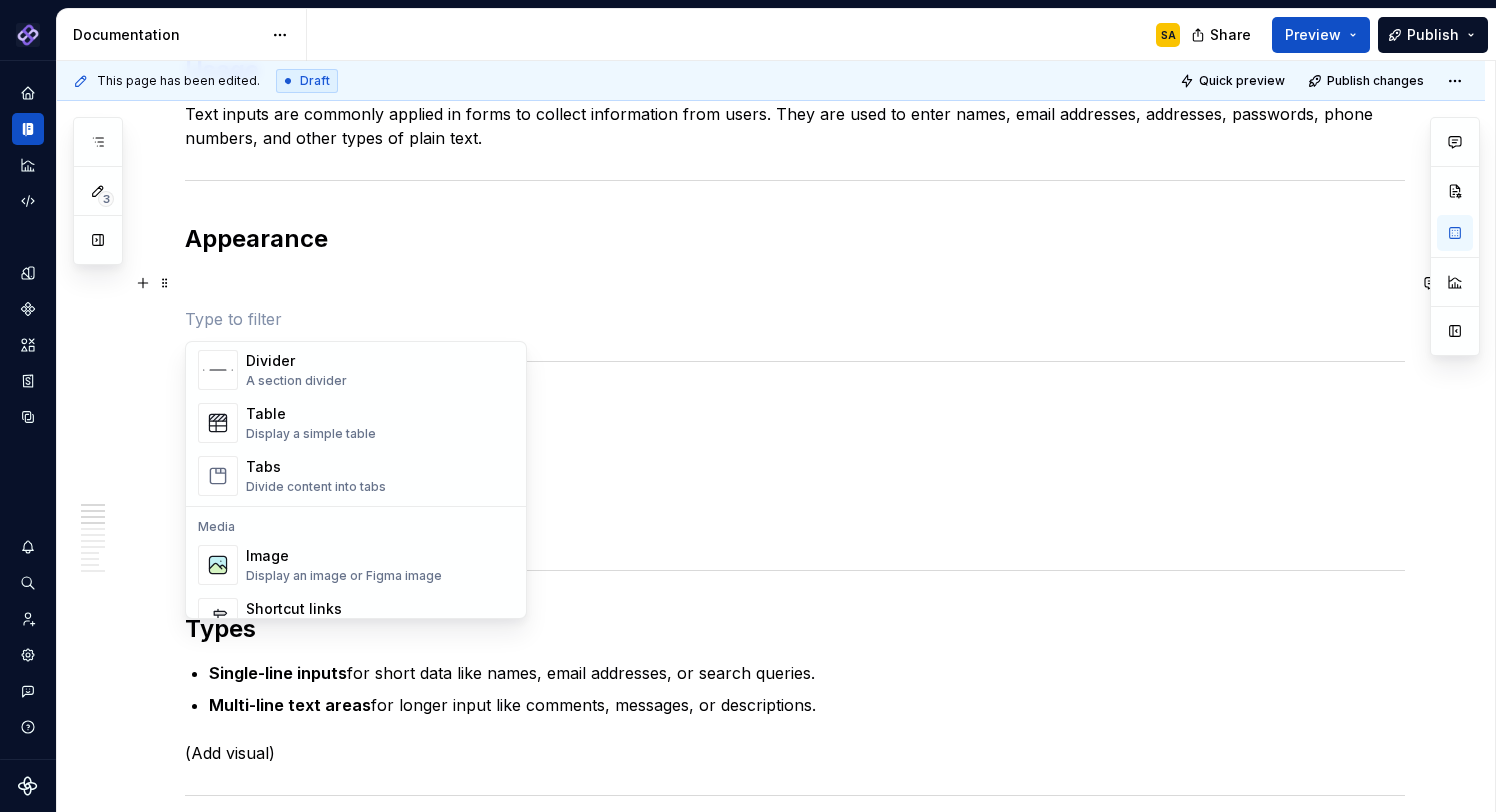 click on "Image" at bounding box center [344, 556] 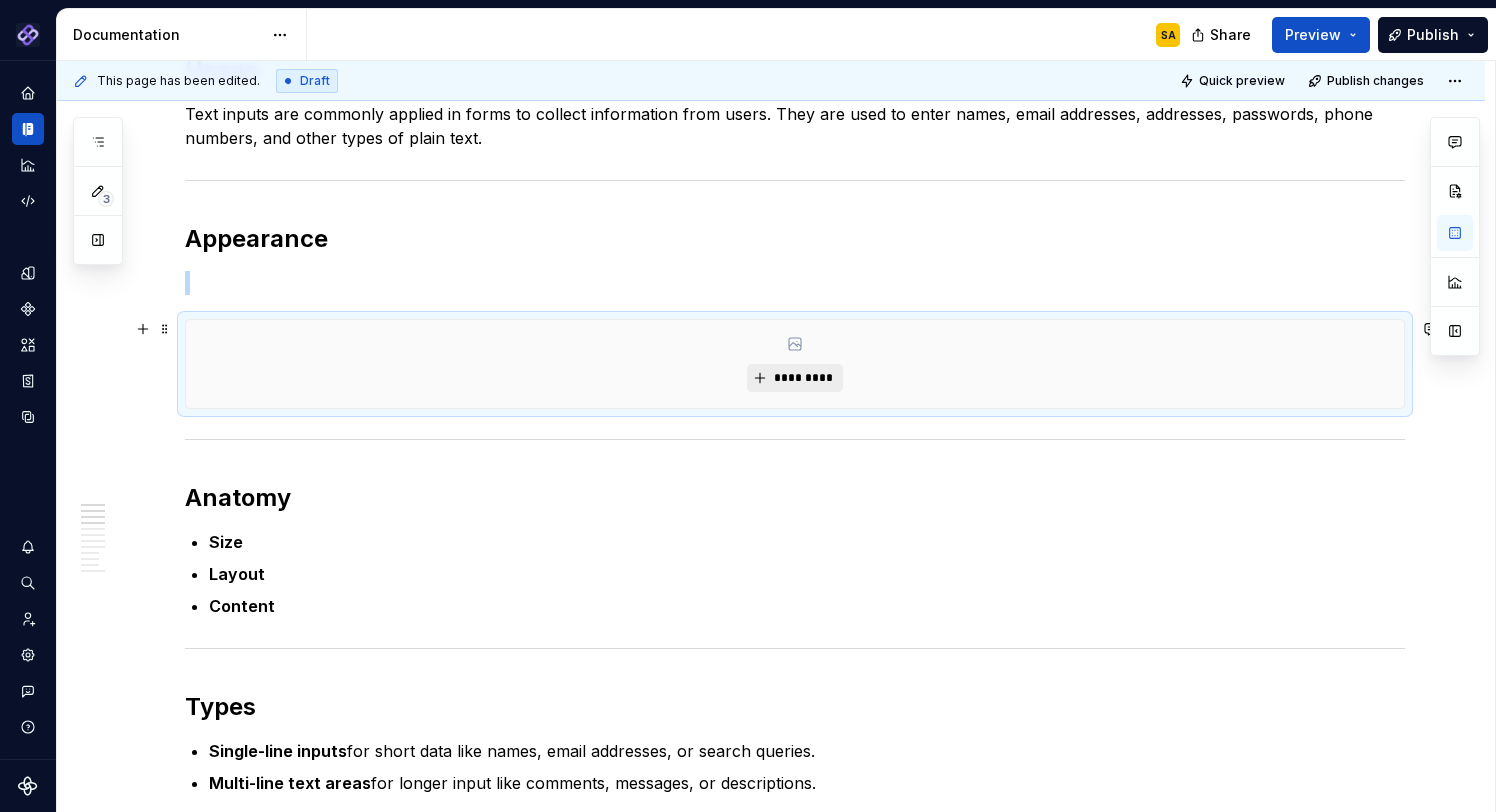 click on "*********" at bounding box center (802, 378) 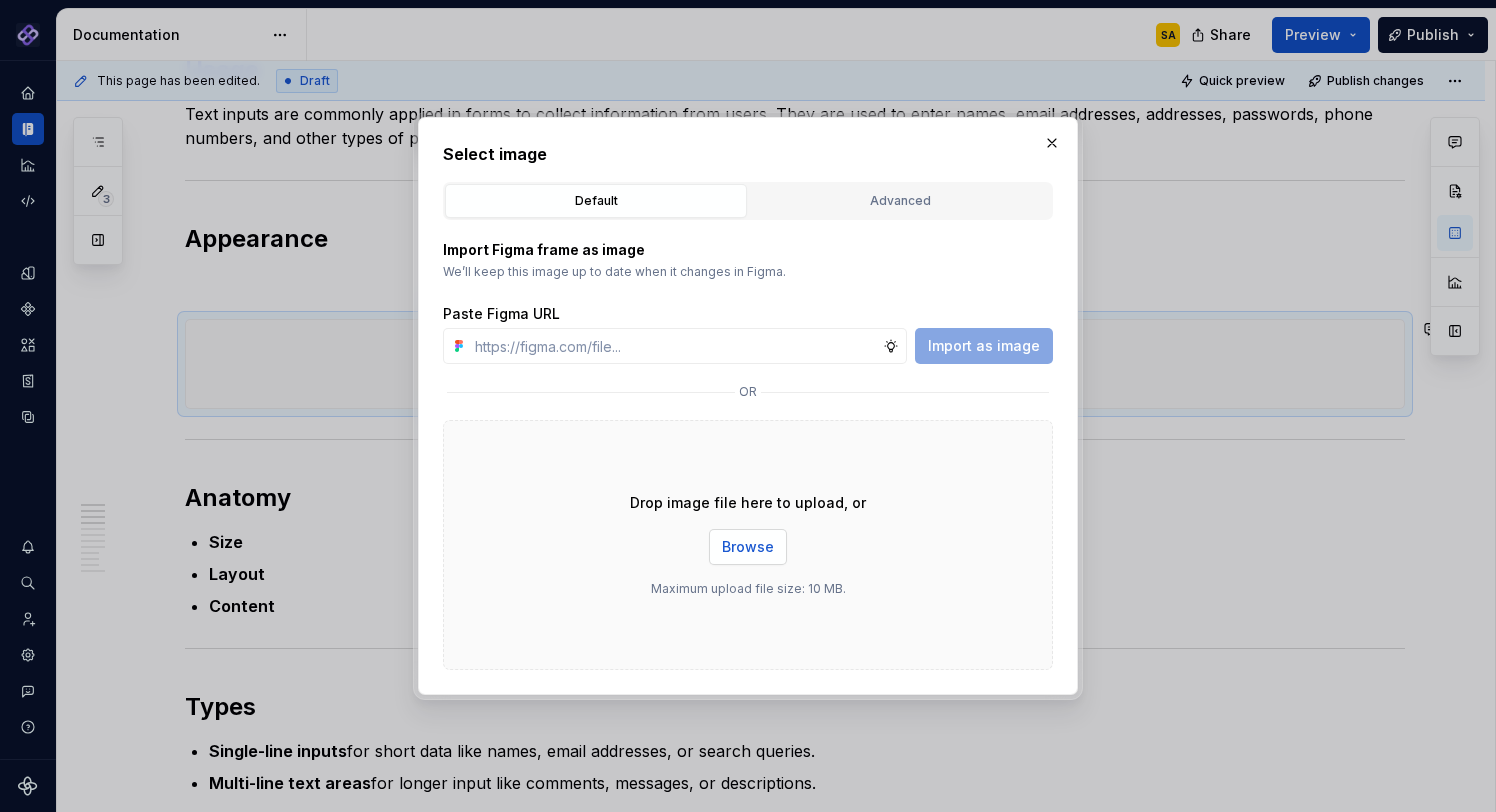 click on "Browse" at bounding box center (748, 547) 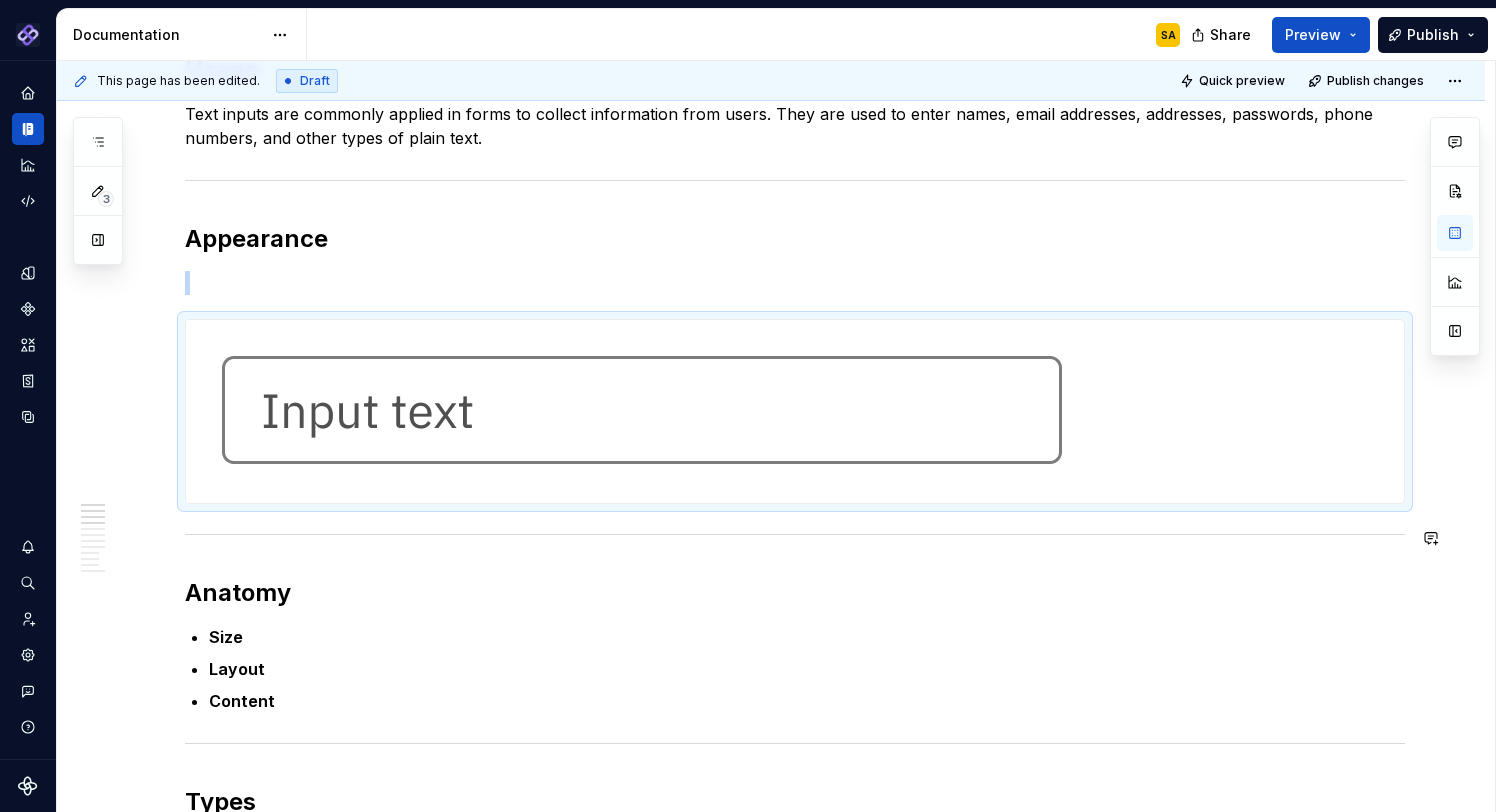 scroll, scrollTop: 295, scrollLeft: 0, axis: vertical 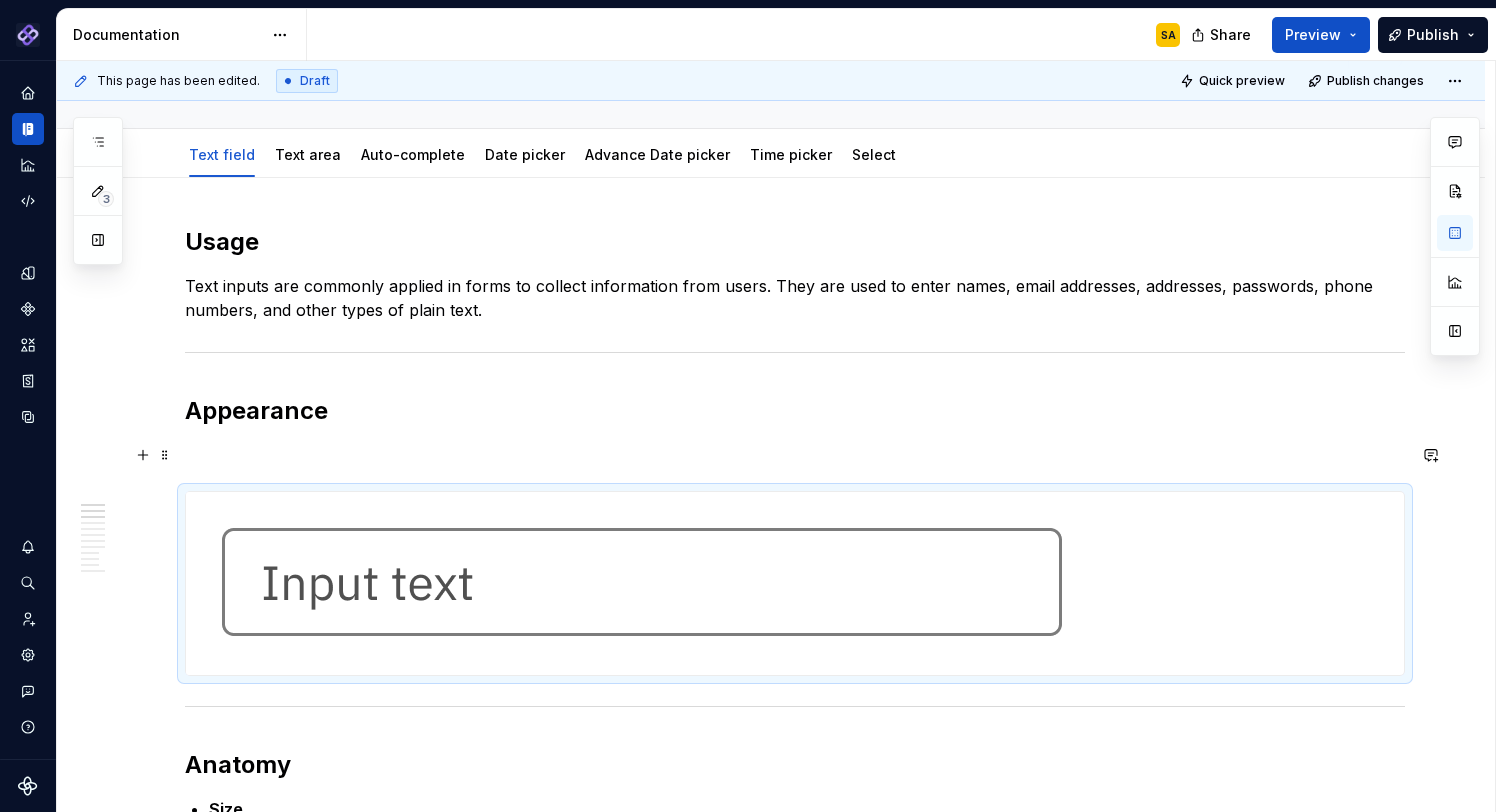 click at bounding box center (795, 455) 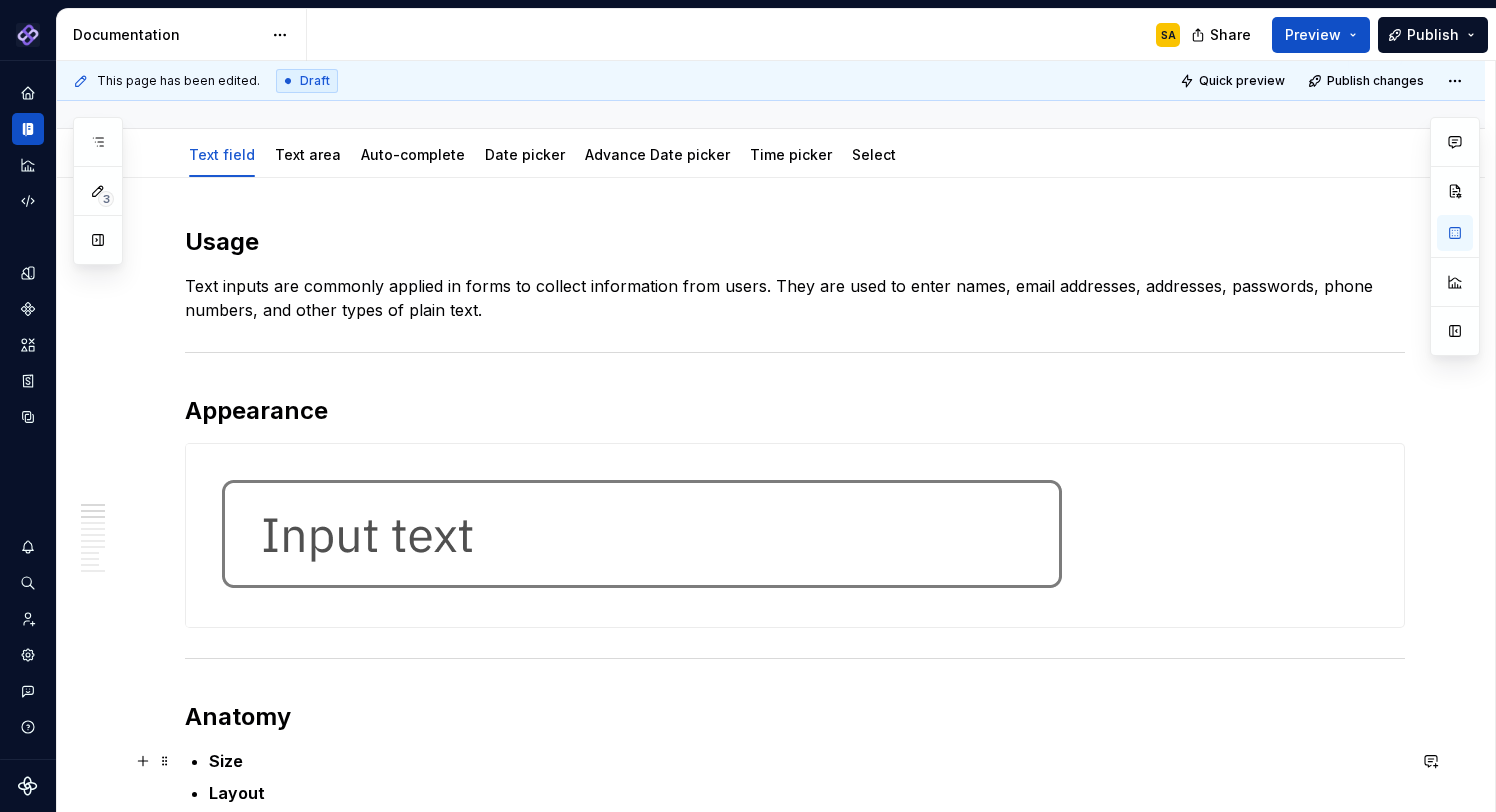 click on "Anatomy" at bounding box center [795, 717] 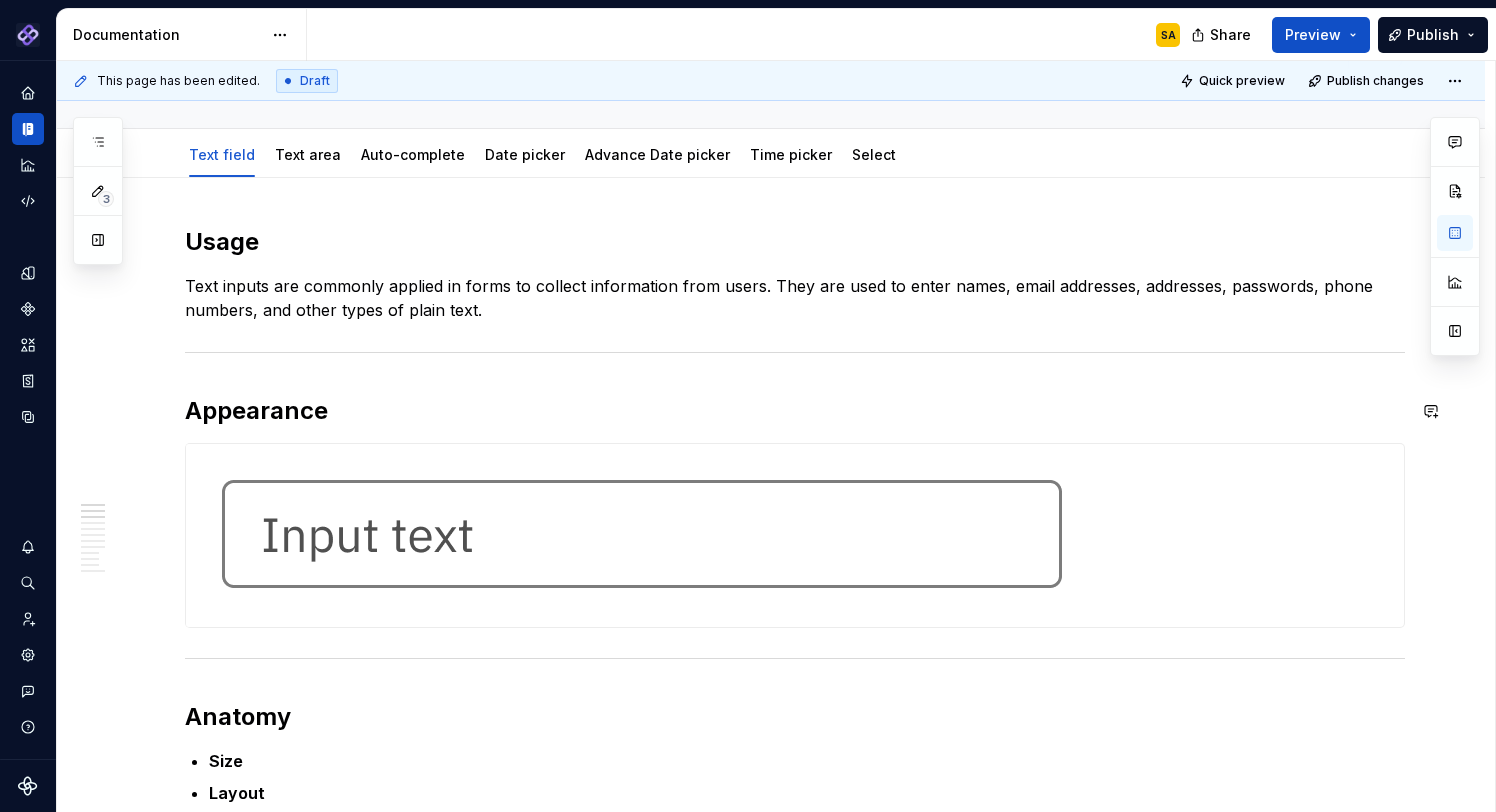 click on "Usage Text inputs are commonly applied in forms to collect information from users. They are used to enter names, [EMAIL], [ADDRESS], passwords, [PHONE], and other types of plain text. Appearance Anatomy Size Layout Content Types Single-line inputs for short data like names, [EMAIL], or search queries. Multi-line text areas for longer input like comments, messages, or descriptions. (Add visual) Behavior States Interactions Validations When to use Use a suitable input type : Use a multiline text area instead of a single-line input when longer content is expected. The field size provides a visual cue to users on the expected length. Wait to validate : Validate only after users interact - show errors only post - interaction, not immediately on focus. Do’s and Don’ts Meaningful labels & hints : Clearly label each input. Placeholders are not substitutes for labels; avoid relying on them for instruction Accessibility Guidelines 1. Labeling & Instructions Clear labels/instructions :" at bounding box center [795, 1748] 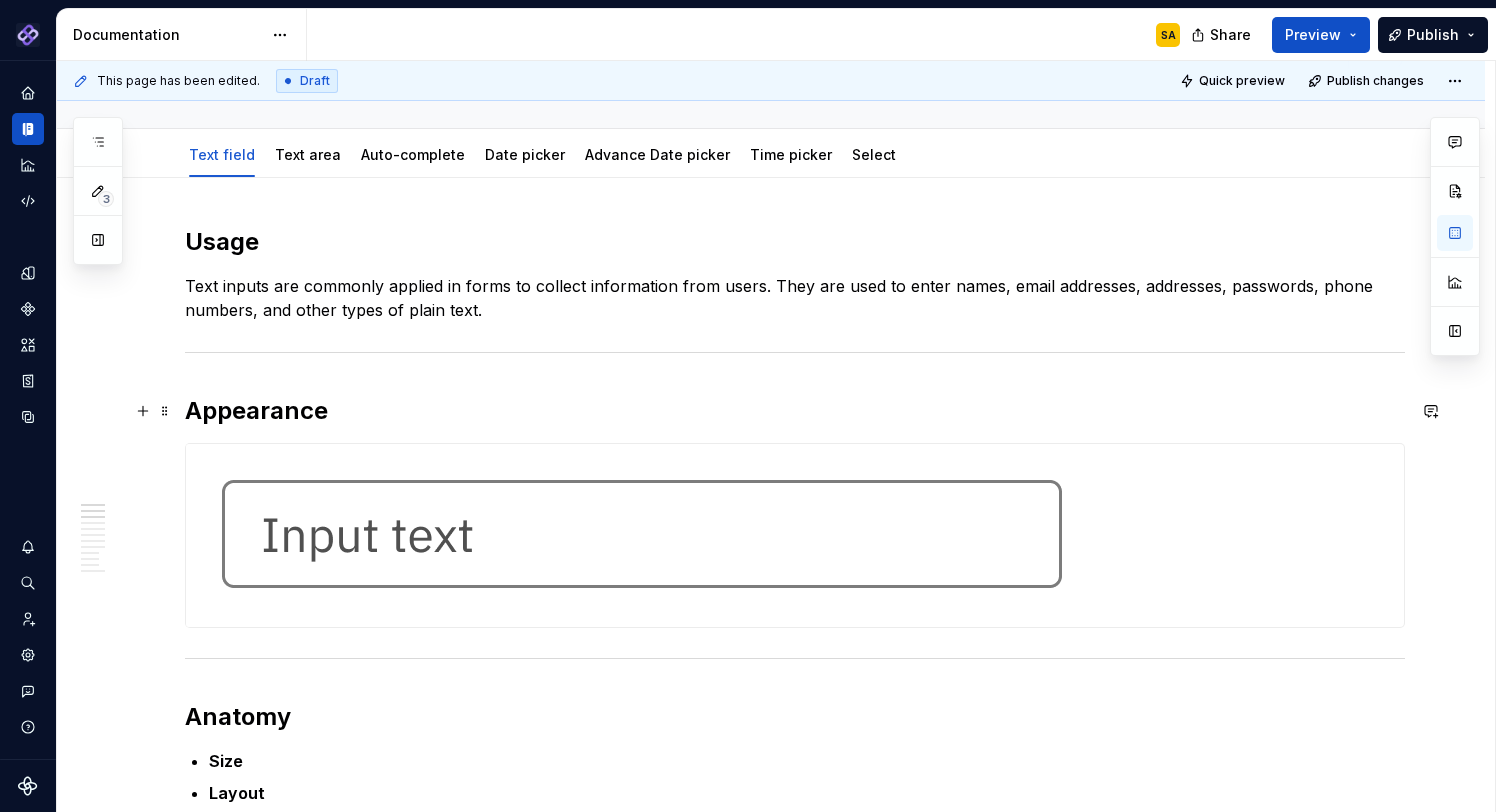 click on "Appearance" at bounding box center (795, 411) 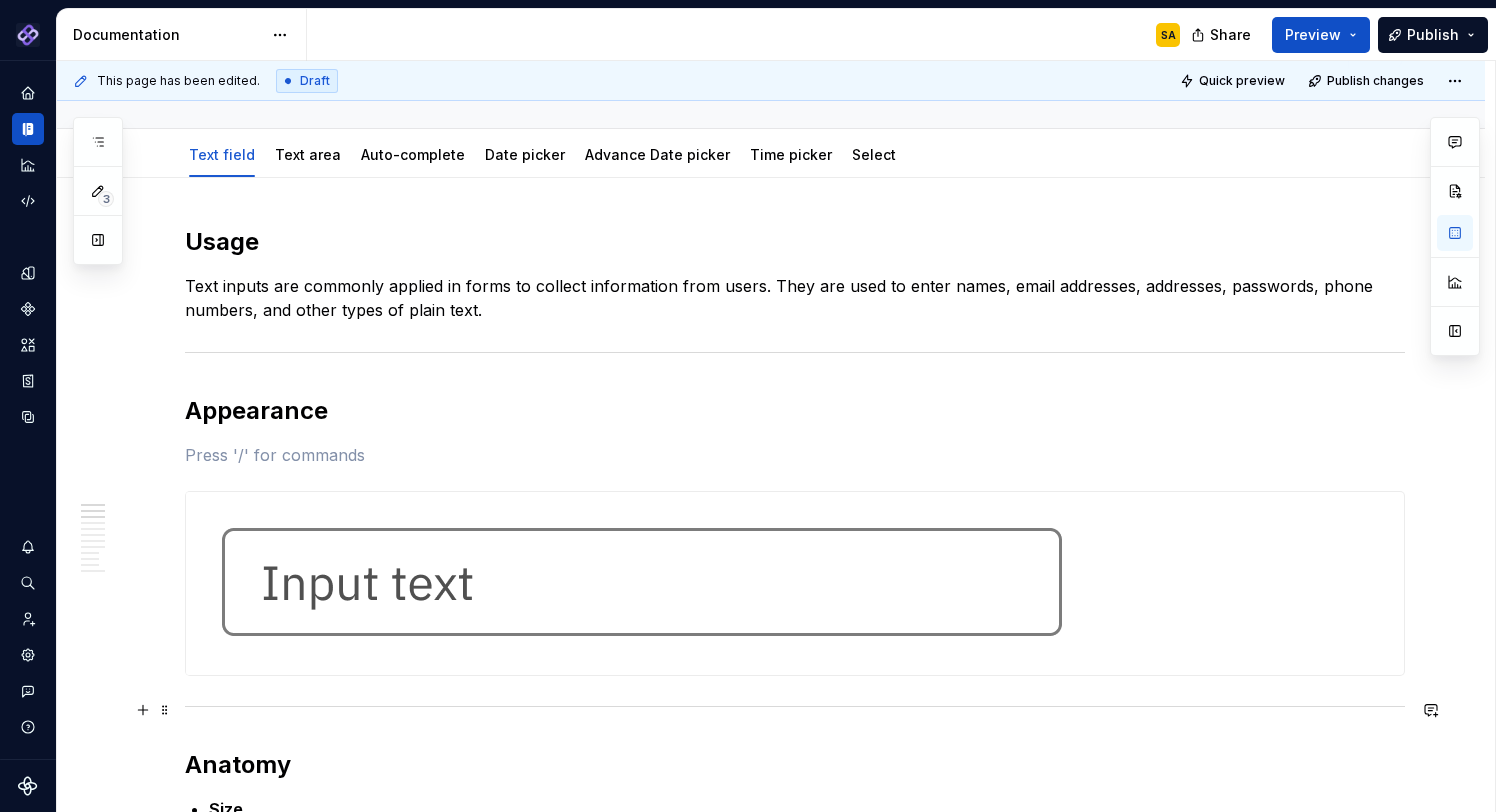 click on "Usage Text inputs are commonly applied in forms to collect information from users. They are used to enter names, [EMAIL], [ADDRESS], passwords, [PHONE], and other types of plain text. Appearance Anatomy Size Layout Content Types Single-line inputs for short data like names, [EMAIL], or search queries. Multi-line text areas for longer input like comments, messages, or descriptions. (Add visual) Behavior States Interactions Validations When to use Use a suitable input type : Use a multiline text area instead of a single-line input when longer content is expected. The field size provides a visual cue to users on the expected length. Wait to validate : Validate only after users interact - show errors only post - interaction, not immediately on focus. Do’s and Don’ts Meaningful labels & hints : Clearly label each input. Placeholders are not substitutes for labels; avoid relying on them for instruction Accessibility Guidelines 1. Labeling & Instructions Clear labels/instructions :" at bounding box center [795, 1772] 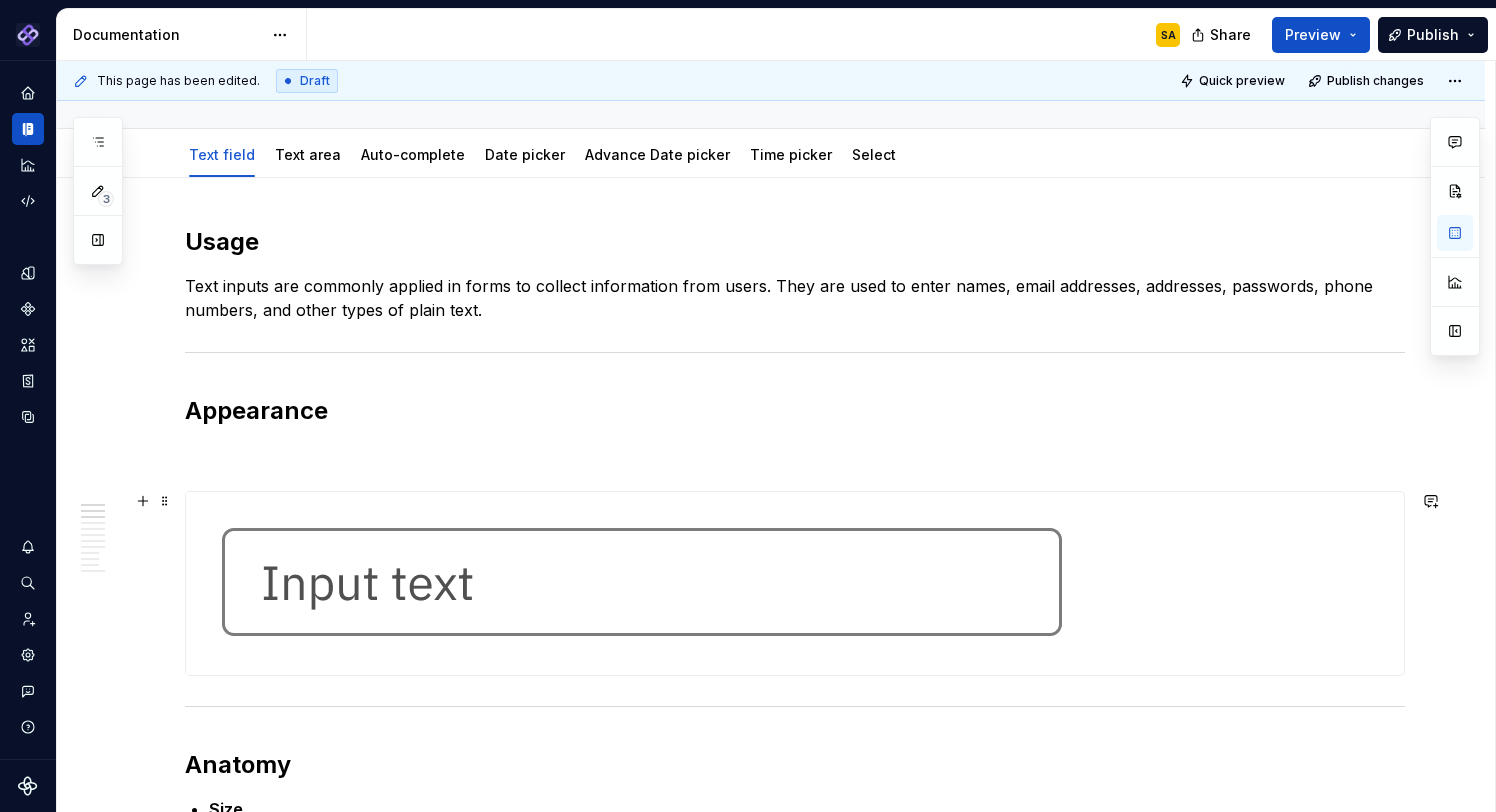 click at bounding box center (637, 583) 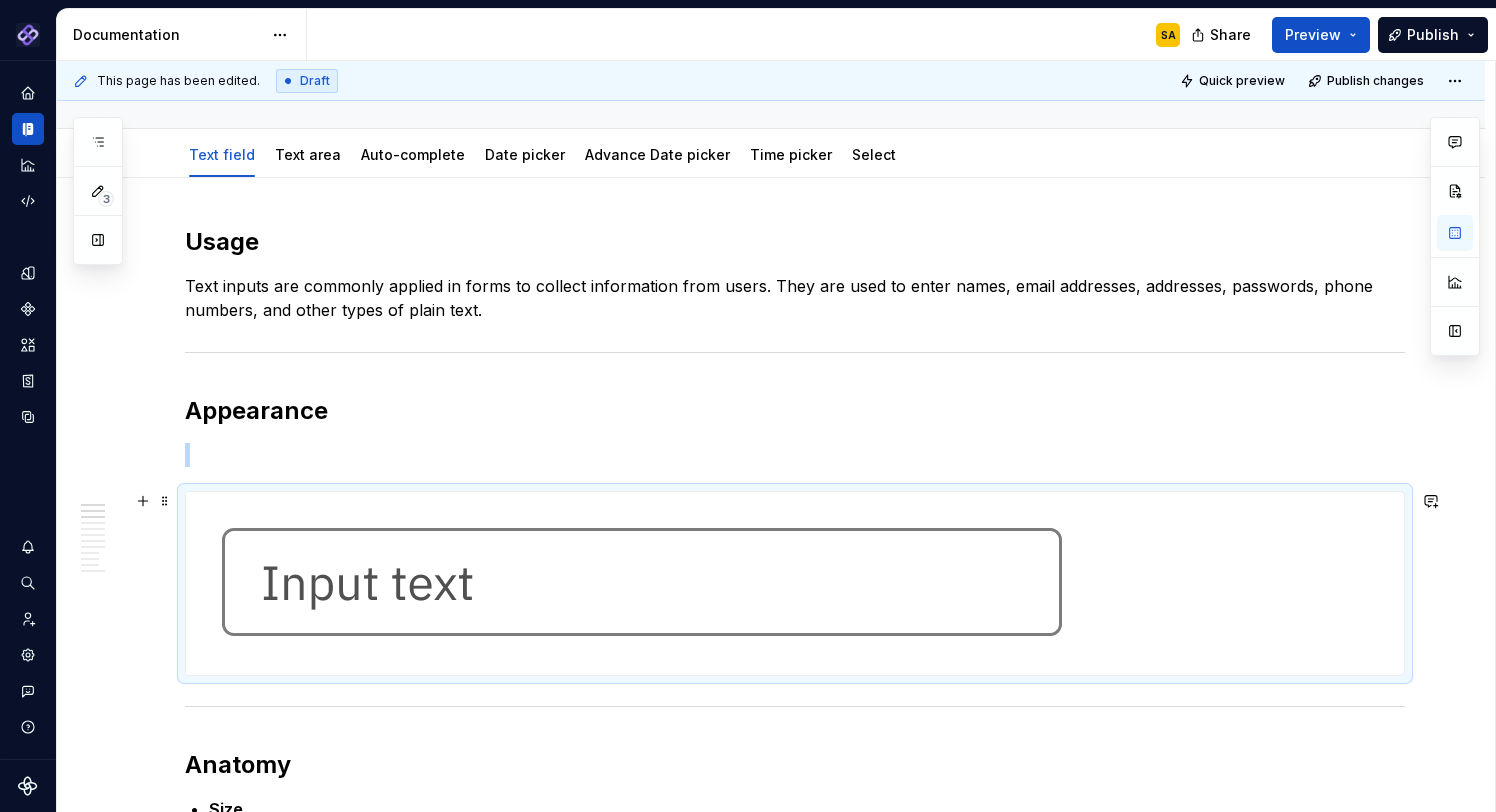 scroll, scrollTop: 284, scrollLeft: 0, axis: vertical 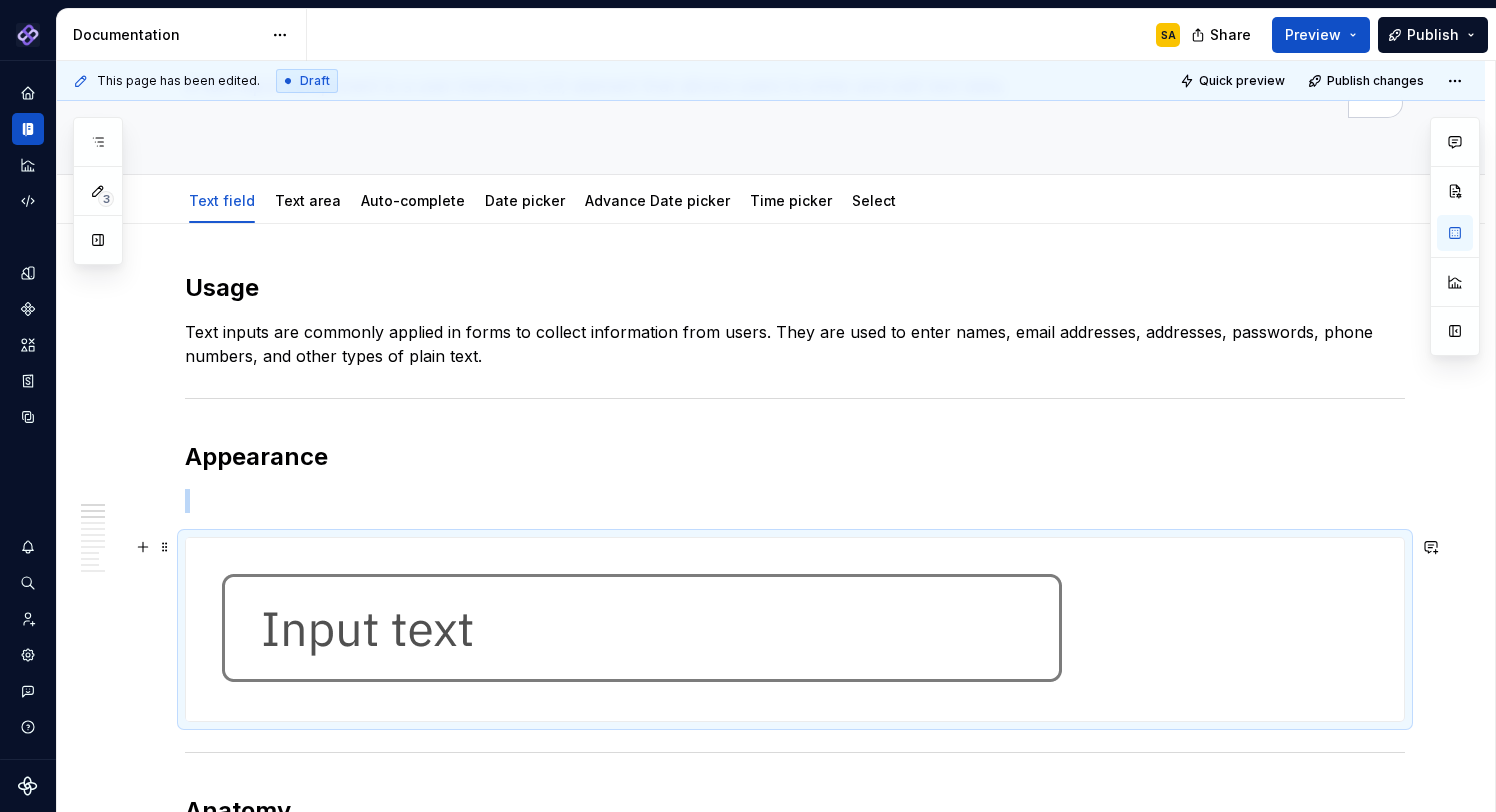 click at bounding box center [637, 629] 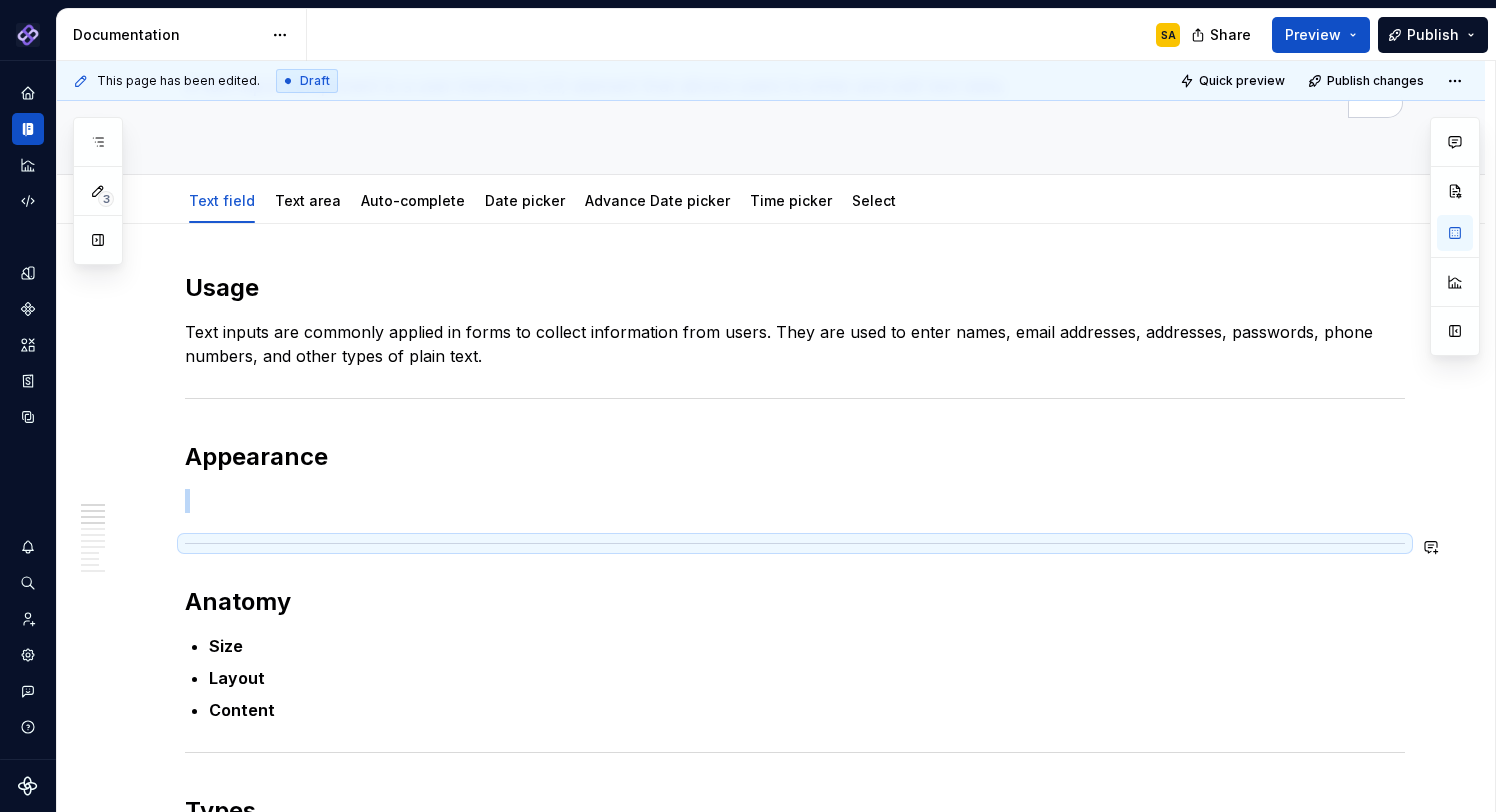 click on "Usage Text inputs are commonly applied in forms to collect information from users. They are used to enter names, [EMAIL], [ADDRESS], passwords, [PHONE], and other types of plain text. Appearance Anatomy Size Layout Content Types Single-line inputs for short data like names, [EMAIL], or search queries. Multi-line text areas for longer input like comments, messages, or descriptions. (Add visual) Behavior States Interactions Validations When to use Use a suitable input type : Use a multiline text area instead of a single-line input when longer content is expected. The field size provides a visual cue to users on the expected length. Wait to validate : Validate only after users interact - show errors only post - interaction, not immediately on focus. Do’s and Don’ts Meaningful labels & hints : Clearly label each input. Placeholders are not substitutes for labels; avoid relying on them for instruction Accessibility Guidelines 1. Labeling & Instructions Clear labels/instructions :" at bounding box center (795, 1714) 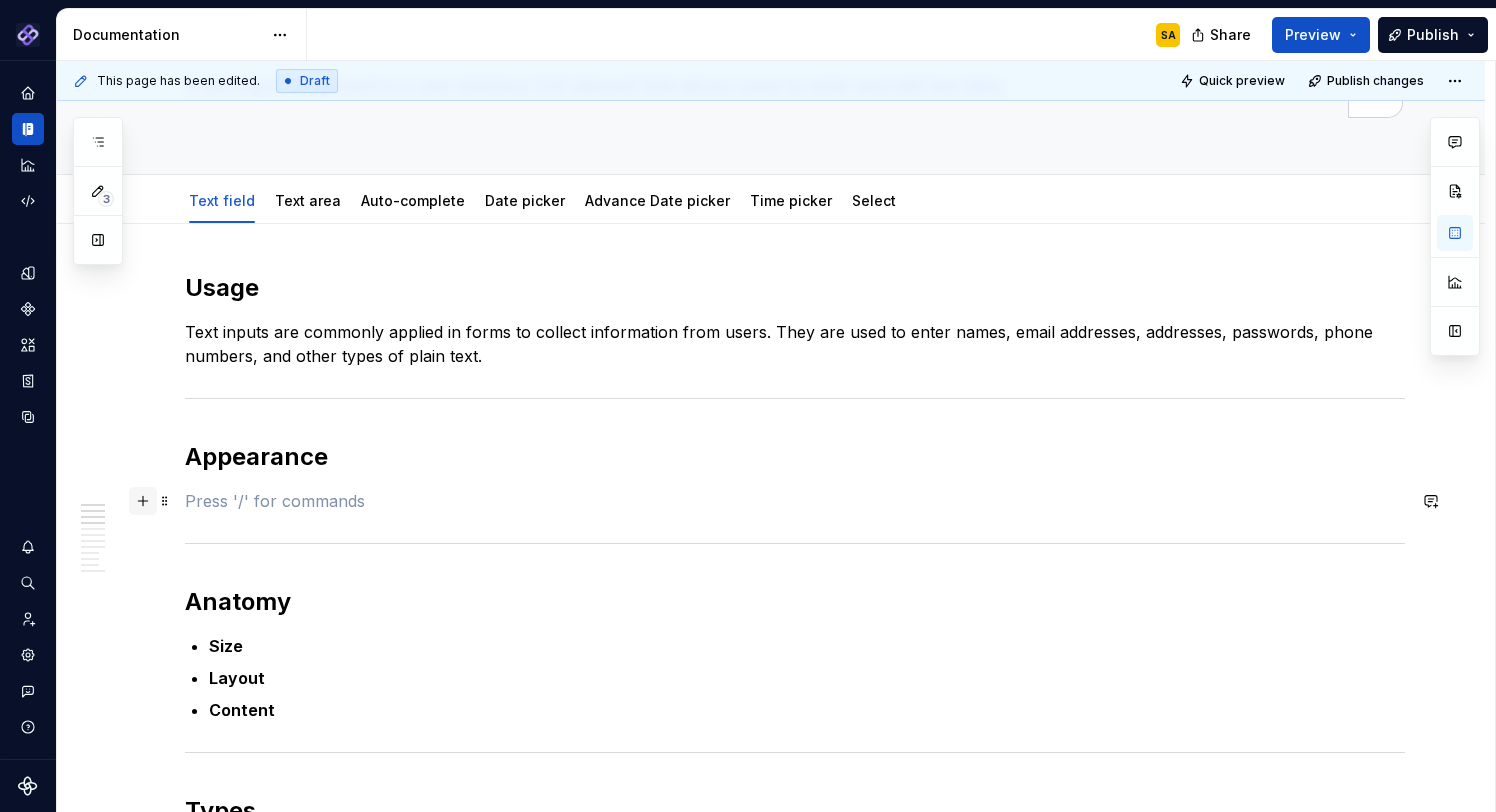 click at bounding box center (143, 501) 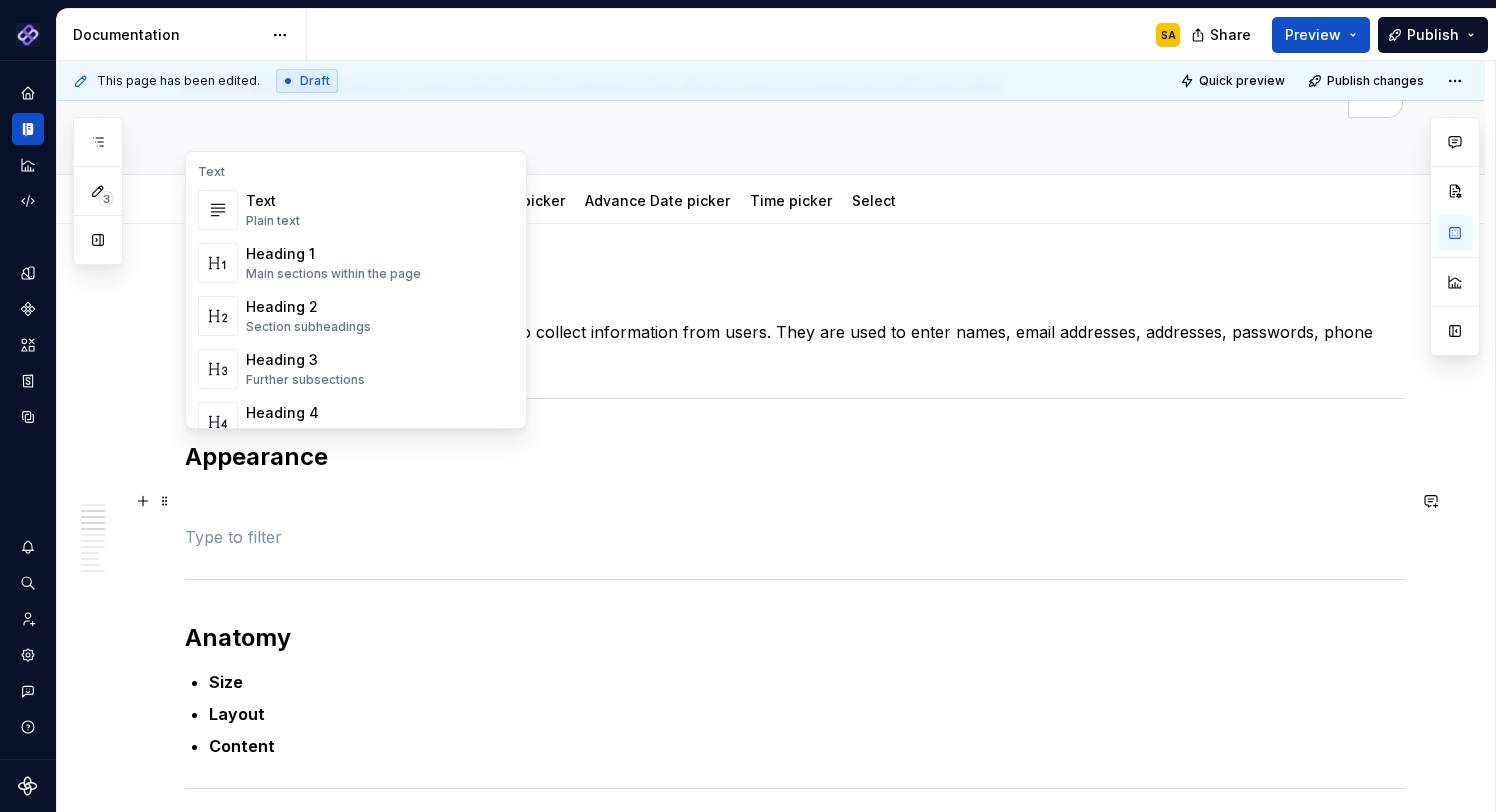 scroll, scrollTop: 555, scrollLeft: 0, axis: vertical 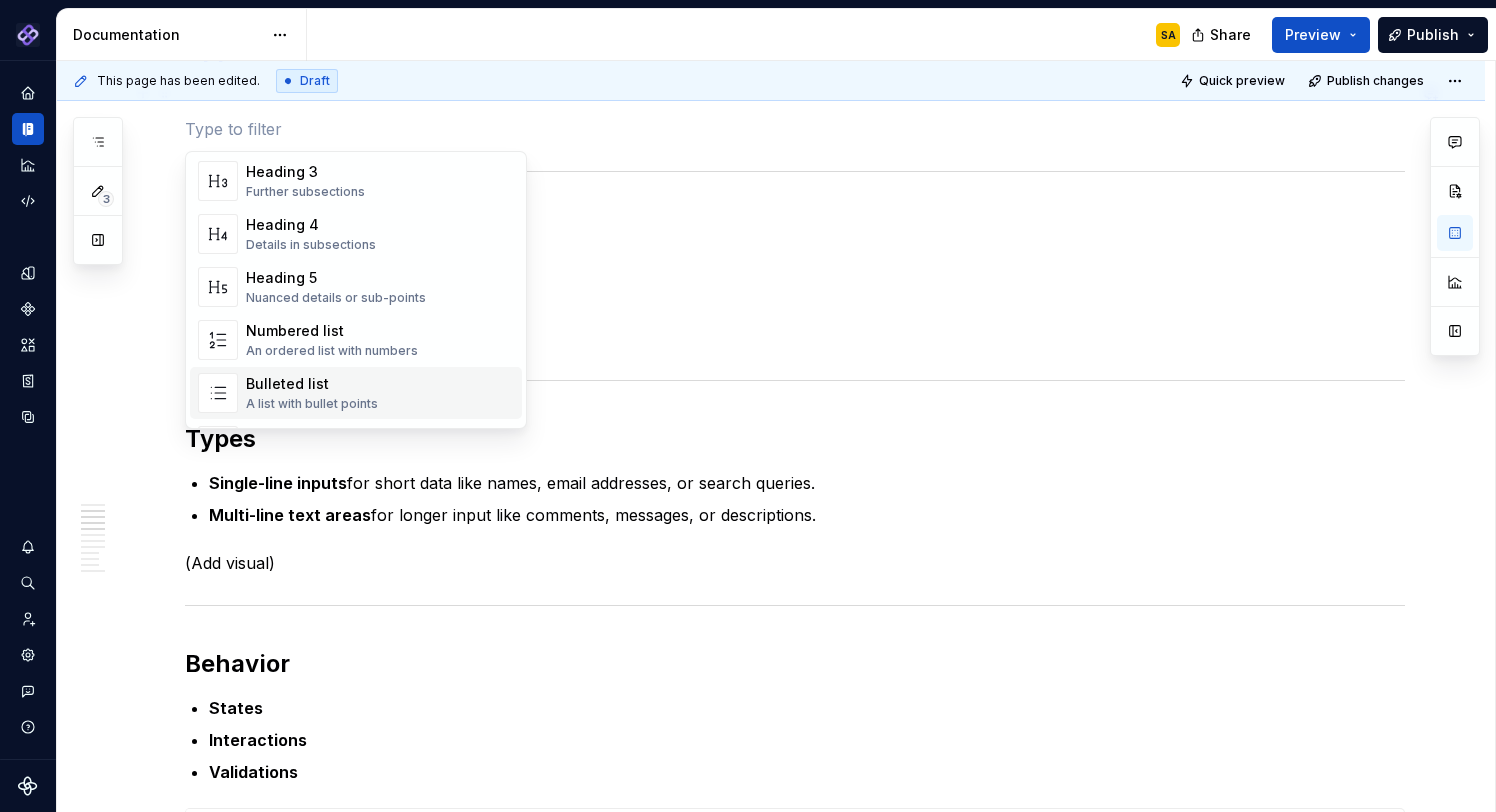 click on "Usage Text inputs are commonly applied in forms to collect information from users. They are used to enter names, [EMAIL], [ADDRESS], passwords, [PHONE], and other types of plain text. Appearance Anatomy Size Layout Content Types Single-line inputs for short data like names, [EMAIL], or search queries. Multi-line text areas for longer input like comments, messages, or descriptions. (Add visual) Behavior States Interactions Validations When to use Use a suitable input type : Use a multiline text area instead of a single-line input when longer content is expected. The field size provides a visual cue to users on the expected length. Wait to validate : Validate only after users interact - show errors only post - interaction, not immediately on focus. Do’s and Don’ts Meaningful labels & hints : Clearly label each input. Placeholders are not substitutes for labels; avoid relying on them for instruction Accessibility Guidelines 1. Labeling & Instructions Clear labels/instructions :" at bounding box center [795, 1324] 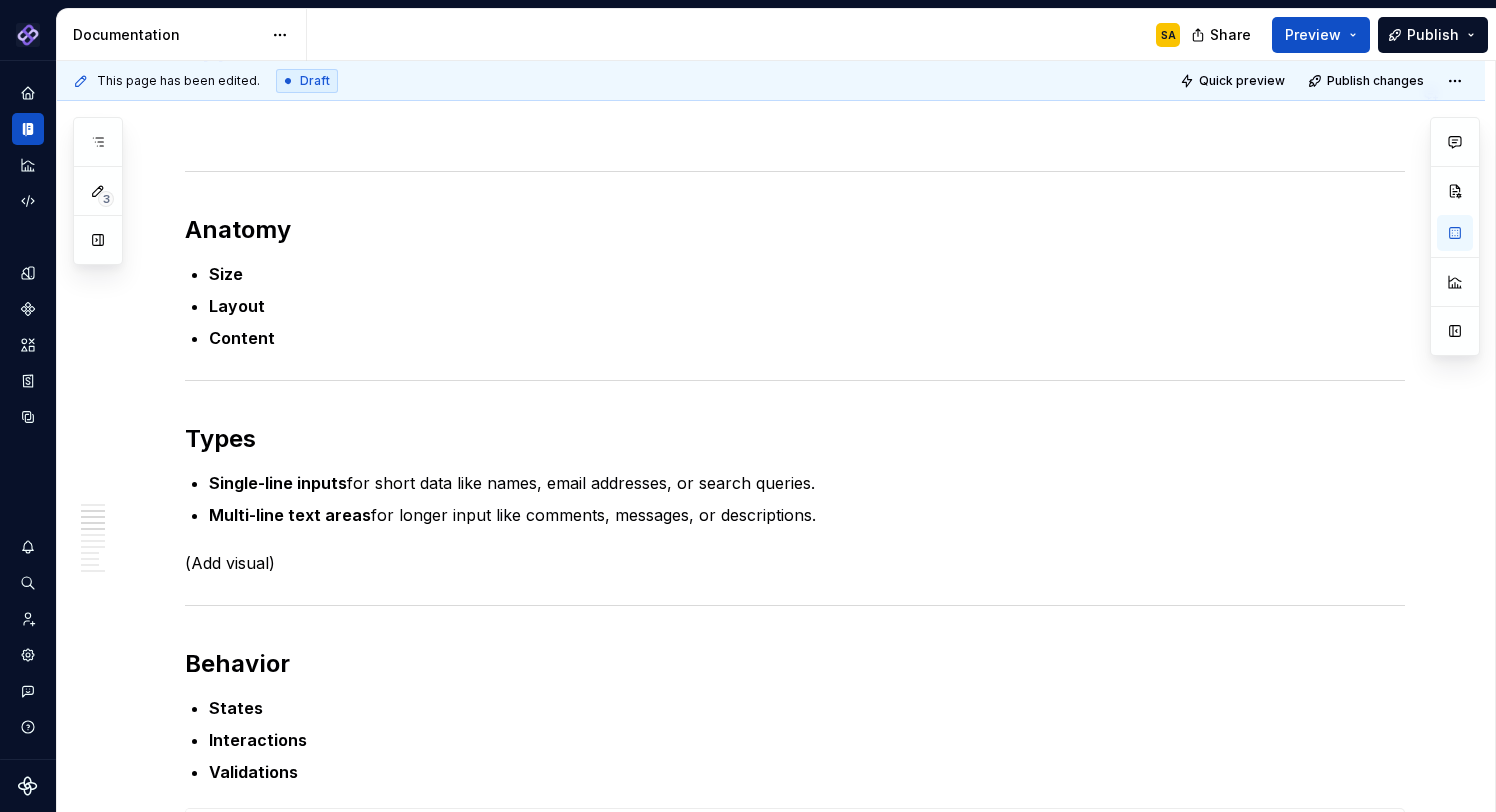 click on "Usage Text inputs are commonly applied in forms to collect information from users. They are used to enter names, [EMAIL], [ADDRESS], passwords, [PHONE], and other types of plain text. Appearance Anatomy Size Layout Content Types Single-line inputs for short data like names, [EMAIL], or search queries. Multi-line text areas for longer input like comments, messages, or descriptions. (Add visual) Behavior States Interactions Validations When to use Use a suitable input type : Use a multiline text area instead of a single-line input when longer content is expected. The field size provides a visual cue to users on the expected length. Wait to validate : Validate only after users interact - show errors only post - interaction, not immediately on focus. Do’s and Don’ts Meaningful labels & hints : Clearly label each input. Placeholders are not substitutes for labels; avoid relying on them for instruction Accessibility Guidelines 1. Labeling & Instructions Clear labels/instructions :" at bounding box center (795, 1324) 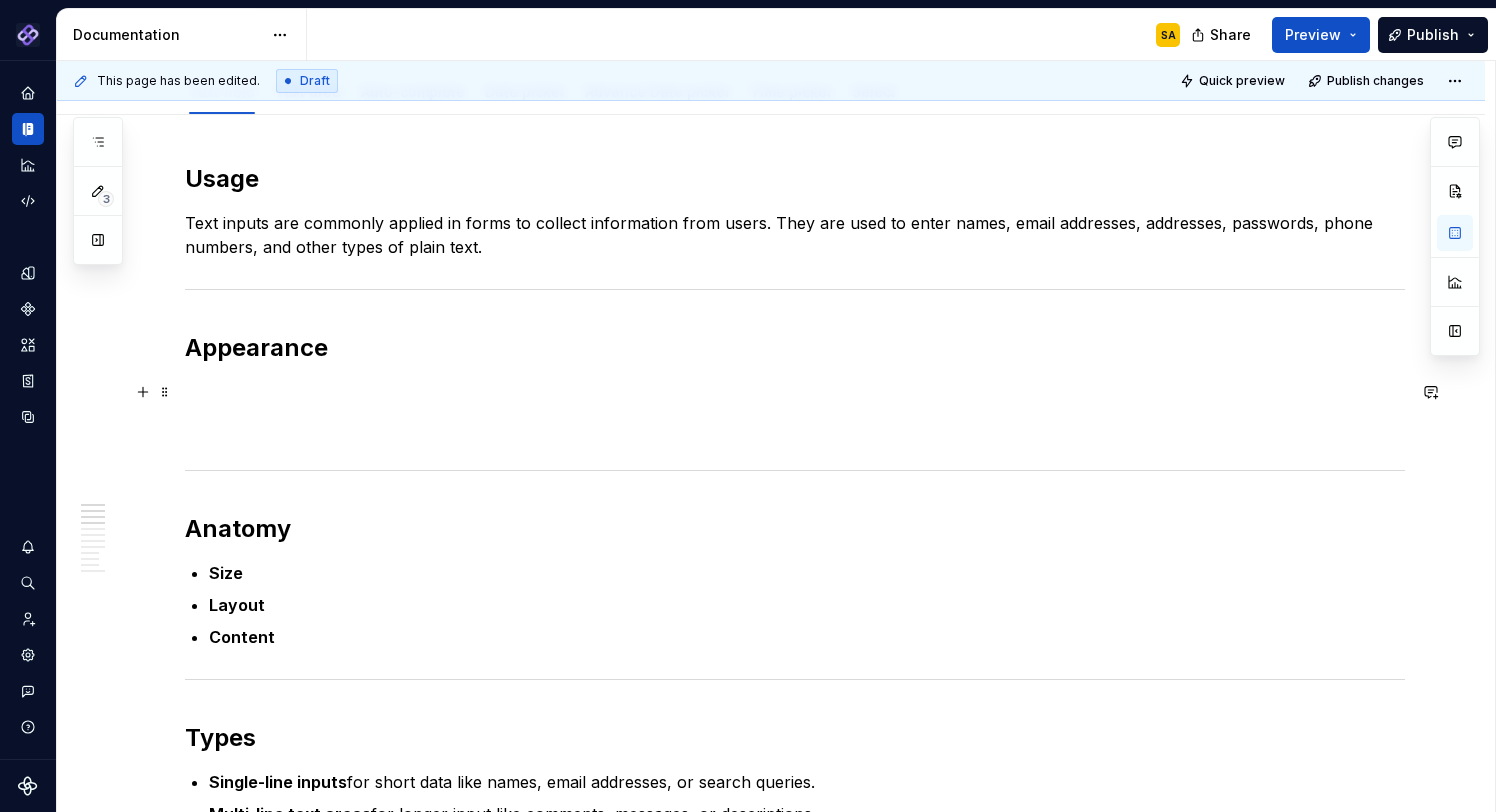 click at bounding box center (795, 392) 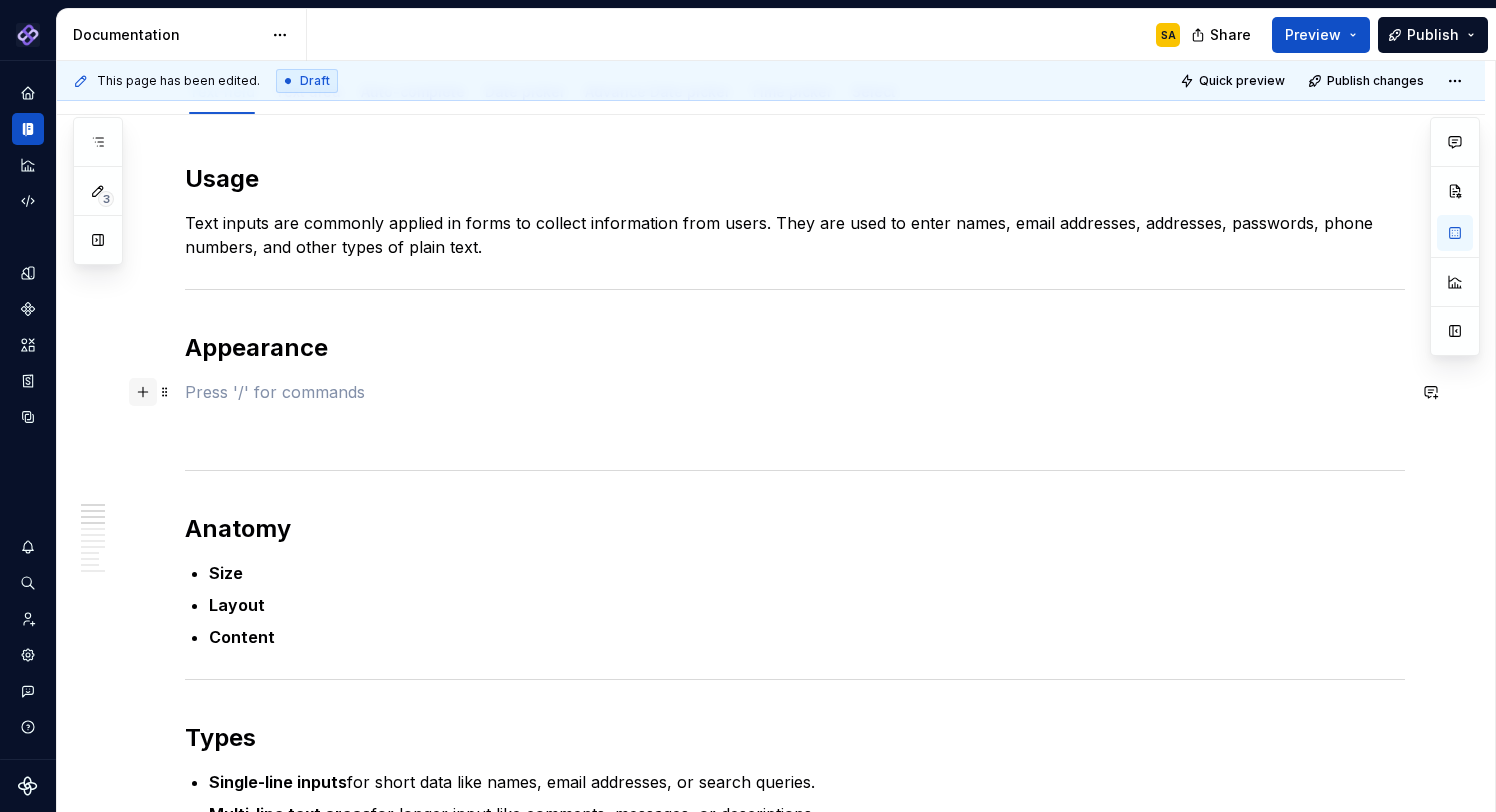 click at bounding box center [143, 392] 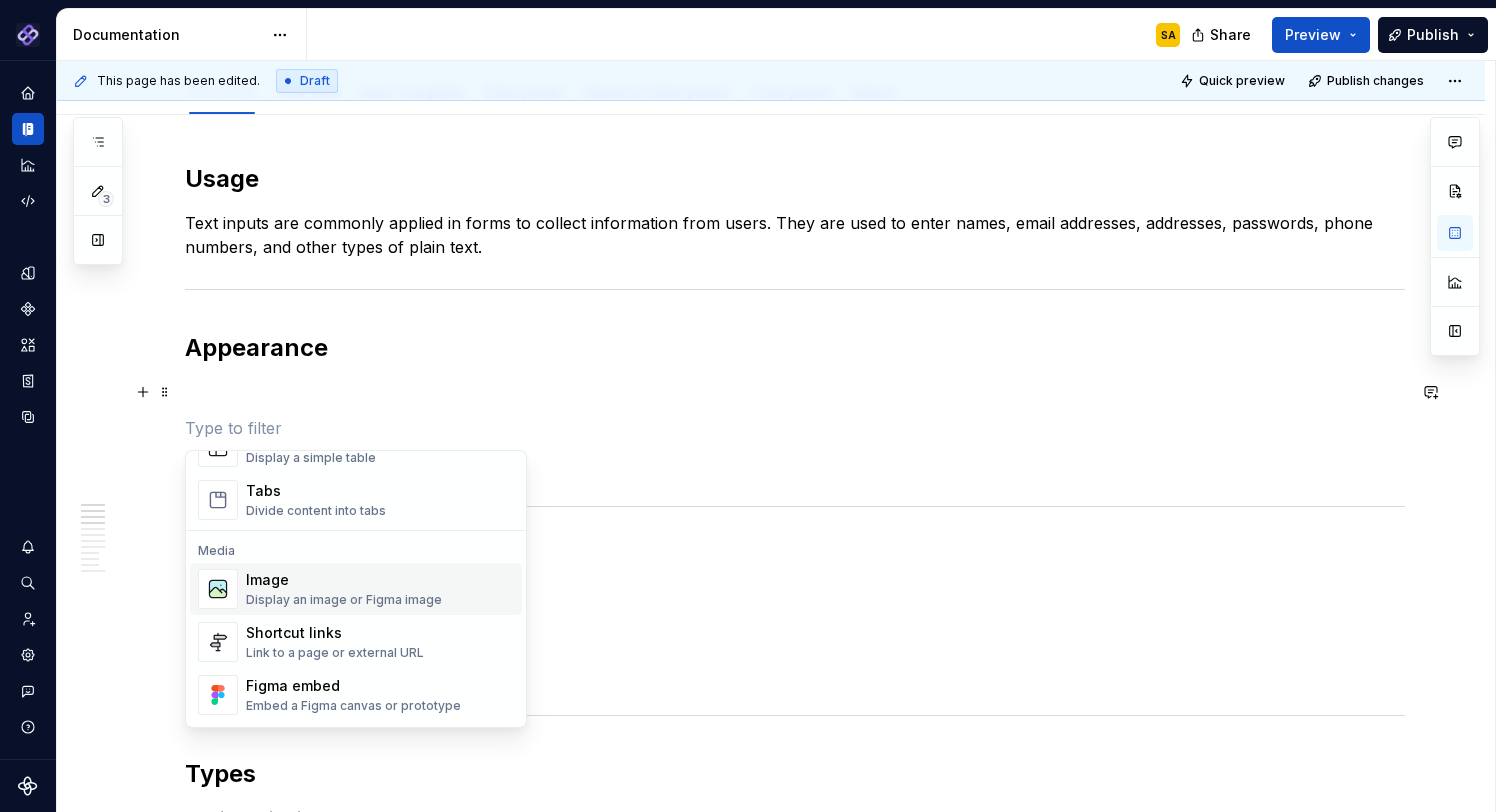 click on "Display an image or Figma image" at bounding box center [344, 600] 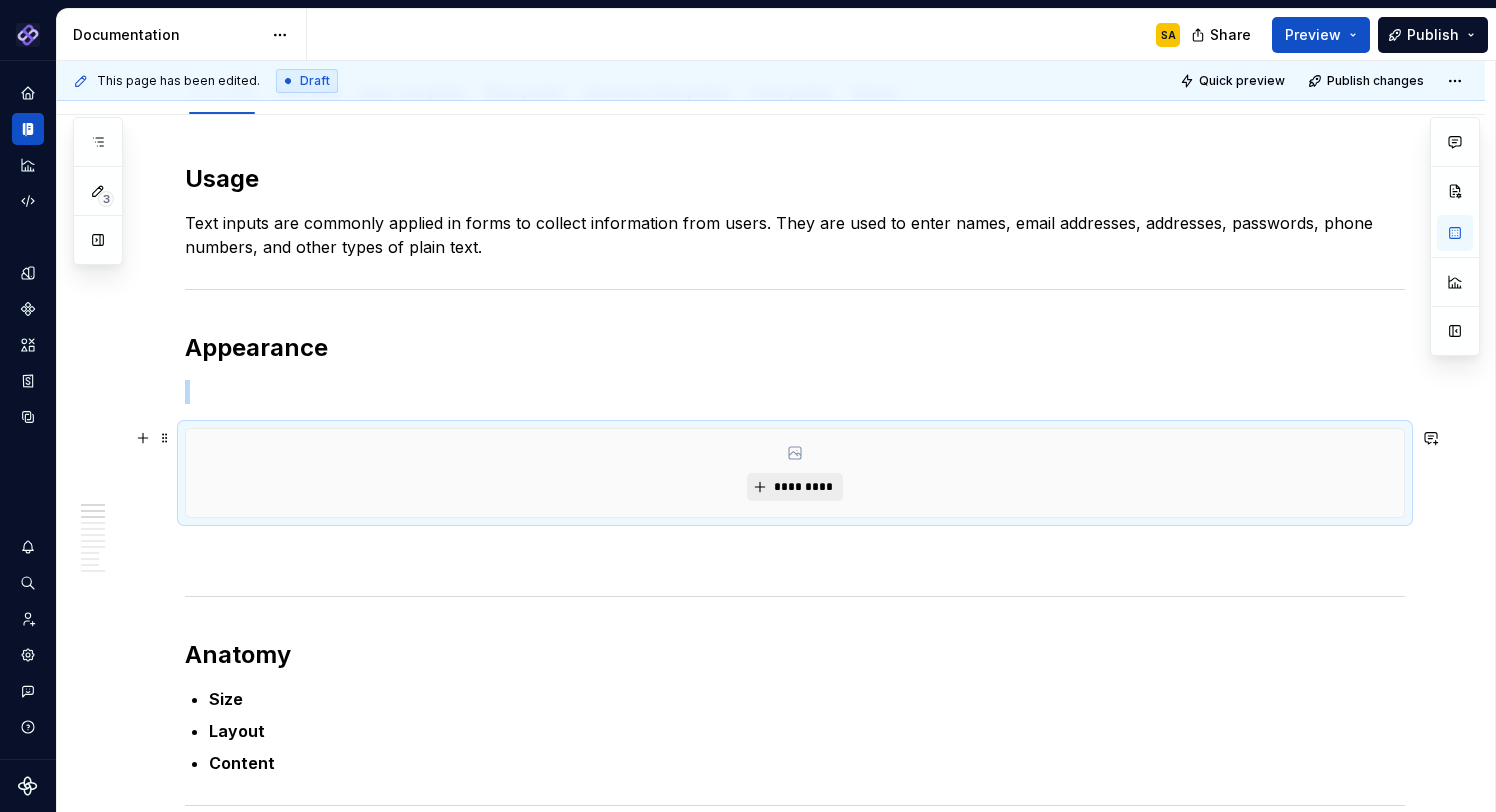 click on "*********" at bounding box center [802, 487] 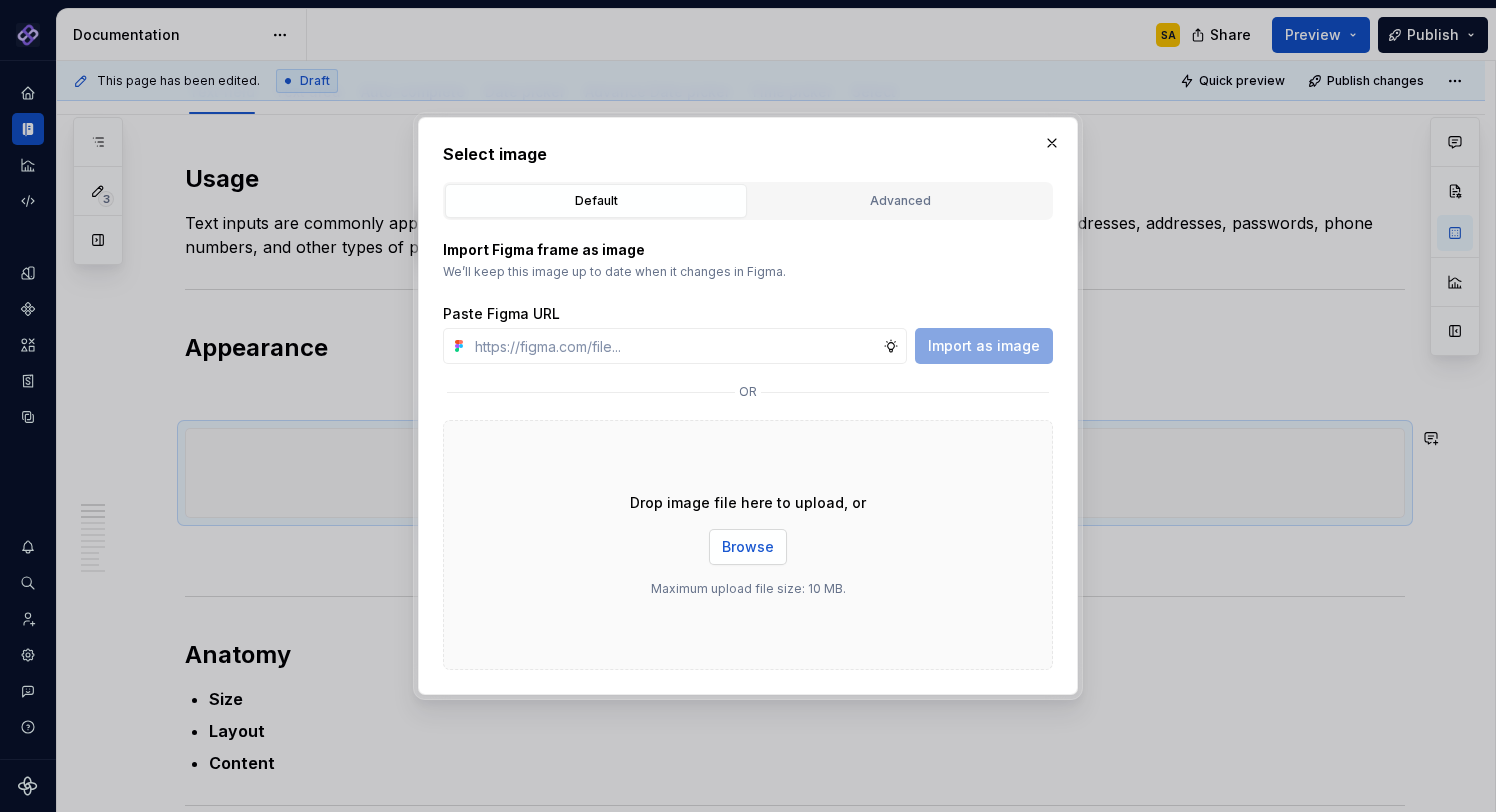 click on "Browse" at bounding box center (748, 547) 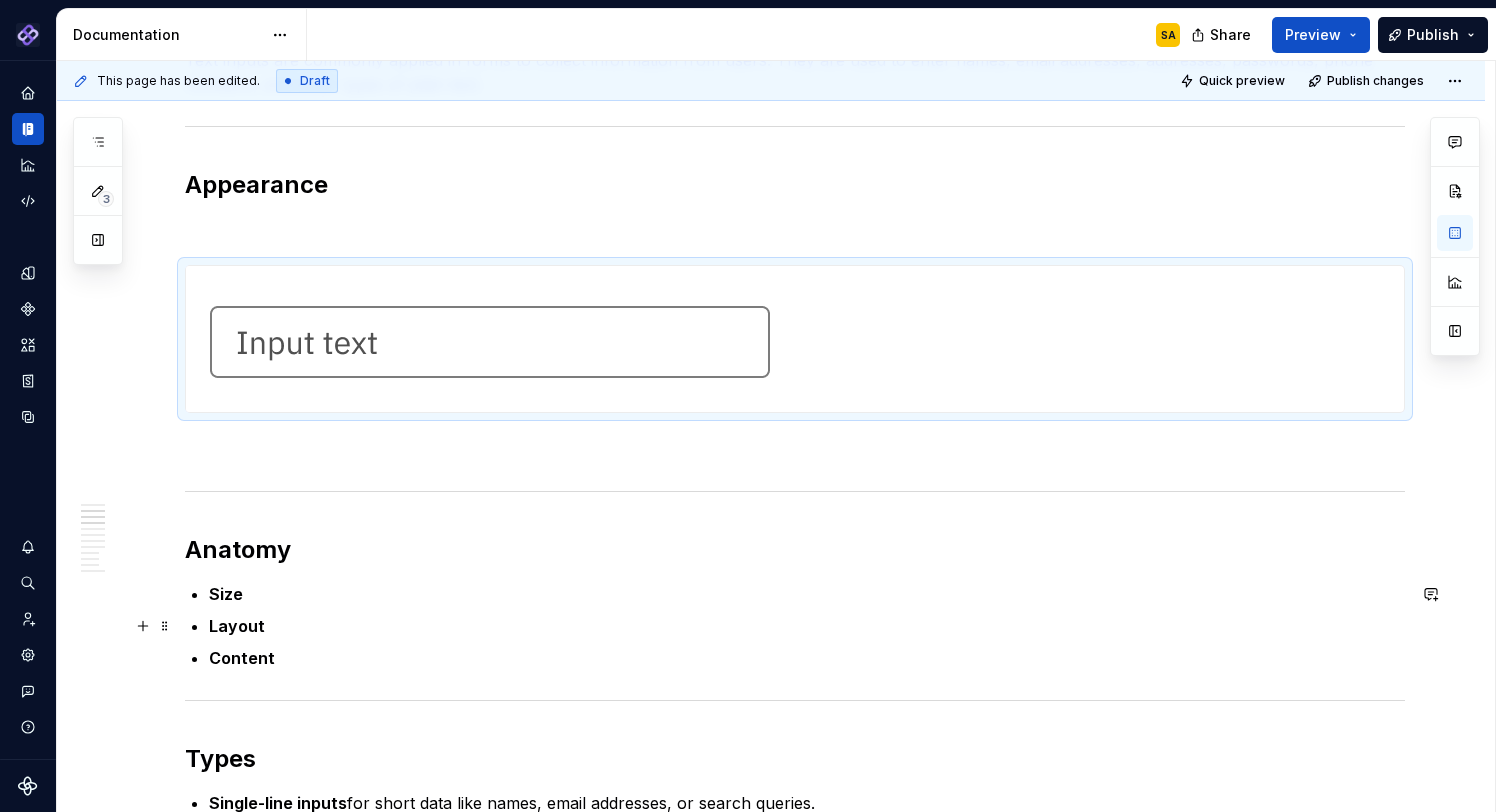 click on "Layout" at bounding box center (807, 626) 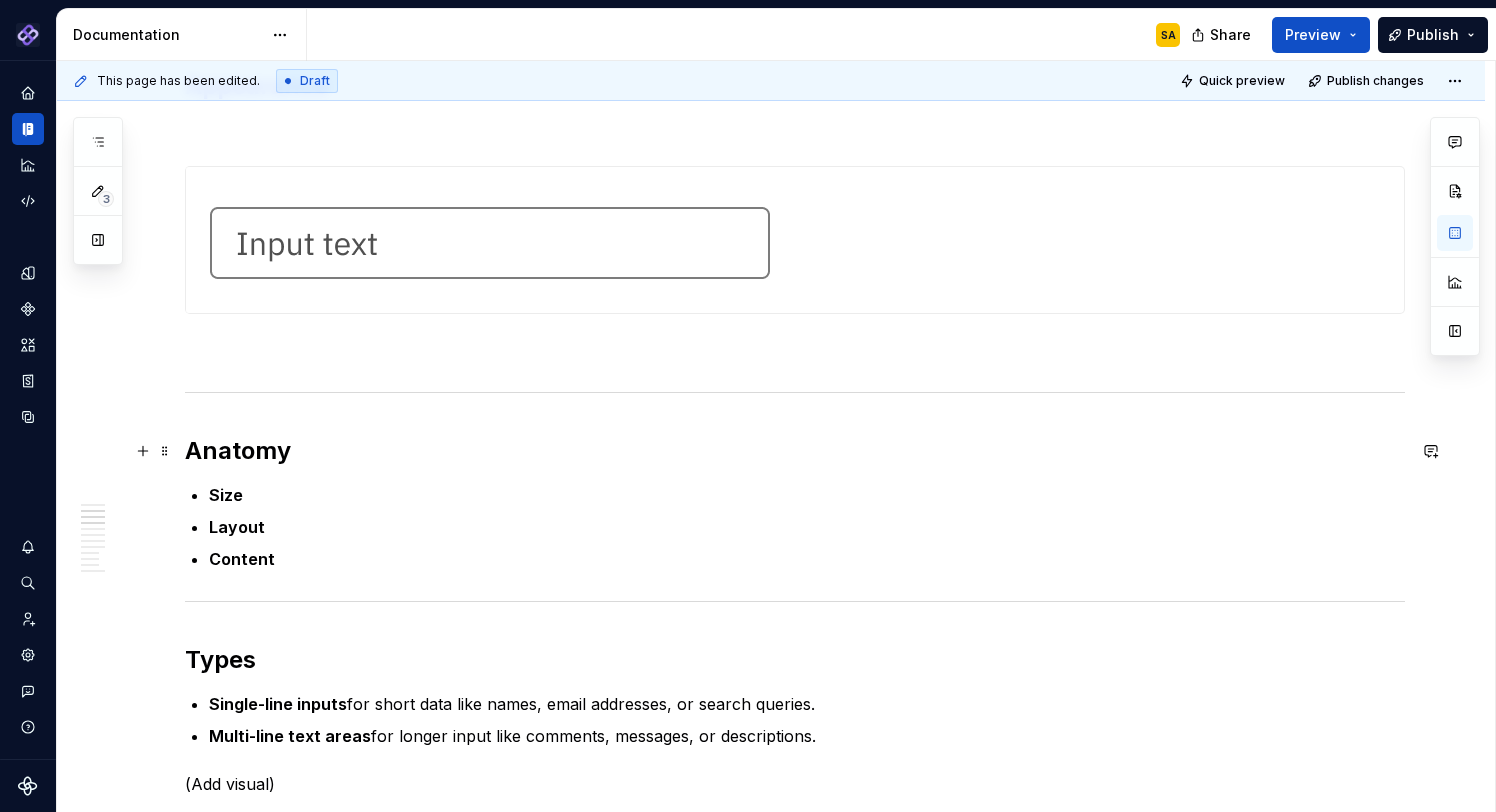 click on "Anatomy" at bounding box center [795, 451] 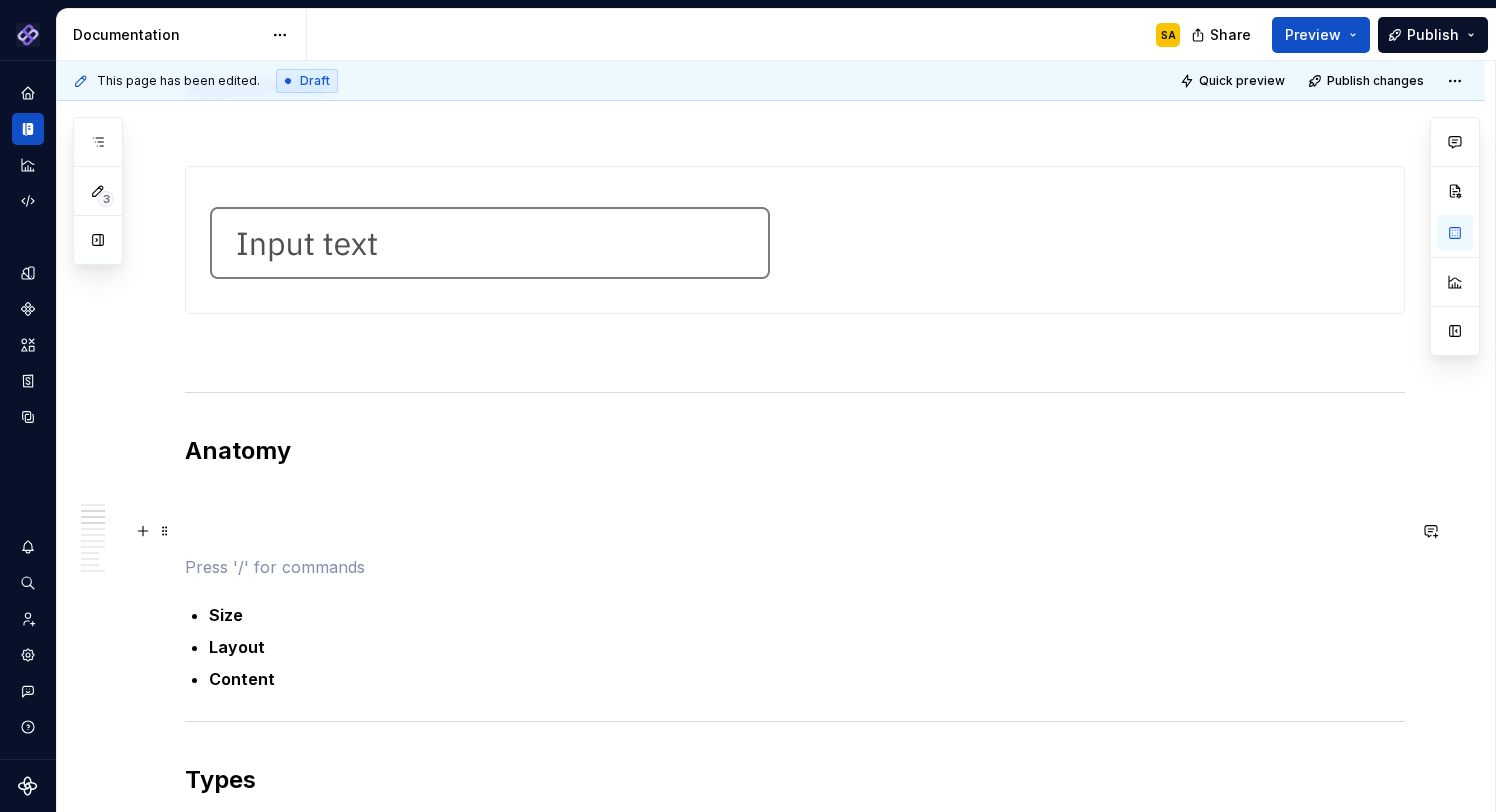 click at bounding box center [795, 531] 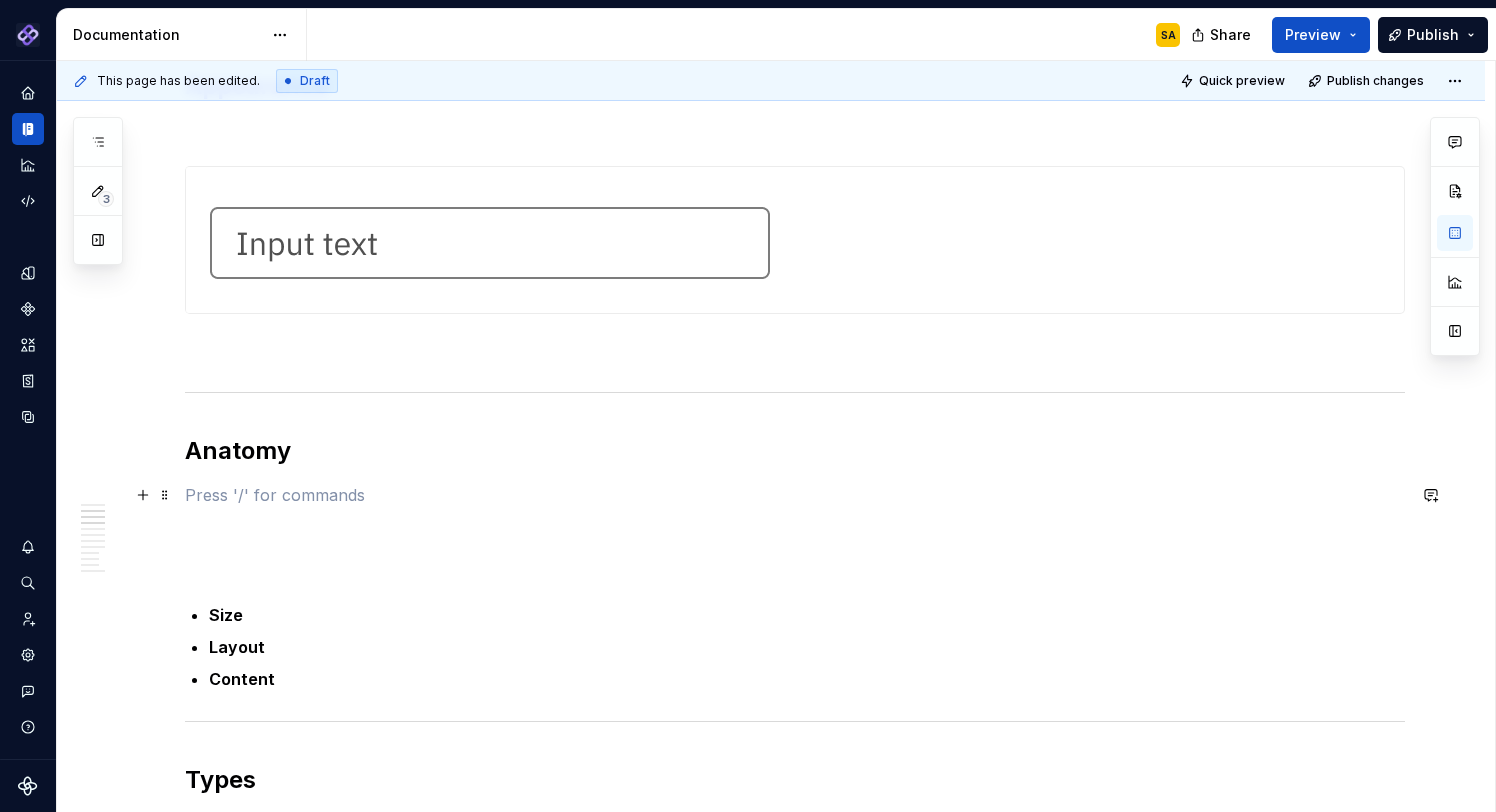 click at bounding box center (795, 495) 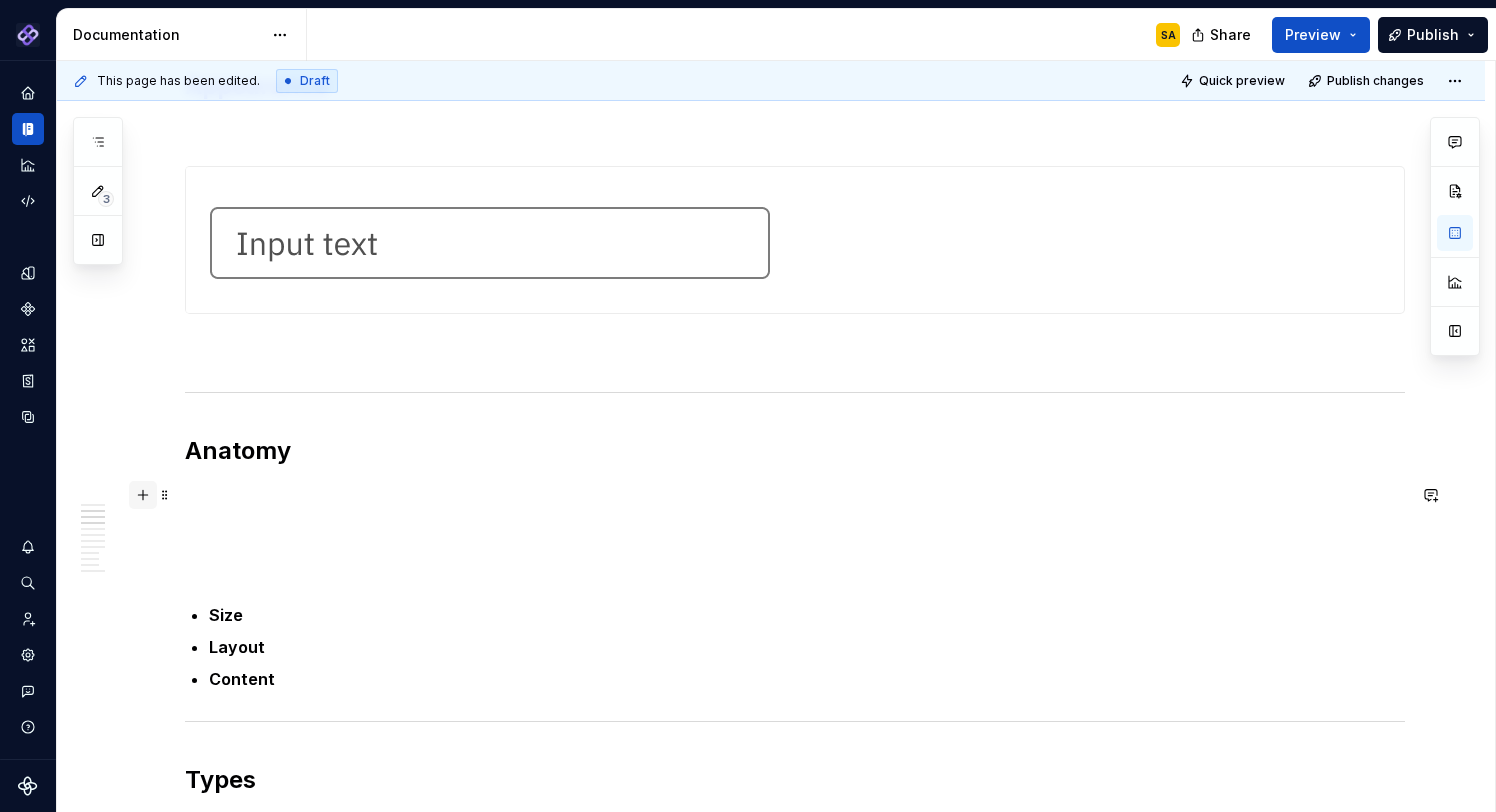 click at bounding box center (143, 495) 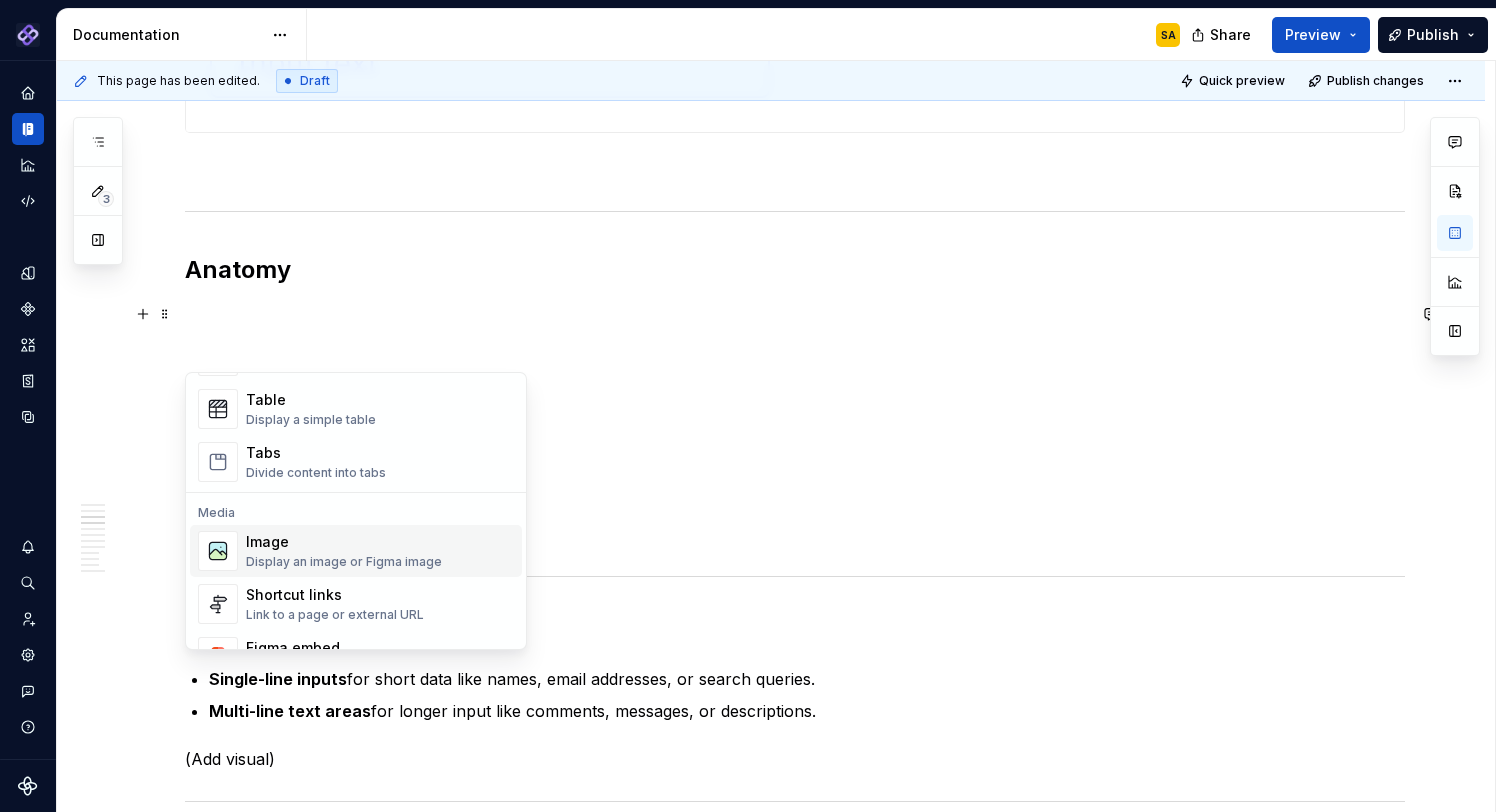 click on "Image" at bounding box center [344, 542] 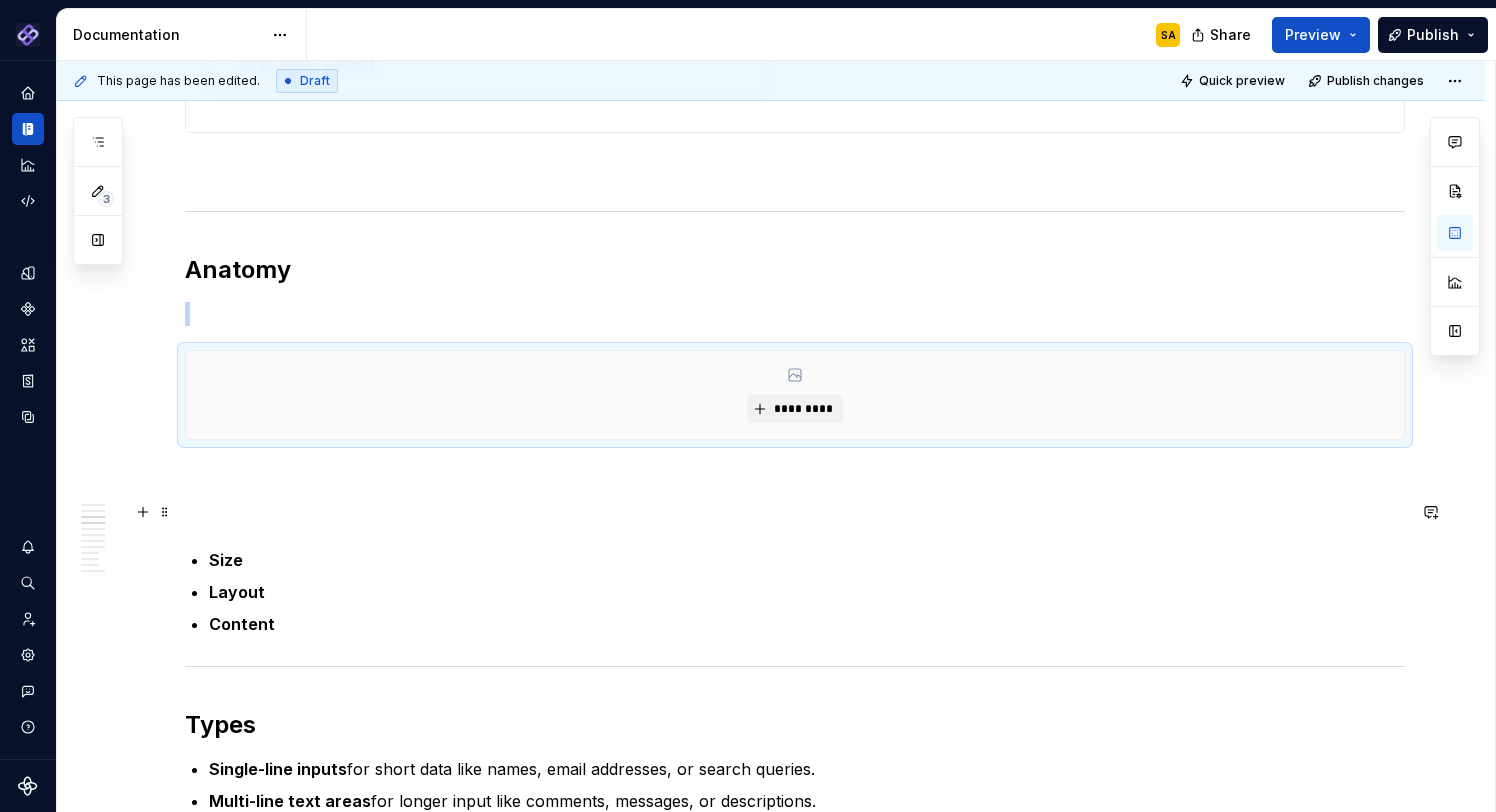 click at bounding box center [795, 512] 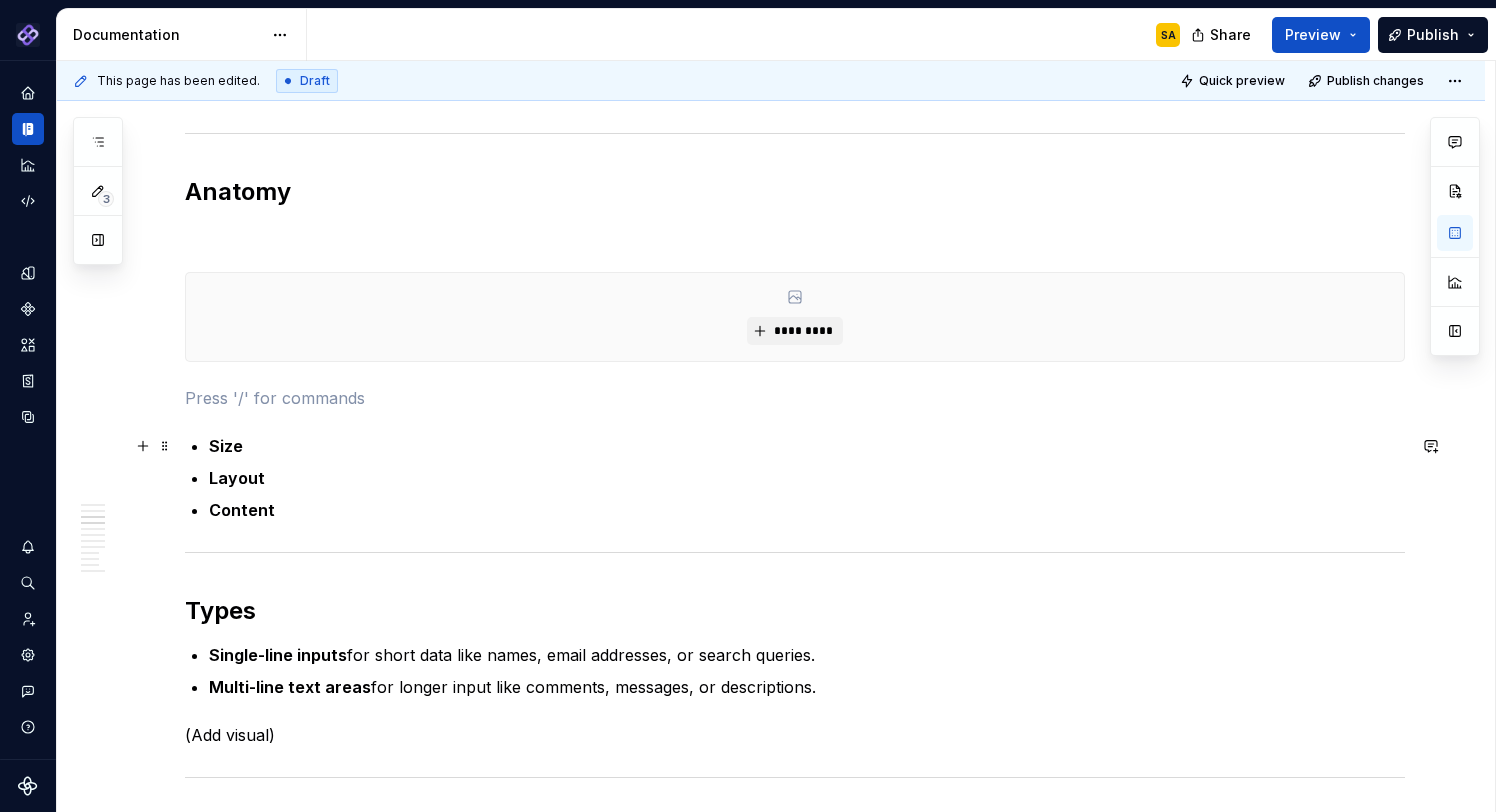 click on "Size" at bounding box center [807, 446] 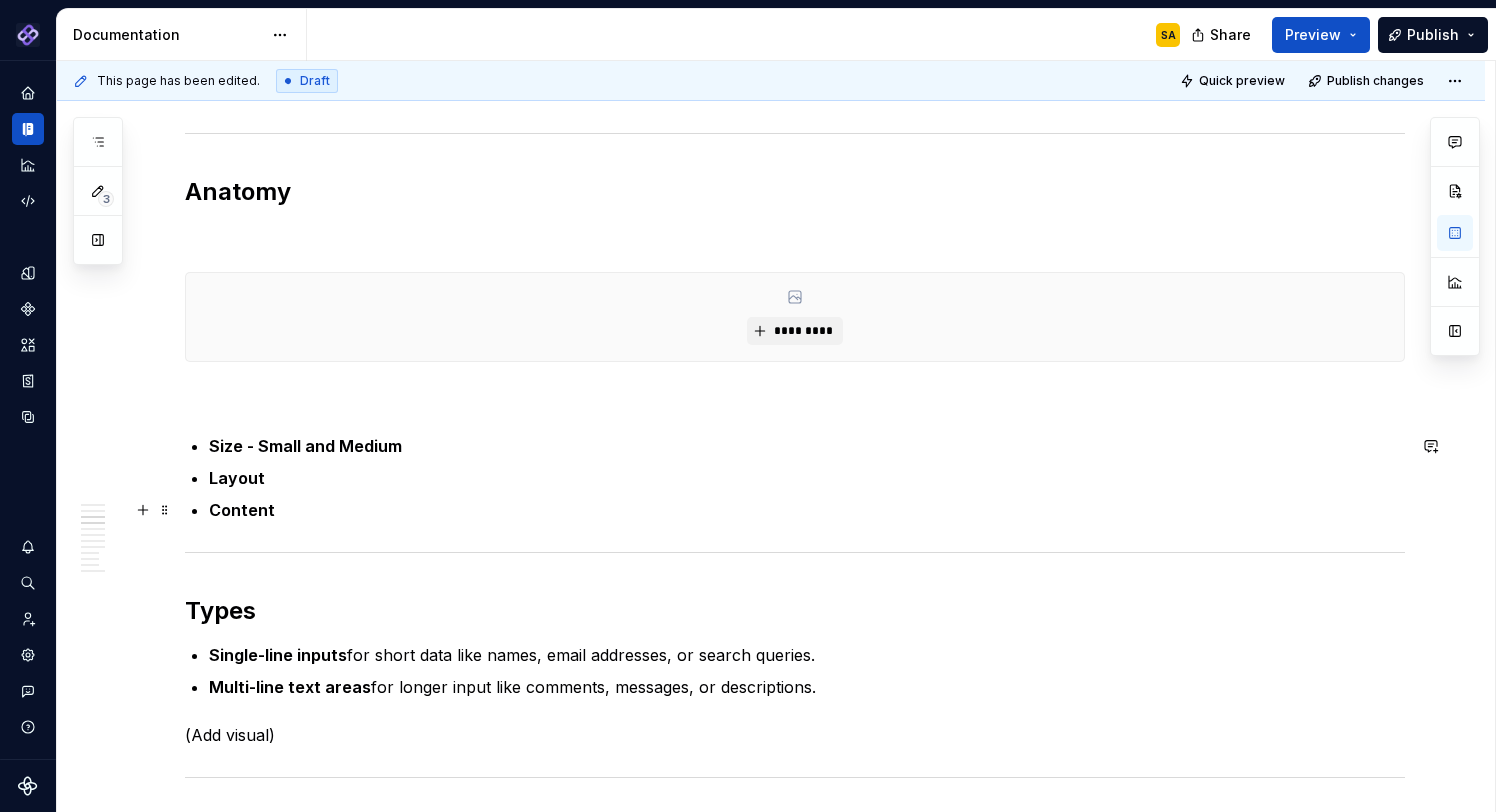click on "Layout" at bounding box center [807, 478] 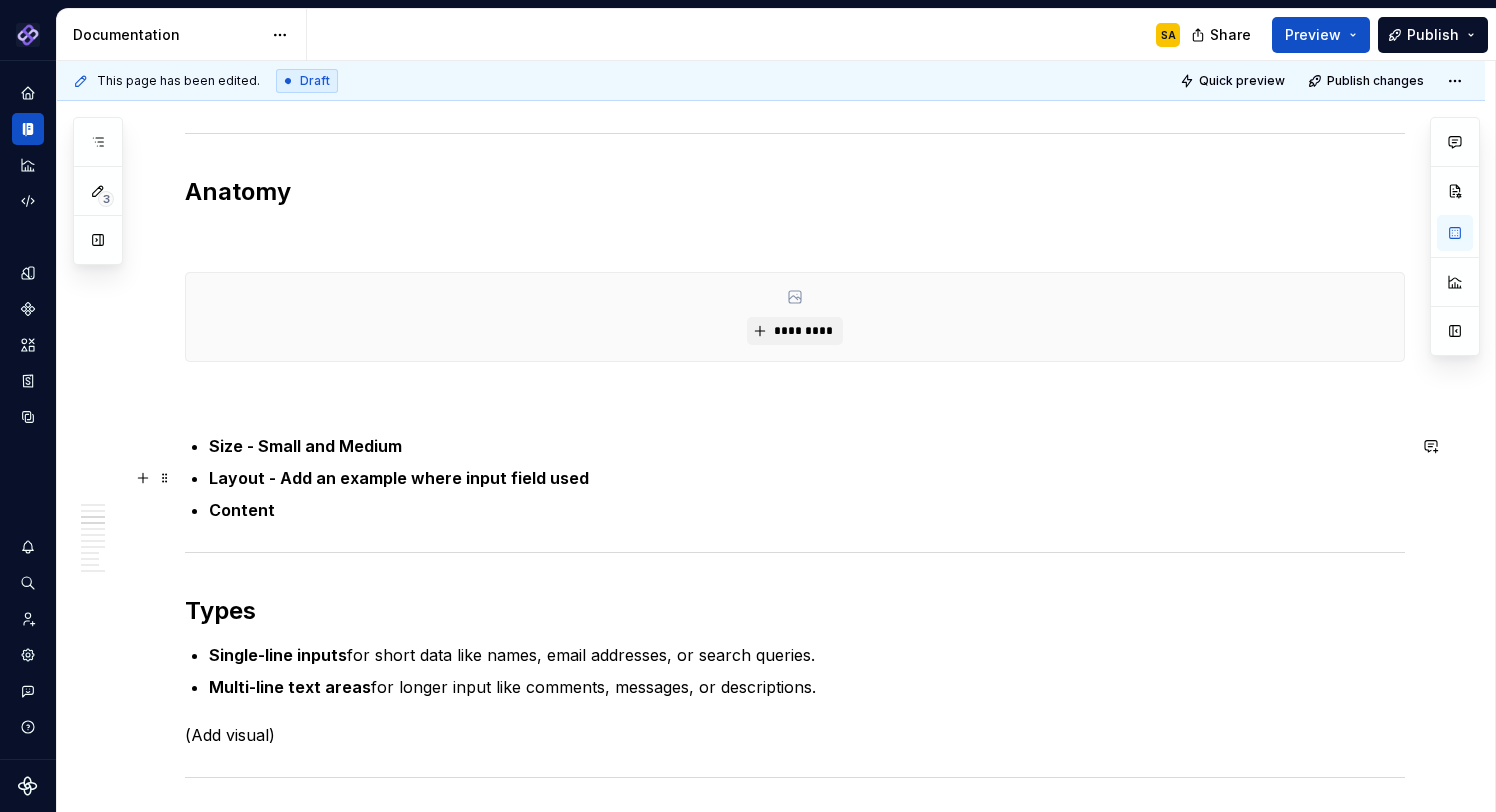 click on "Layout - Add an example where input field used" at bounding box center (399, 478) 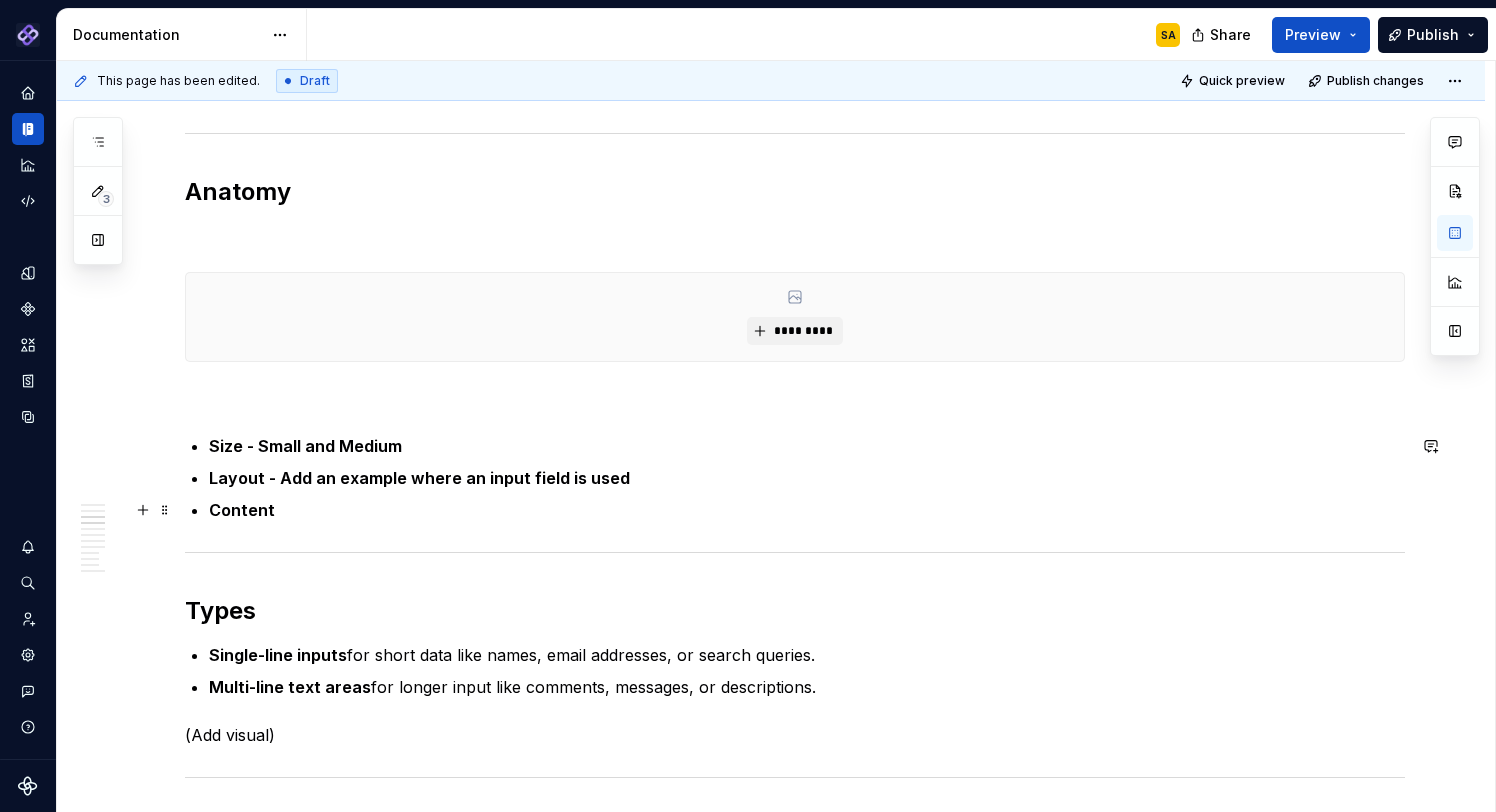 click on "Content" at bounding box center [807, 510] 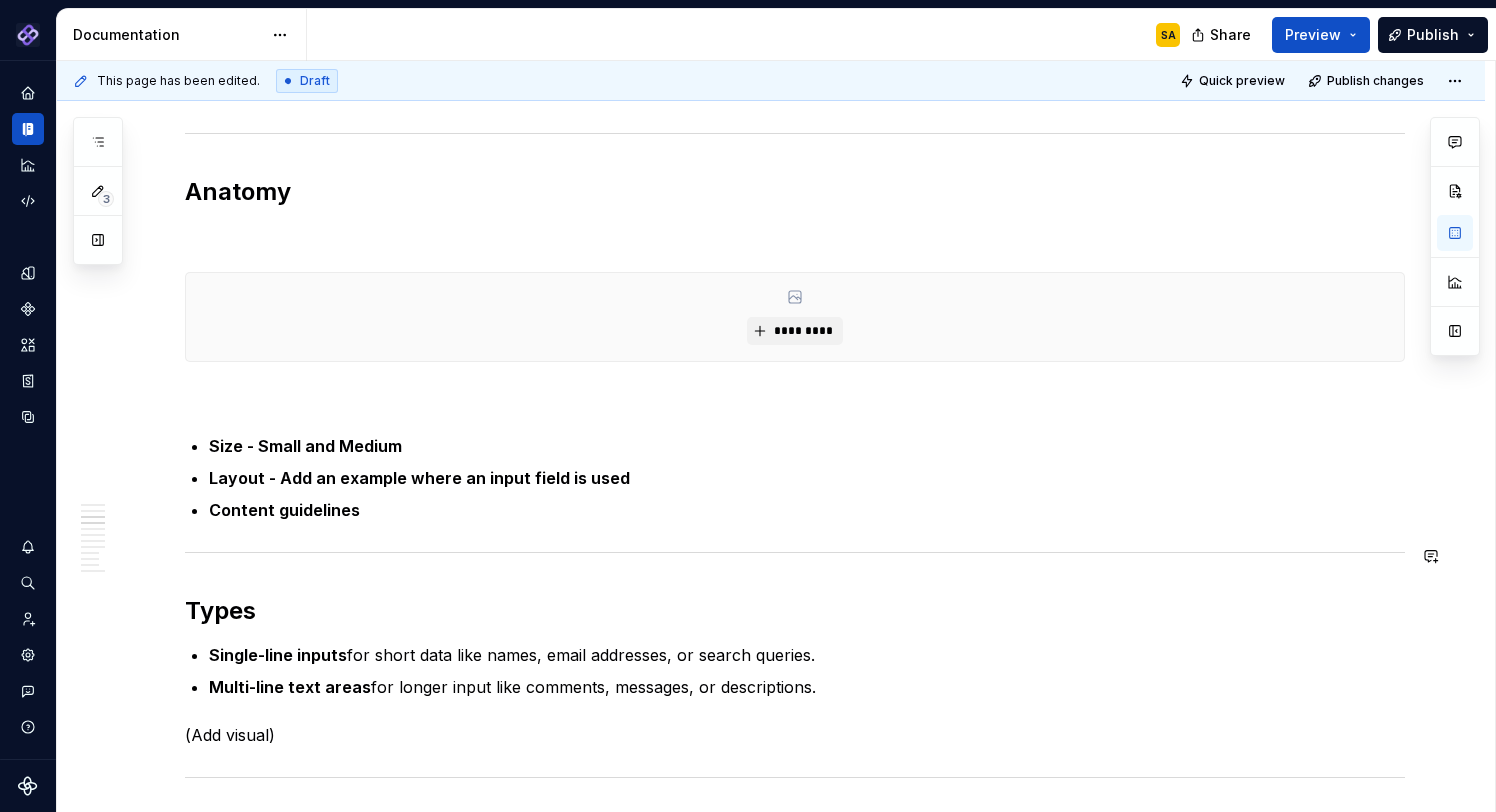 scroll, scrollTop: 842, scrollLeft: 0, axis: vertical 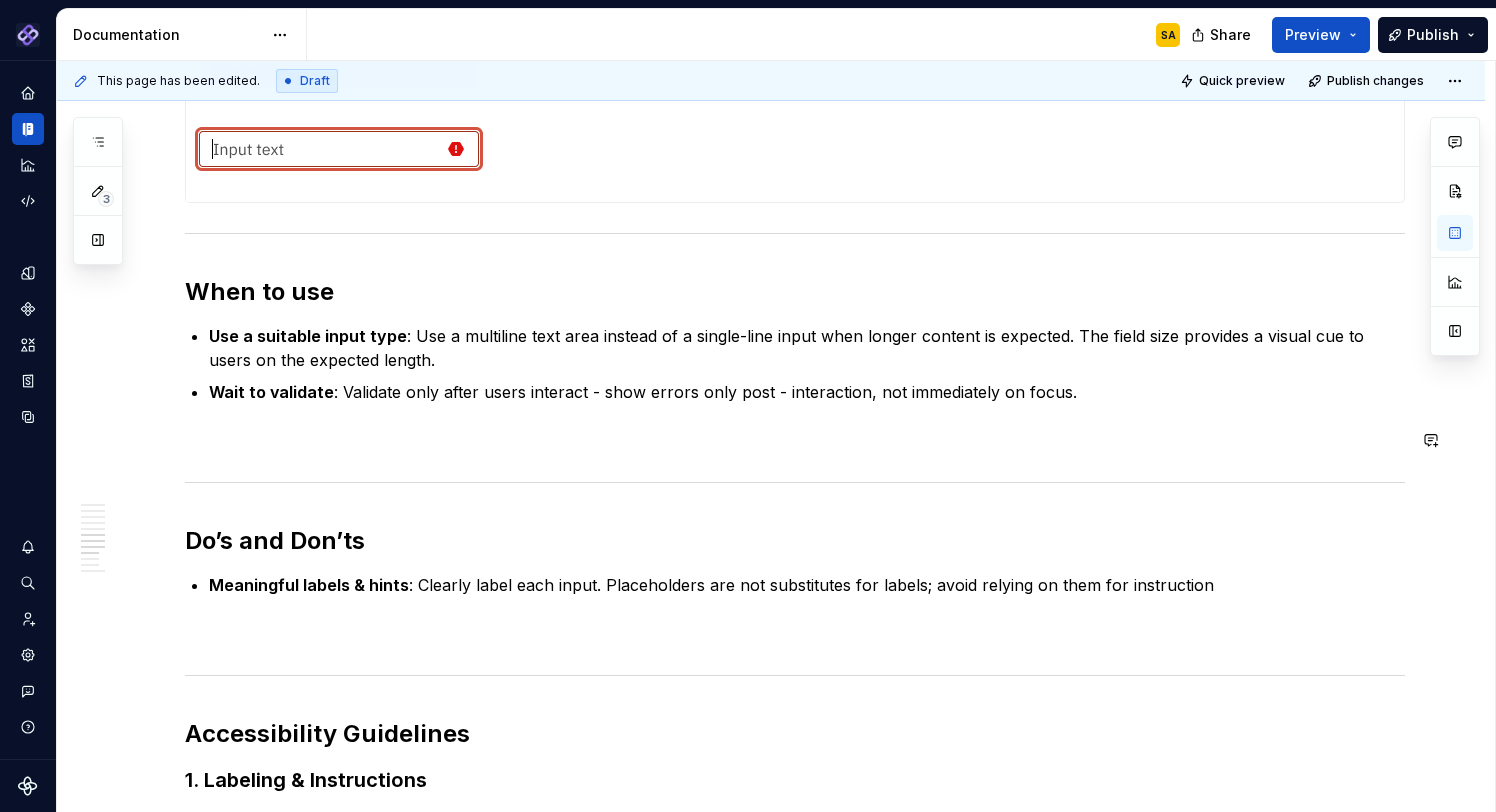 click at bounding box center (795, 440) 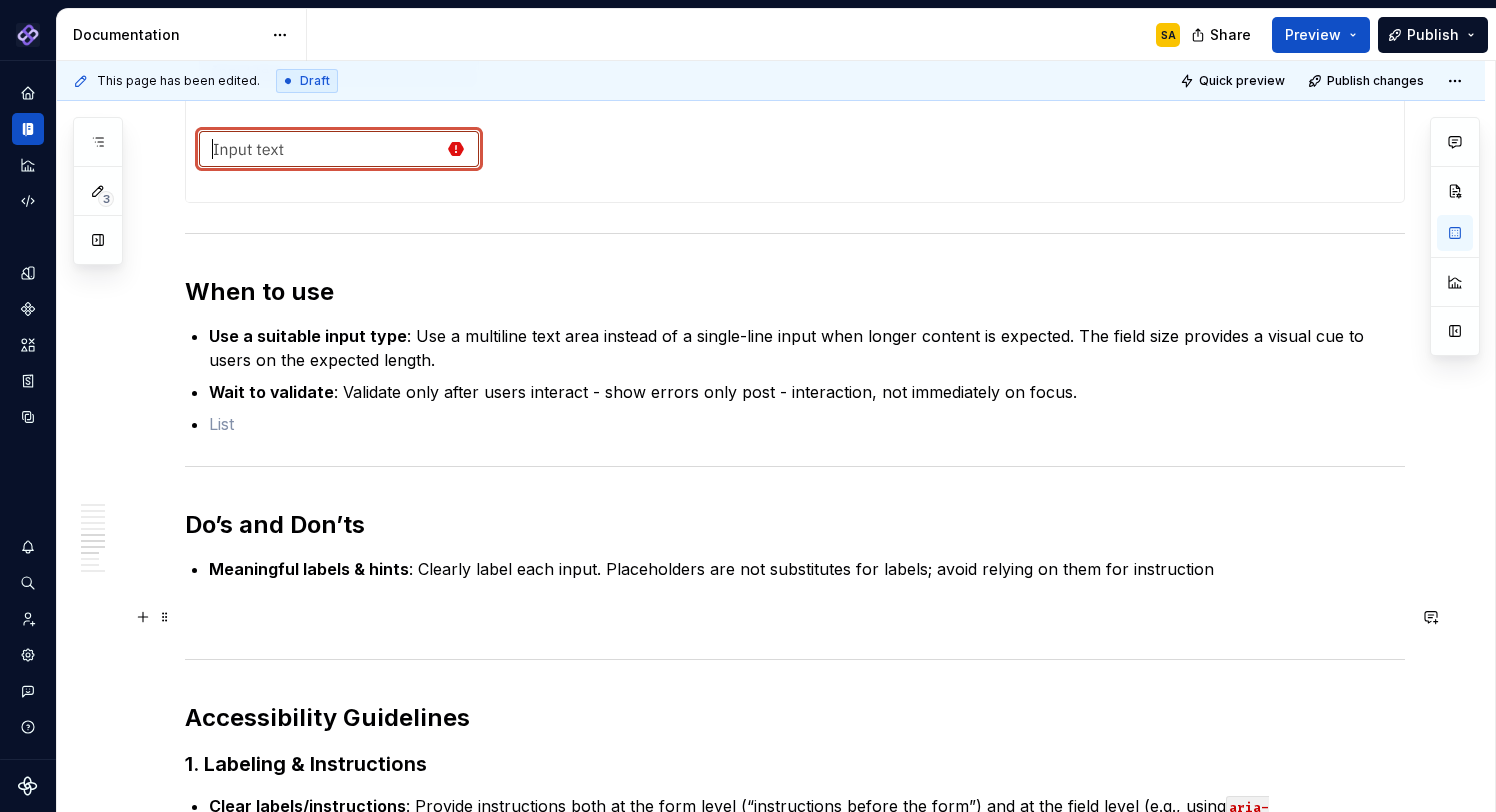 click at bounding box center [795, 617] 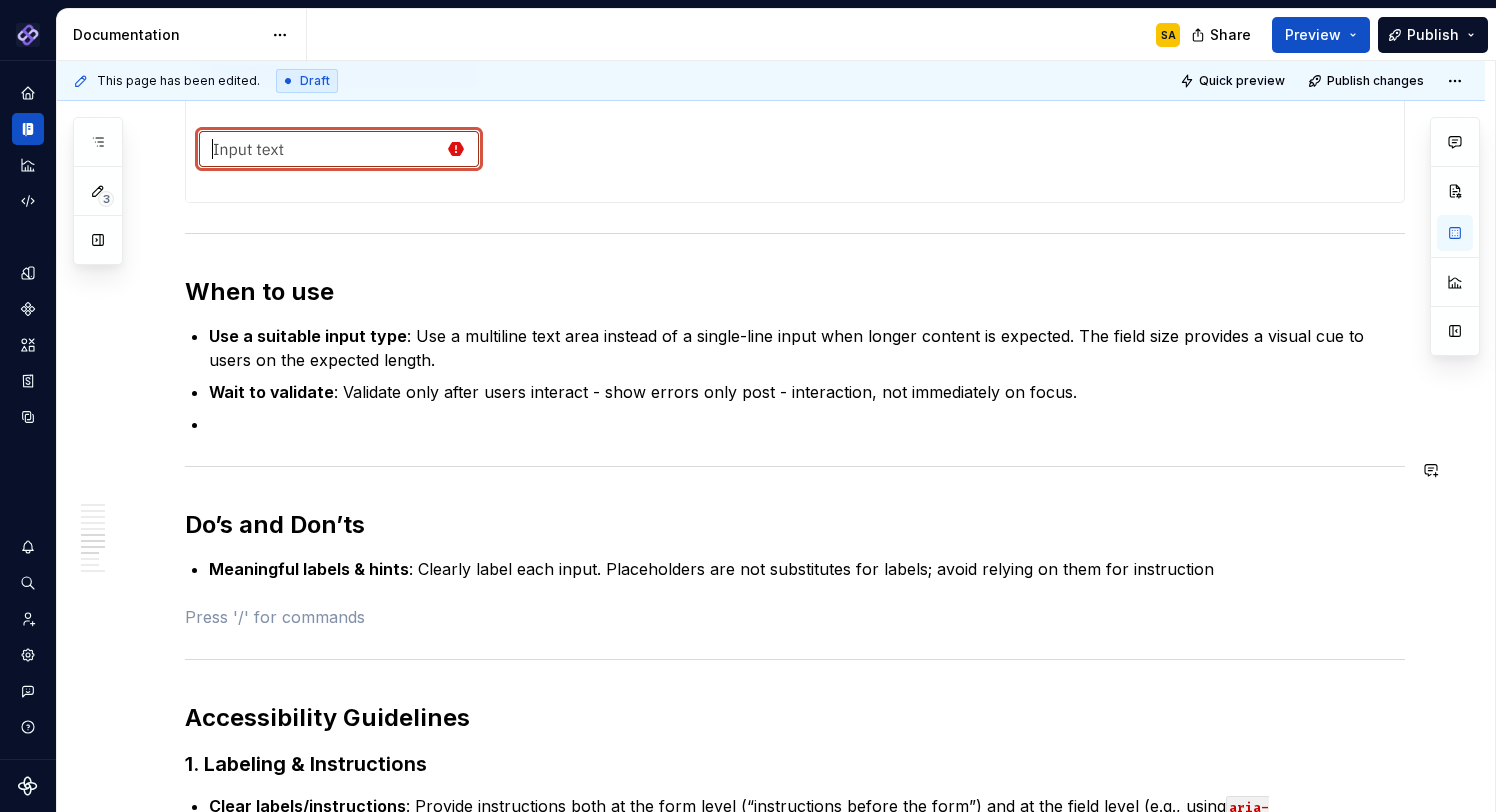 click on "Usage Text inputs are commonly applied in forms to collect information from users. They are used to enter names, email addresses, addresses, passwords, phone numbers, and other types of plain text. Appearance Anatomy ********* Size - Small and Medium Layout - Add an example where an input field is used Content guidelines  Types Single-line inputs  for short data like names, email addresses, or search queries. Multi-line text areas  for longer input like comments, messages, or descriptions. (Add visual)  Behavior  States Interactions Validations When to use Use a suitable input type : Use a multiline text area instead of a single-line input when longer content is expected. The field size provides a visual cue to users on the expected length. Wait to validate : Validate only after users interact - show errors only post - interaction, not immediately on focus. Do’s and Don’ts Meaningful labels & hints Accessibility Guidelines  1. Labeling & Instructions Clear labels/instructions aria-labelledby  or  :" at bounding box center [795, 39] 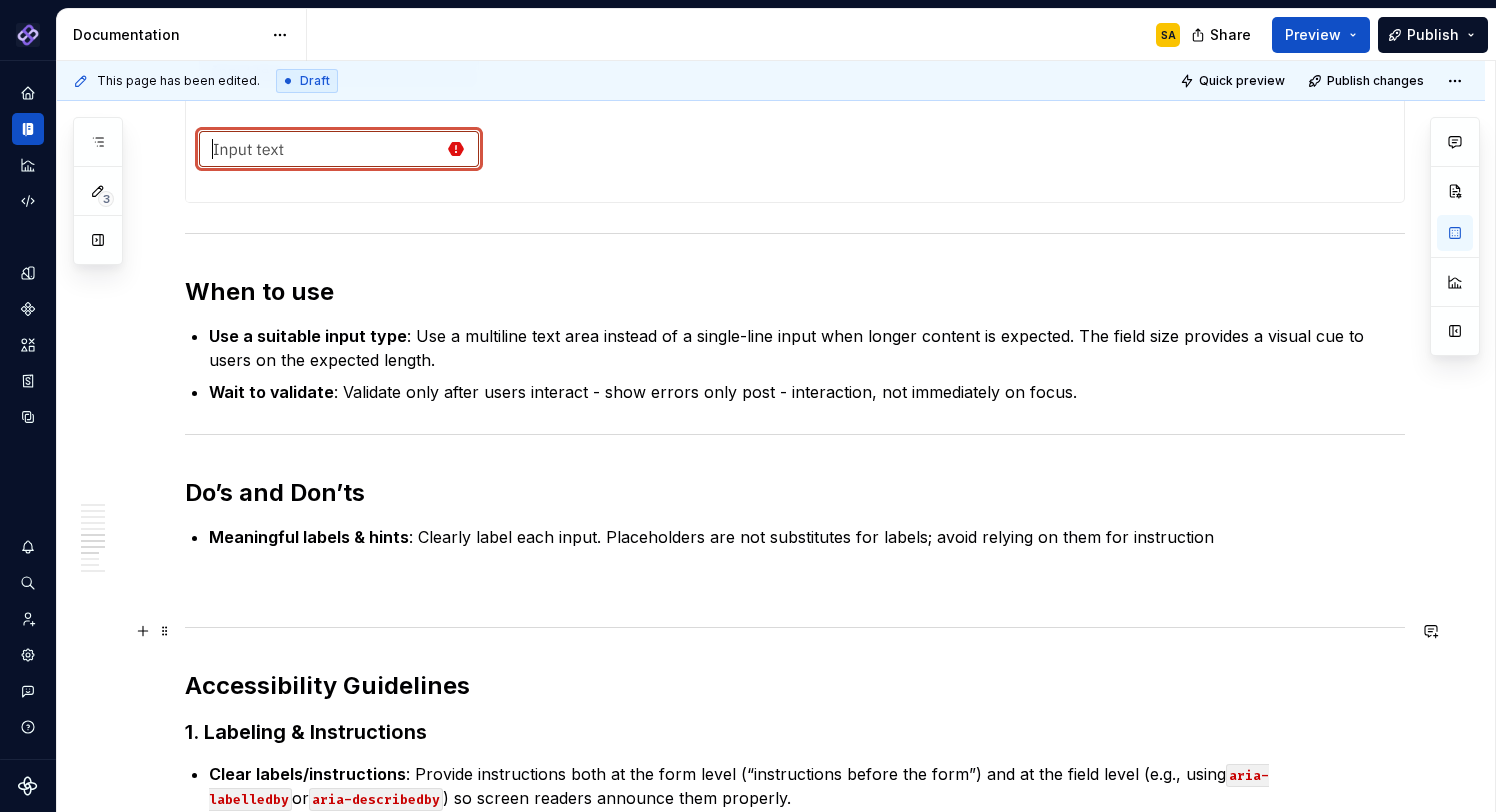 scroll, scrollTop: 2095, scrollLeft: 0, axis: vertical 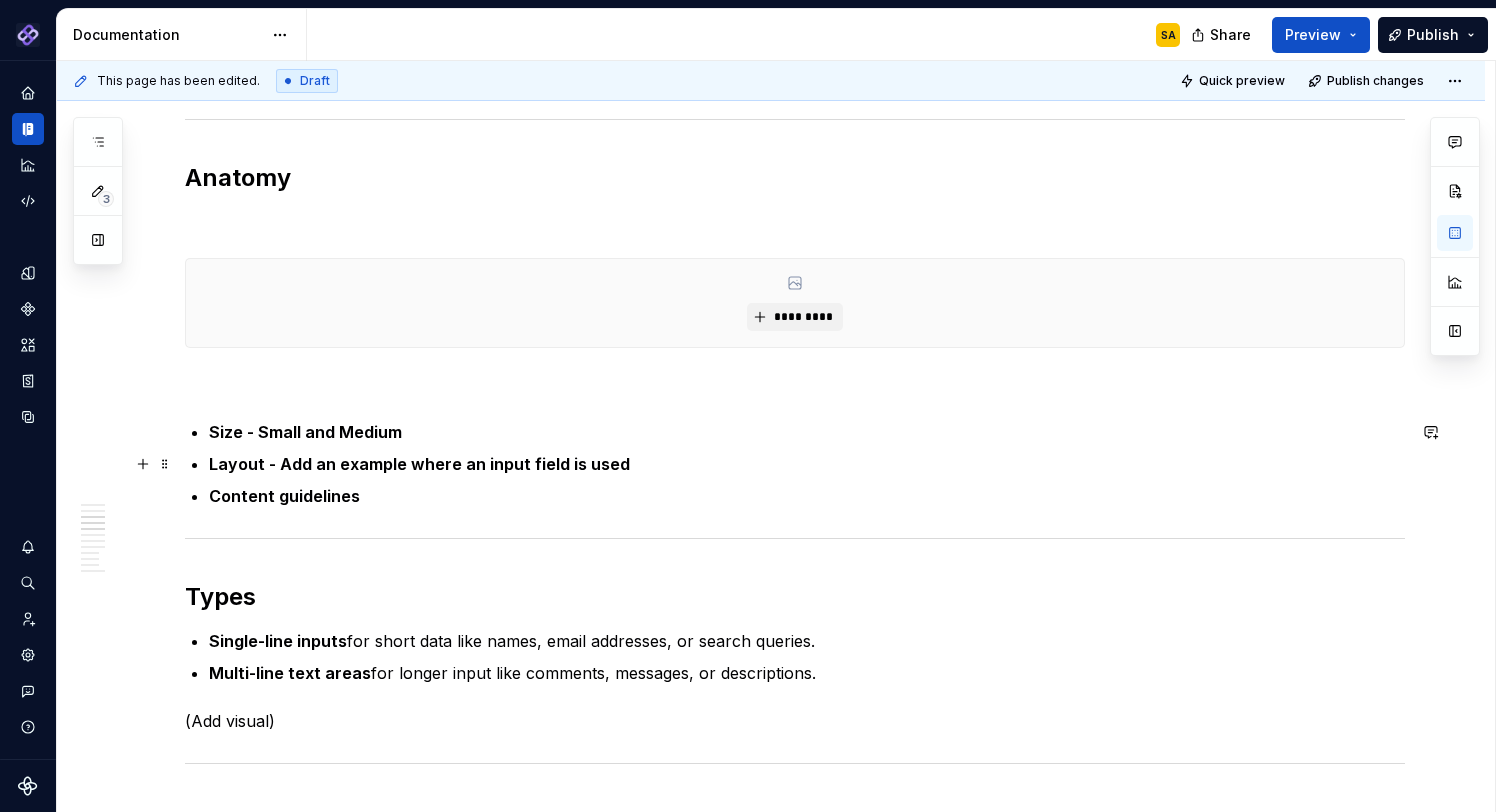 click on "Layout - Add an example where an input field is used" at bounding box center [419, 464] 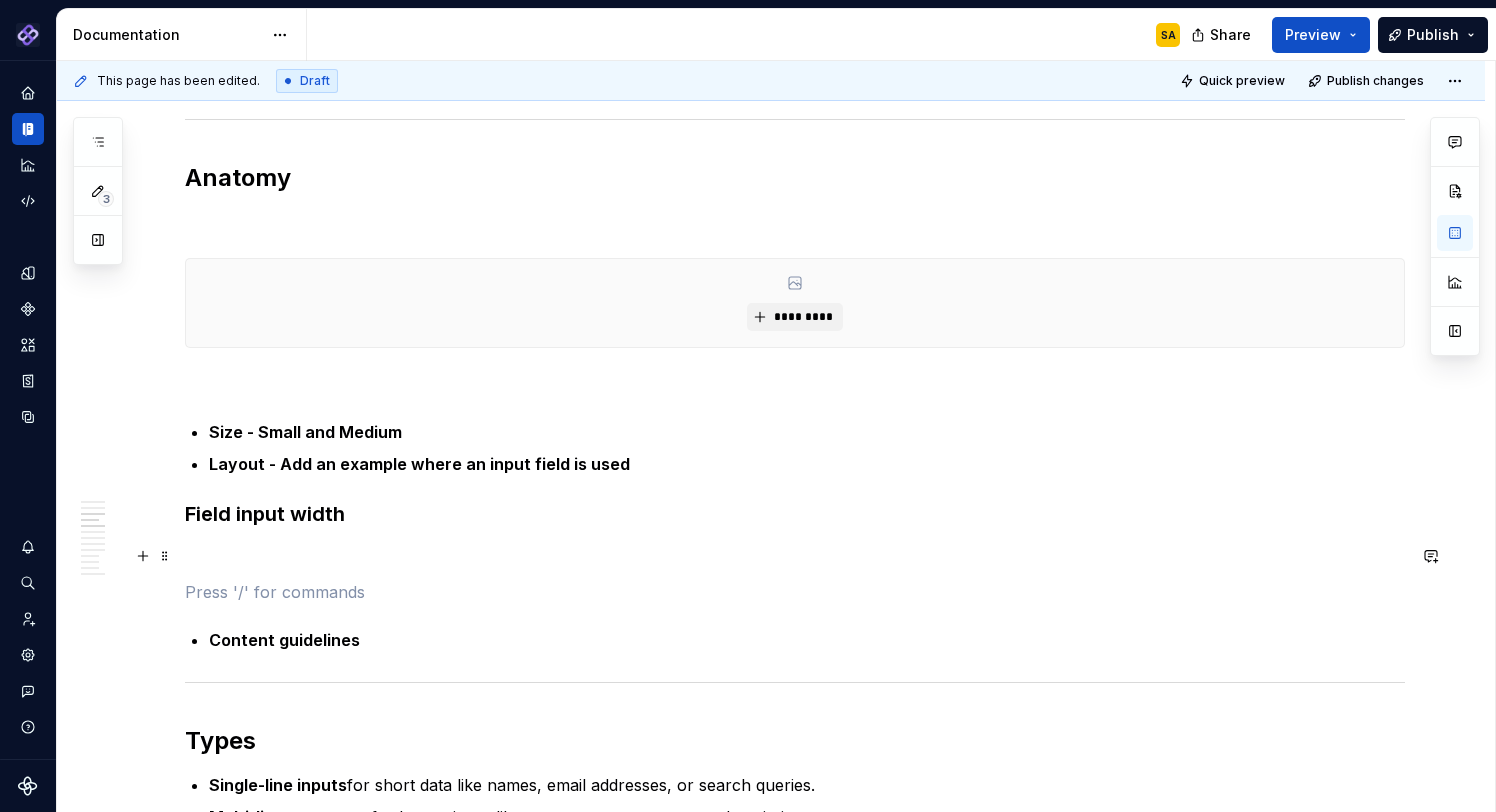 click at bounding box center [795, 556] 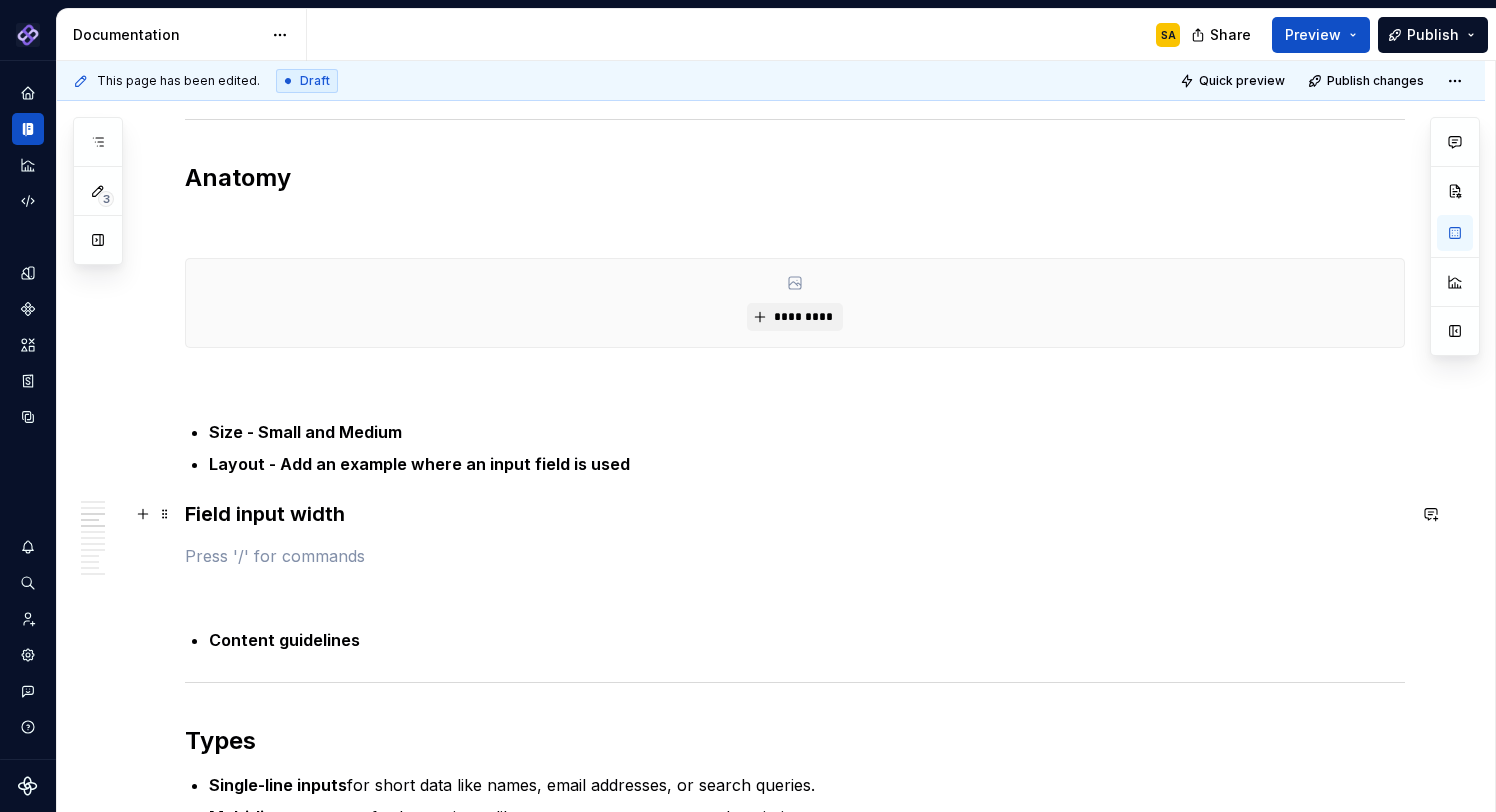 click on "Field input width" at bounding box center (795, 514) 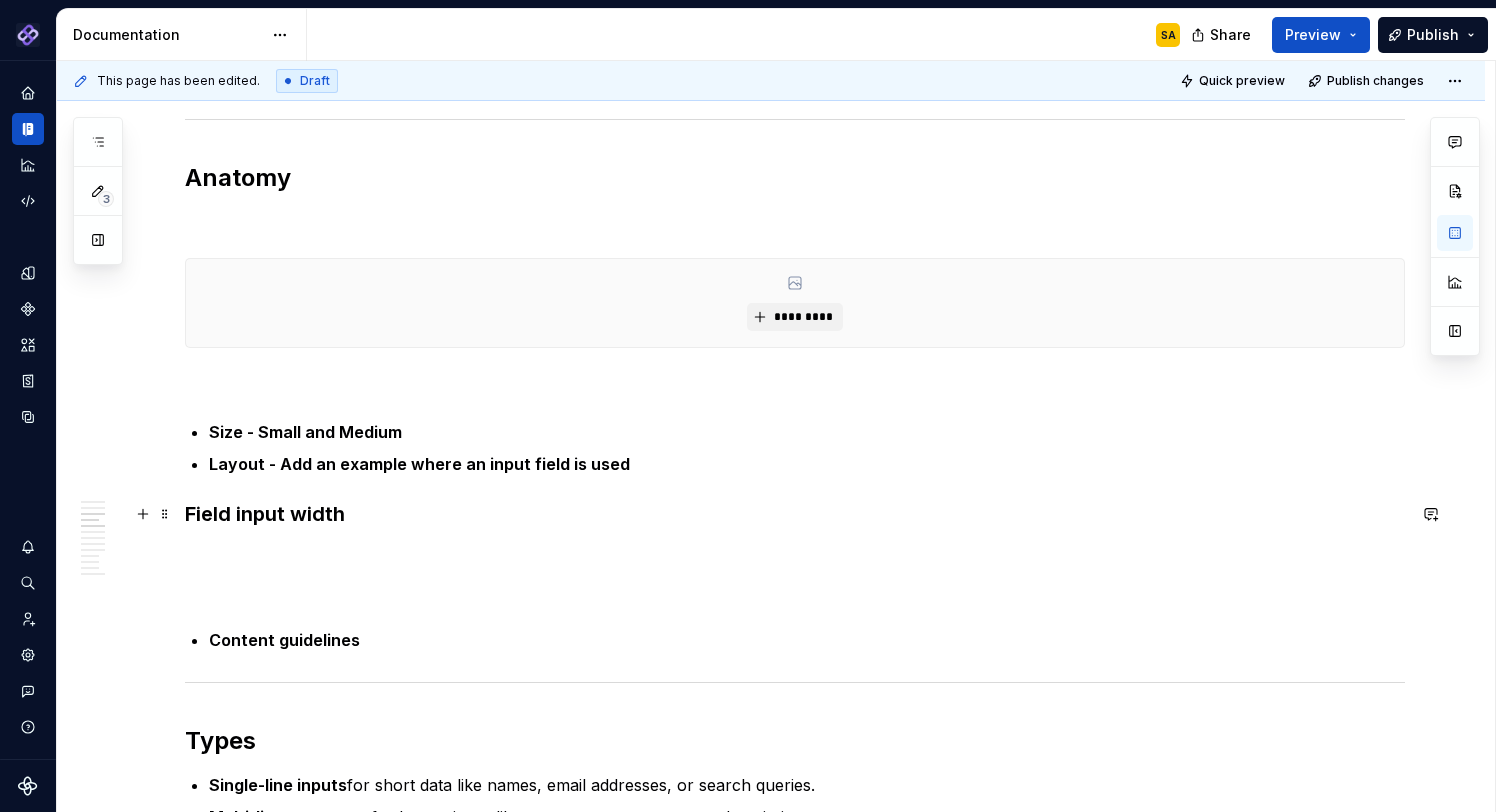 click on "Field input width" at bounding box center [795, 514] 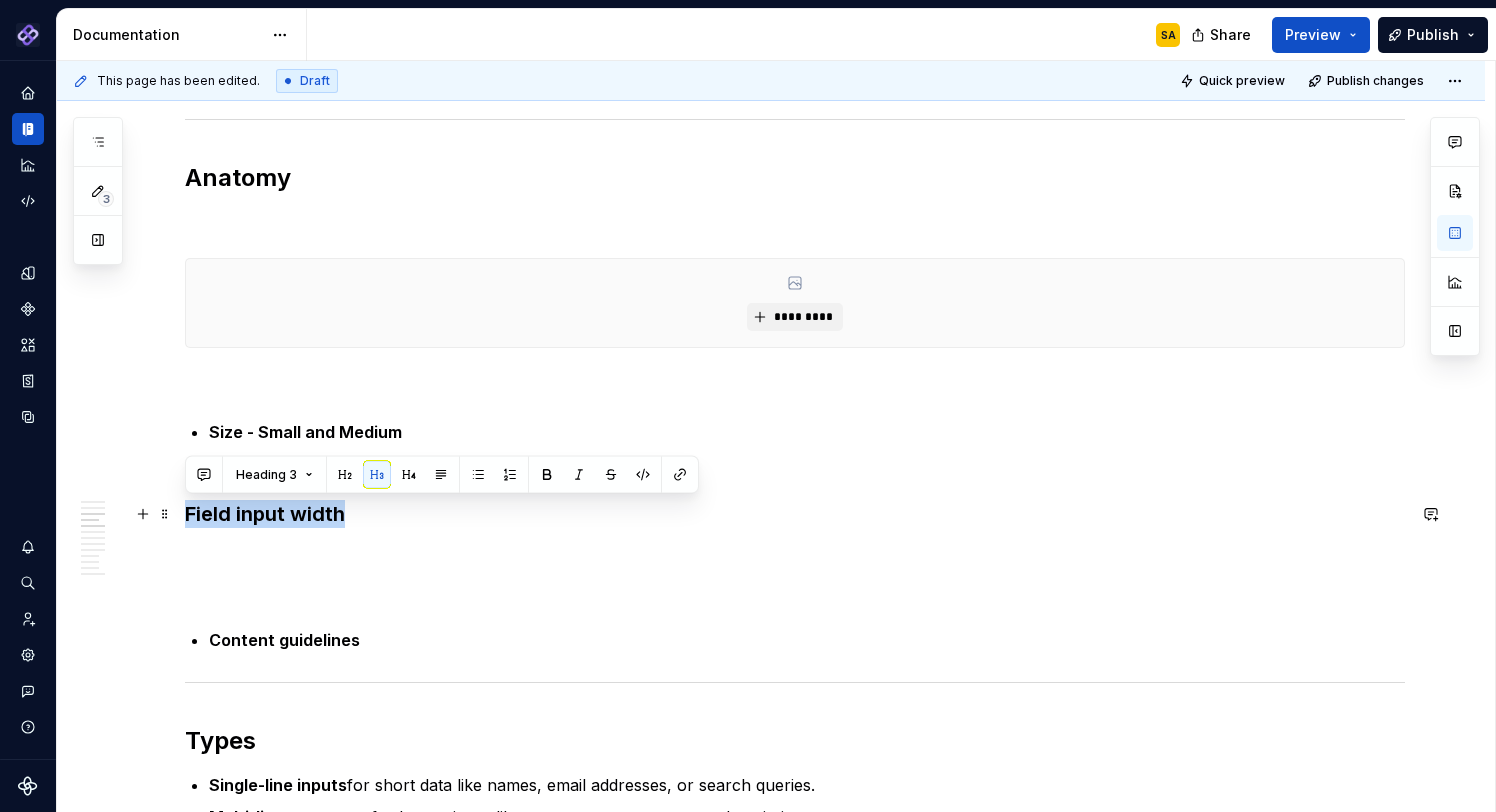 click on "Field input width" at bounding box center (795, 514) 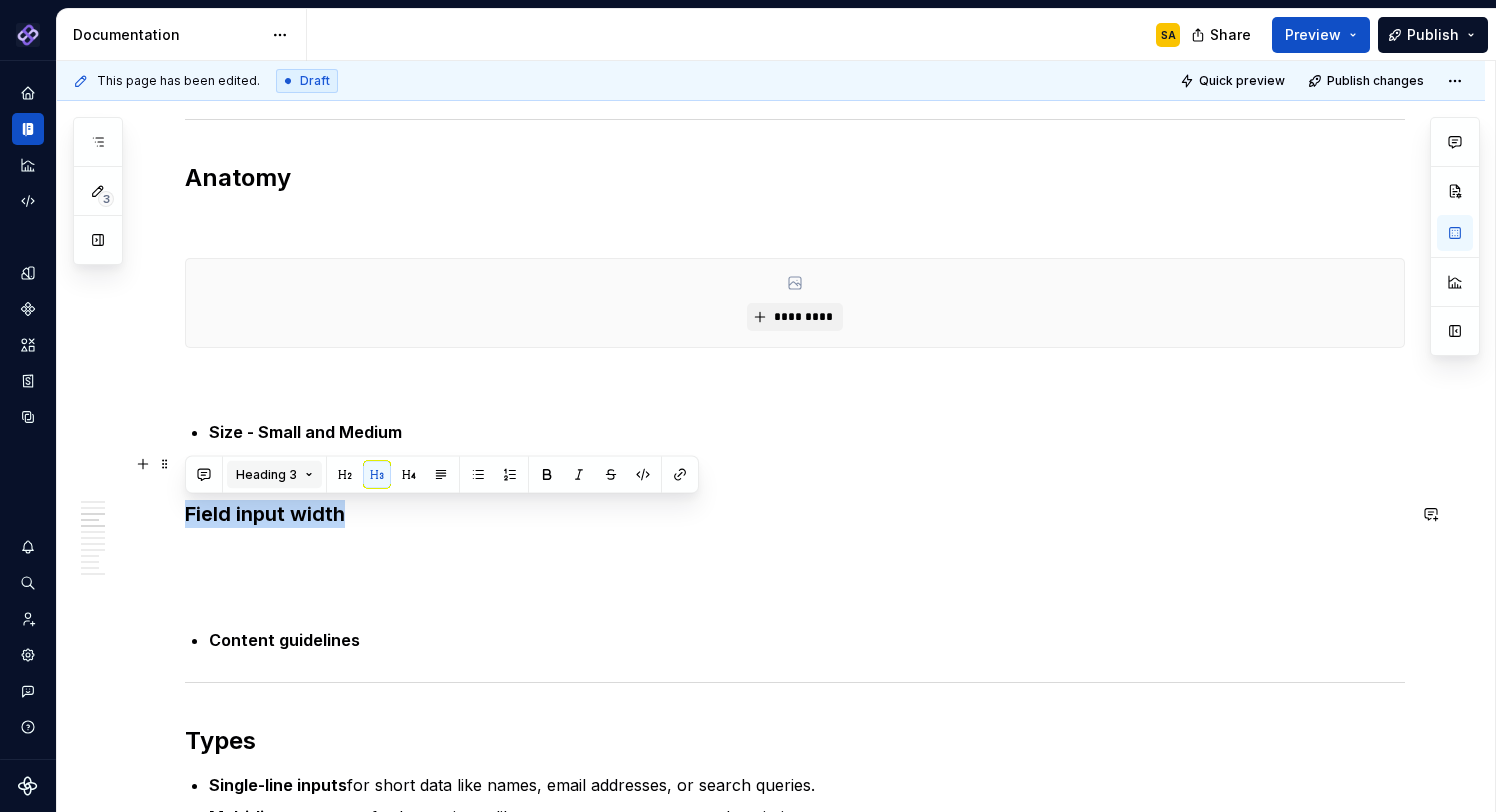 click on "Heading 3" at bounding box center (266, 475) 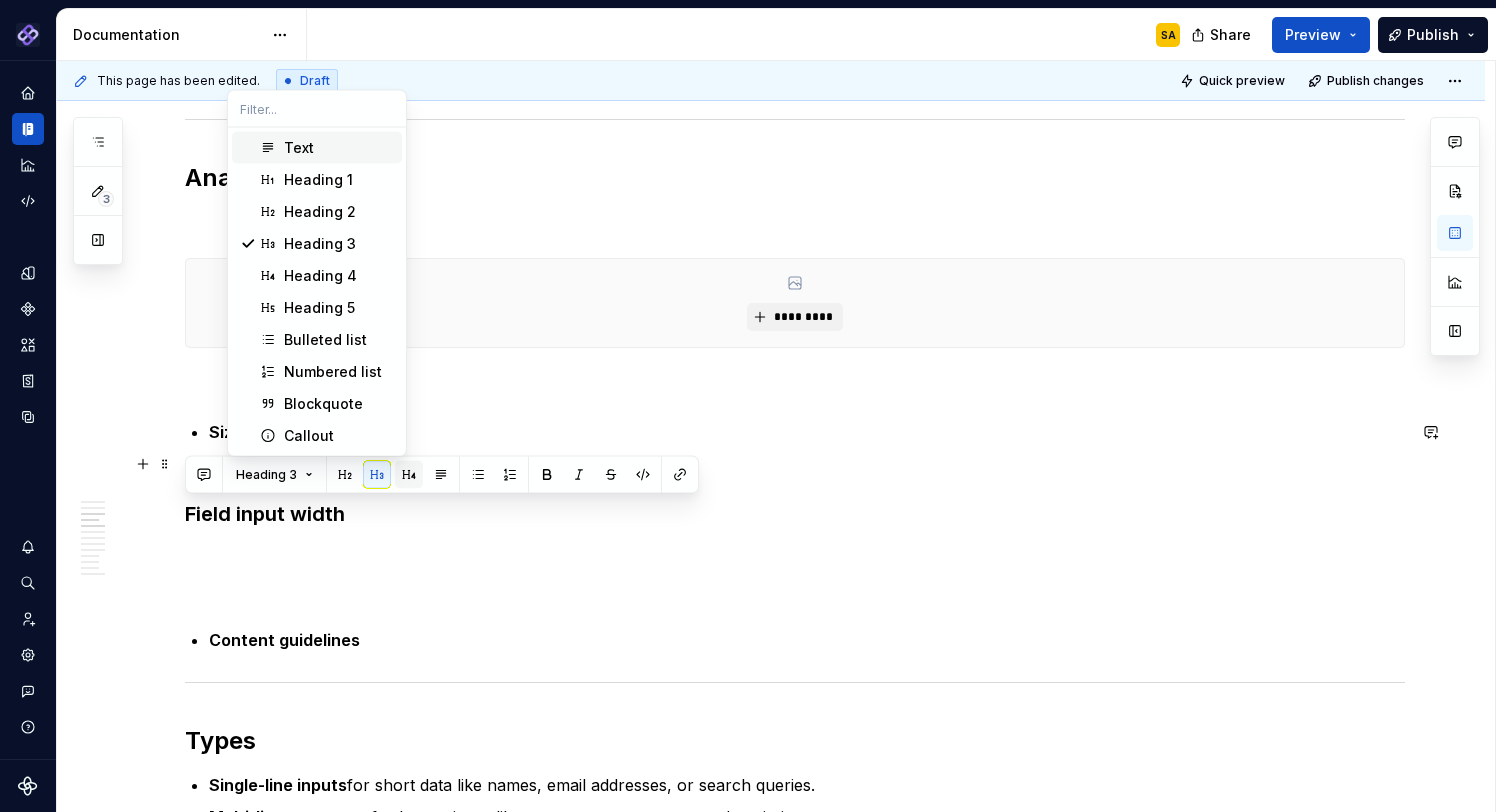 click at bounding box center [409, 475] 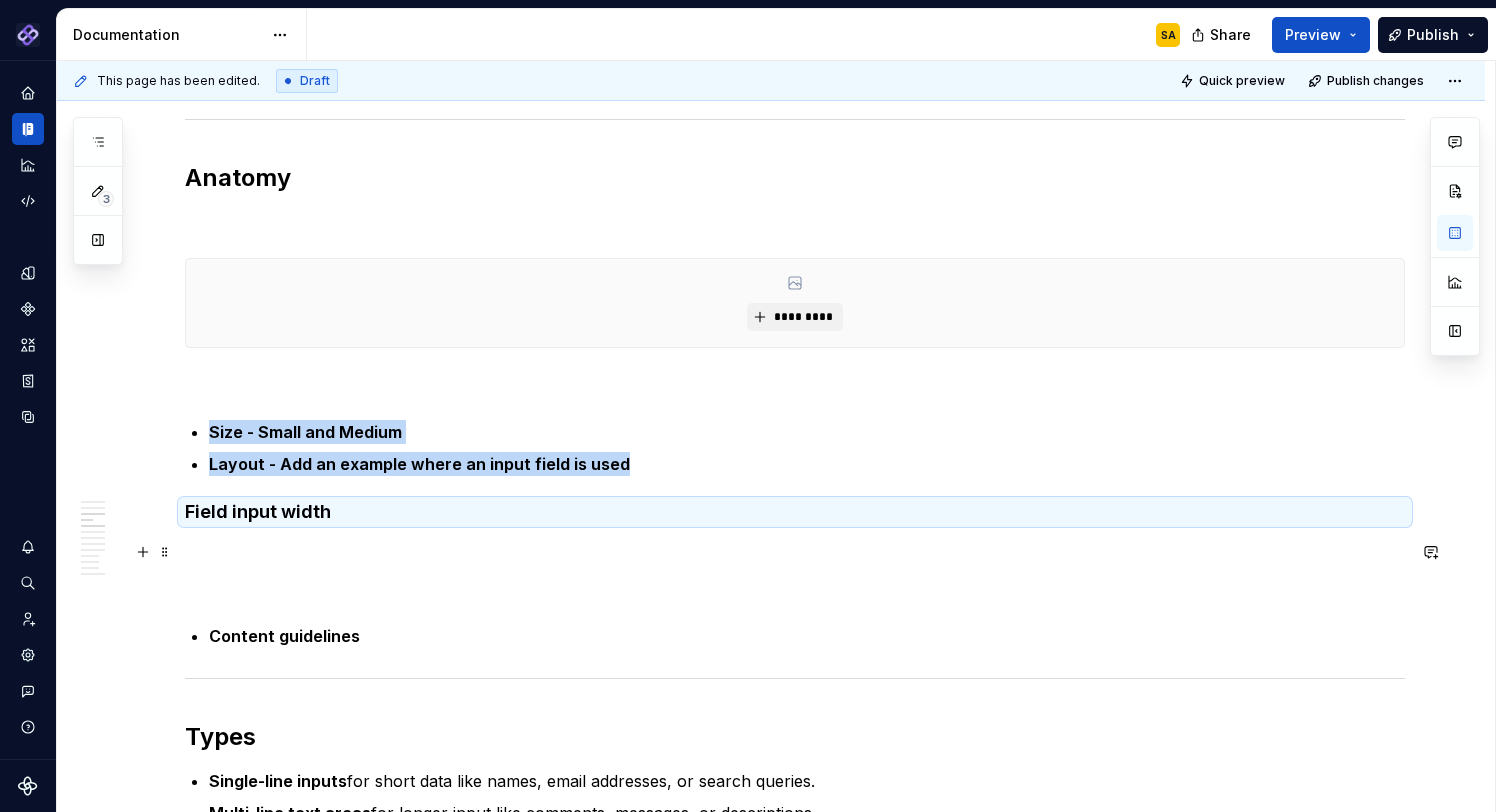 click at bounding box center (795, 552) 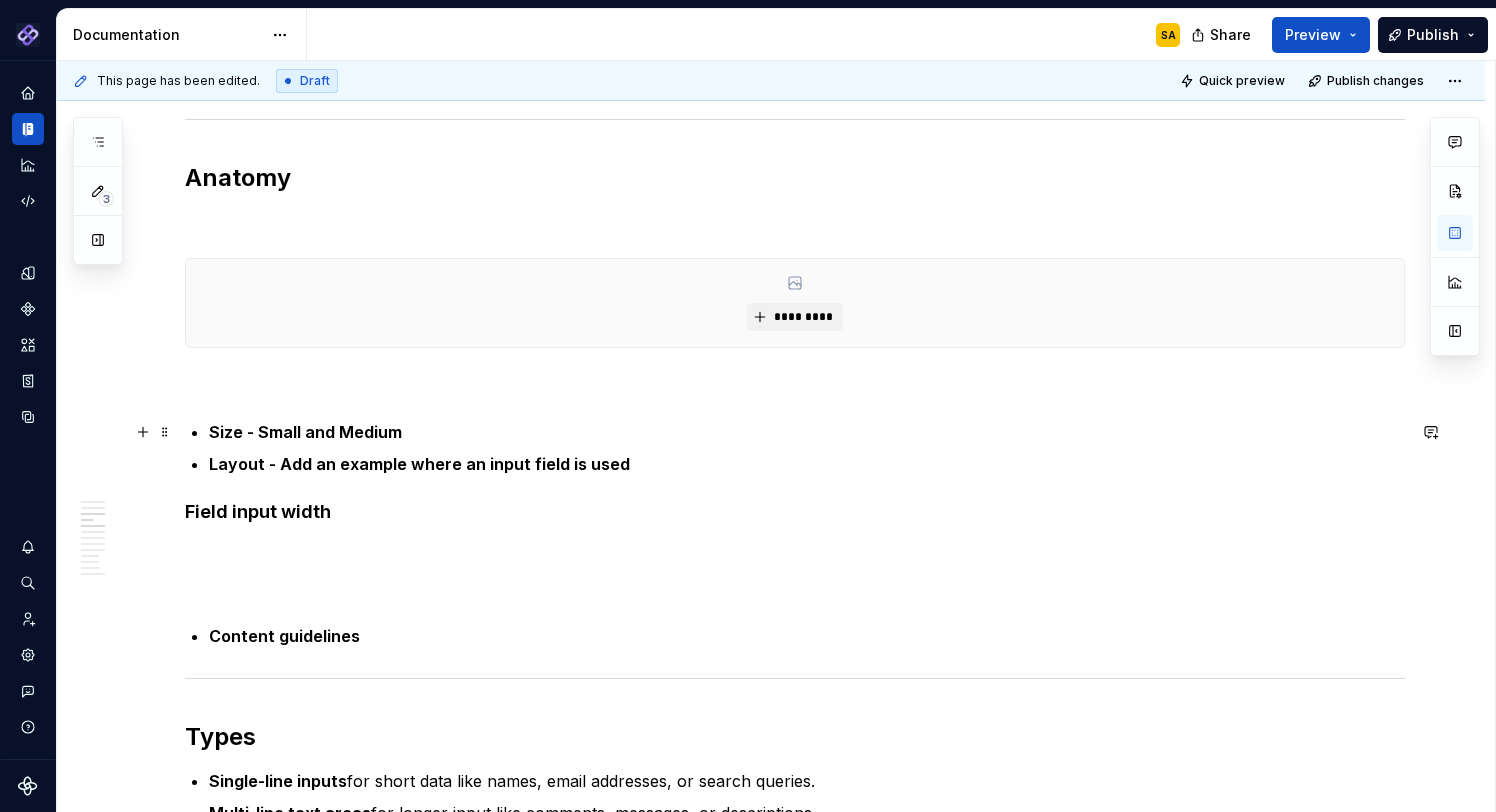 click on "Size - Small and Medium" at bounding box center (305, 432) 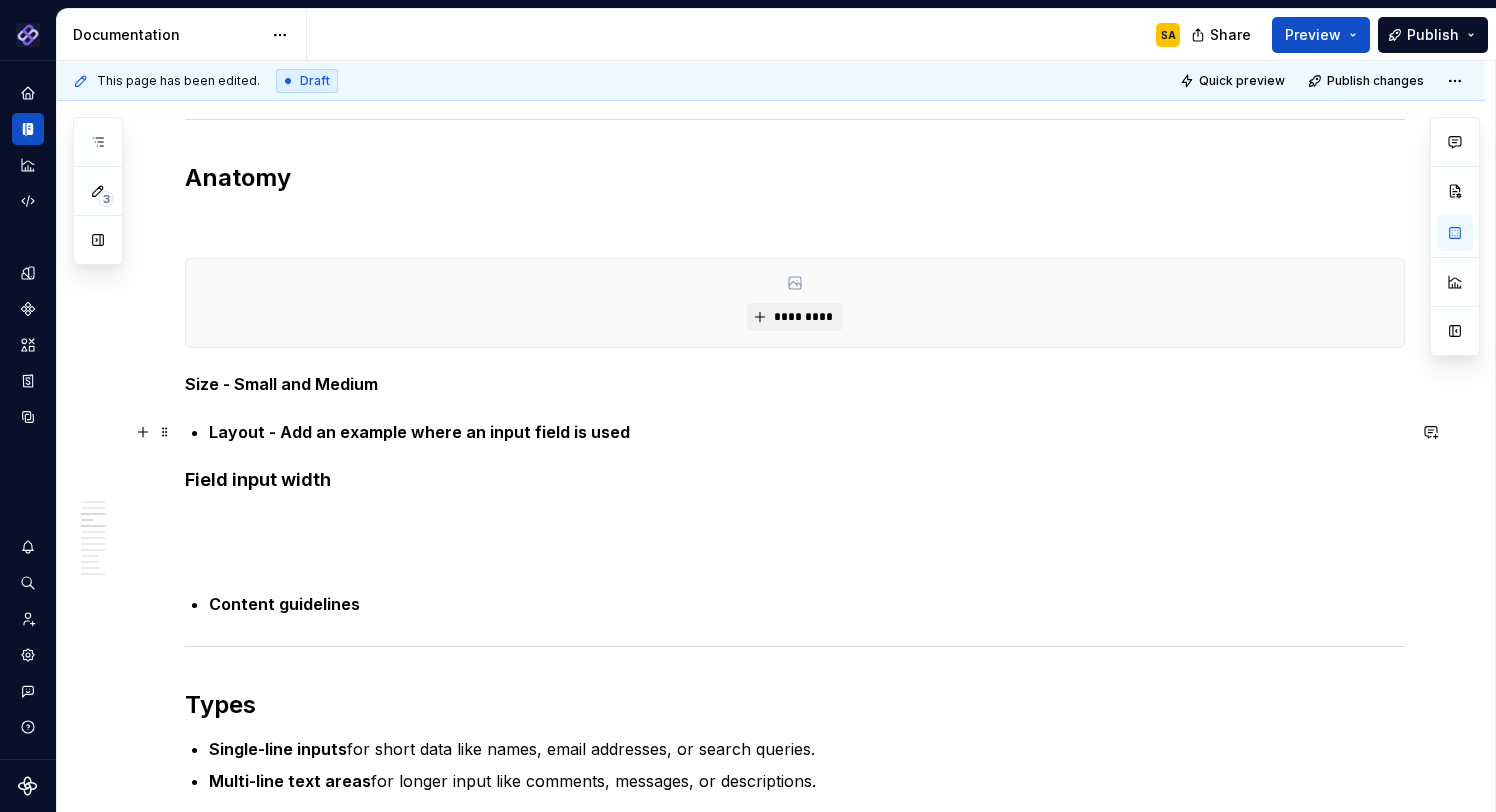 click on "Usage Text inputs are commonly applied in forms to collect information from users. They are used to enter names, email addresses, addresses, passwords, phone numbers, and other types of plain text. Appearance Anatomy ********* Size - Small and Medium Layout - Add an example where an input field is used  Field input width Content guidelines  Types Single-line inputs  for short data like names, email addresses, or search queries. Multi-line text areas  for longer input like comments, messages, or descriptions. (Add visual)  Behavior  States Interactions Validations When to use Use a suitable input type : Use a multiline text area instead of a single-line input when longer content is expected. The field size provides a visual cue to users on the expected length. Wait to validate : Validate only after users interact - show errors only post - interaction, not immediately on focus. Do’s and Don’ts Meaningful labels & hints Accessibility Guidelines  1. Labeling & Instructions Clear labels/instructions  or  :" at bounding box center [795, 1315] 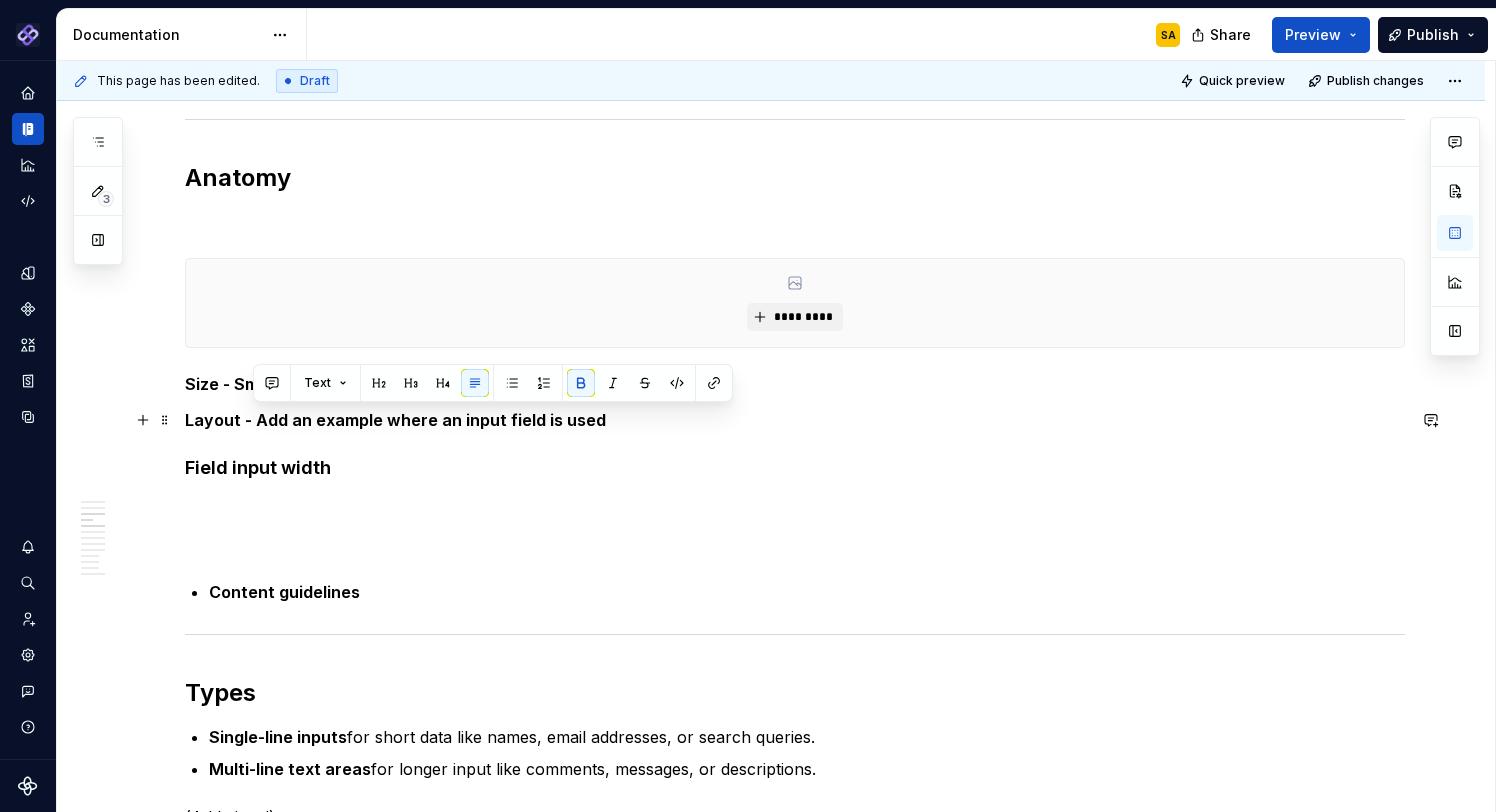 drag, startPoint x: 512, startPoint y: 422, endPoint x: 666, endPoint y: 421, distance: 154.00325 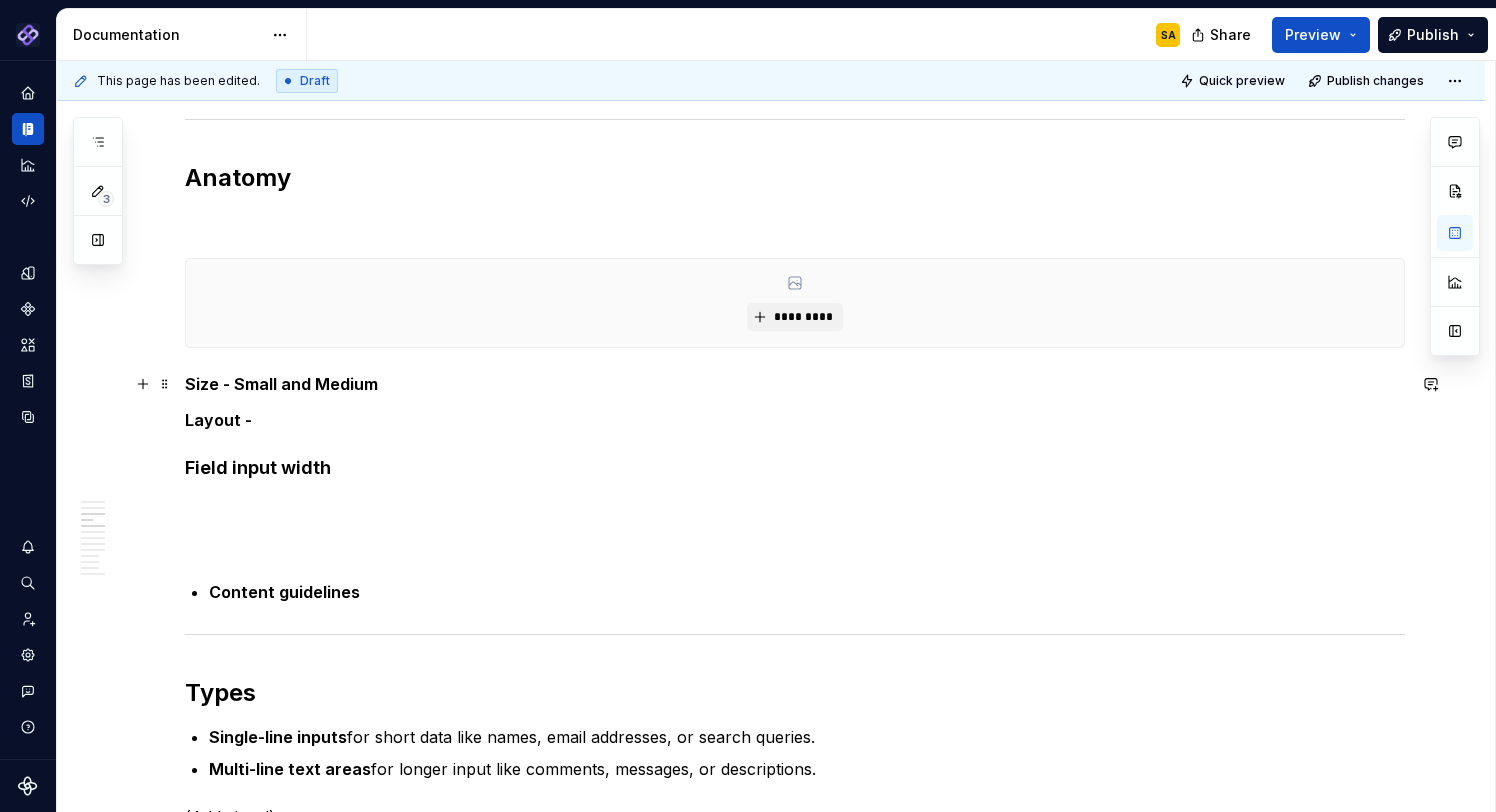 click on "Size - Small and Medium" at bounding box center (281, 384) 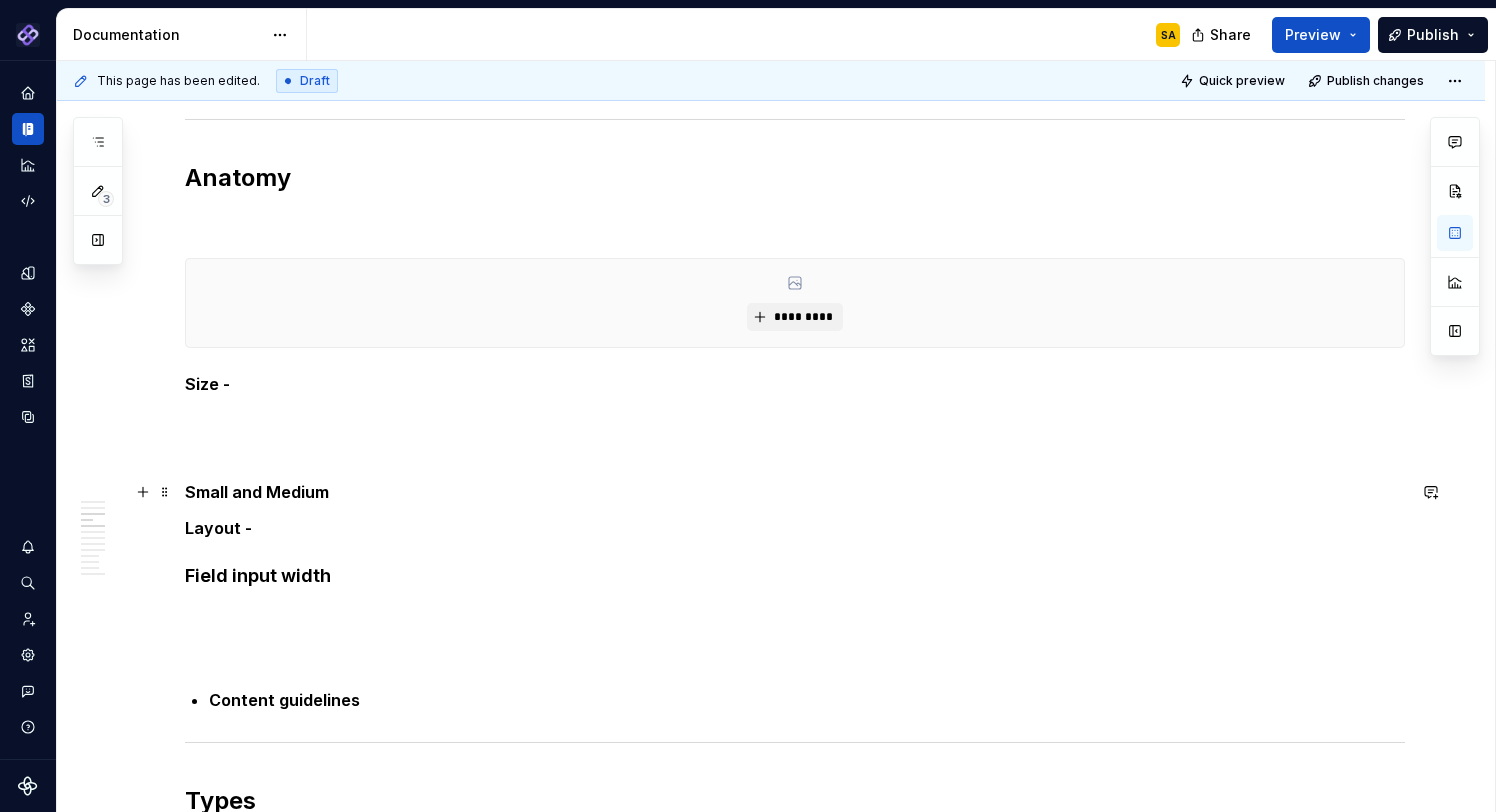 click on "Small and Medium" at bounding box center (257, 492) 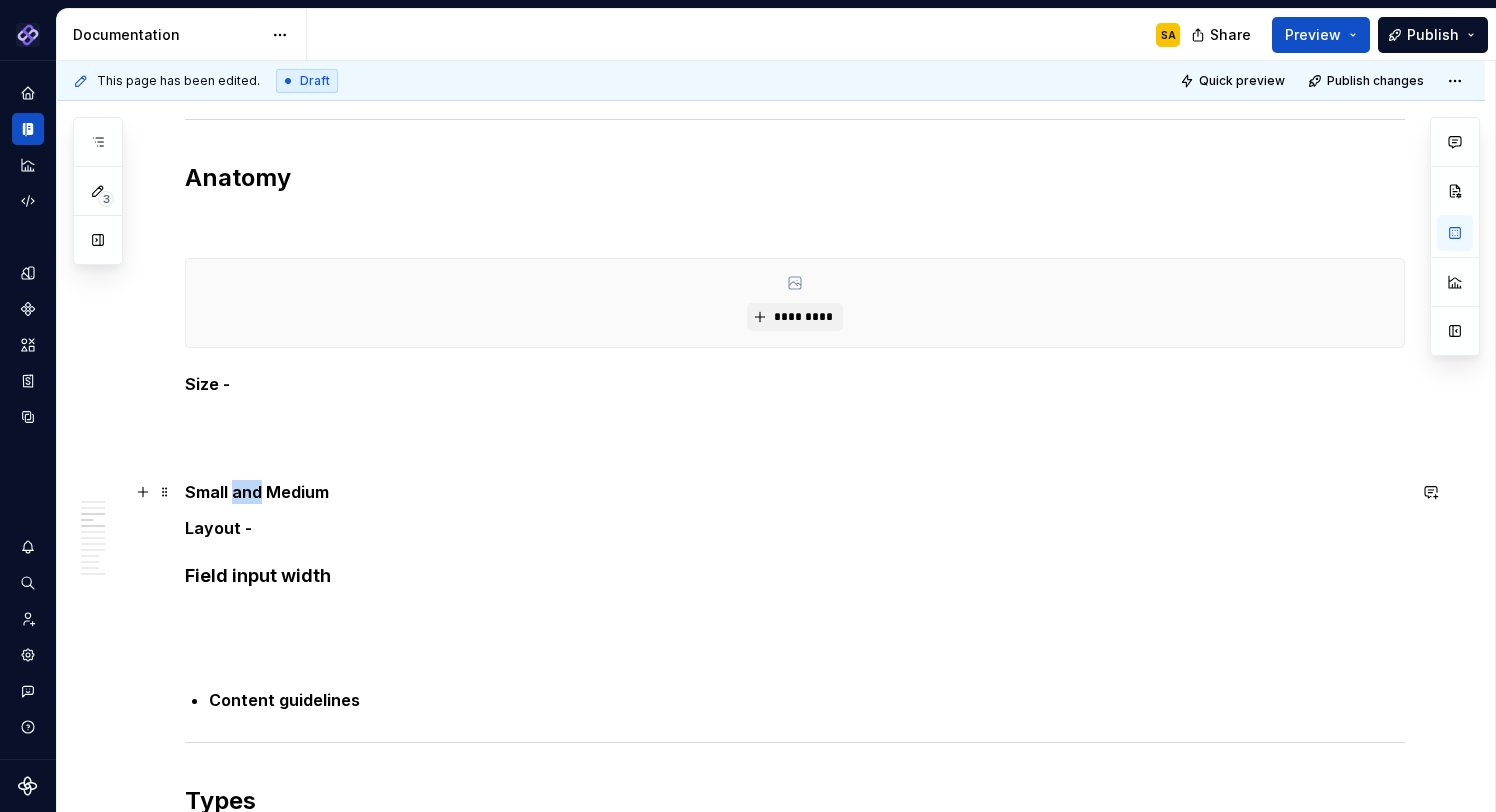 click on "Small and Medium" at bounding box center [795, 492] 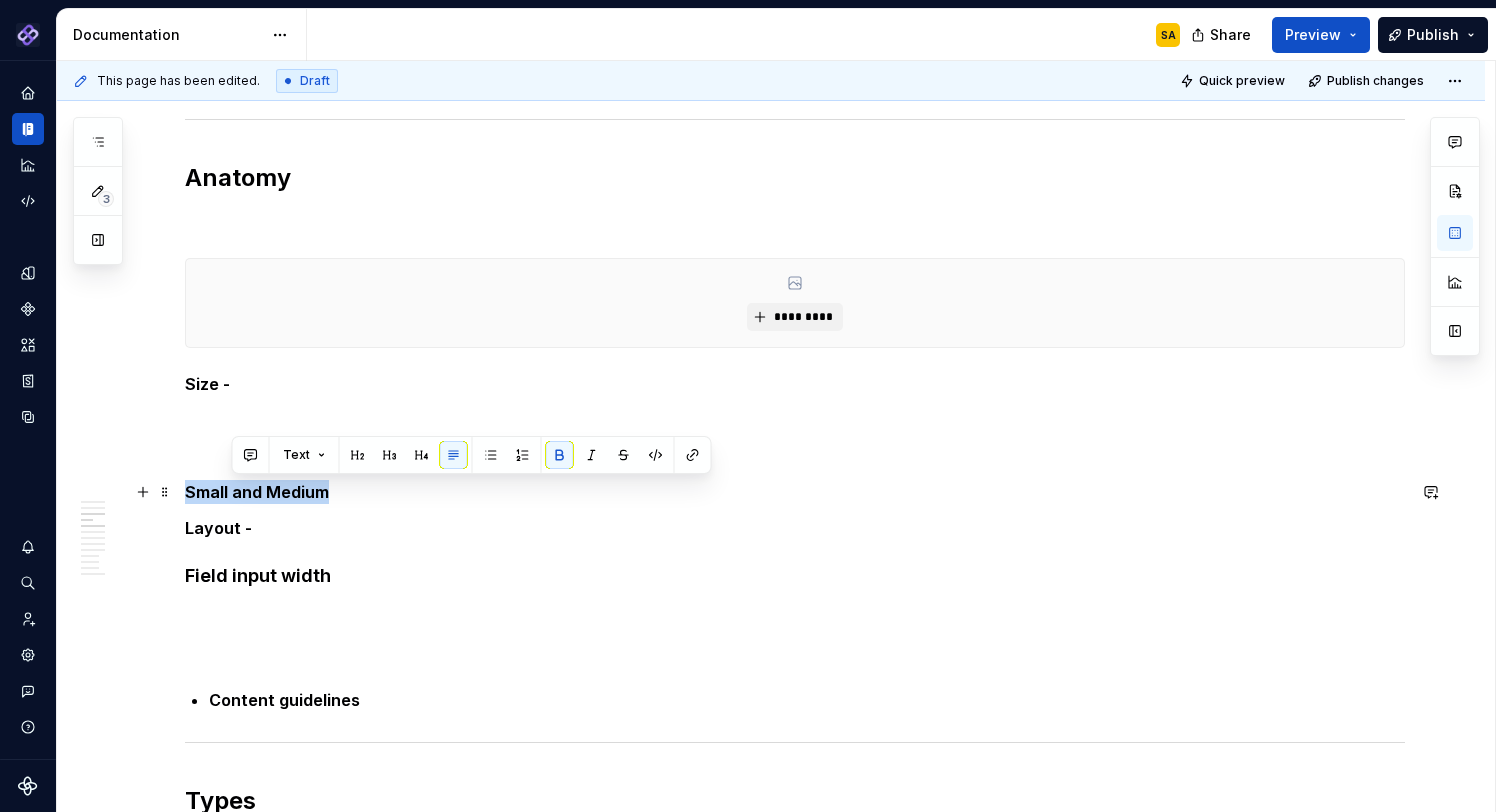 click on "Small and Medium" at bounding box center (795, 492) 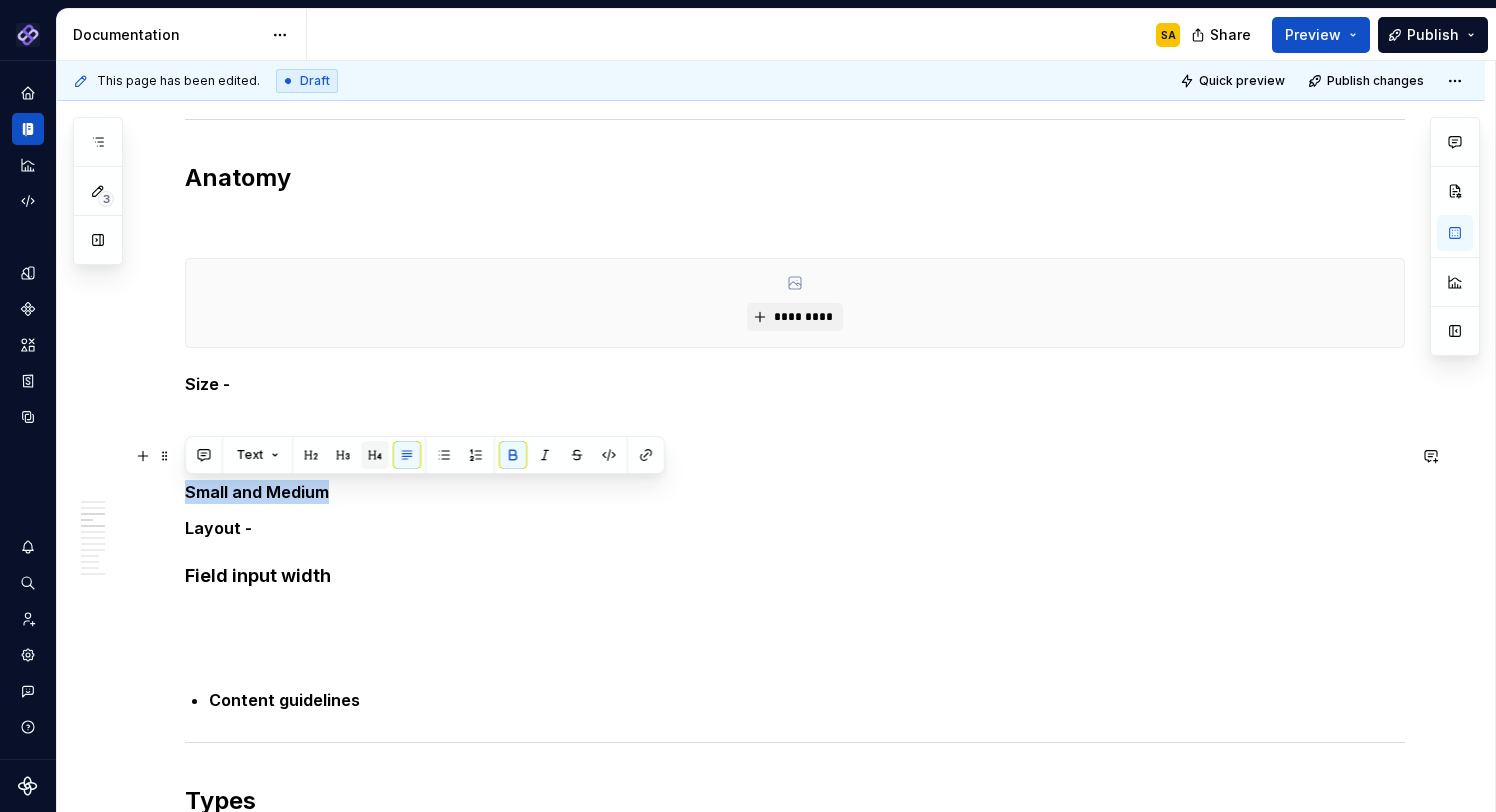click at bounding box center [375, 455] 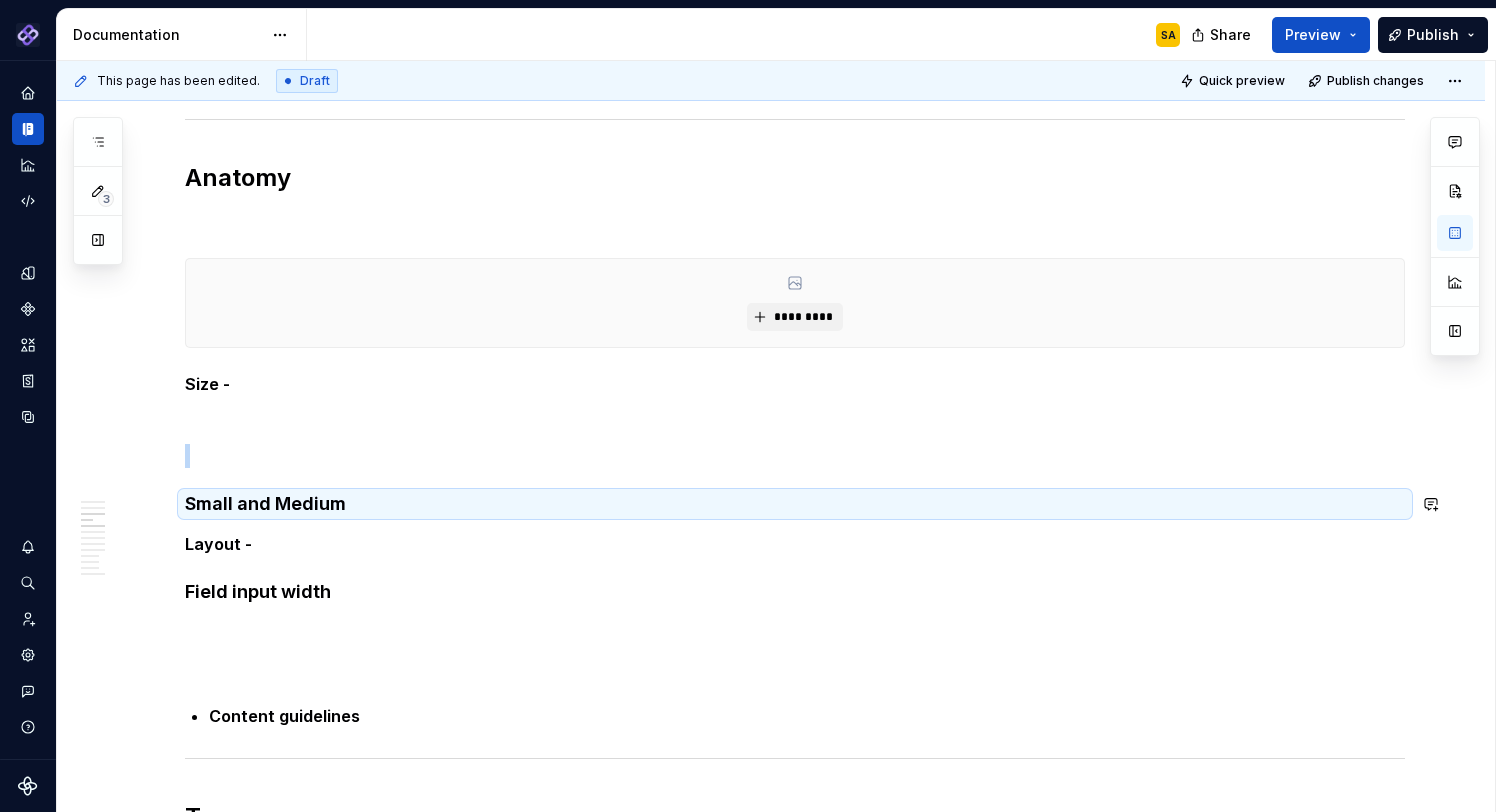 click on "Small and Medium" at bounding box center (795, 504) 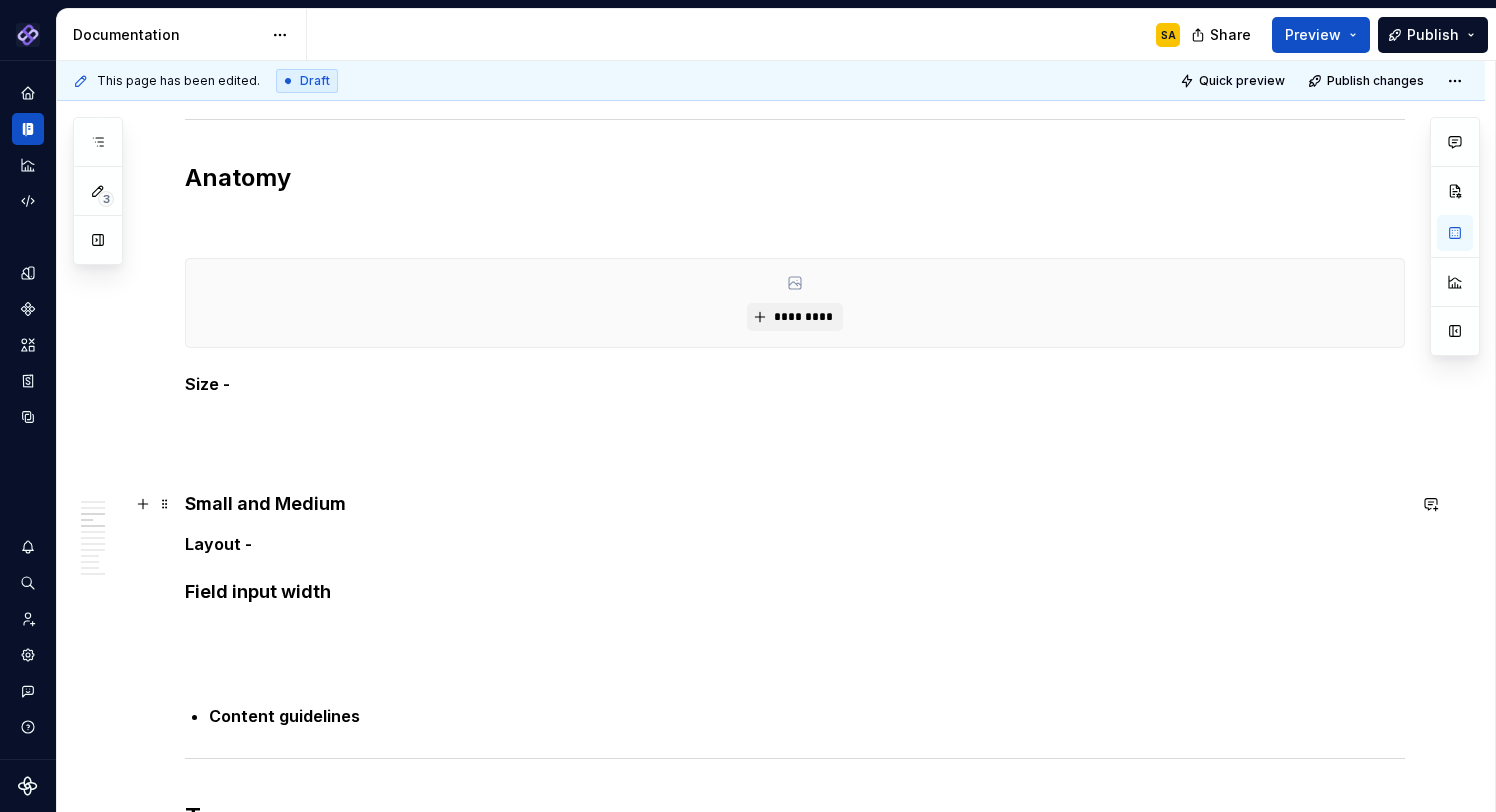 click on "Small and Medium" at bounding box center [795, 504] 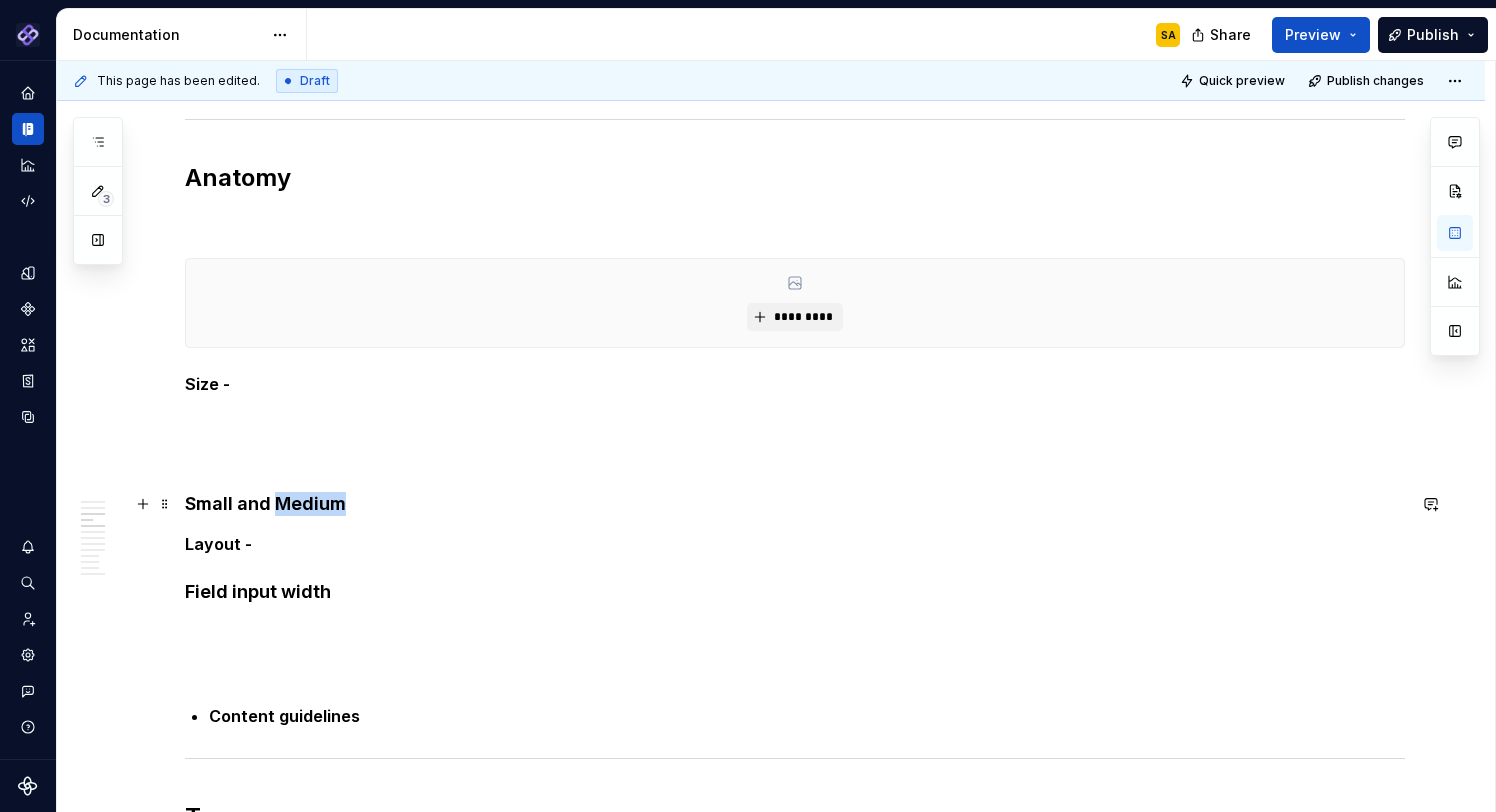 click on "Small and Medium" at bounding box center (795, 504) 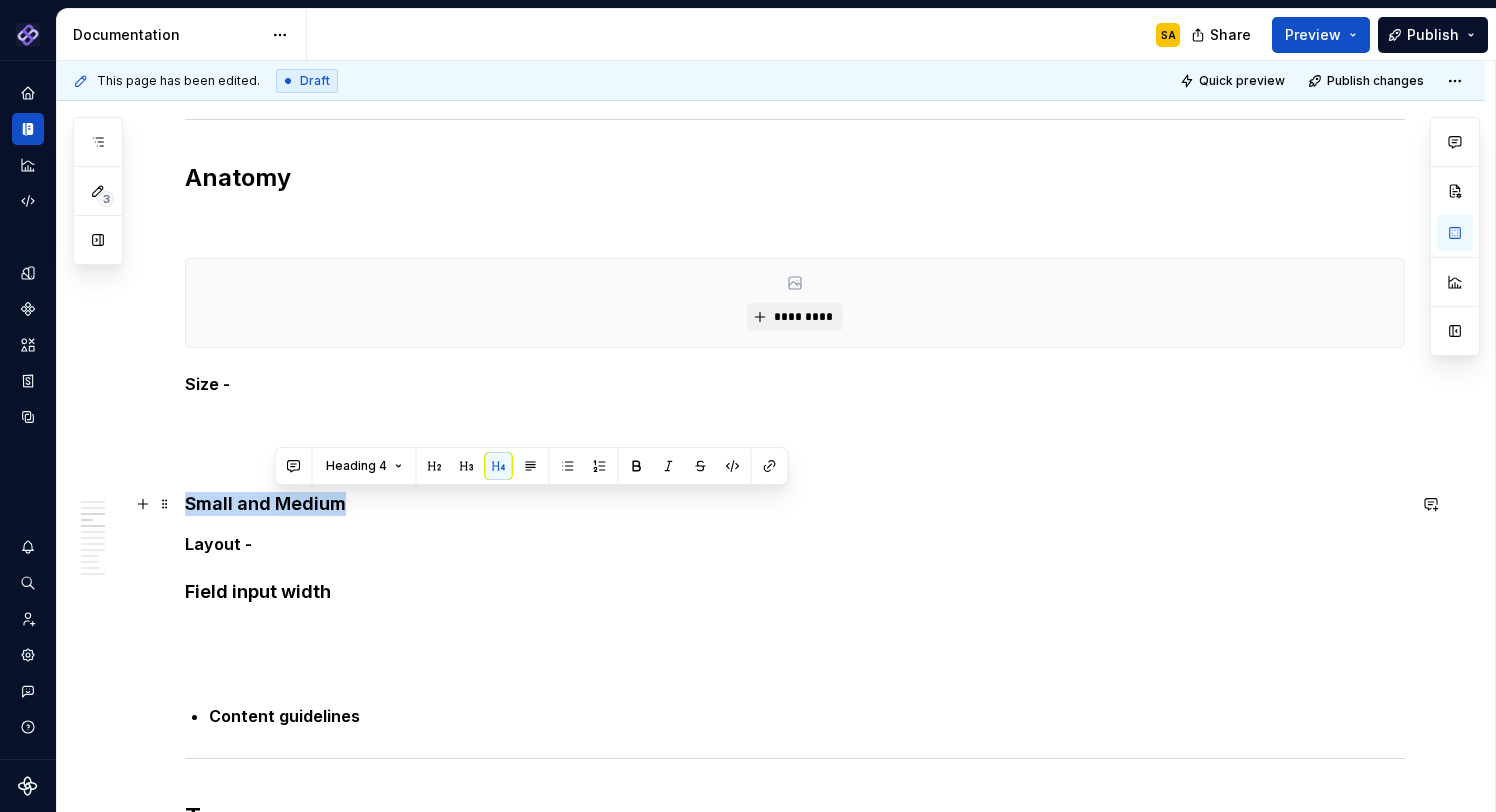 click on "Small and Medium" at bounding box center (795, 504) 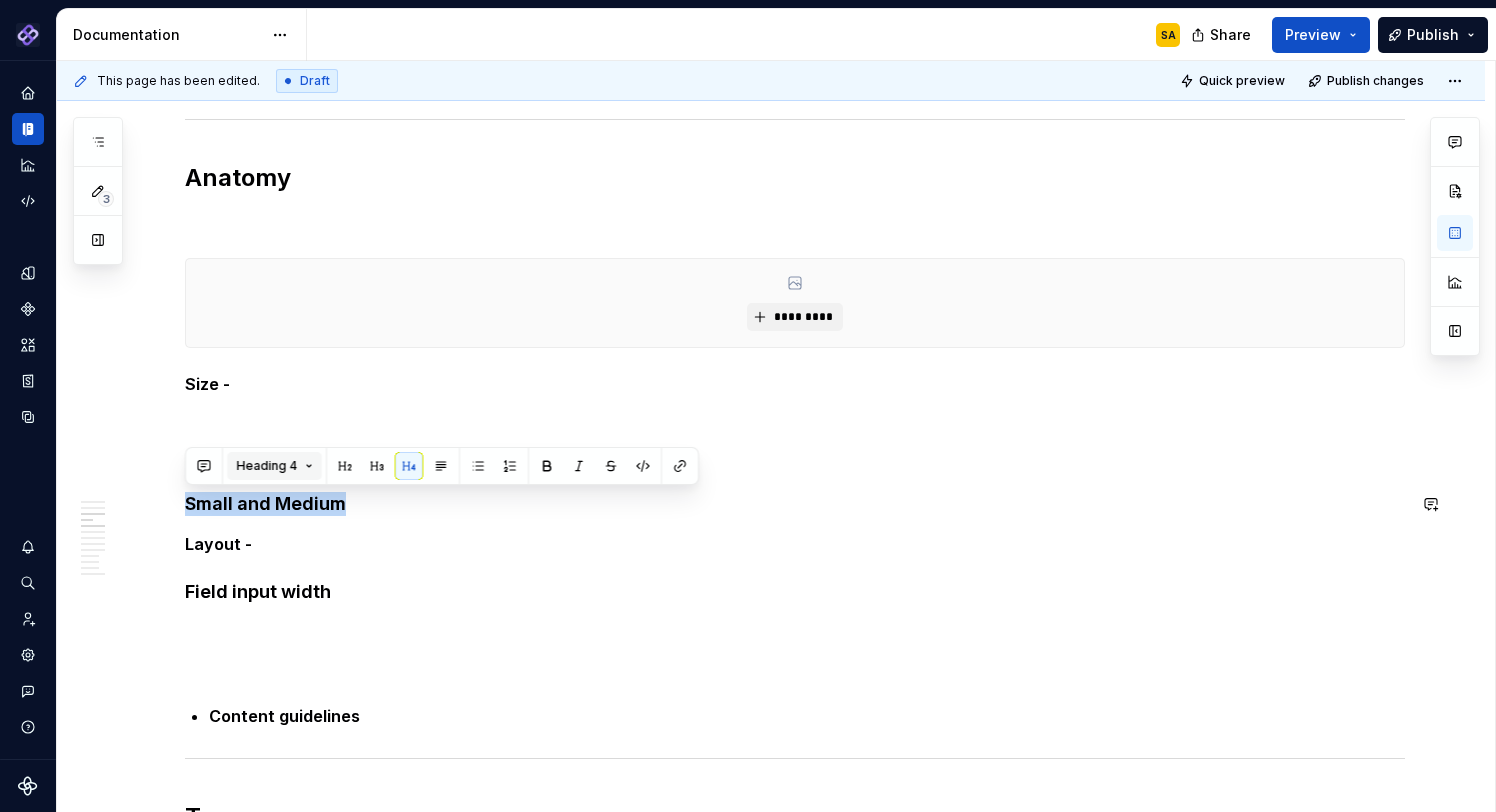 click on "Heading 4" at bounding box center [274, 466] 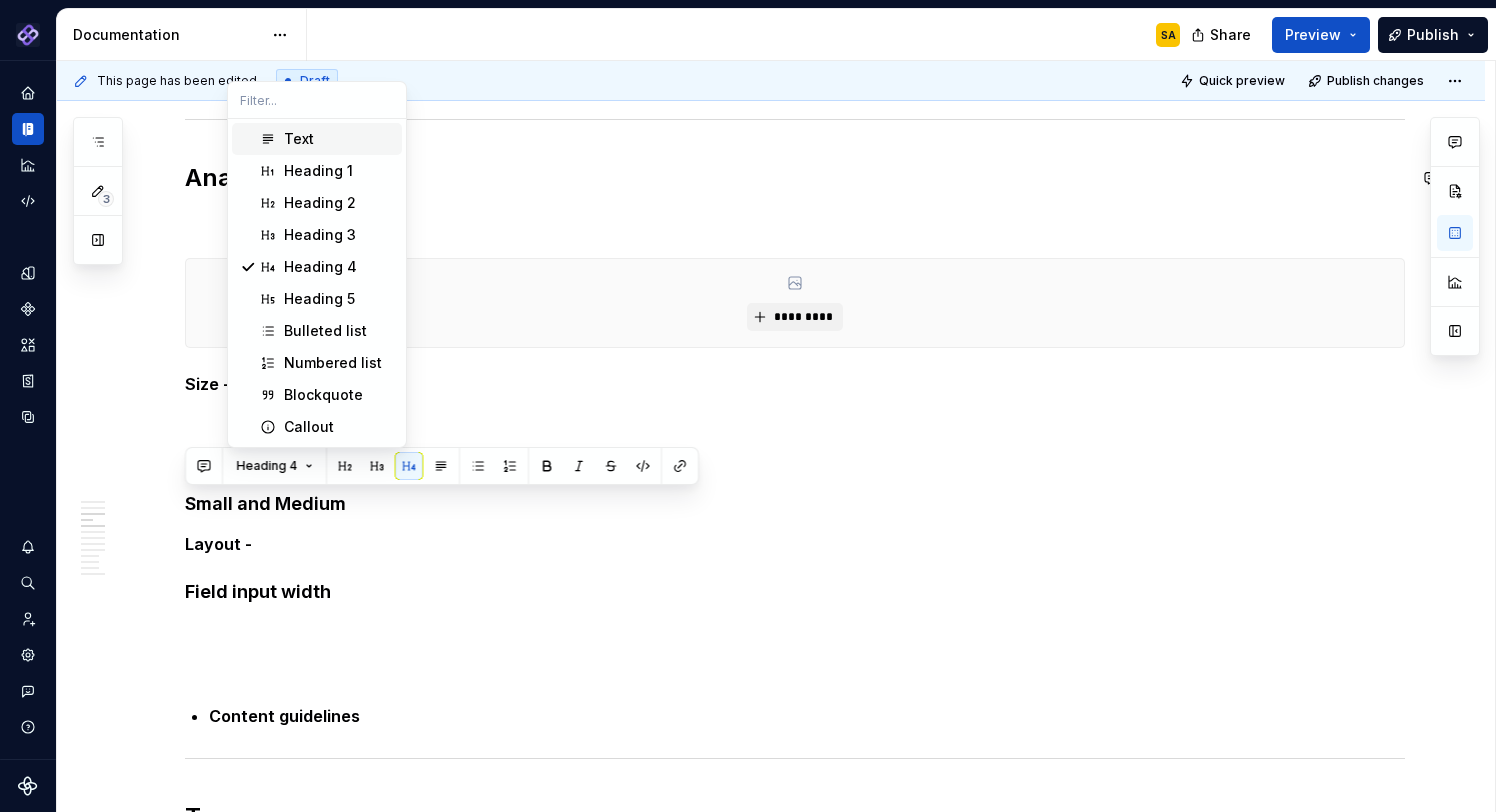 click on "Text" at bounding box center (299, 139) 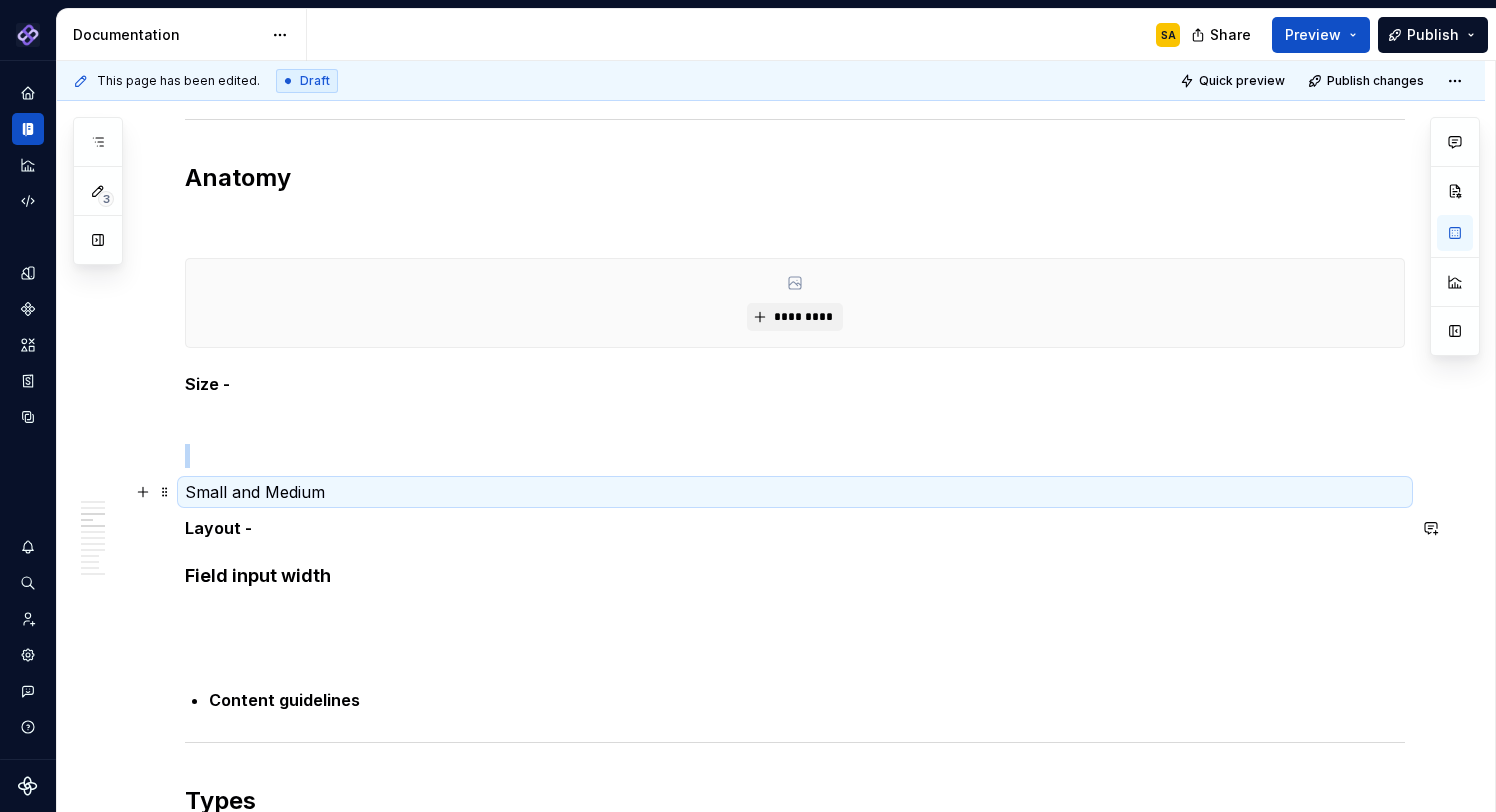 click at bounding box center [795, 456] 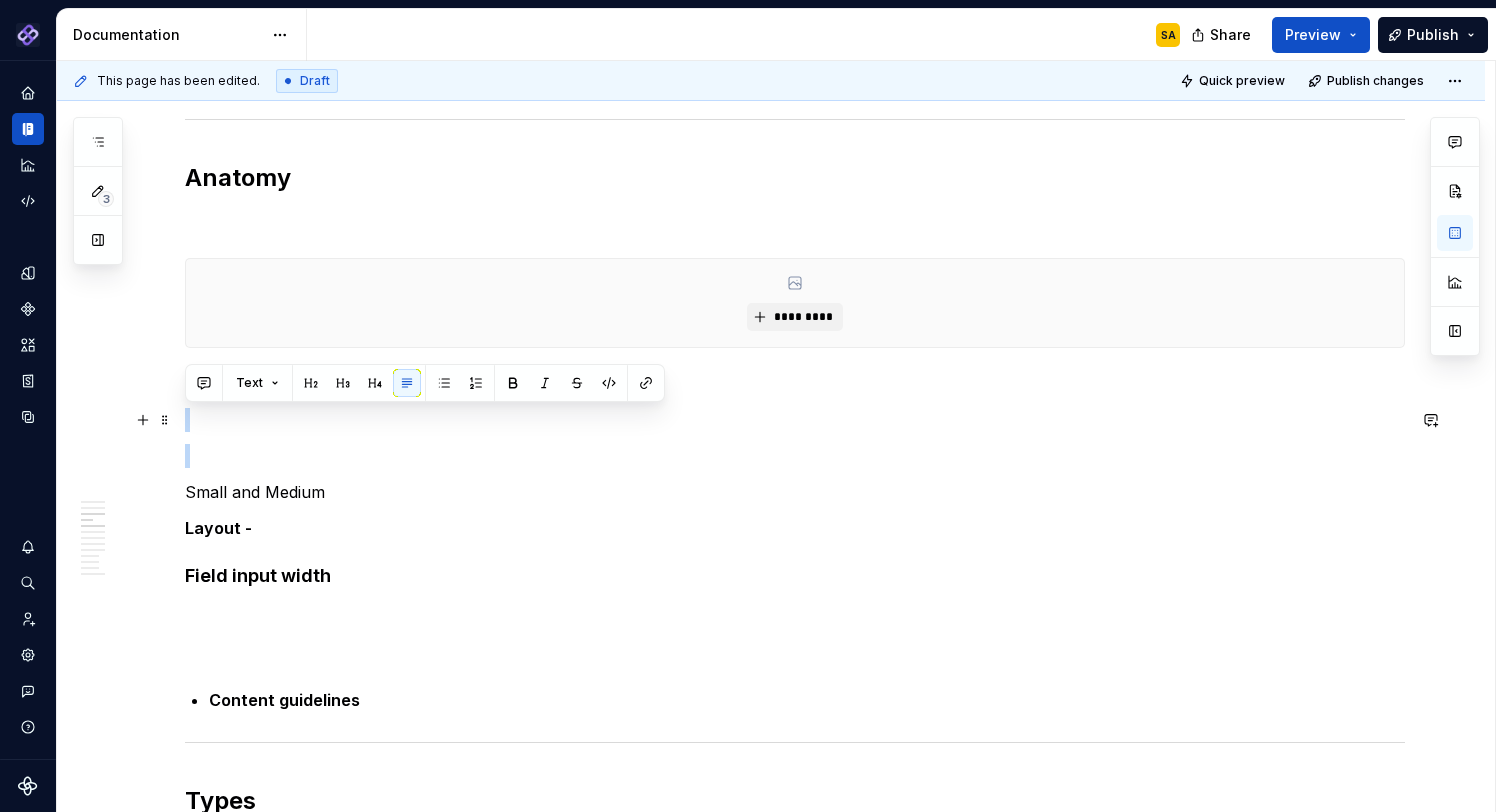 drag, startPoint x: 201, startPoint y: 471, endPoint x: 194, endPoint y: 422, distance: 49.497475 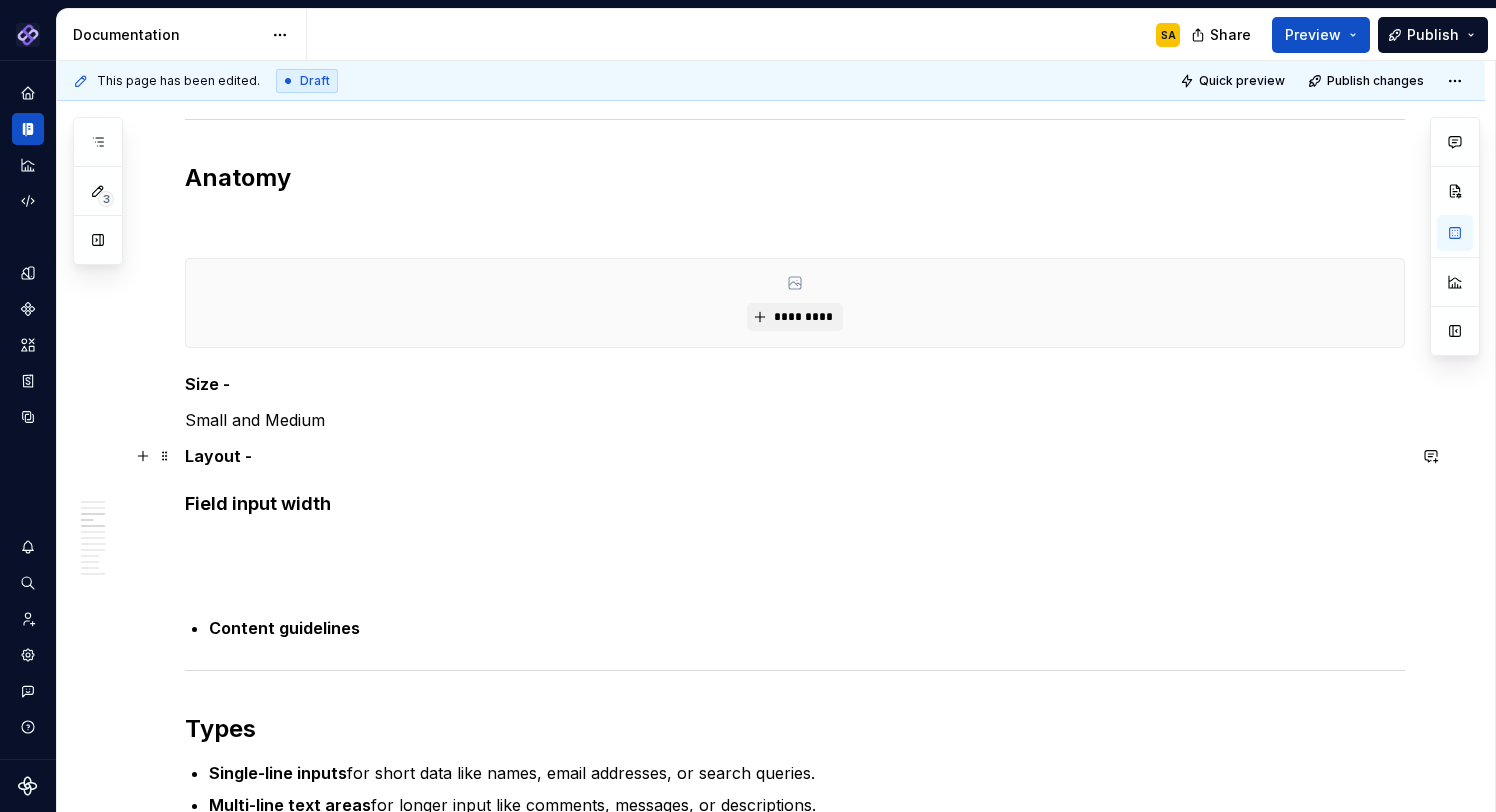 click on "Layout -" at bounding box center (218, 456) 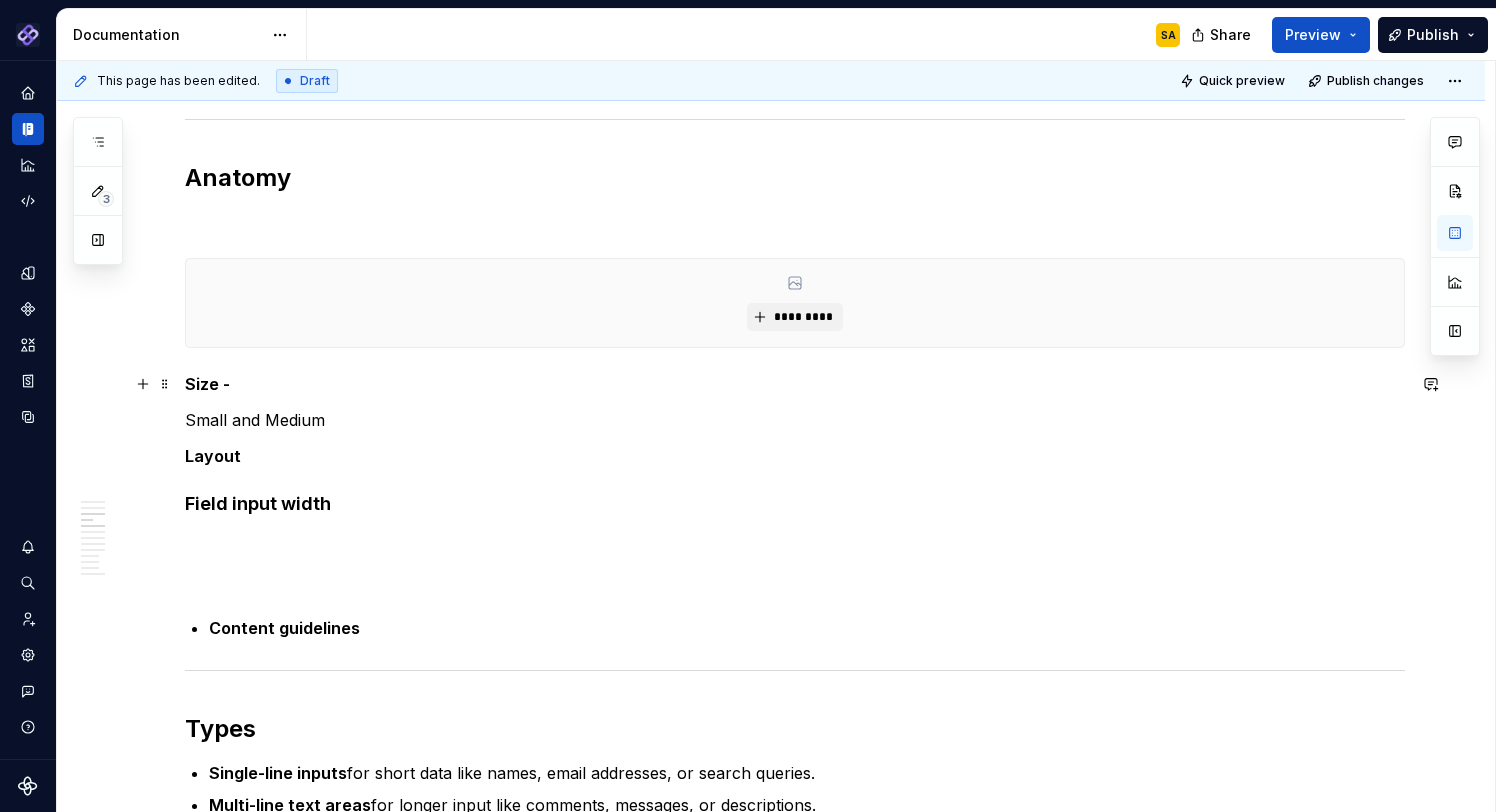 click on "Size -" at bounding box center [795, 384] 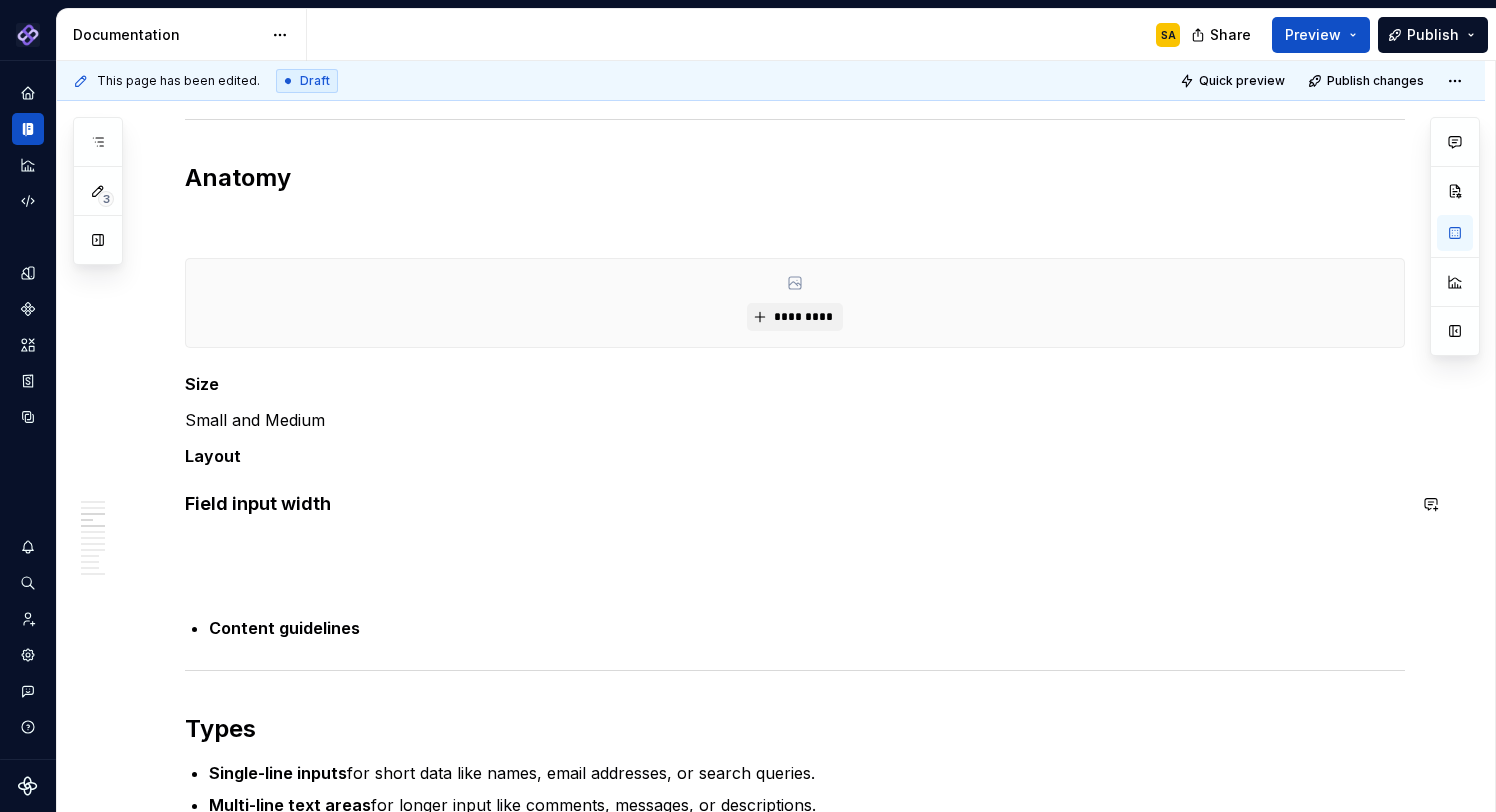 click on "Field input width" at bounding box center [795, 504] 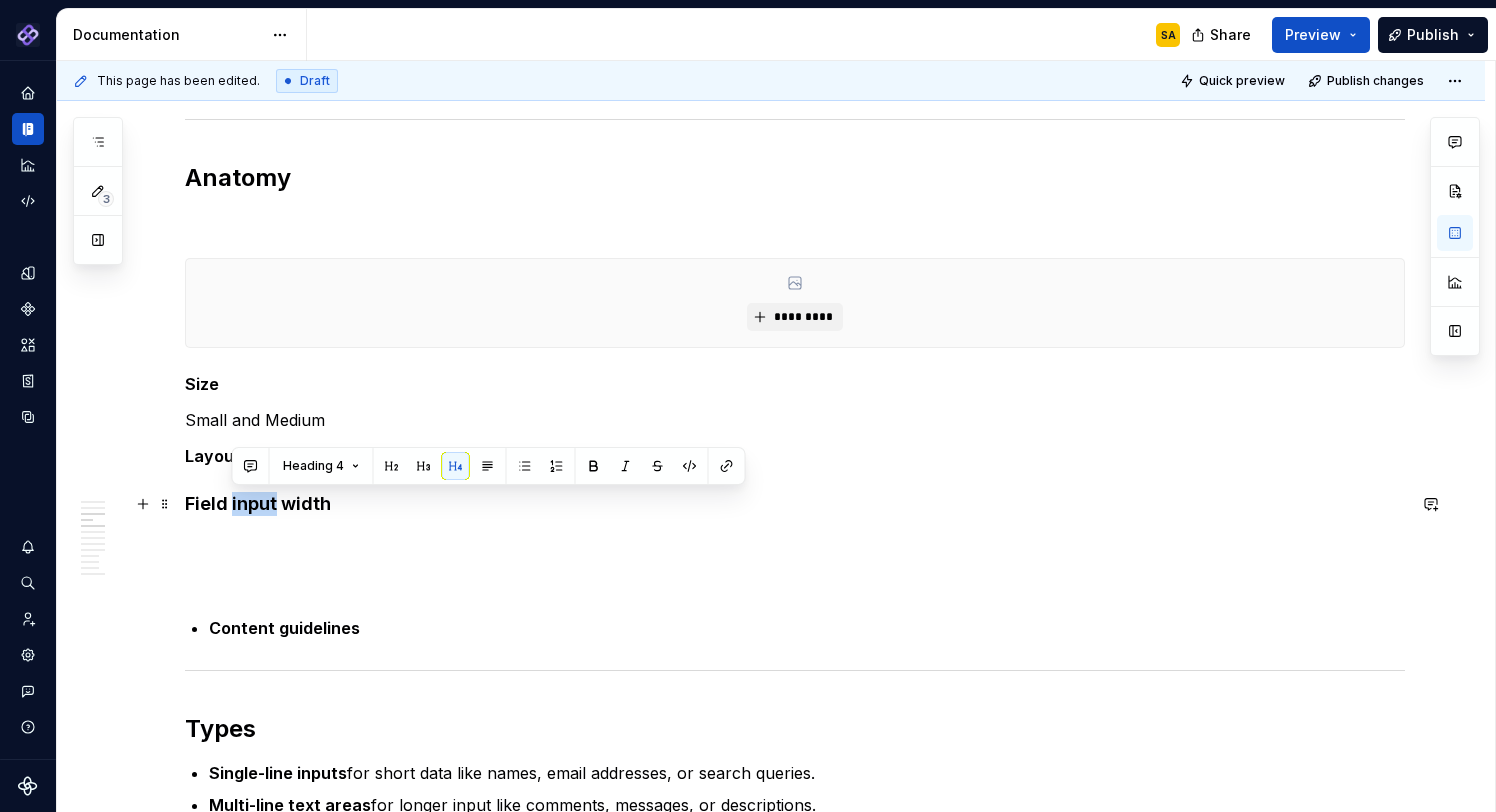 click on "Field input width" at bounding box center (795, 504) 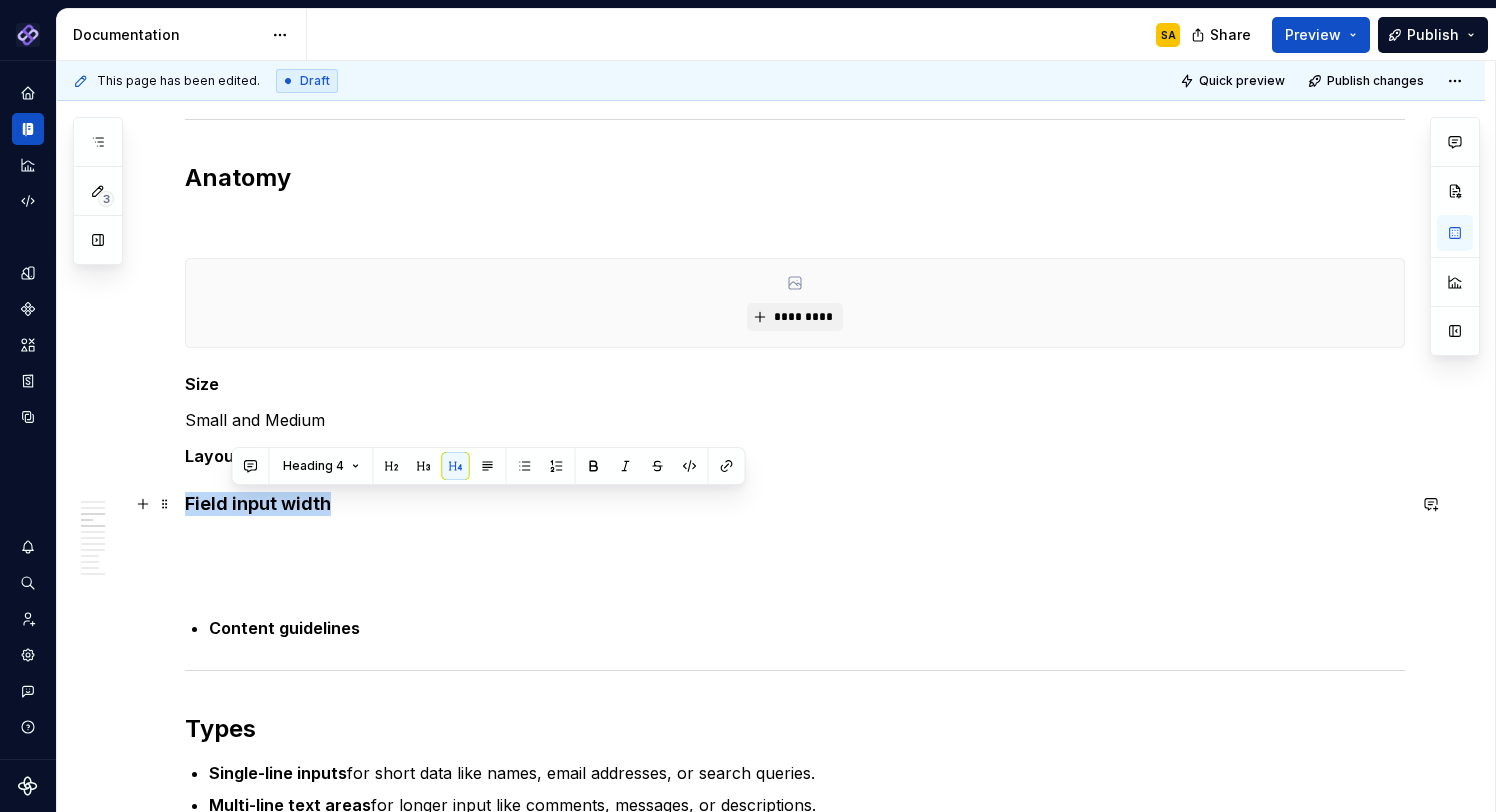click on "Field input width" at bounding box center [795, 504] 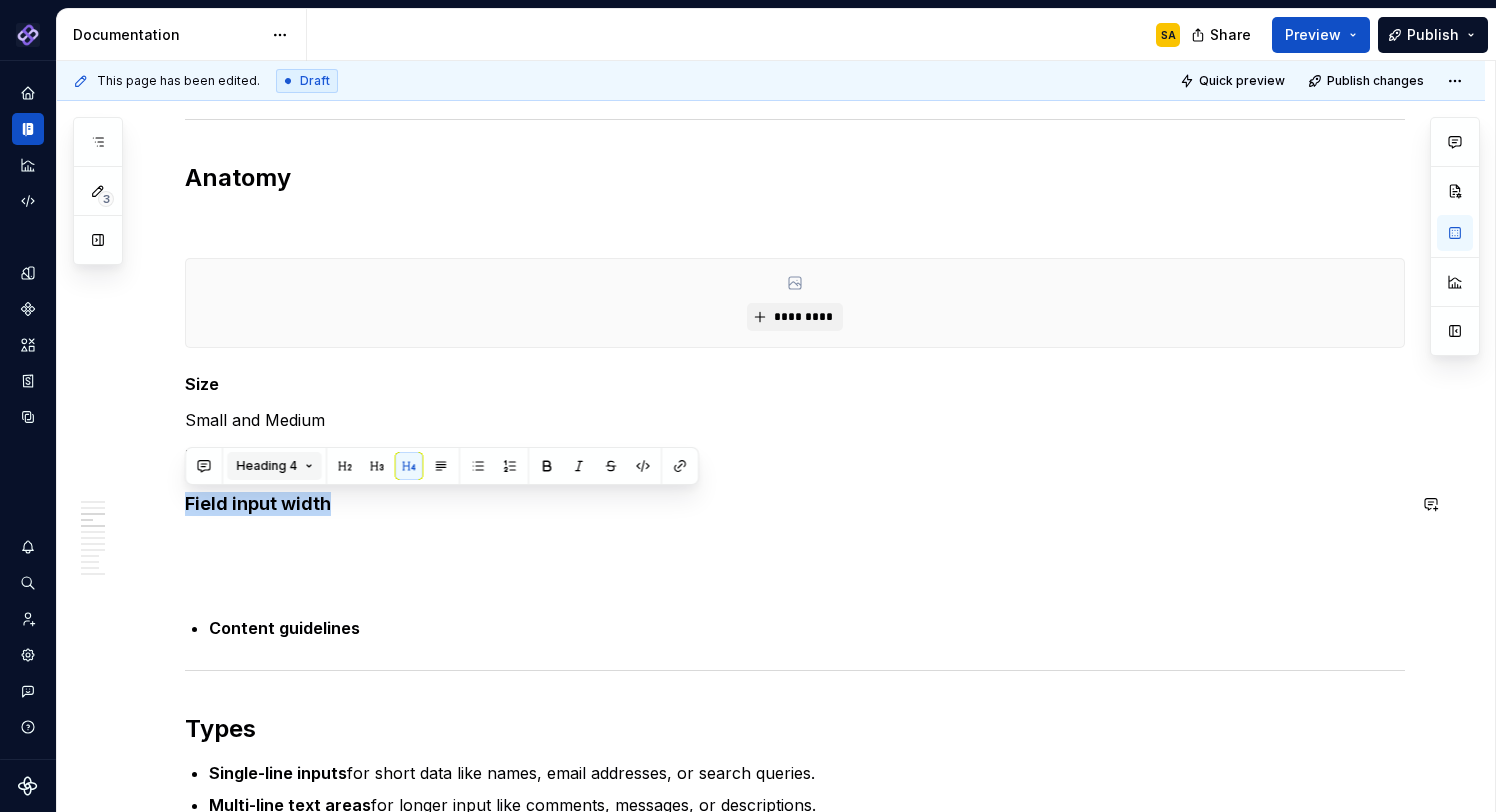 click on "Heading 4" at bounding box center [266, 466] 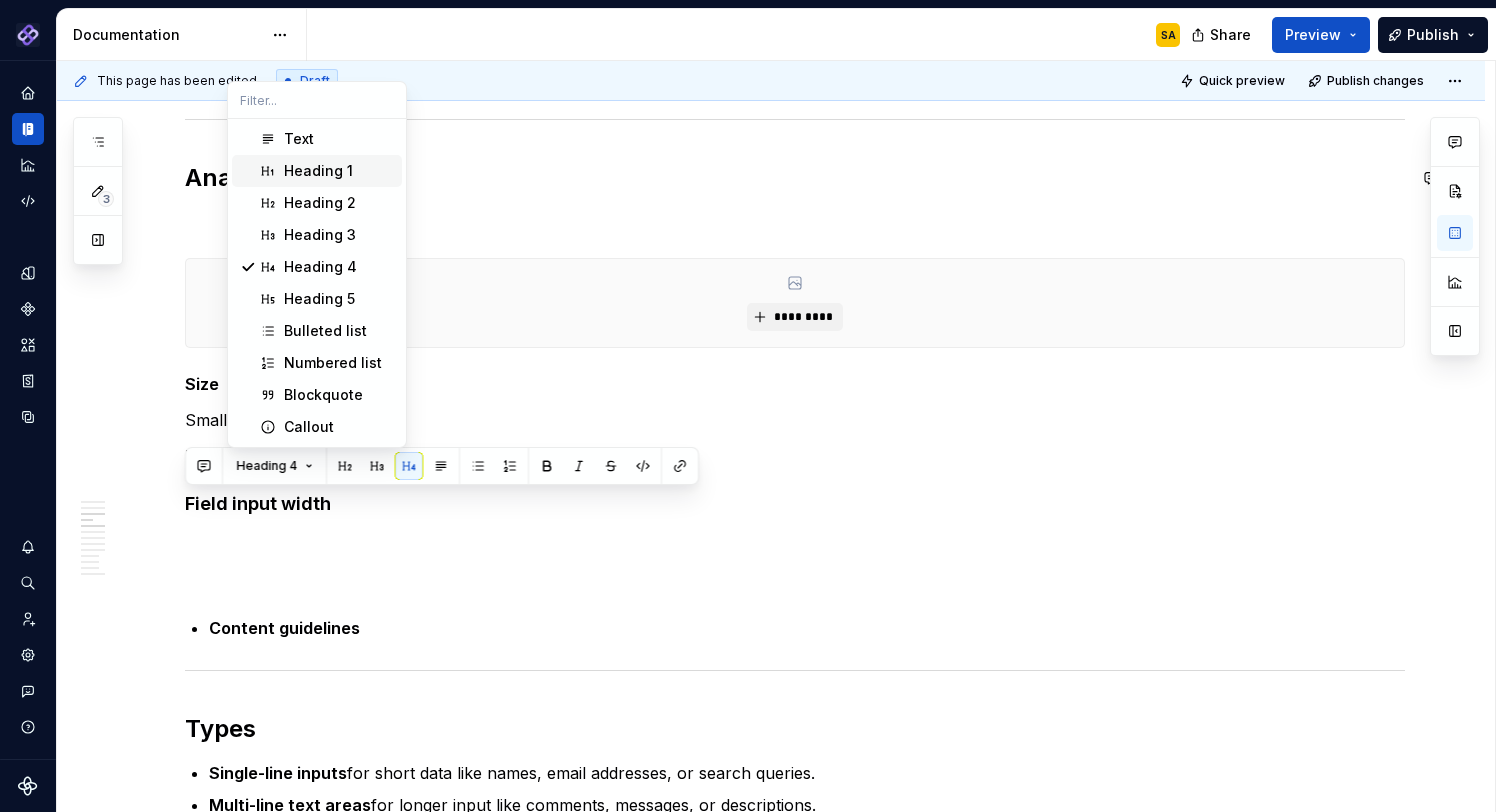 click on "Text" at bounding box center (317, 139) 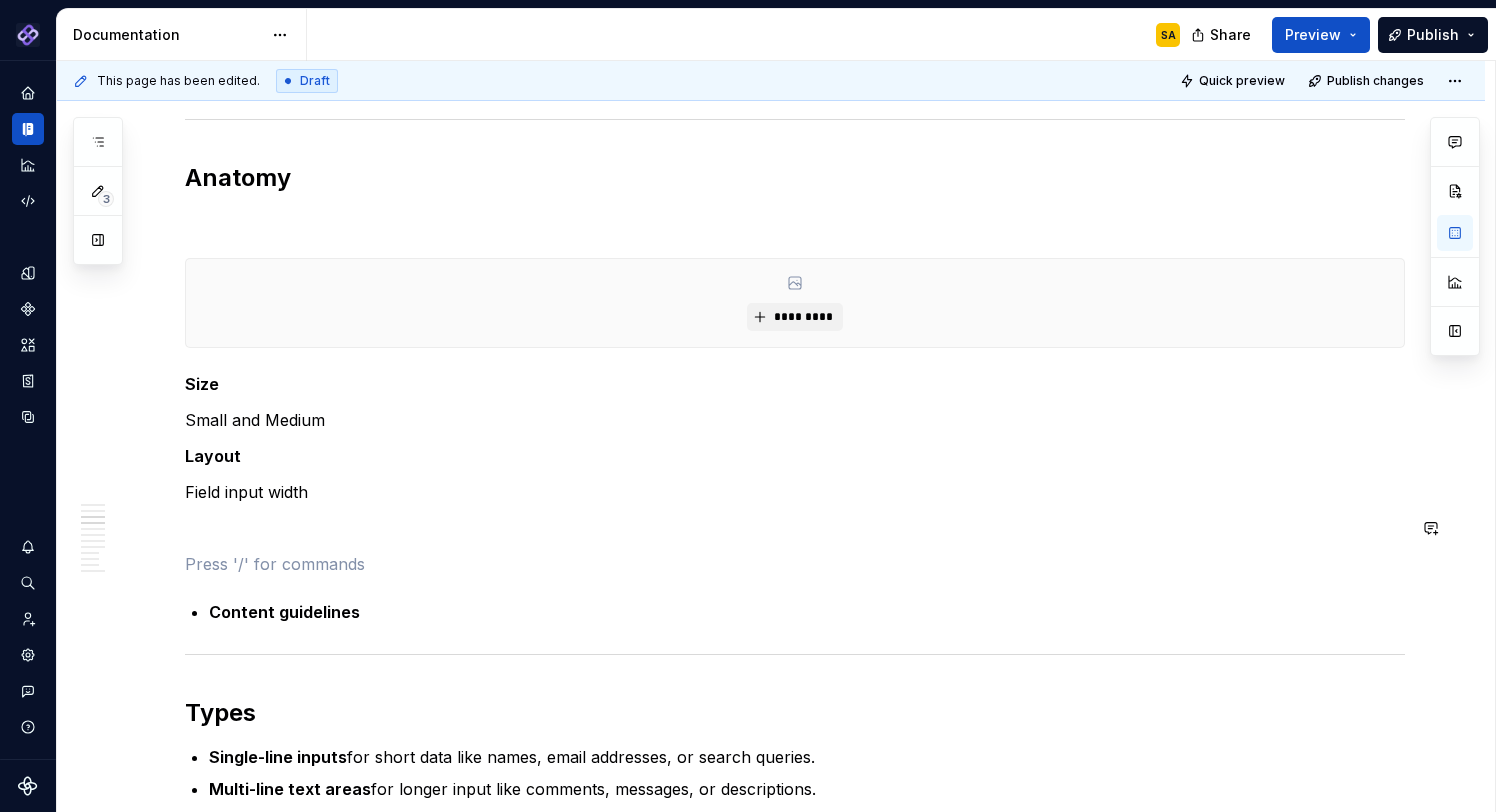 click on "Usage Text inputs are commonly applied in forms to collect information from users. They are used to enter names, email addresses, addresses, passwords, phone numbers, and other types of plain text. Appearance Anatomy ********* Size  Small and Medium Layout  Field input width Content guidelines  Types Single-line inputs  for short data like names, email addresses, or search queries. Multi-line text areas  for longer input like comments, messages, or descriptions. (Add visual)  Behavior  States Interactions Validations When to use Use a suitable input type : Use a multiline text area instead of a single-line input when longer content is expected. The field size provides a visual cue to users on the expected length. Wait to validate : Validate only after users interact - show errors only post - interaction, not immediately on focus. Do’s and Don’ts Meaningful labels & hints : Clearly label each input. Placeholders are not substitutes for labels; avoid relying on them for instruction  aria-labelledby  or  :" at bounding box center (795, 1319) 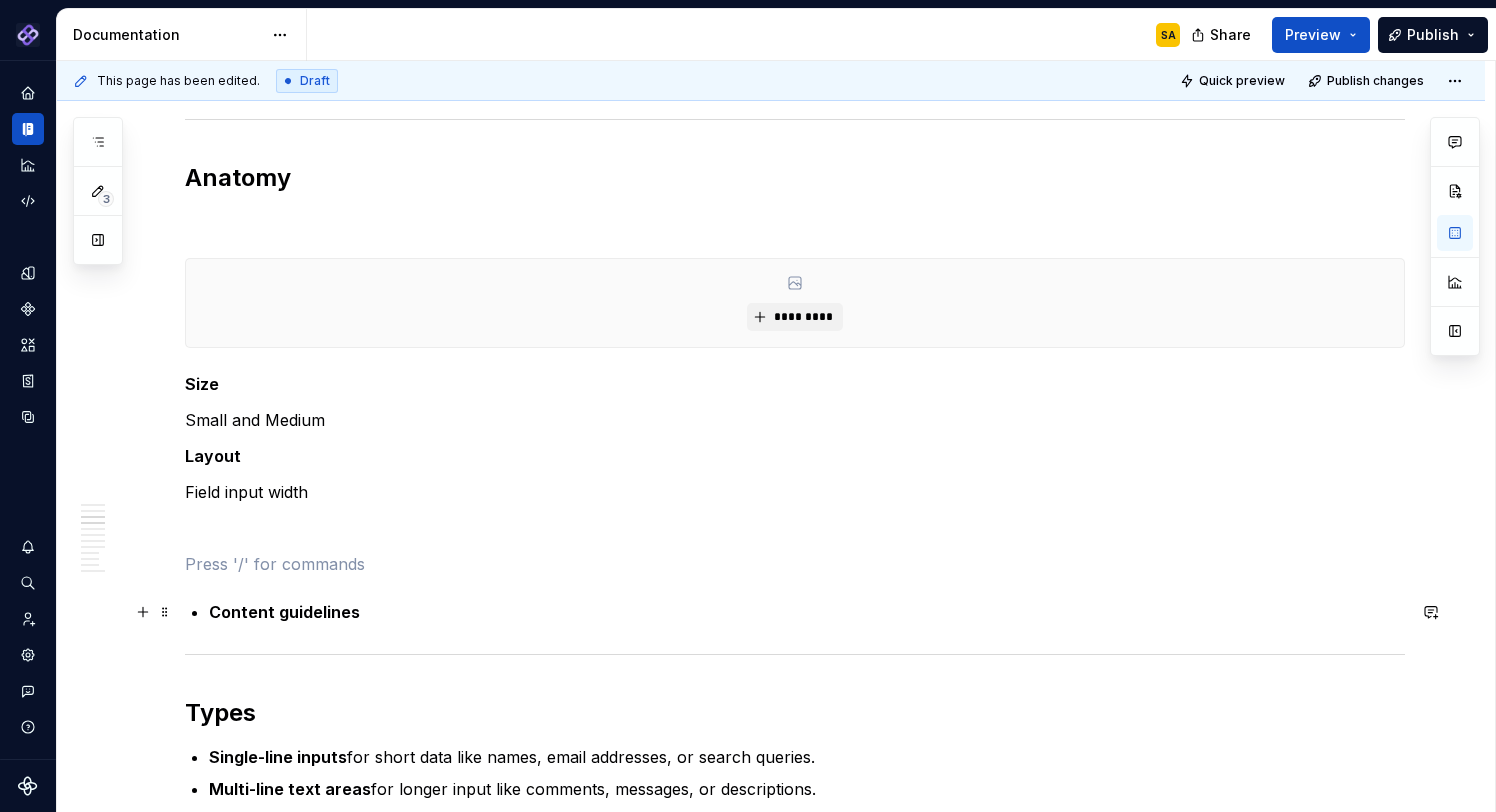 click on "Usage Text inputs are commonly applied in forms to collect information from users. They are used to enter names, email addresses, addresses, passwords, phone numbers, and other types of plain text. Appearance Anatomy ********* Size  Small and Medium Layout  Field input width Content guidelines  Types Single-line inputs  for short data like names, email addresses, or search queries. Multi-line text areas  for longer input like comments, messages, or descriptions. (Add visual)  Behavior  States Interactions Validations When to use Use a suitable input type : Use a multiline text area instead of a single-line input when longer content is expected. The field size provides a visual cue to users on the expected length. Wait to validate : Validate only after users interact - show errors only post - interaction, not immediately on focus. Do’s and Don’ts Meaningful labels & hints : Clearly label each input. Placeholders are not substitutes for labels; avoid relying on them for instruction  aria-labelledby  or  :" at bounding box center [795, 1319] 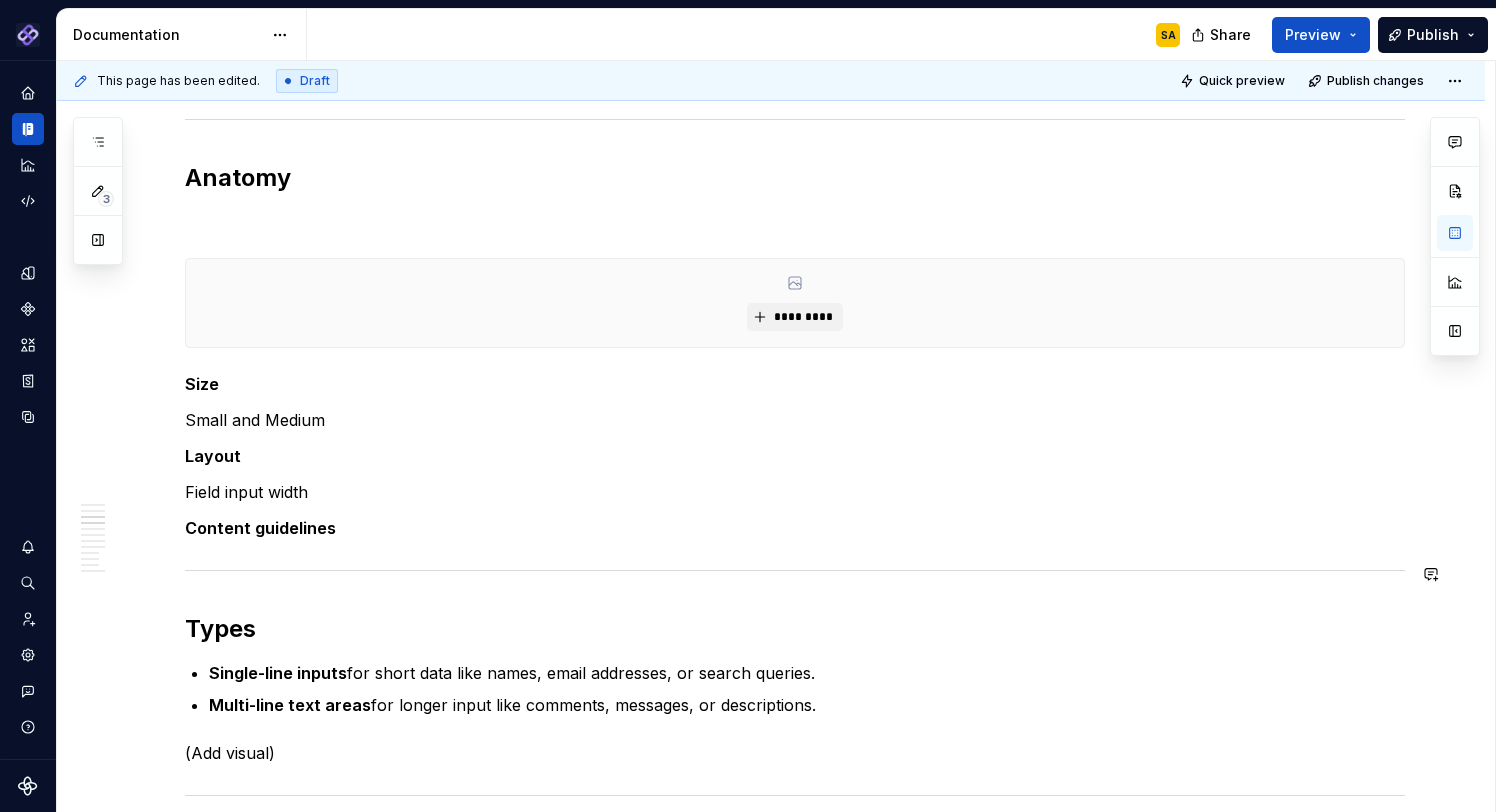 click on "Usage Text inputs are commonly applied in forms to collect information from users. They are used to enter names, email addresses, addresses, passwords, phone numbers, and other types of plain text. Appearance Anatomy ********* Size  Small and Medium Layout  Field input width Content guidelines  Types Single-line inputs  for short data like names, email addresses, or search queries. Multi-line text areas  for longer input like comments, messages, or descriptions. (Add visual)  Behavior  States Interactions Validations When to use Use a suitable input type : Use a multiline text area instead of a single-line input when longer content is expected. The field size provides a visual cue to users on the expected length. Wait to validate : Validate only after users interact - show errors only post - interaction, not immediately on focus. Do’s and Don’ts Meaningful labels & hints : Clearly label each input. Placeholders are not substitutes for labels; avoid relying on them for instruction  aria-labelledby  or  :" at bounding box center [795, 1277] 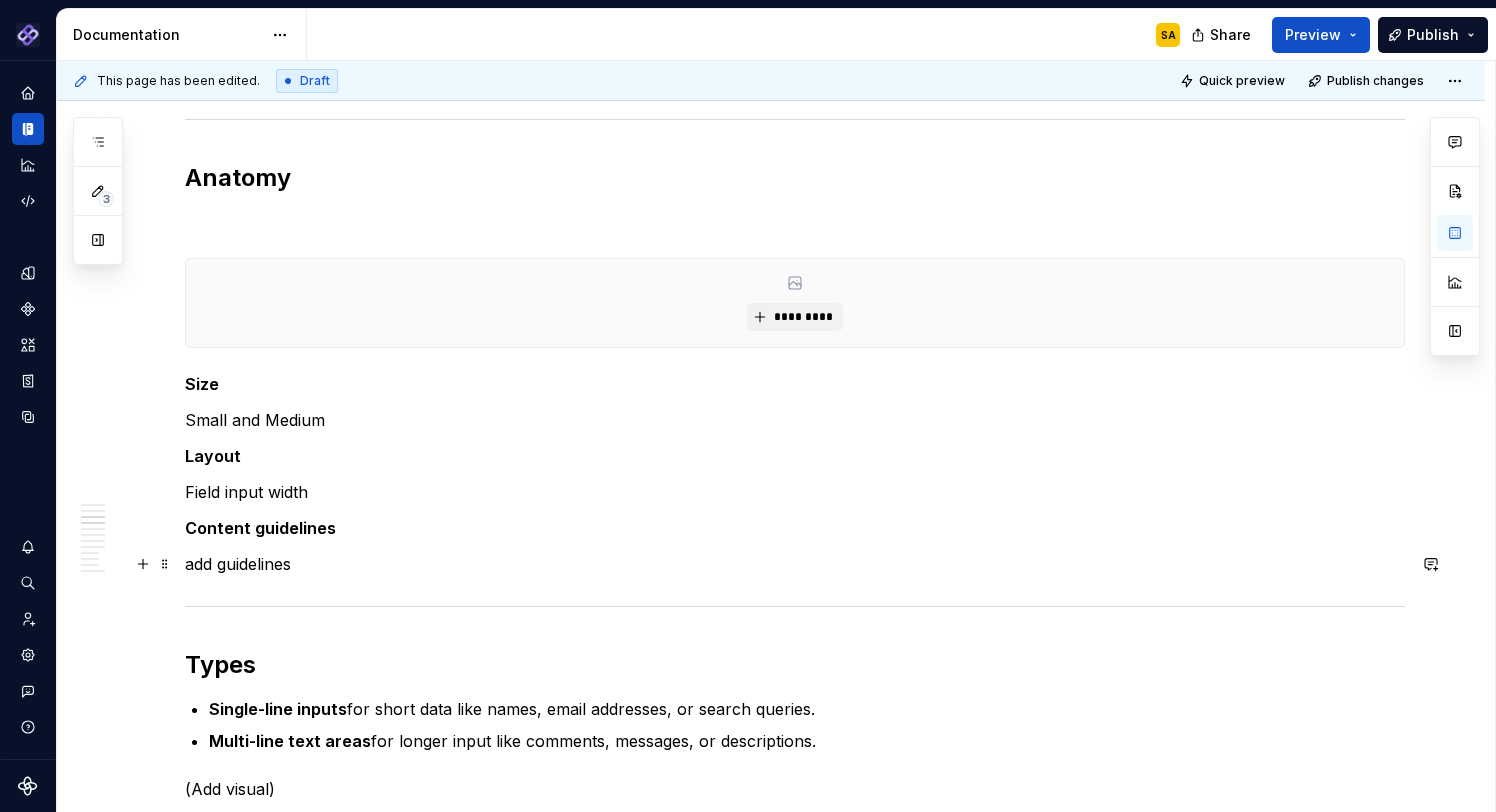 click on "add guidelines" at bounding box center (795, 564) 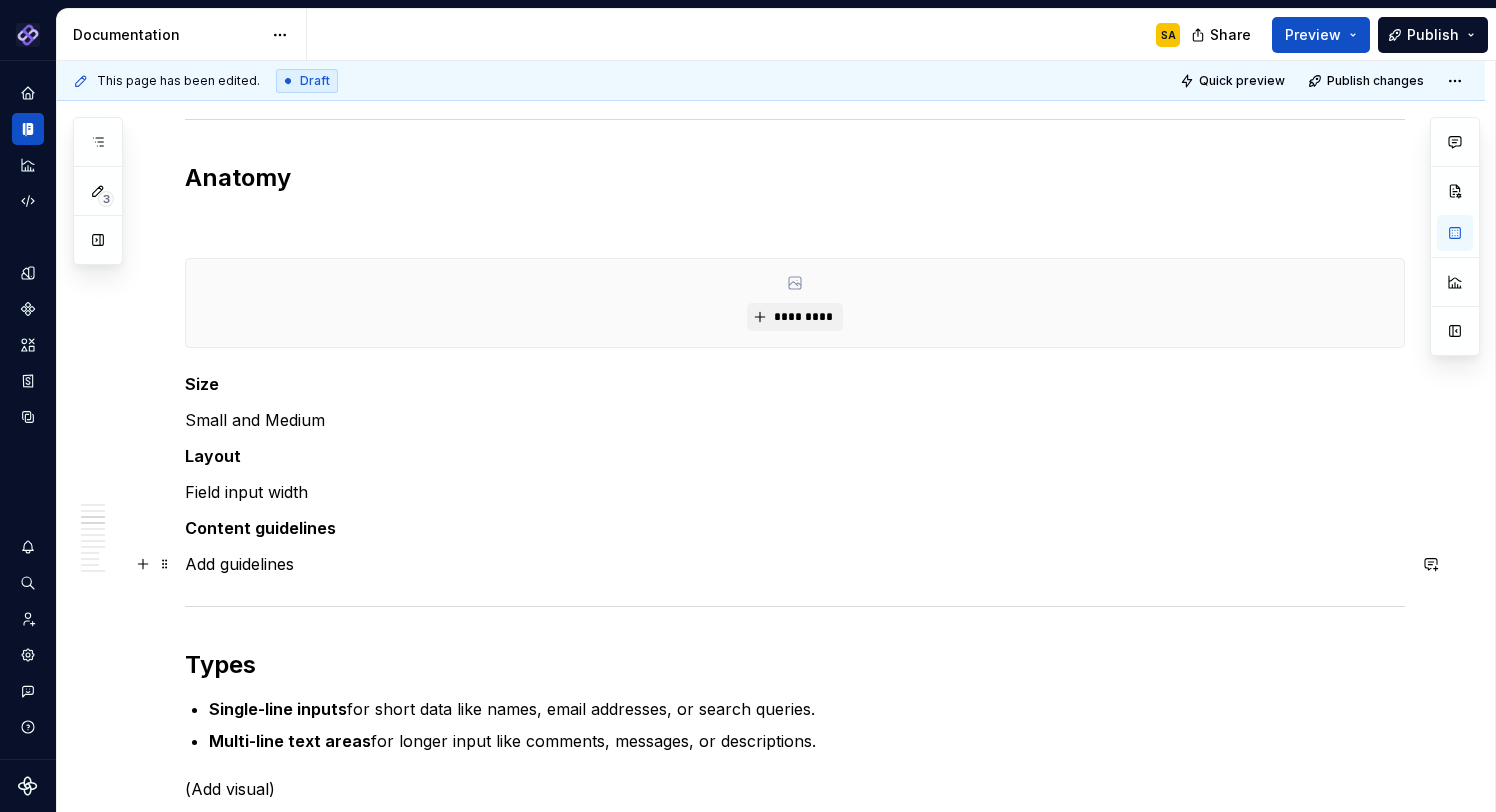 click on "Add guidelines" at bounding box center (795, 564) 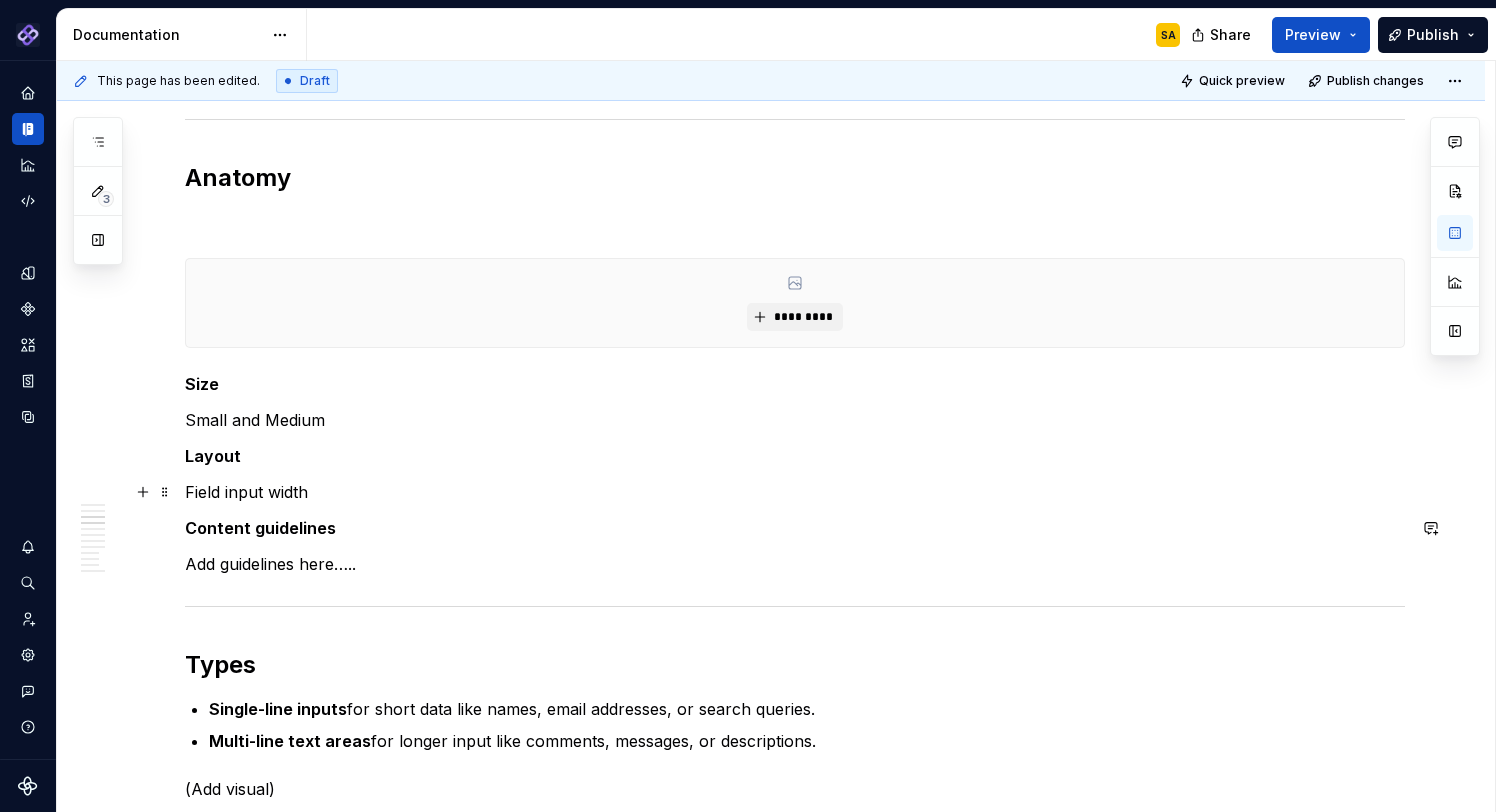 click on "Field input width" at bounding box center (795, 492) 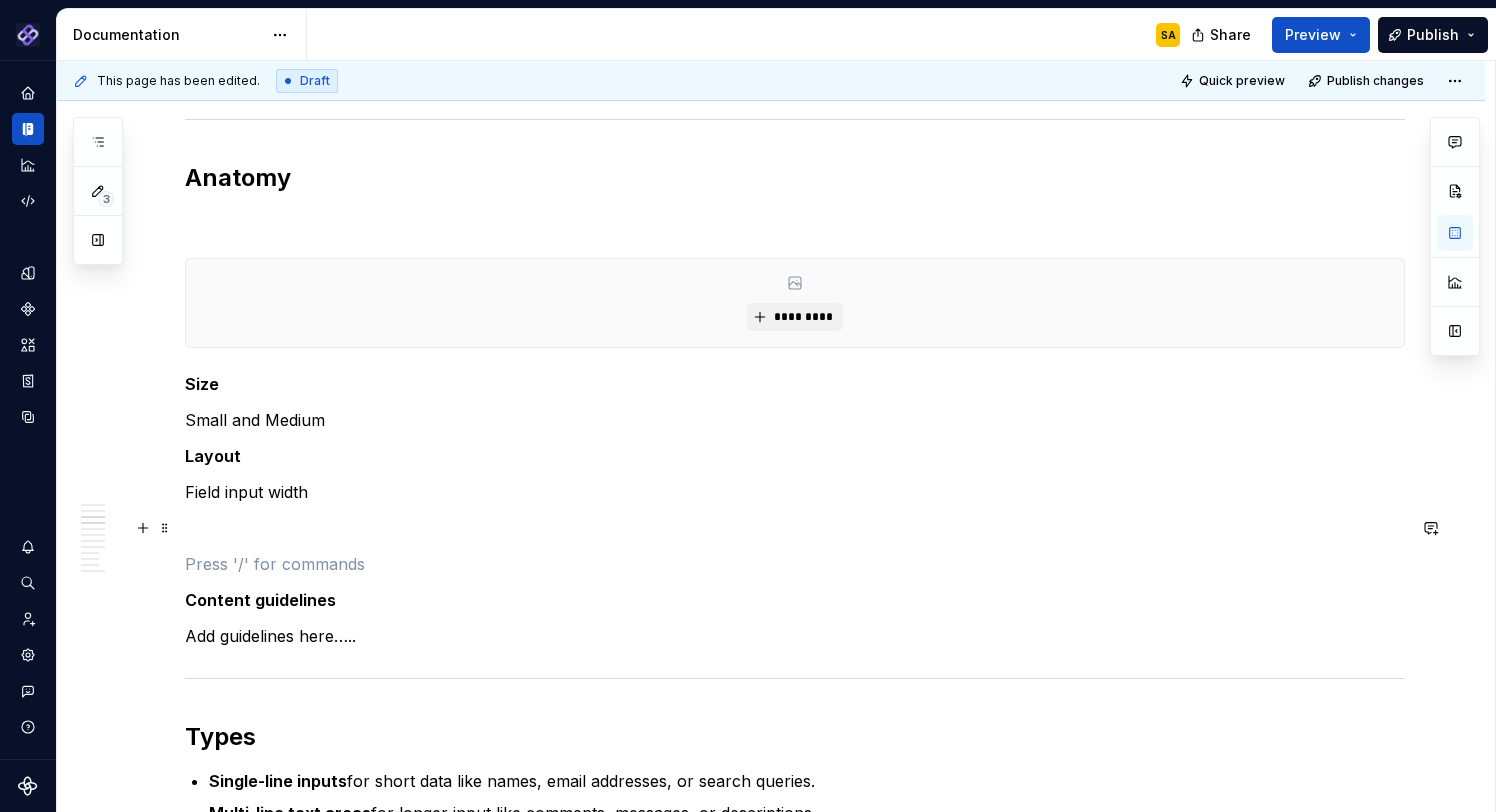 click at bounding box center (795, 528) 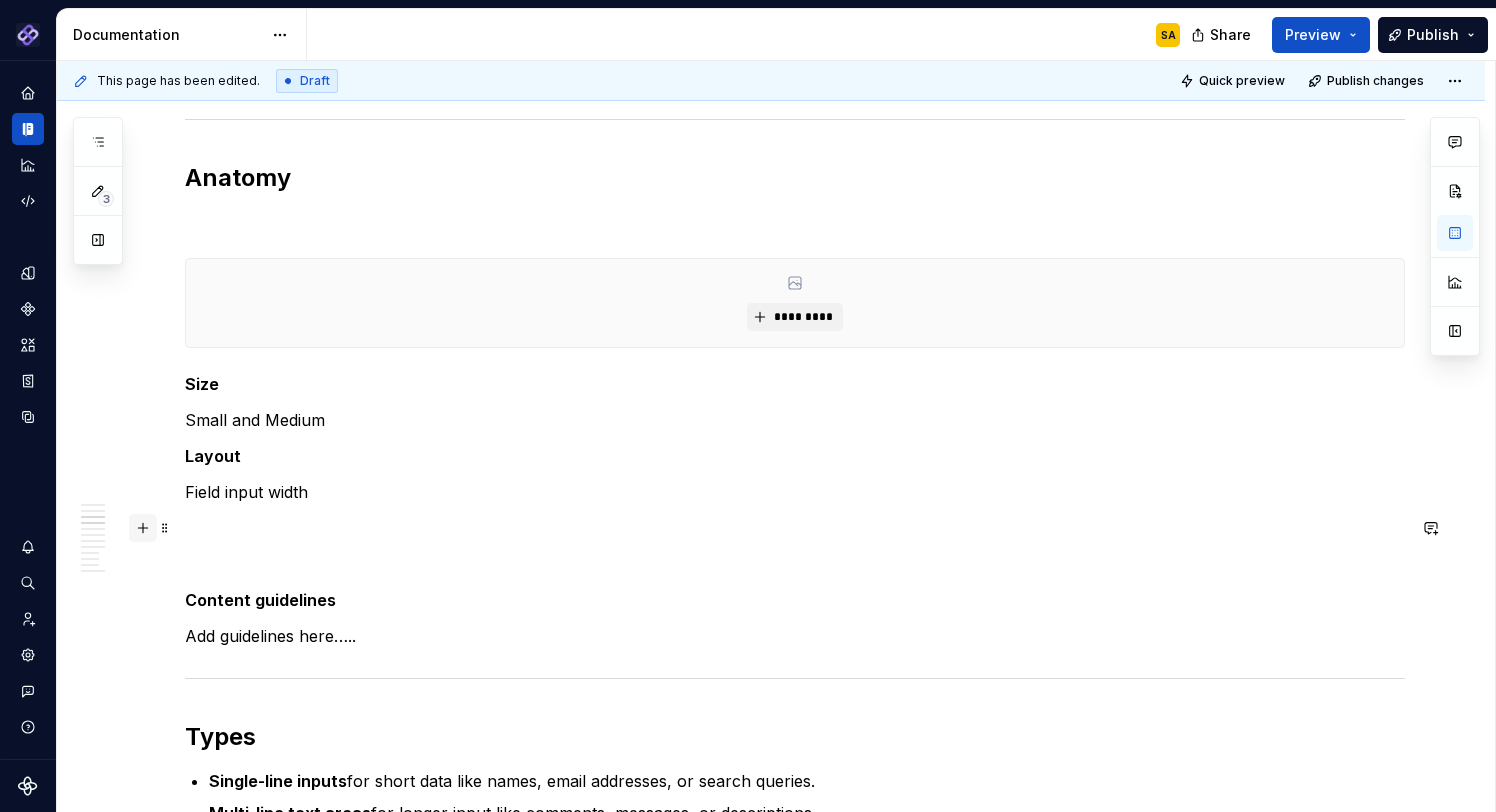 click at bounding box center (143, 528) 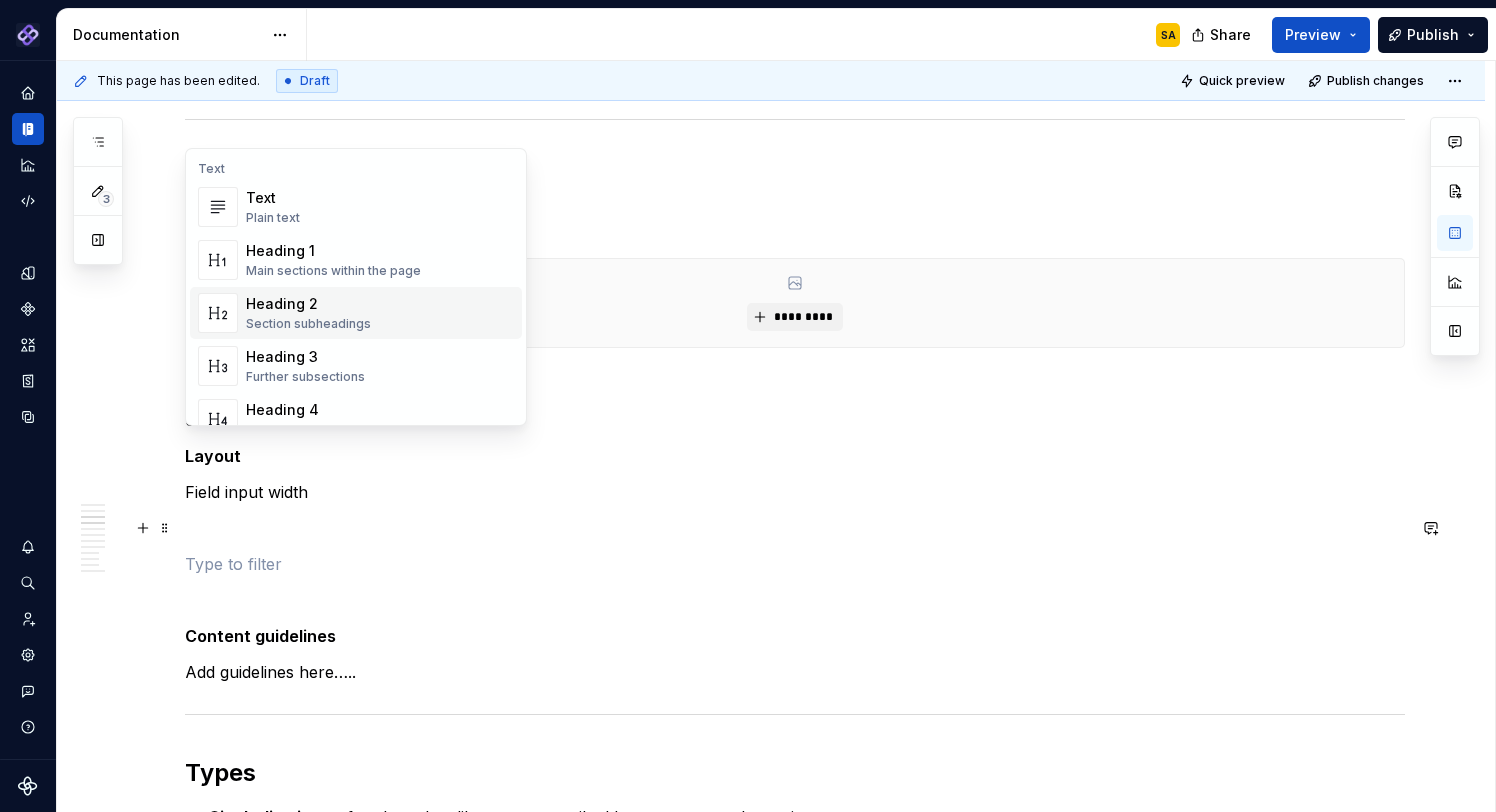 click at bounding box center [795, 1379] 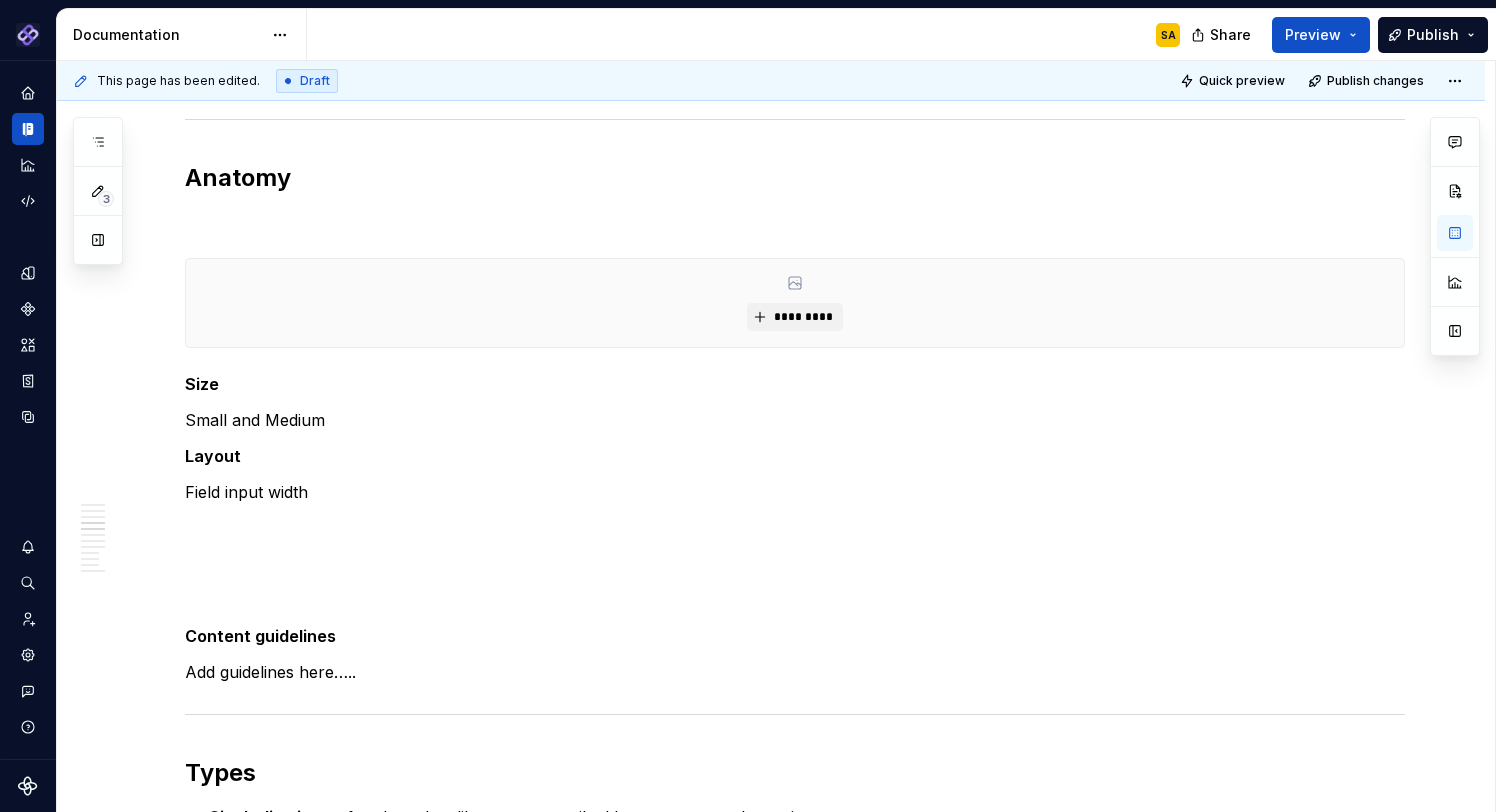 scroll, scrollTop: 1245, scrollLeft: 0, axis: vertical 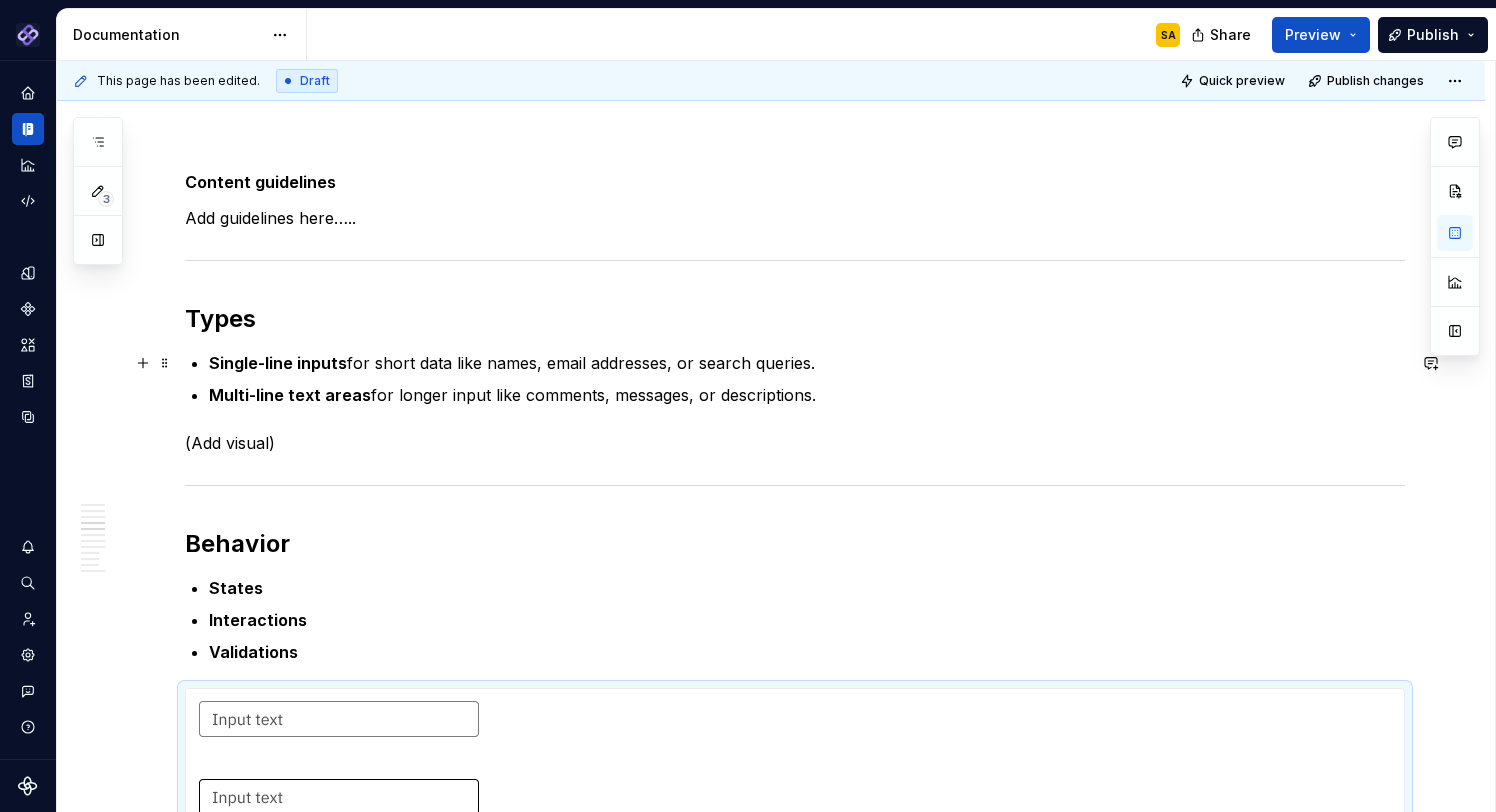 click on "Single-line inputs" at bounding box center (278, 363) 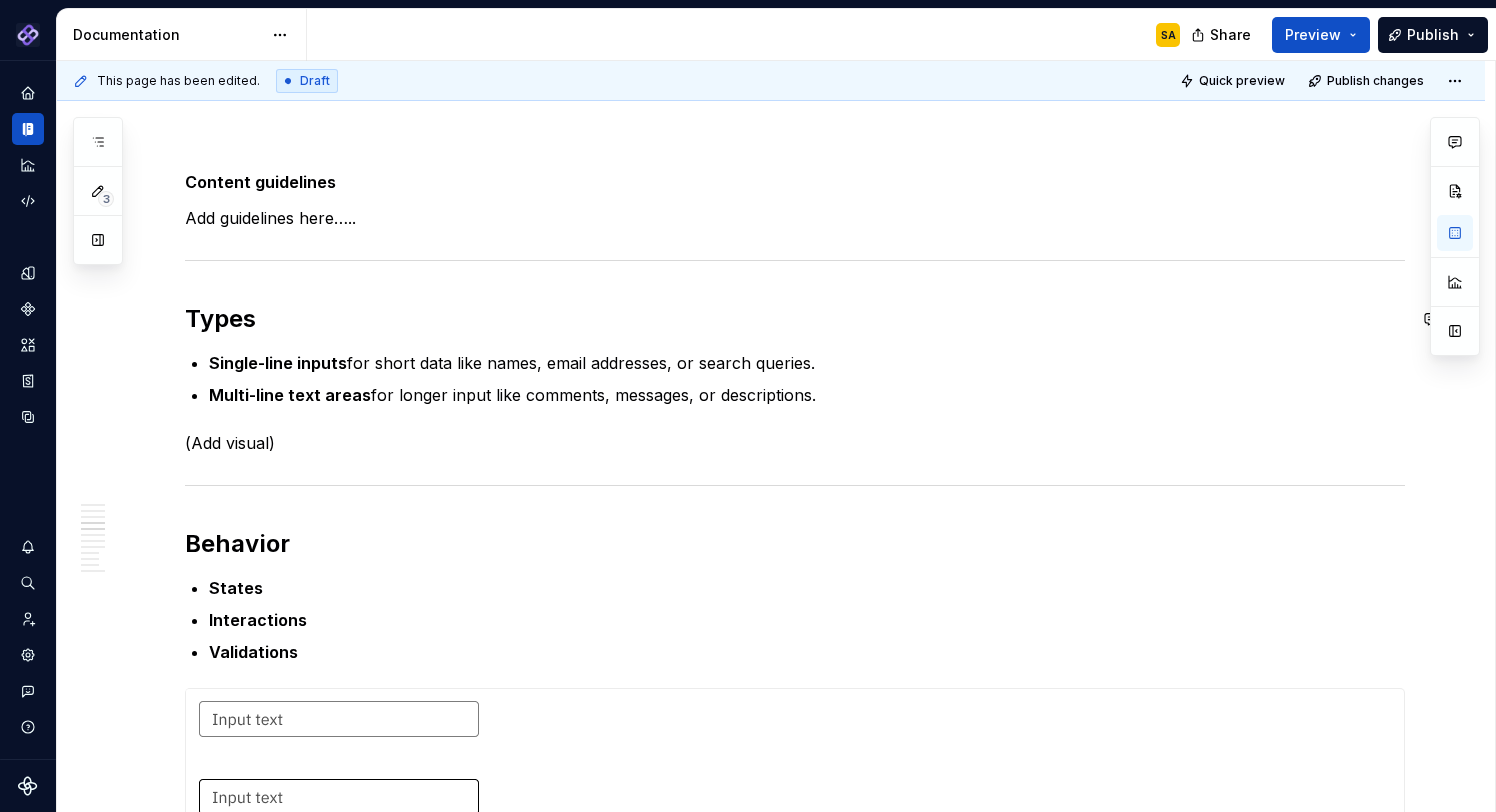 scroll, scrollTop: 1175, scrollLeft: 0, axis: vertical 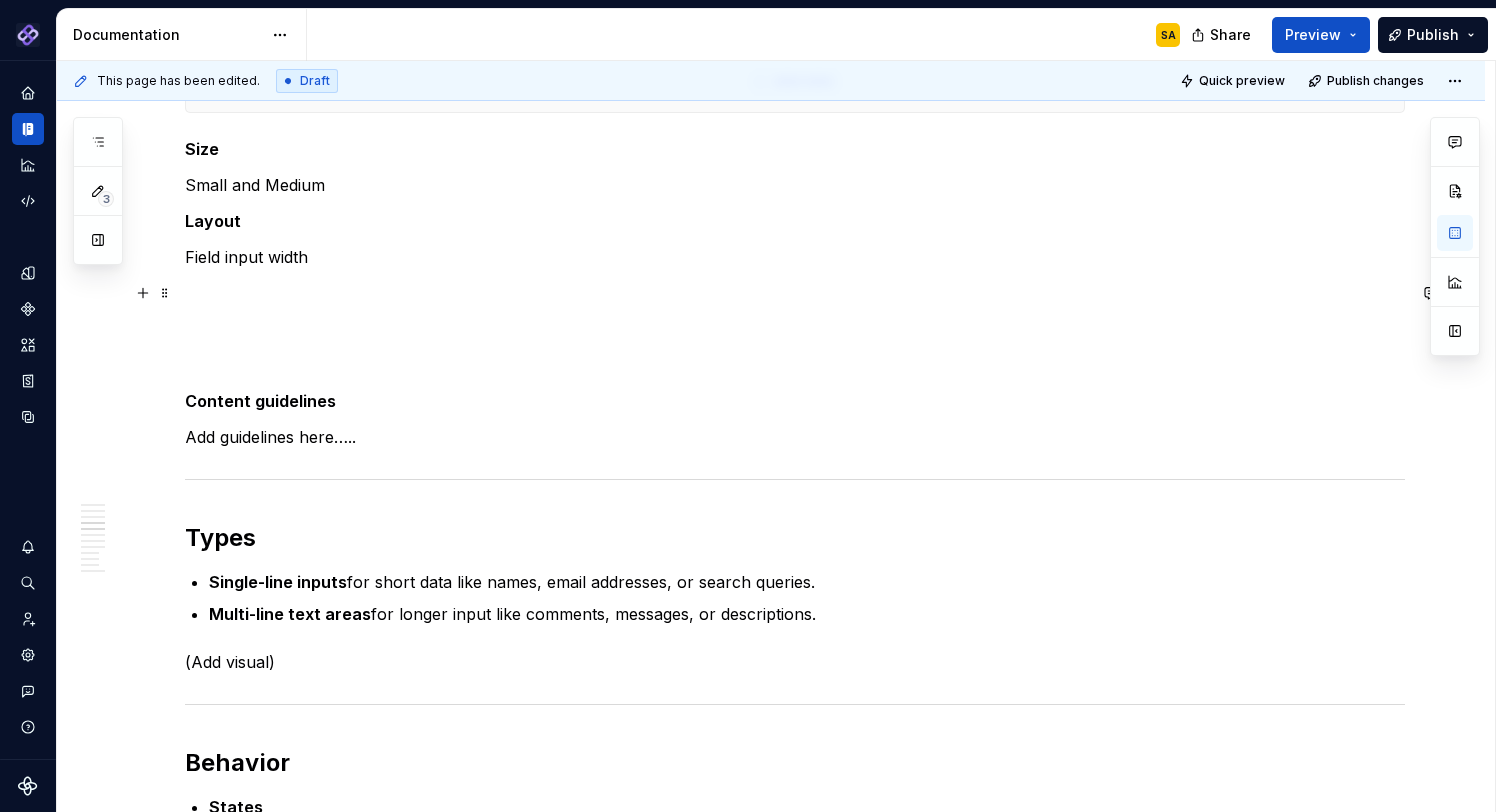 click at bounding box center [795, 293] 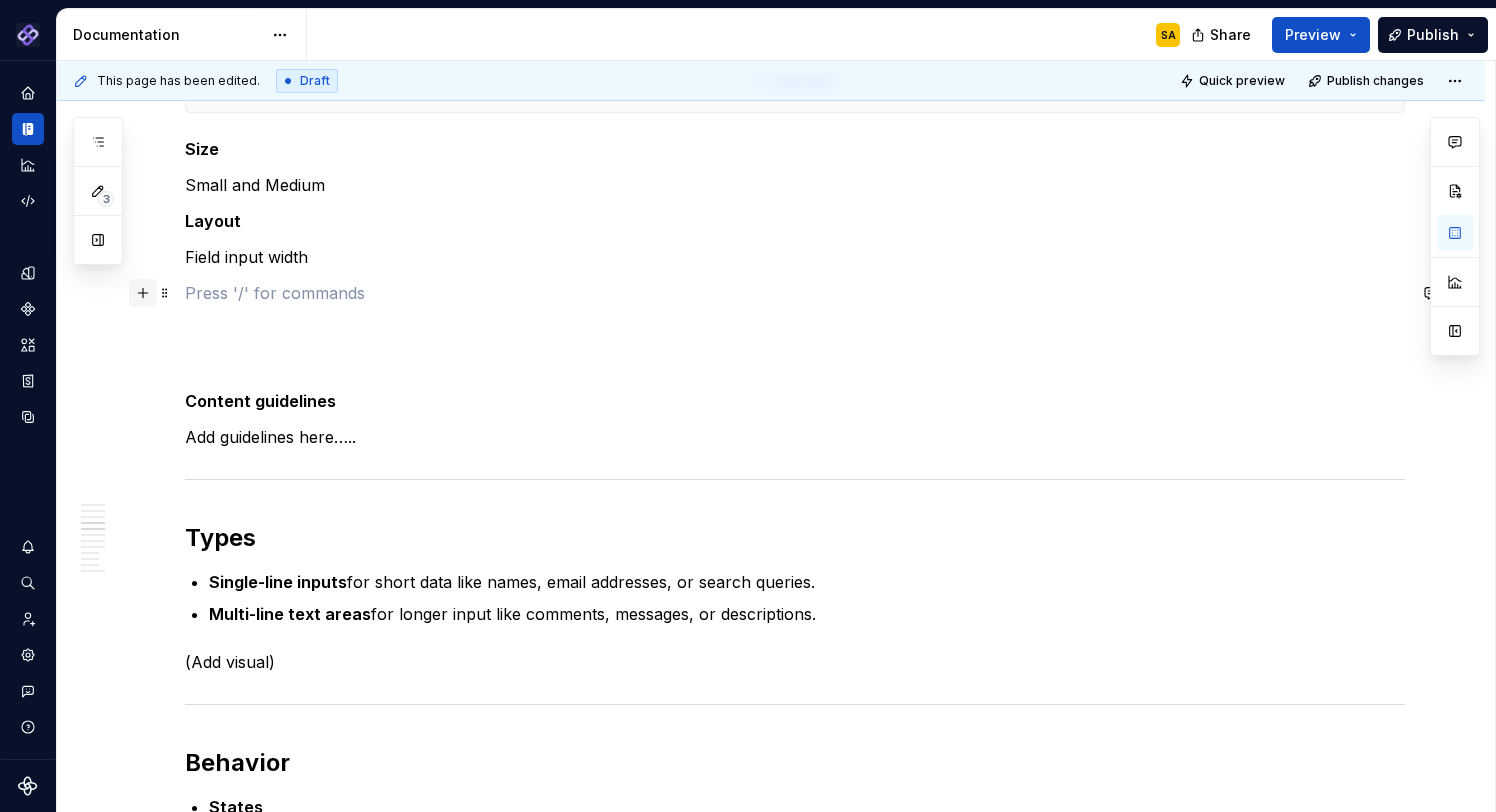 click at bounding box center (143, 293) 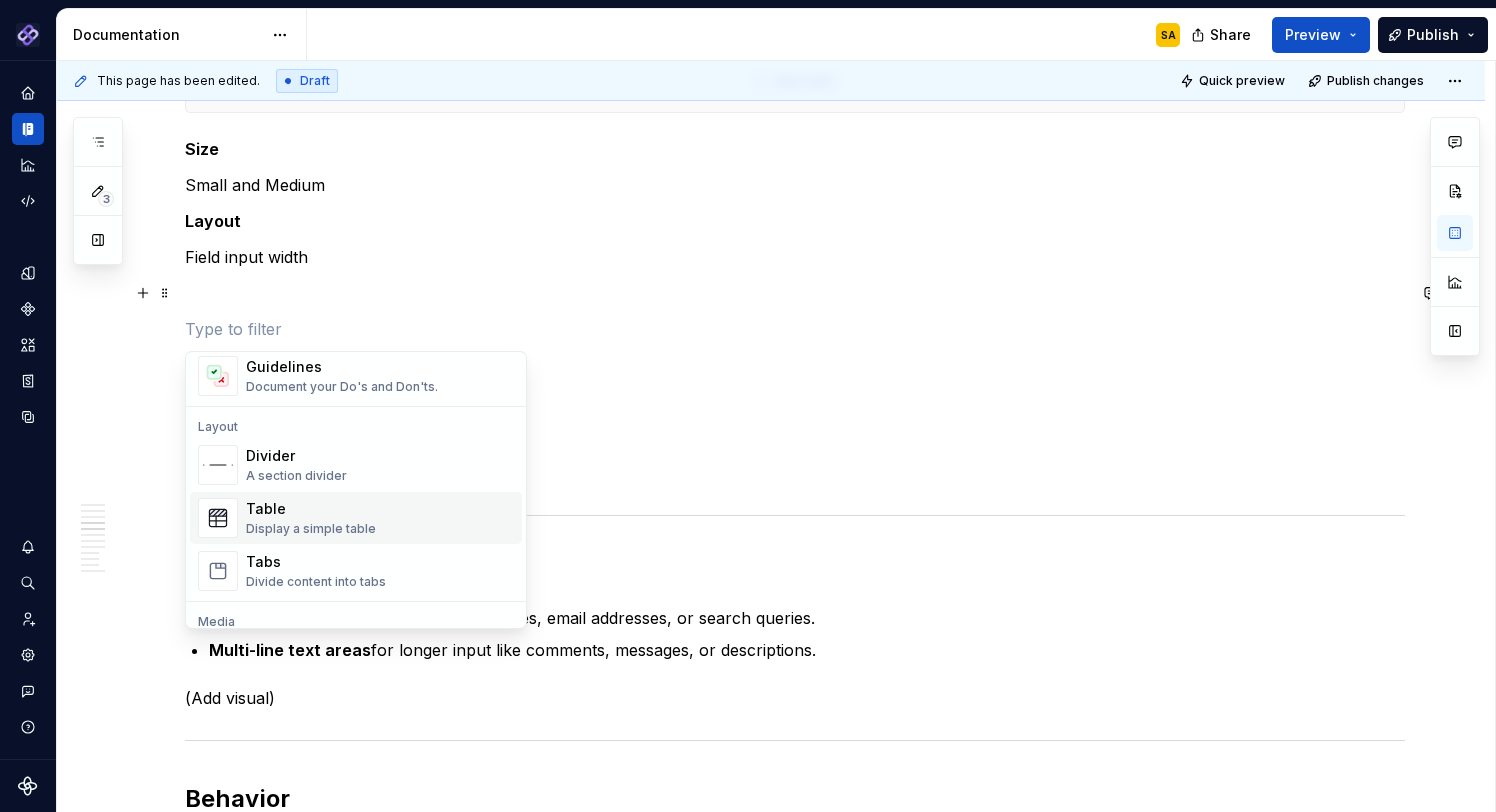 scroll, scrollTop: 601, scrollLeft: 0, axis: vertical 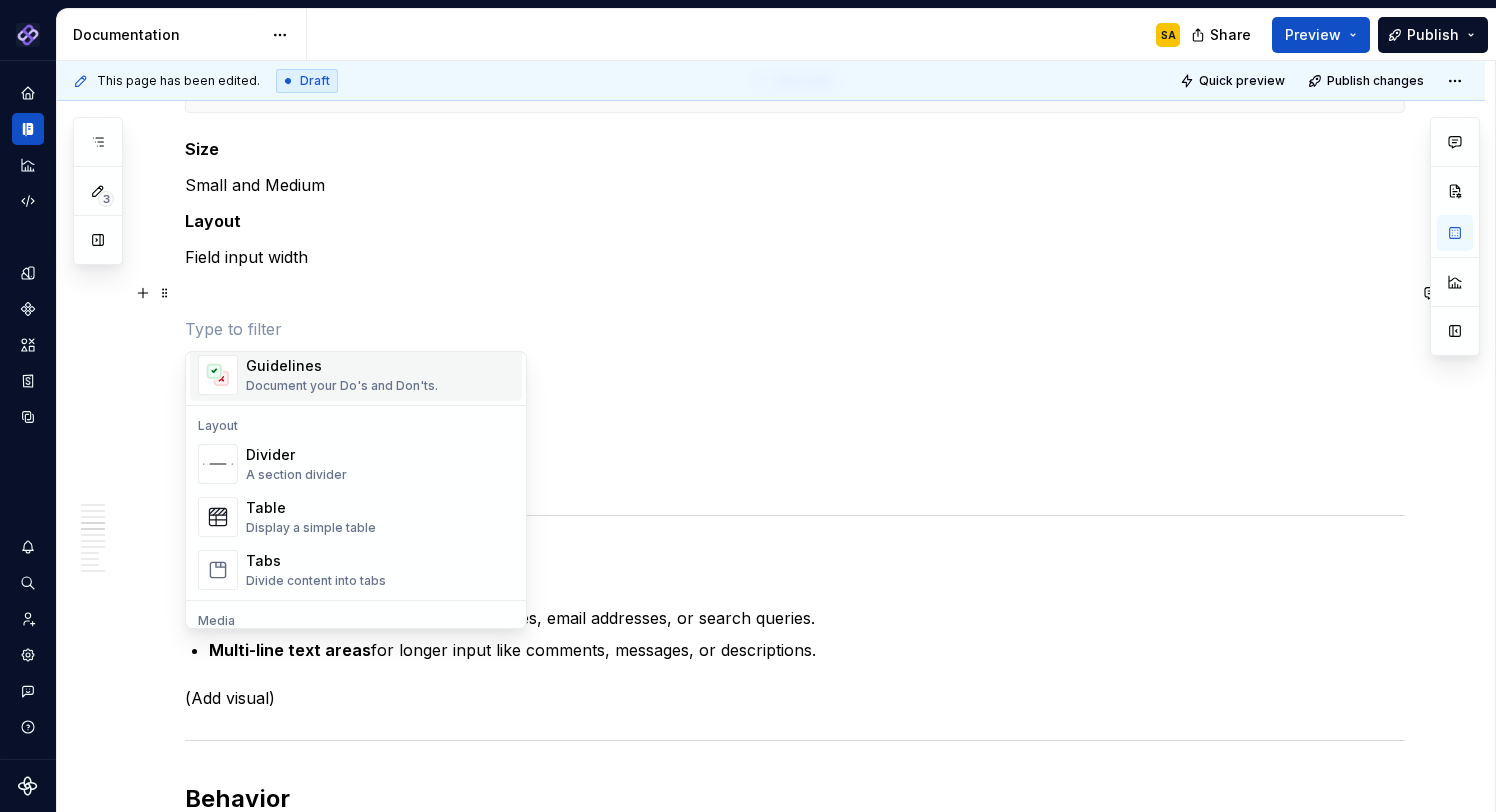 click on "Document your Do's and Don'ts." at bounding box center (342, 386) 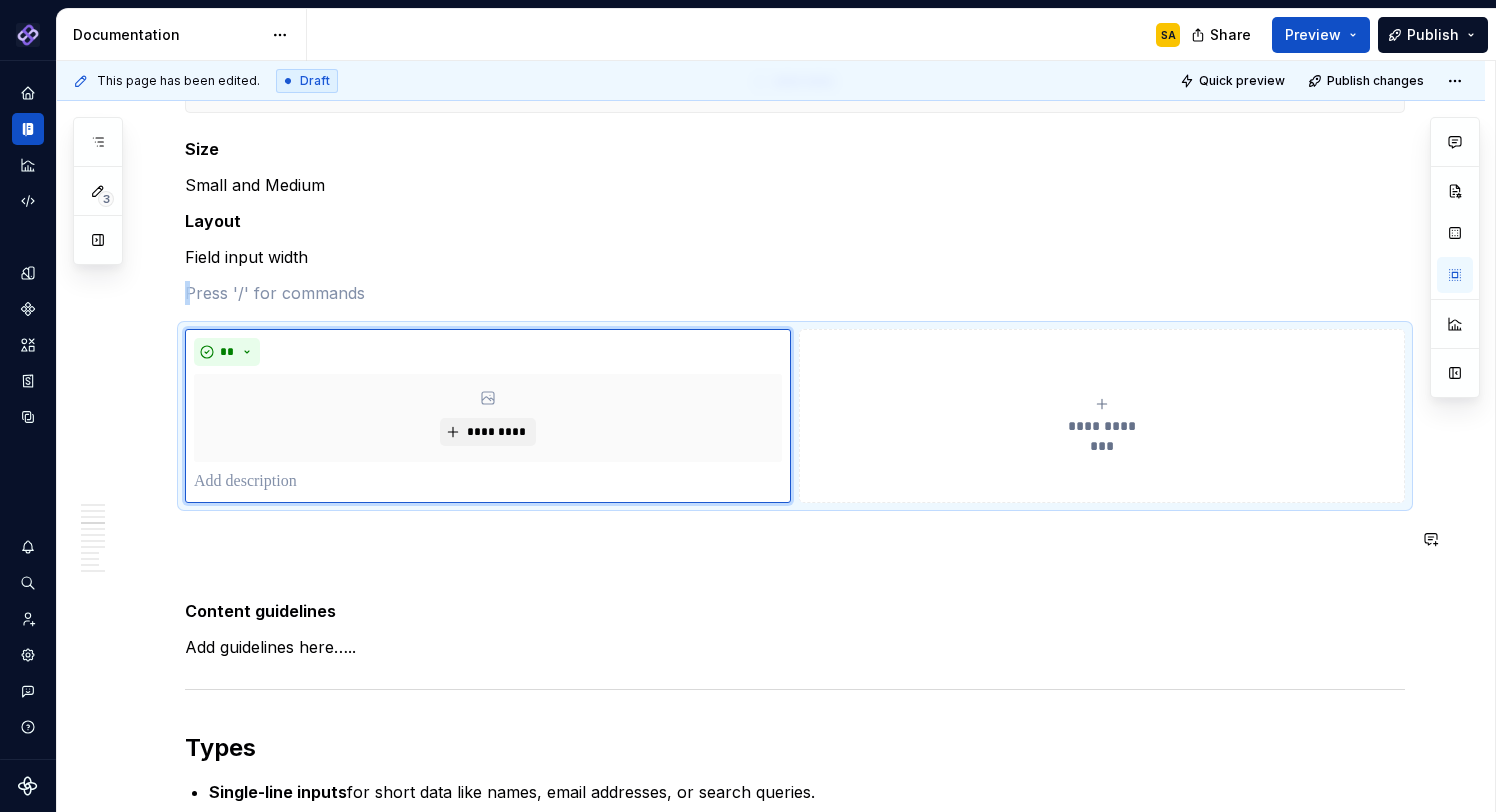 click at bounding box center (795, 575) 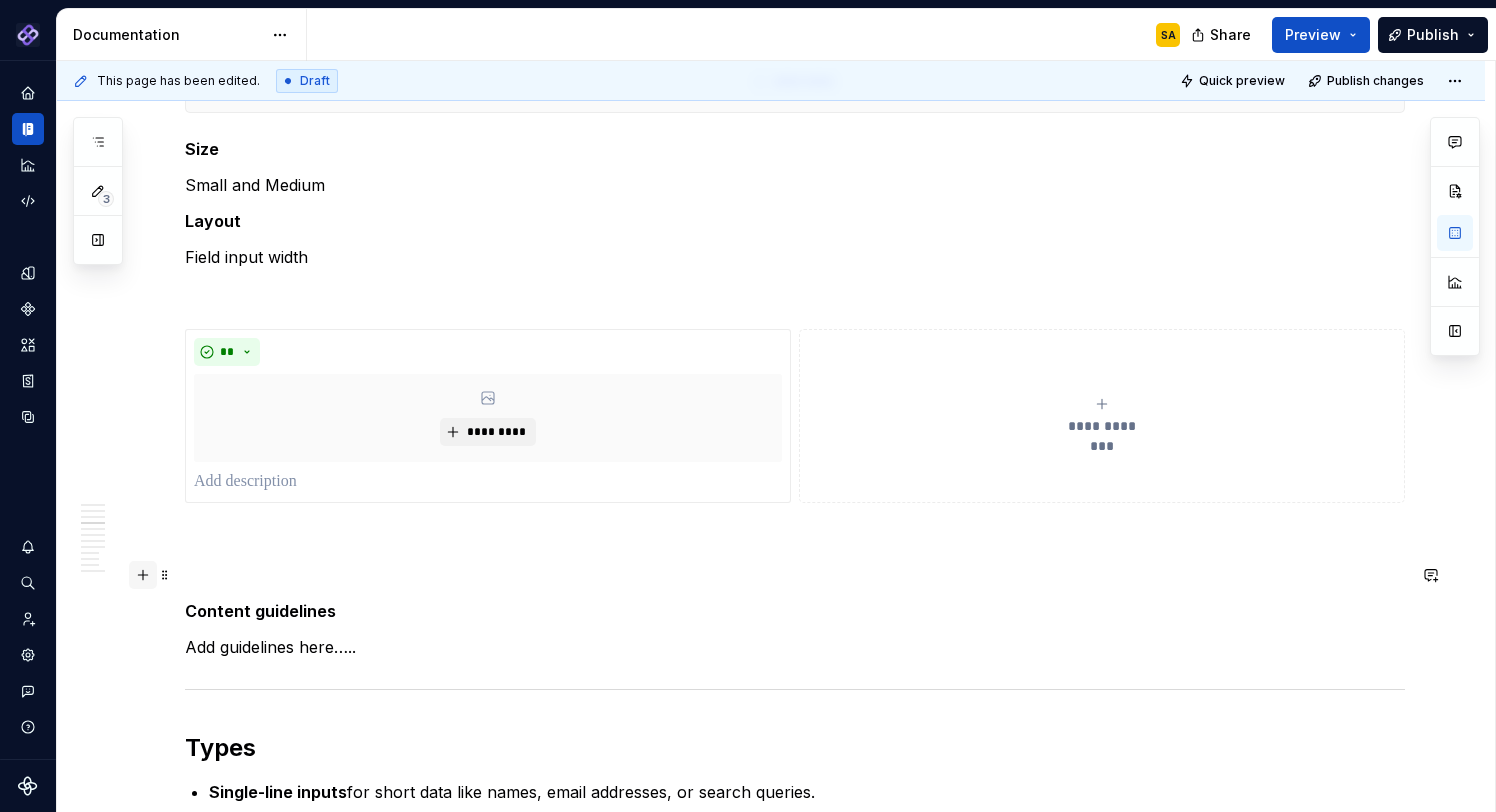 click at bounding box center (143, 575) 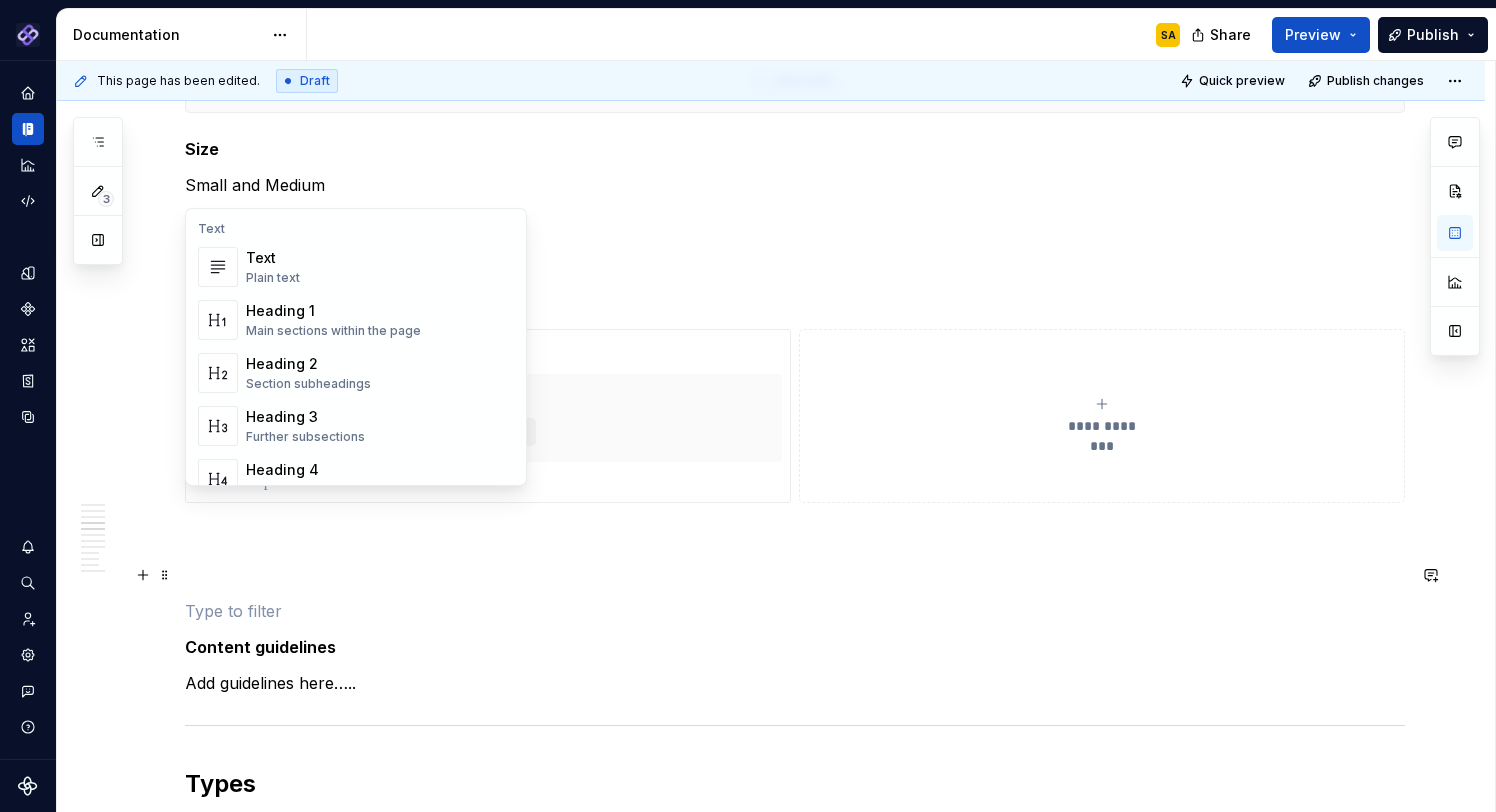 scroll, scrollTop: 1451, scrollLeft: 0, axis: vertical 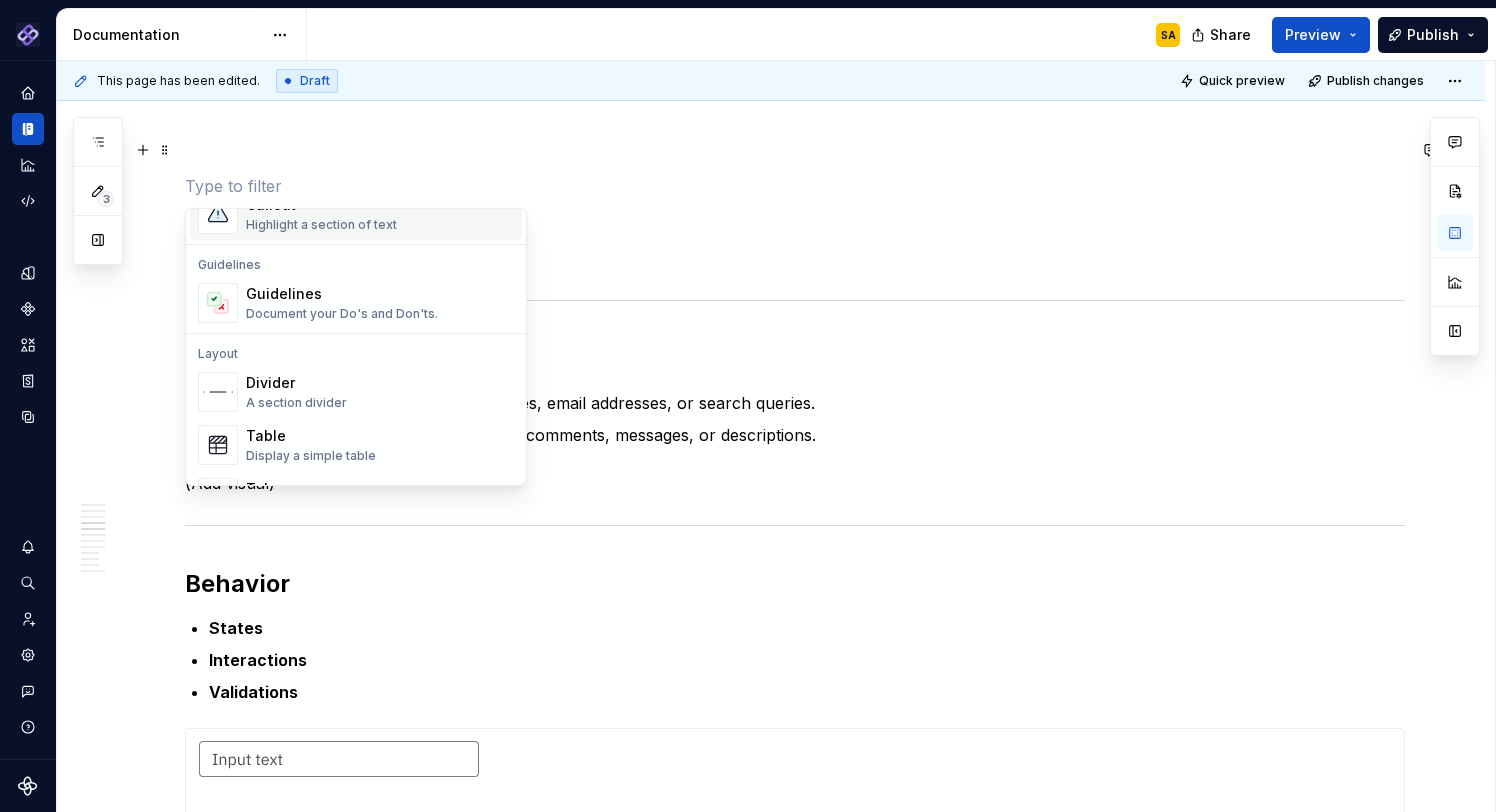 click on "Document your Do's and Don'ts." at bounding box center (342, 314) 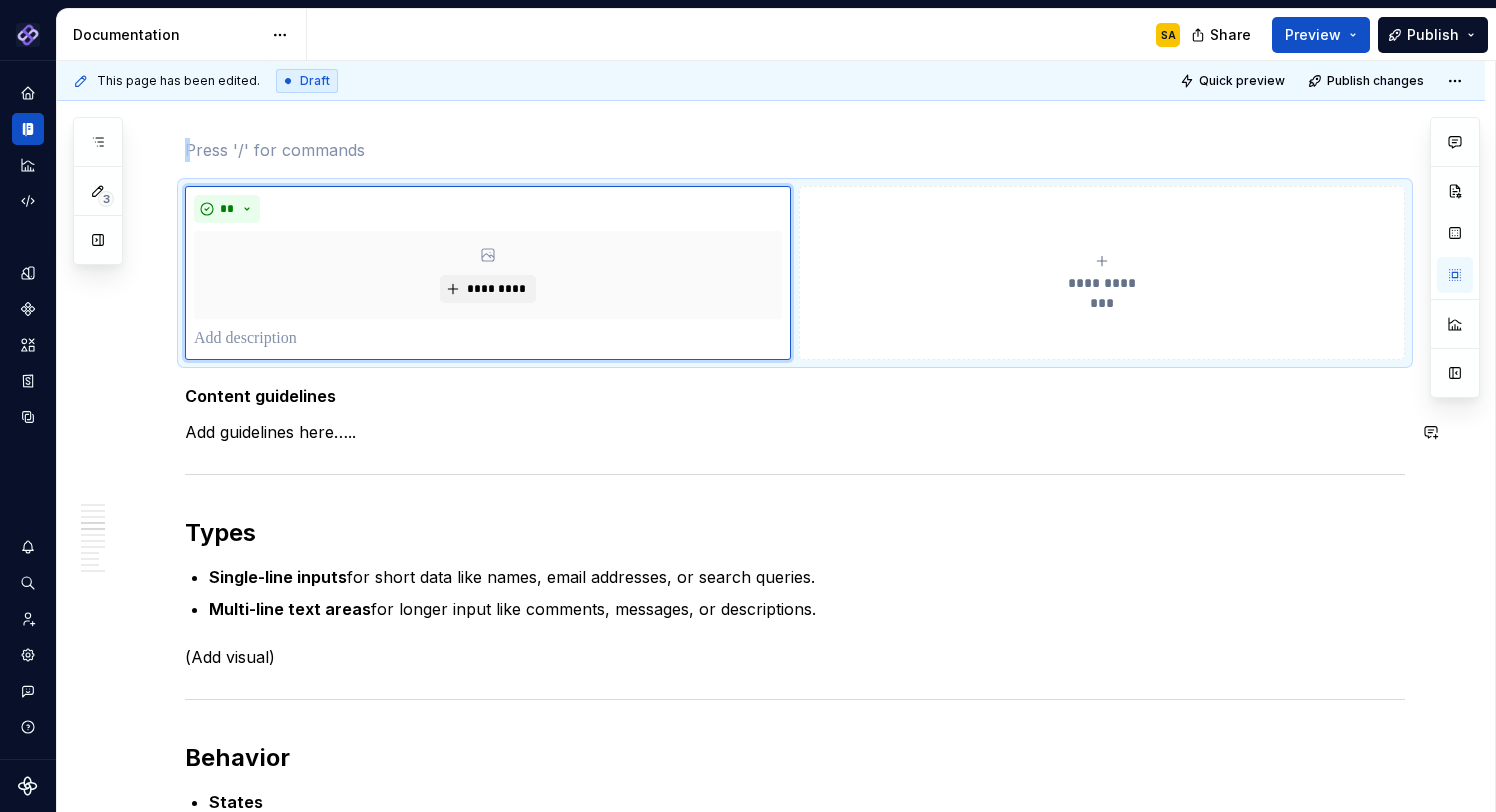 scroll, scrollTop: 1372, scrollLeft: 0, axis: vertical 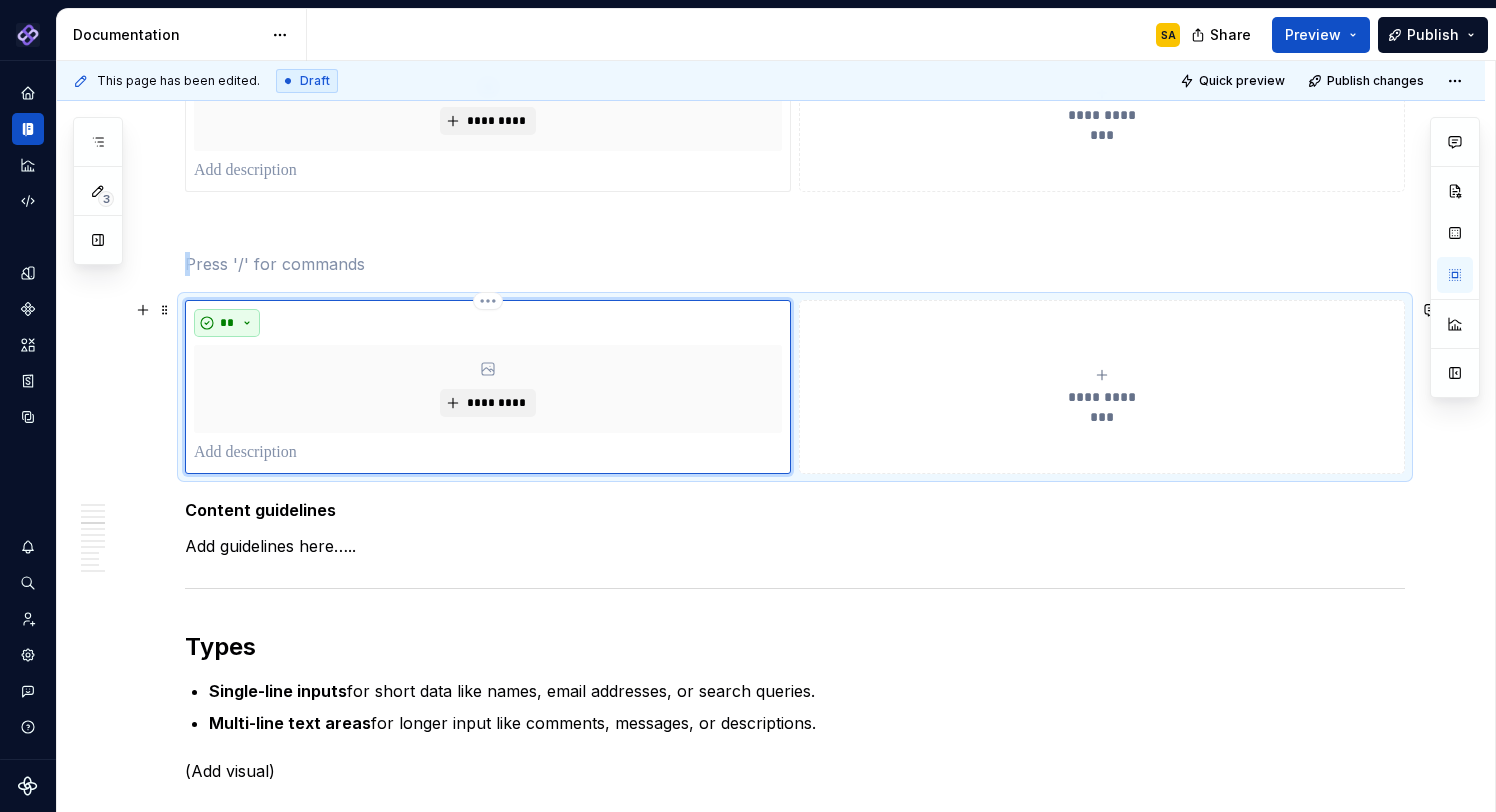 click on "**" at bounding box center (227, 323) 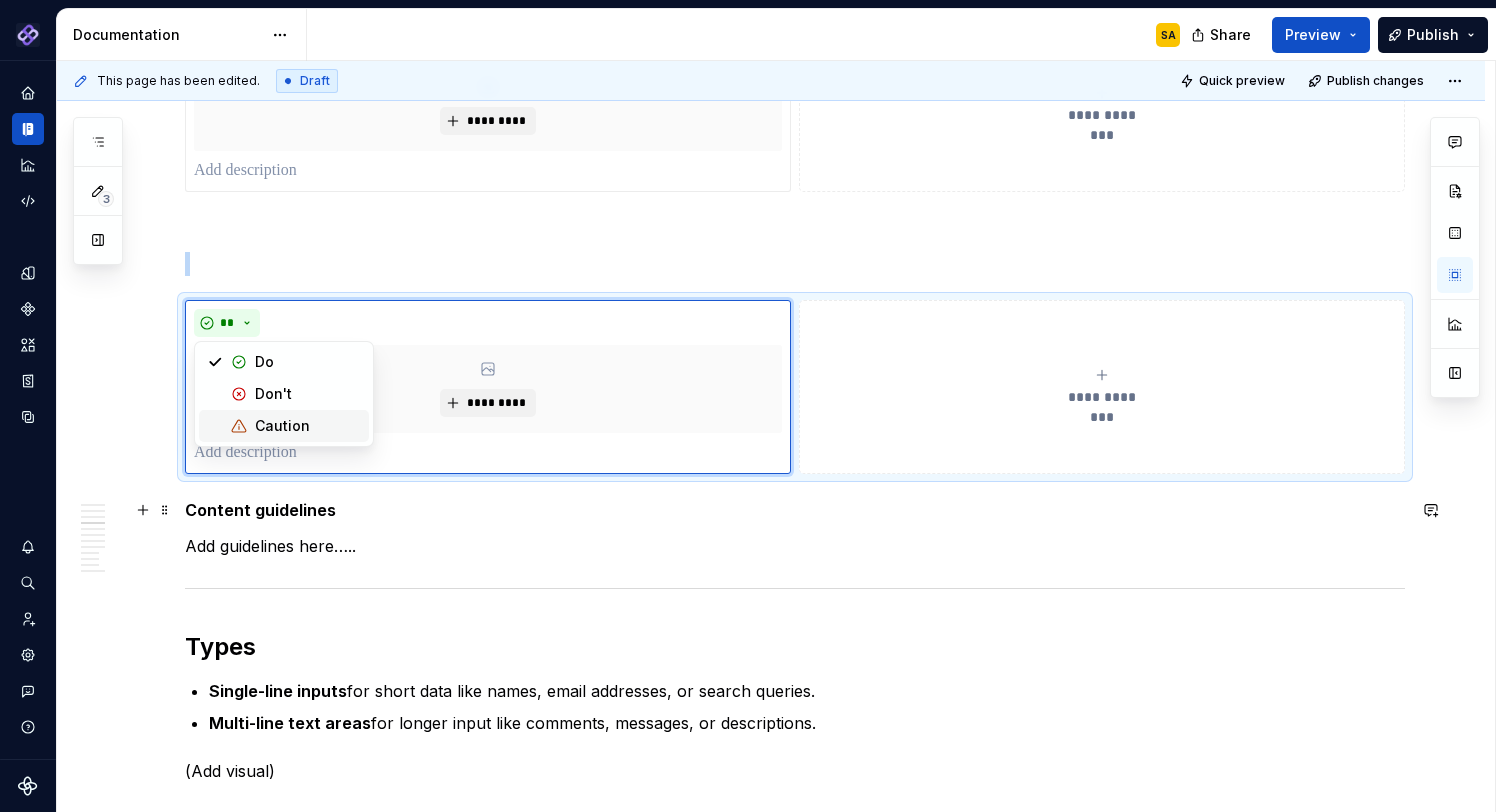 click on "Content guidelines" at bounding box center (795, 510) 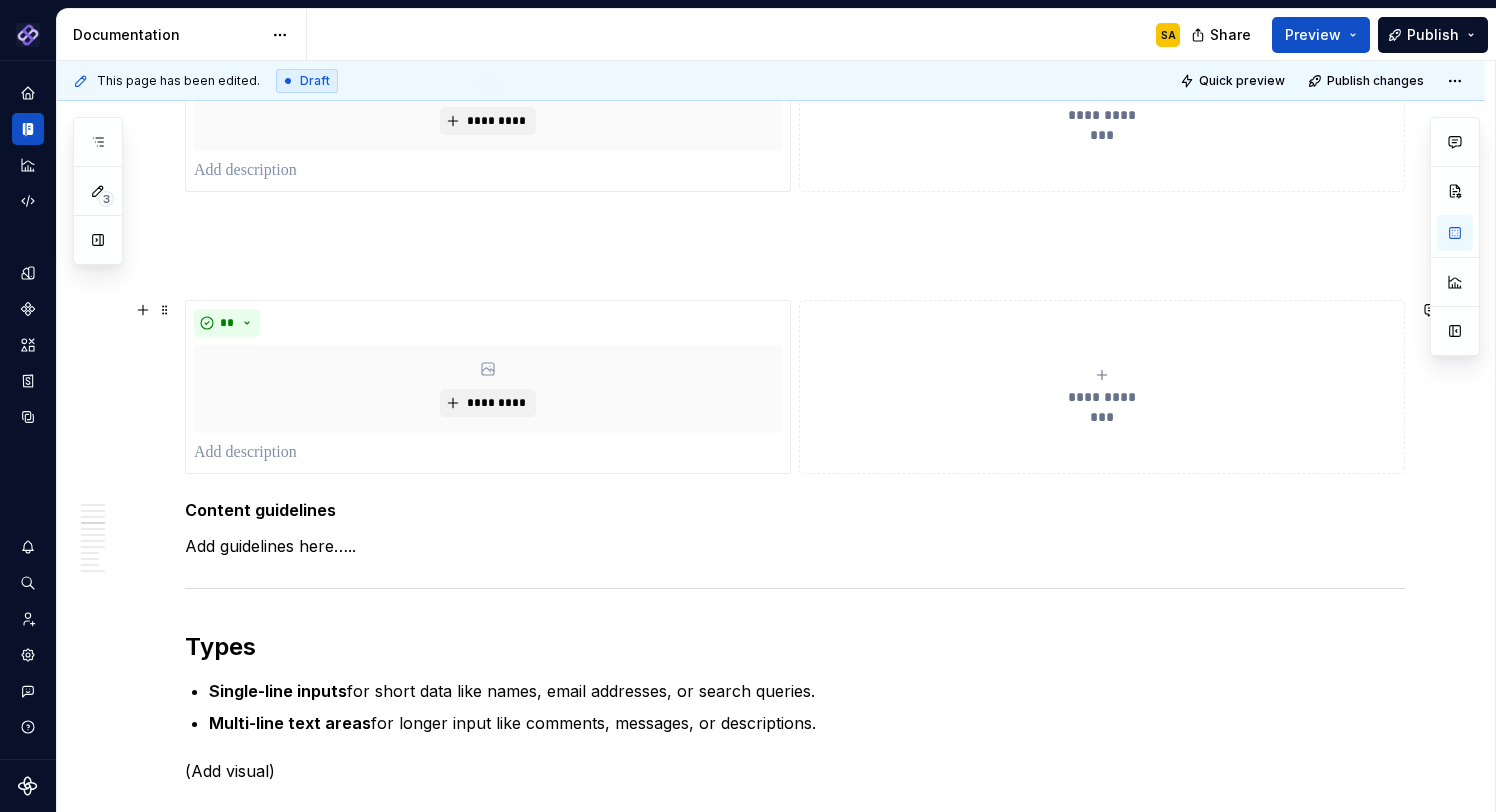 click on "**********" at bounding box center (1102, 387) 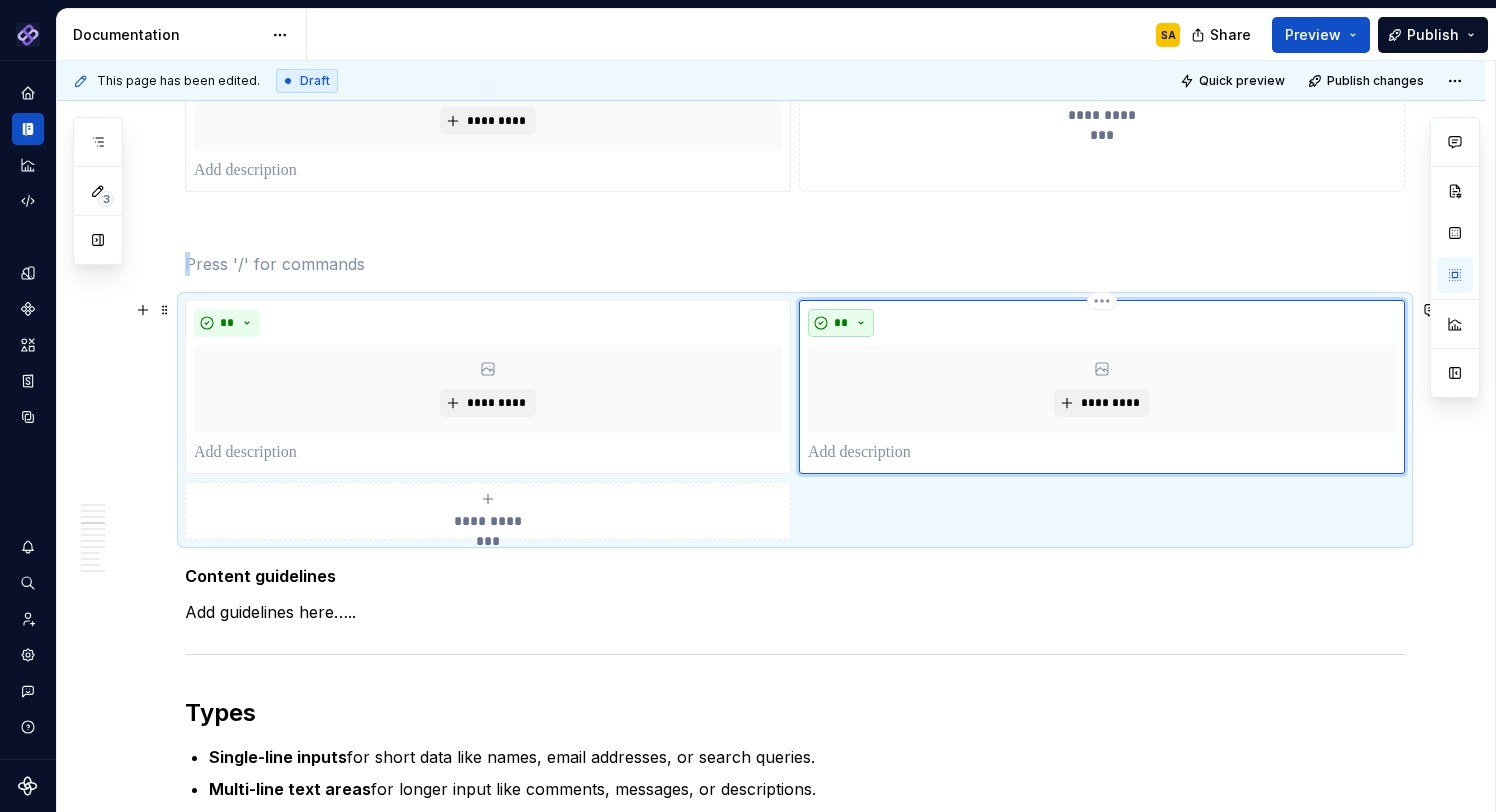 click on "**" at bounding box center [841, 323] 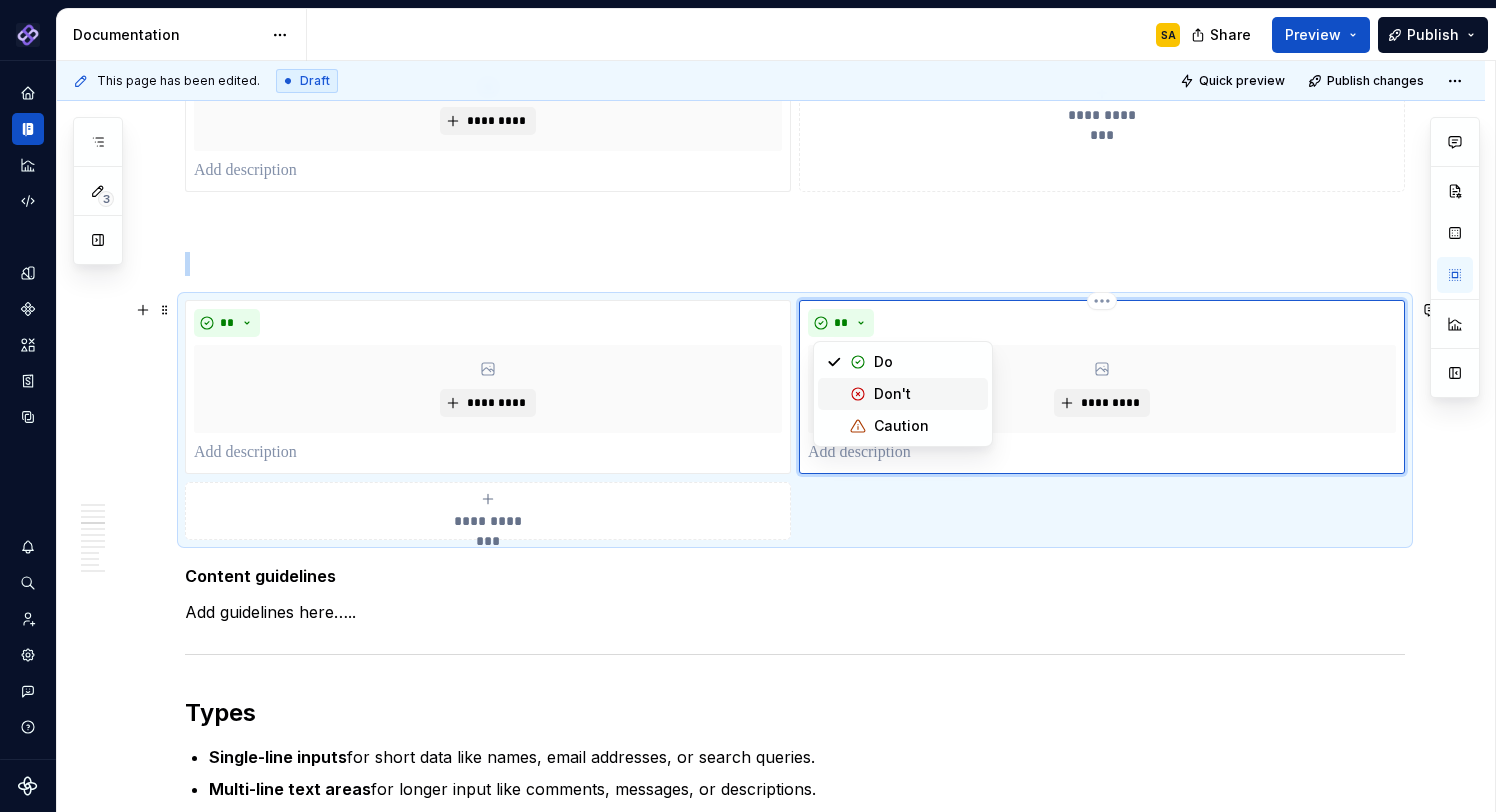 click on "Don't" at bounding box center [892, 394] 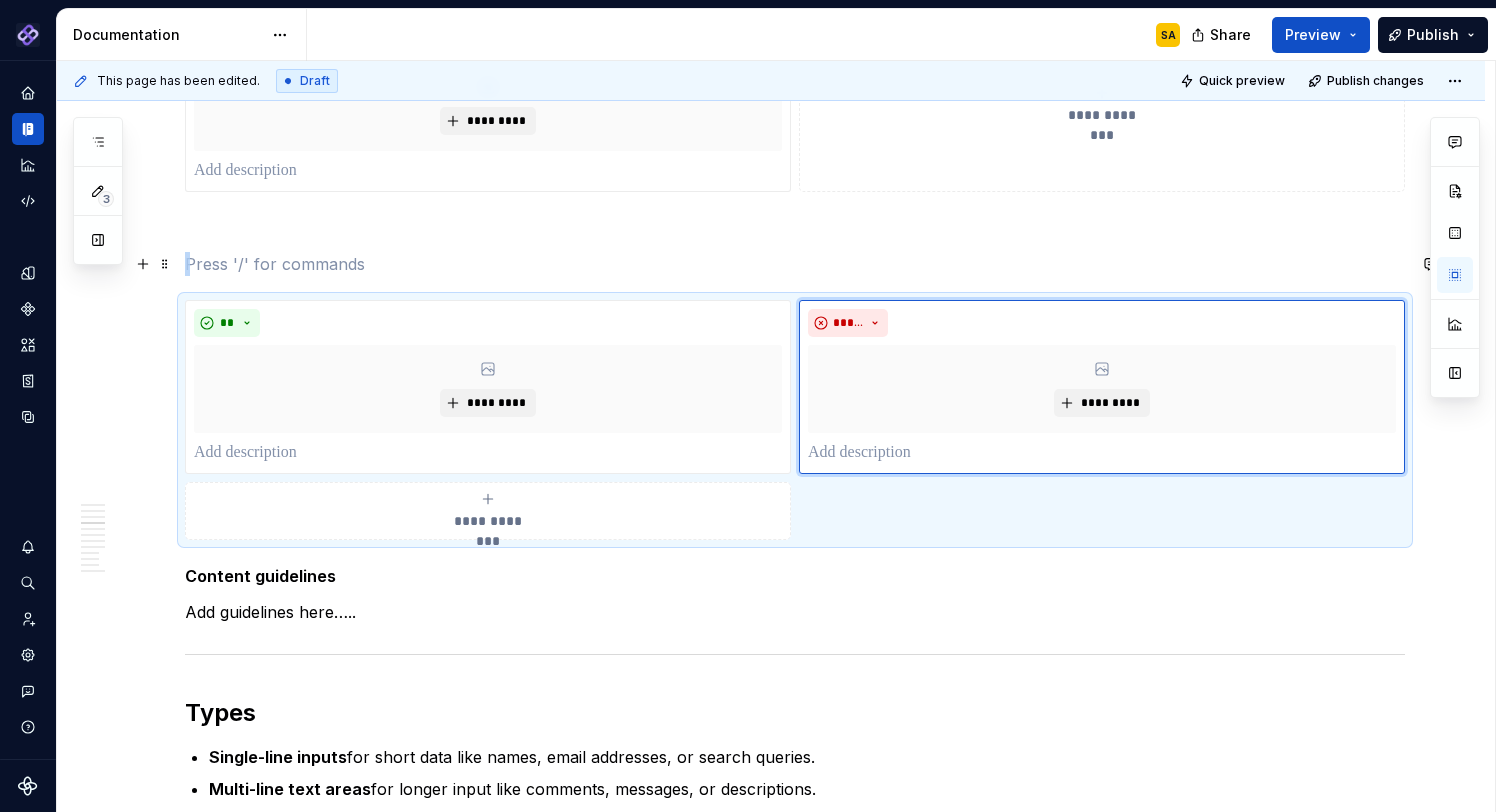 click at bounding box center (795, 228) 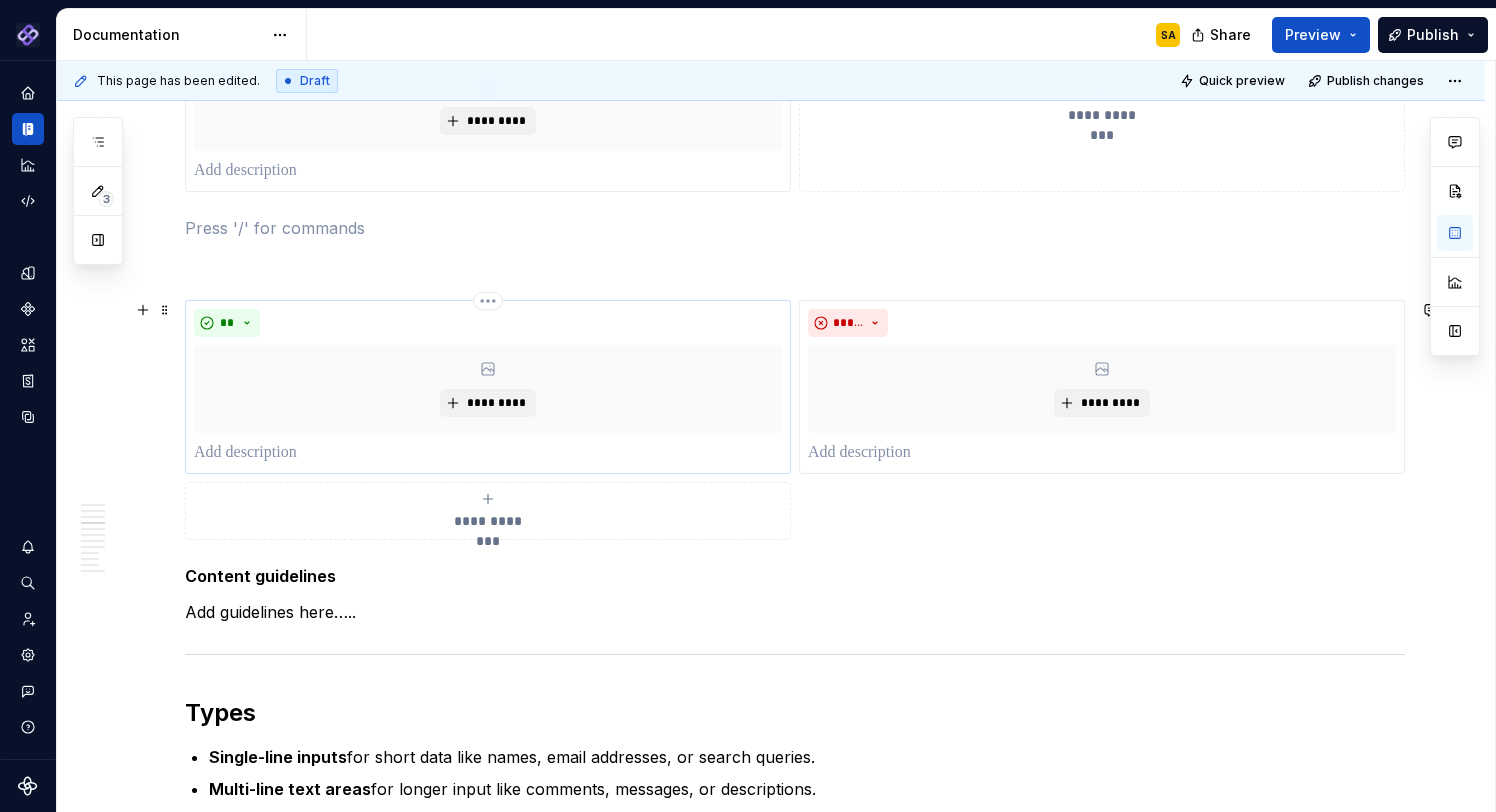 scroll, scrollTop: 1181, scrollLeft: 0, axis: vertical 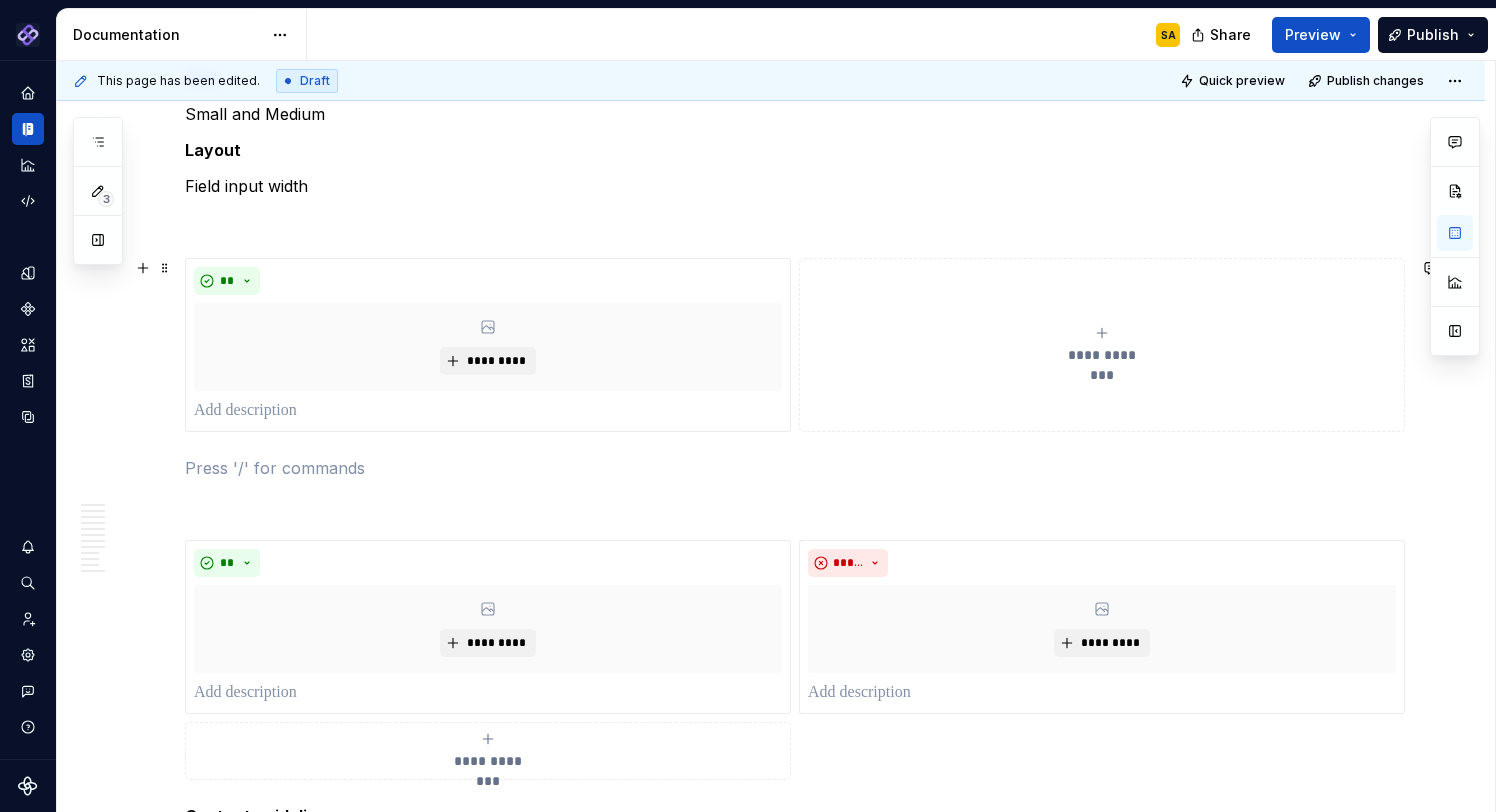 click on "**********" at bounding box center (1102, 345) 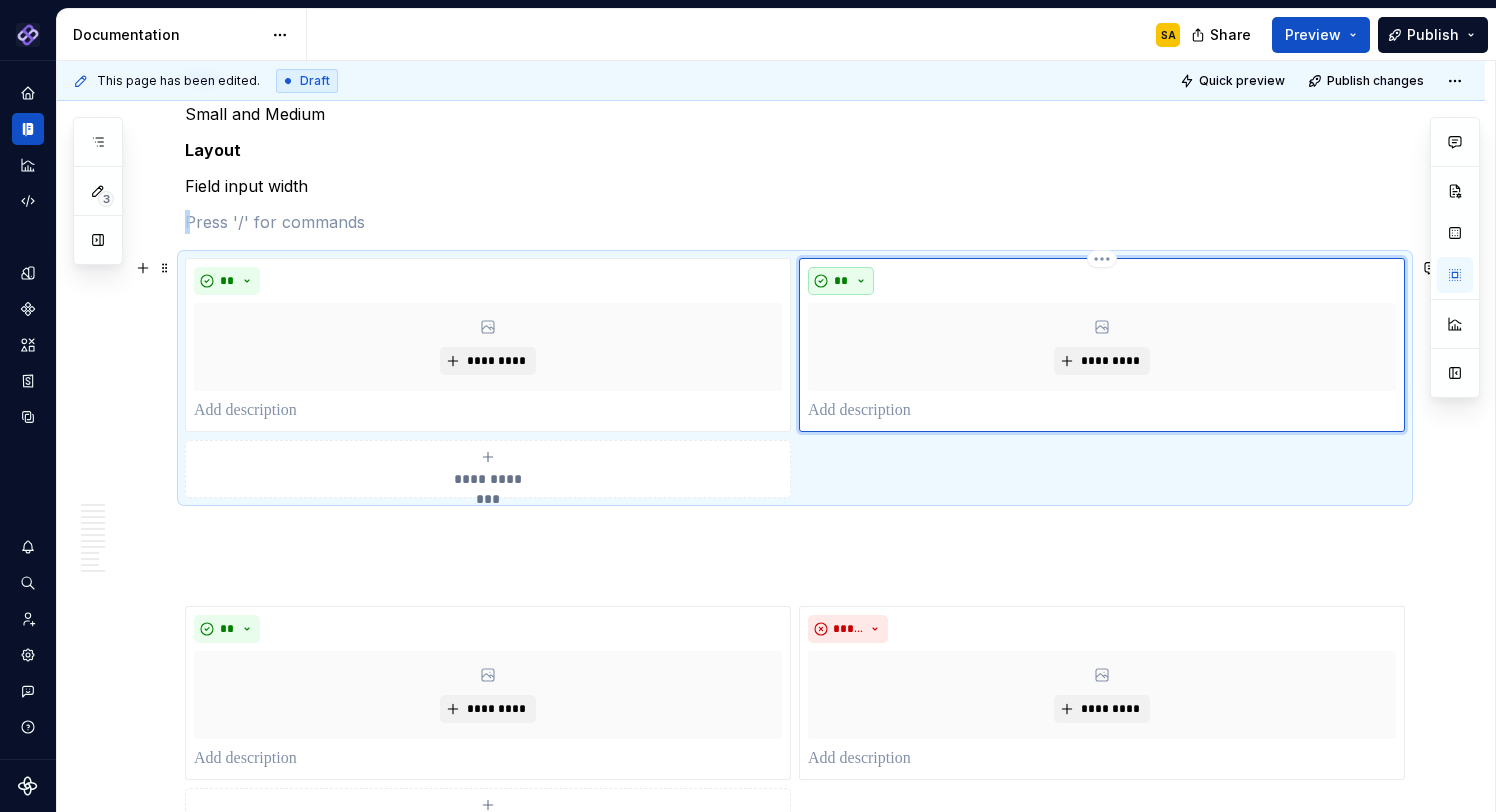 click on "**" at bounding box center (841, 281) 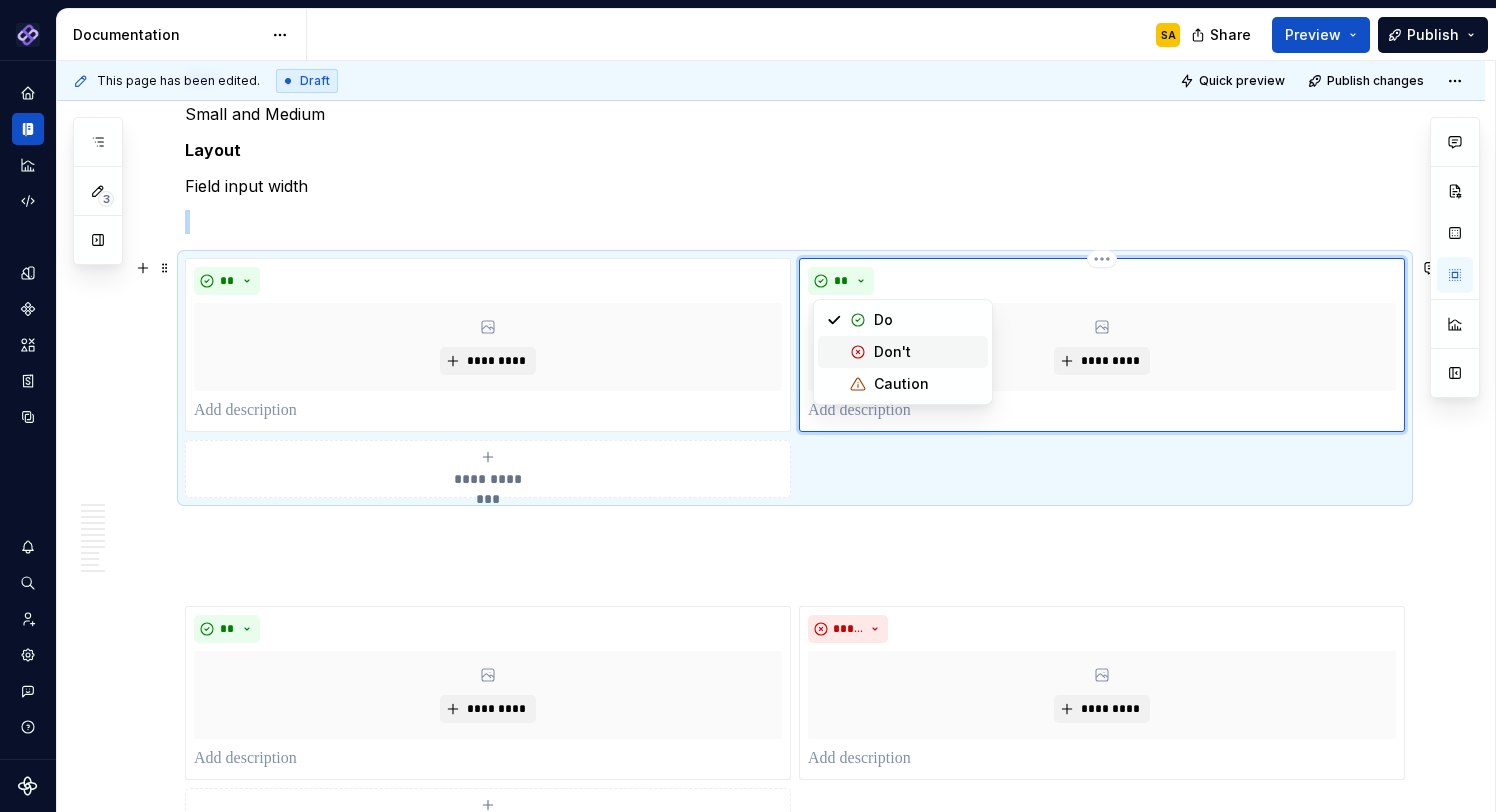 click on "Don't" at bounding box center (892, 352) 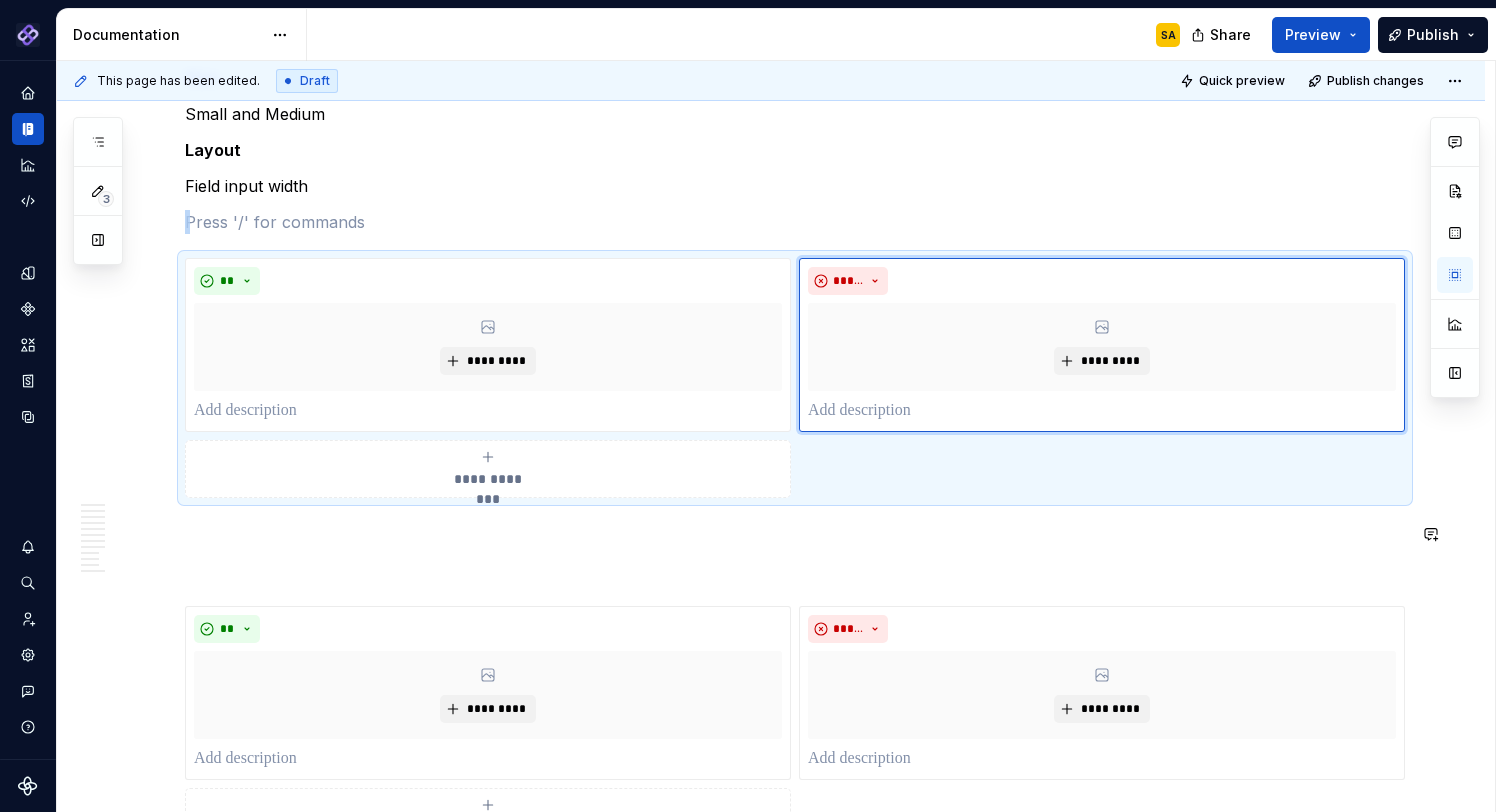 click at bounding box center [795, 570] 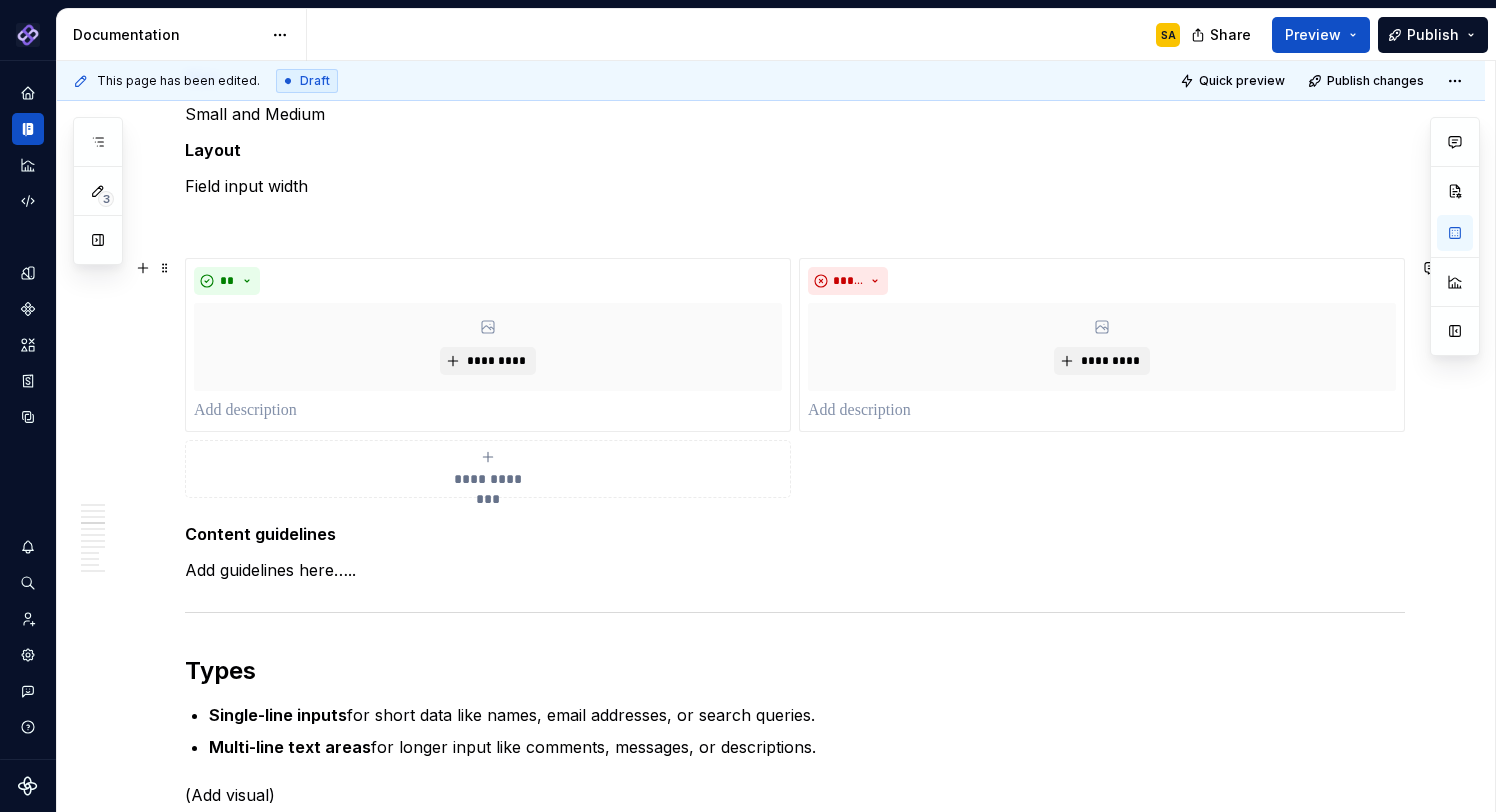 click 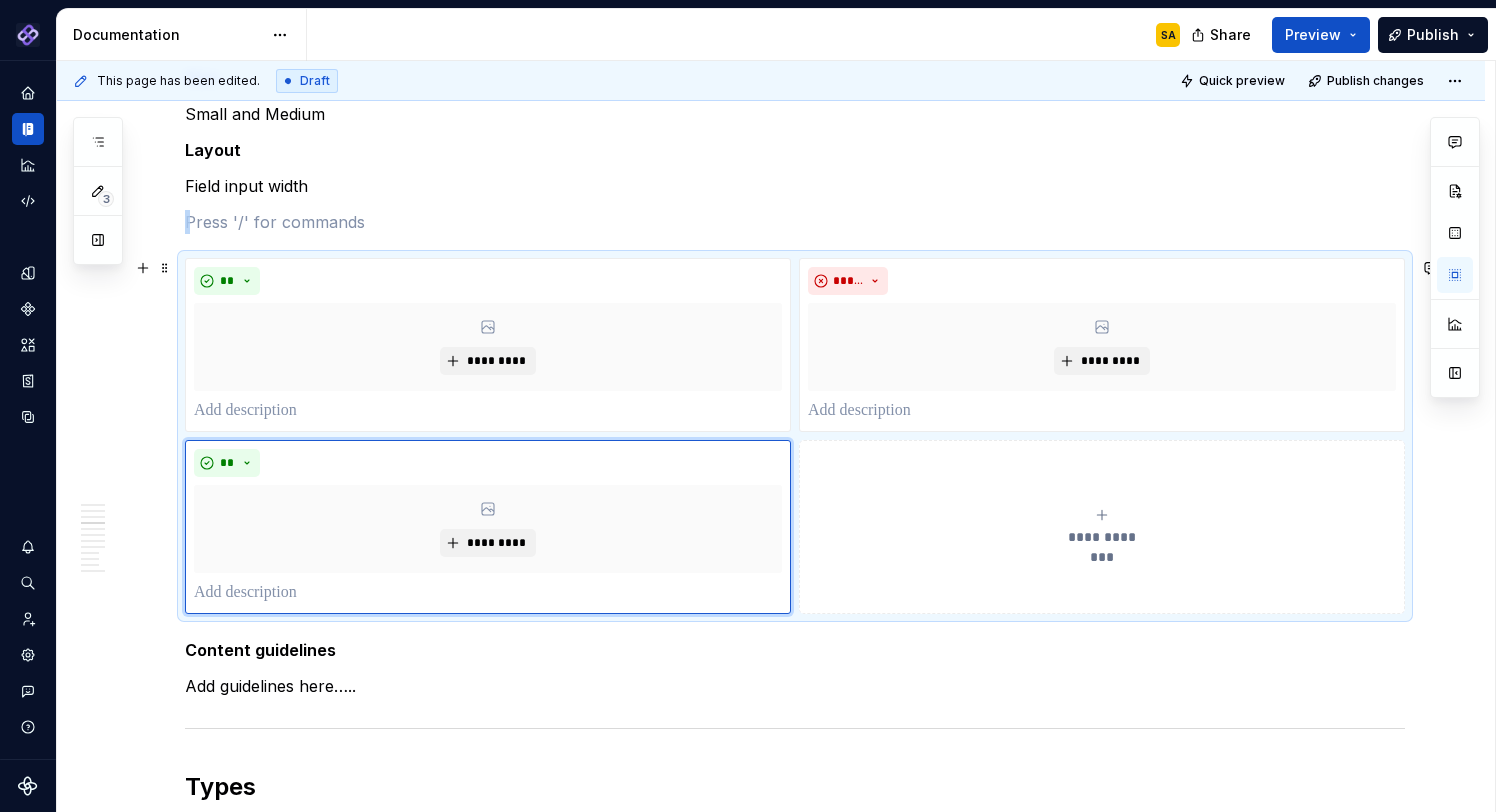 click on "**********" at bounding box center [1102, 527] 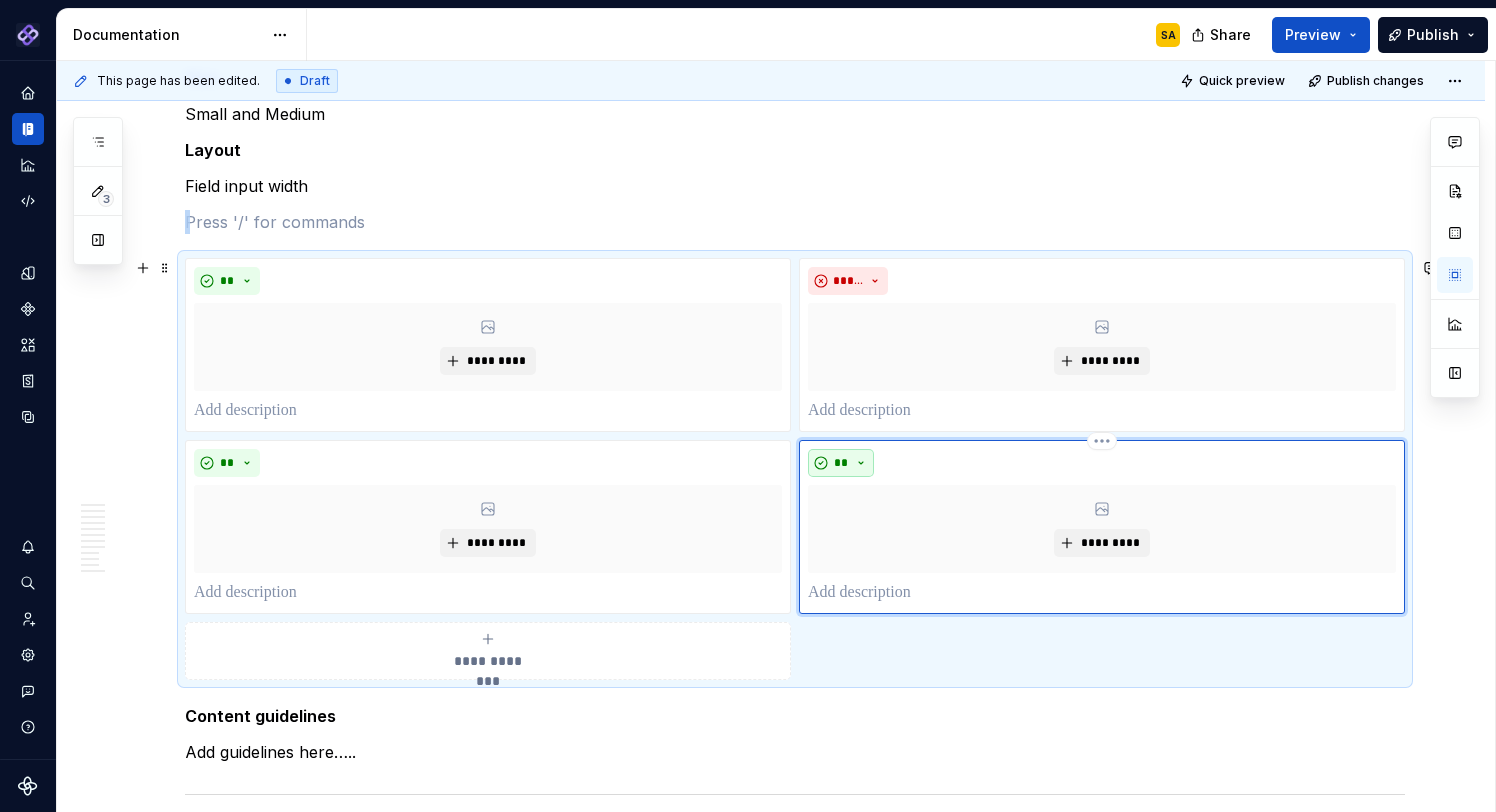 click on "**" at bounding box center (841, 463) 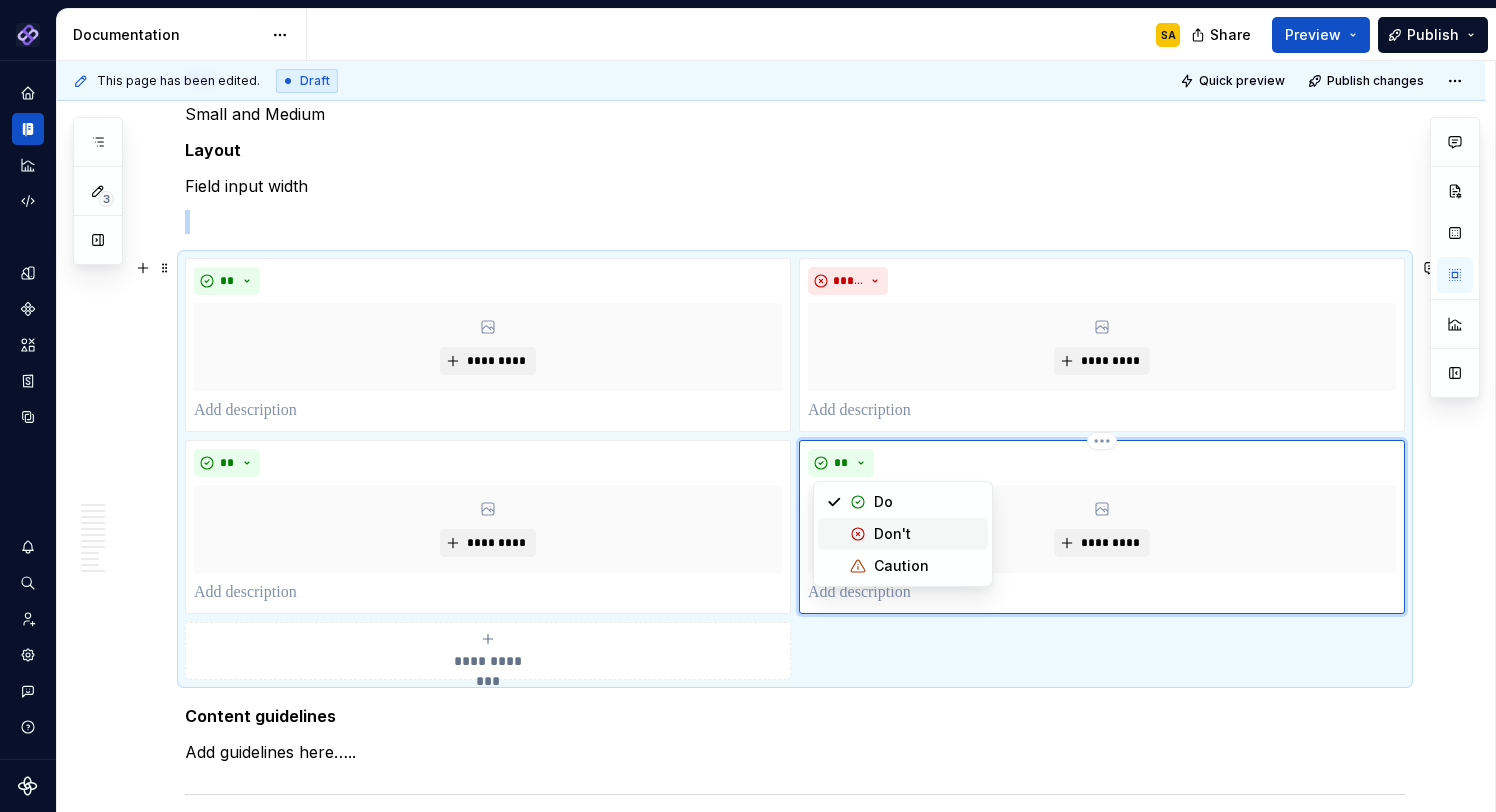 click on "Don't" at bounding box center (892, 534) 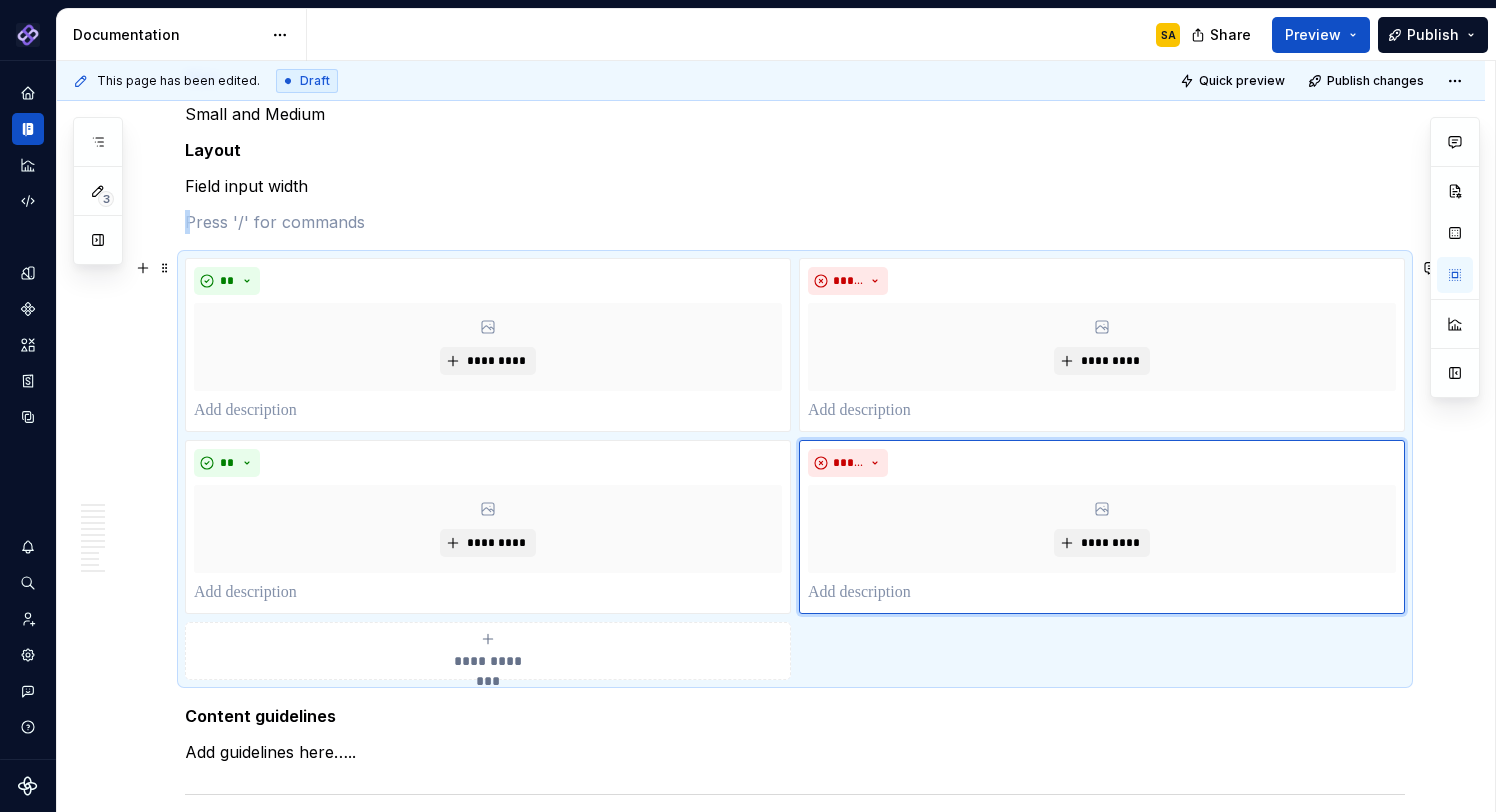 click on "**********" at bounding box center (771, 1346) 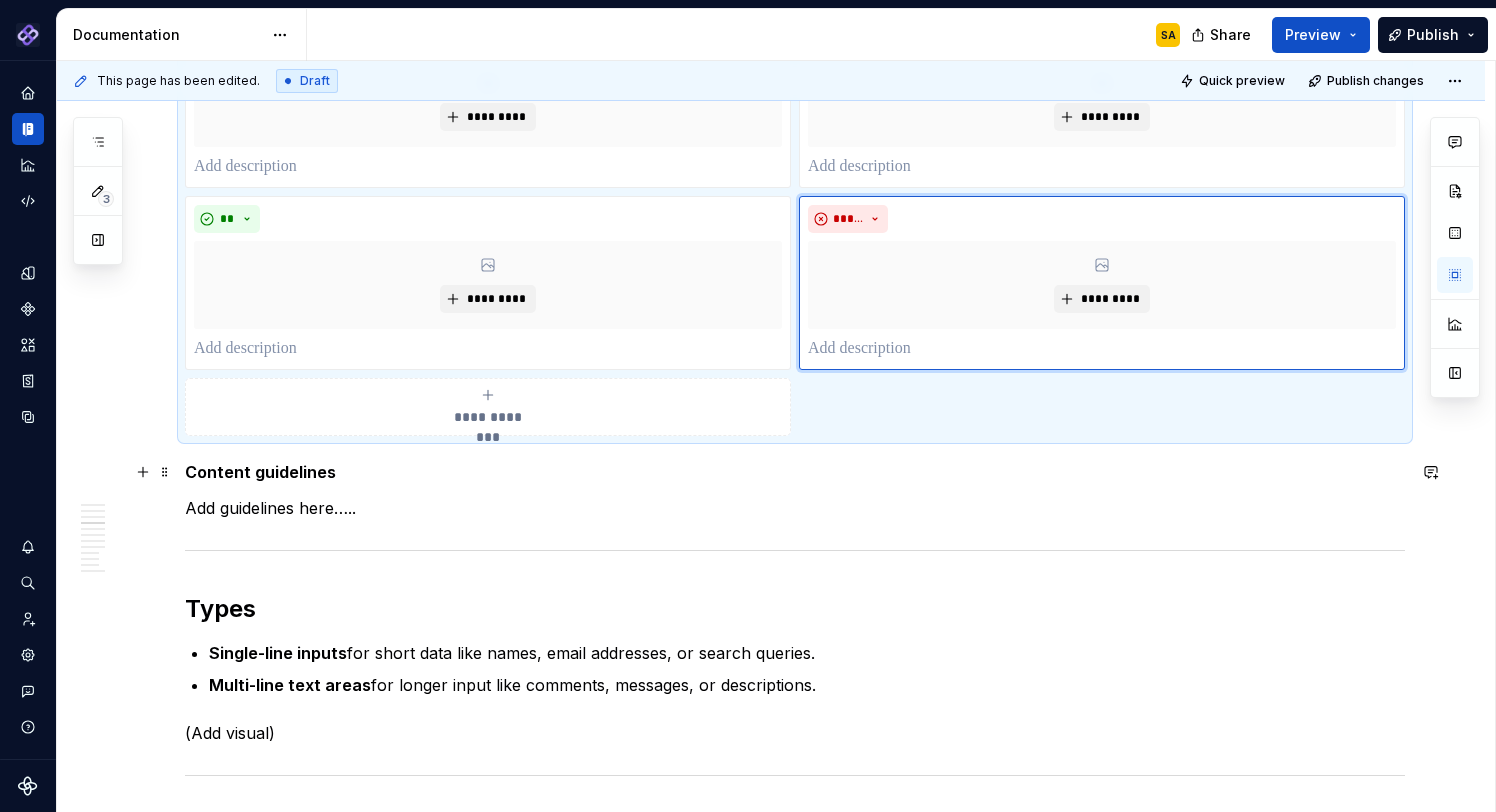 click on "Content guidelines" at bounding box center [260, 472] 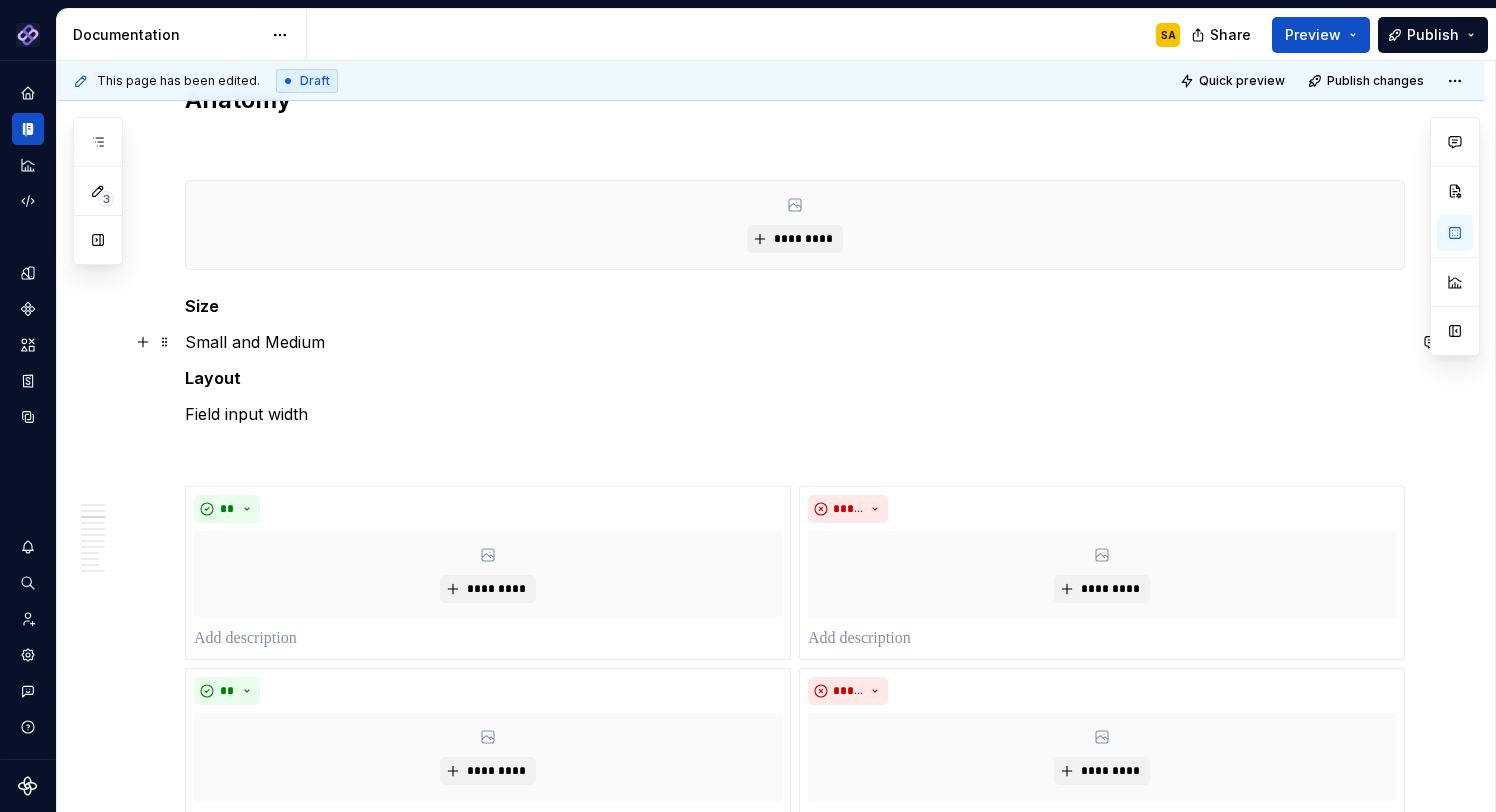 click on "Small and Medium" at bounding box center [795, 342] 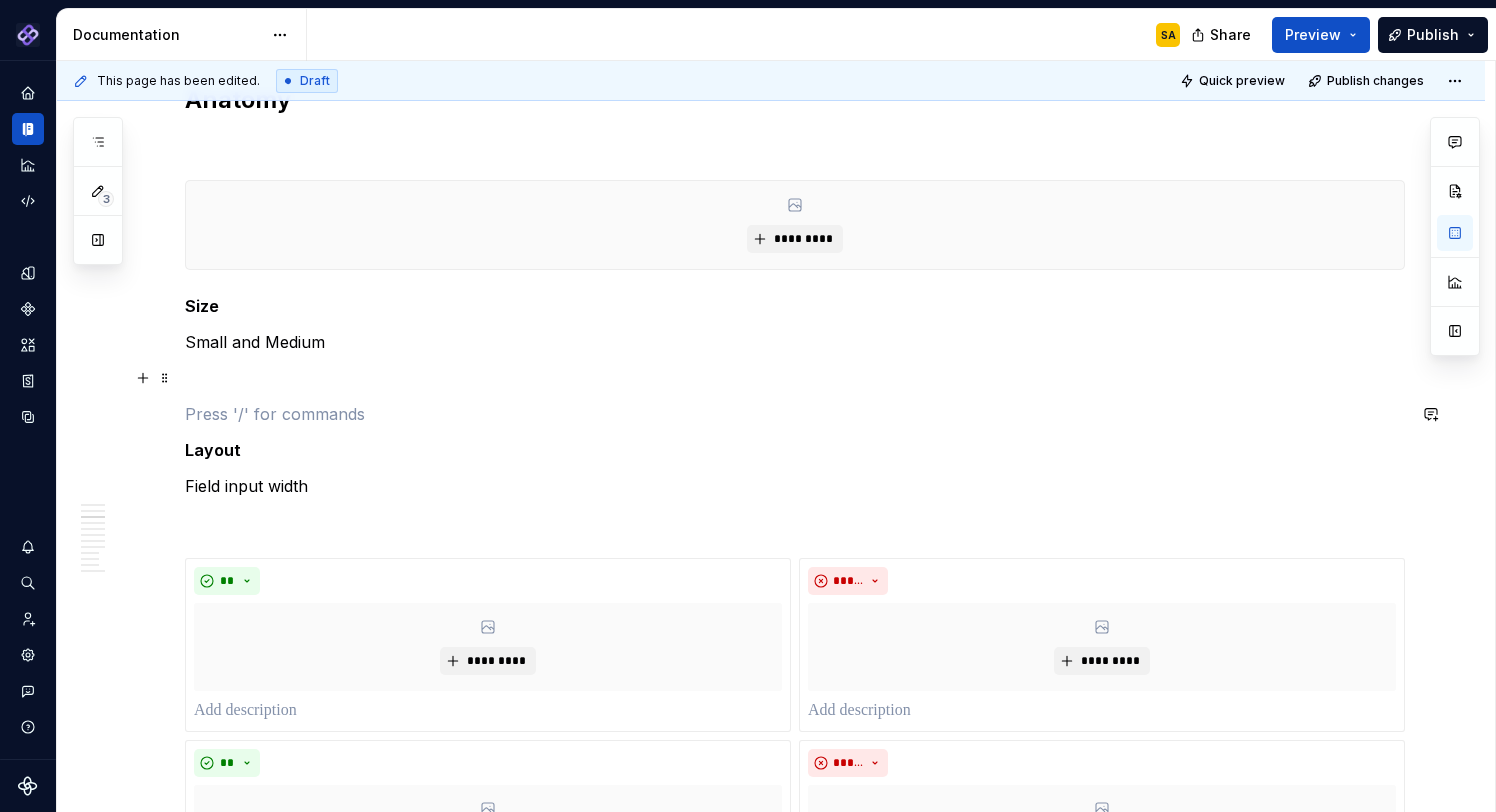 click at bounding box center (795, 378) 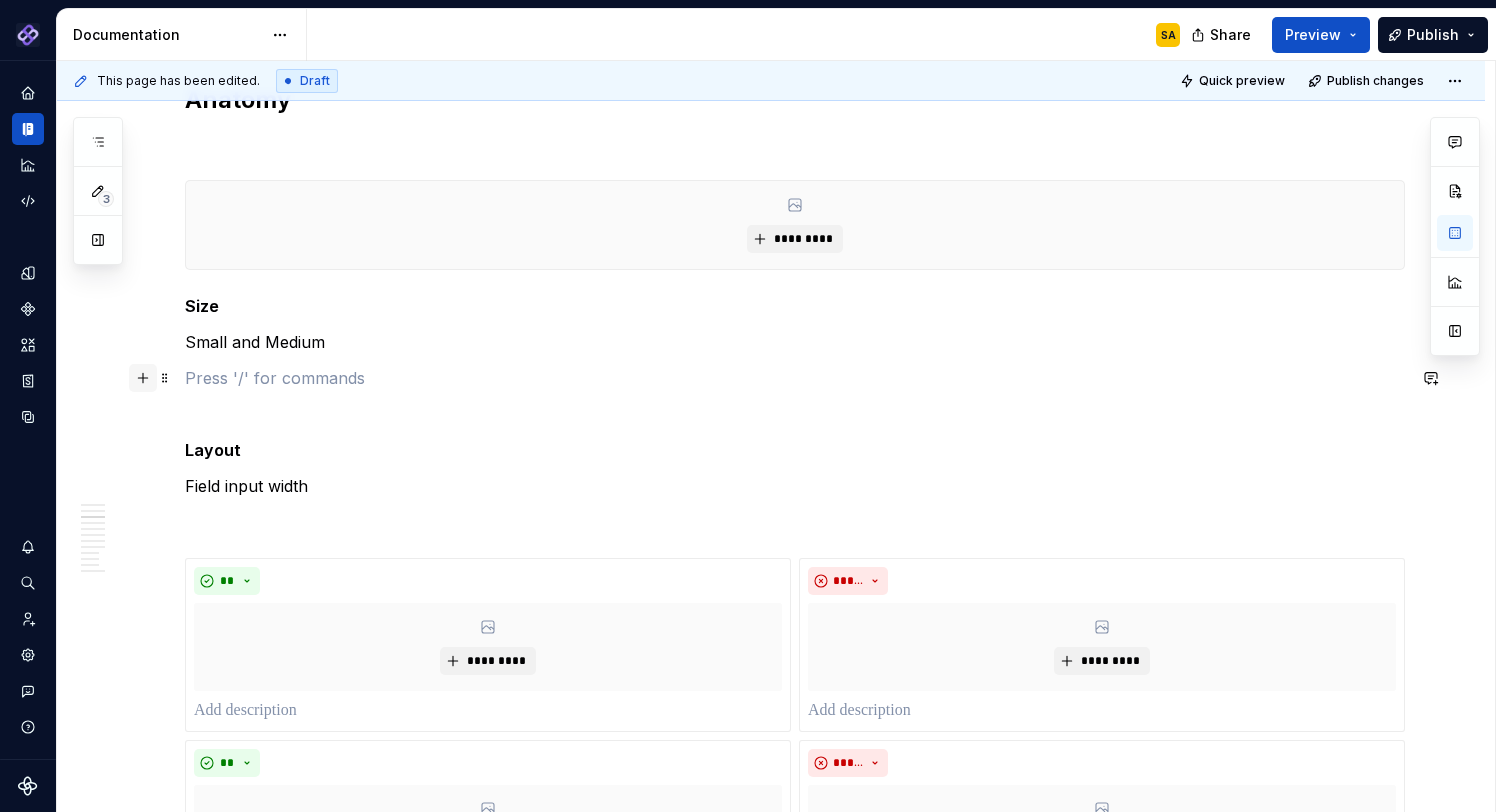 click at bounding box center (143, 378) 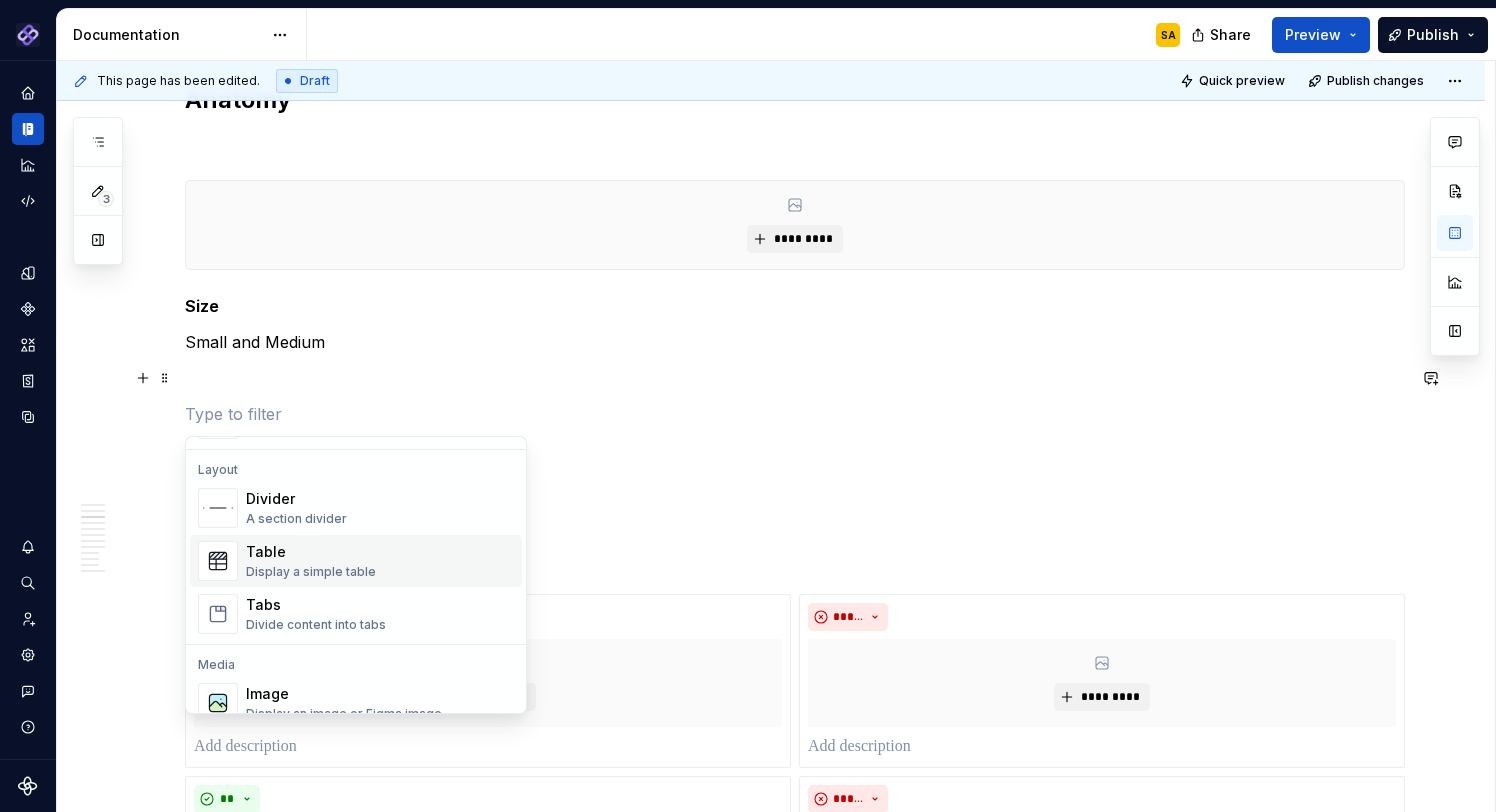 scroll, scrollTop: 644, scrollLeft: 0, axis: vertical 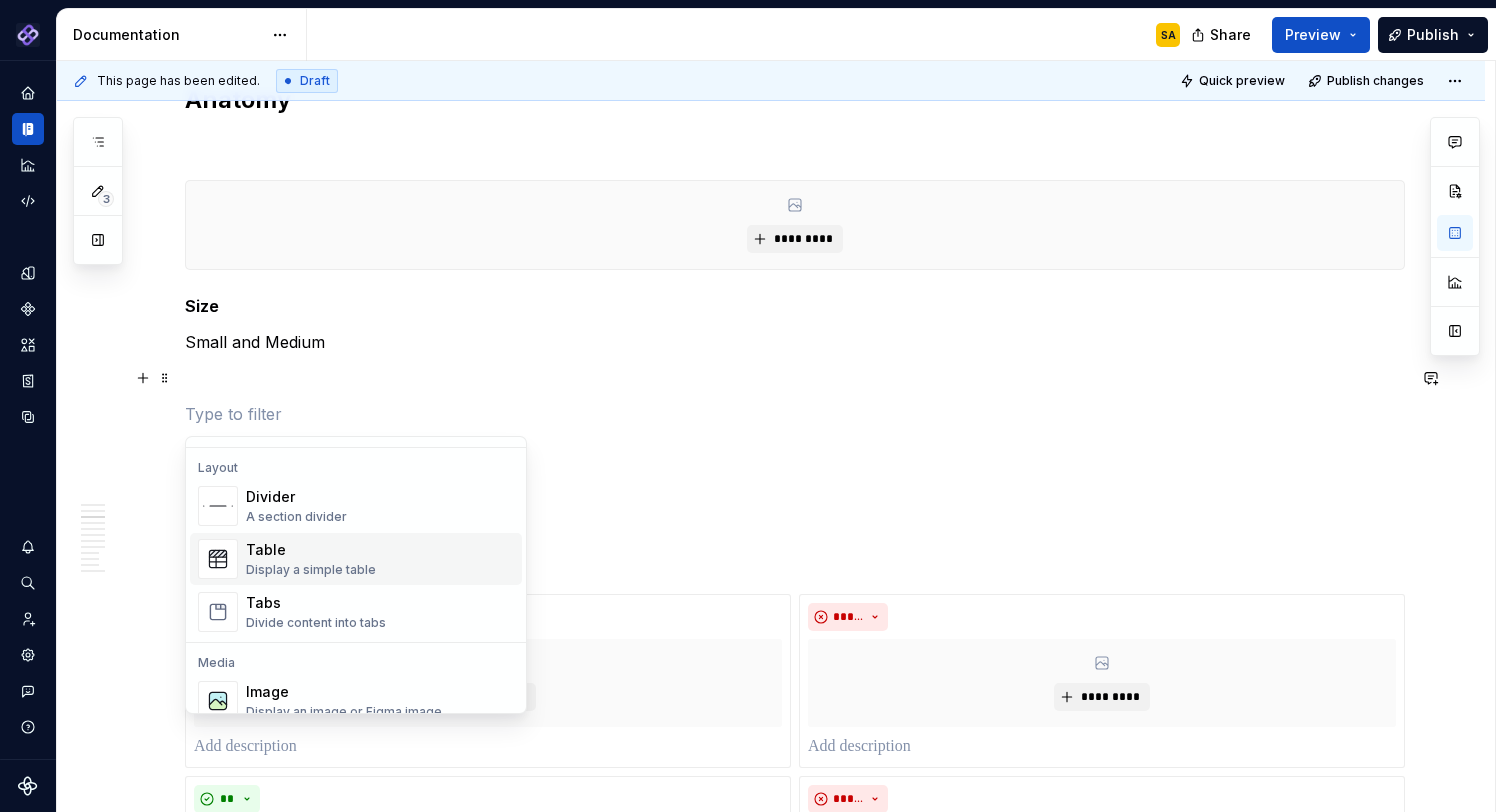 click on "Table" at bounding box center (311, 550) 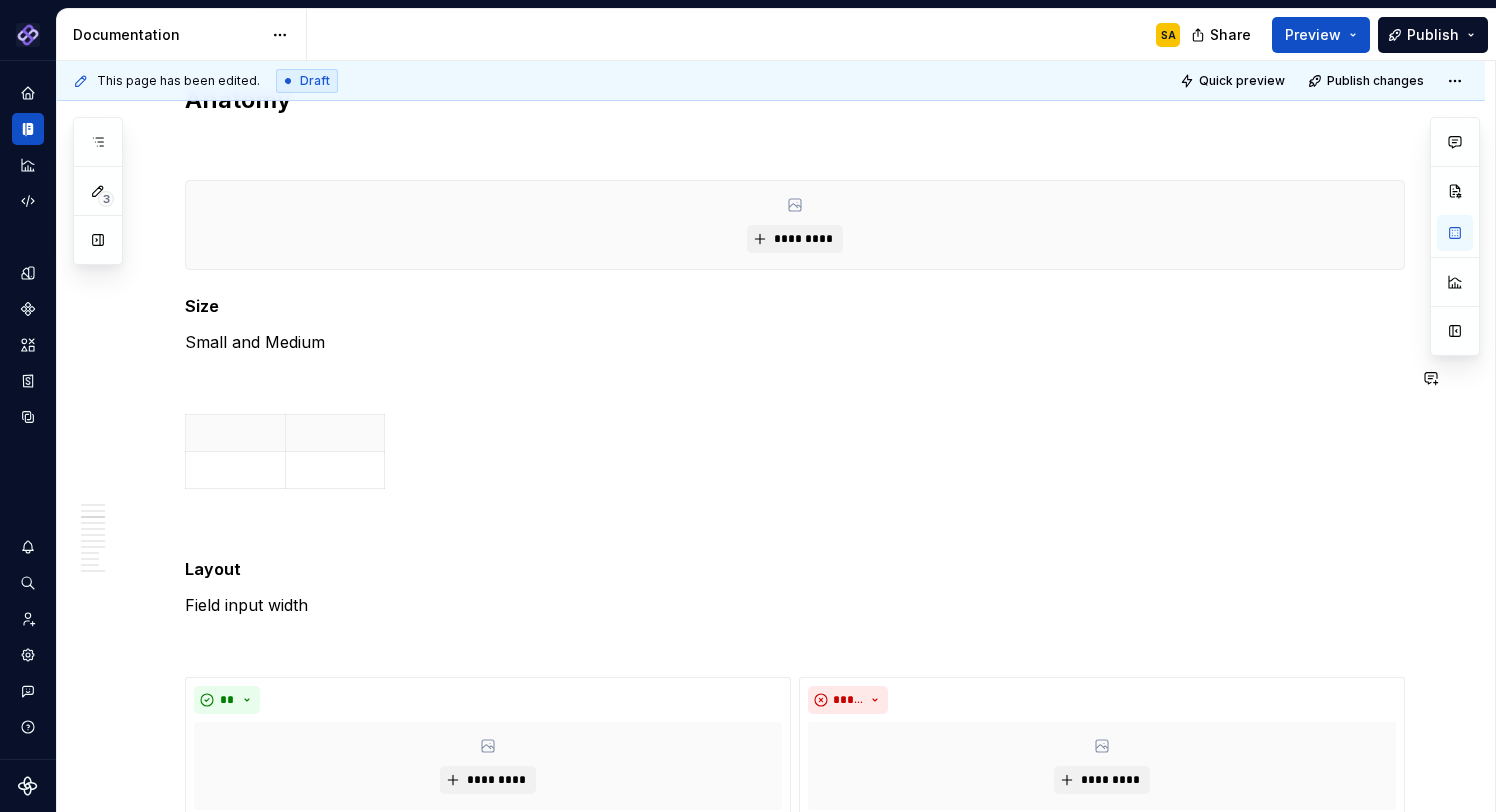 click on "**********" at bounding box center (795, 1577) 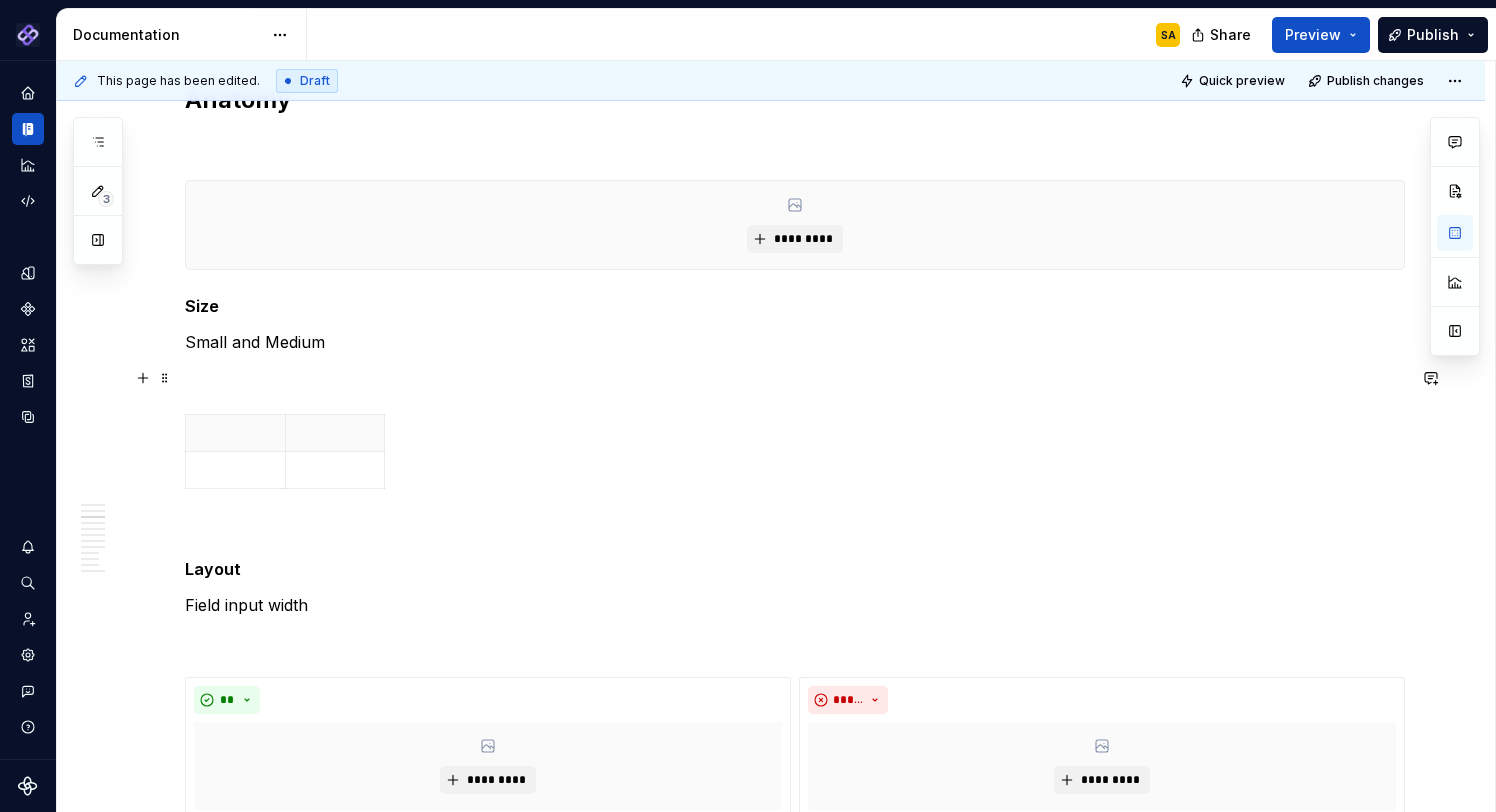 click at bounding box center (795, 378) 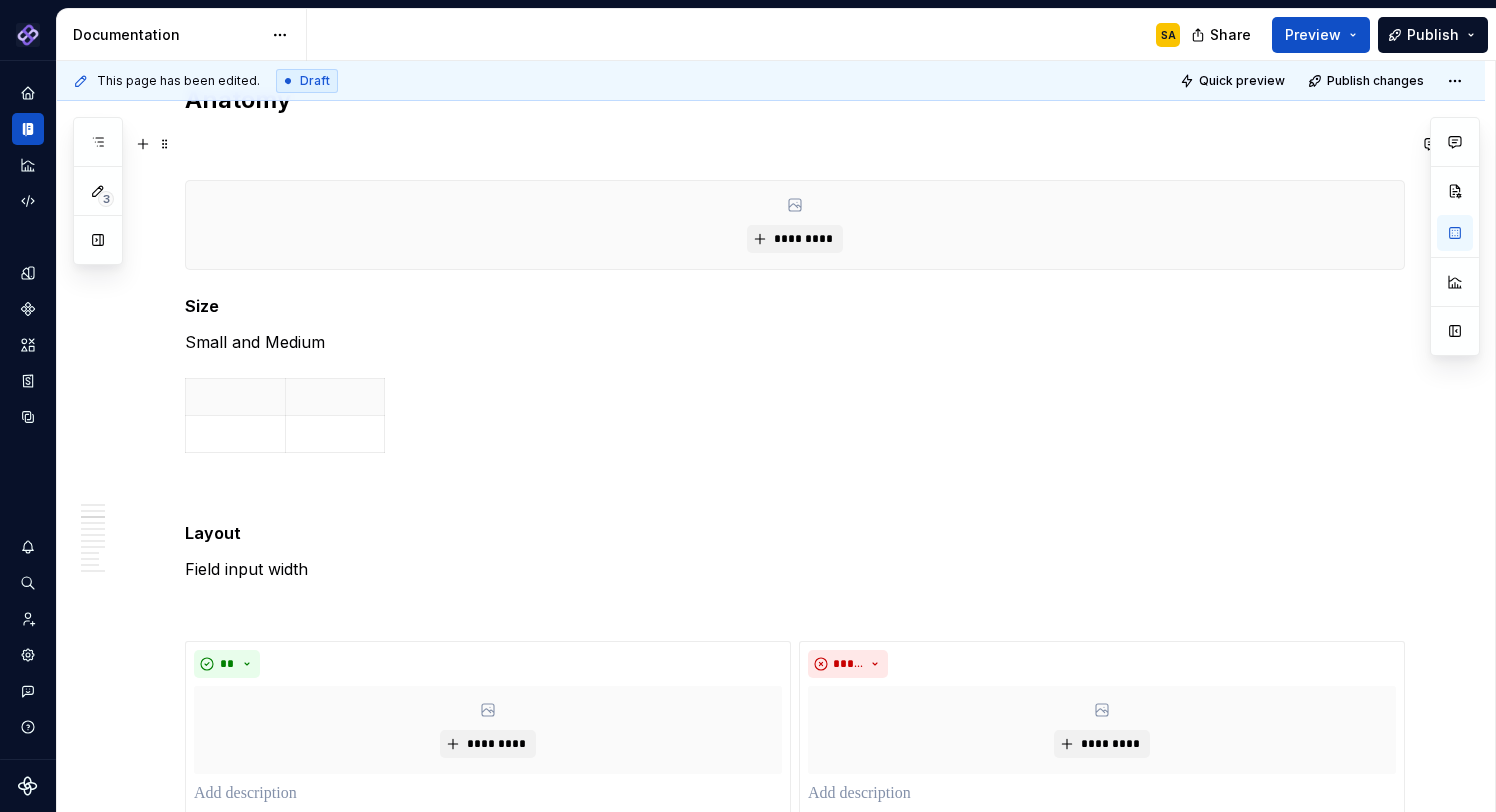 click on "**********" at bounding box center (795, 1559) 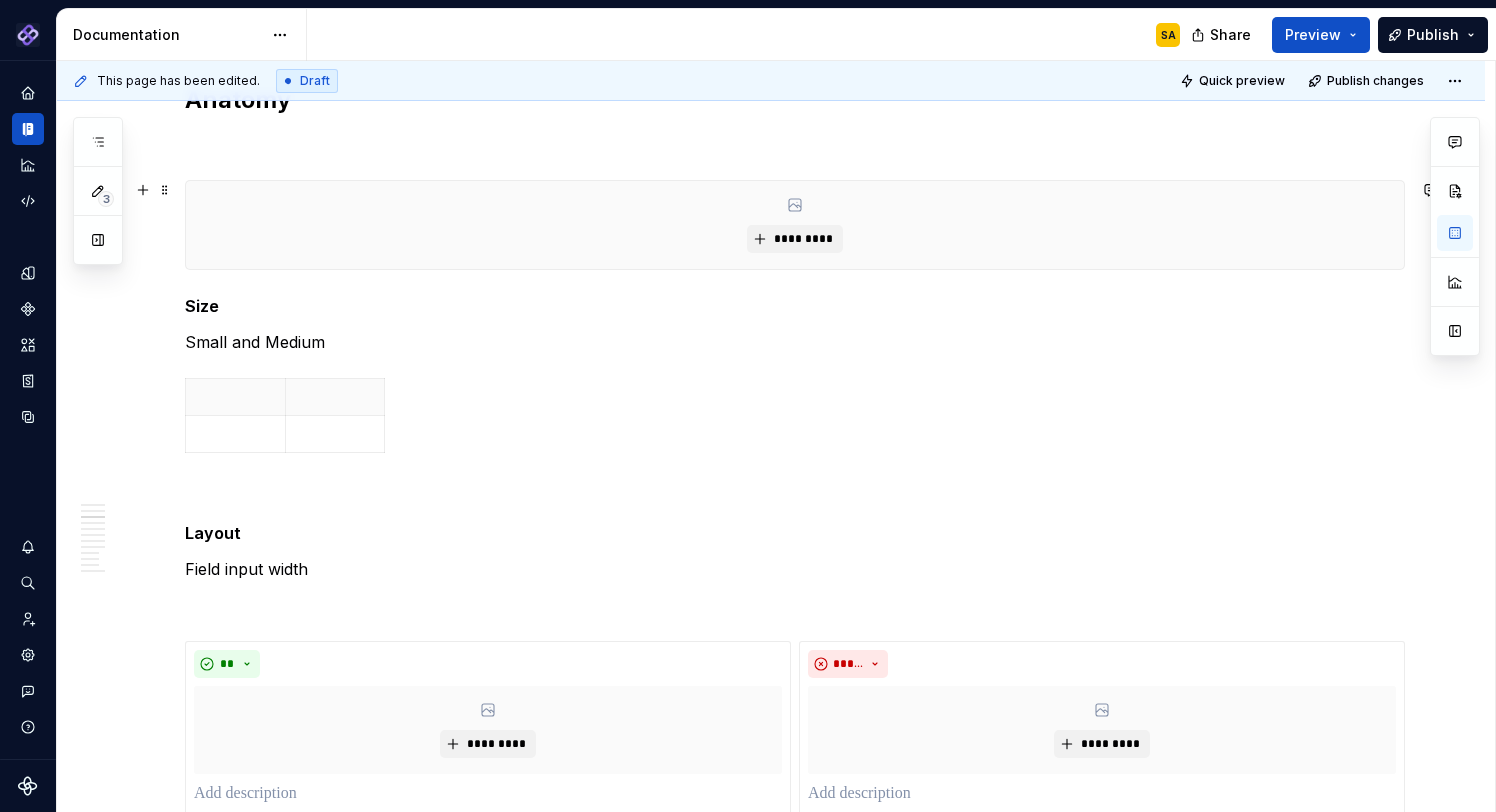 scroll, scrollTop: 829, scrollLeft: 0, axis: vertical 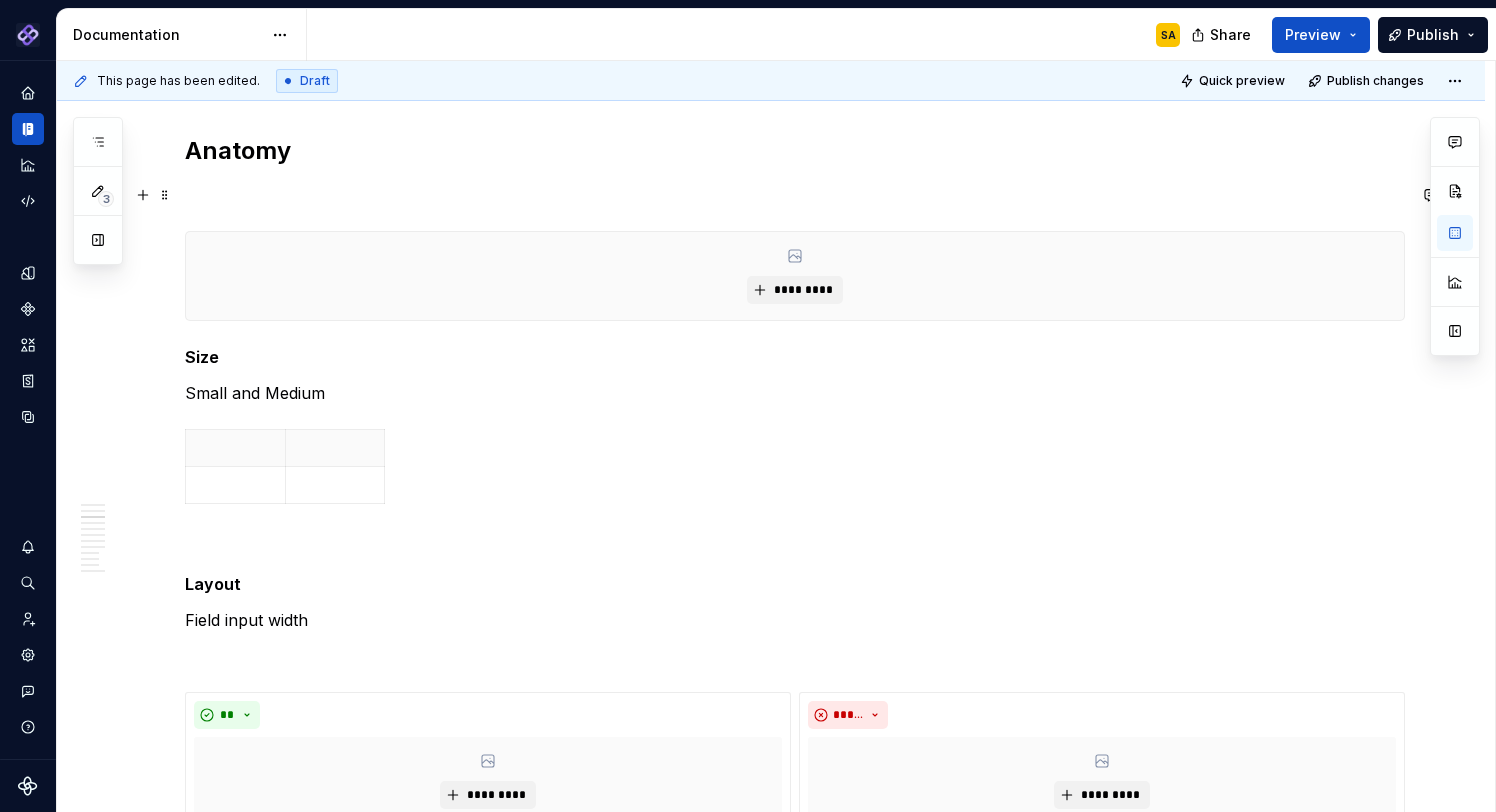 click at bounding box center (795, 195) 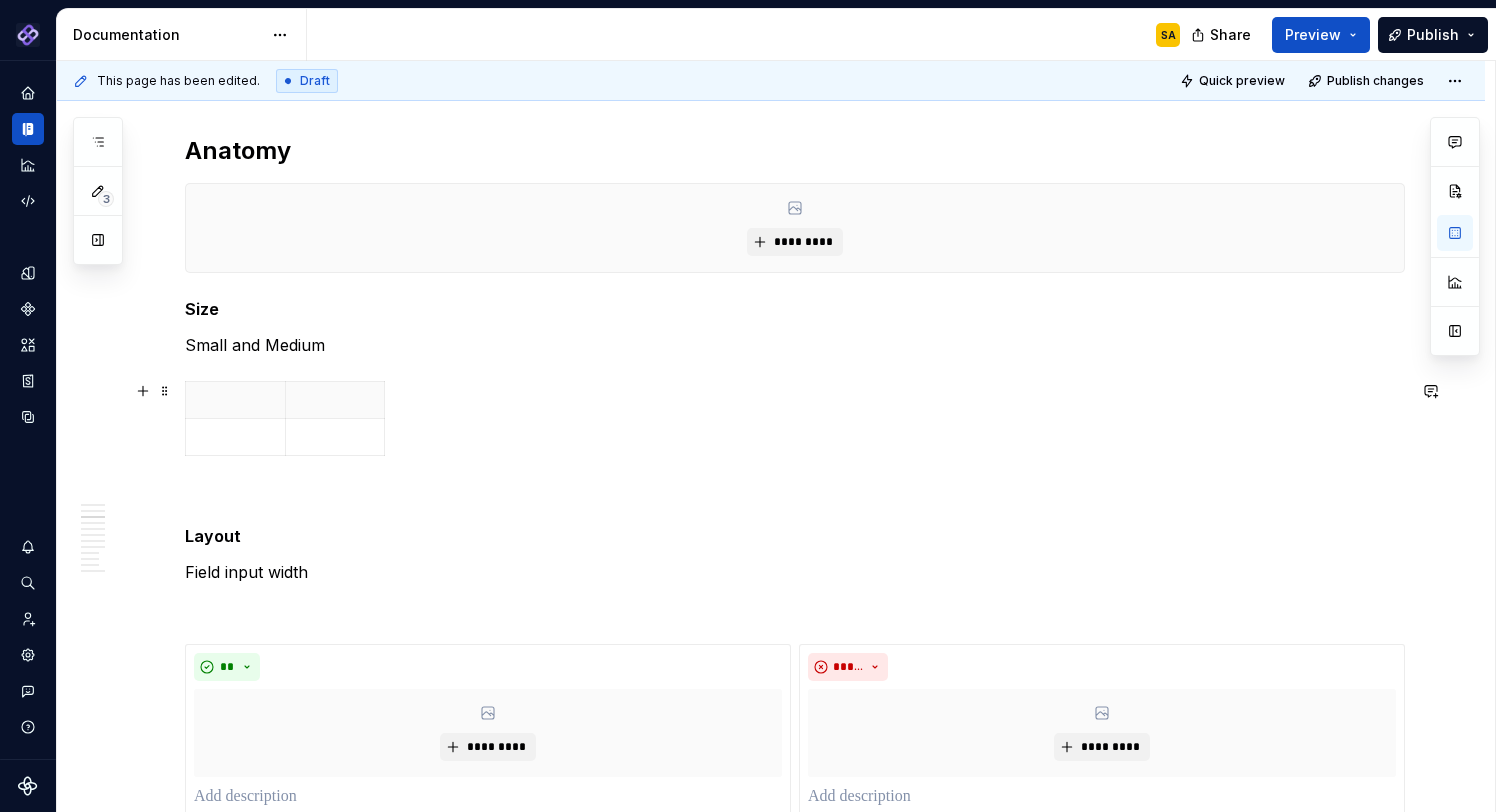 click on "Pantheon SA Design system data Documentation SA Share Preview Publish 3 Pages Add
Accessibility guide for tree Page tree.
Navigate the tree with the arrow keys. Common tree hotkeys apply. Further keybindings are available:
enter to execute primary action on focused item
f2 to start renaming the focused item
escape to abort renaming an item
control+d to start dragging selected items
Floorplans & Page Templates  Common Workflow Patterns Foundations Foundations Design Principles Color Typography Iconography Spacings Spacings Motion Shapes Elevation Components Layout & Structure Navigation Inputs & Controls Text Inputs Text field SA Text area Auto-complete Date picker Advance Date picker Time picker Select Dialogs, Sheets & Menus Display & Communication Badge Progress indicators  Banner Chip Tooltip Snackbar Counter Badge Tag Tag Group Lists Feedback & Messaging Charts & Visualization Search, Filter & Sort Icons & Images Table DecoBox Changes" at bounding box center (748, 406) 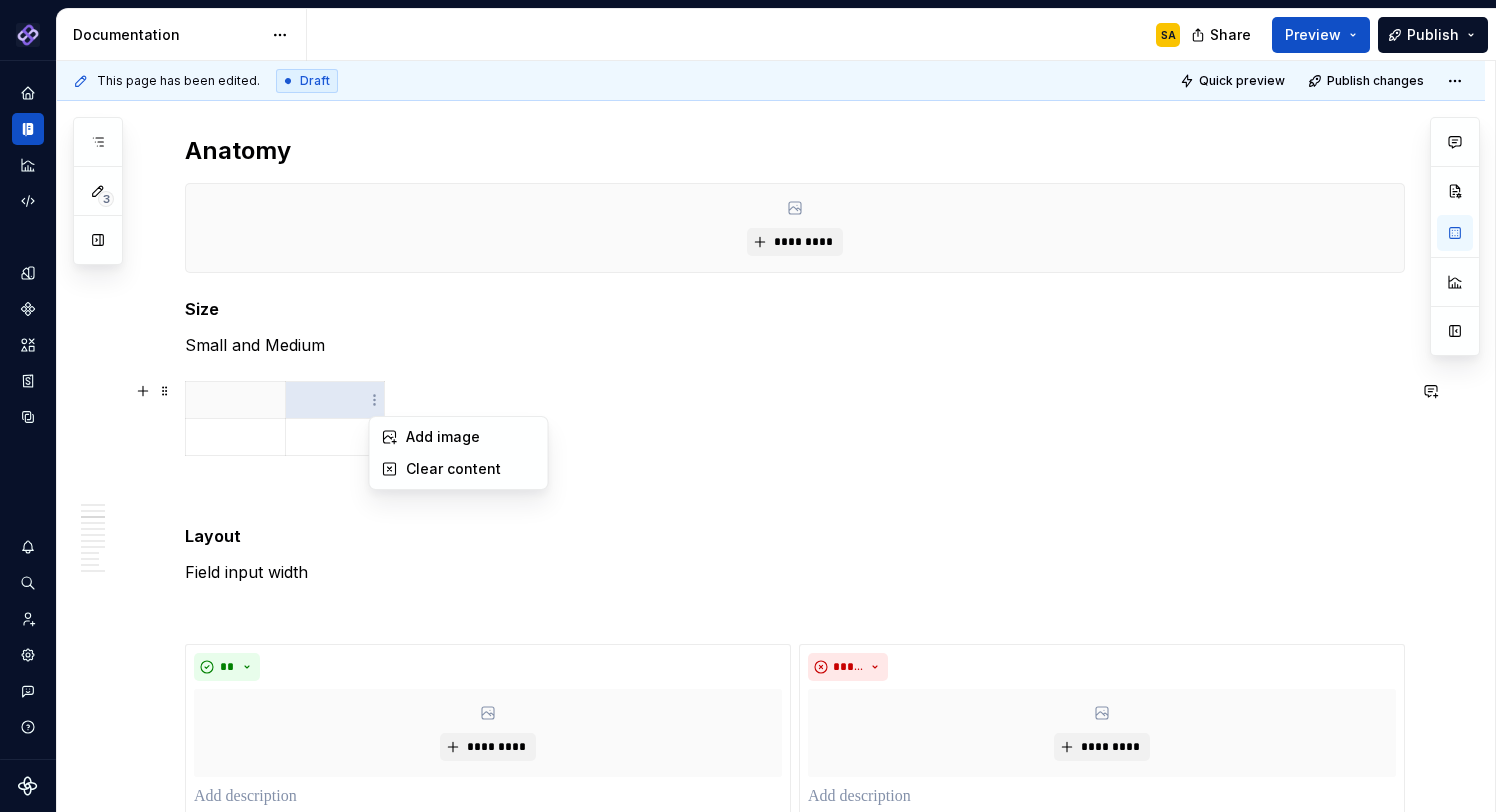 click on "Pantheon SA Design system data Documentation SA Share Preview Publish 3 Pages Add
Accessibility guide for tree Page tree.
Navigate the tree with the arrow keys. Common tree hotkeys apply. Further keybindings are available:
enter to execute primary action on focused item
f2 to start renaming the focused item
escape to abort renaming an item
control+d to start dragging selected items
Floorplans & Page Templates  Common Workflow Patterns Foundations Foundations Design Principles Color Typography Iconography Spacings Spacings Motion Shapes Elevation Components Layout & Structure Navigation Inputs & Controls Text Inputs Text field SA Text area Auto-complete Date picker Advance Date picker Time picker Select Dialogs, Sheets & Menus Display & Communication Badge Progress indicators  Banner Chip Tooltip Snackbar Counter Badge Tag Tag Group Lists Feedback & Messaging Charts & Visualization Search, Filter & Sort Icons & Images Table DecoBox Changes" at bounding box center [748, 406] 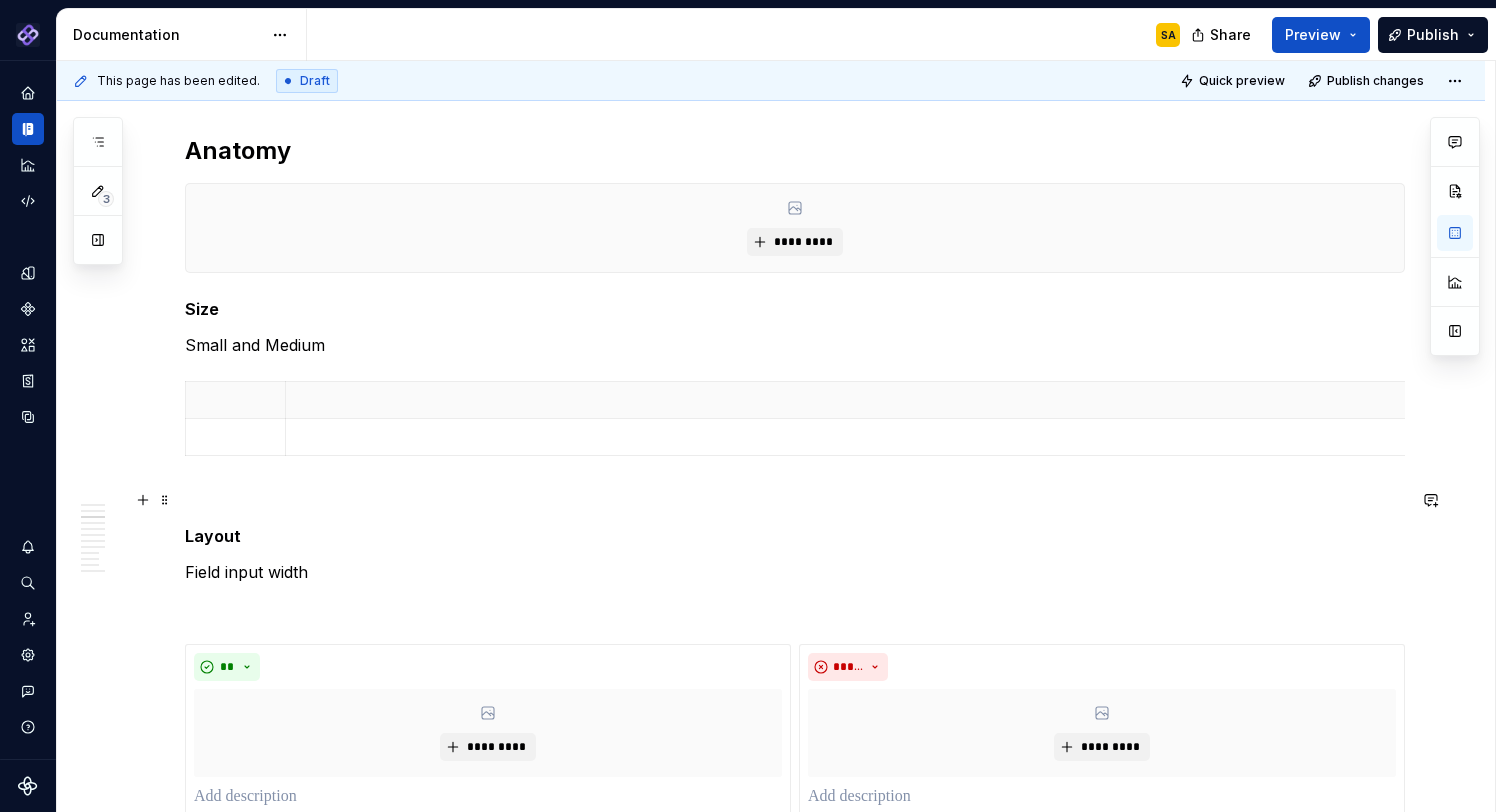drag, startPoint x: 384, startPoint y: 440, endPoint x: 1410, endPoint y: 490, distance: 1027.2177 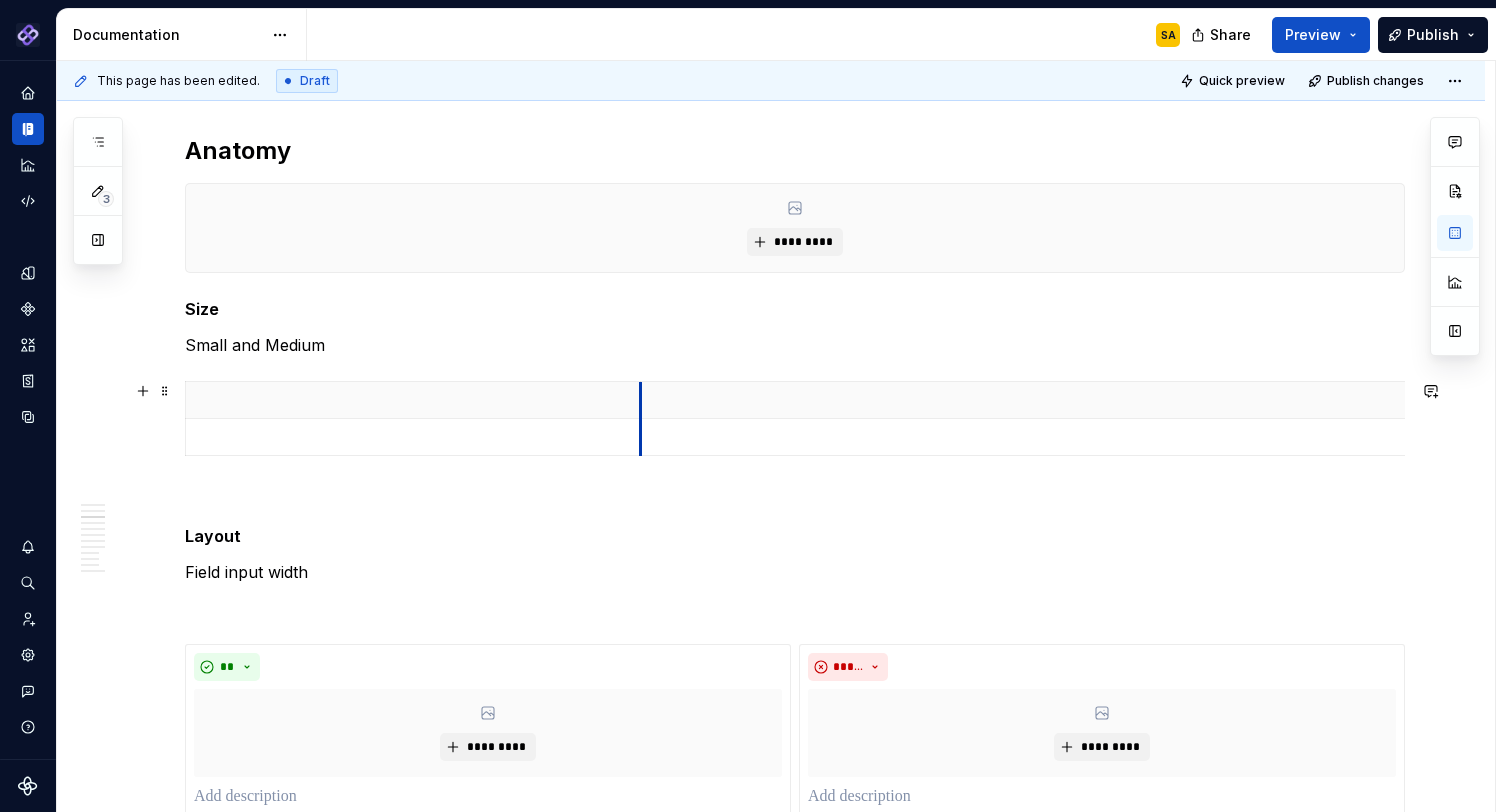 drag, startPoint x: 286, startPoint y: 402, endPoint x: 641, endPoint y: 411, distance: 355.11407 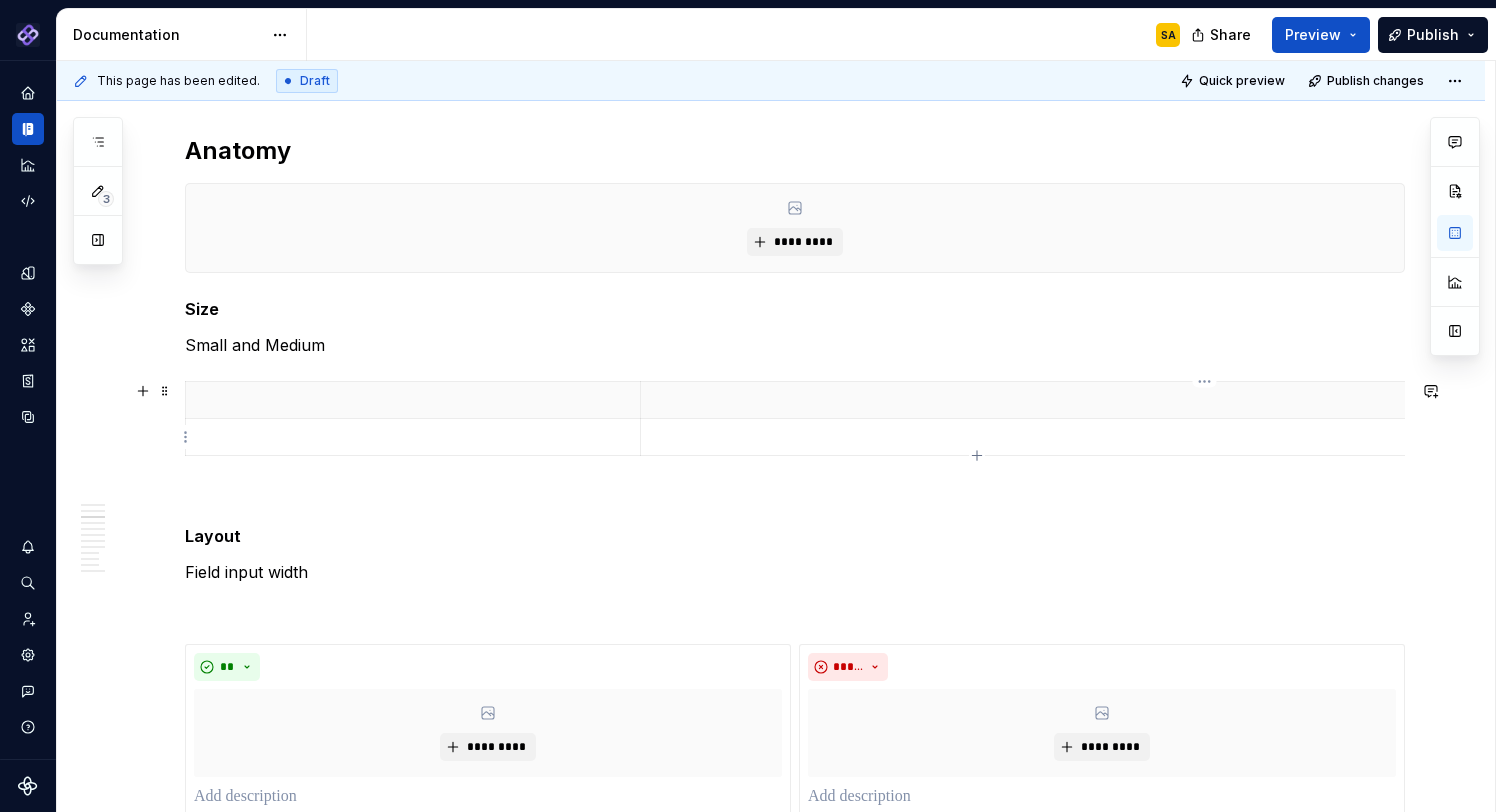 scroll, scrollTop: 0, scrollLeft: 6, axis: horizontal 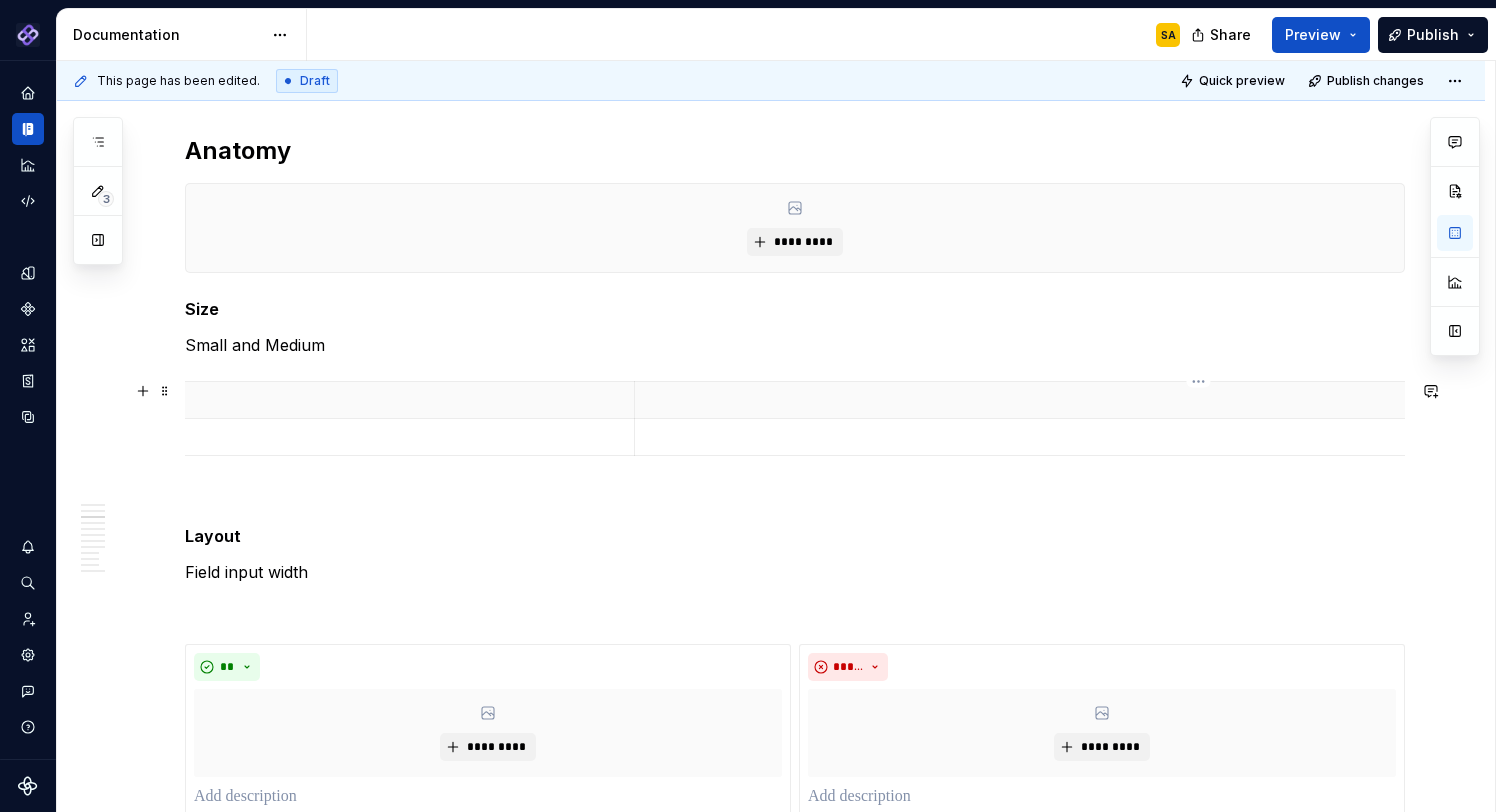 click at bounding box center (1198, 400) 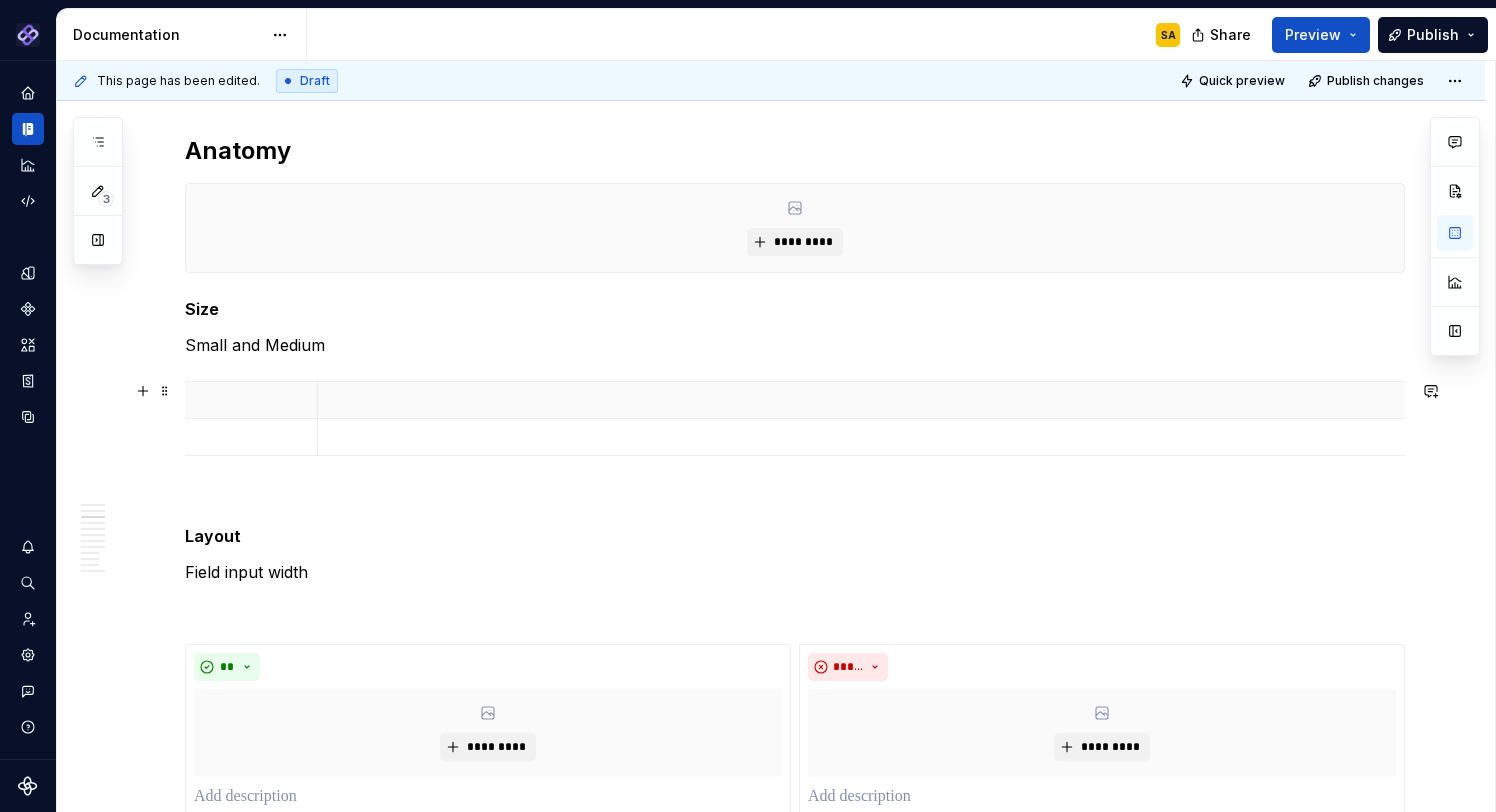 scroll, scrollTop: 0, scrollLeft: 354, axis: horizontal 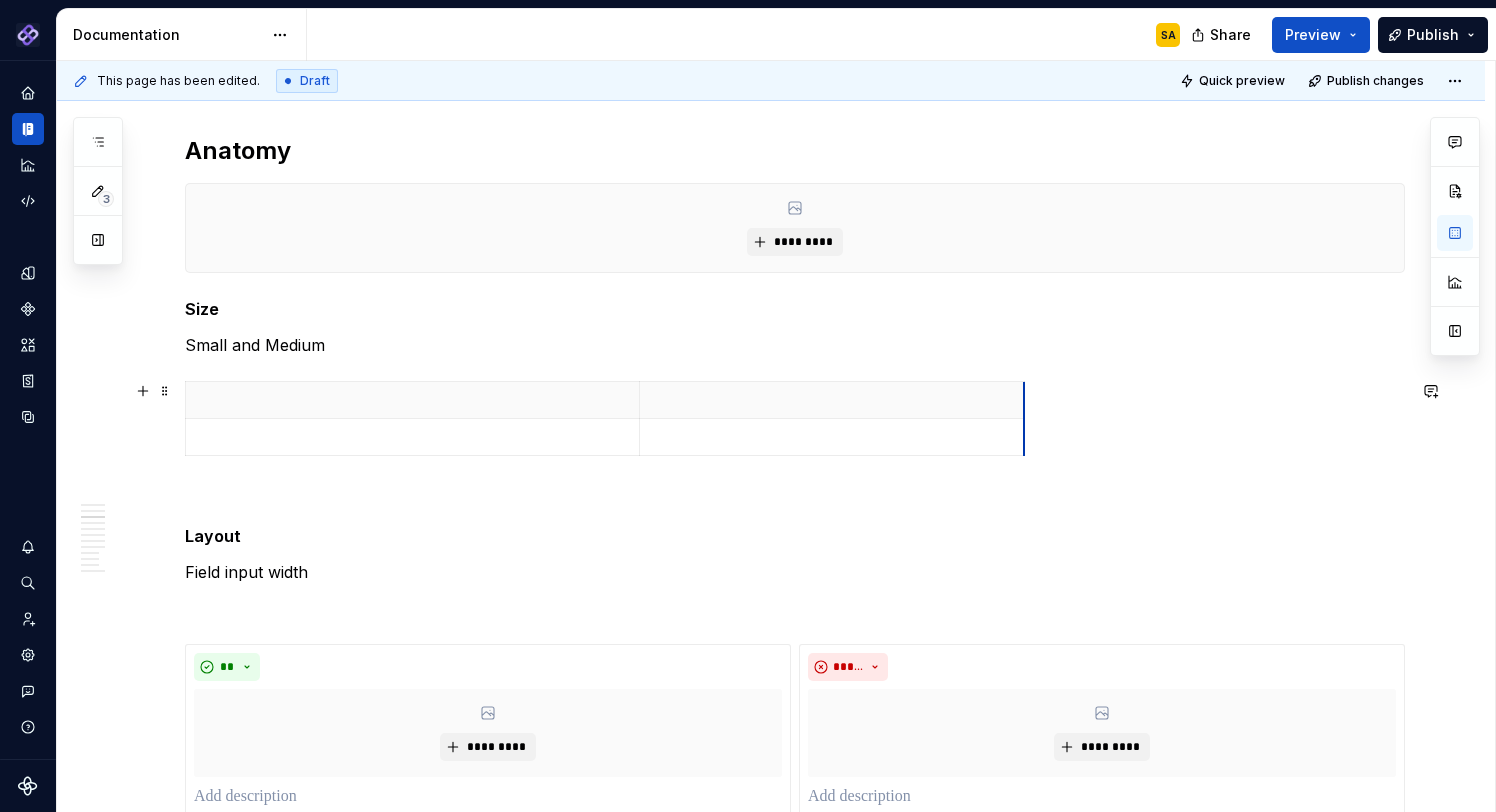 drag, startPoint x: 1411, startPoint y: 405, endPoint x: 667, endPoint y: 401, distance: 744.01074 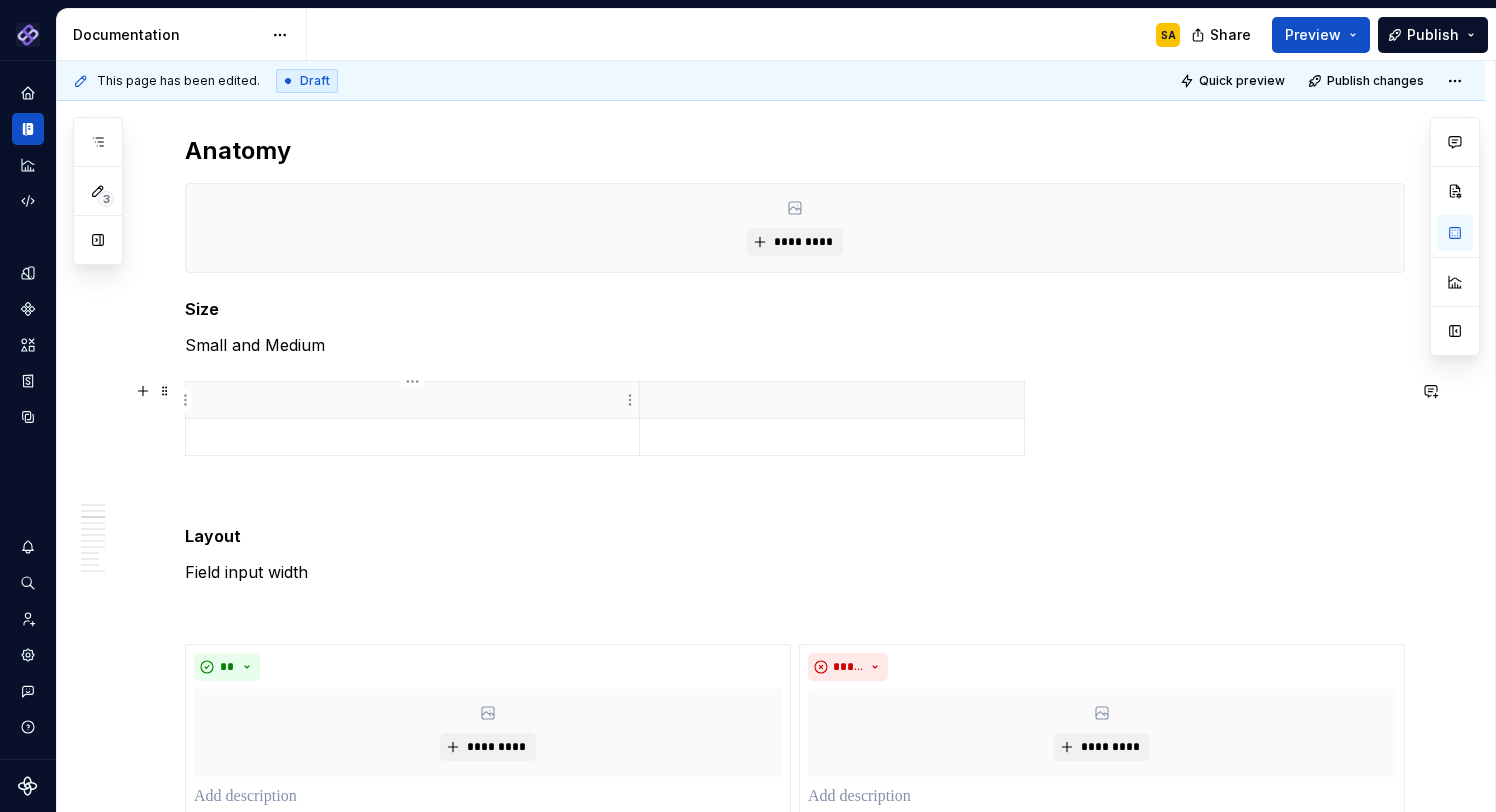 click at bounding box center (412, 400) 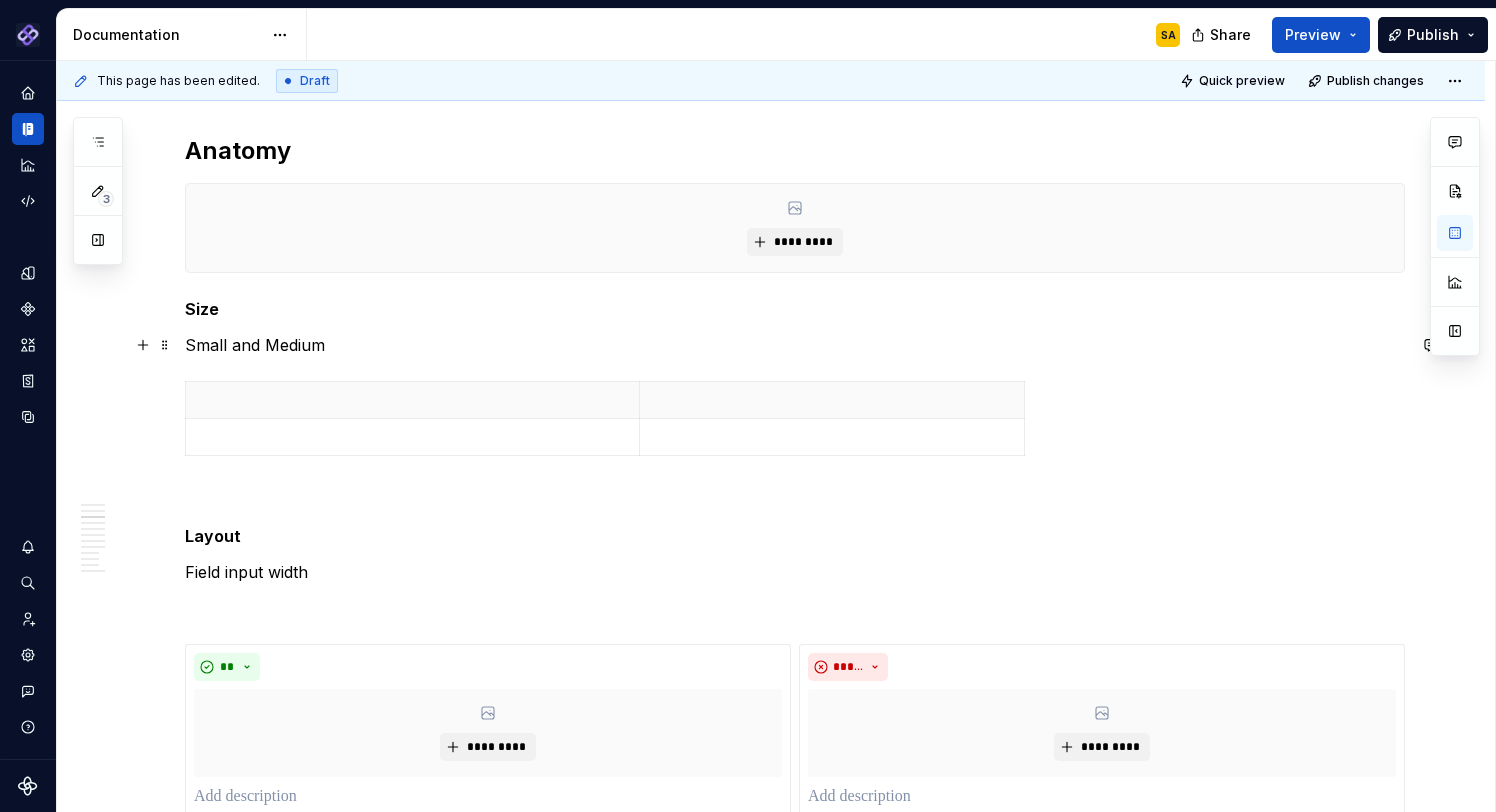 click on "Small and Medium" at bounding box center (795, 345) 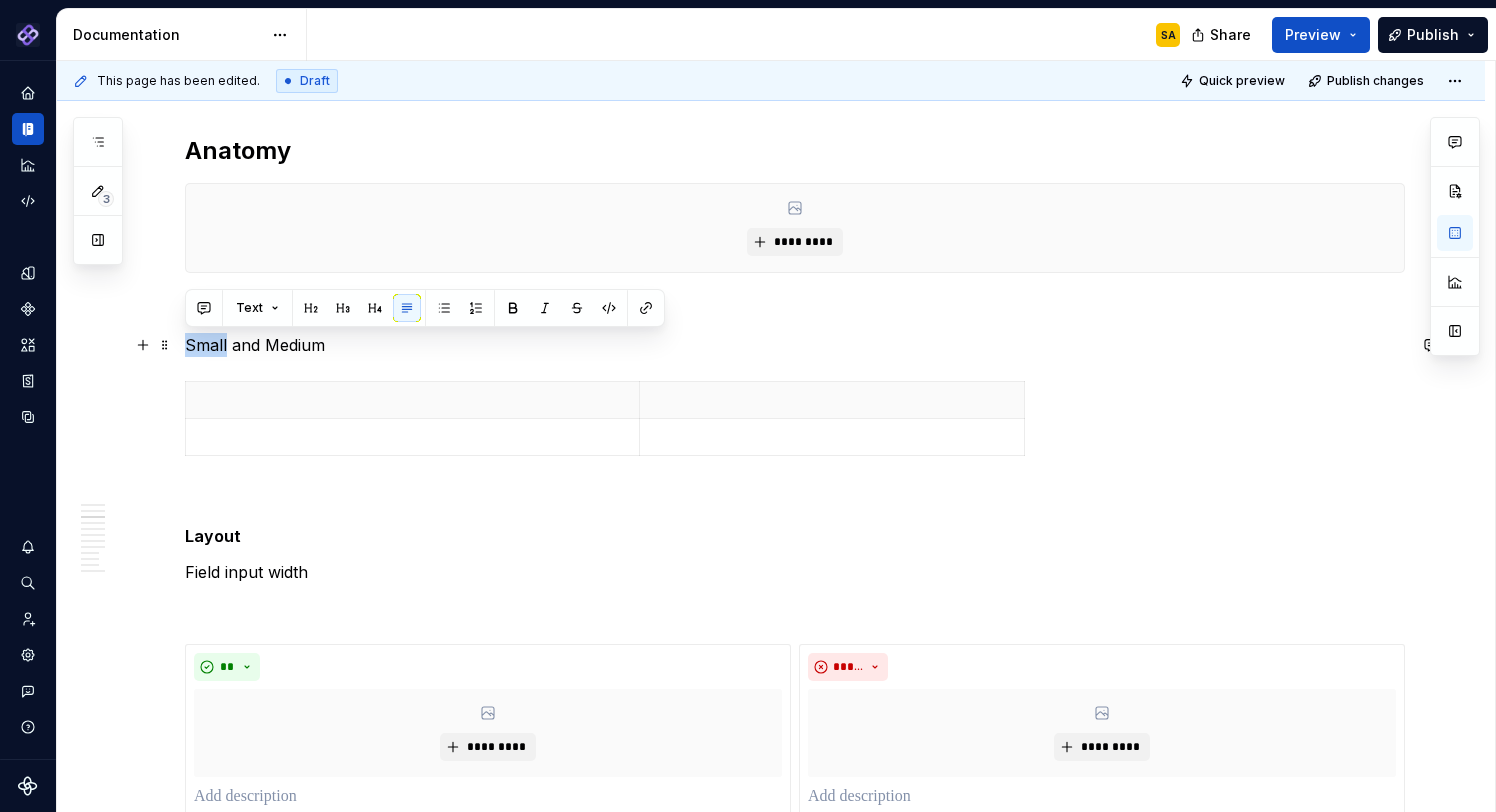 click on "Small and Medium" at bounding box center [795, 345] 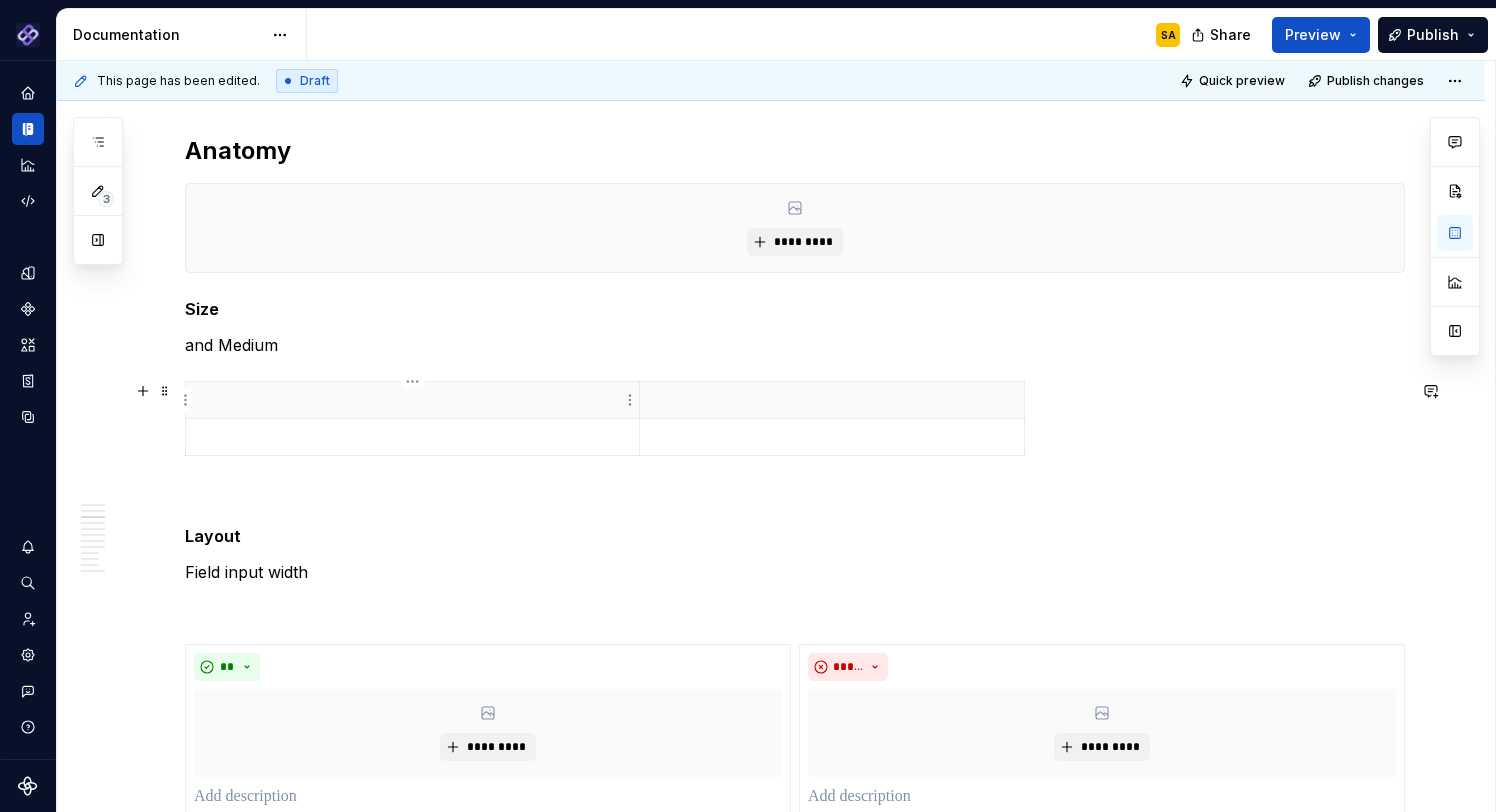 click at bounding box center (412, 400) 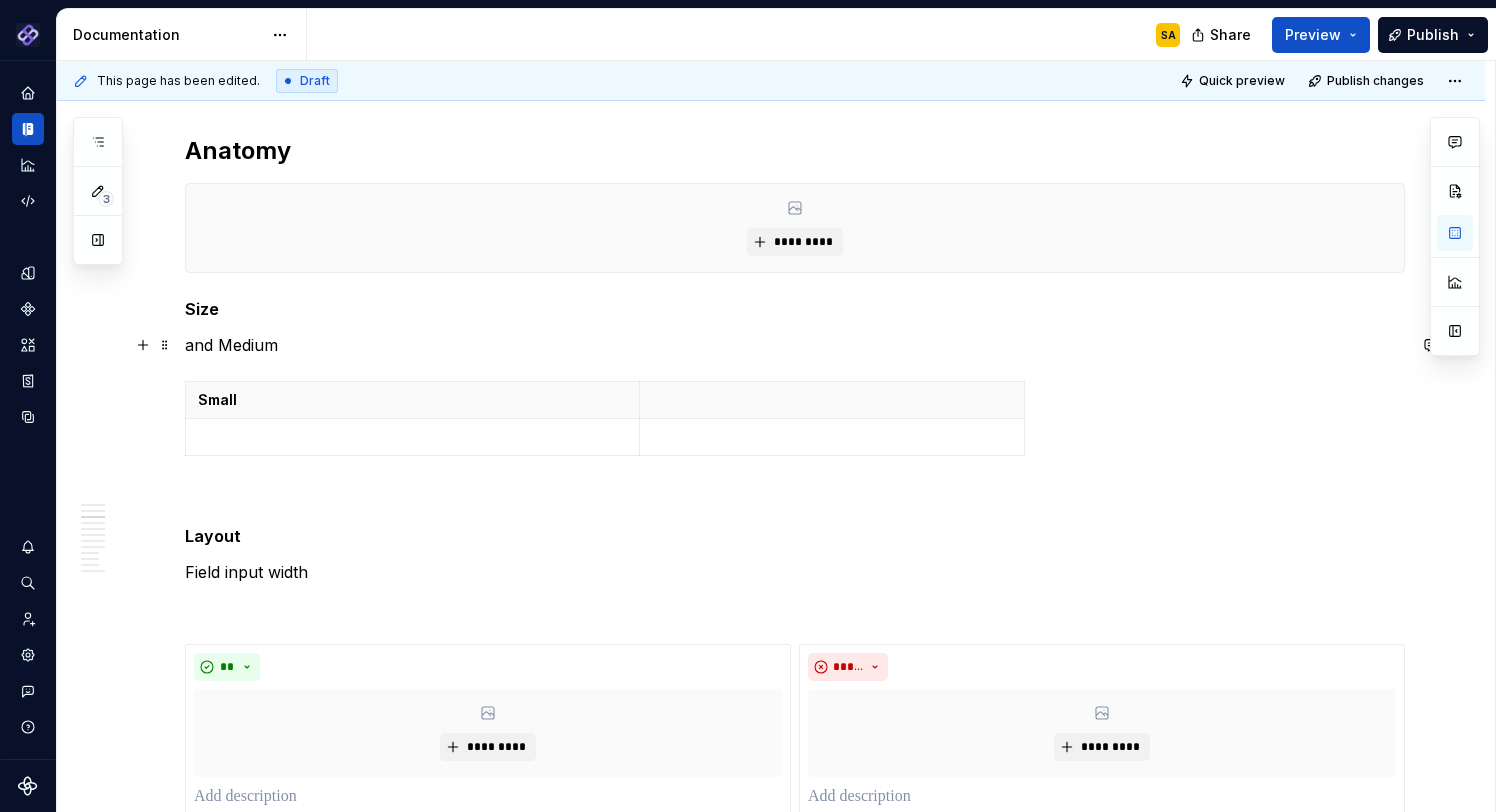 click on "and Medium" at bounding box center [795, 345] 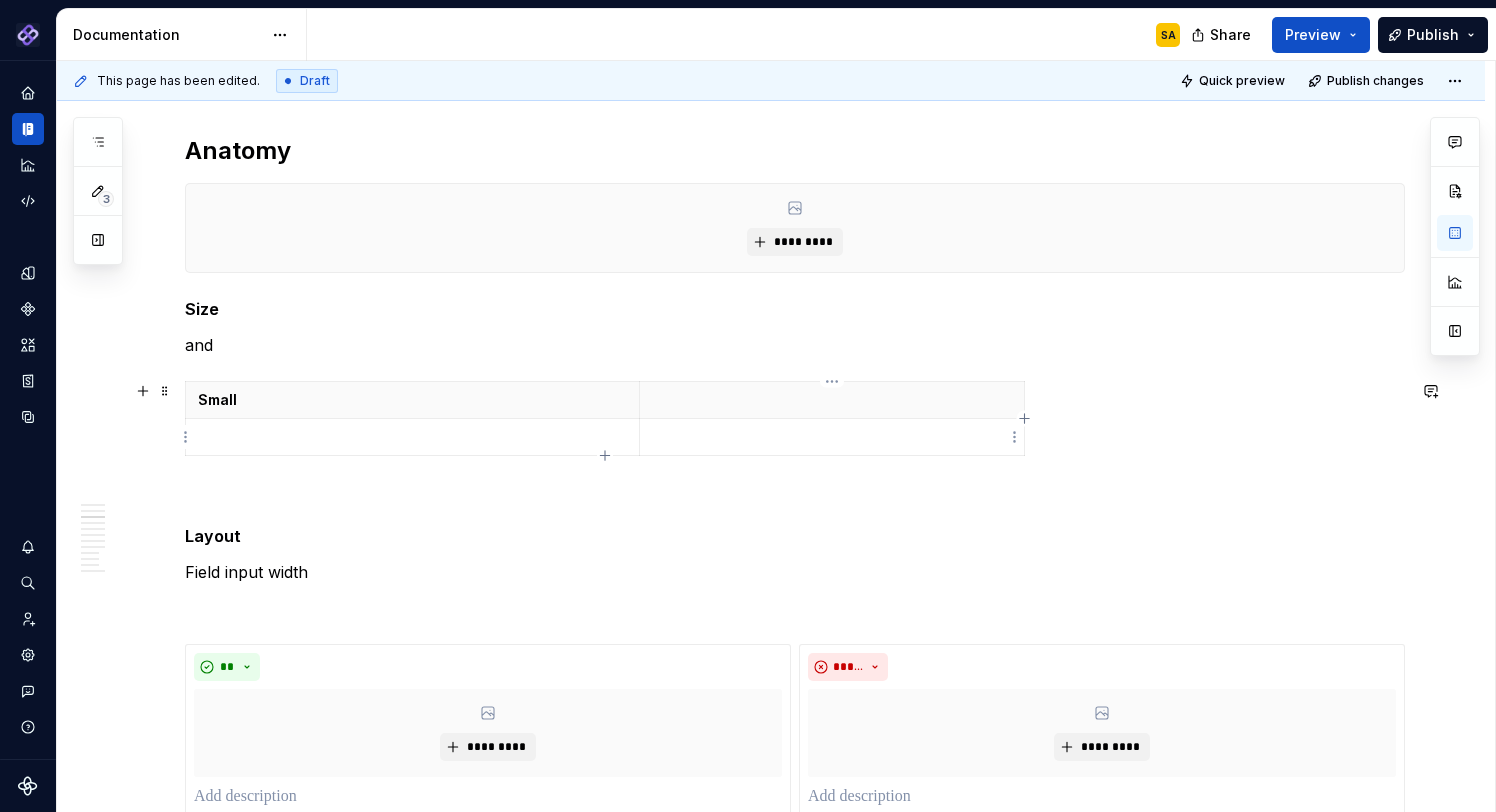 click at bounding box center (832, 400) 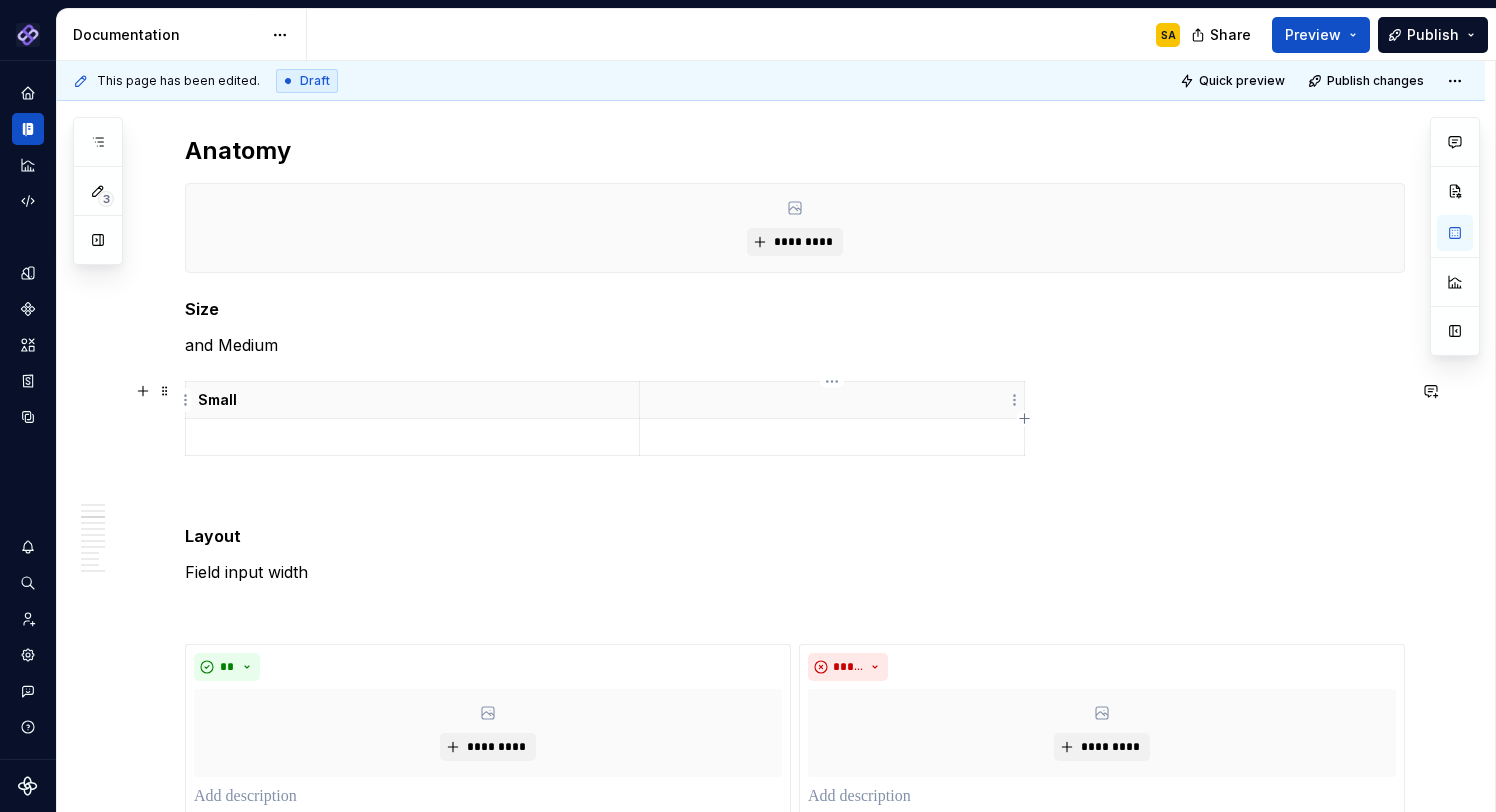 click at bounding box center [832, 400] 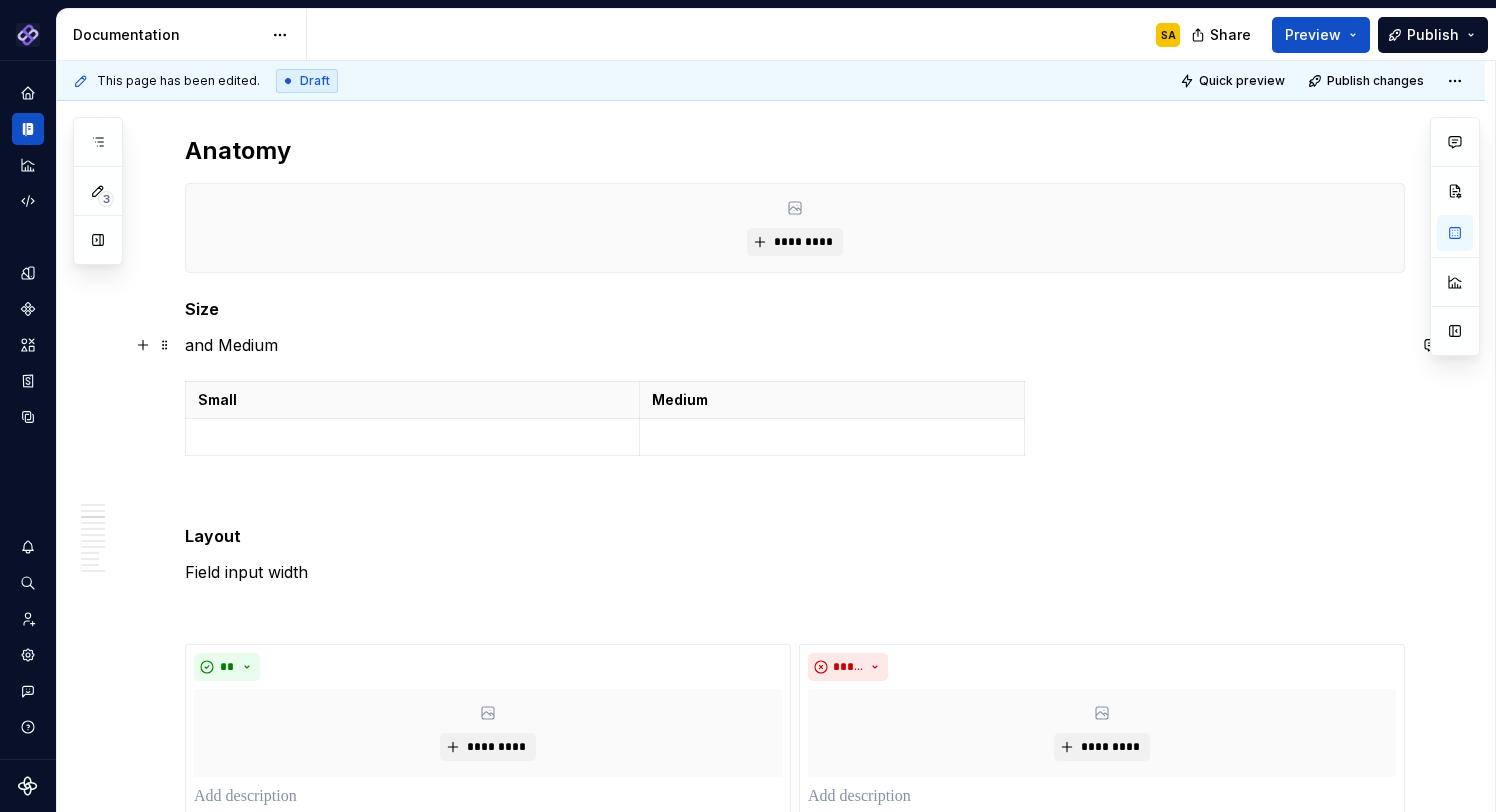 click on "and Medium" at bounding box center (795, 345) 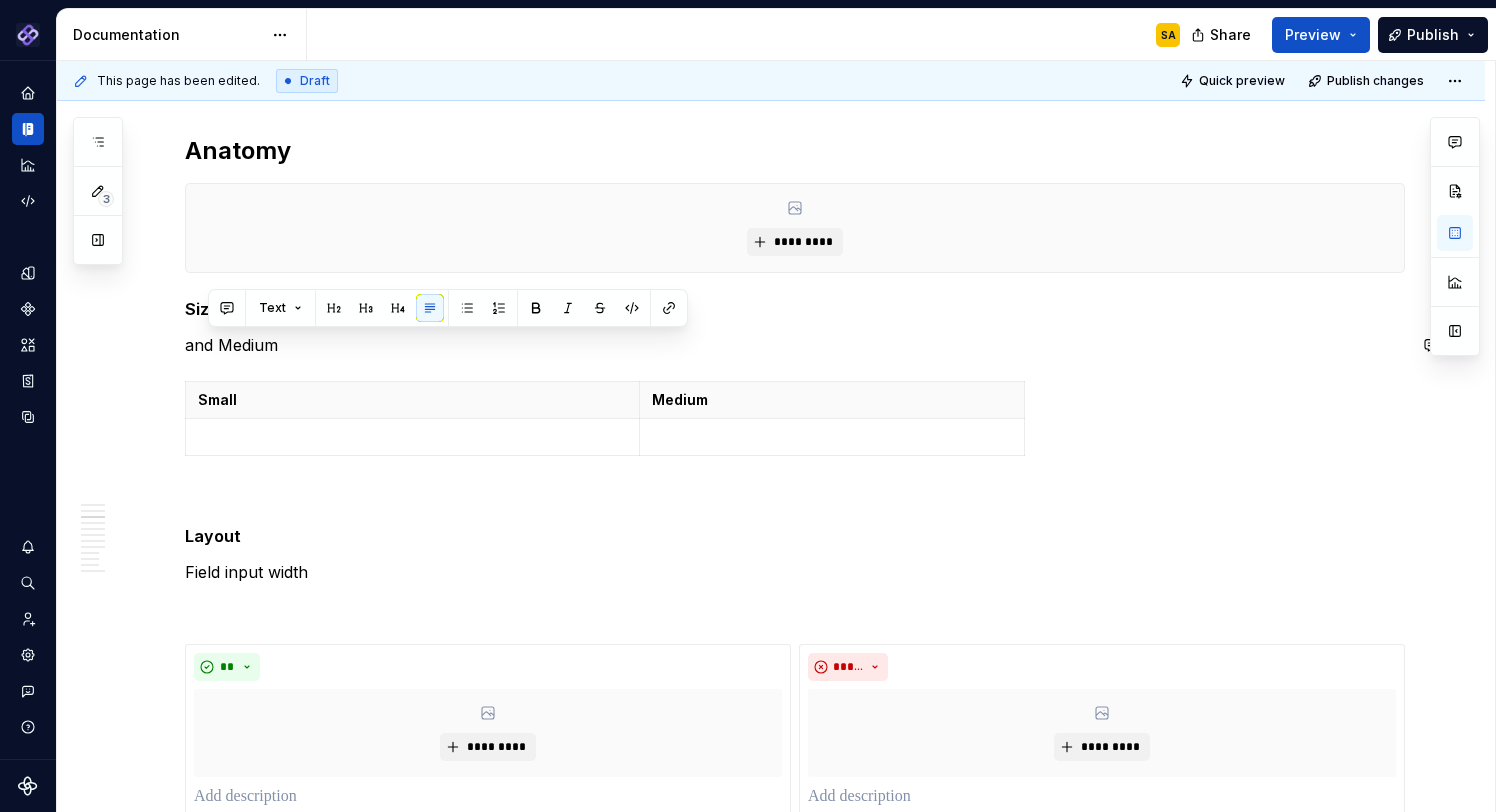 drag, startPoint x: 313, startPoint y: 344, endPoint x: 146, endPoint y: 331, distance: 167.50522 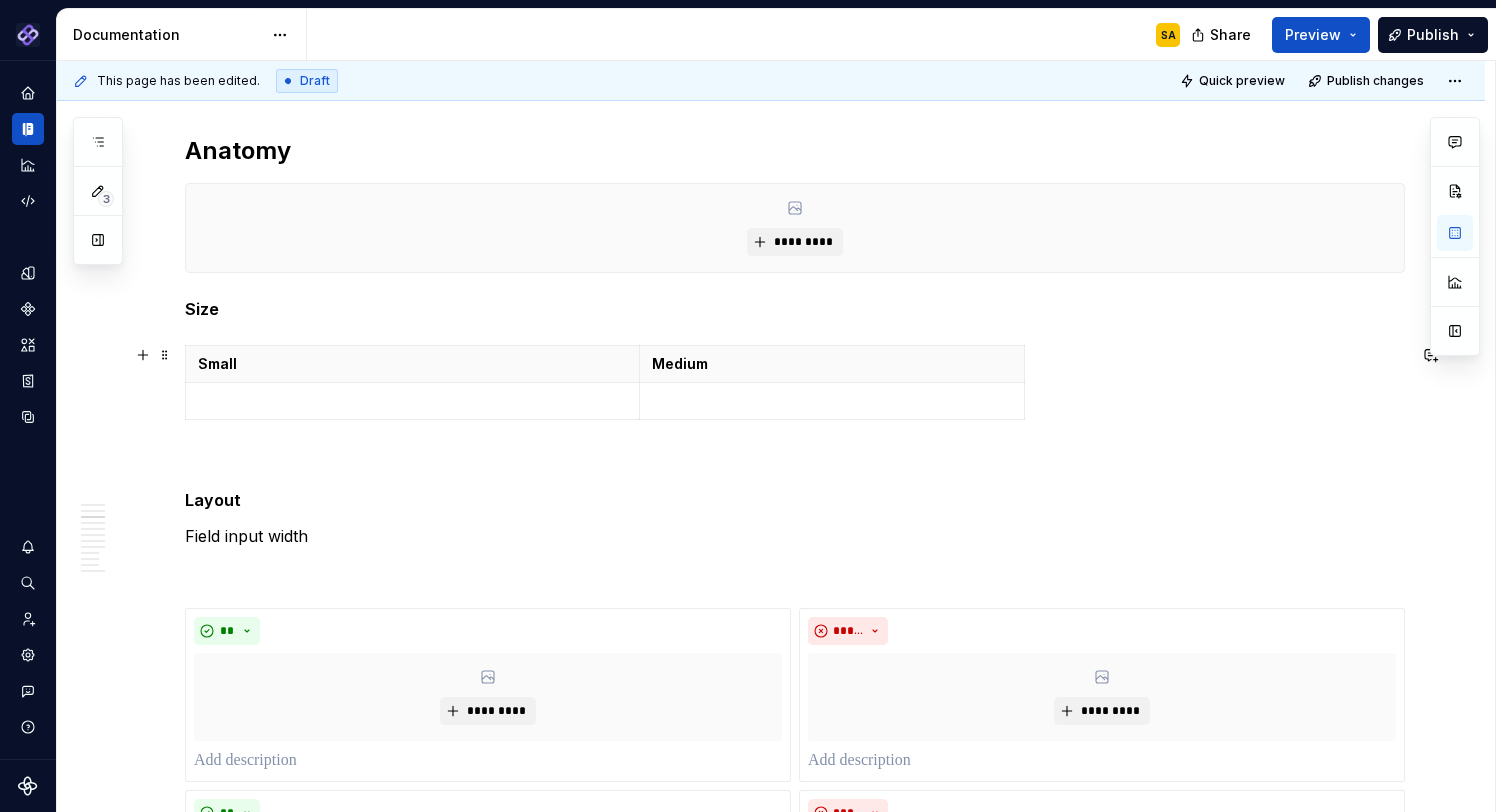 click on "Medium" at bounding box center (832, 364) 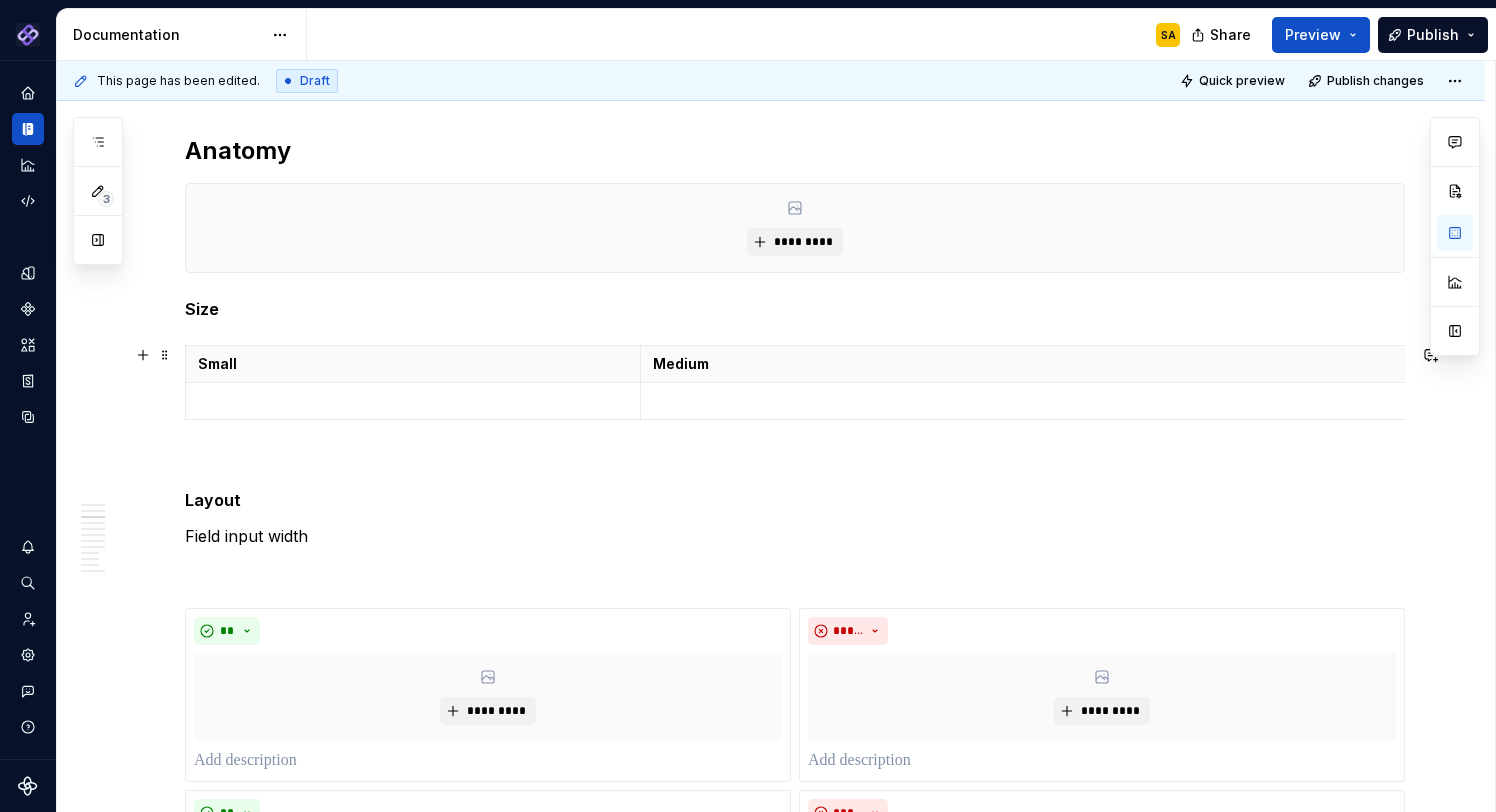drag, startPoint x: 1024, startPoint y: 365, endPoint x: 837, endPoint y: 421, distance: 195.20502 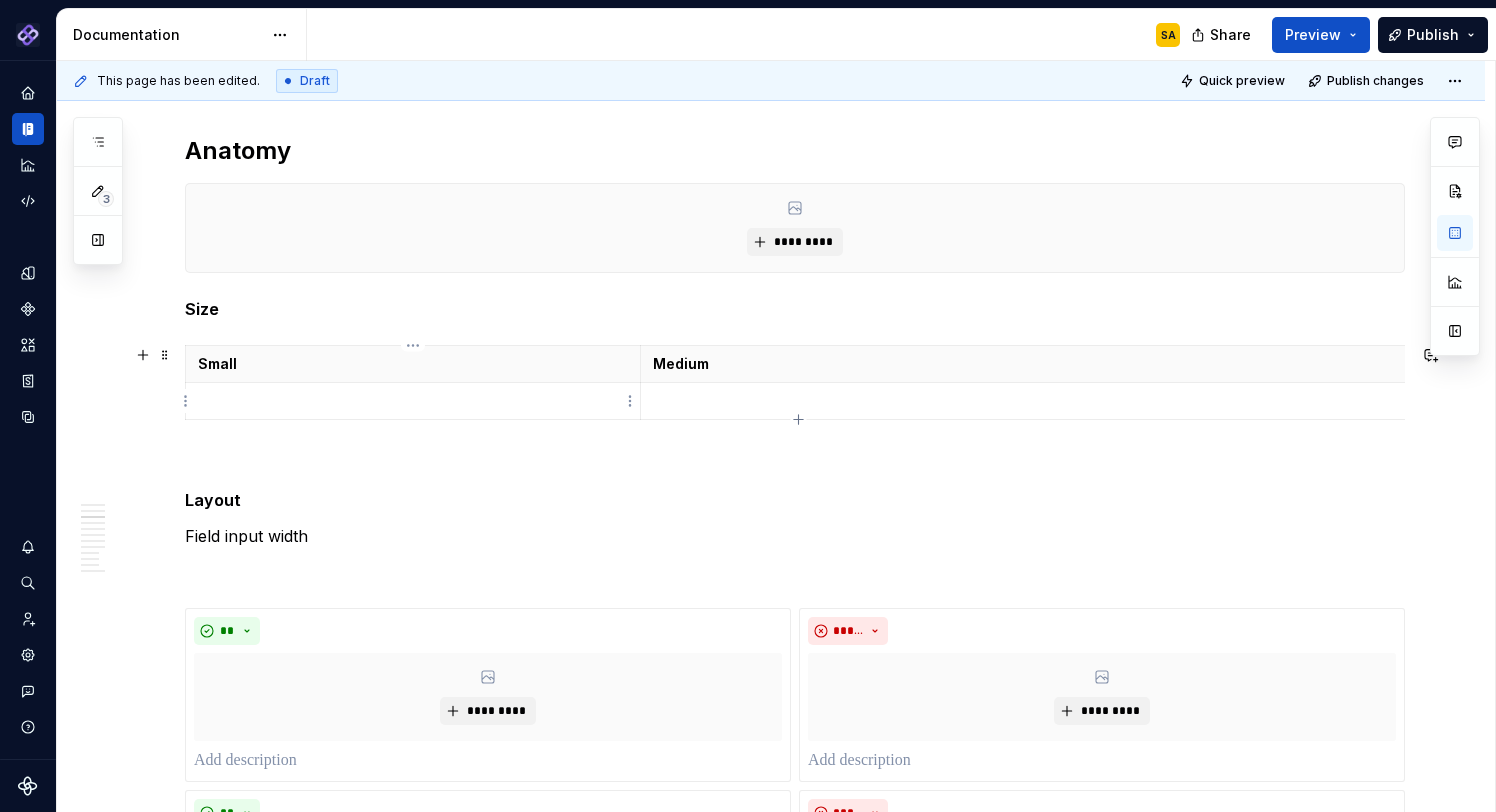 click at bounding box center (413, 401) 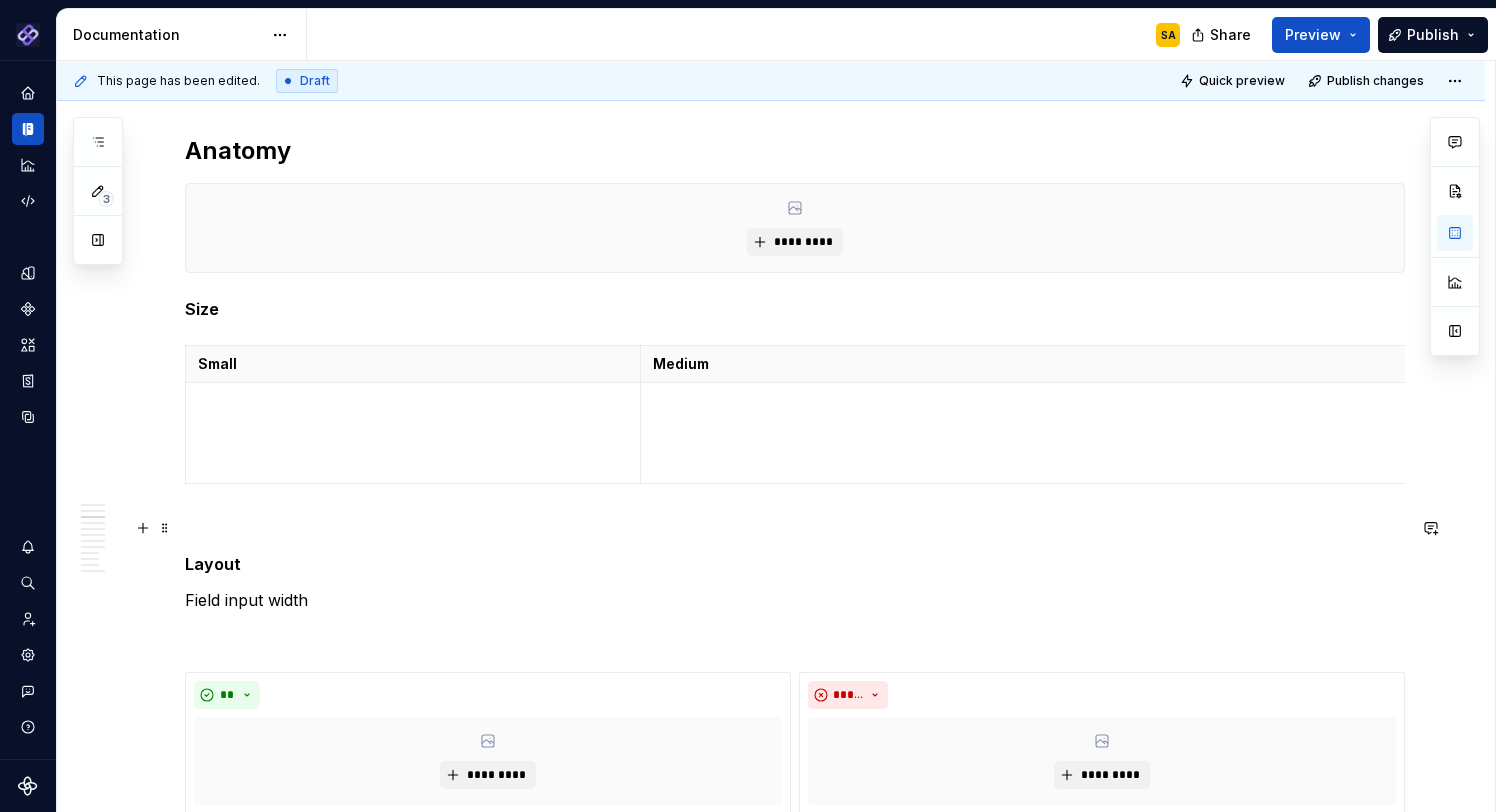 scroll, scrollTop: 756, scrollLeft: 0, axis: vertical 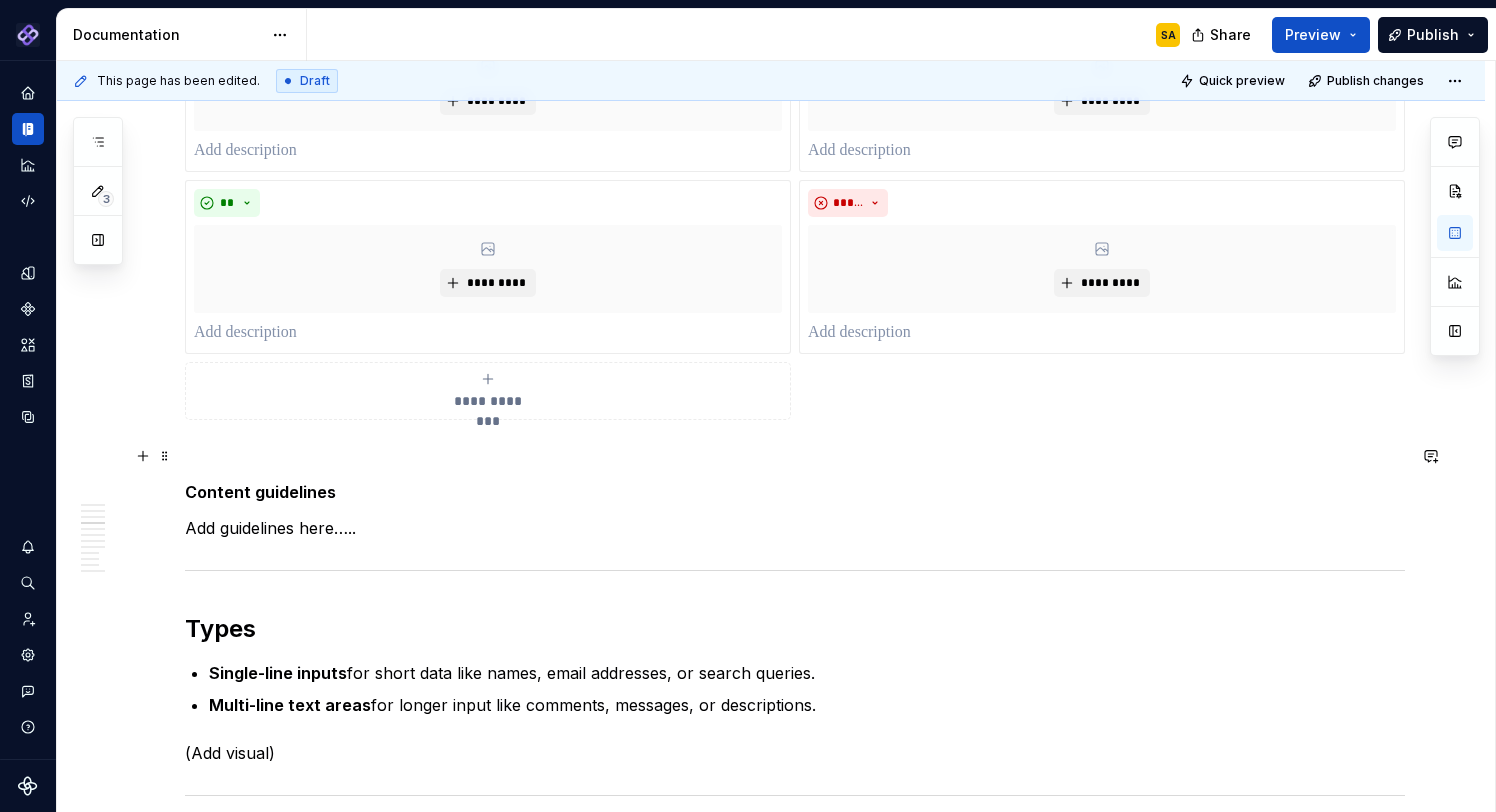 click at bounding box center [795, 456] 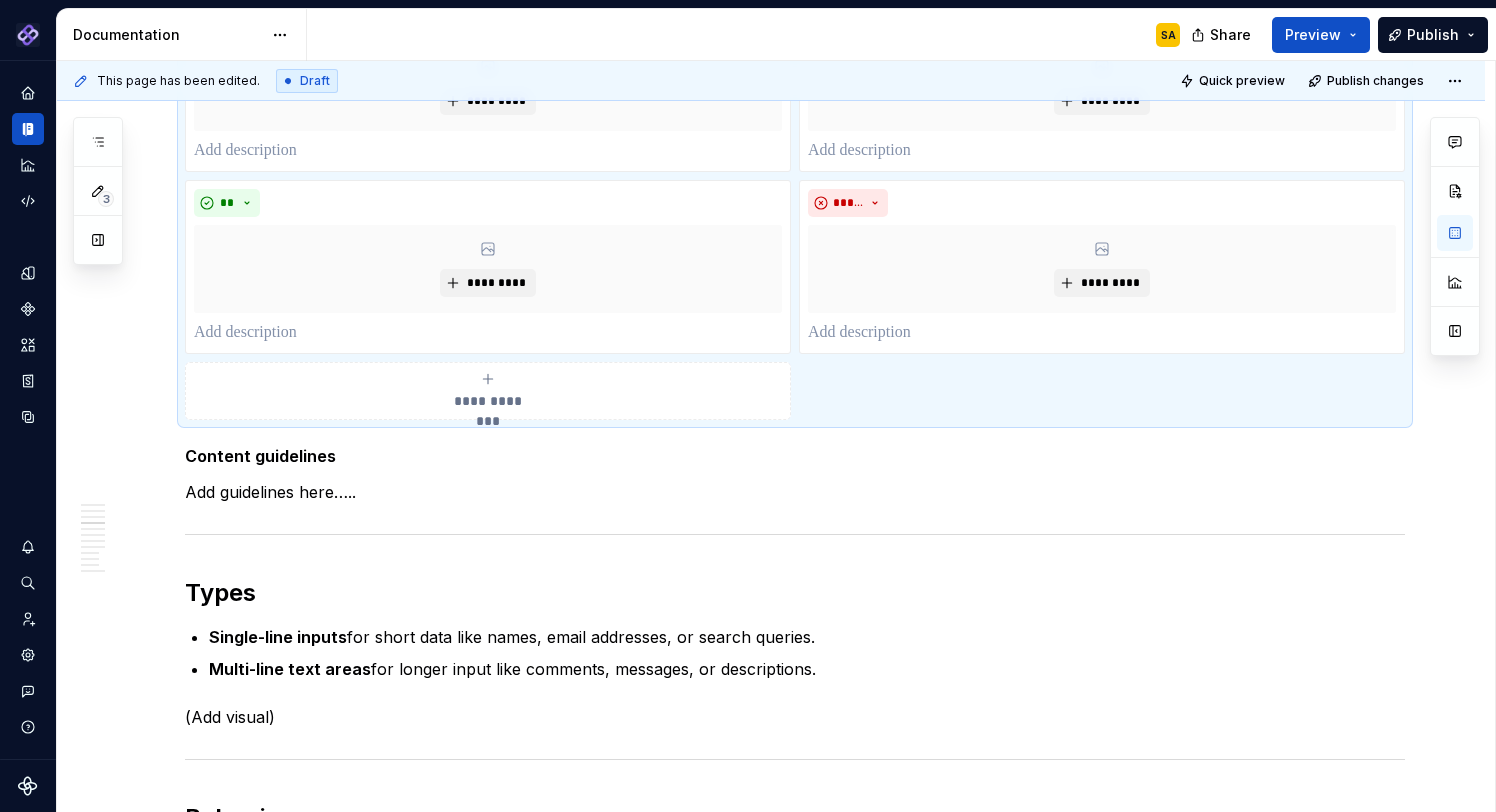 scroll, scrollTop: 1429, scrollLeft: 0, axis: vertical 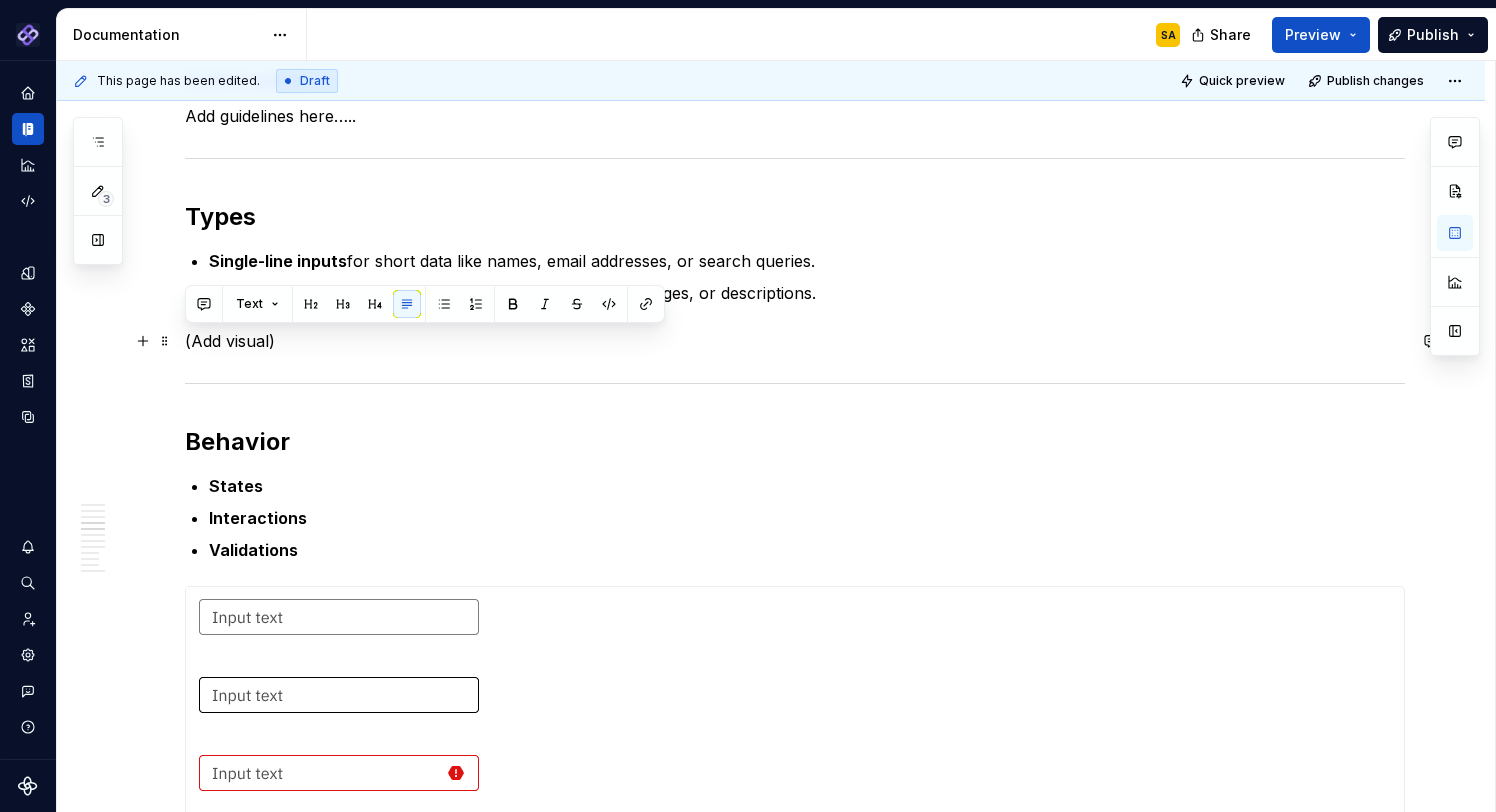 drag, startPoint x: 288, startPoint y: 335, endPoint x: 177, endPoint y: 332, distance: 111.040535 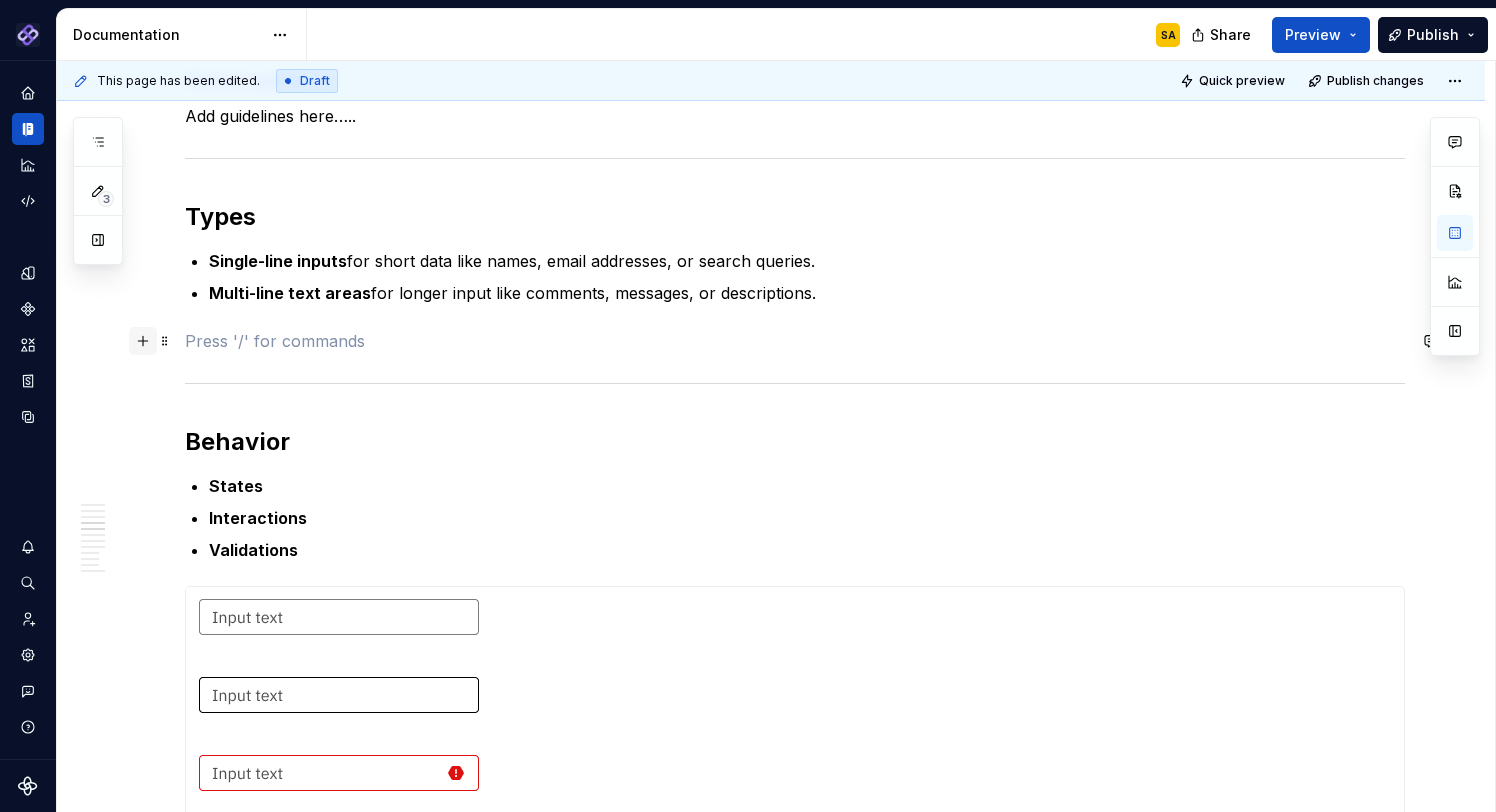 click at bounding box center [143, 341] 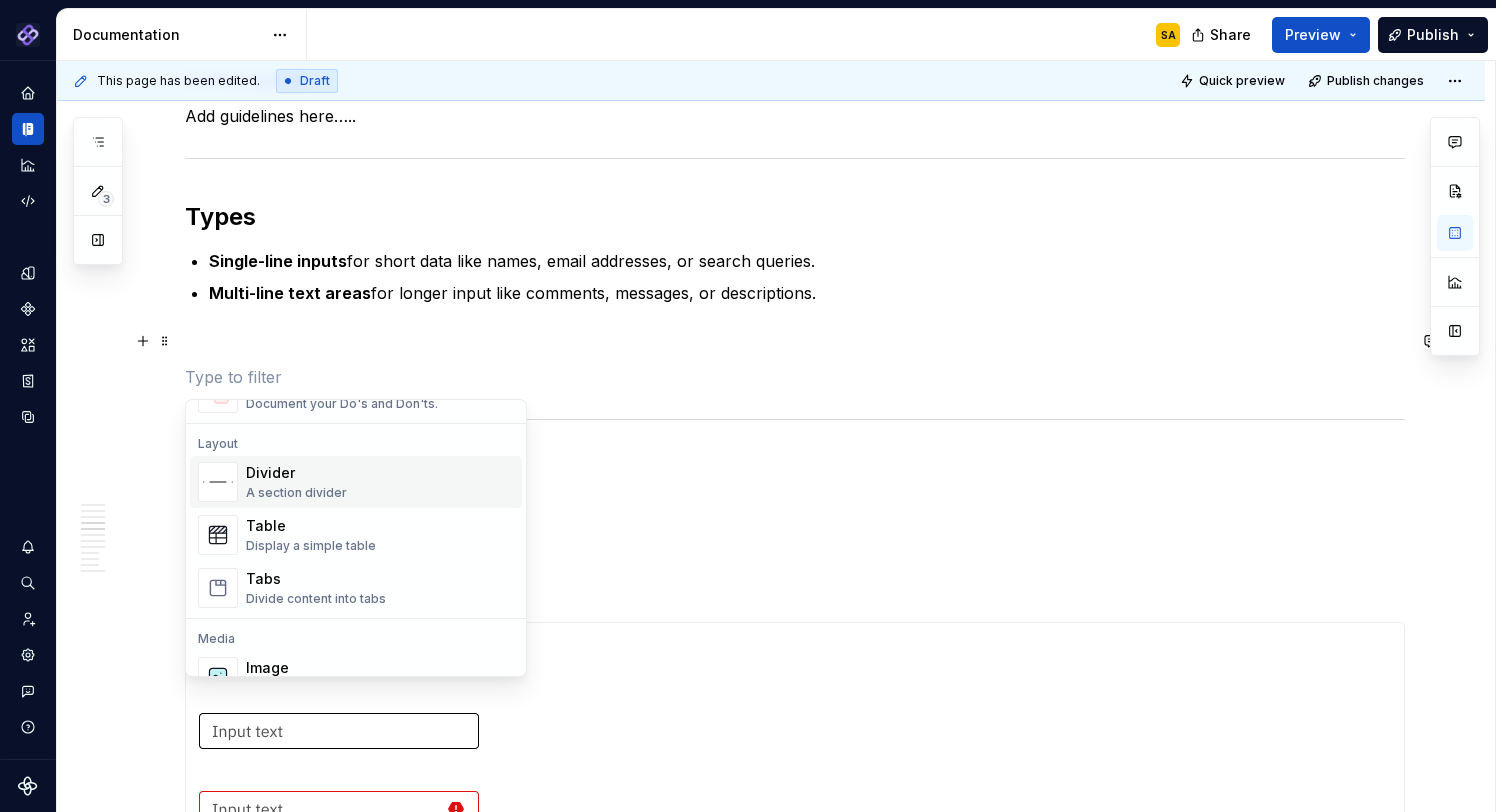 click on "Display a simple table" at bounding box center (311, 546) 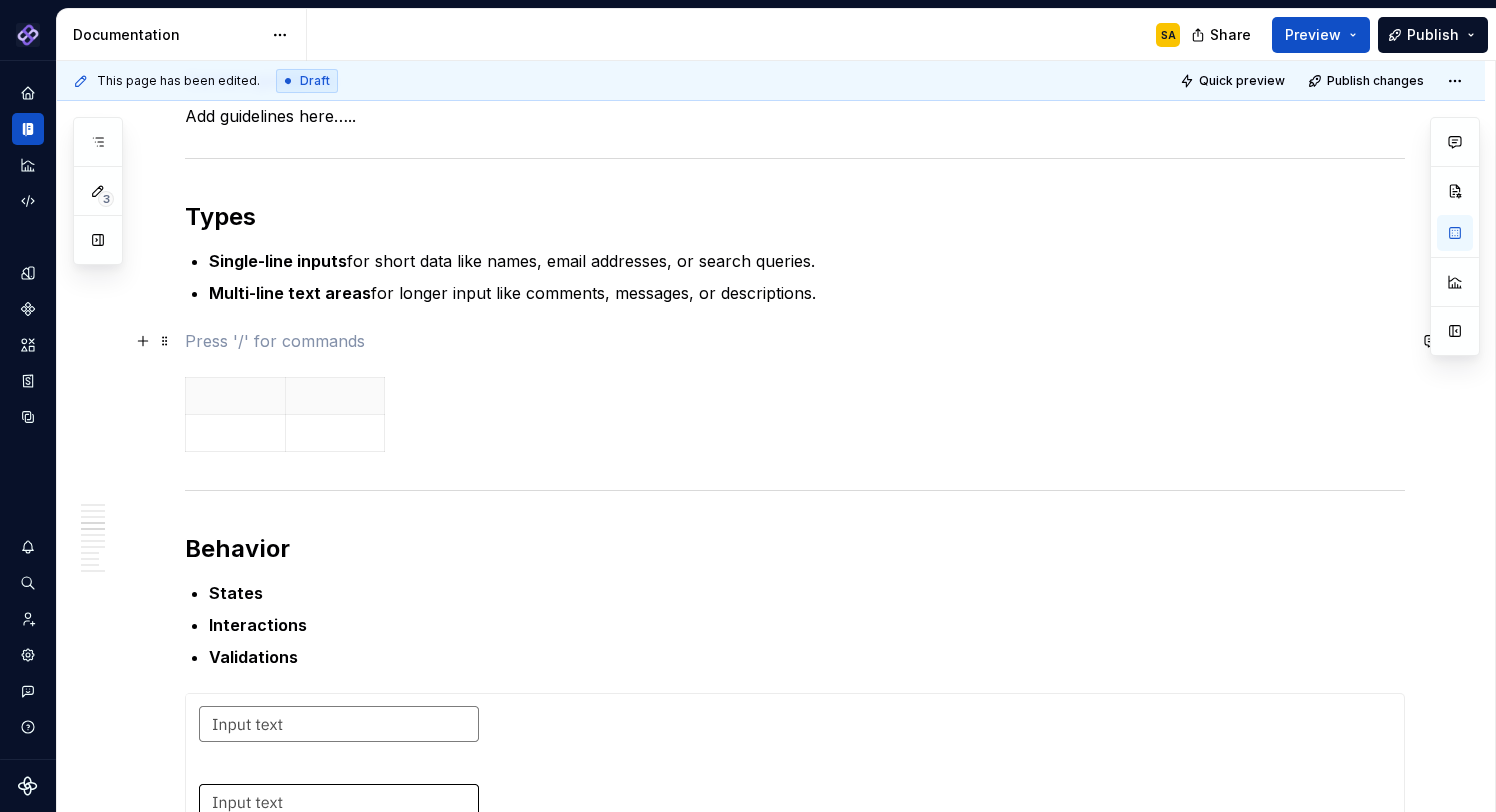 click at bounding box center (795, 341) 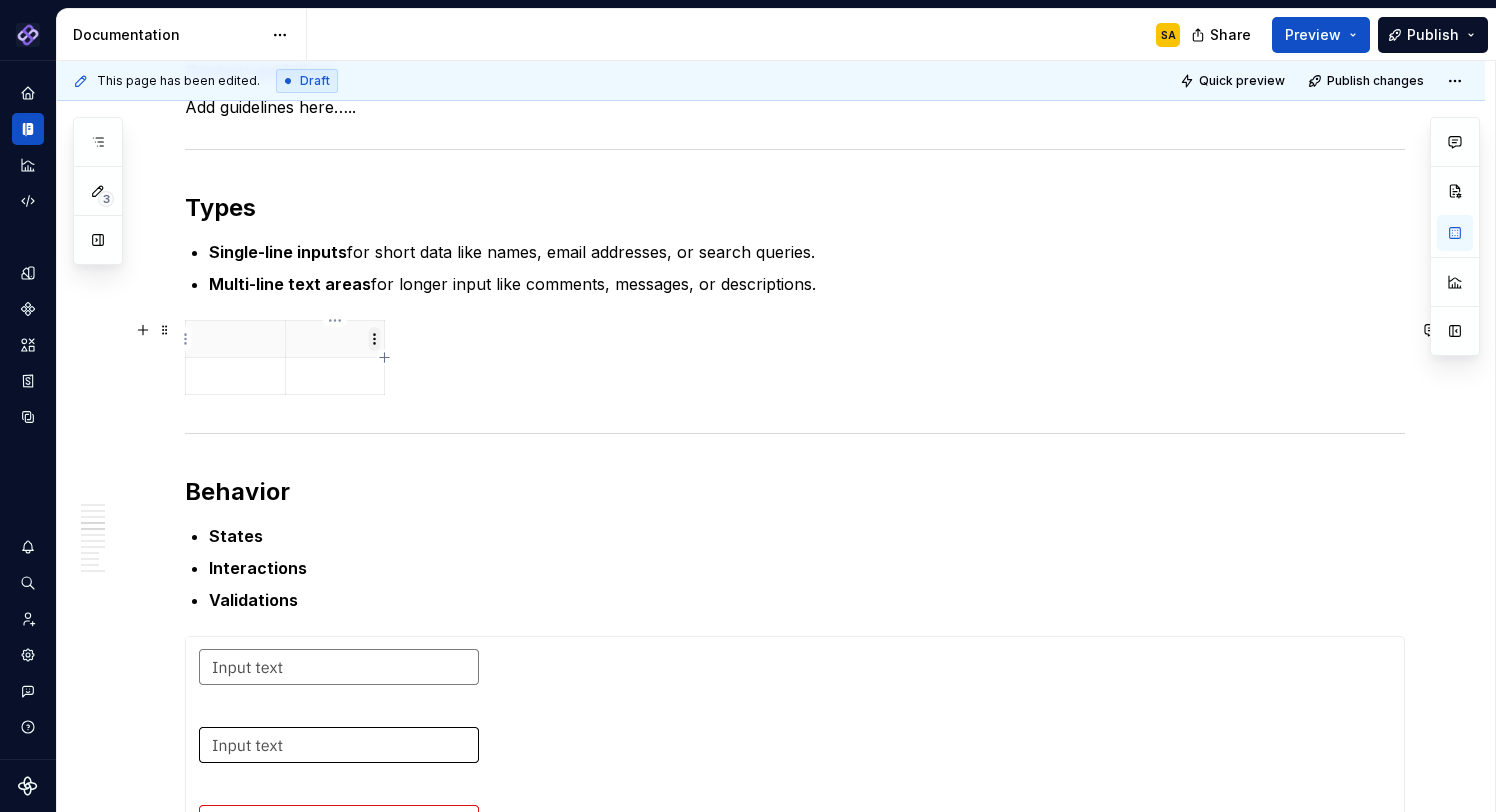 drag, startPoint x: 343, startPoint y: 348, endPoint x: 368, endPoint y: 336, distance: 27.730848 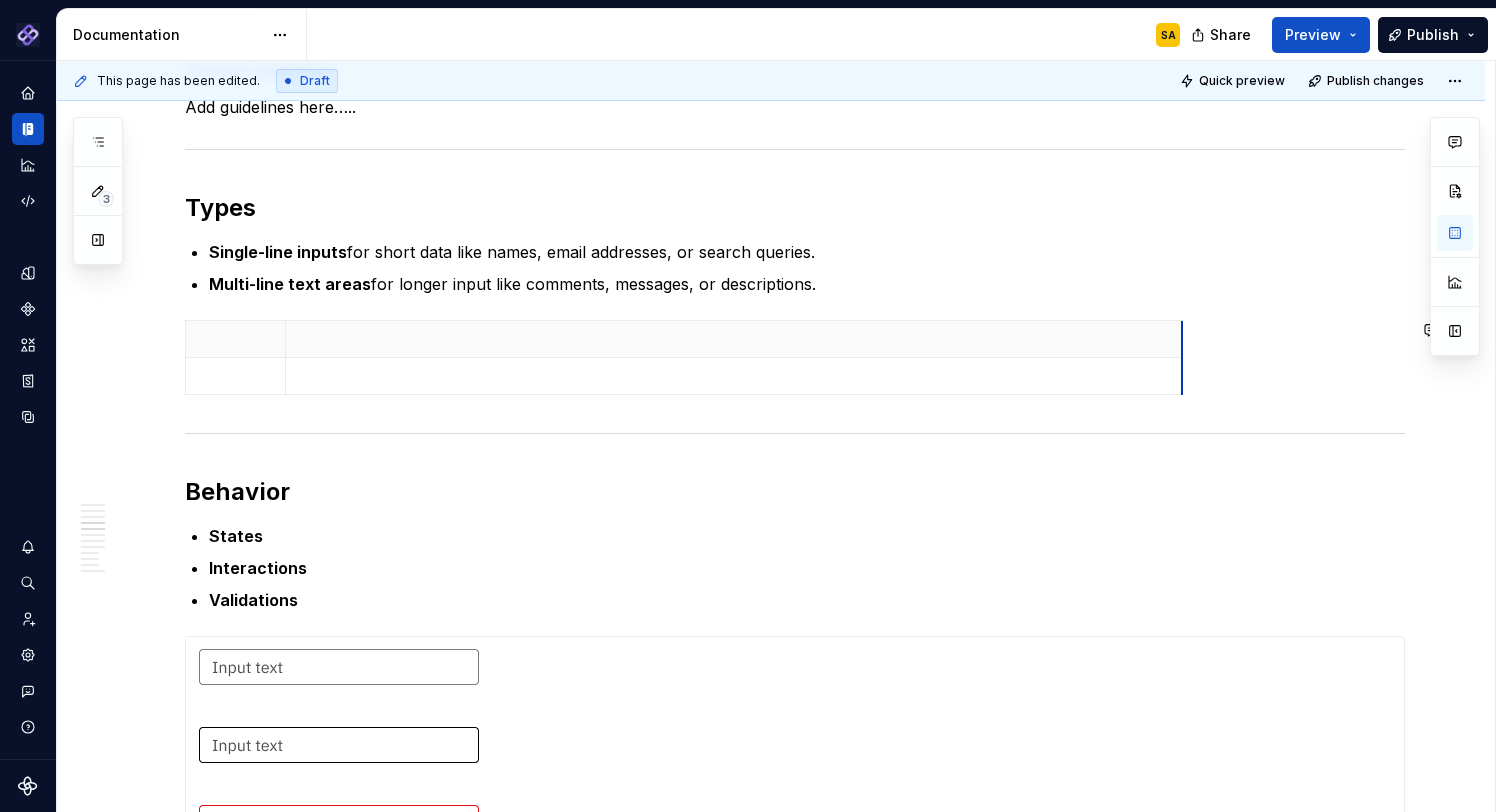 drag, startPoint x: 383, startPoint y: 336, endPoint x: 1181, endPoint y: 402, distance: 800.7247 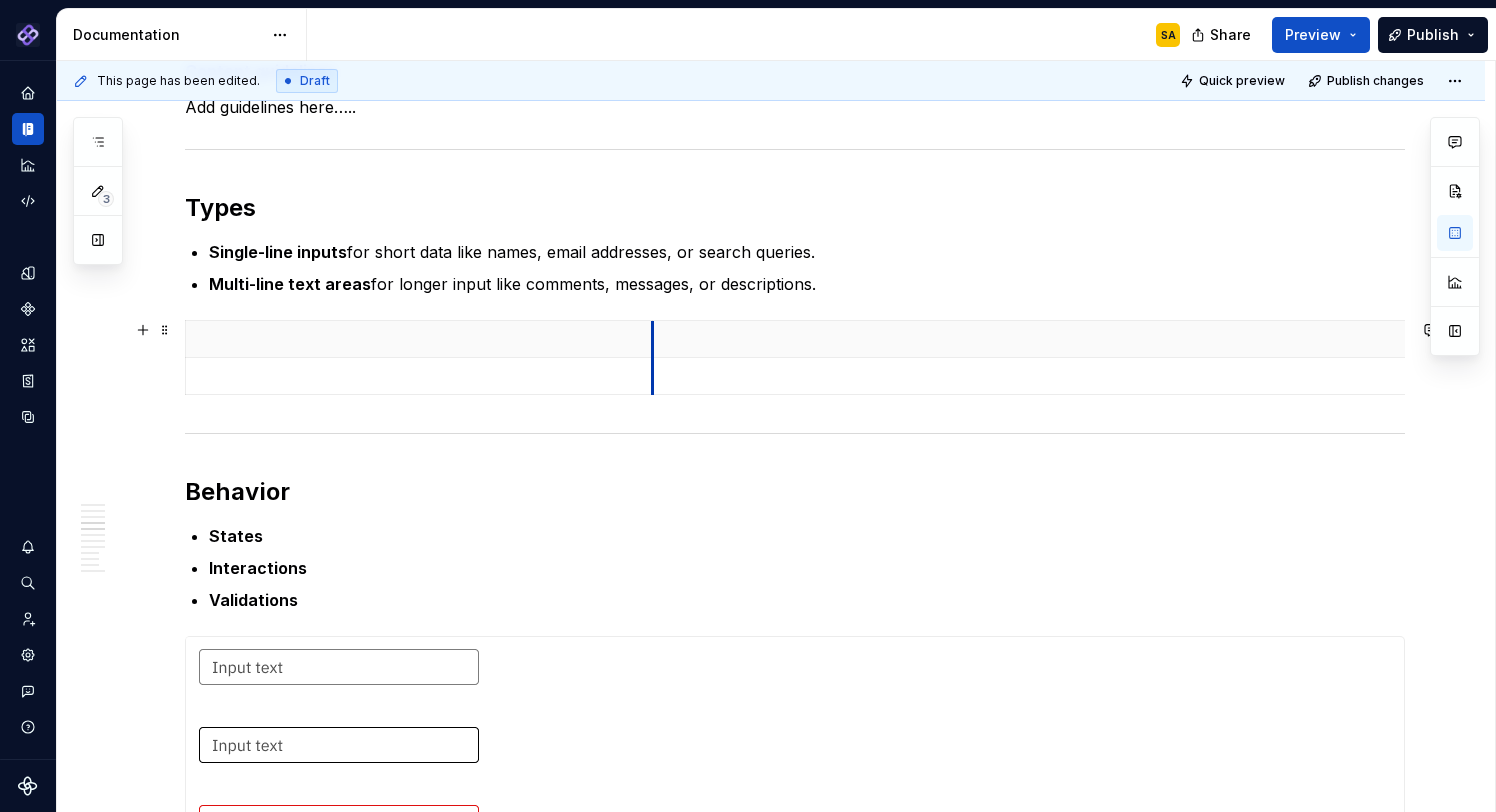 drag, startPoint x: 282, startPoint y: 343, endPoint x: 1319, endPoint y: 336, distance: 1037.0237 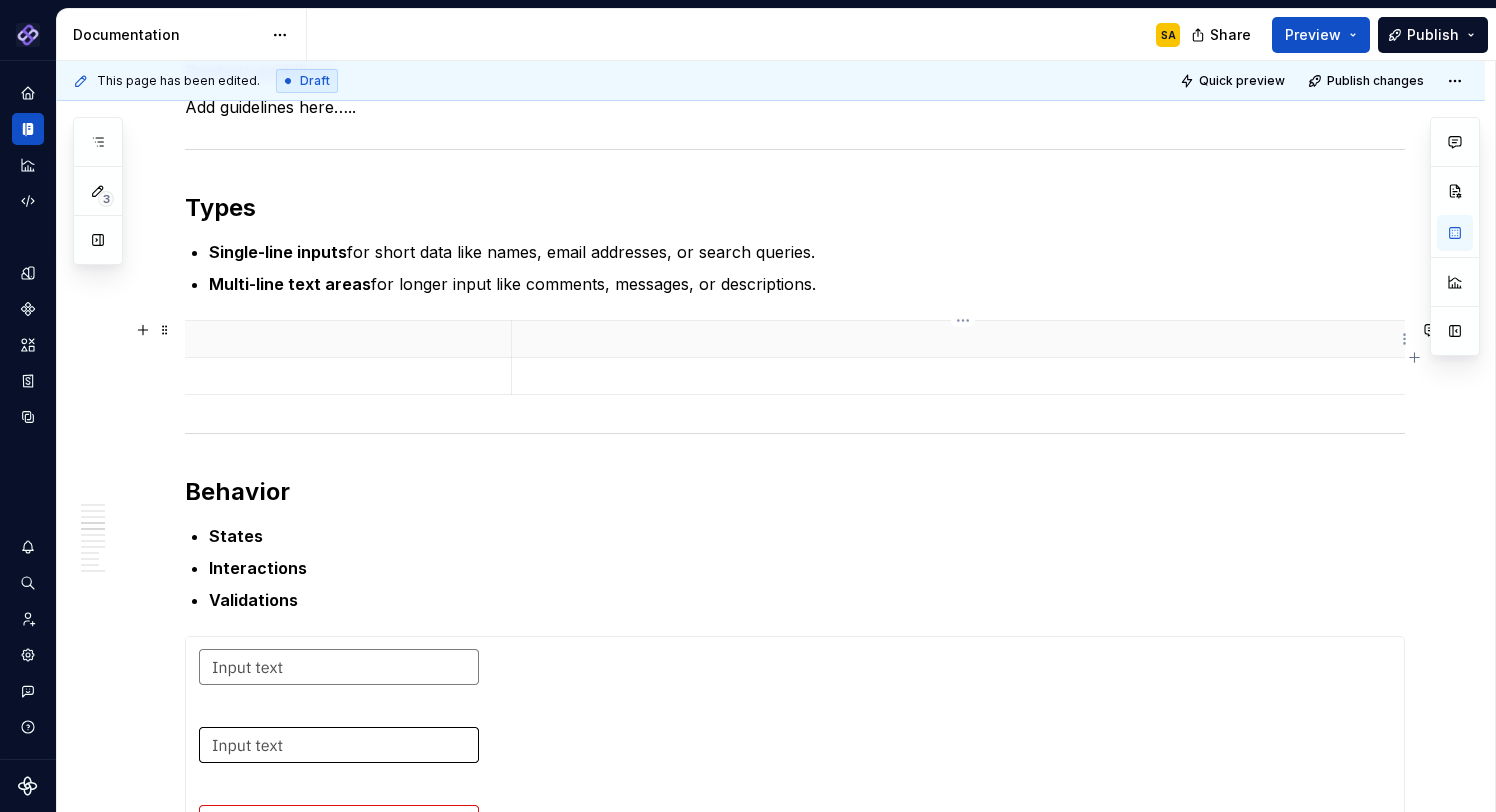 click at bounding box center [962, 339] 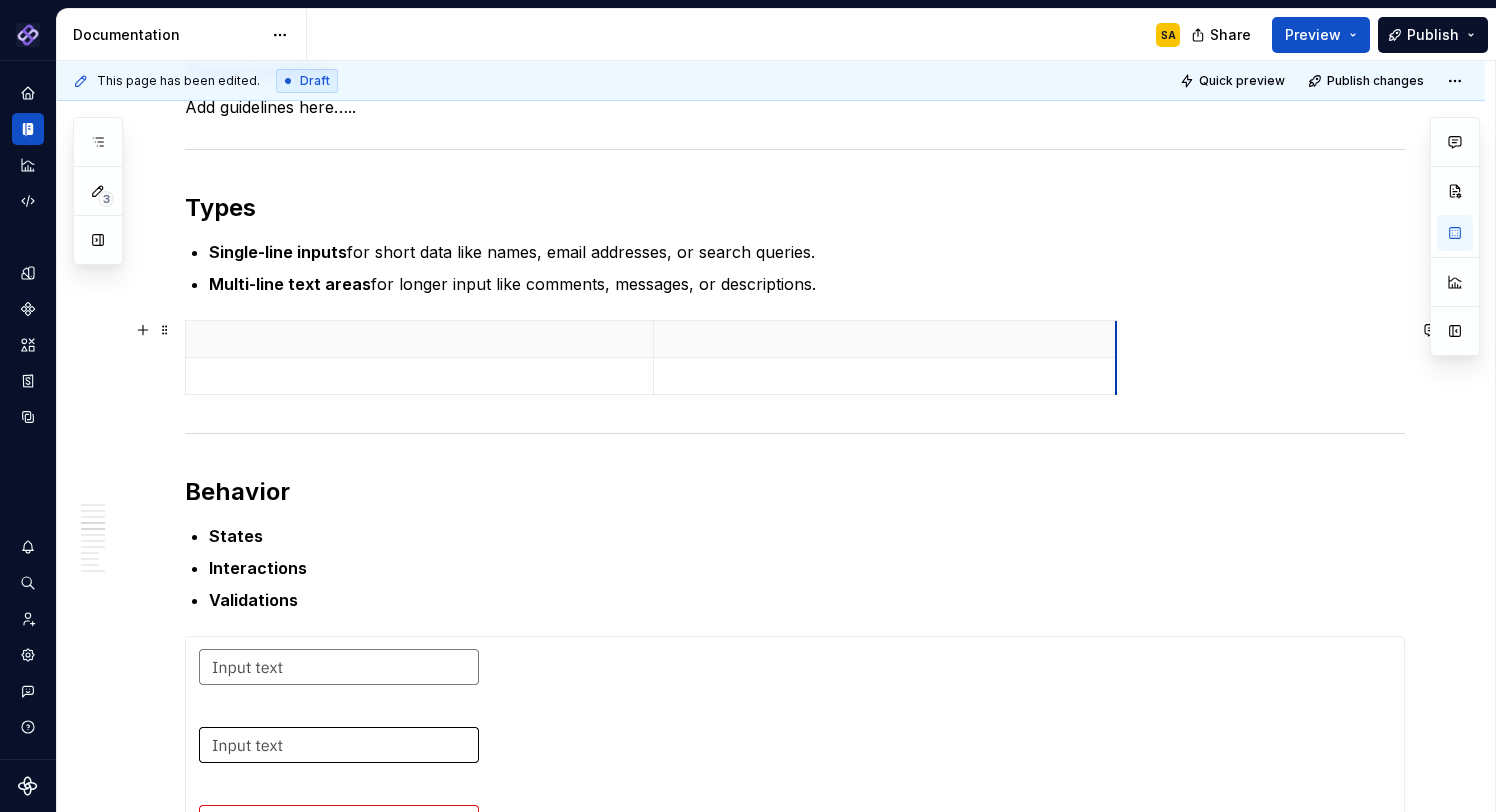 drag, startPoint x: 1413, startPoint y: 338, endPoint x: 972, endPoint y: 344, distance: 441.0408 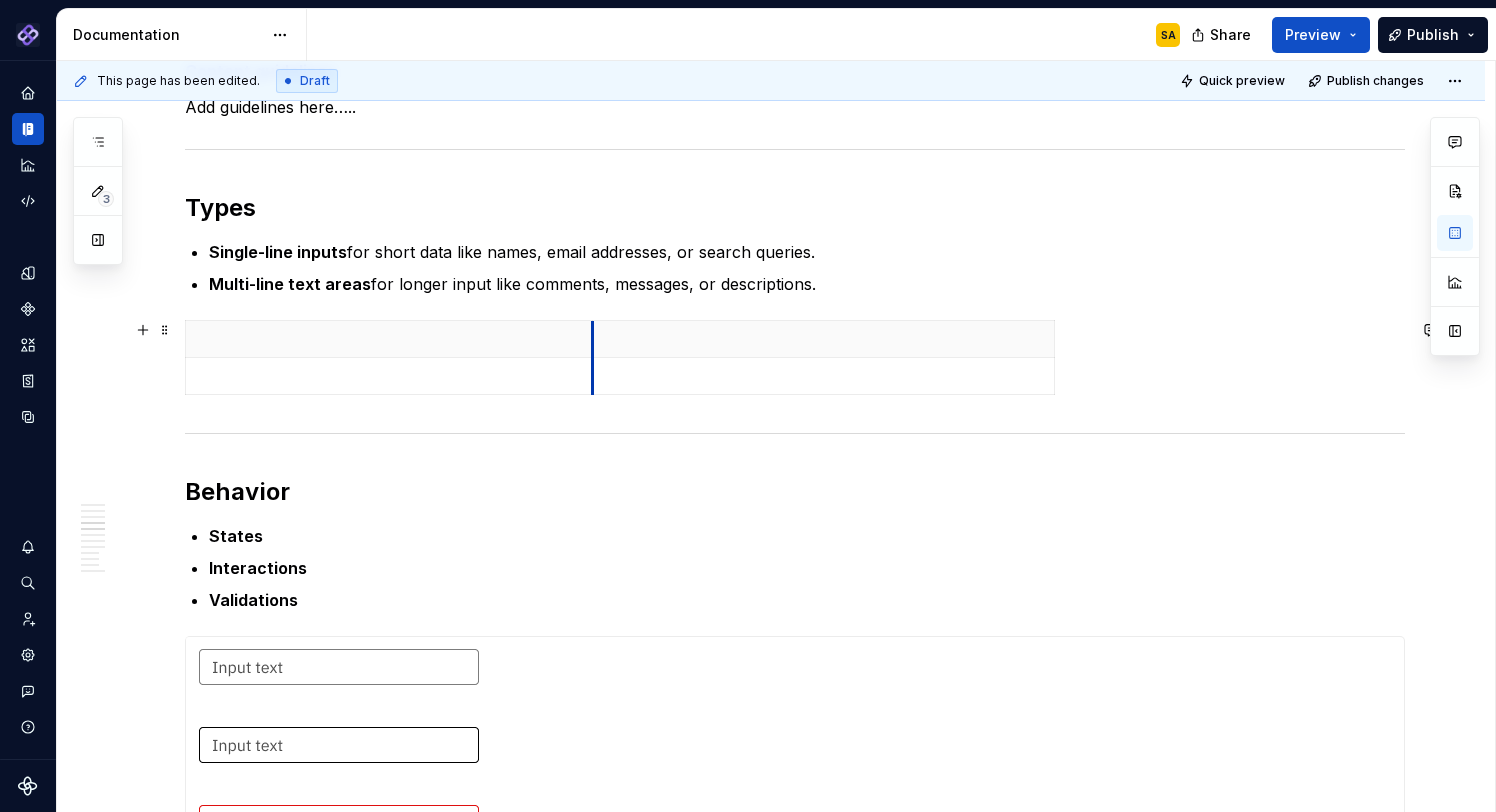 drag, startPoint x: 654, startPoint y: 343, endPoint x: 582, endPoint y: 342, distance: 72.00694 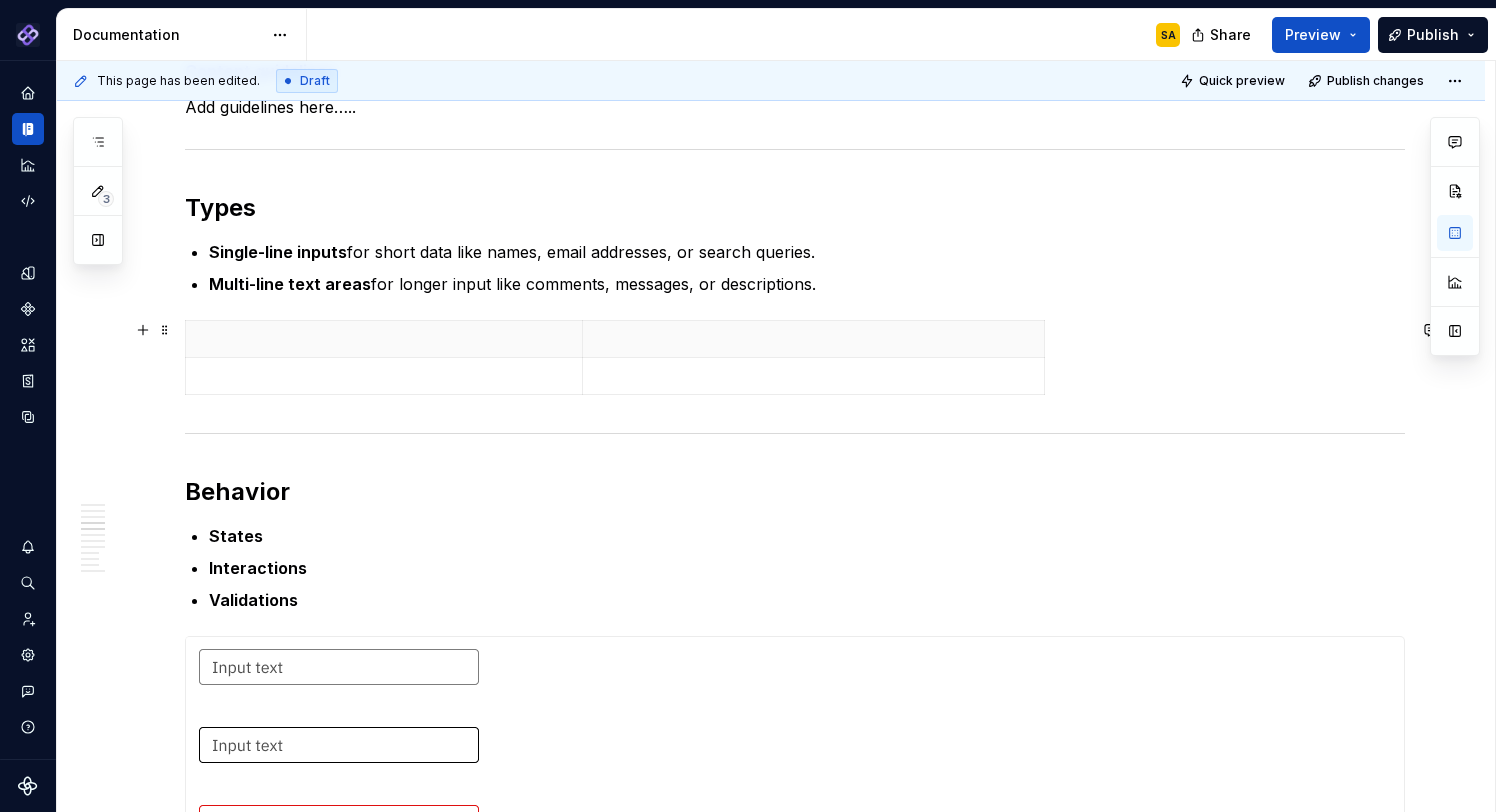click at bounding box center [795, 361] 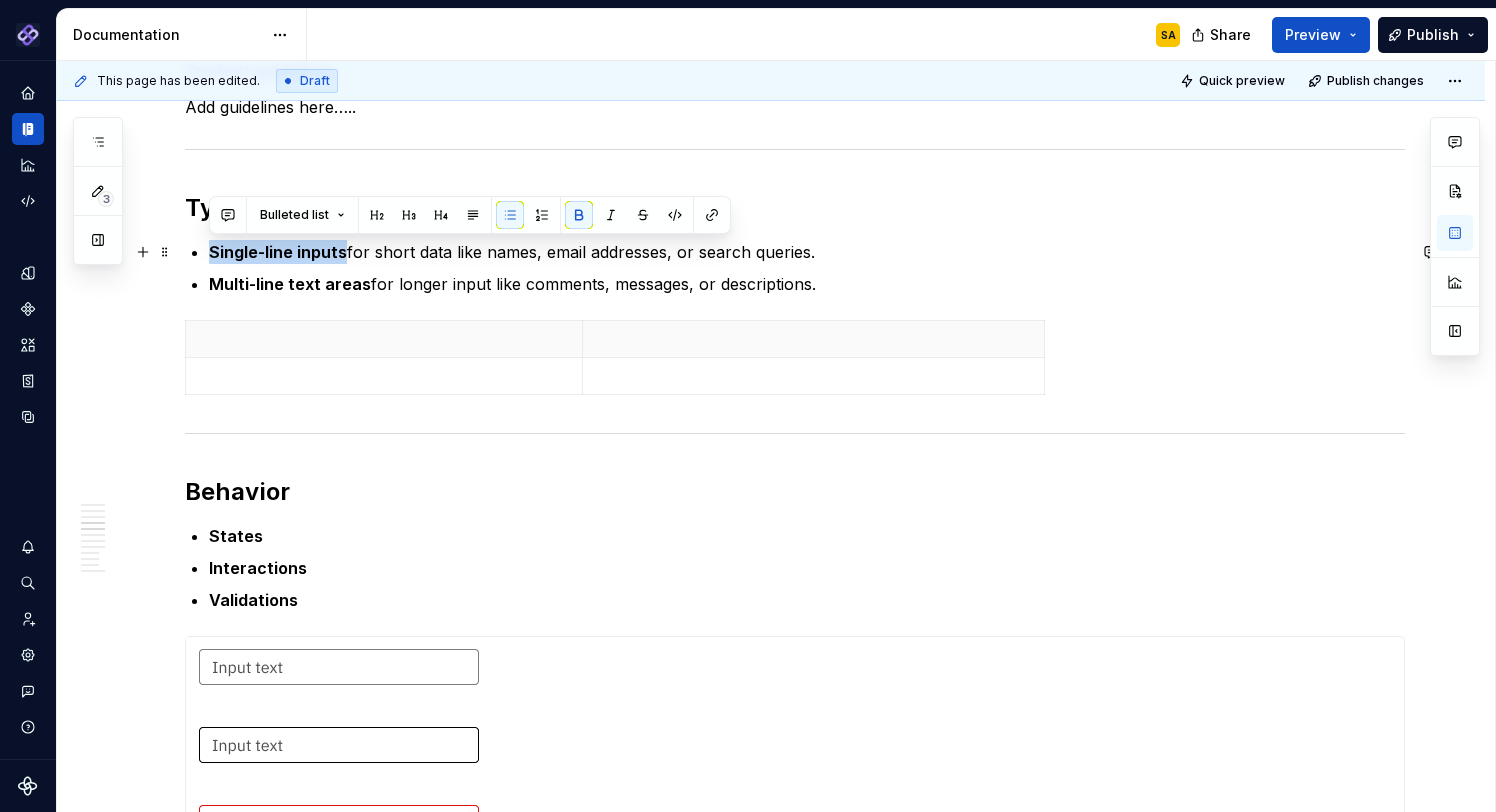 drag, startPoint x: 210, startPoint y: 250, endPoint x: 352, endPoint y: 256, distance: 142.12671 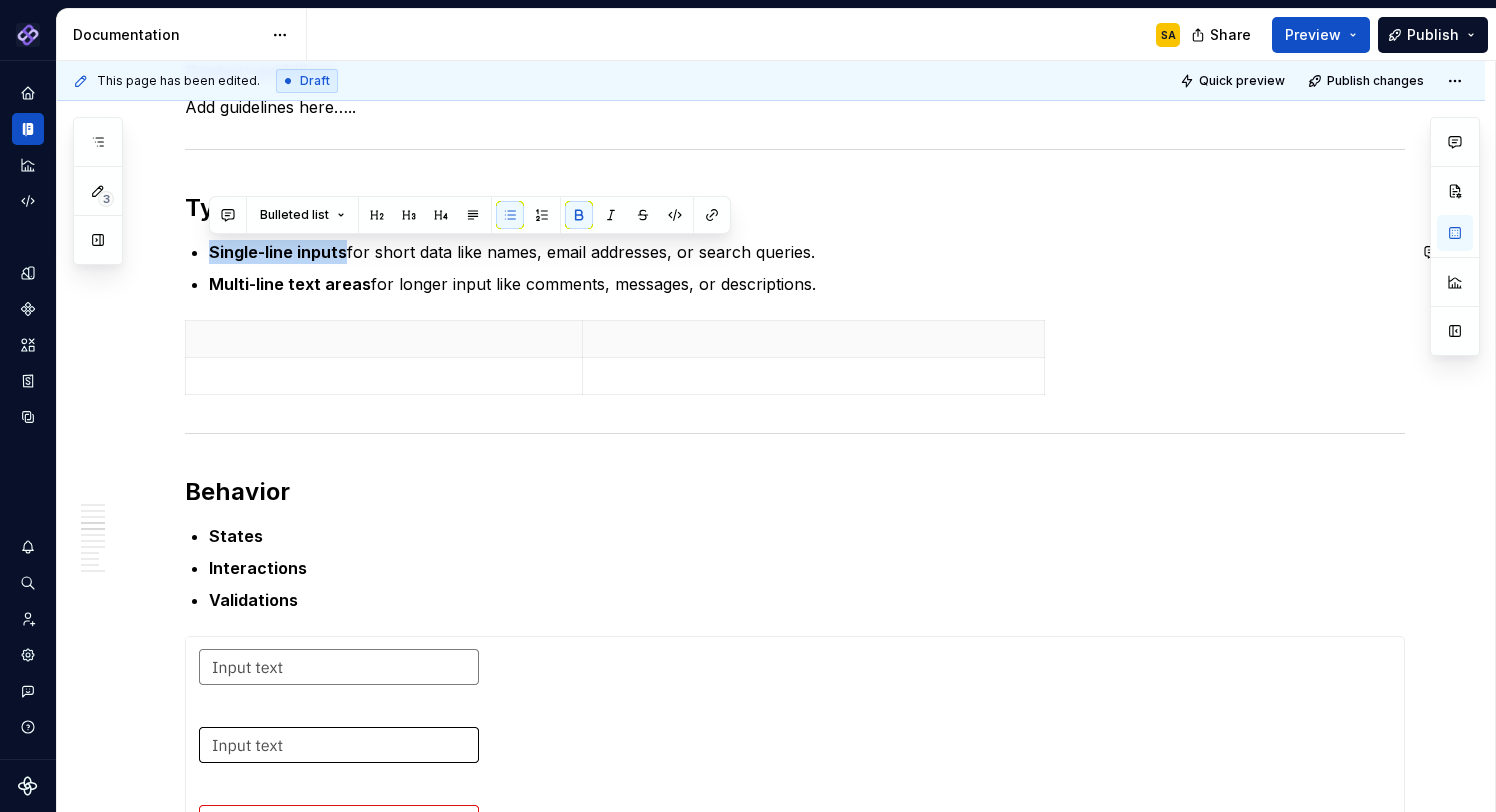 copy on "Single-line inputs" 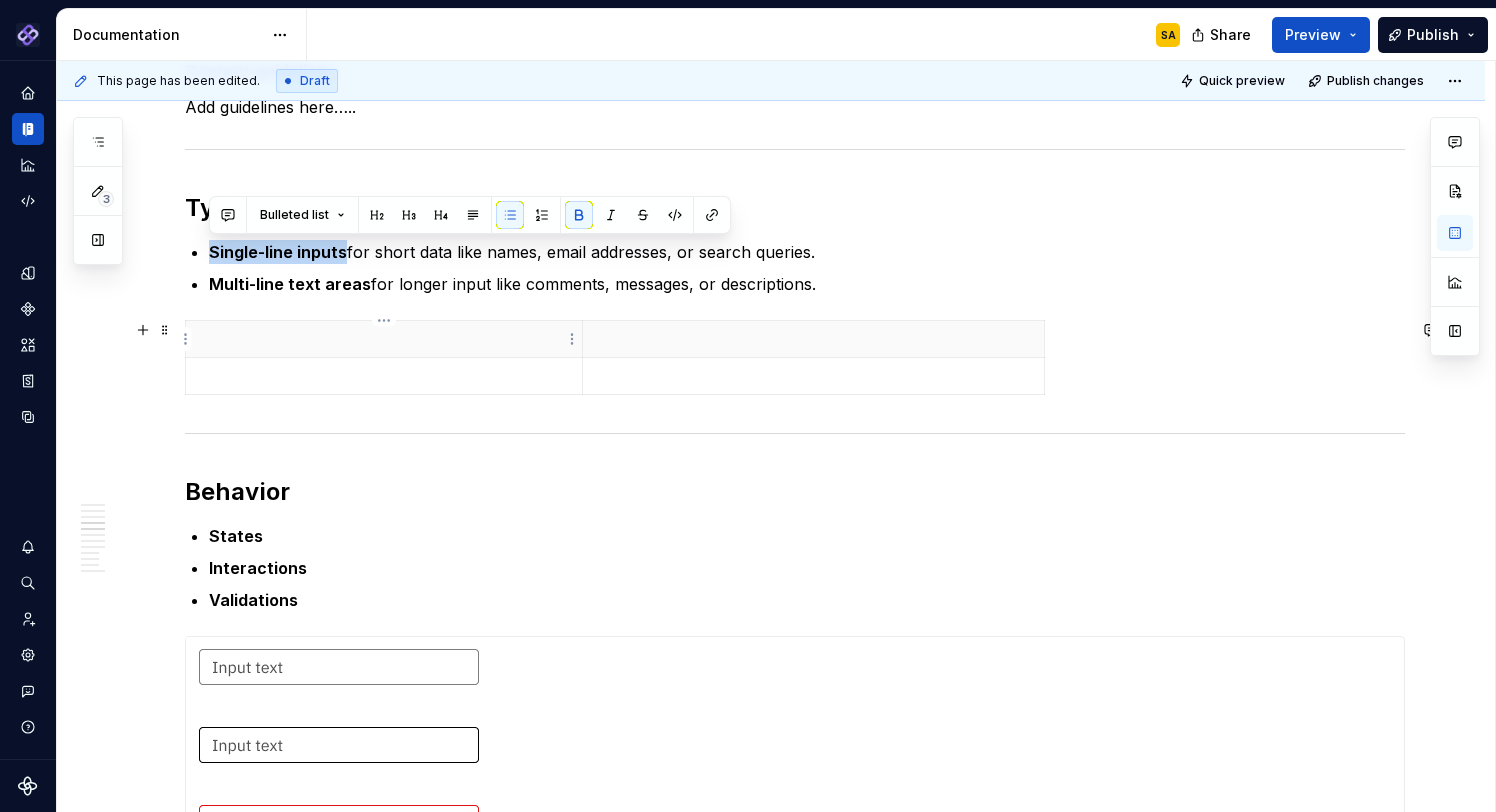 click at bounding box center [384, 339] 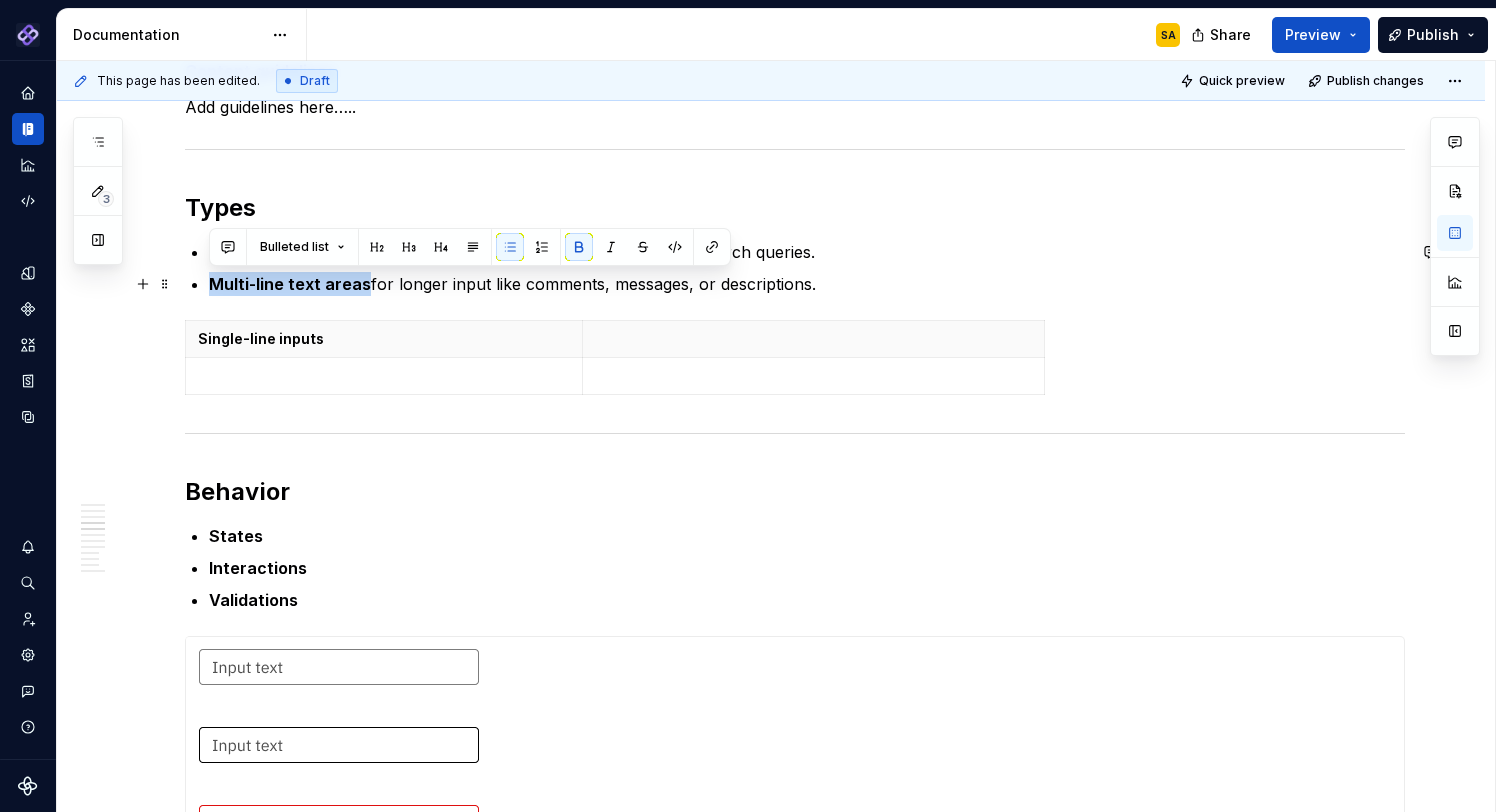 drag, startPoint x: 361, startPoint y: 285, endPoint x: 203, endPoint y: 282, distance: 158.02847 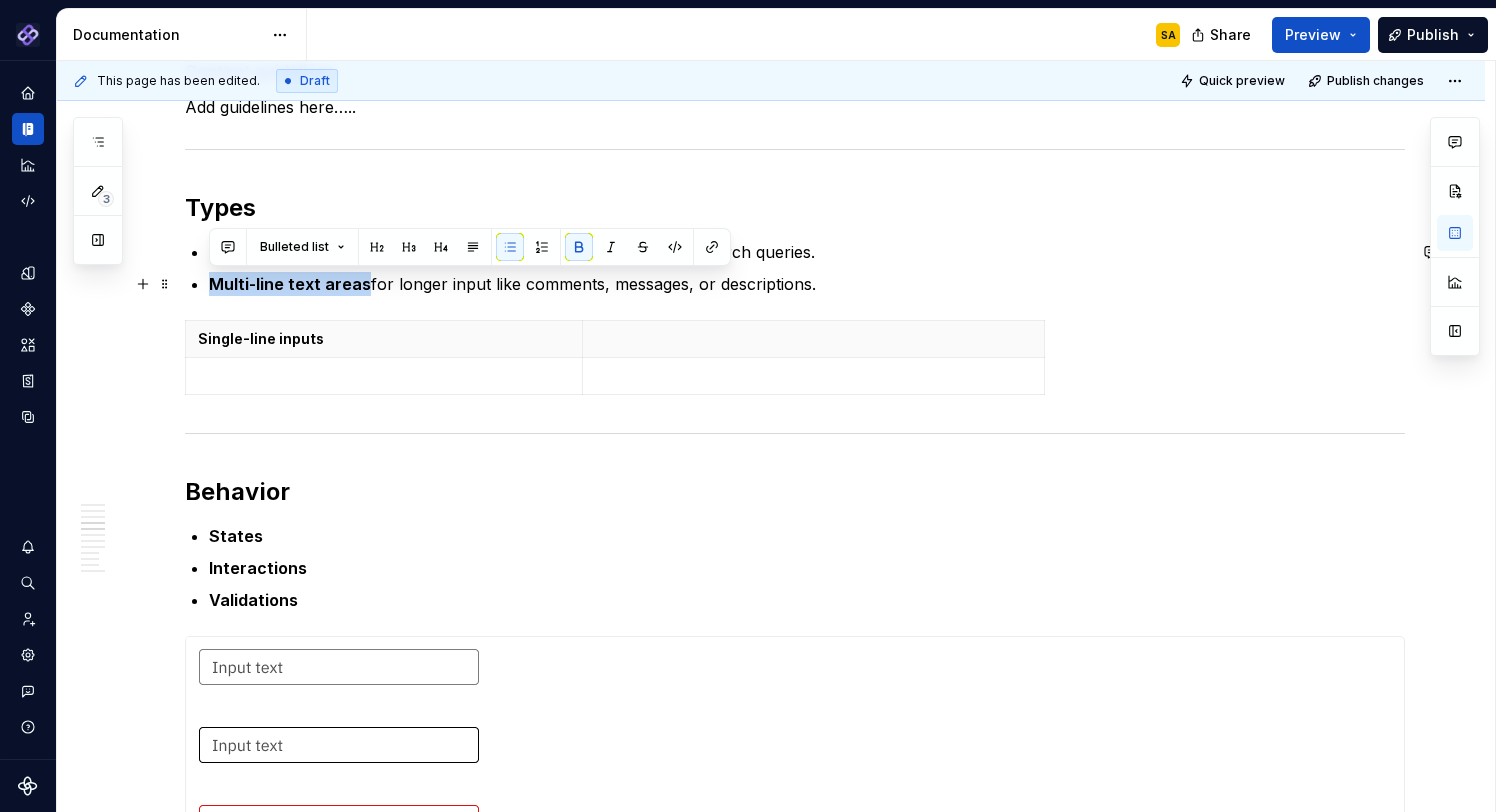 copy on "Multi-line text areas" 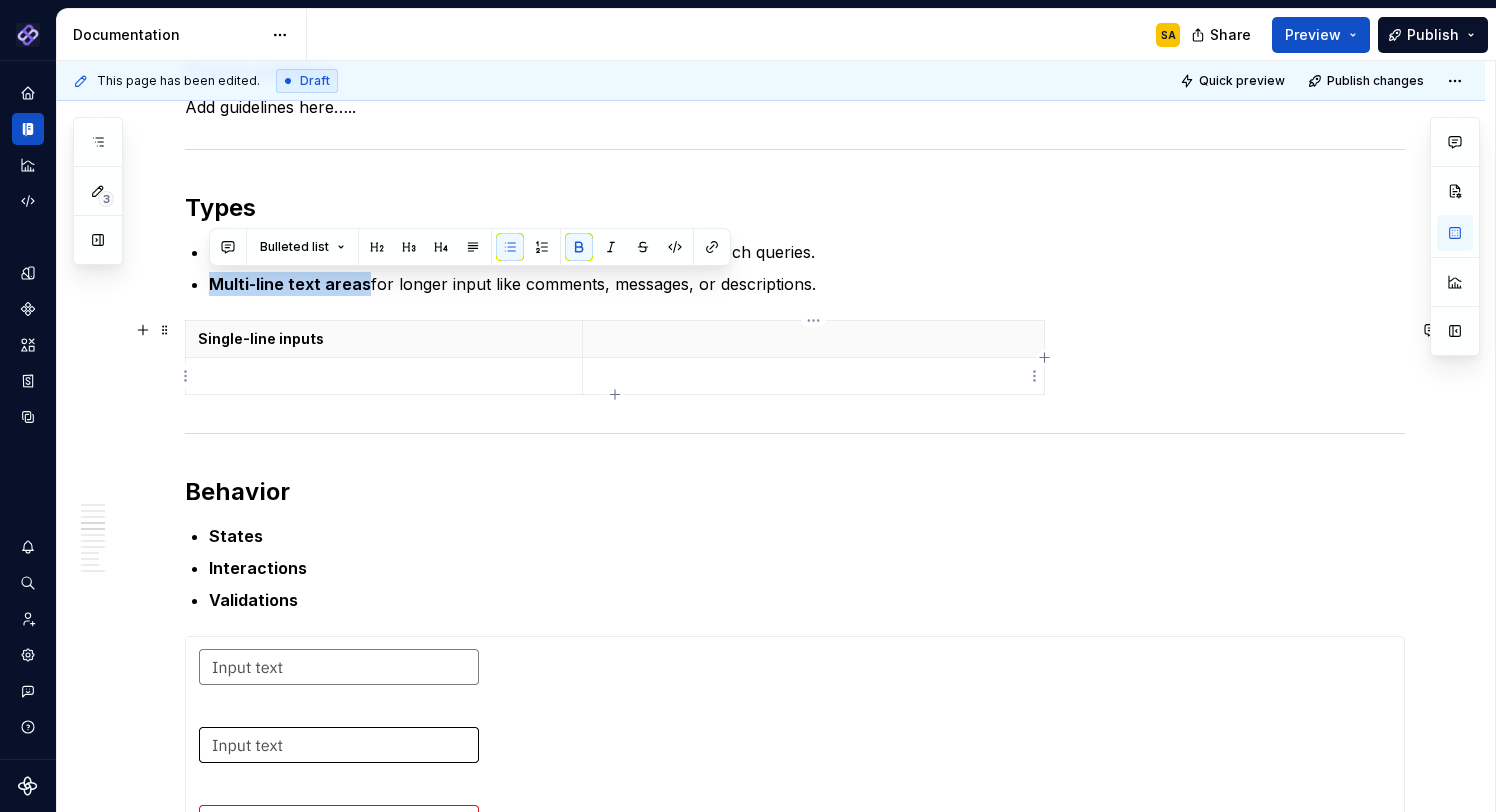 click at bounding box center [813, 339] 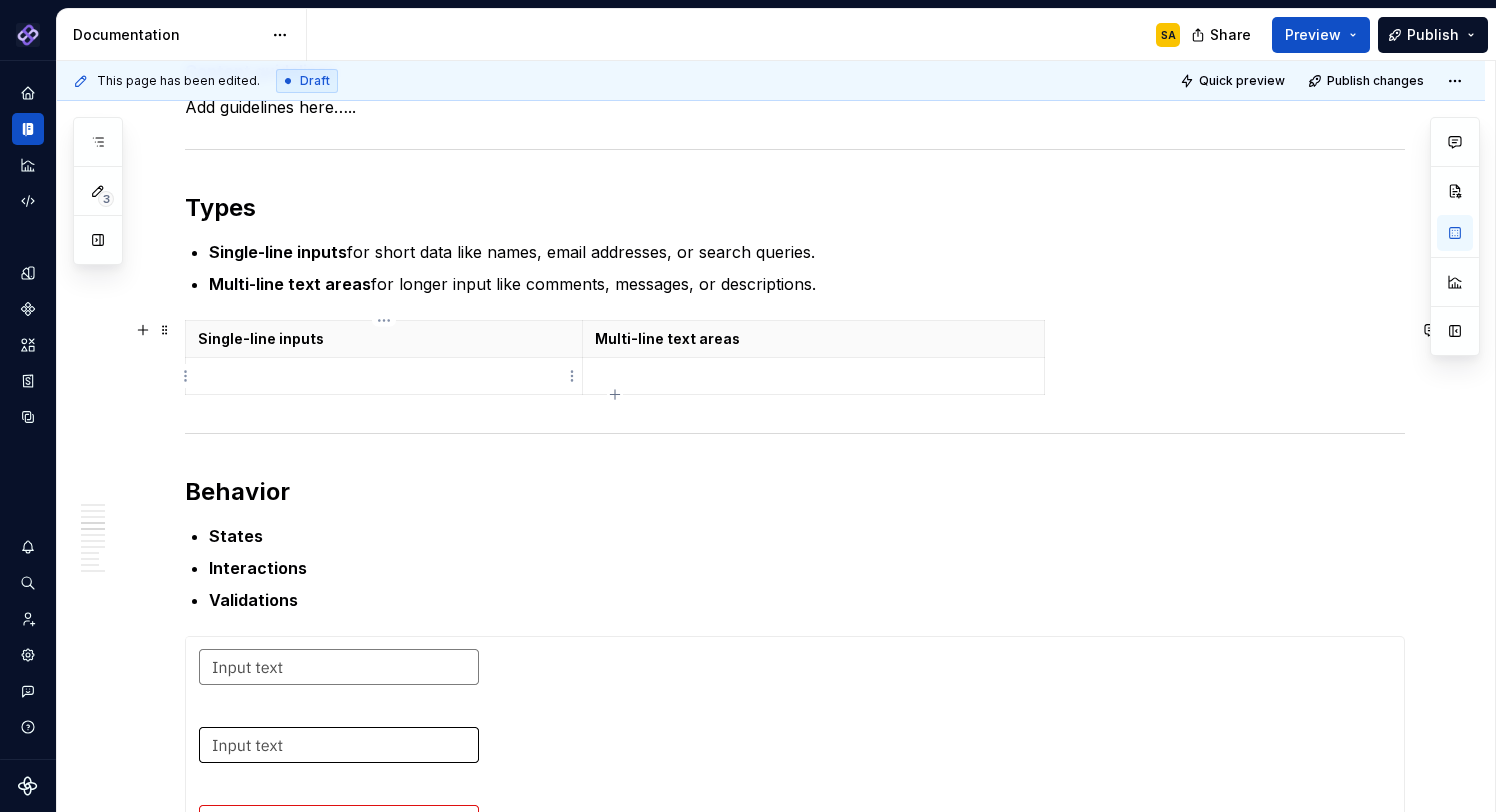 click at bounding box center (384, 376) 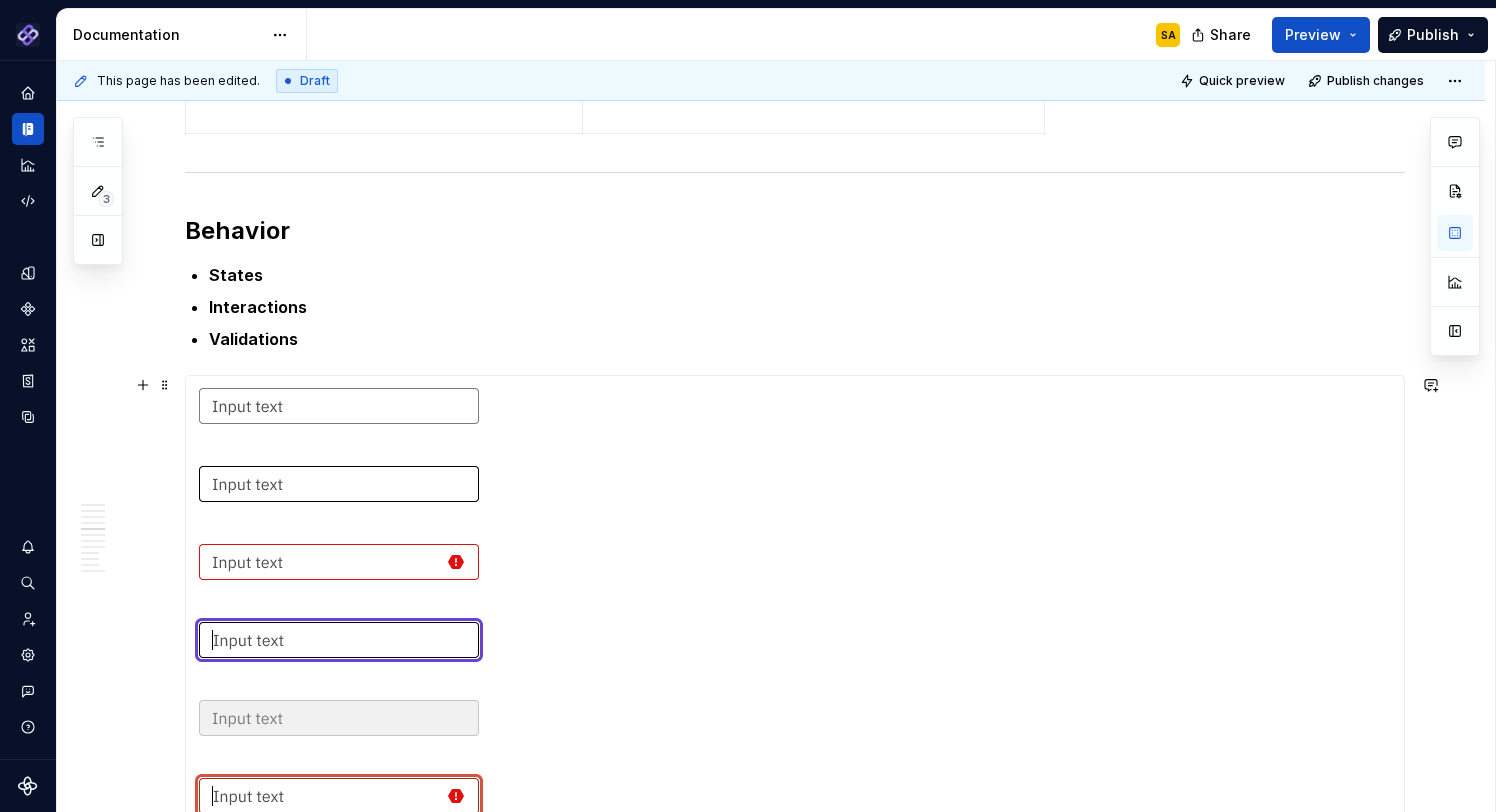 click at bounding box center (343, 612) 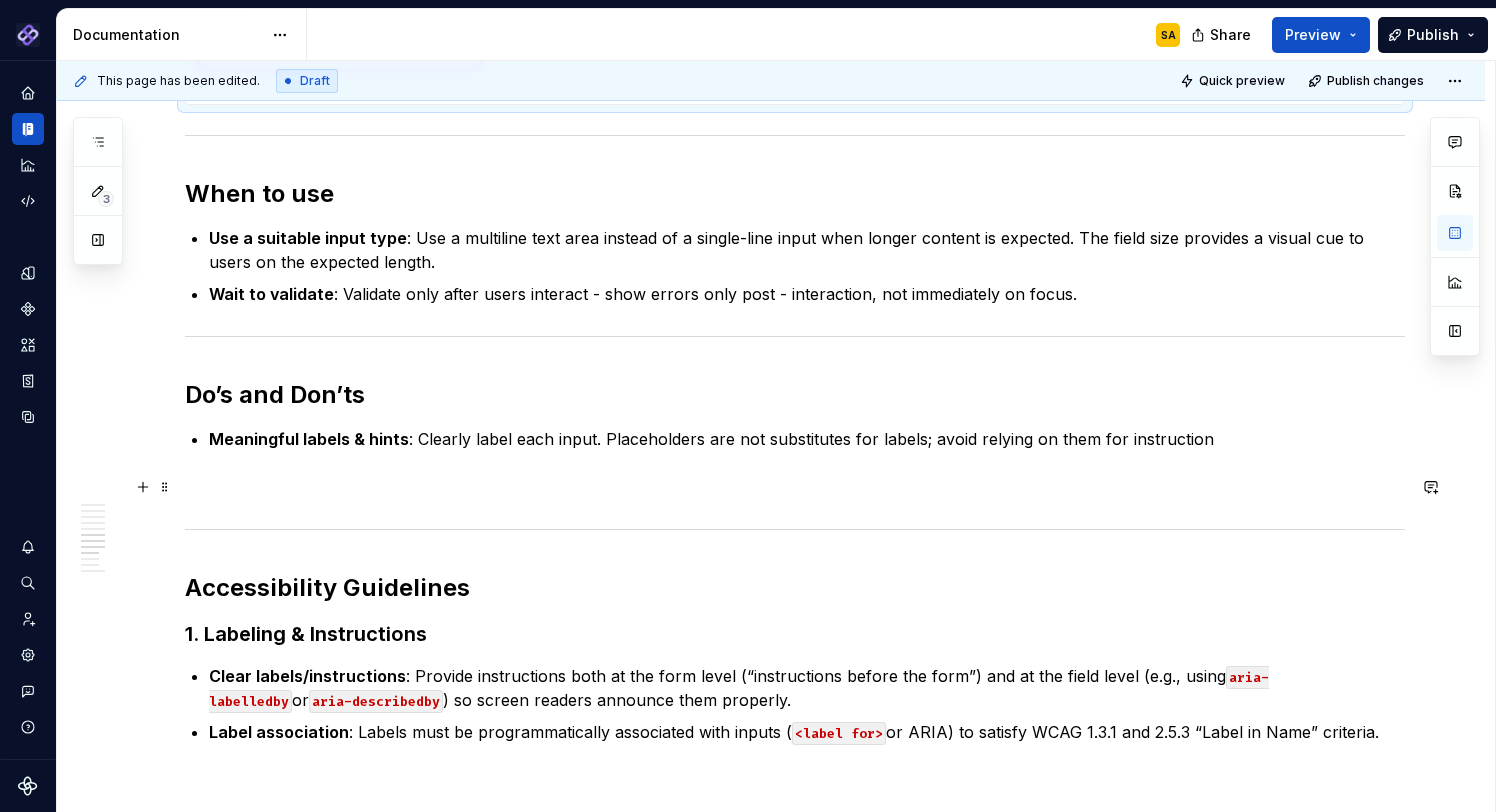 click at bounding box center [795, 487] 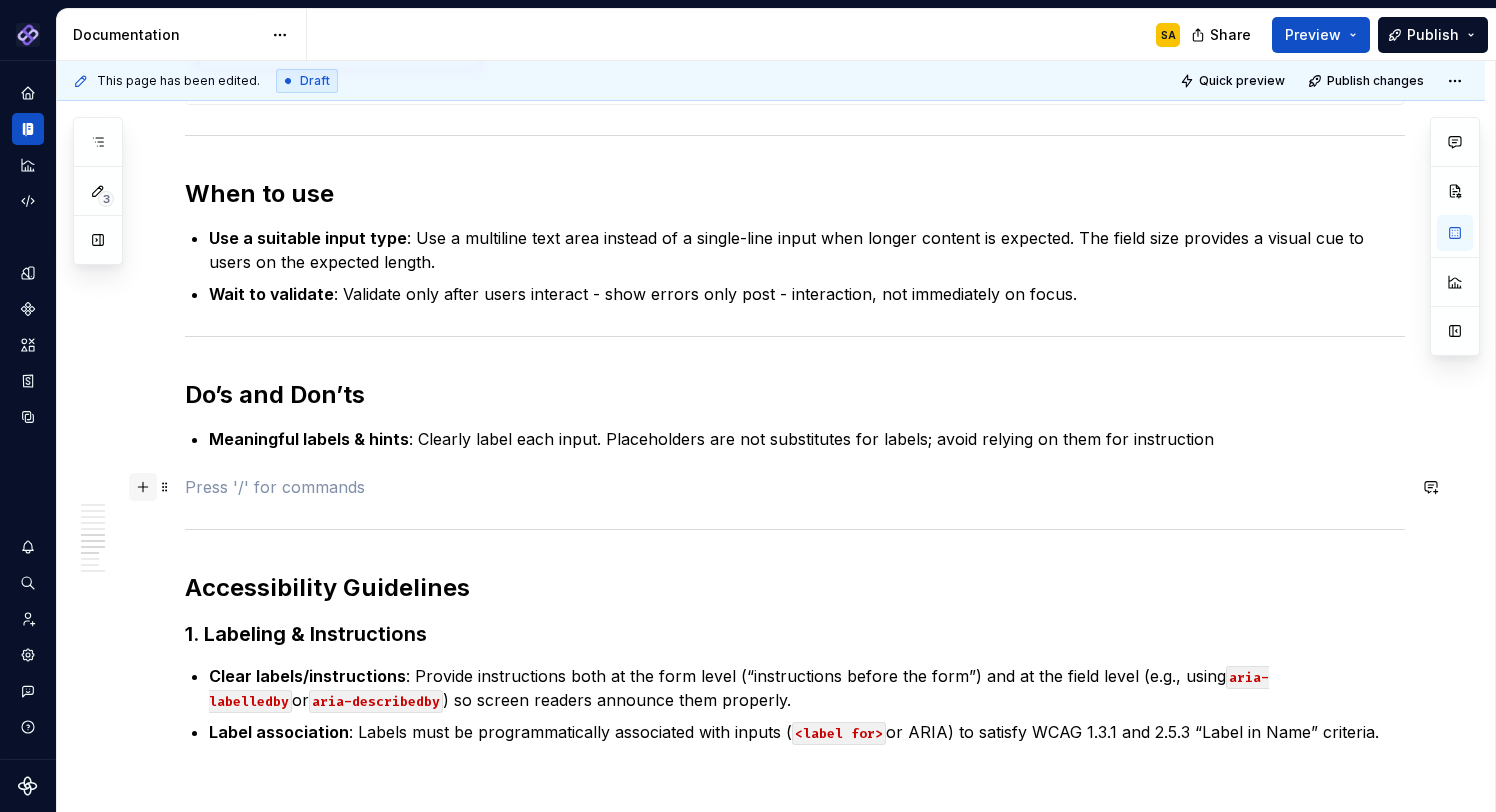 click at bounding box center (143, 487) 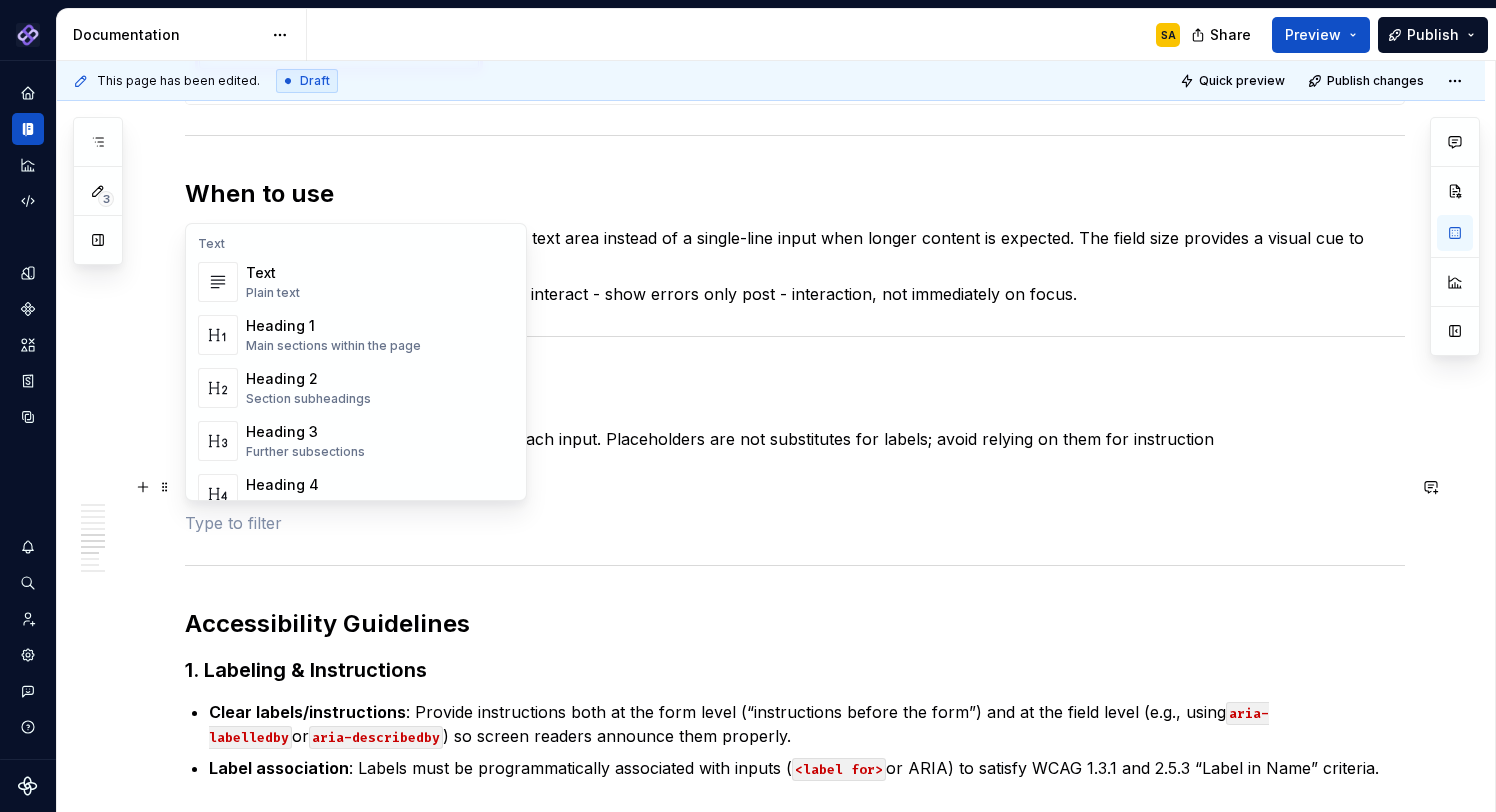 click on "Media Image Display an image or Figma image Shortcut links Link to a page or external URL Figma embed Embed a Figma canvas or prototype Storybook Embed Storybook canvas YouTube Embed a Youtube video Lottie animation Preview a Lottie animation Embed Embed a generic URL File upload Display attachments for download" at bounding box center (356, 1306) 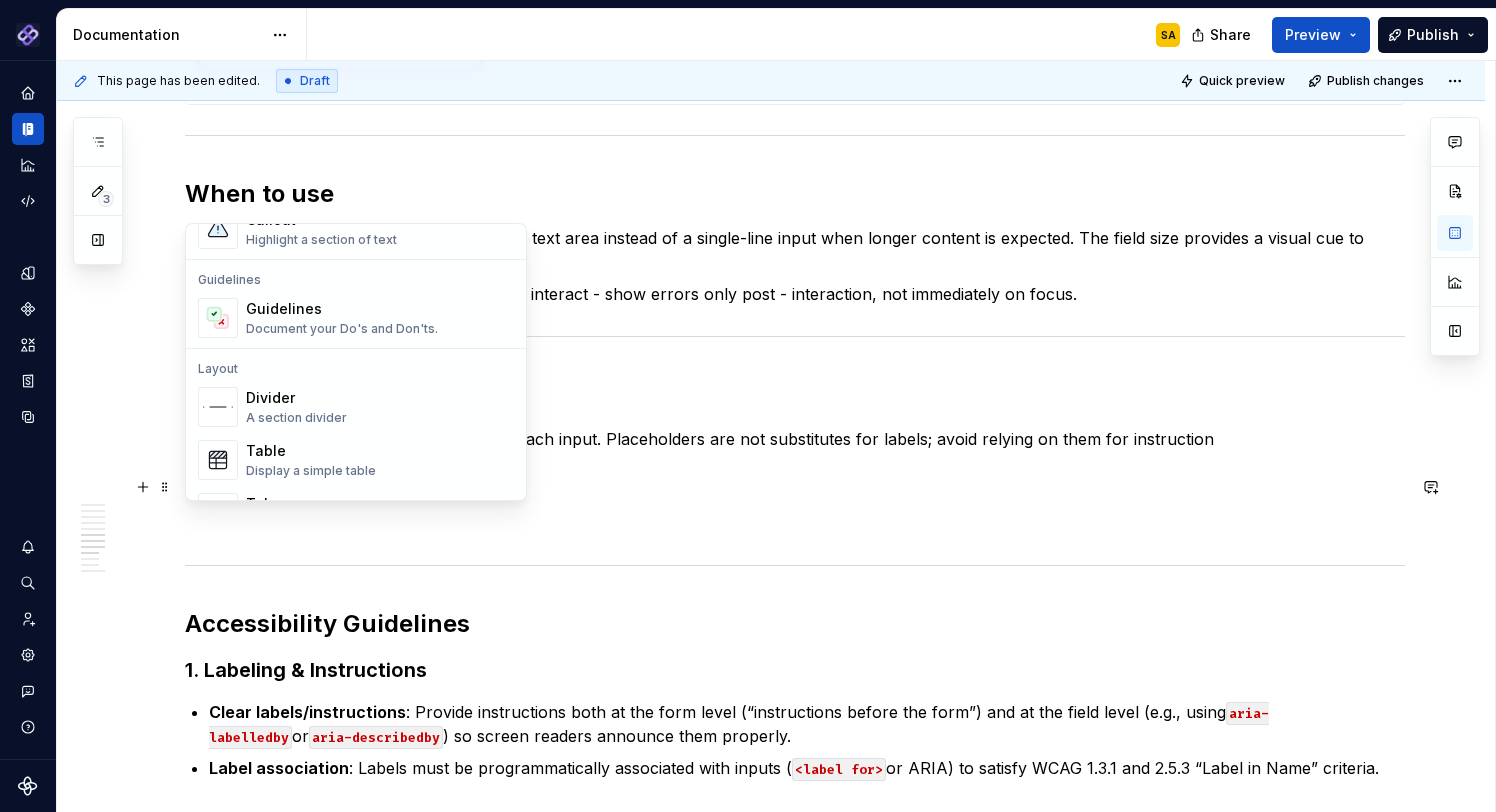 click on "Document your Do's and Don'ts." at bounding box center (342, 329) 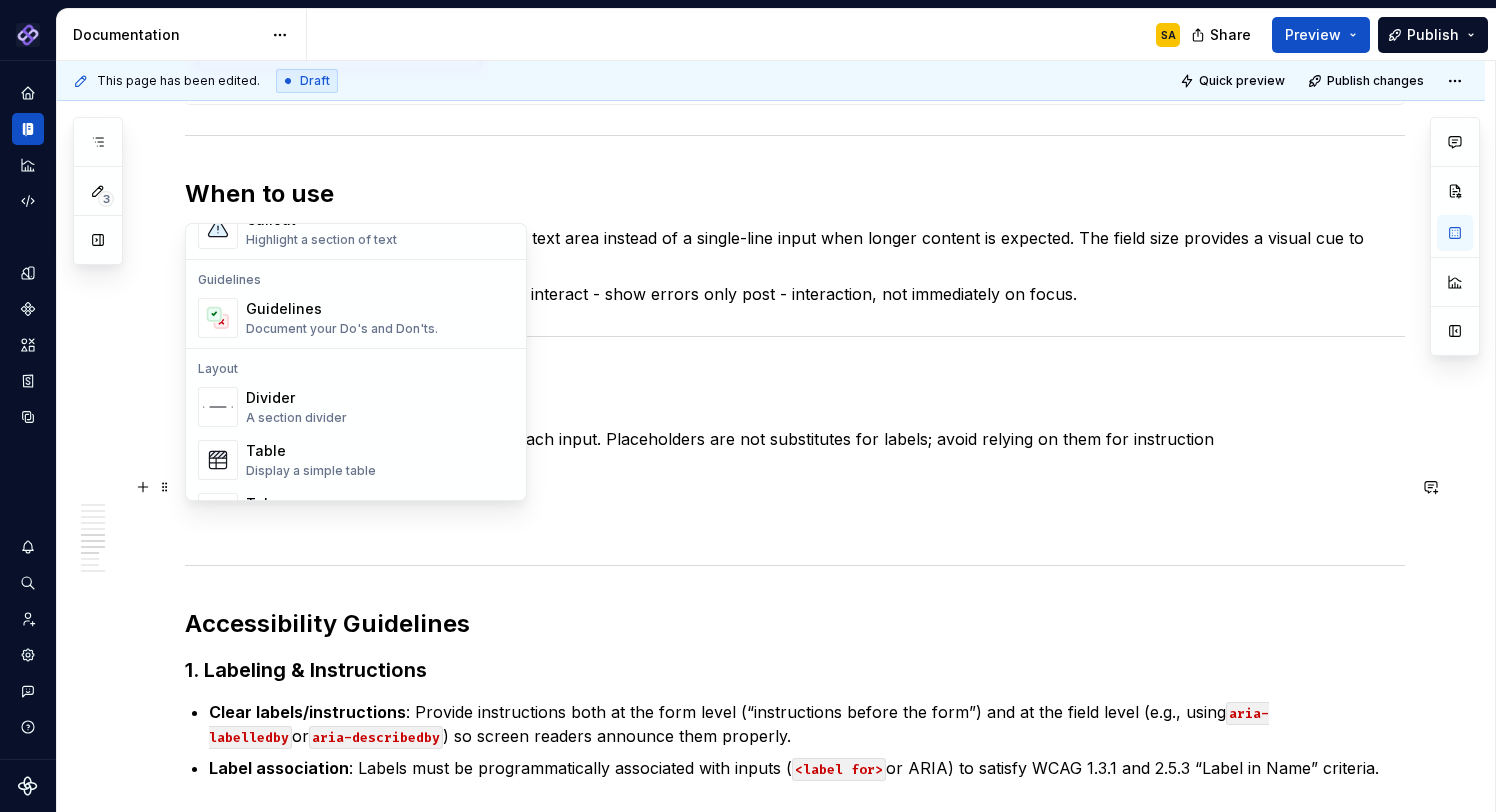 click on "**********" at bounding box center (795, -467) 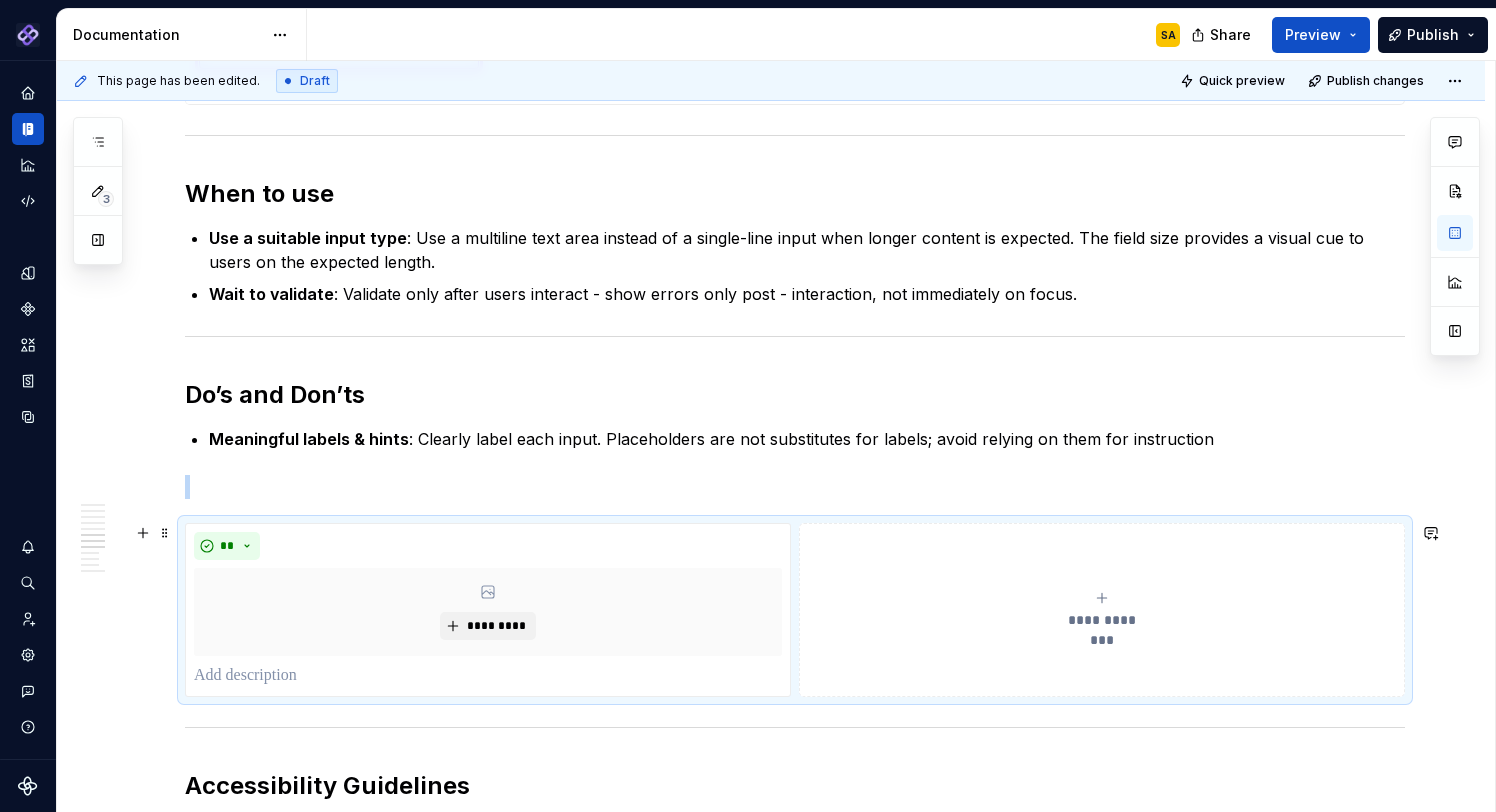 click on "**********" at bounding box center (1102, 610) 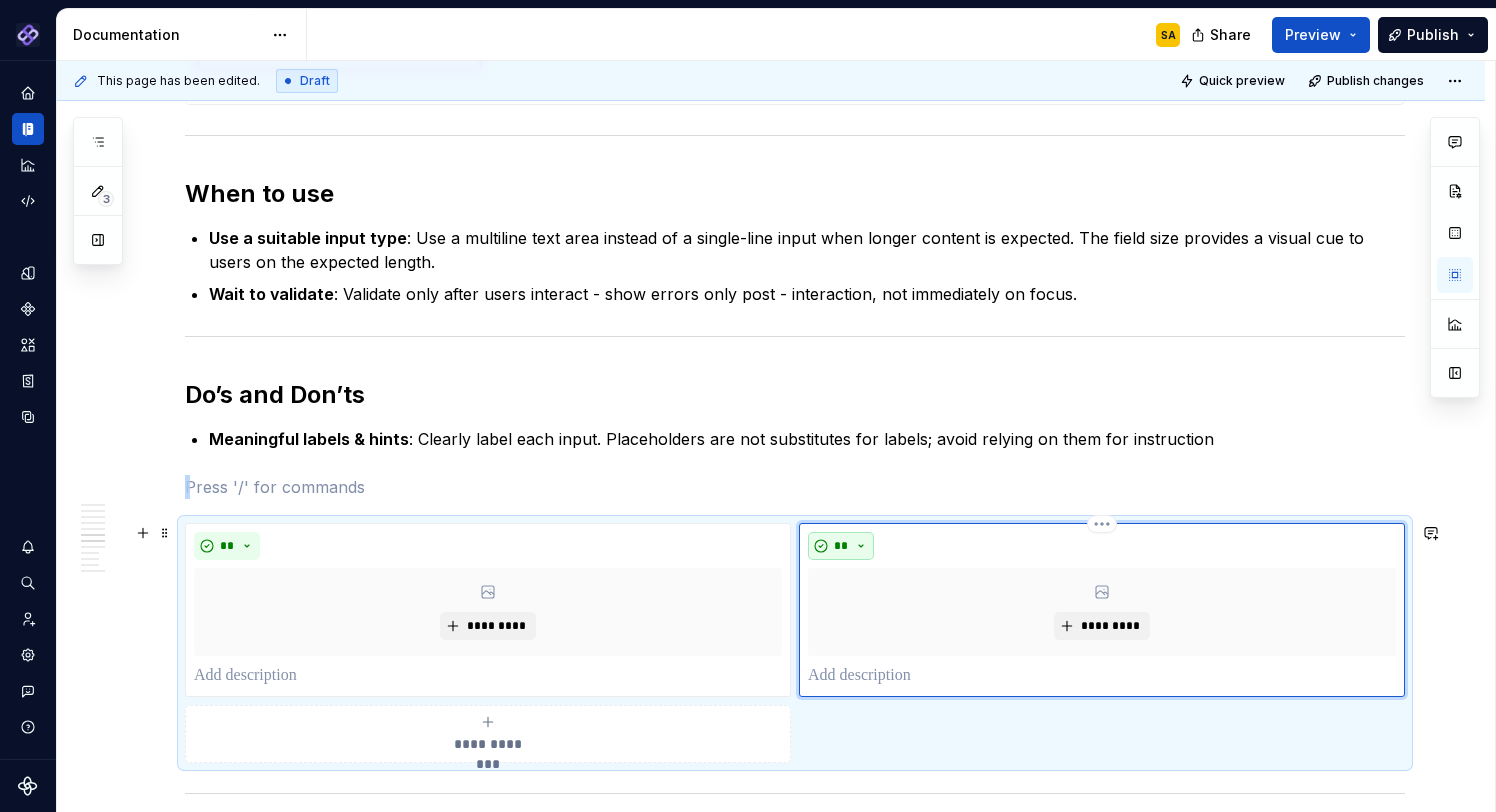 click on "**" at bounding box center [841, 546] 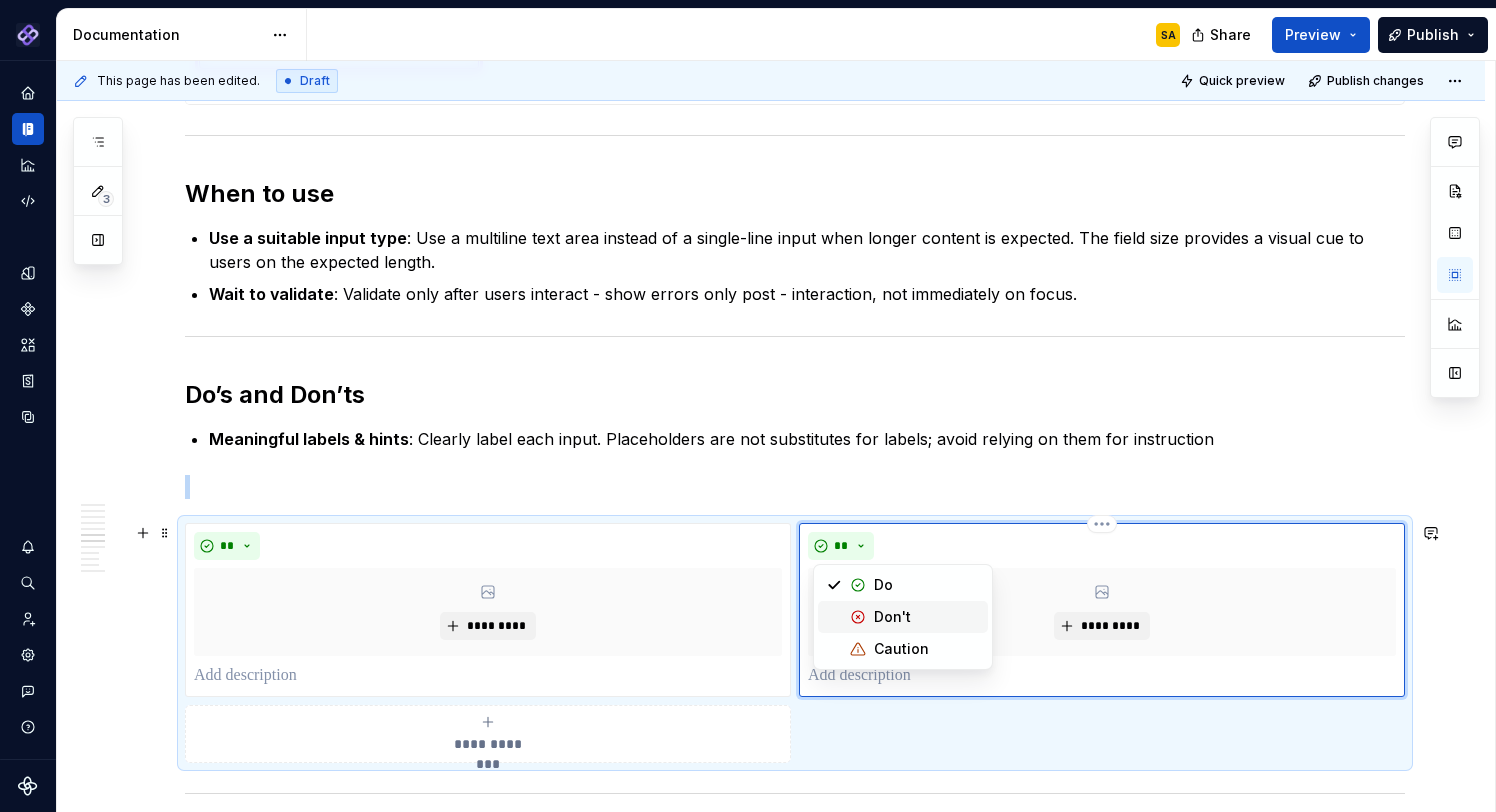click on "Don't" at bounding box center (927, 617) 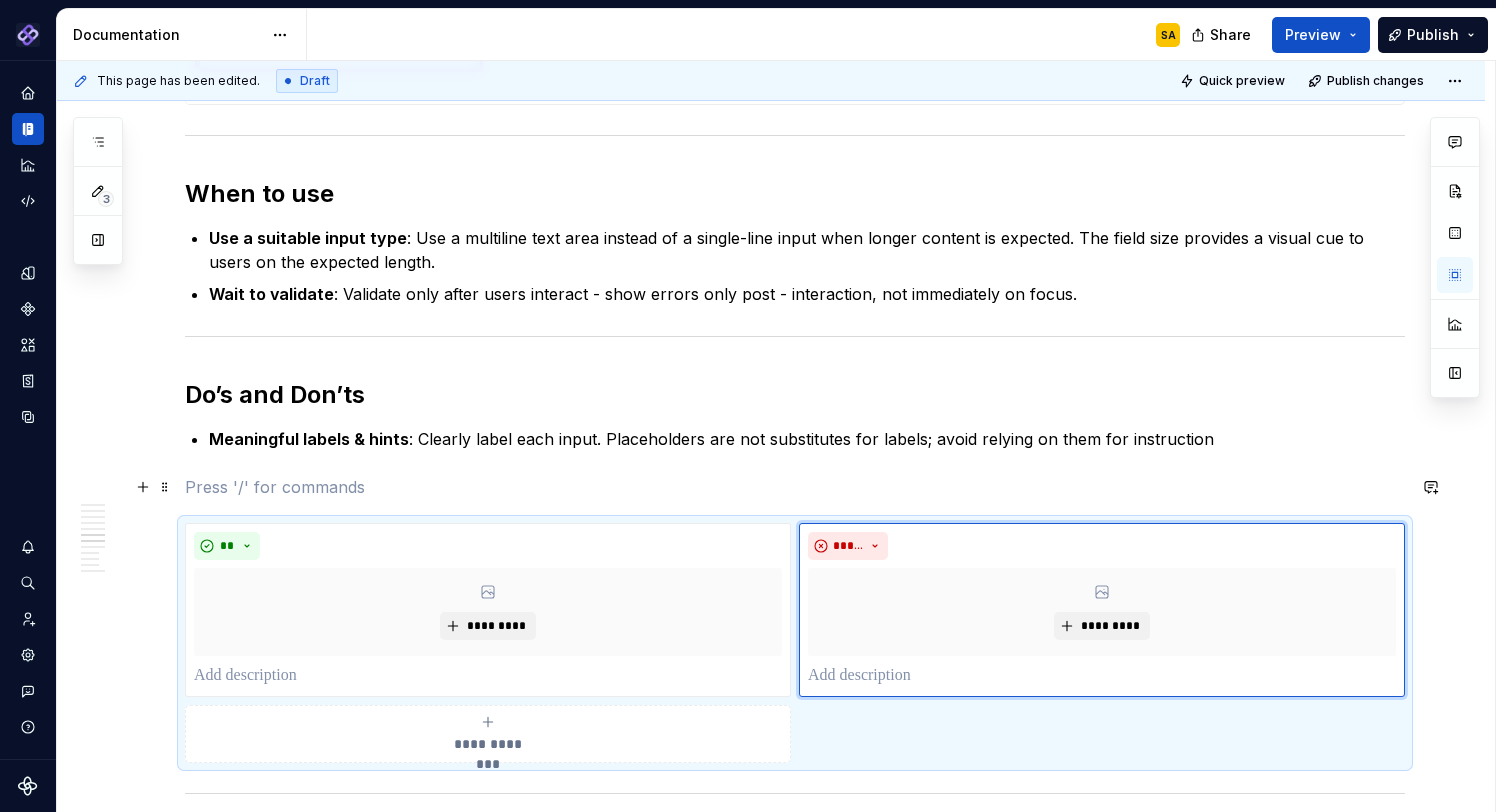 click at bounding box center (795, 487) 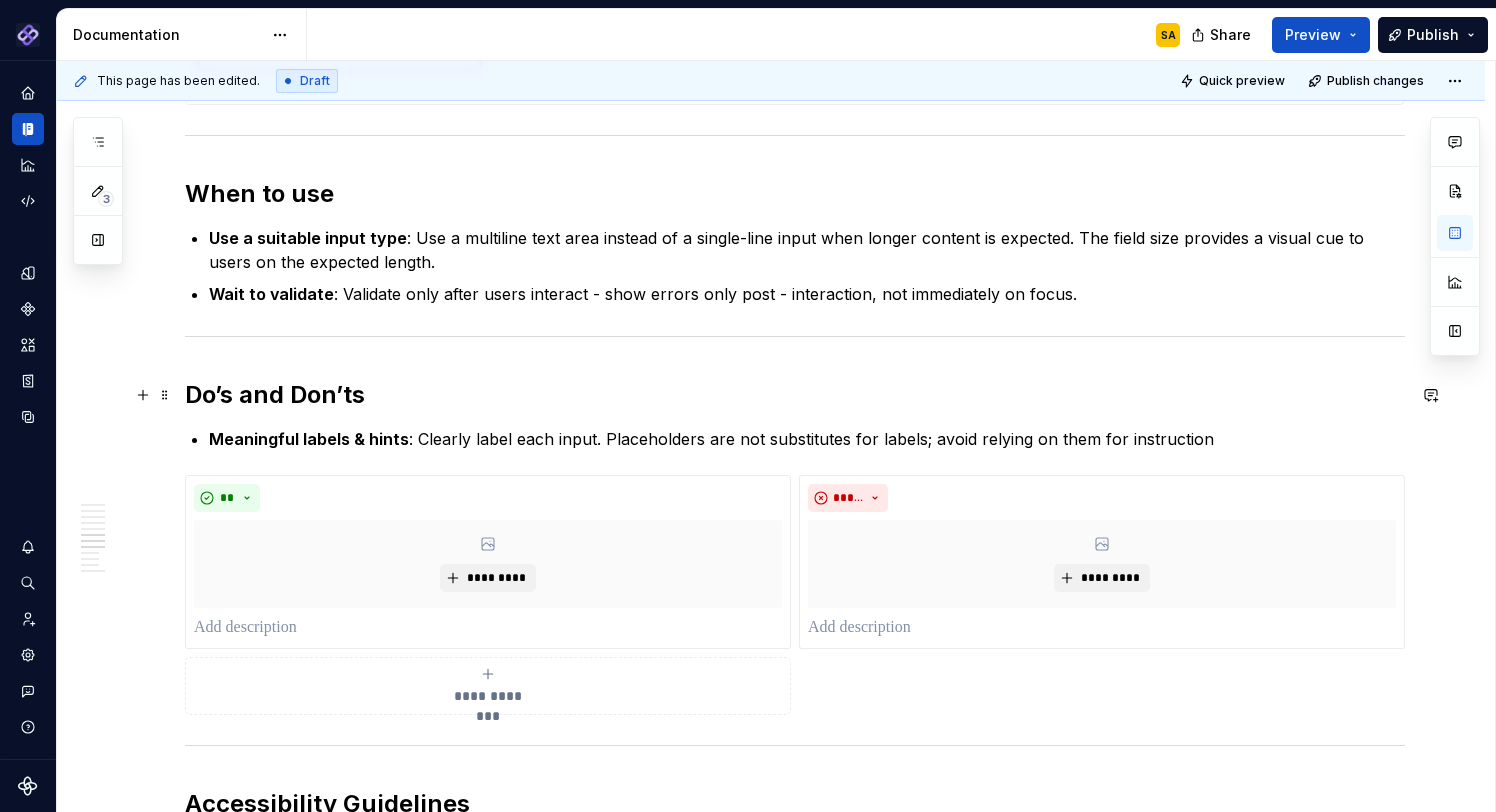 drag, startPoint x: 1269, startPoint y: 408, endPoint x: 1281, endPoint y: 439, distance: 33.24154 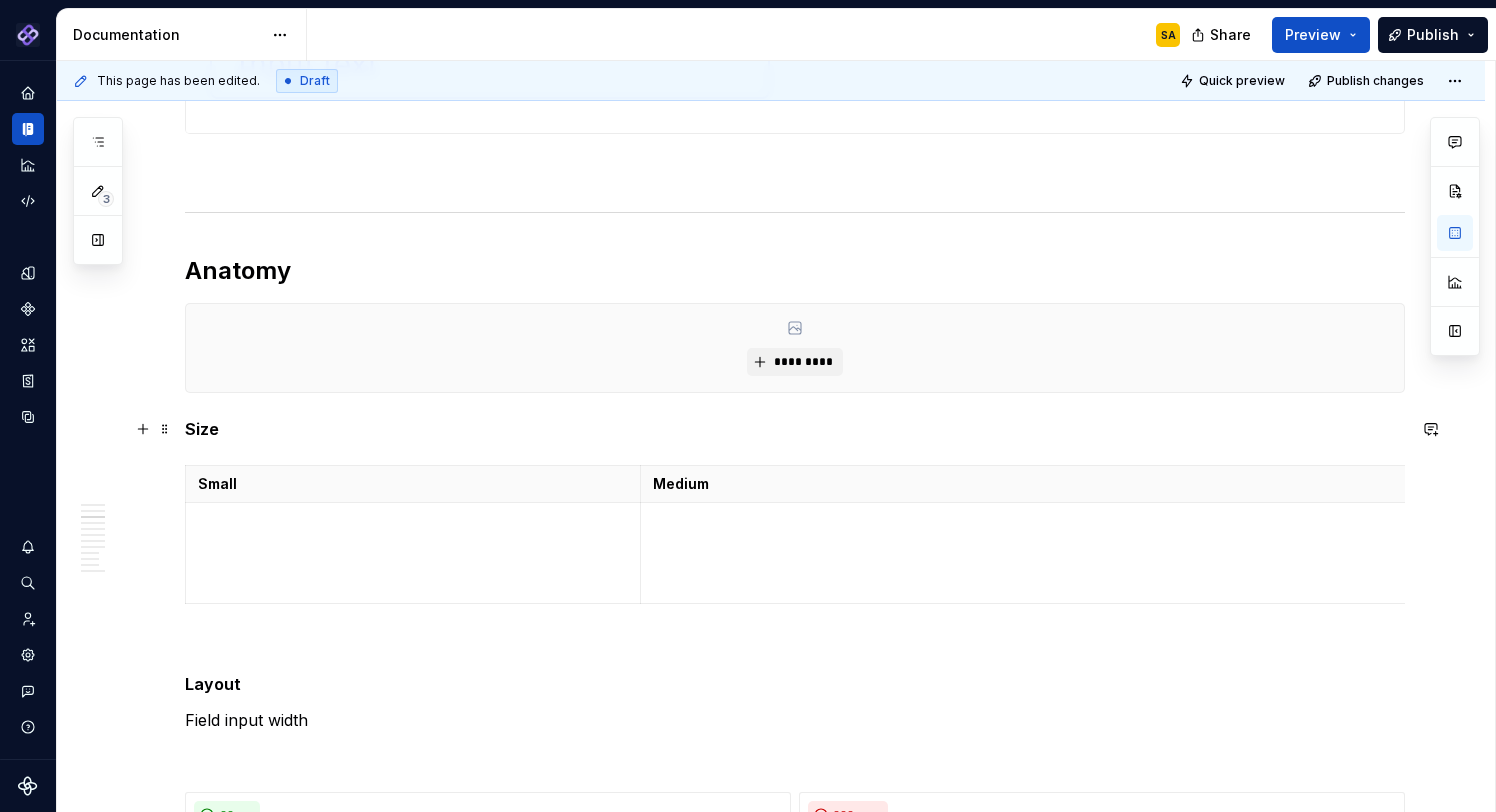 click on "Size" at bounding box center [202, 429] 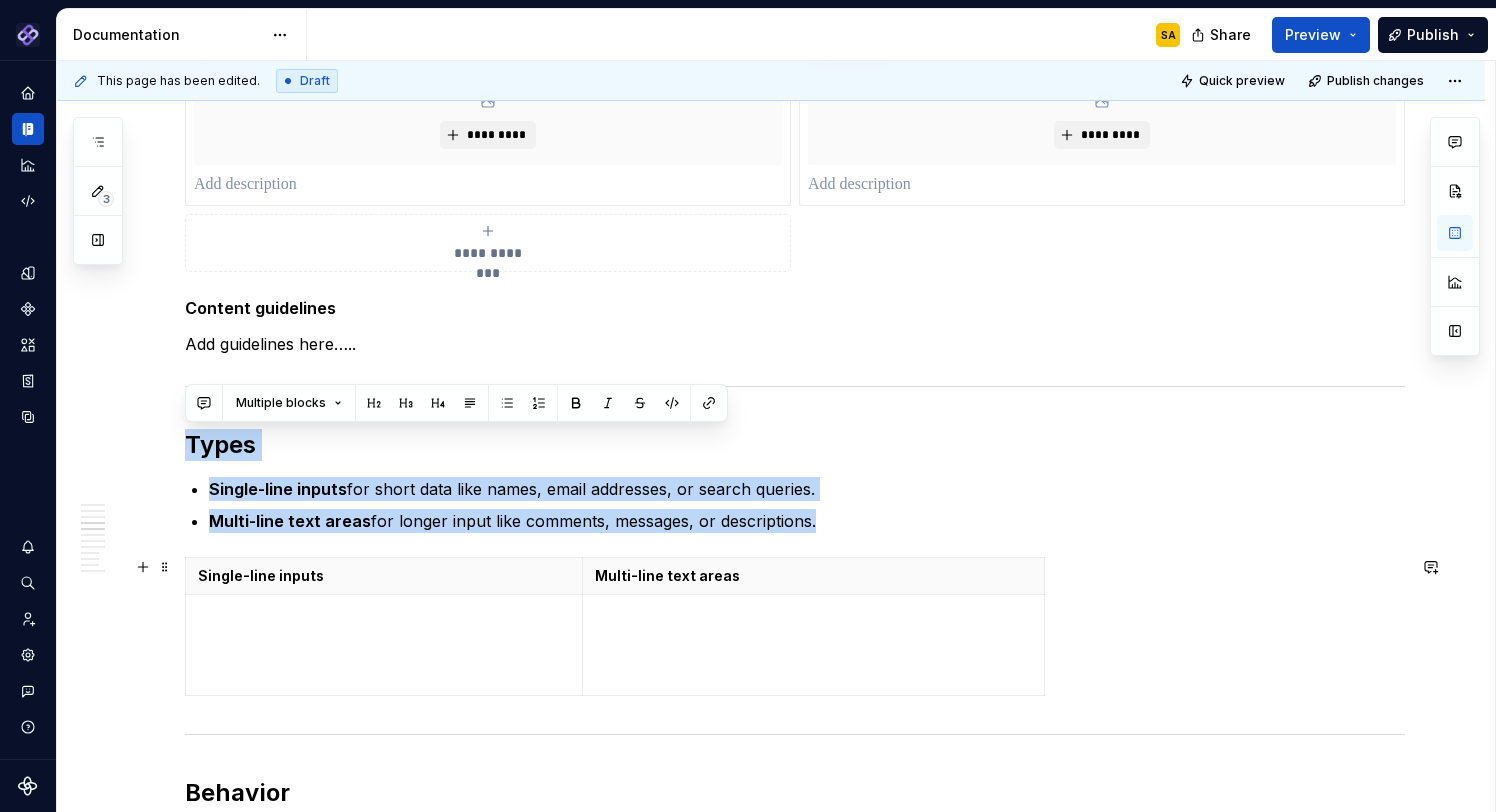 drag, startPoint x: 235, startPoint y: 451, endPoint x: 719, endPoint y: 657, distance: 526.0152 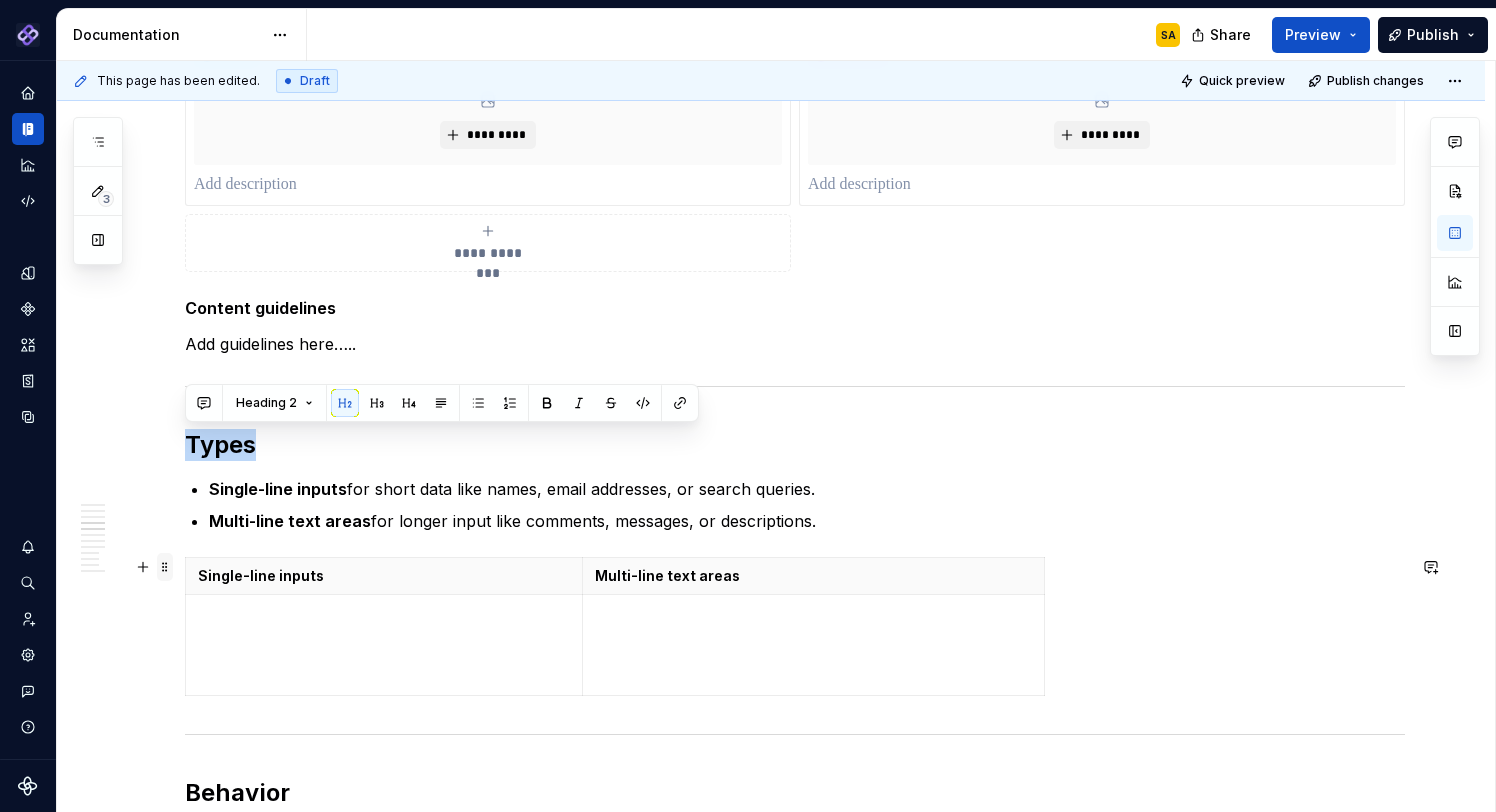 click at bounding box center [165, 567] 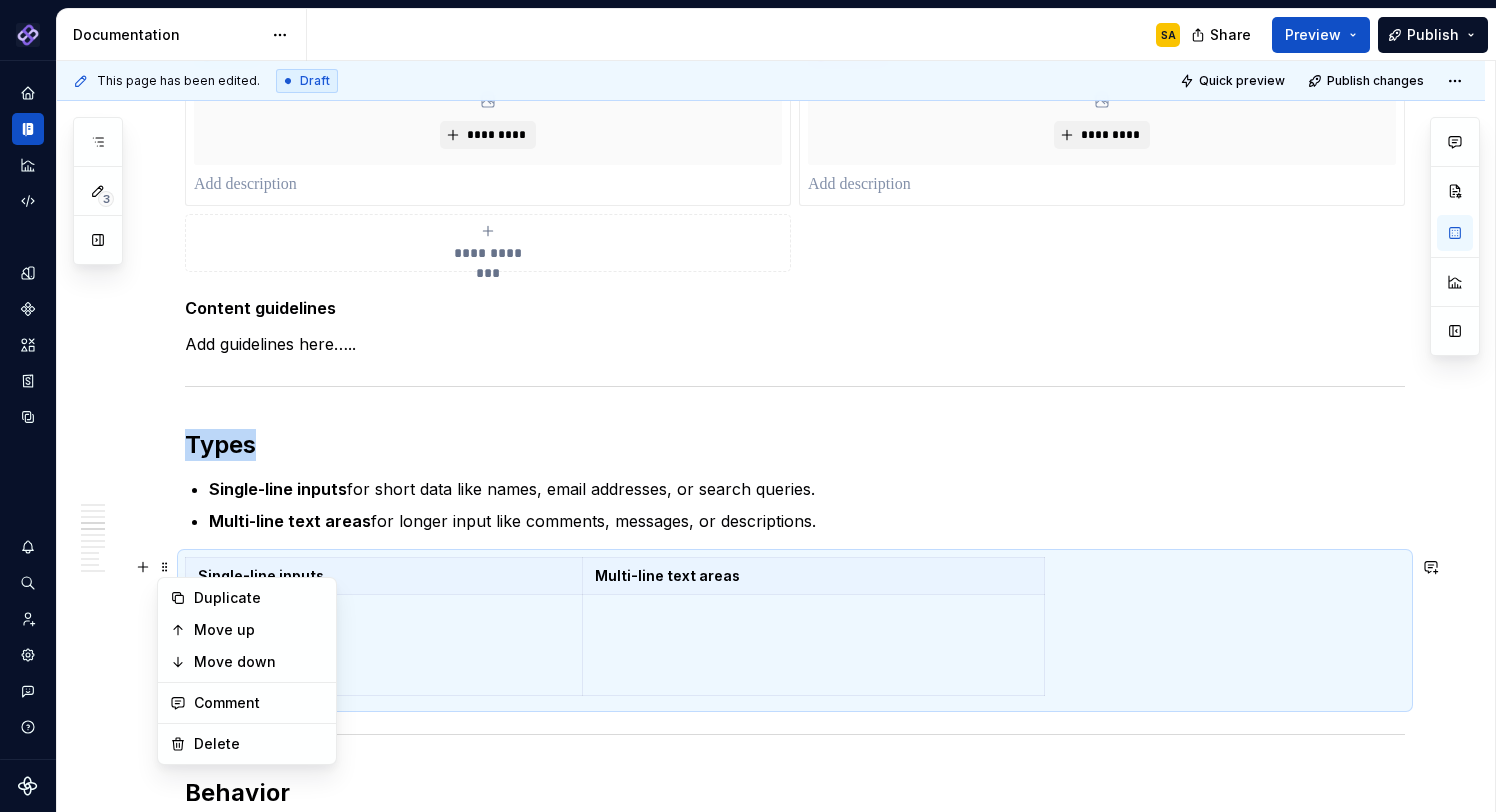 click on "**********" at bounding box center [771, 1040] 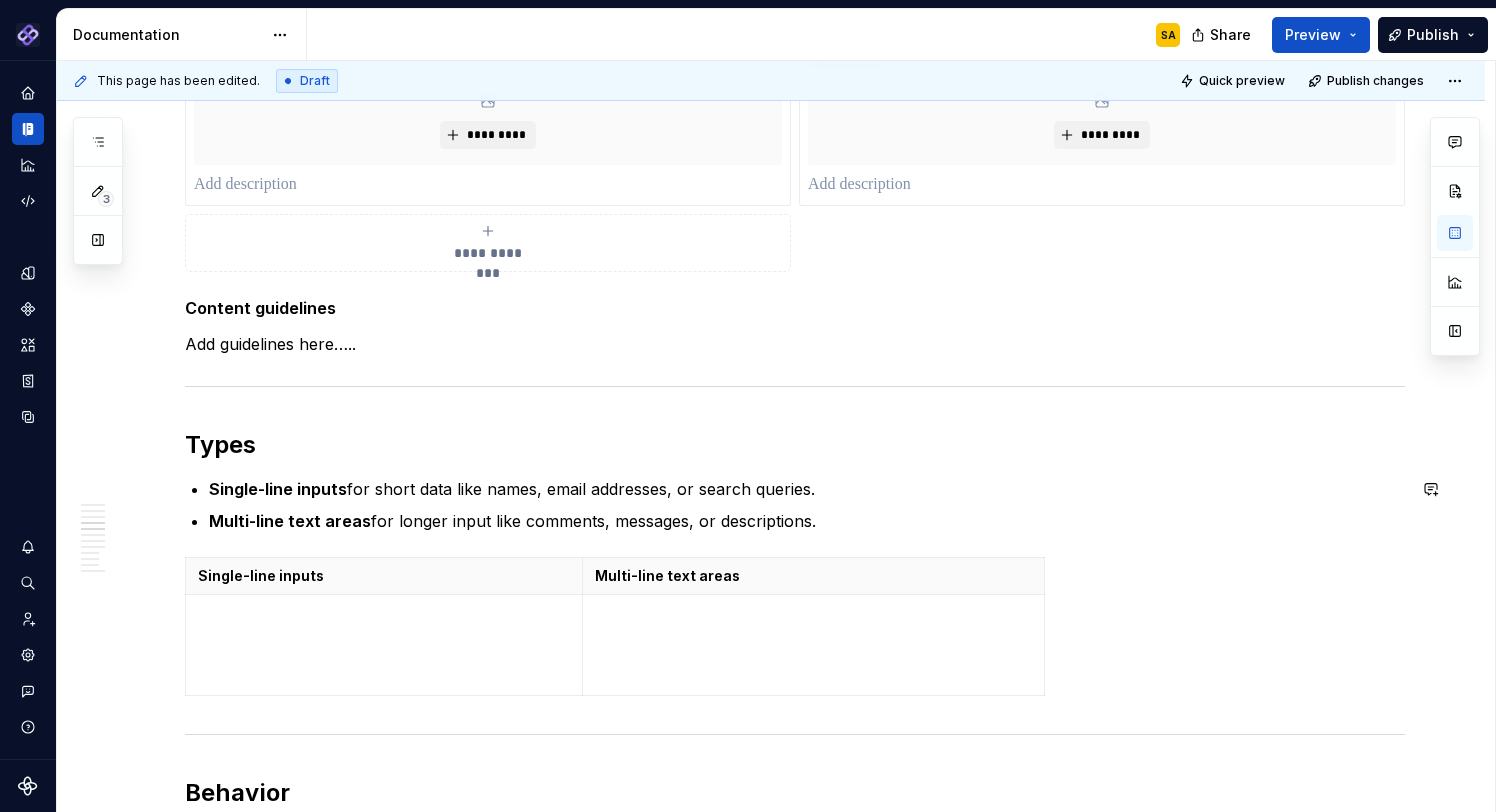 click on "**********" at bounding box center (771, 1040) 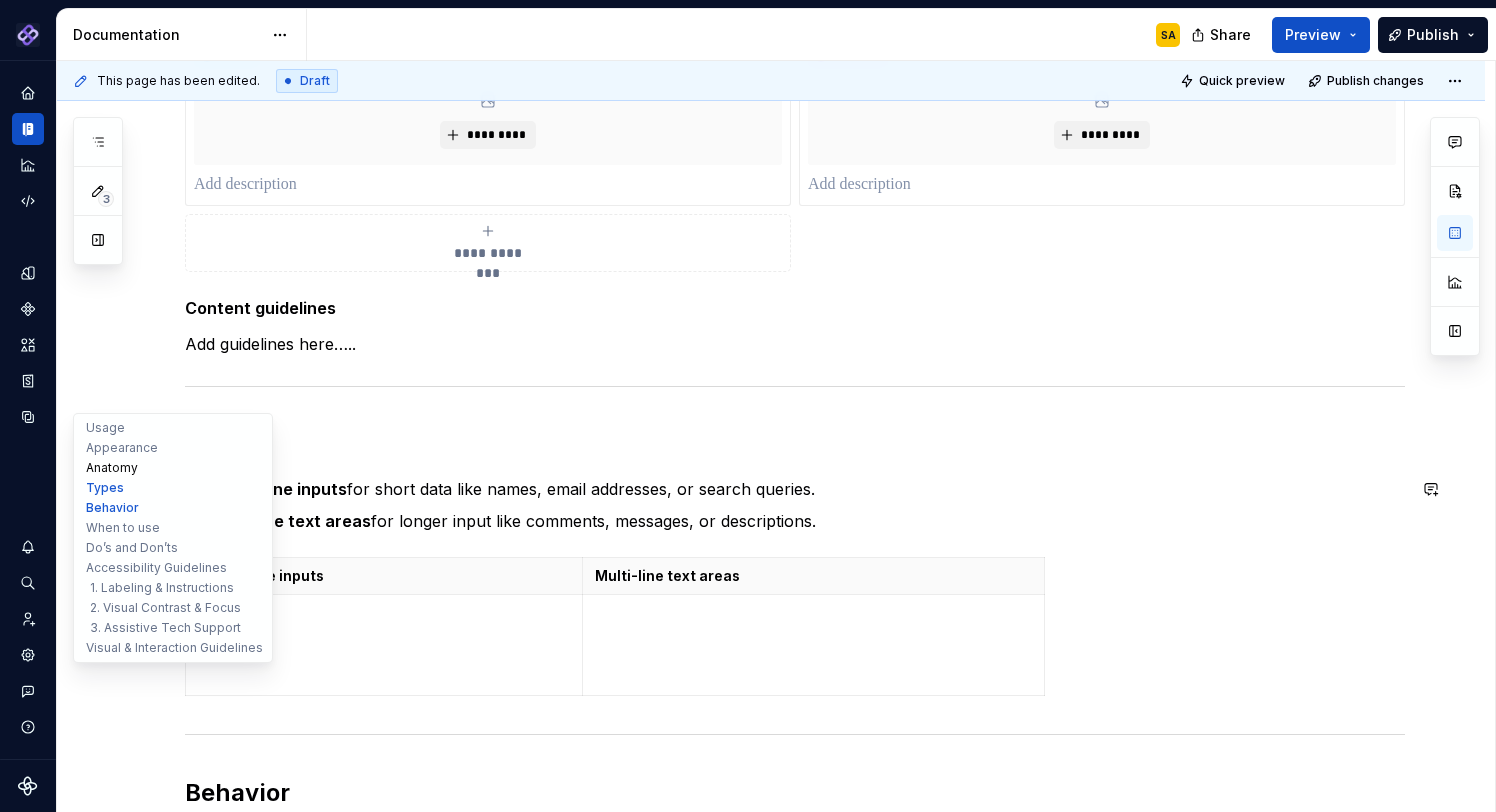 drag, startPoint x: 110, startPoint y: 489, endPoint x: 112, endPoint y: 470, distance: 19.104973 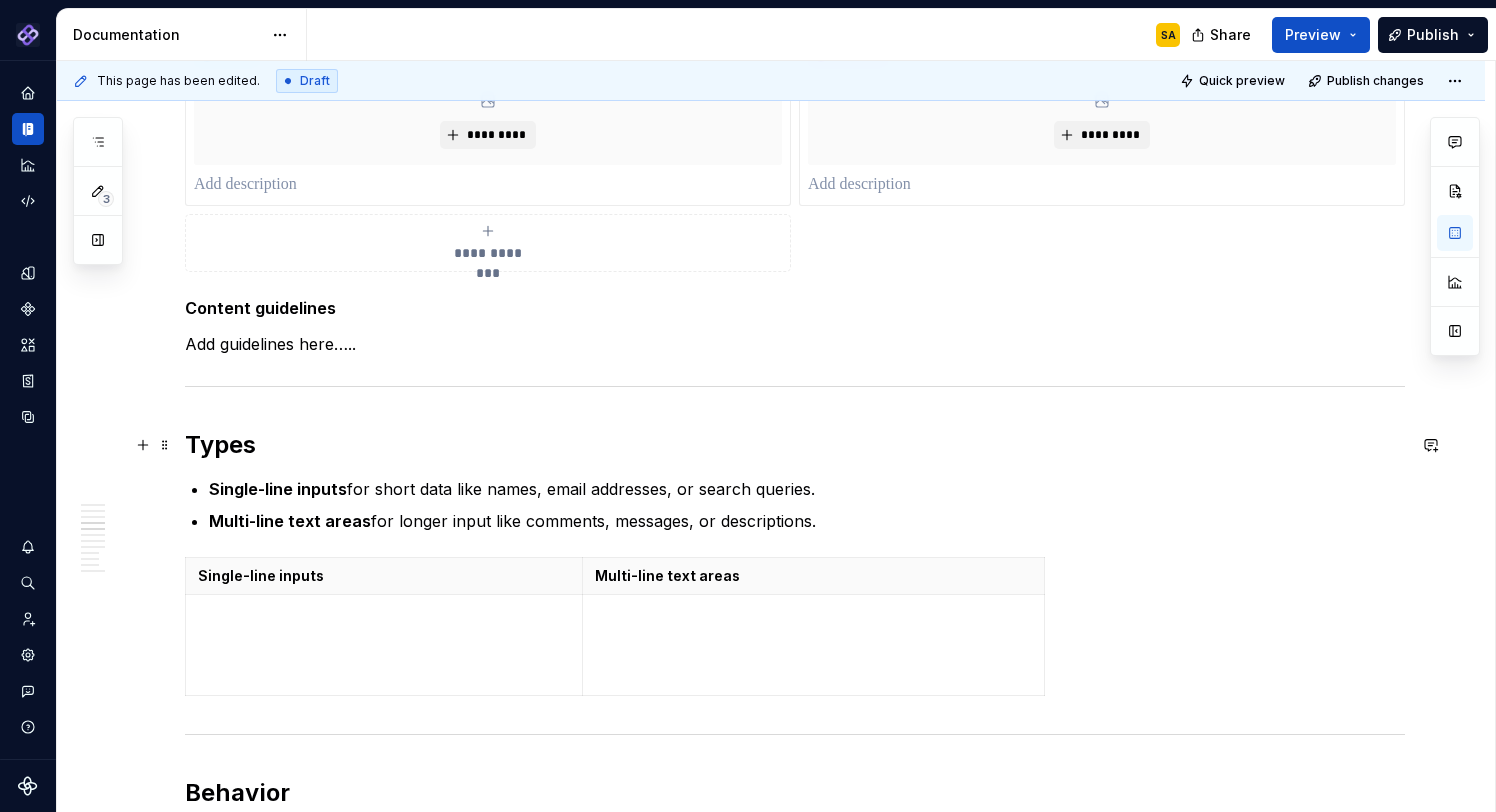 click on "Types" at bounding box center (795, 445) 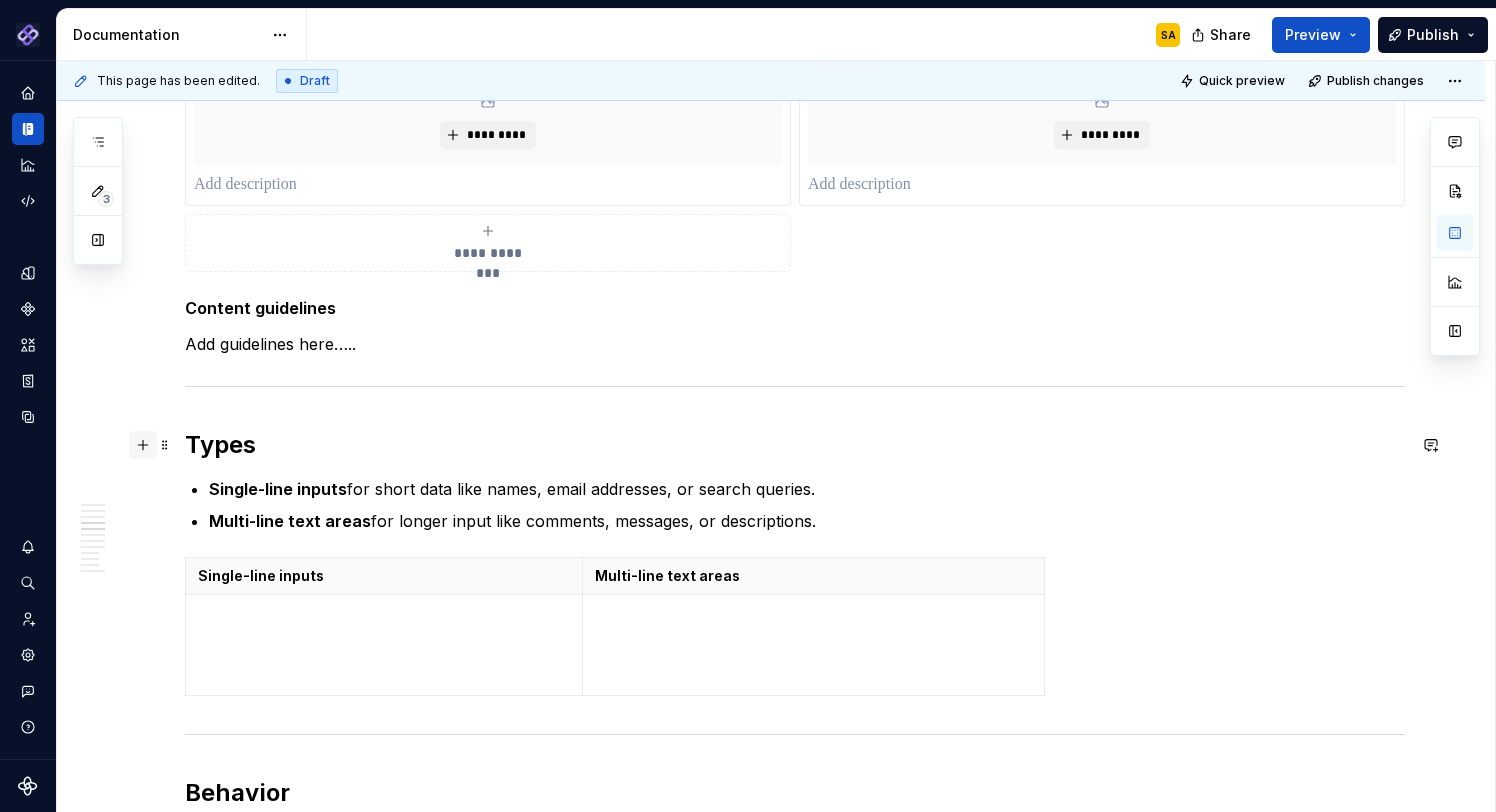 click at bounding box center [143, 445] 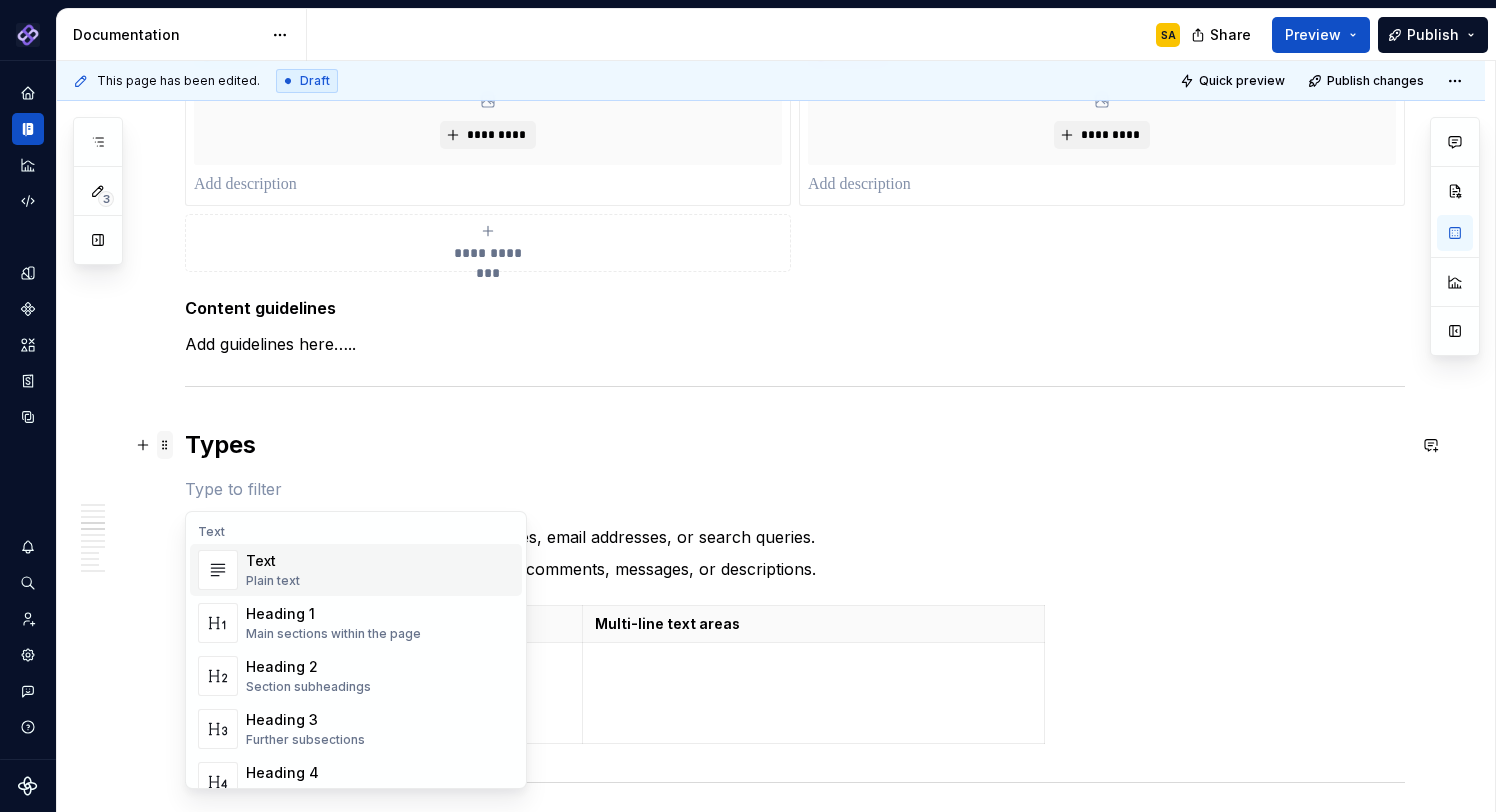click on "**********" at bounding box center [795, 954] 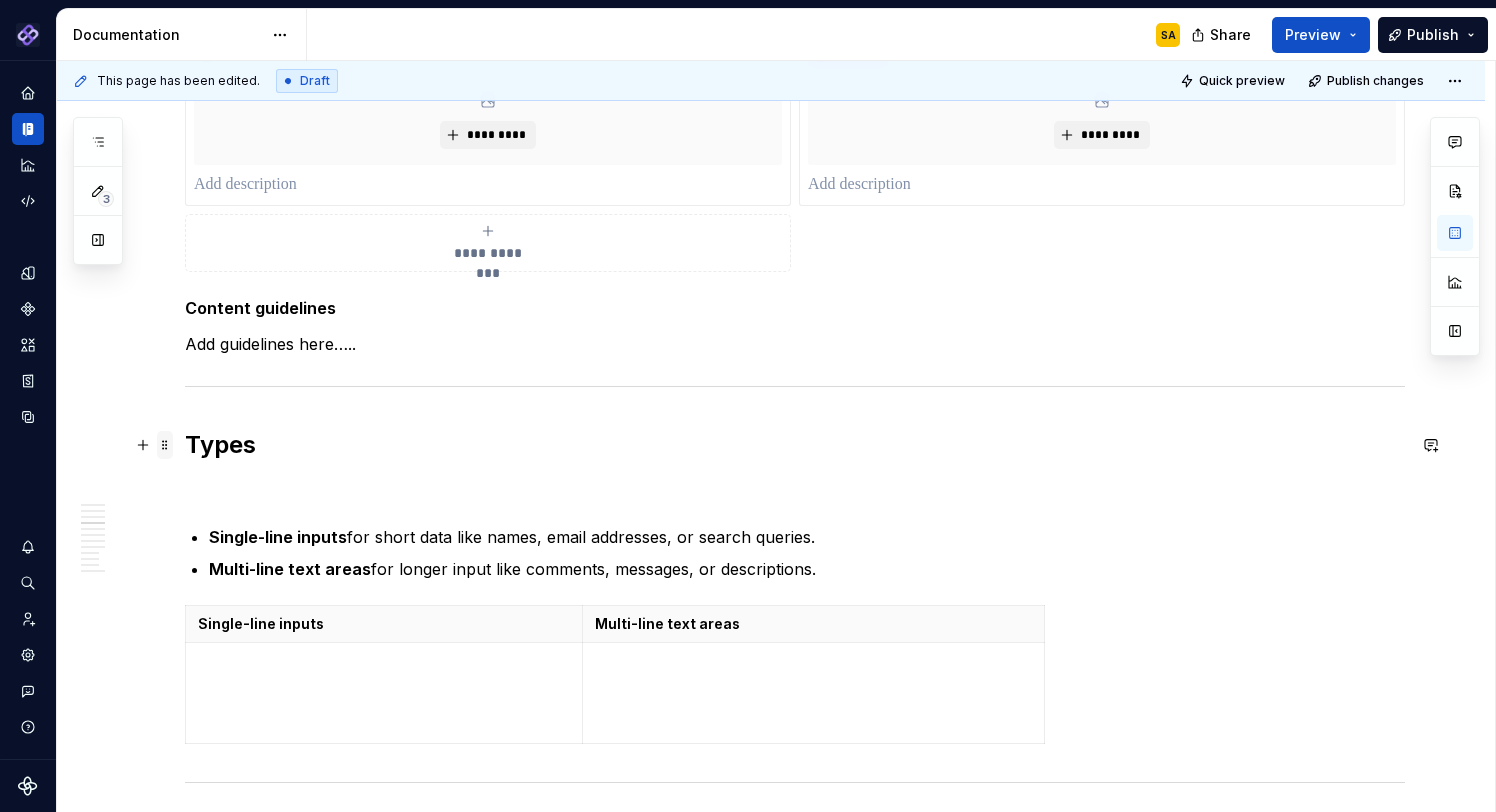 click at bounding box center (165, 445) 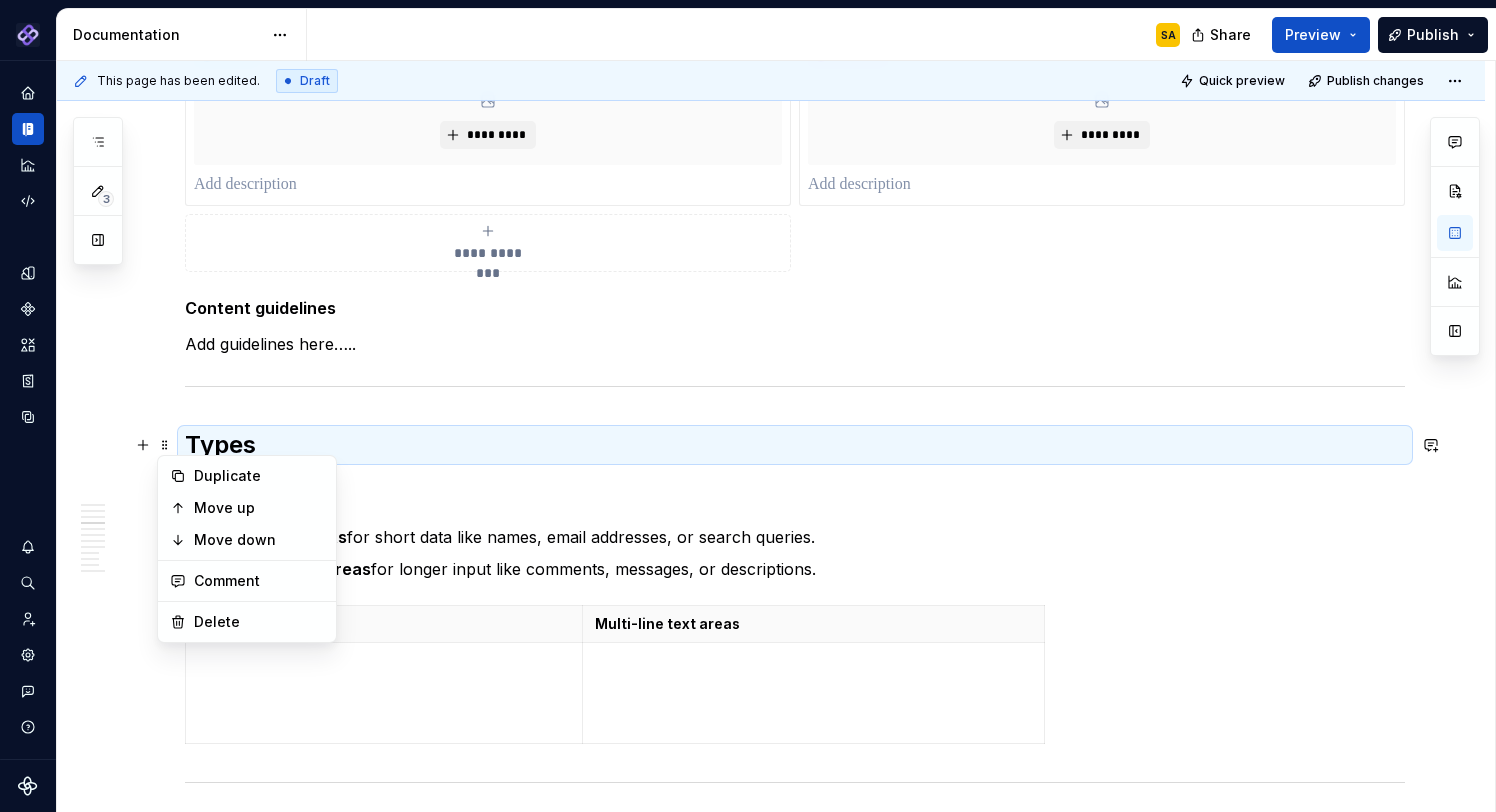 click on "**********" at bounding box center [795, 954] 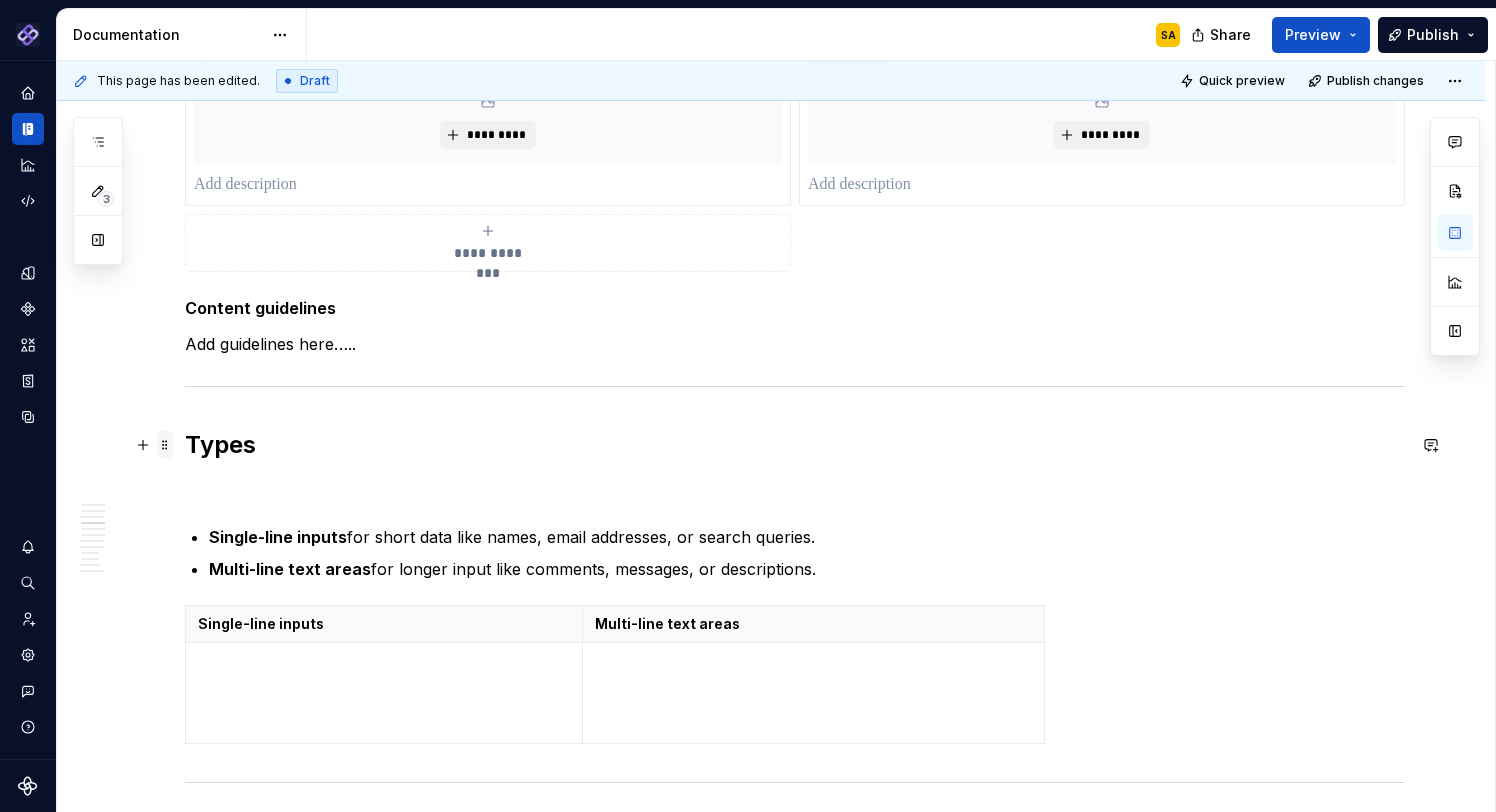 click at bounding box center (165, 445) 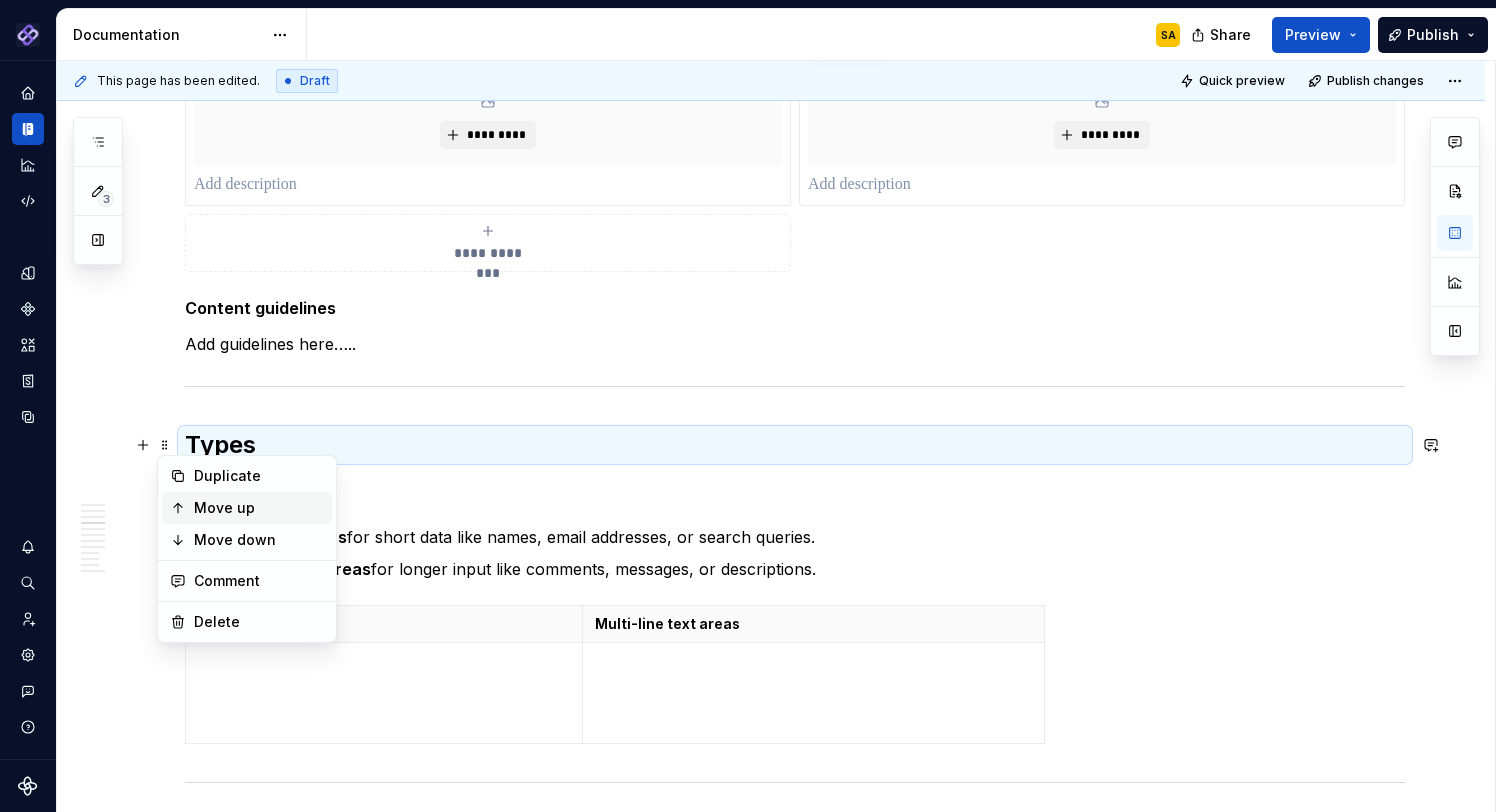 click on "Move up" at bounding box center (259, 508) 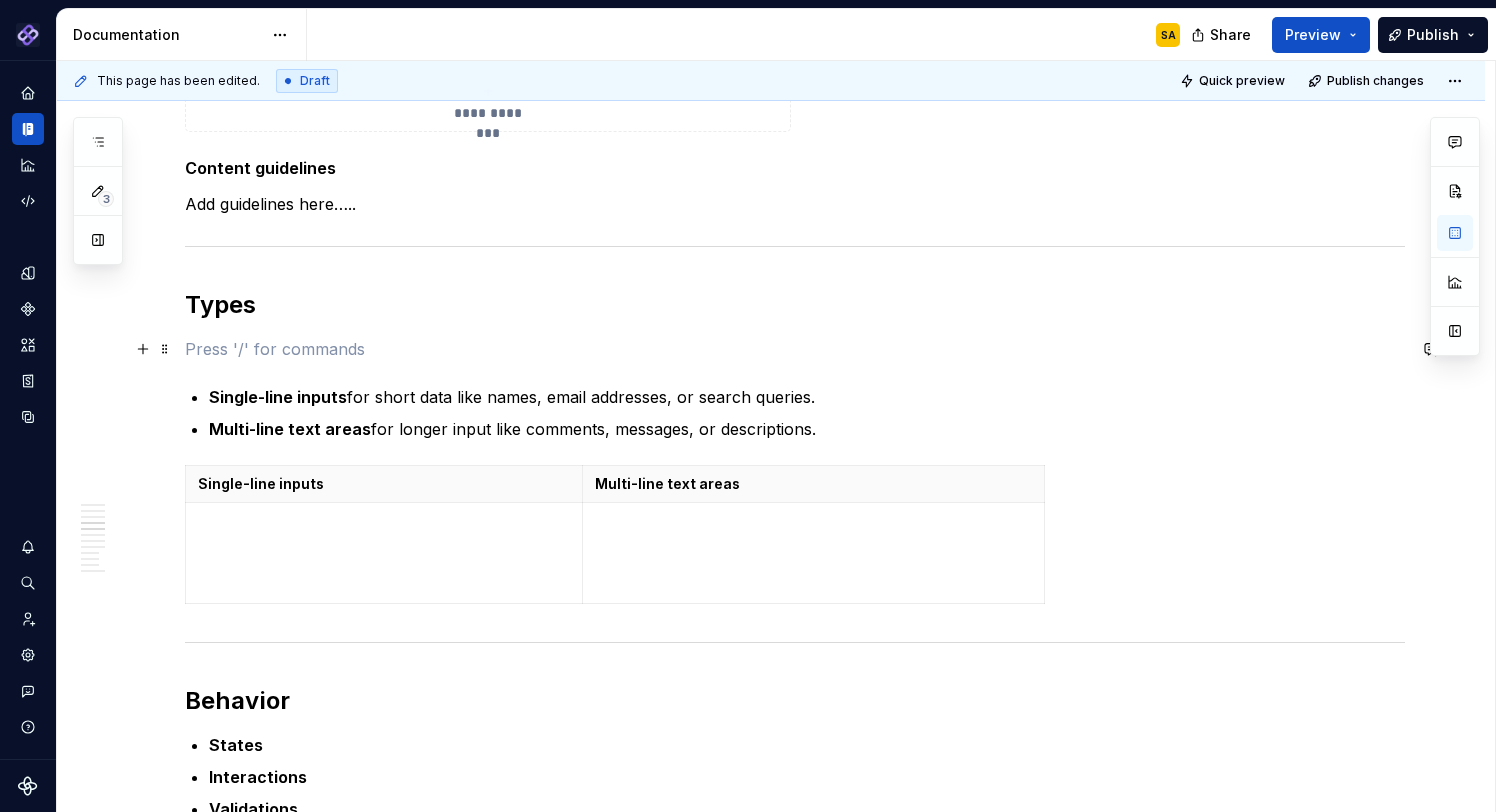 drag, startPoint x: 256, startPoint y: 607, endPoint x: 203, endPoint y: 349, distance: 263.38754 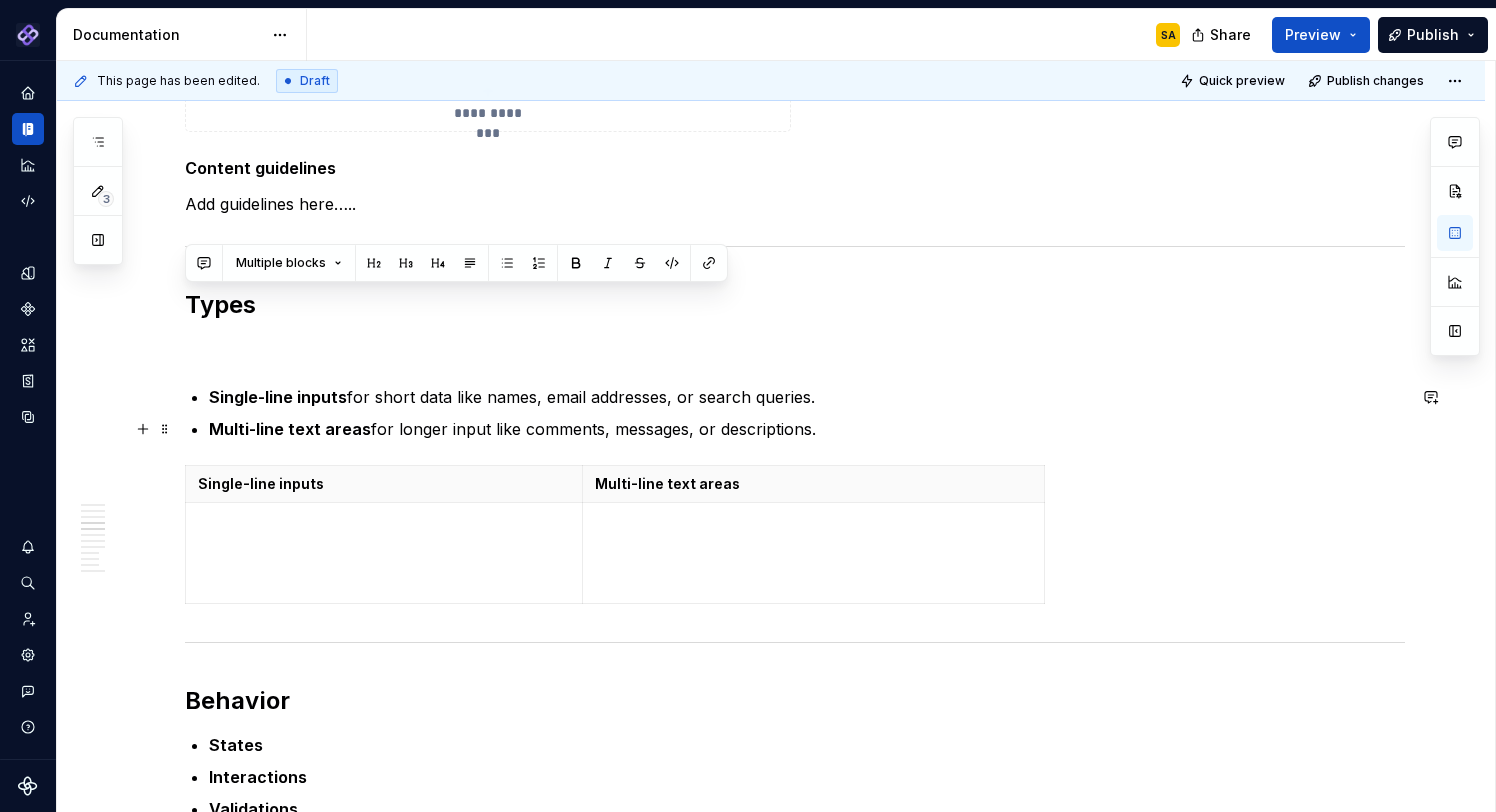 drag, startPoint x: 191, startPoint y: 308, endPoint x: 810, endPoint y: 430, distance: 630.9081 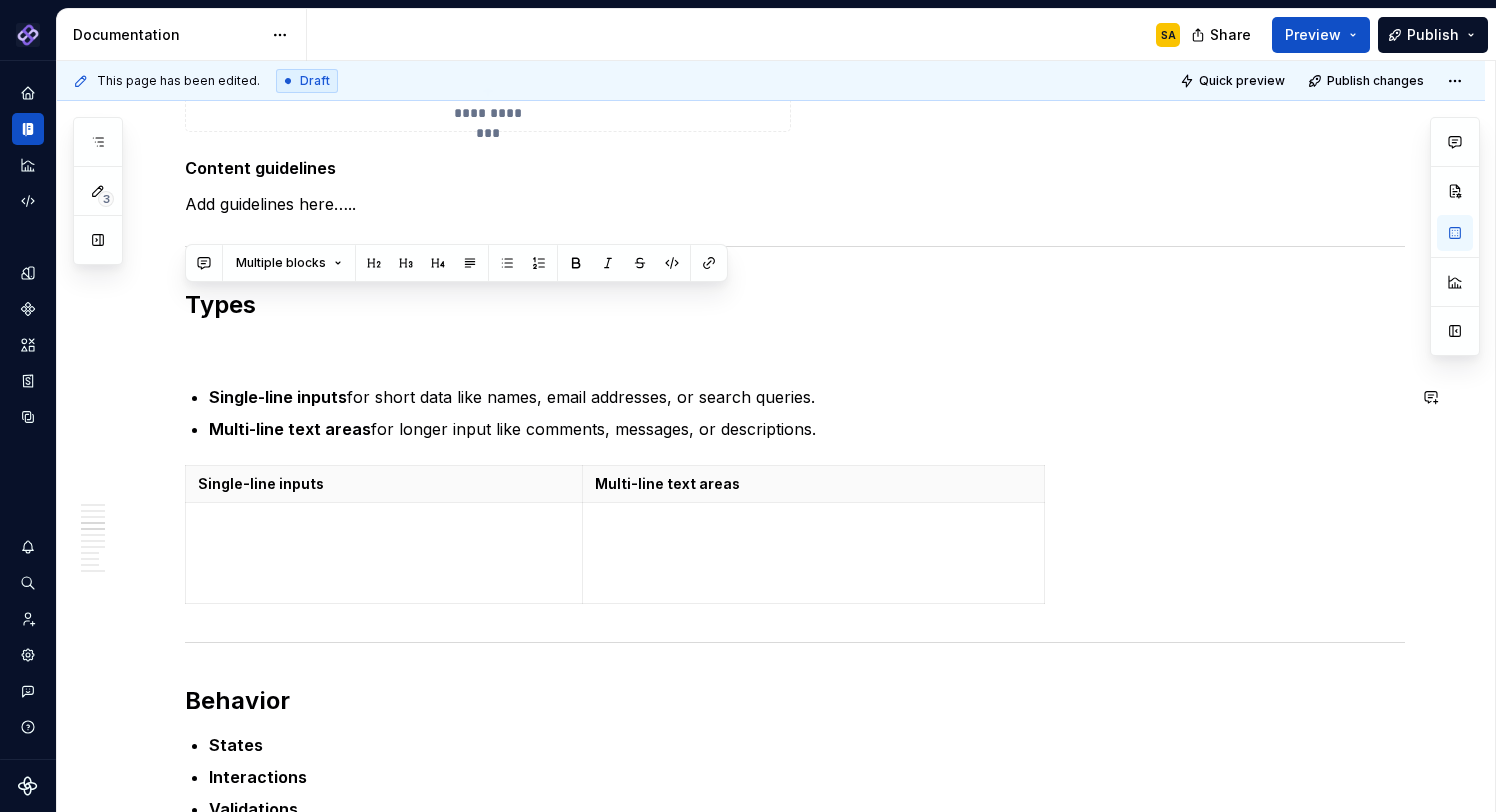 click on "**********" at bounding box center [795, 814] 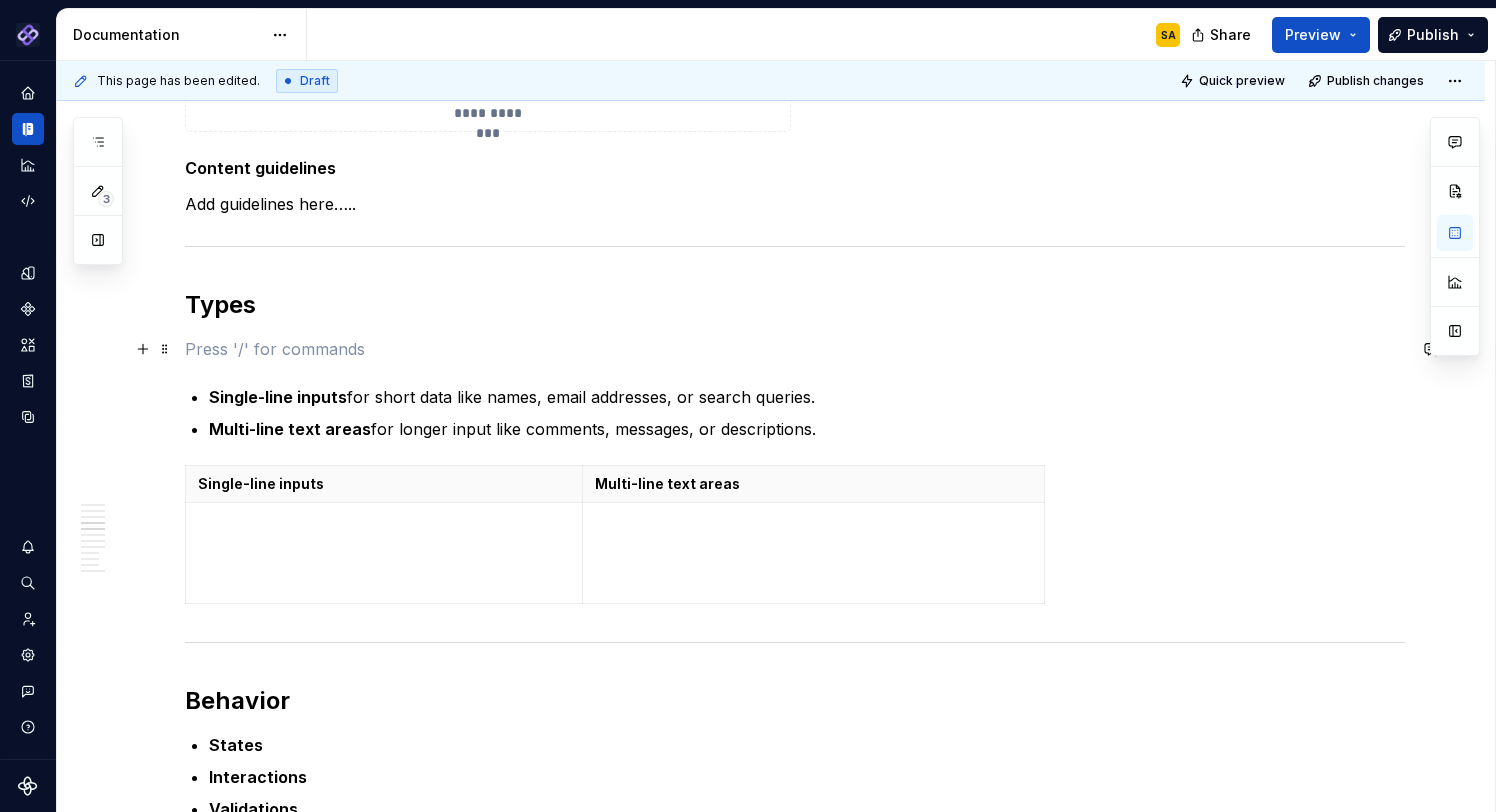 click at bounding box center (795, 349) 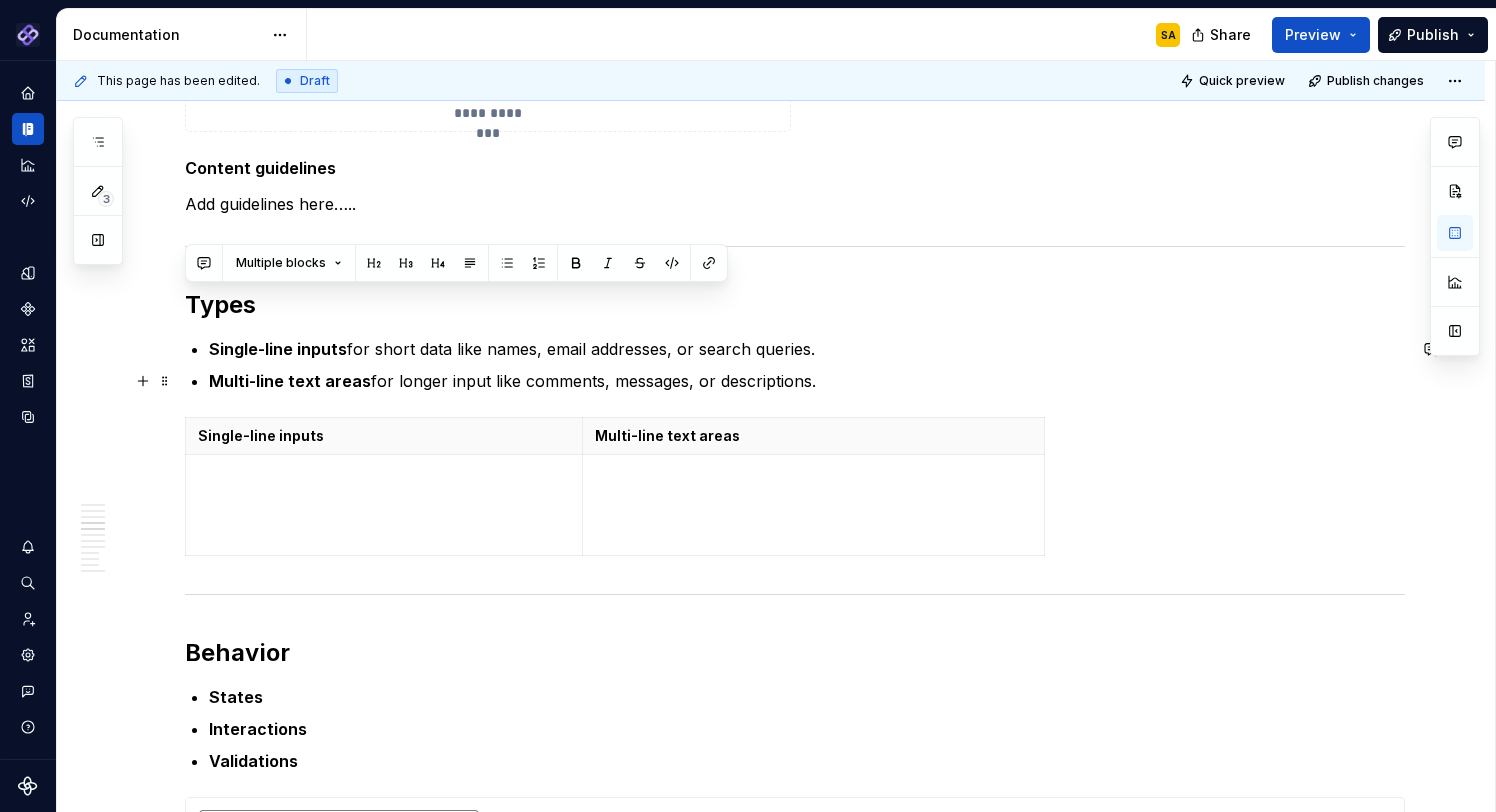 drag, startPoint x: 834, startPoint y: 321, endPoint x: 974, endPoint y: 381, distance: 152.31546 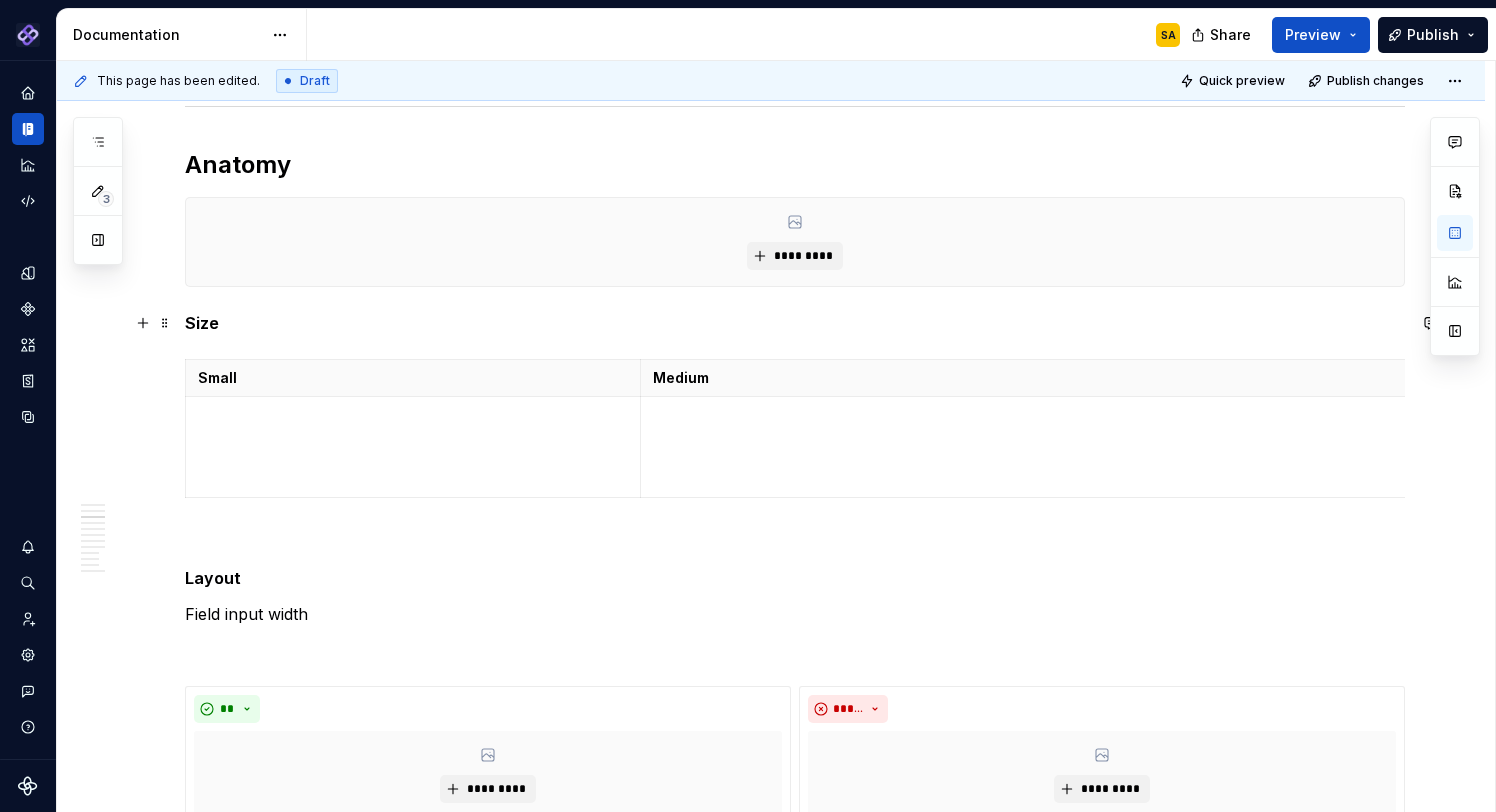 drag, startPoint x: 185, startPoint y: 320, endPoint x: 199, endPoint y: 324, distance: 14.56022 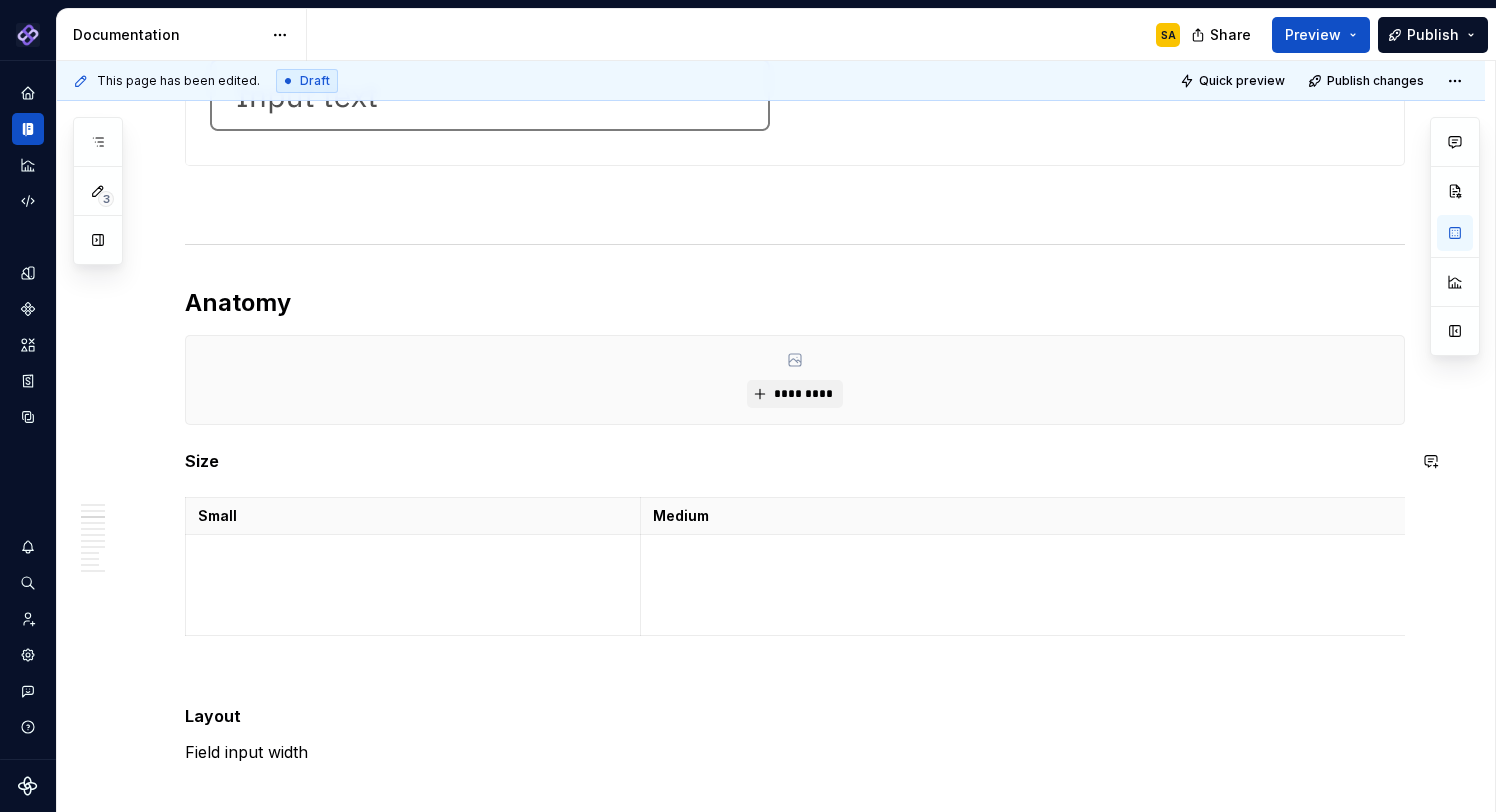 click on "**********" at bounding box center (795, 1864) 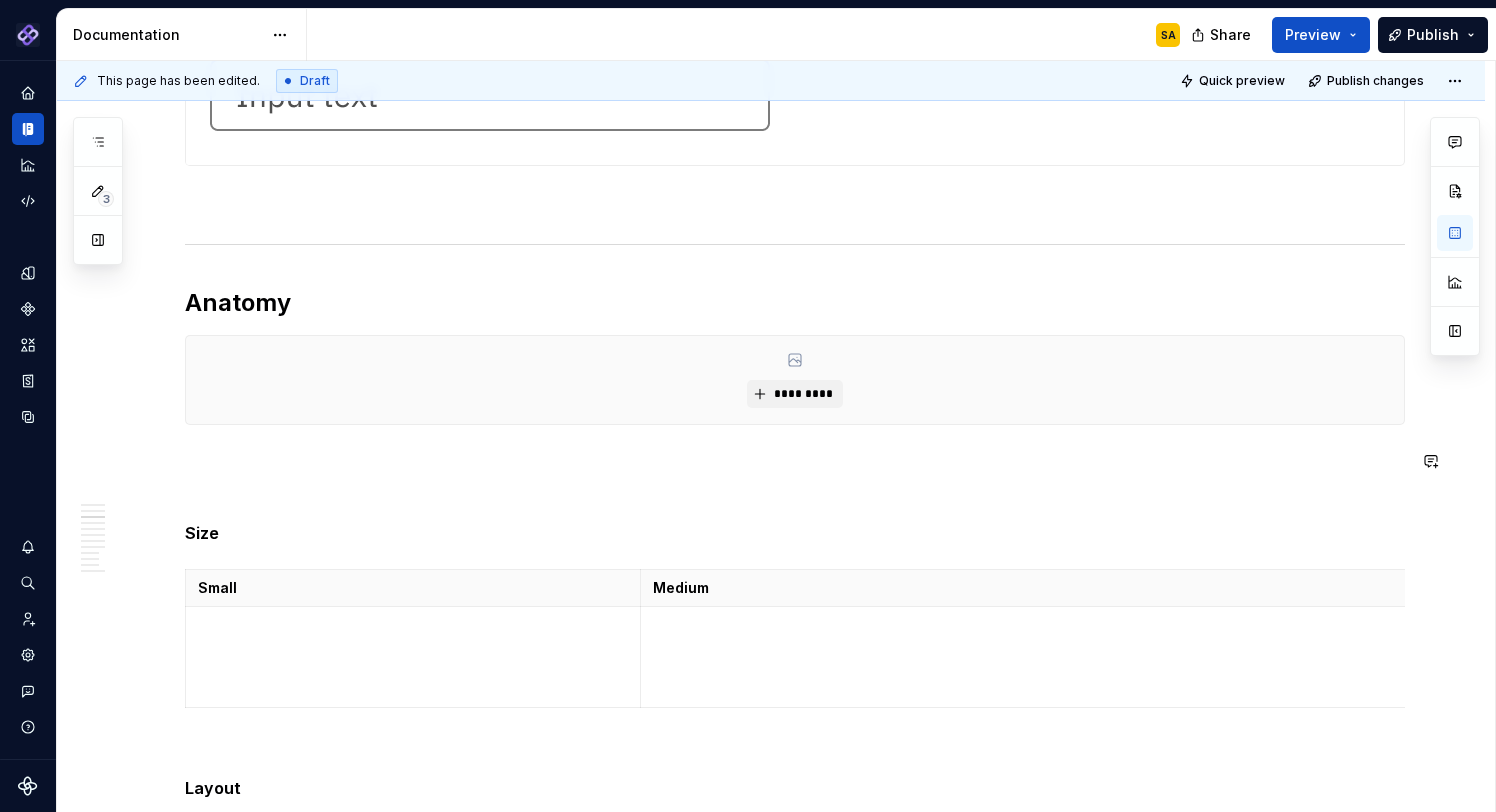 click on "**********" at bounding box center [795, 1900] 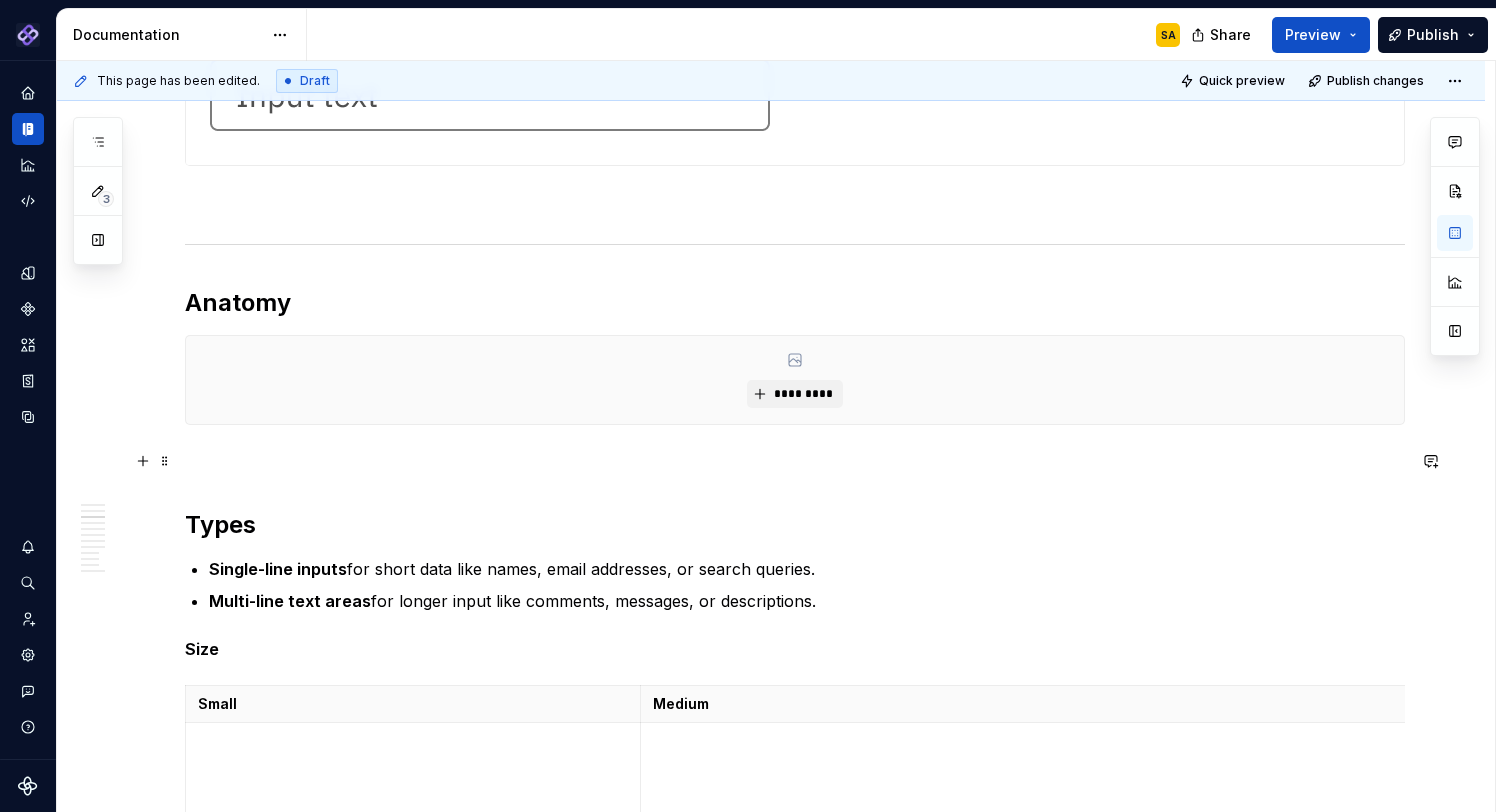 click at bounding box center (795, 461) 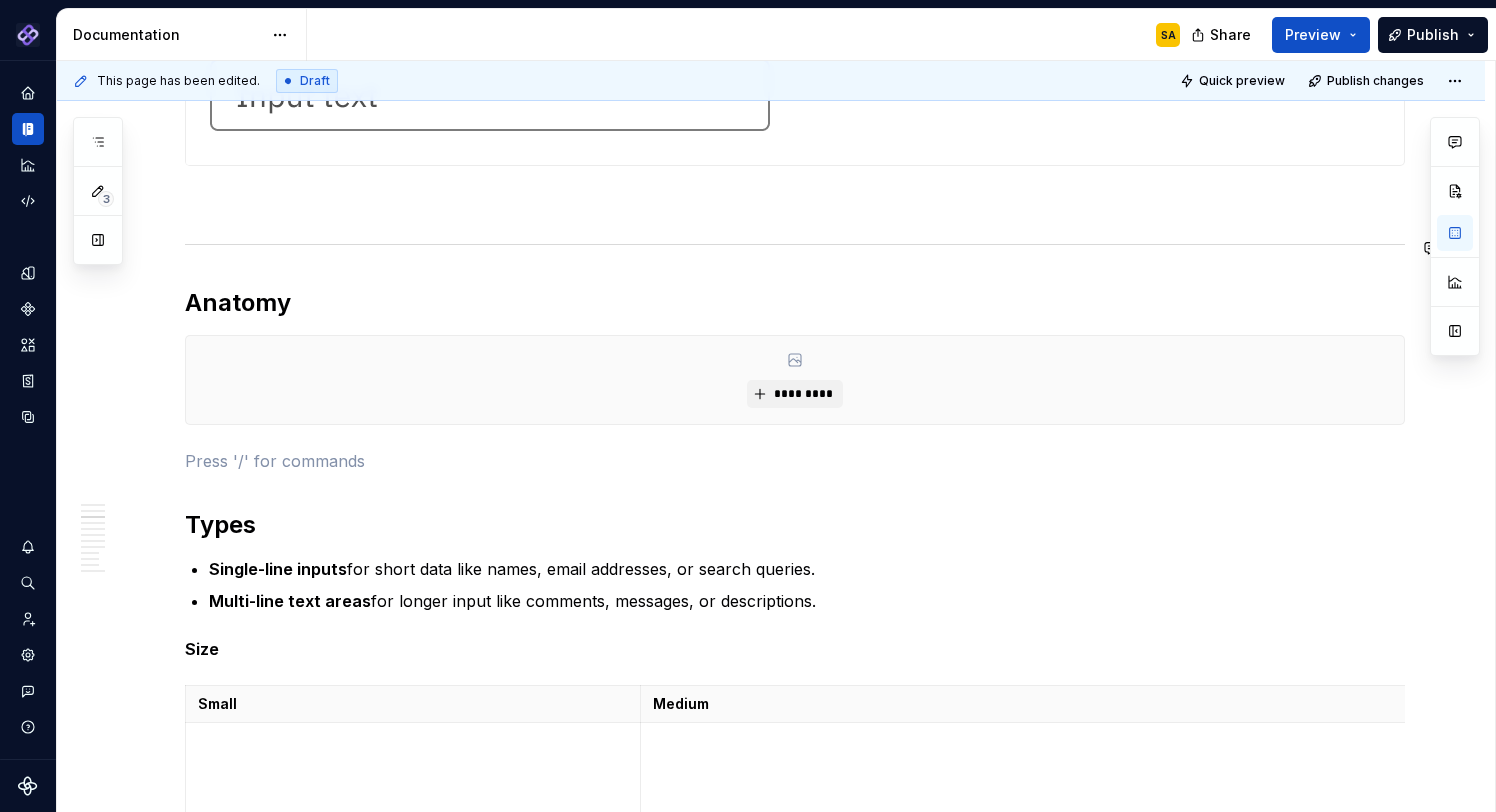 click on "**********" at bounding box center (795, 1958) 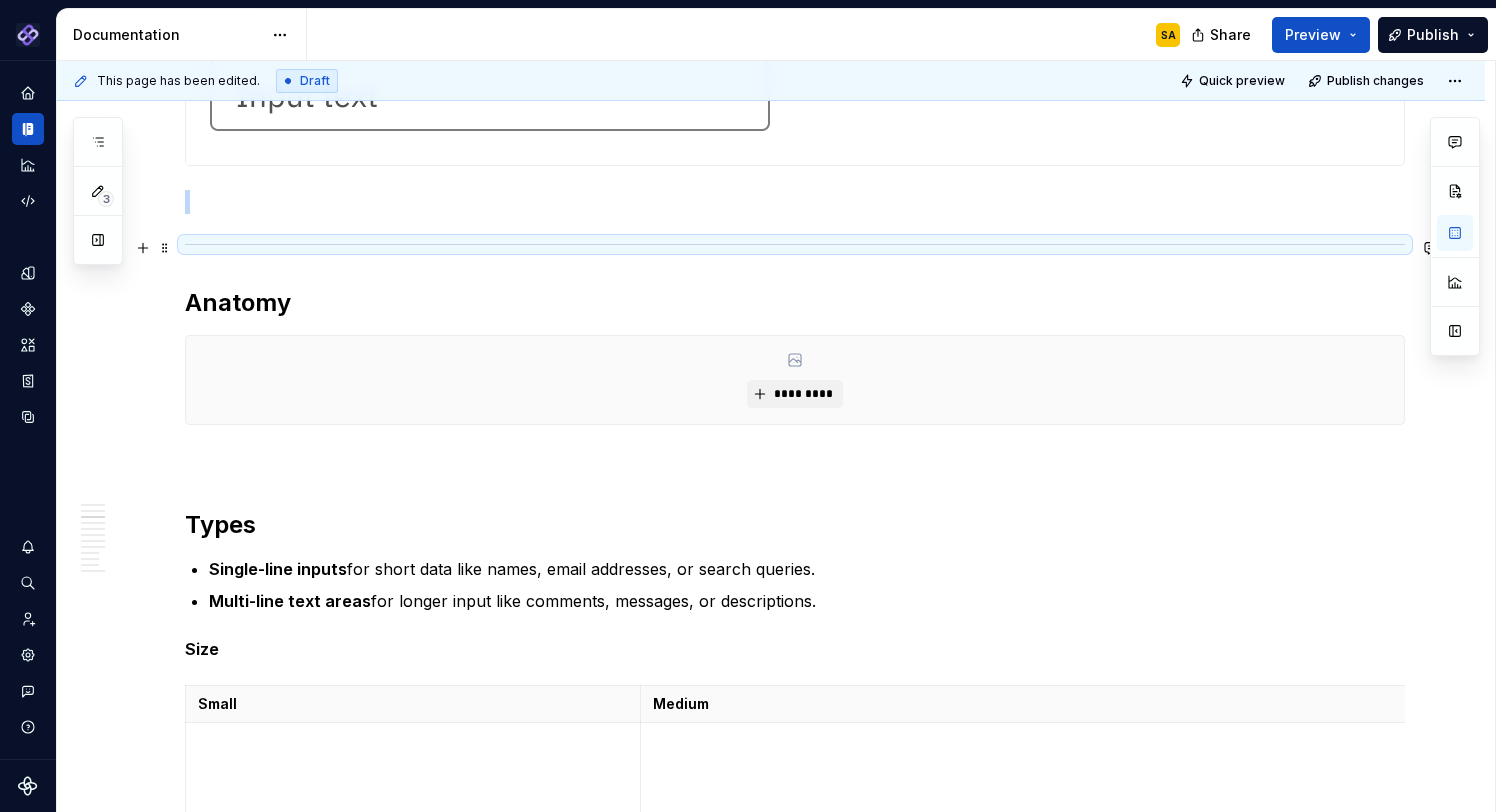 click at bounding box center [795, 244] 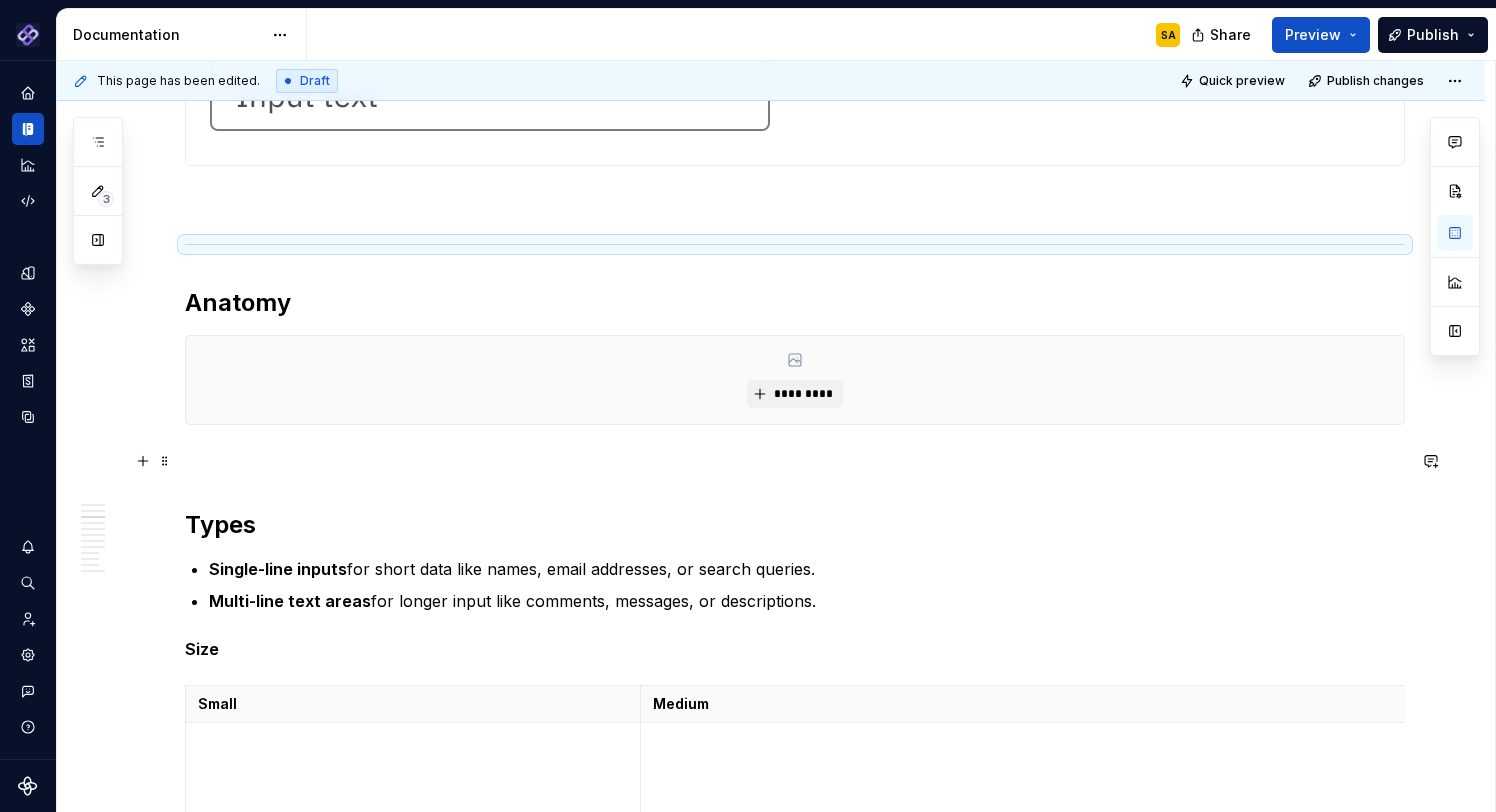 click at bounding box center (795, 461) 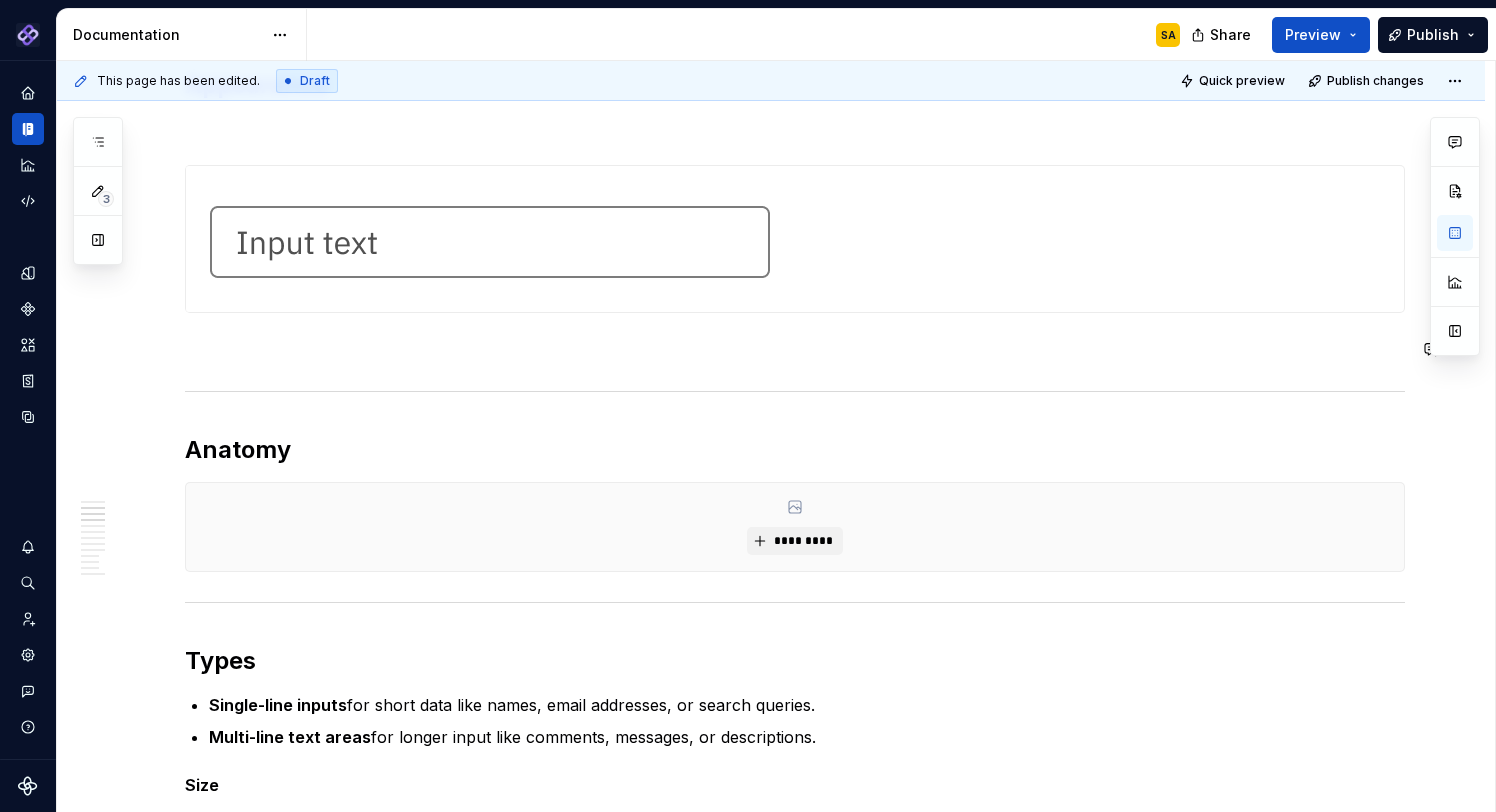 click on "**********" at bounding box center (795, 2099) 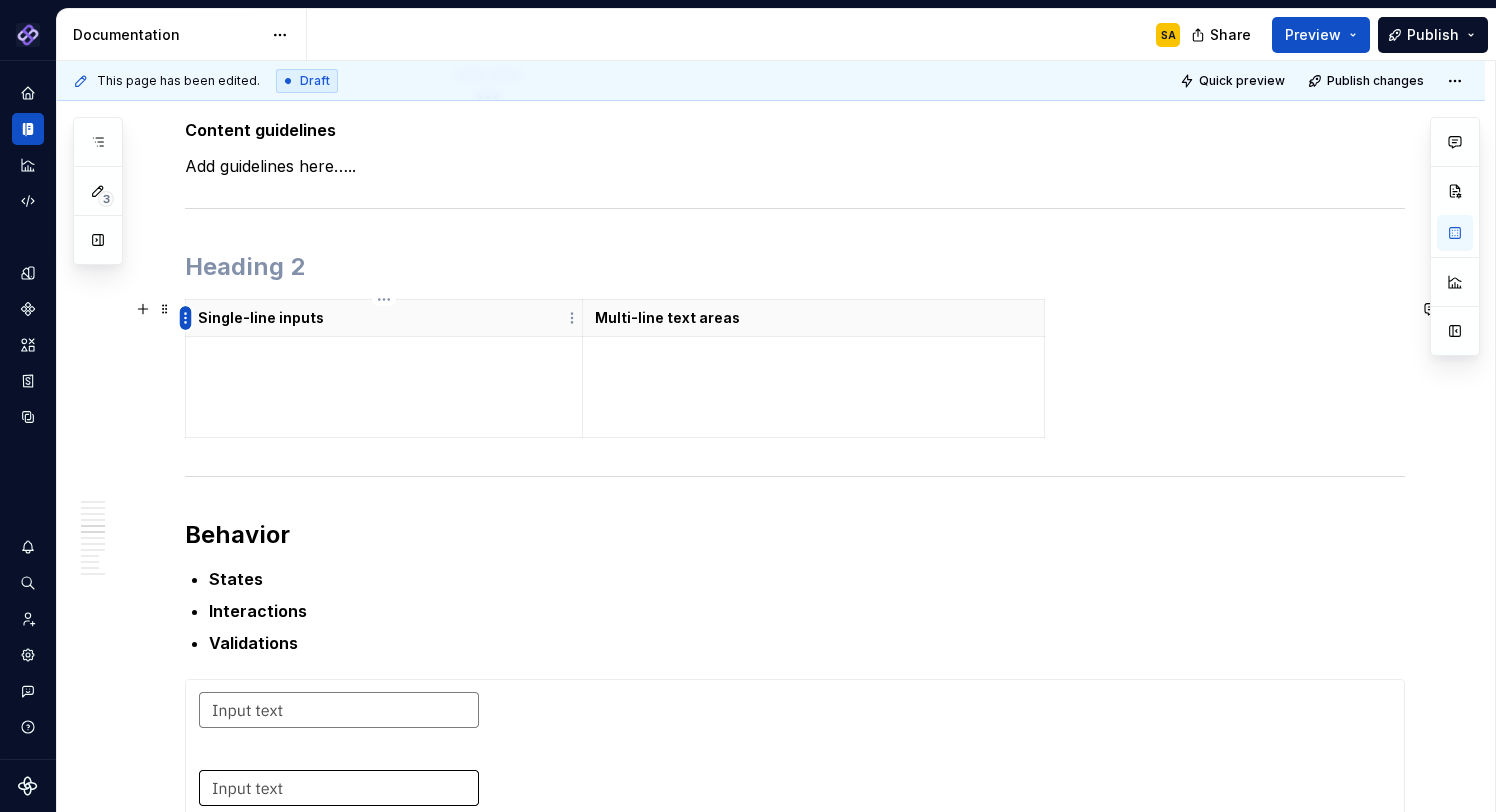 click on "Pantheon SA Design system data Documentation SA Share Preview Publish 3 Pages Add
Accessibility guide for tree Page tree.
Navigate the tree with the arrow keys. Common tree hotkeys apply. Further keybindings are available:
enter to execute primary action on focused item
f2 to start renaming the focused item
escape to abort renaming an item
control+d to start dragging selected items
Floorplans & Page Templates  Common Workflow Patterns Foundations Foundations Design Principles Color Typography Iconography Spacings Spacings Motion Shapes Elevation Components Layout & Structure Navigation Inputs & Controls Text Inputs Text field SA Text area Auto-complete Date picker Advance Date picker Time picker Select Dialogs, Sheets & Menus Display & Communication Badge Progress indicators  Banner Chip Tooltip Snackbar Counter Badge Tag Tag Group Lists Feedback & Messaging Charts & Visualization Search, Filter & Sort Icons & Images Table DecoBox Changes" at bounding box center (748, 406) 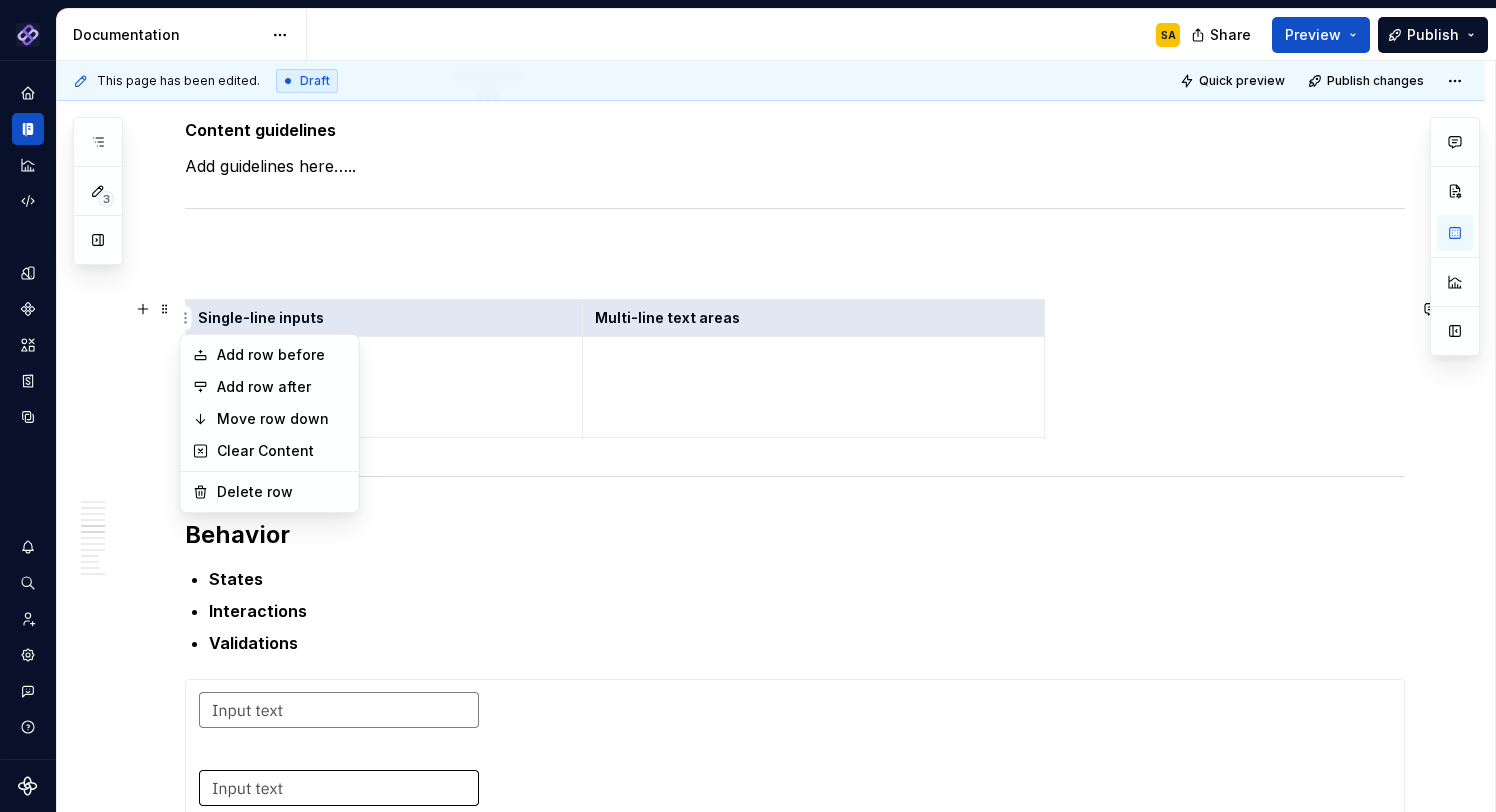 click on "Pantheon SA Design system data Documentation SA Share Preview Publish 3 Pages Add
Accessibility guide for tree Page tree.
Navigate the tree with the arrow keys. Common tree hotkeys apply. Further keybindings are available:
enter to execute primary action on focused item
f2 to start renaming the focused item
escape to abort renaming an item
control+d to start dragging selected items
Floorplans & Page Templates  Common Workflow Patterns Foundations Foundations Design Principles Color Typography Iconography Spacings Spacings Motion Shapes Elevation Components Layout & Structure Navigation Inputs & Controls Text Inputs Text field SA Text area Auto-complete Date picker Advance Date picker Time picker Select Dialogs, Sheets & Menus Display & Communication Badge Progress indicators  Banner Chip Tooltip Snackbar Counter Badge Tag Tag Group Lists Feedback & Messaging Charts & Visualization Search, Filter & Sort Icons & Images Table DecoBox Changes" at bounding box center [748, 406] 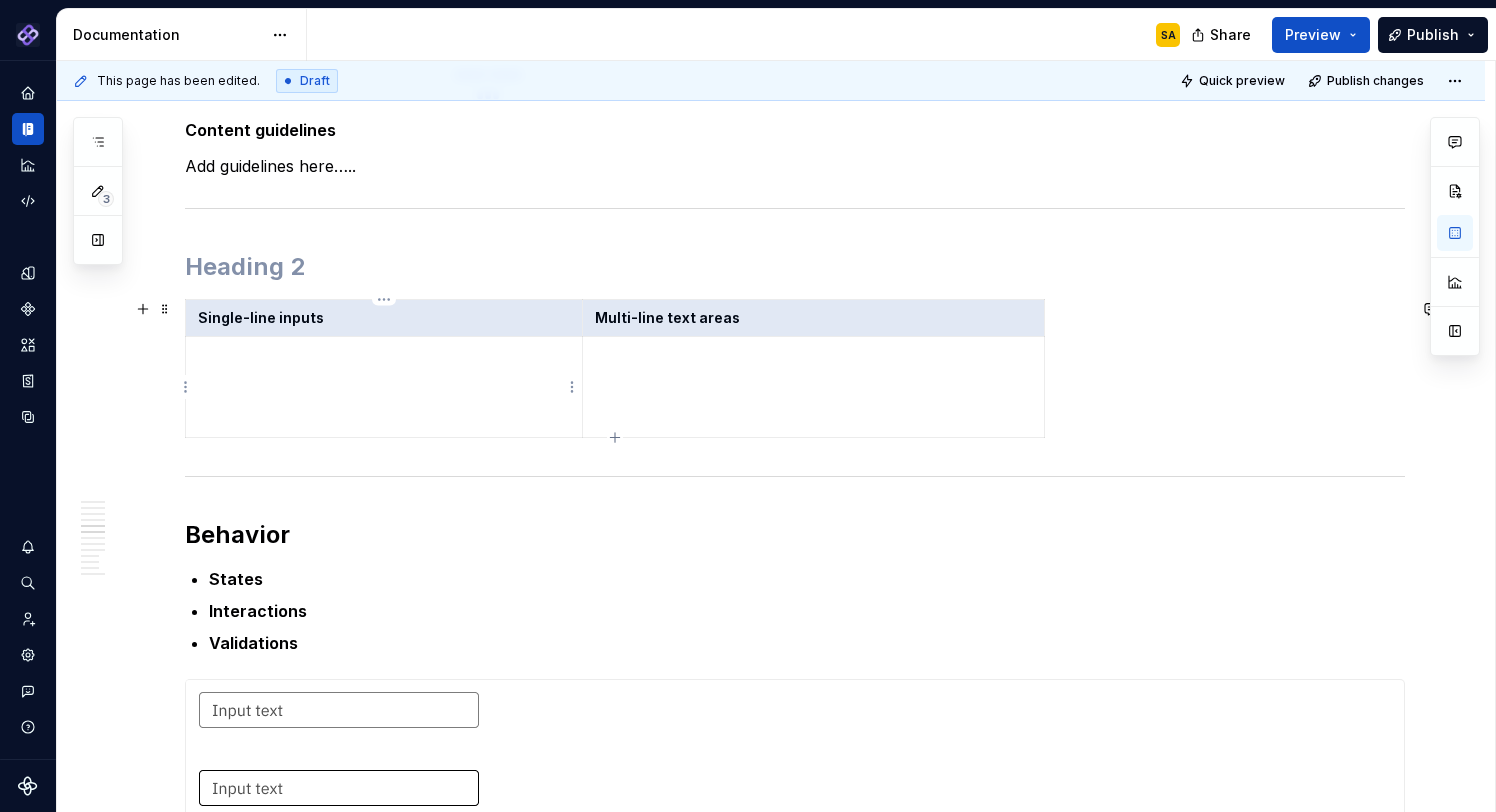 click on "**********" at bounding box center [795, 647] 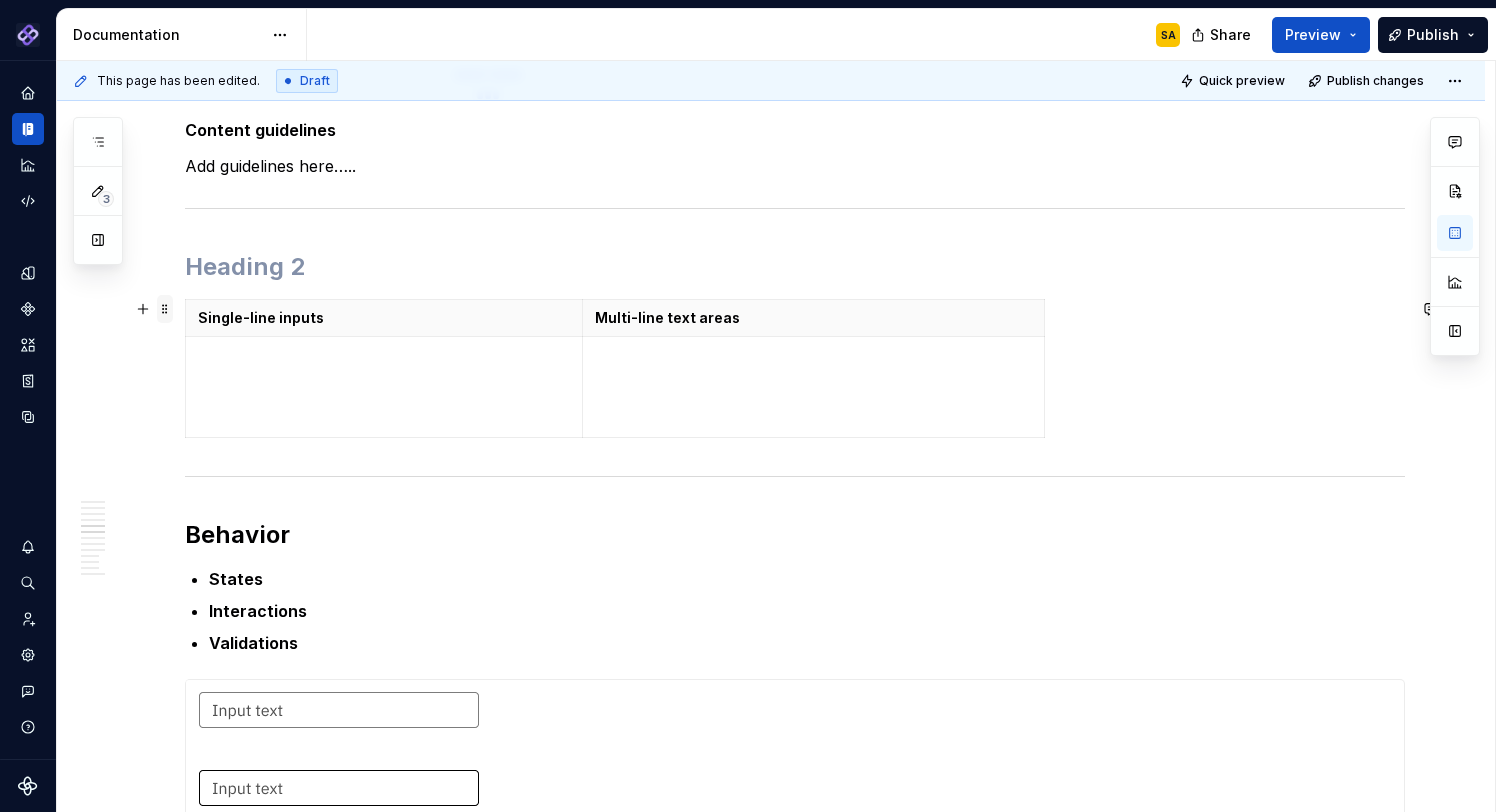 click at bounding box center [165, 309] 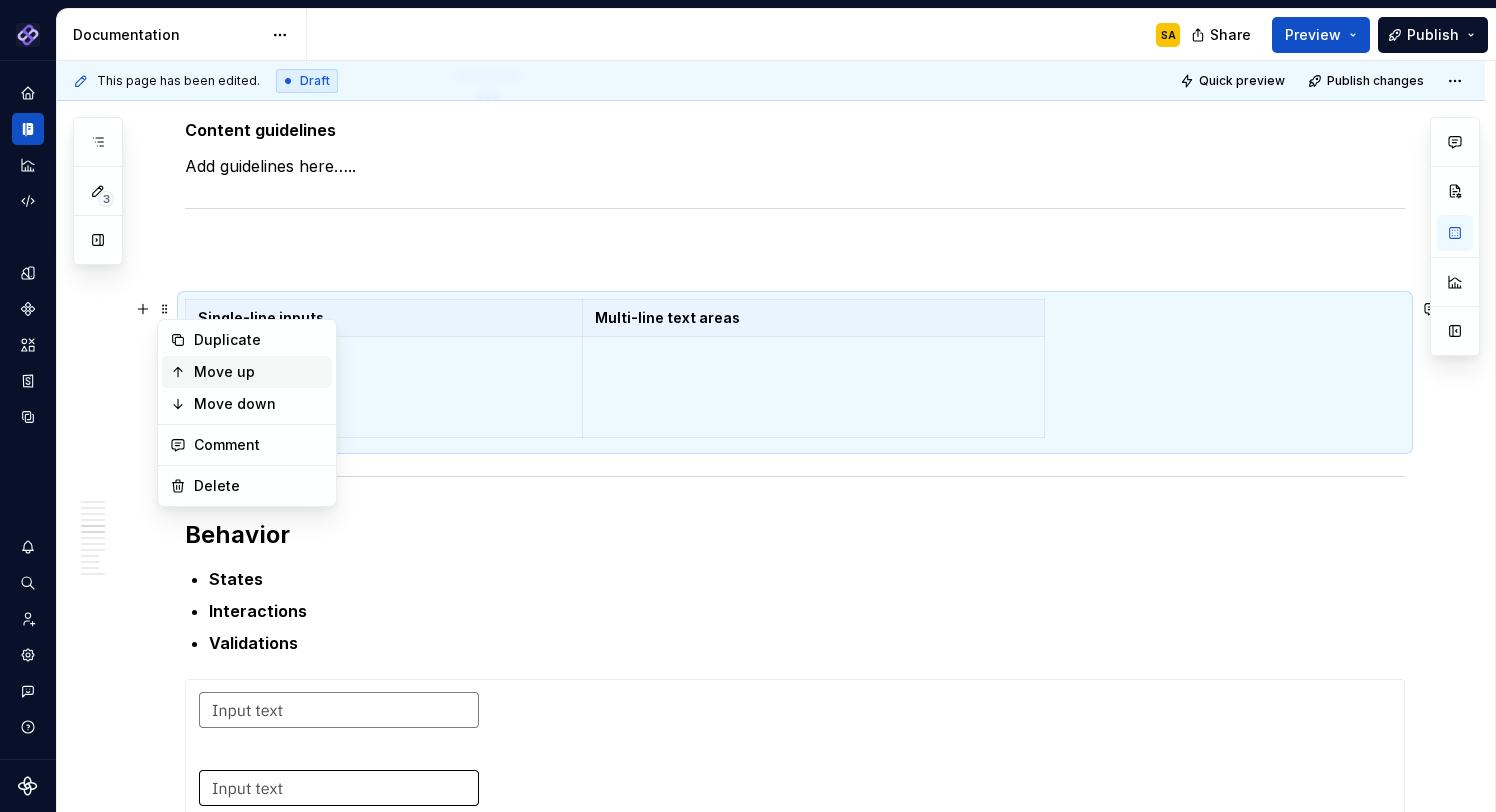 click on "Move up" at bounding box center [259, 372] 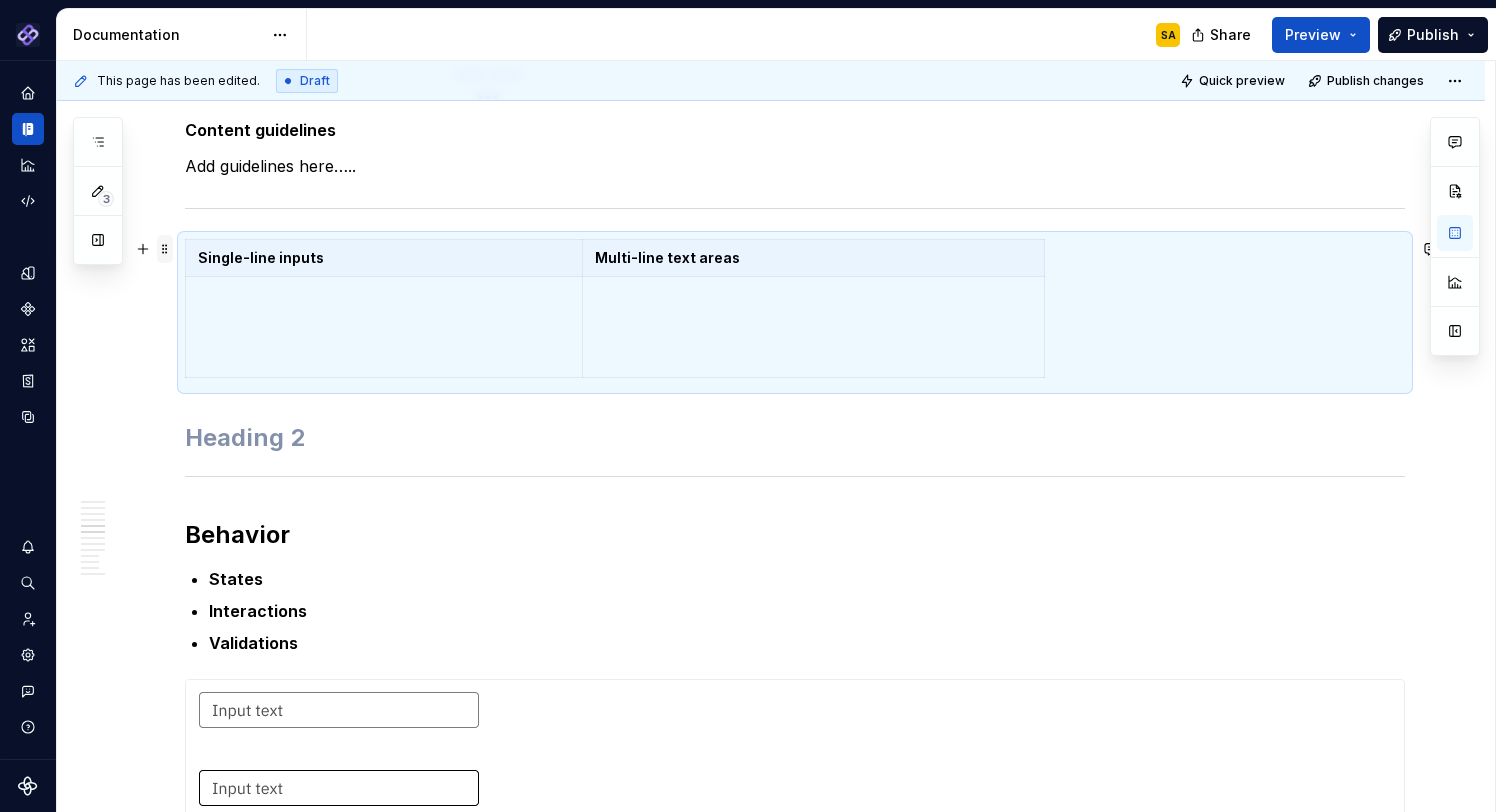 click at bounding box center (165, 249) 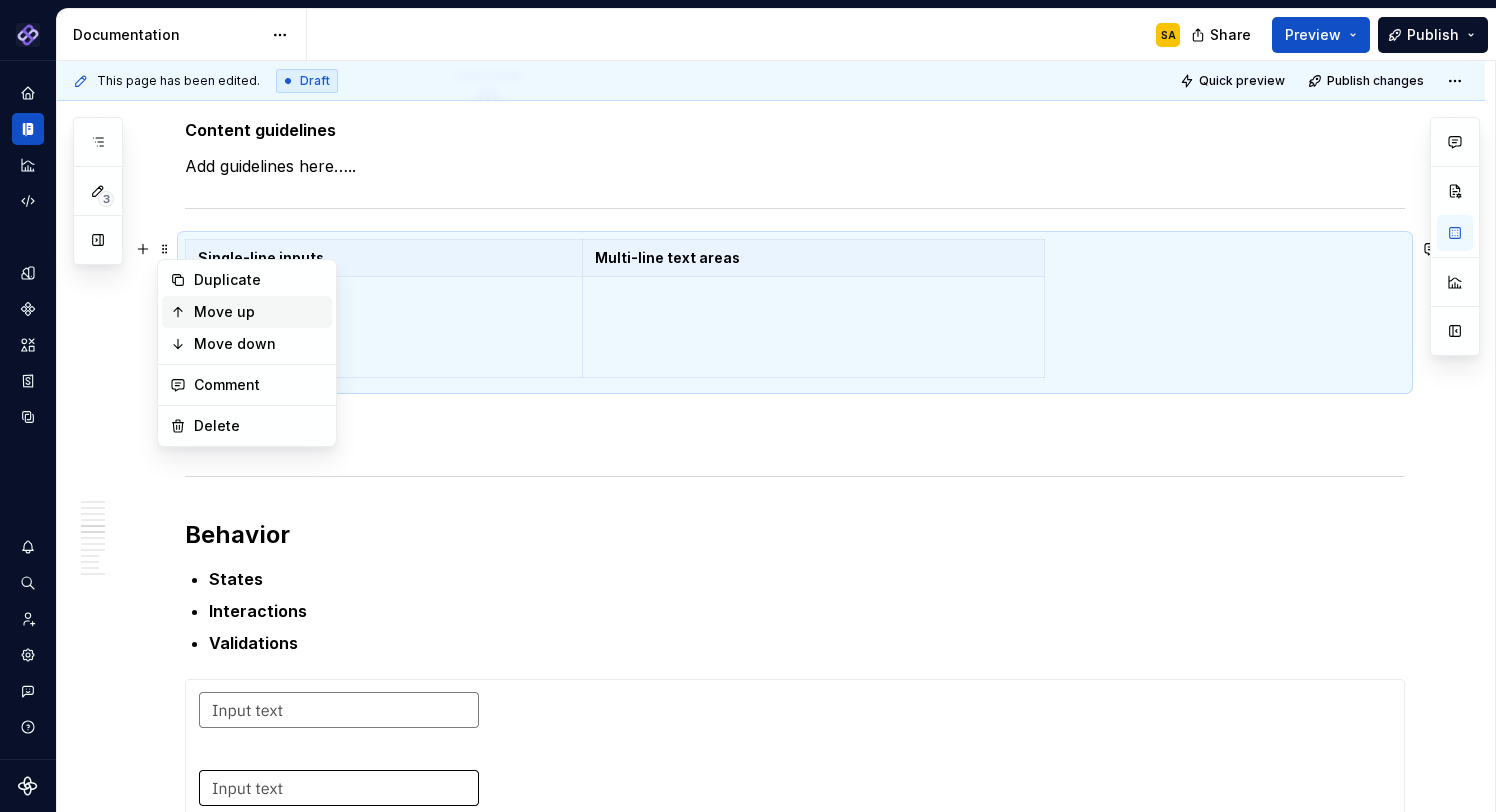 click on "Move up" at bounding box center [259, 312] 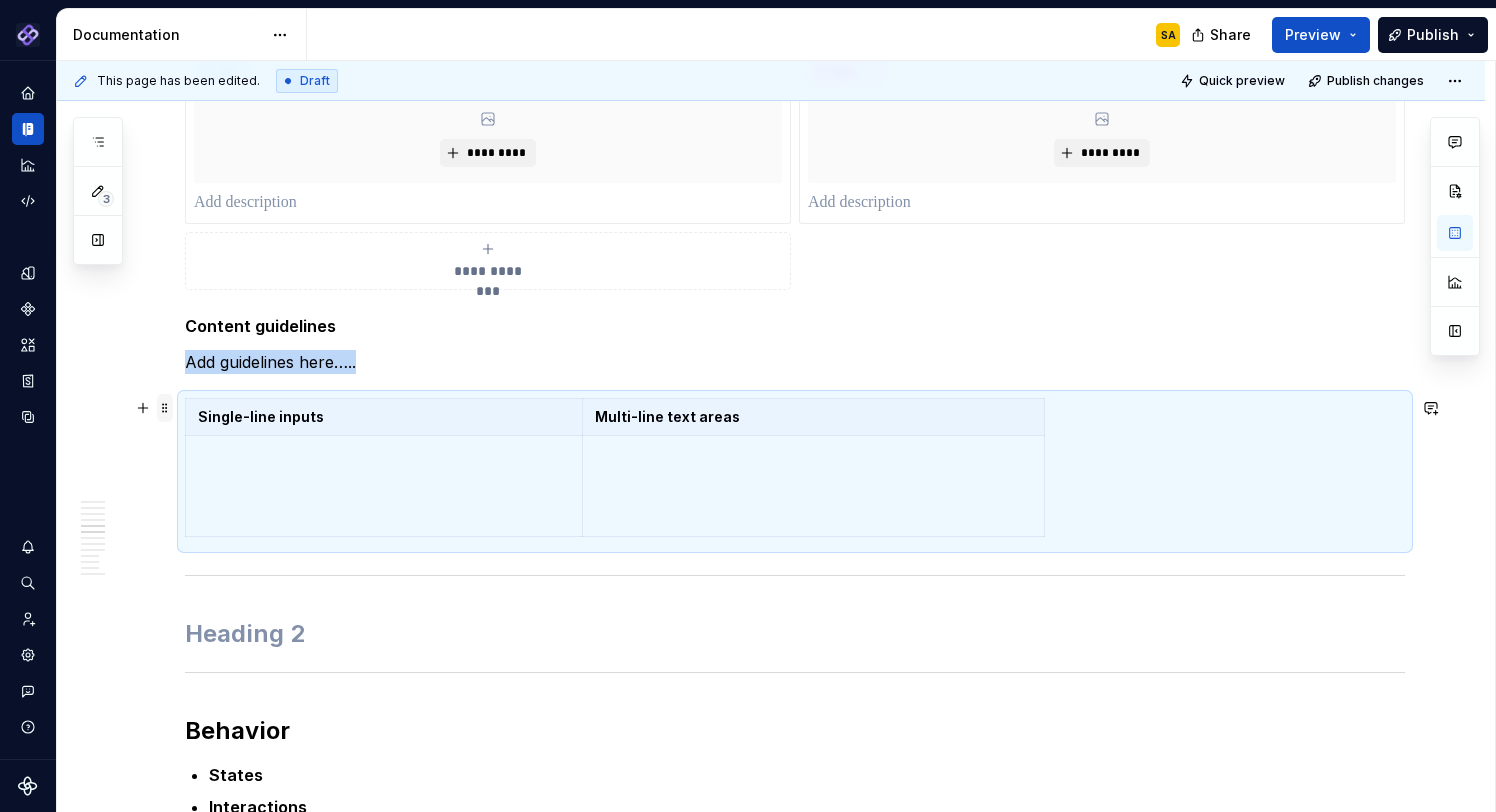 click at bounding box center [165, 408] 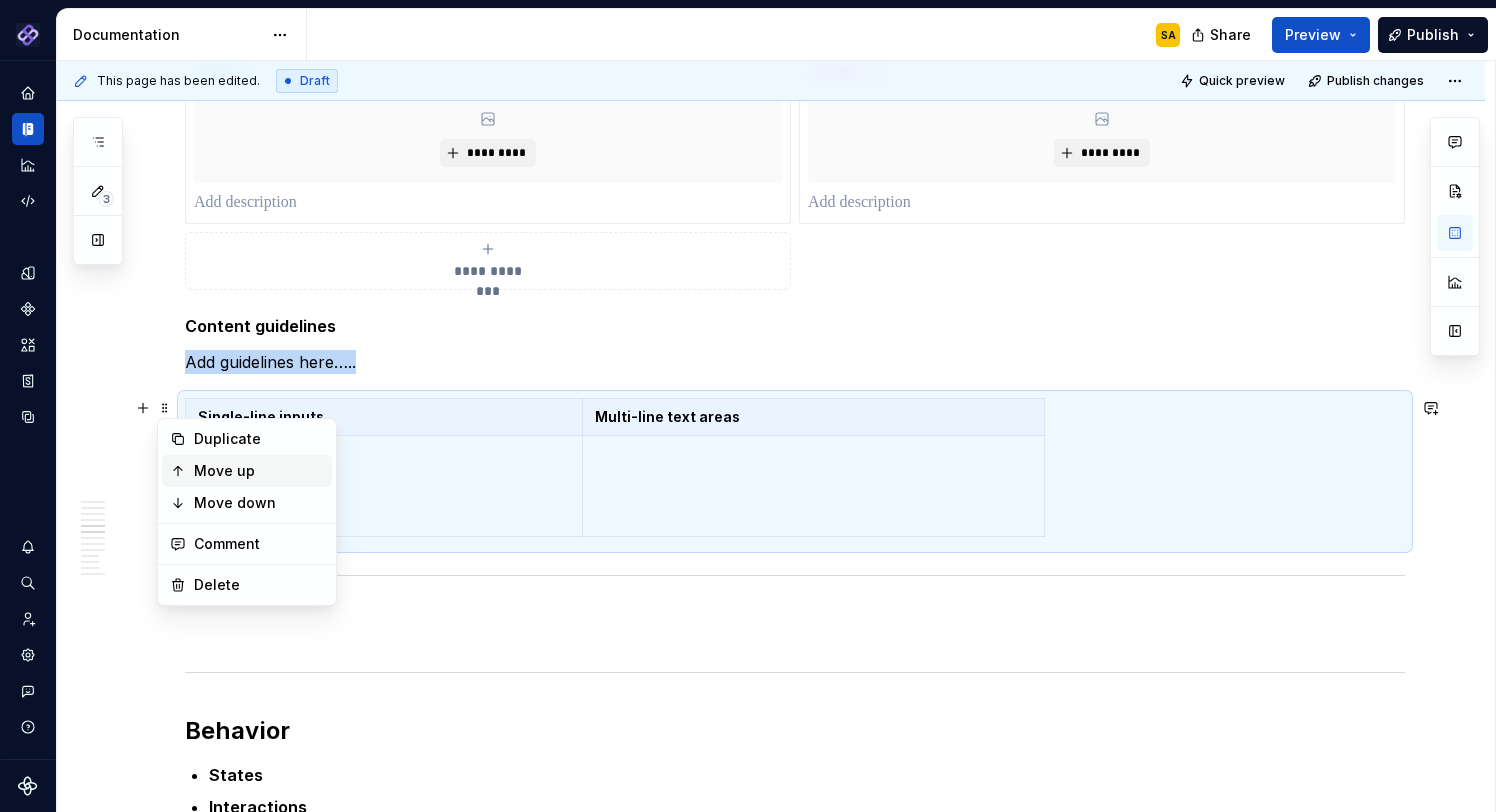 click on "Move up" at bounding box center [259, 471] 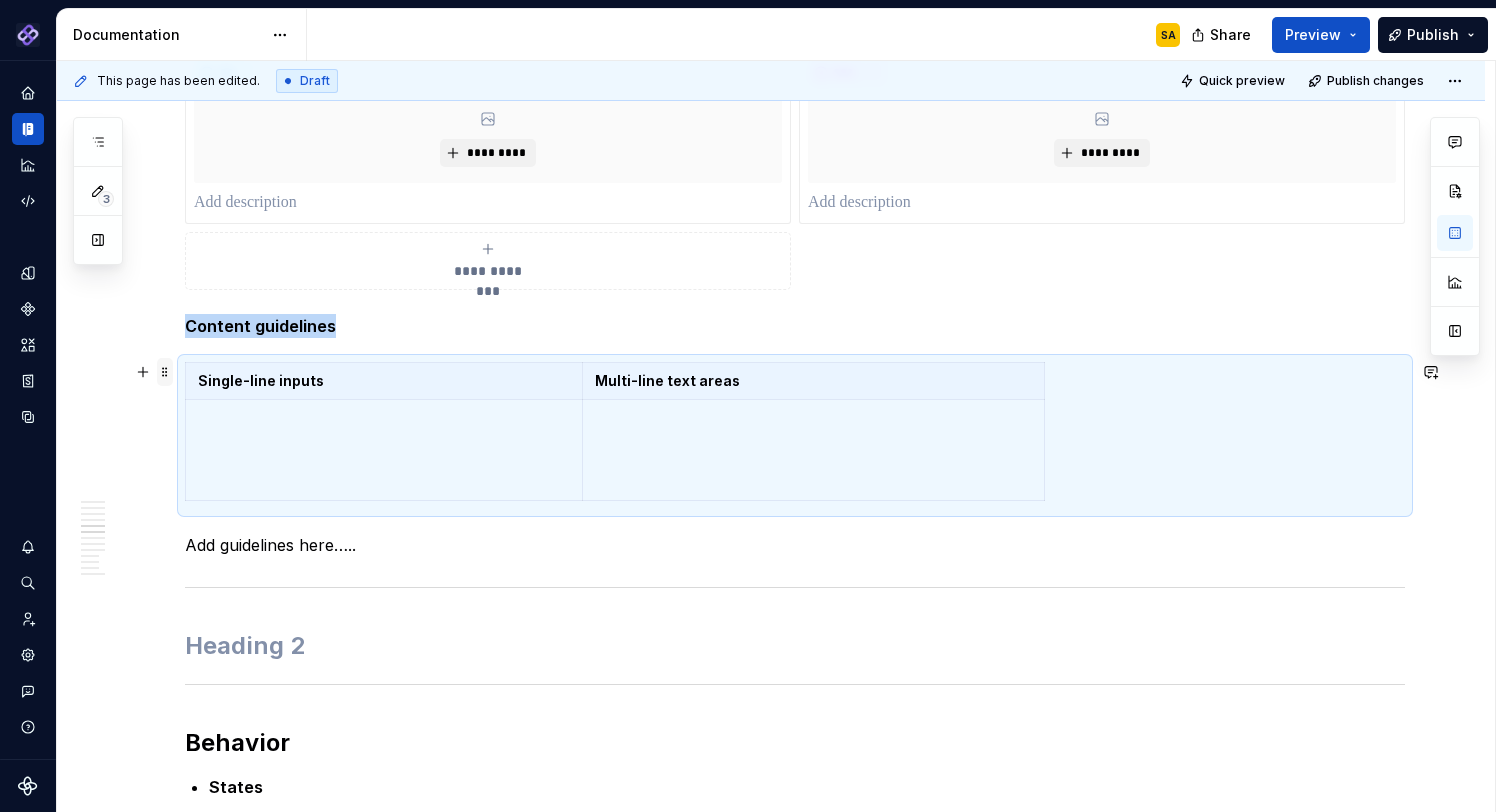 click at bounding box center [165, 372] 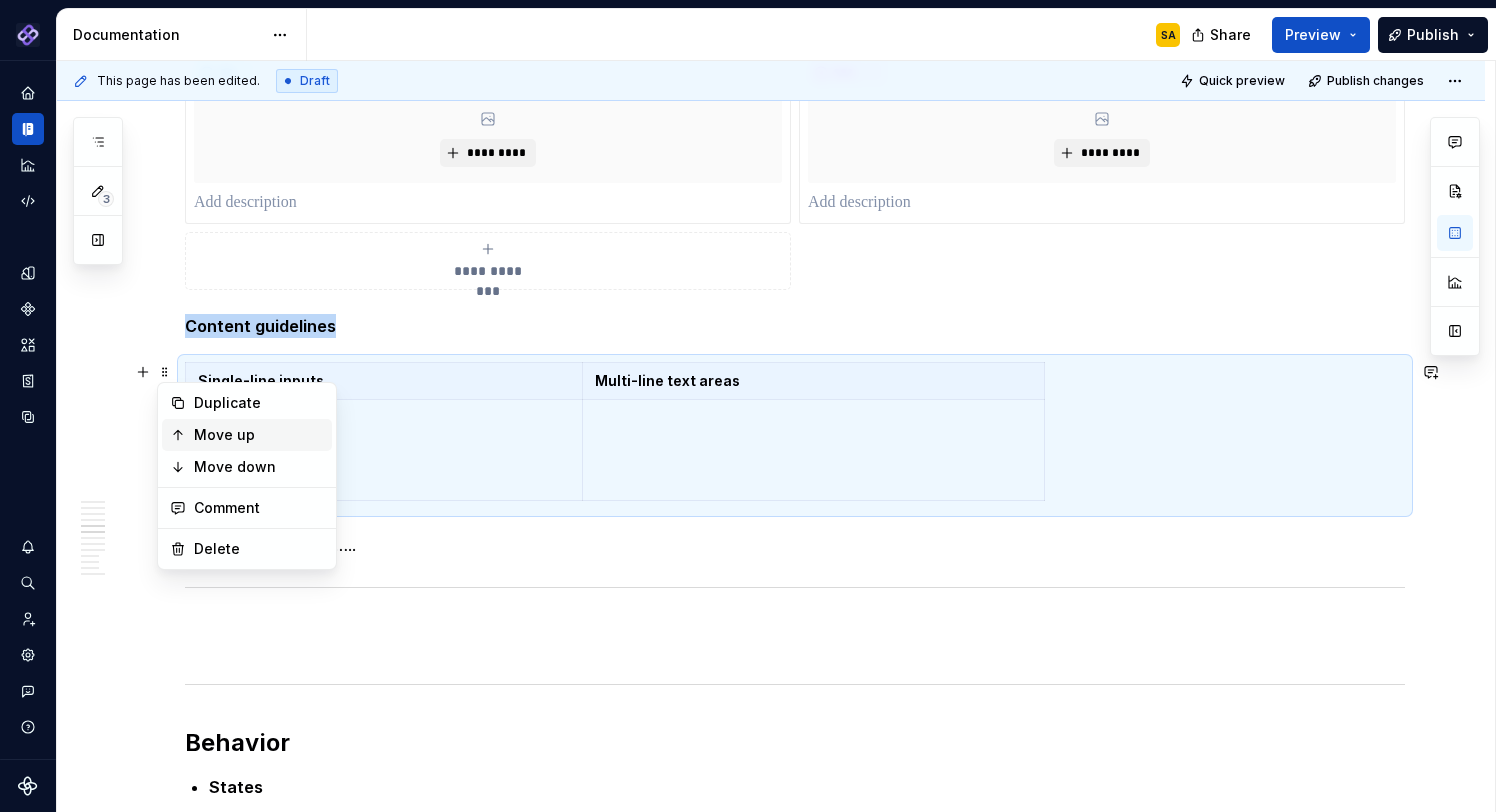 click on "Move up" at bounding box center (259, 435) 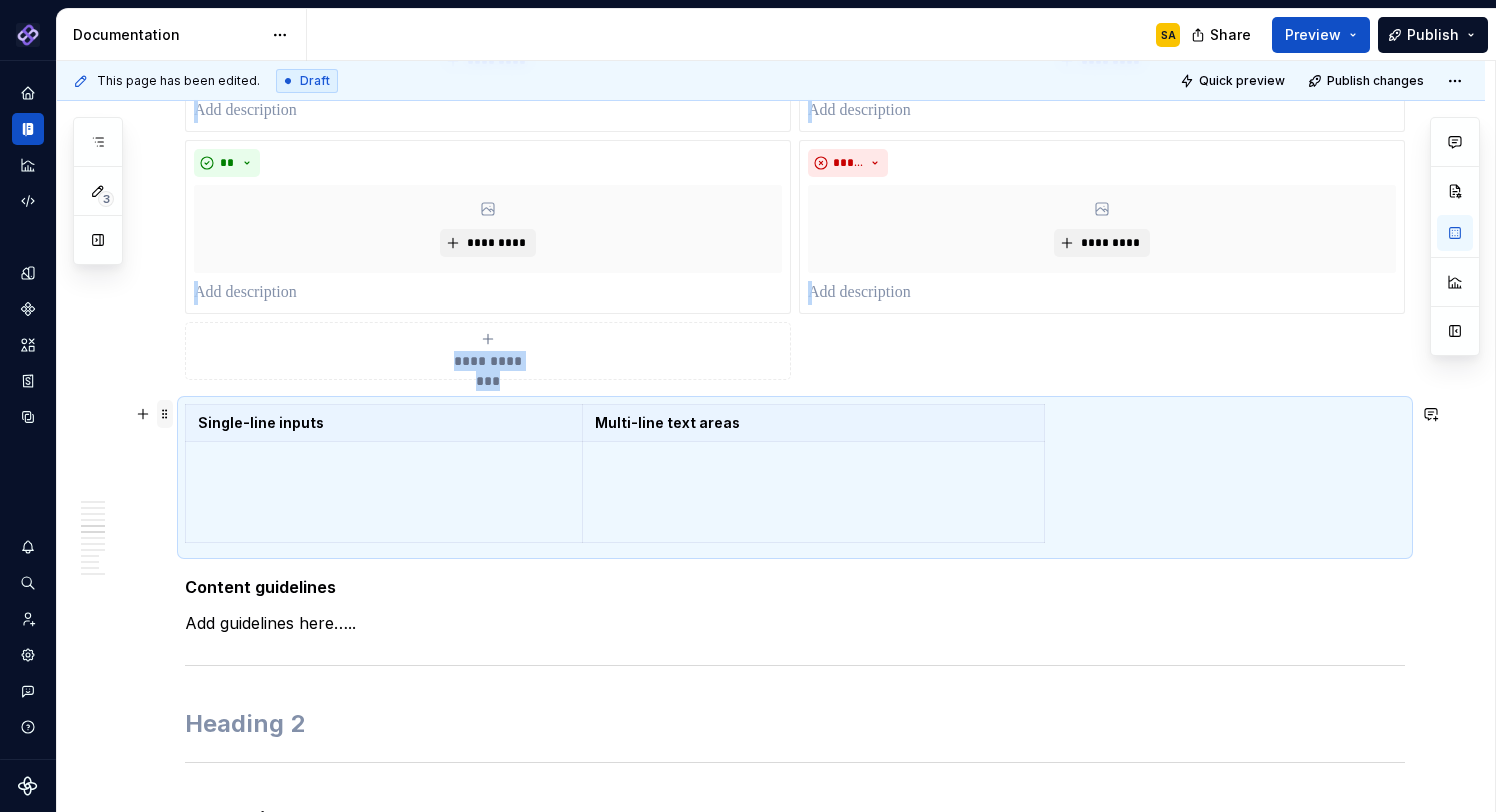 click at bounding box center (165, 414) 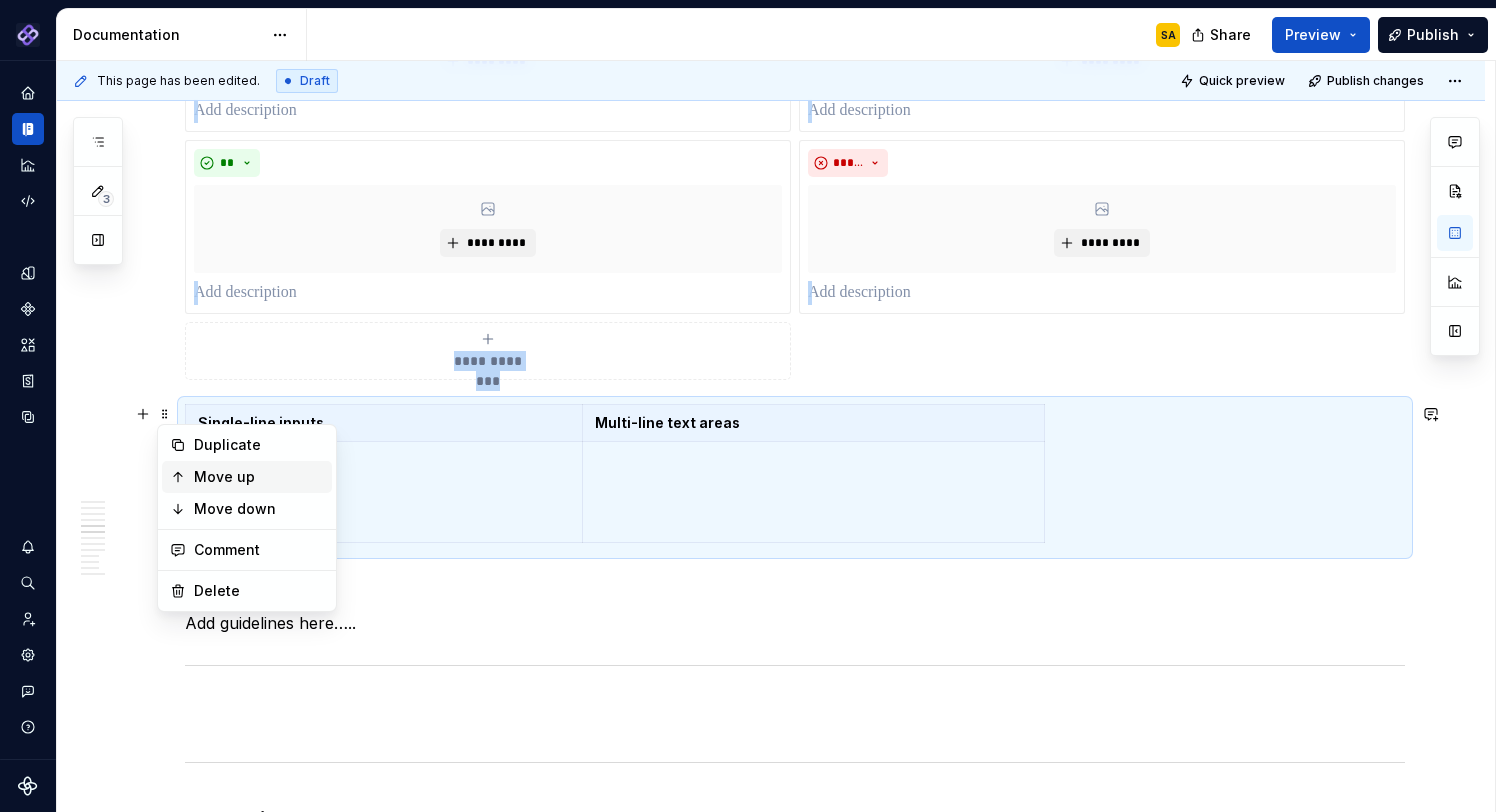 click on "Move up" at bounding box center (259, 477) 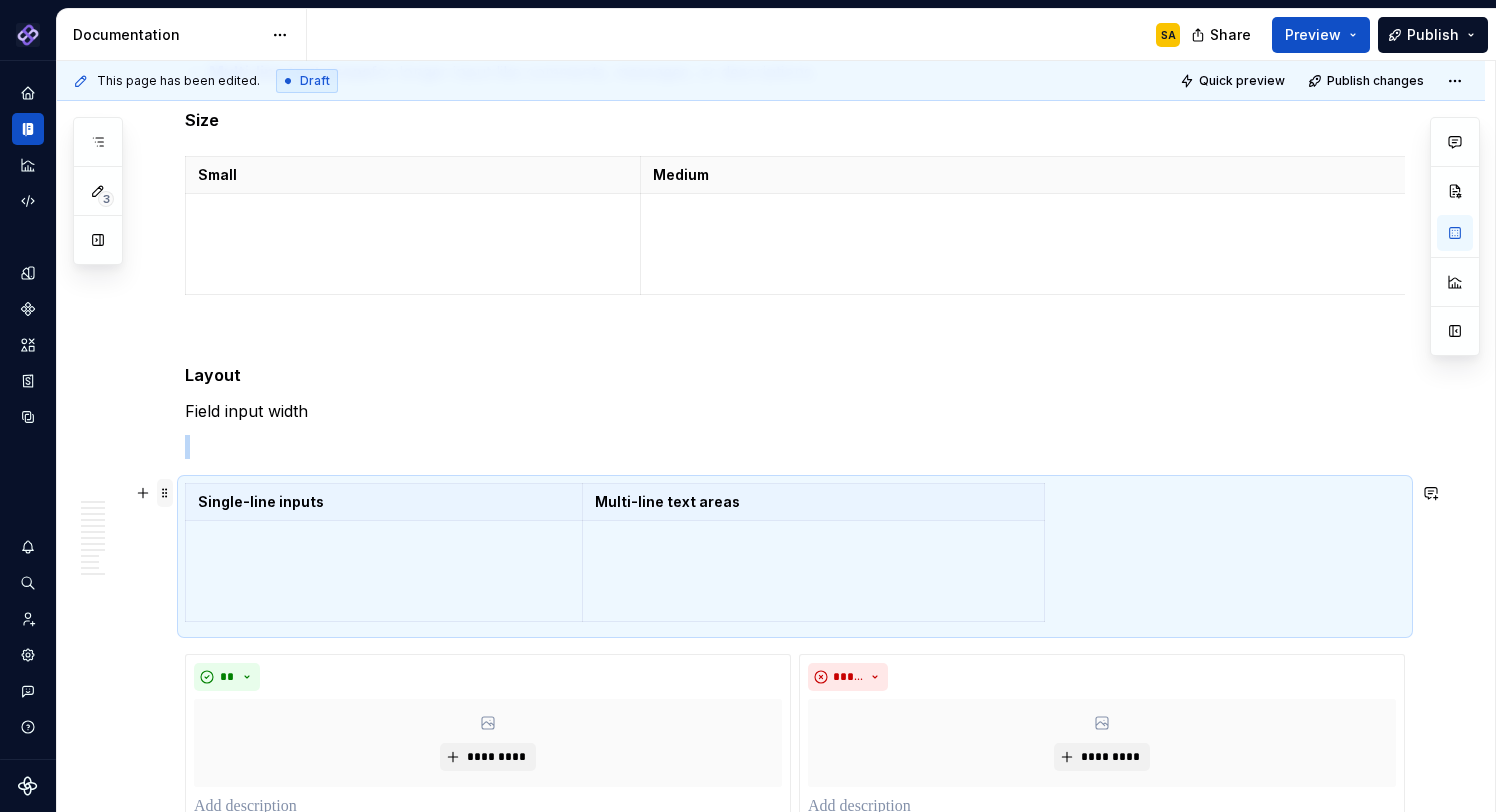 click at bounding box center [165, 493] 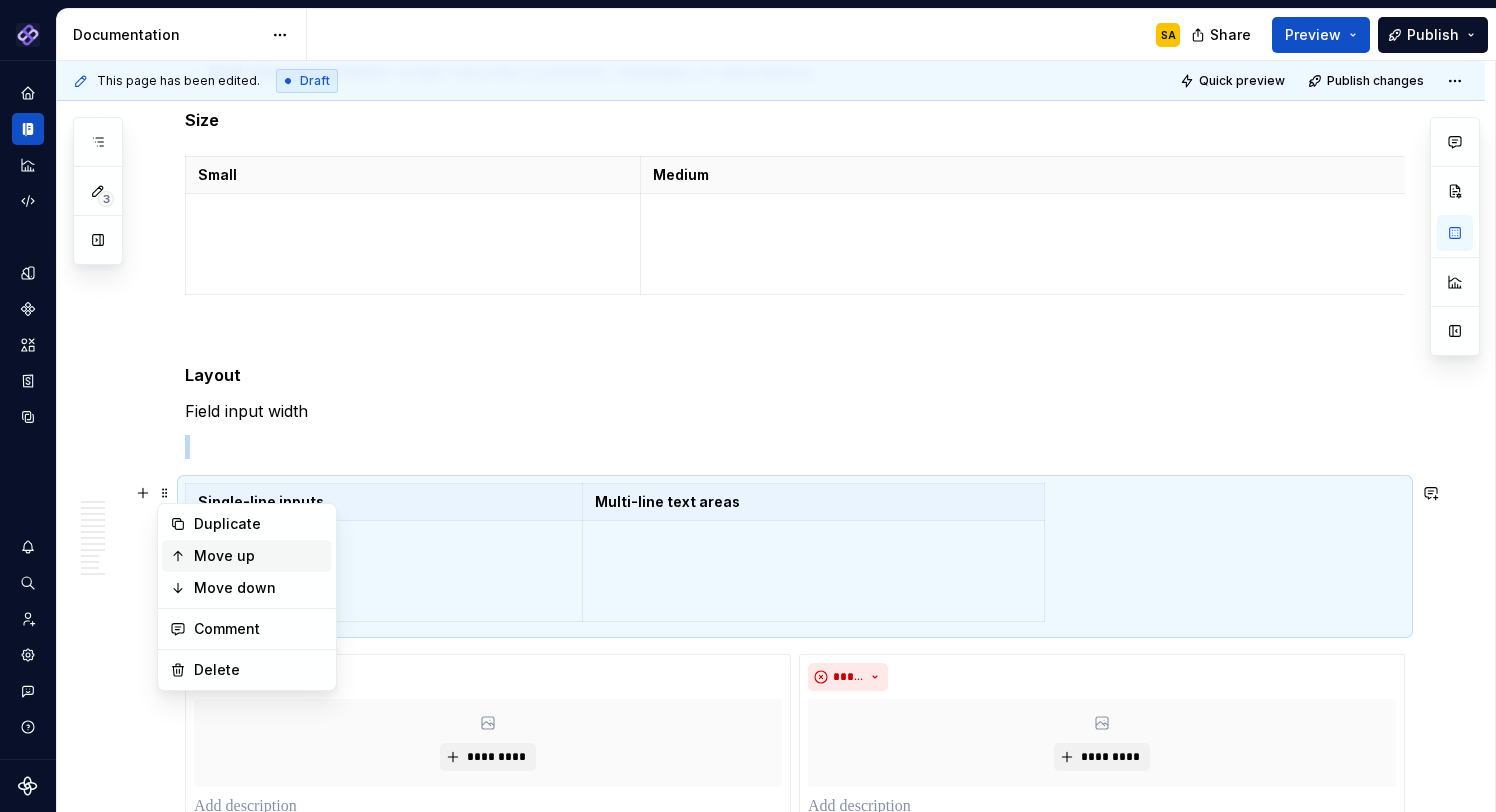 click on "Move up" at bounding box center (259, 556) 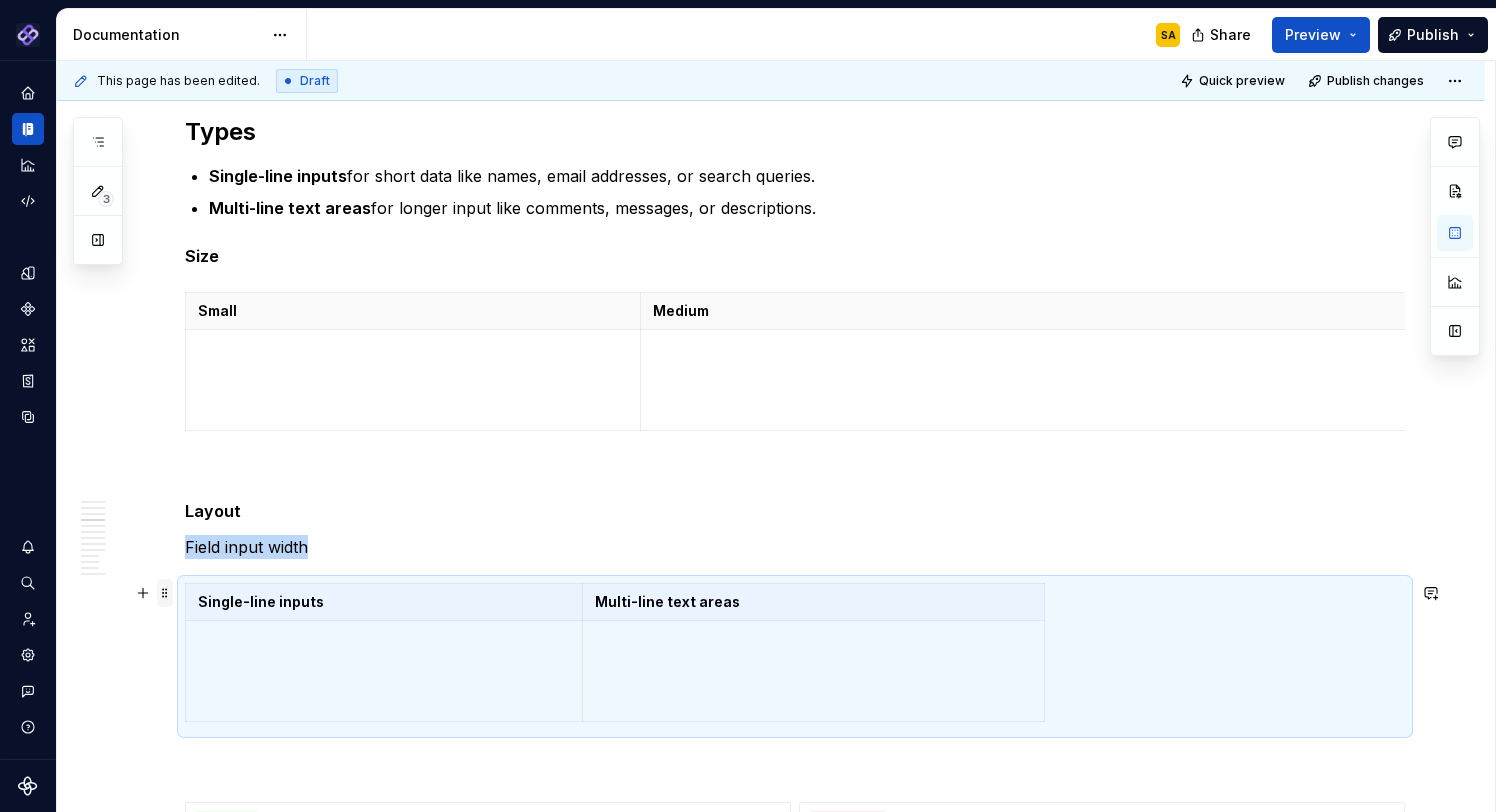 click at bounding box center [165, 593] 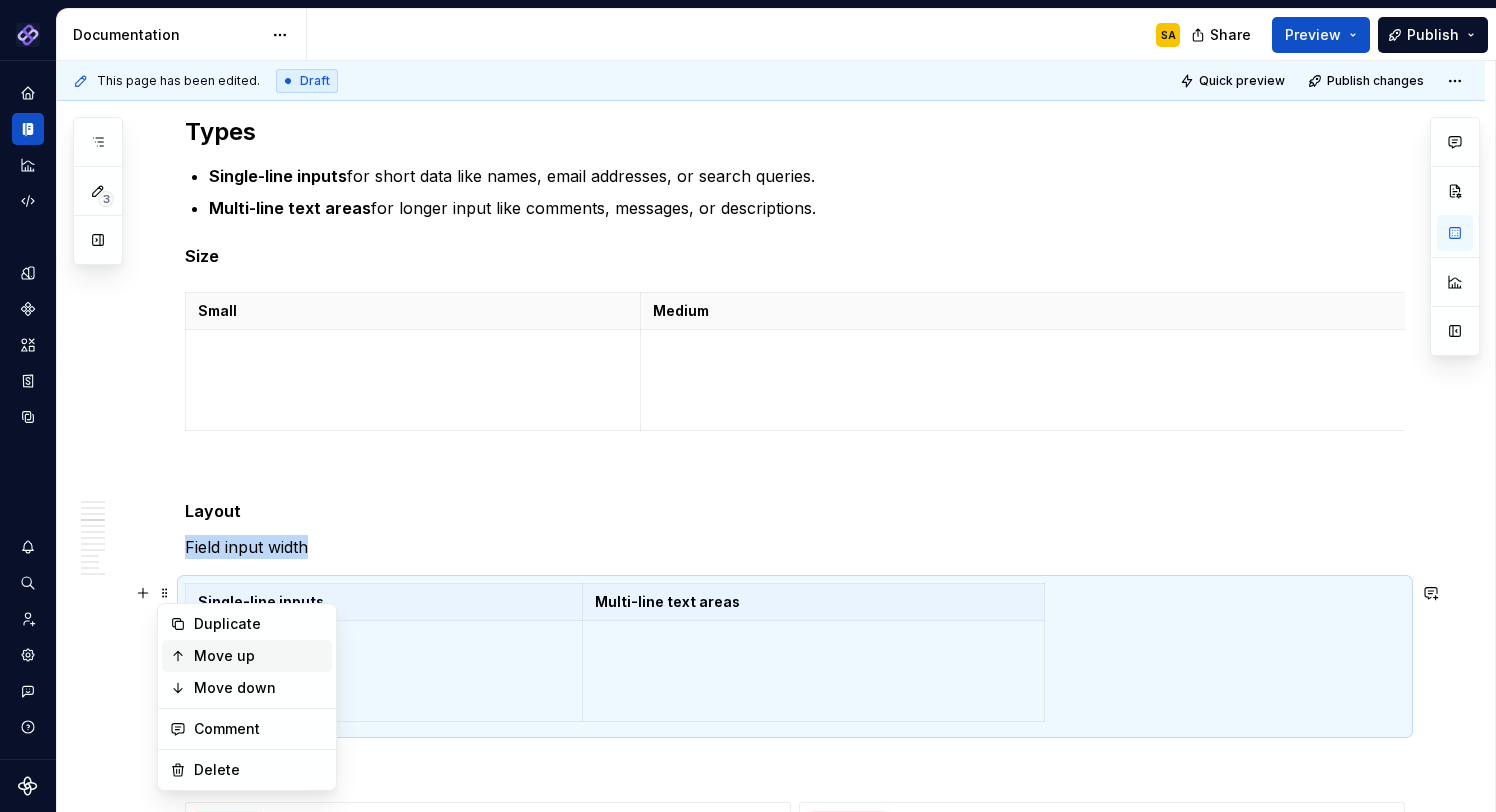 click on "Move up" at bounding box center (259, 656) 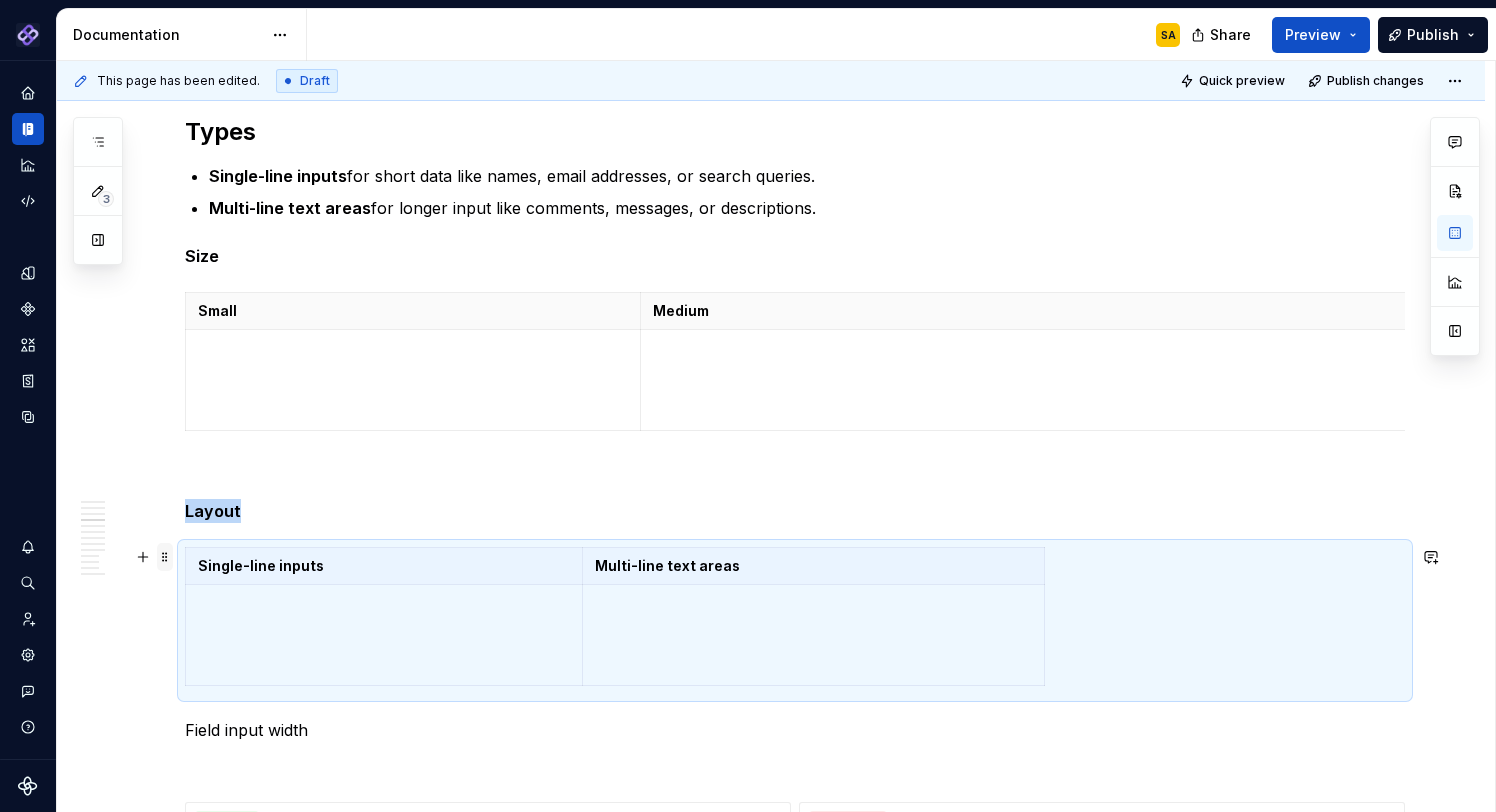click at bounding box center (165, 557) 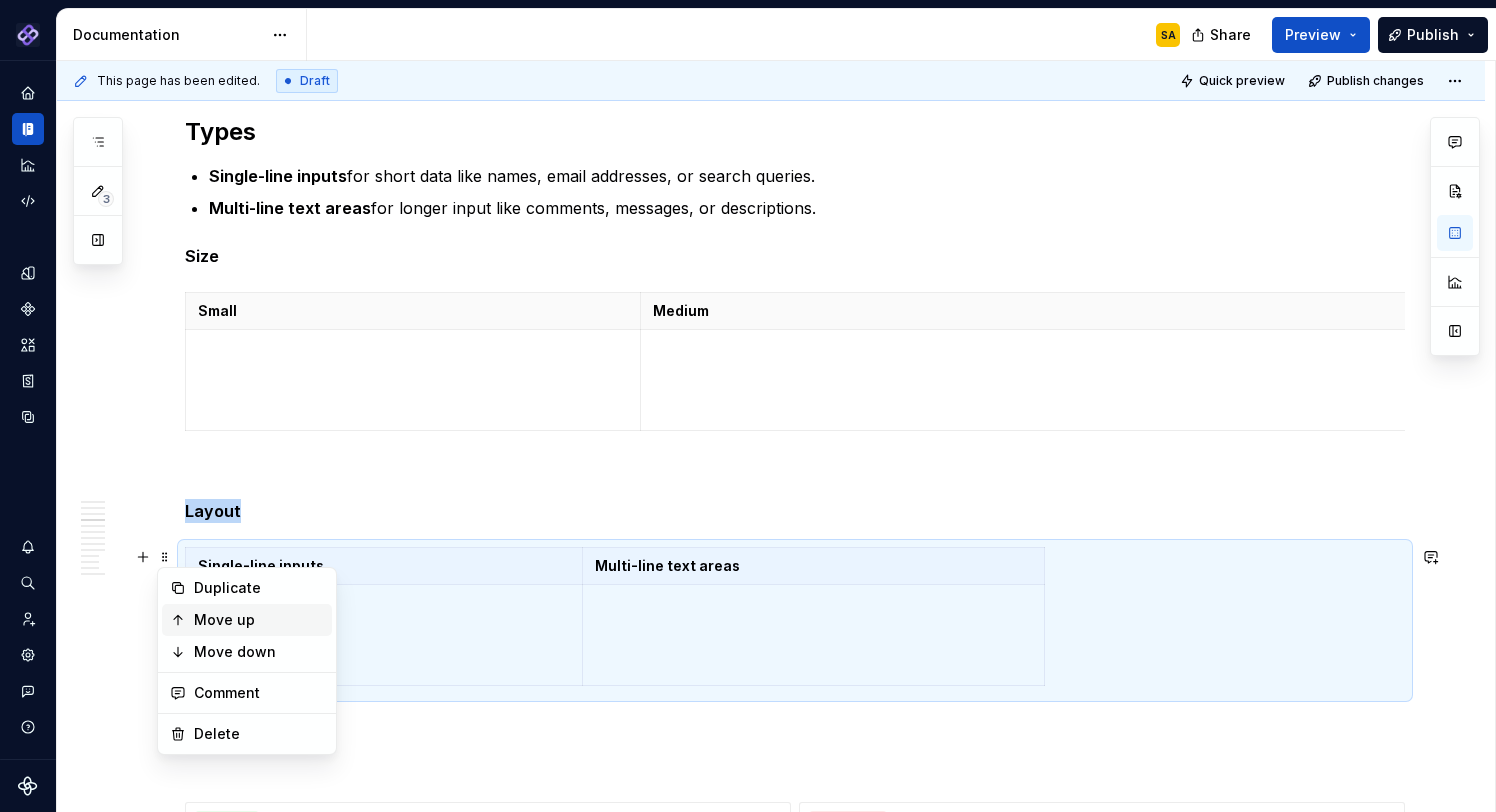 click on "Move up" at bounding box center (259, 620) 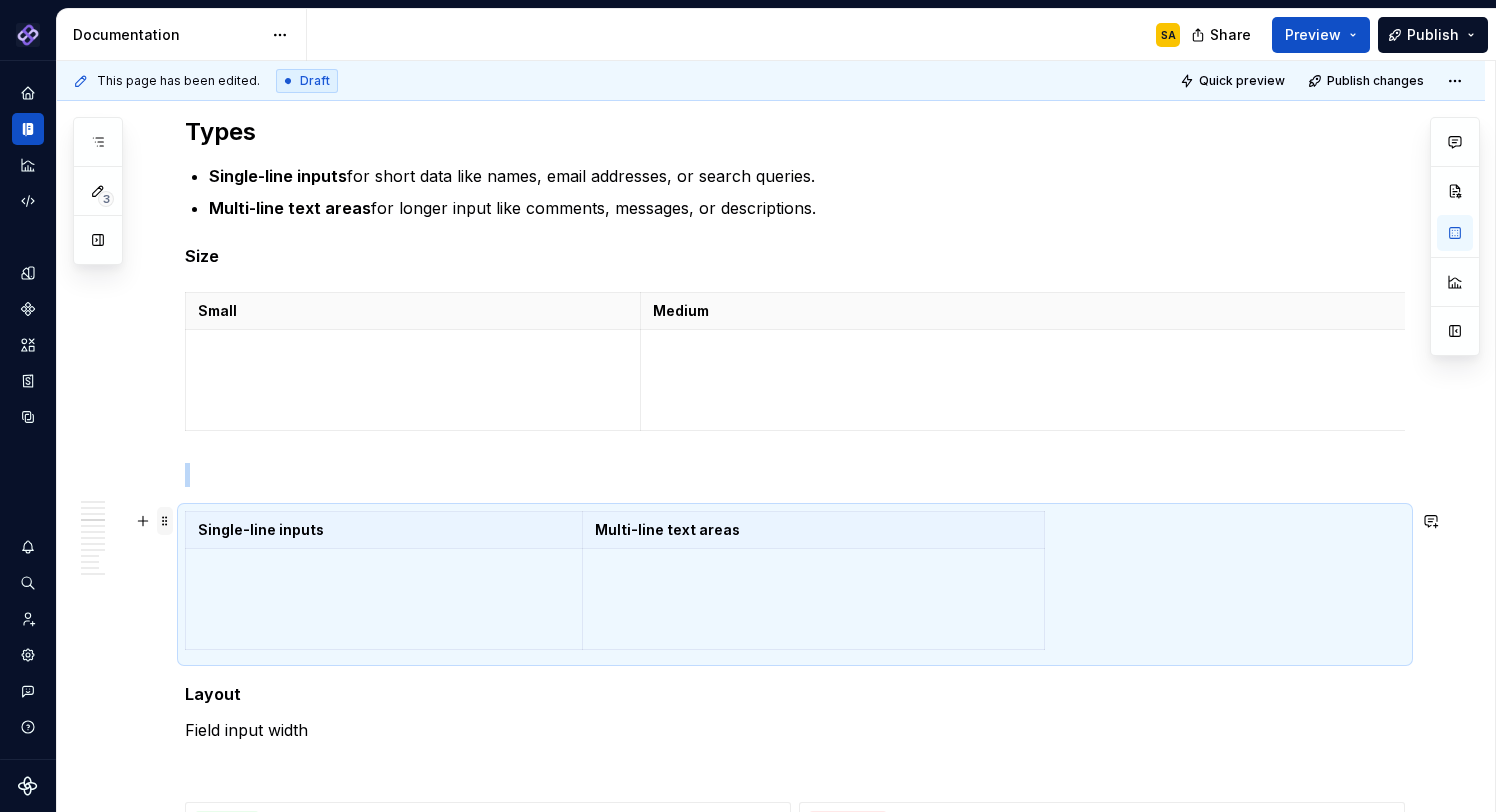 click at bounding box center (165, 521) 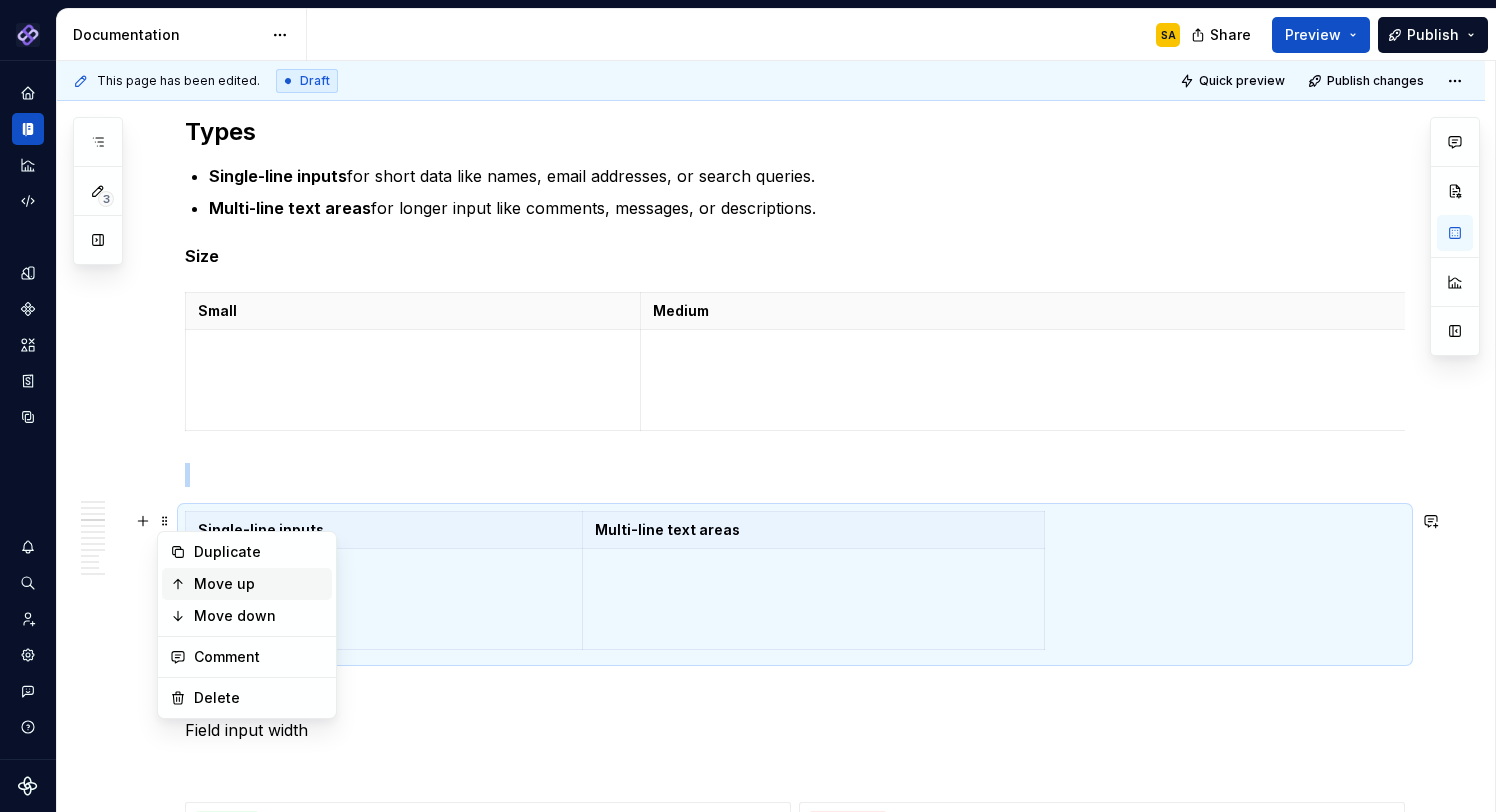 click on "Move up" at bounding box center (259, 584) 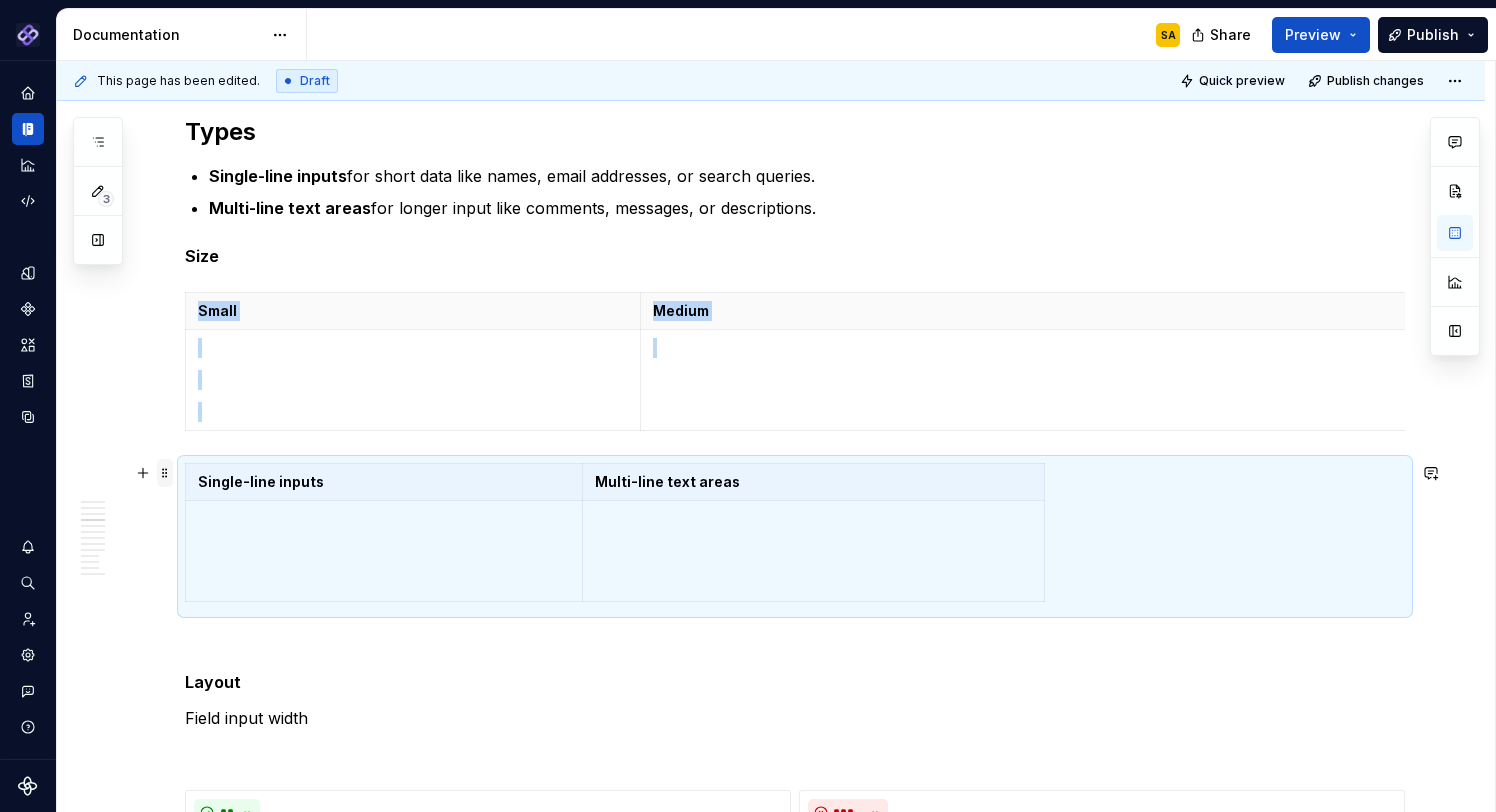 click at bounding box center (165, 473) 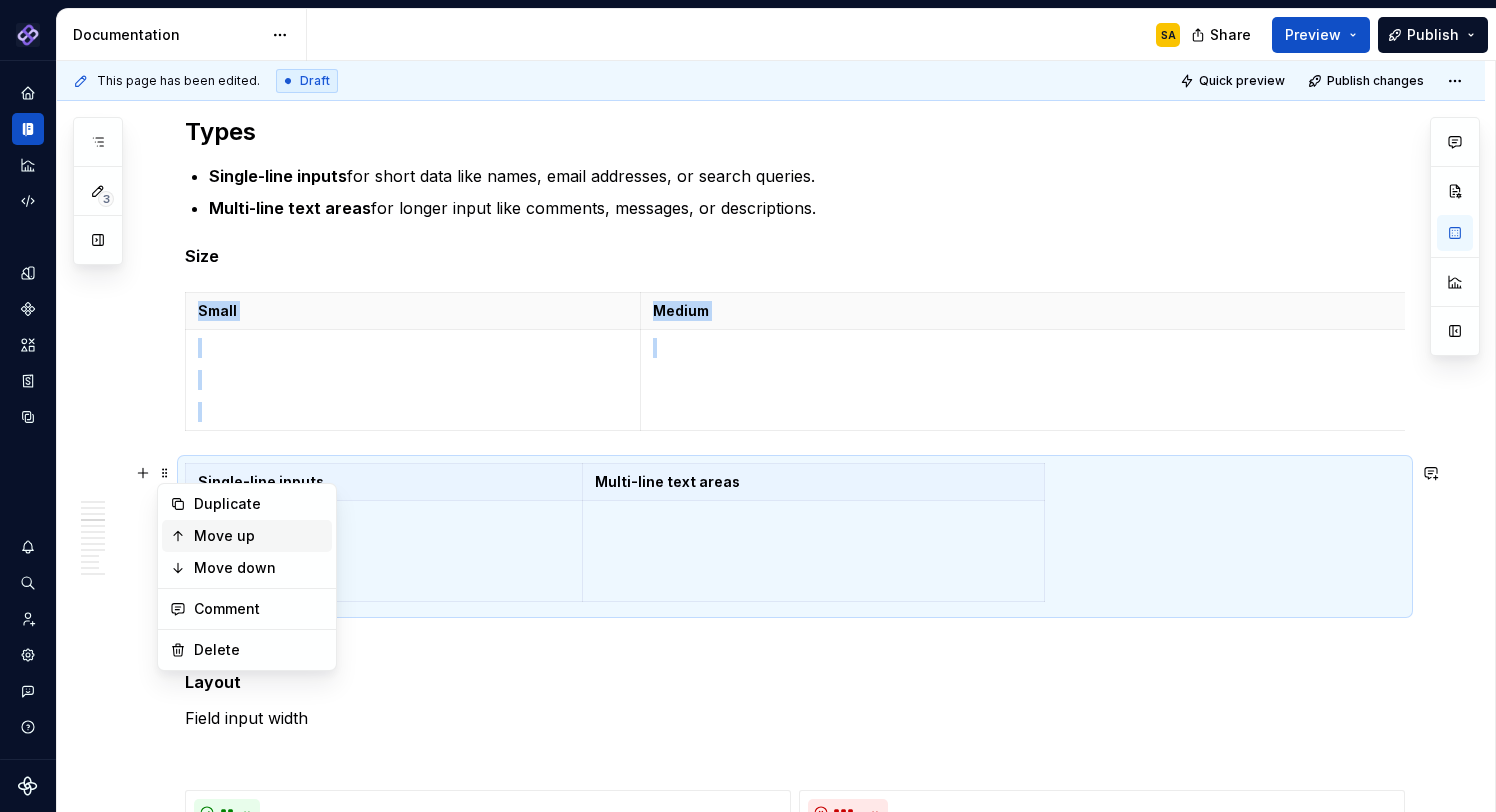 click on "Move up" at bounding box center (259, 536) 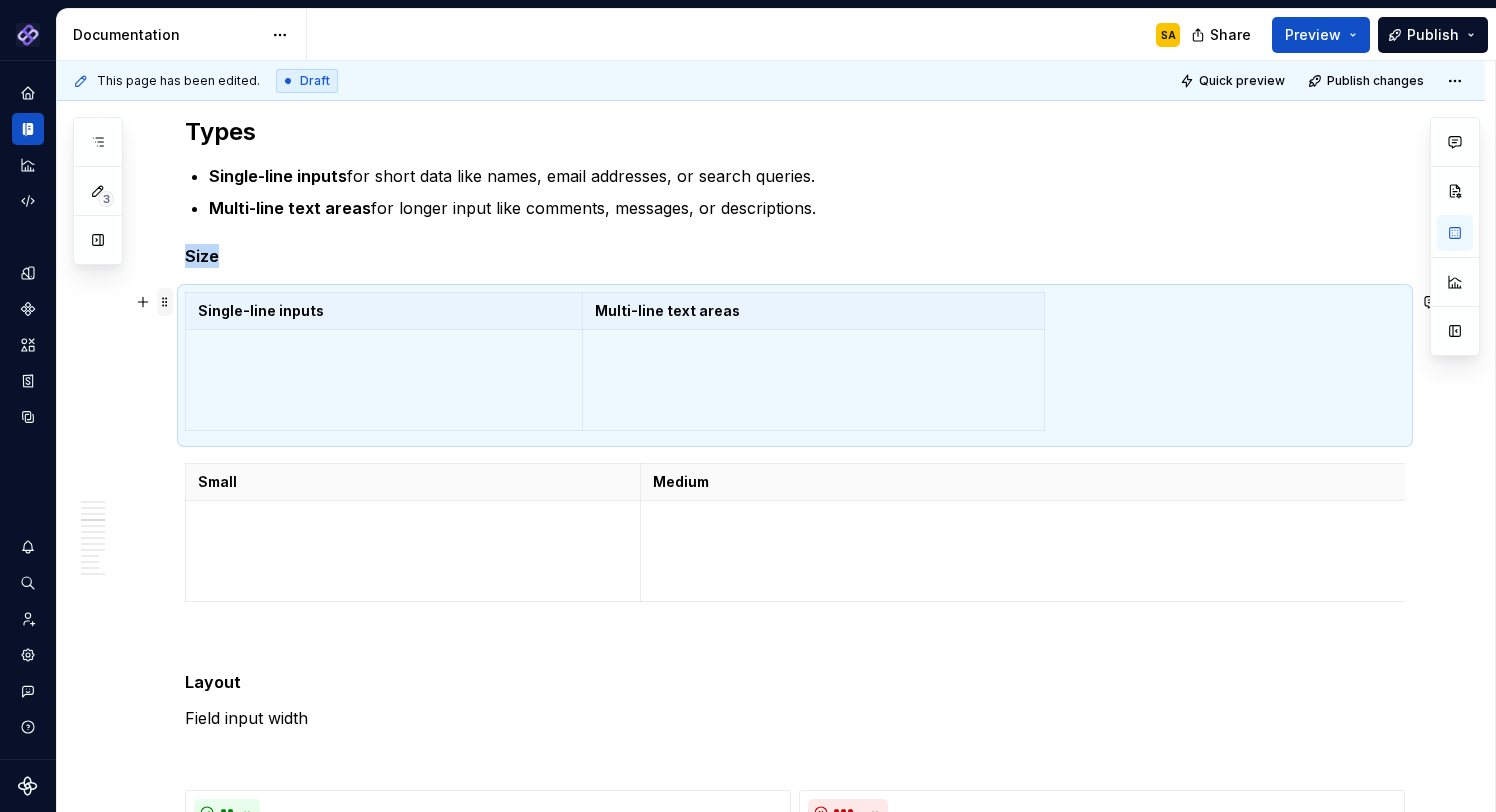 click at bounding box center (165, 302) 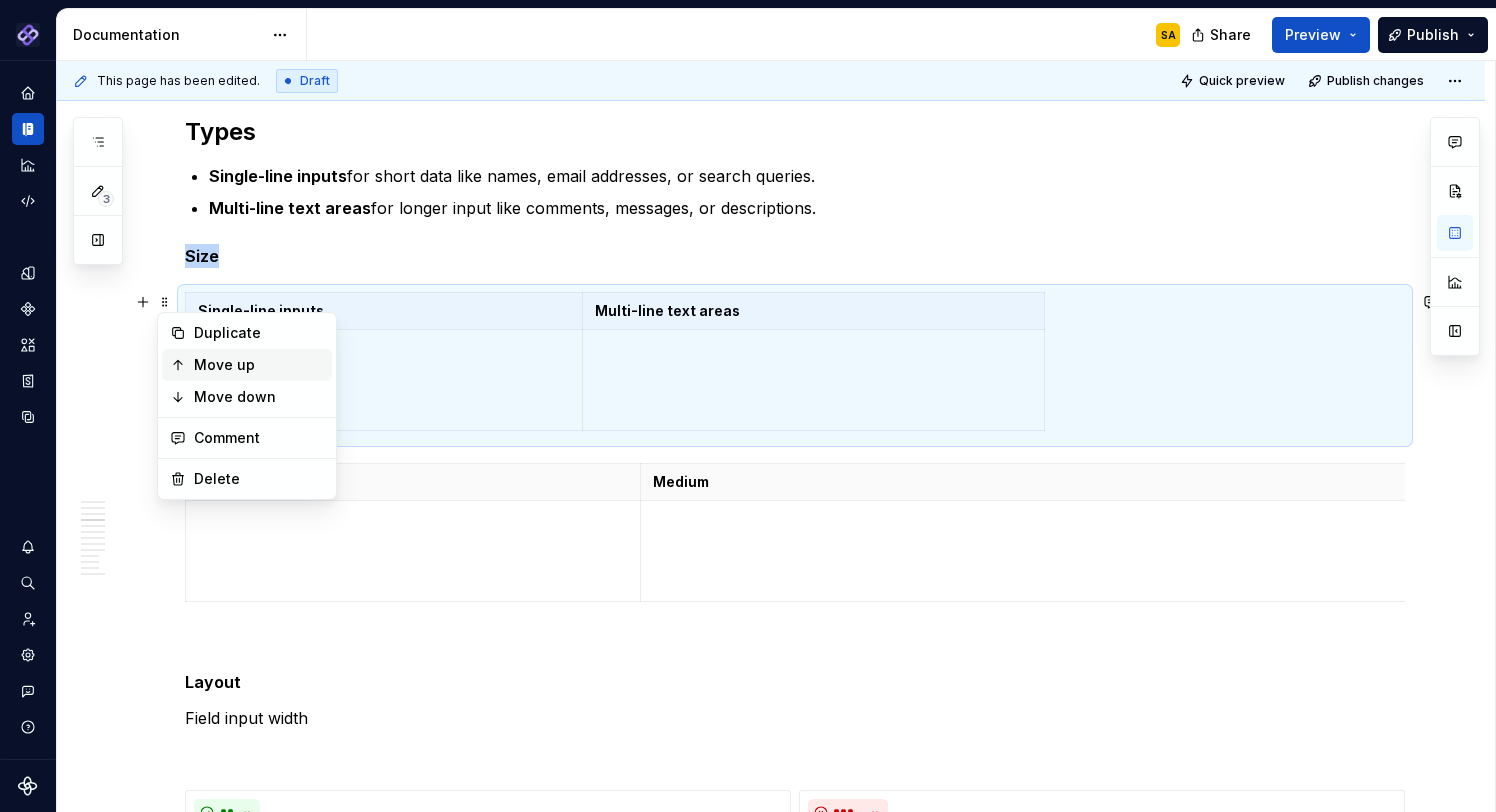 click on "Move up" at bounding box center (259, 365) 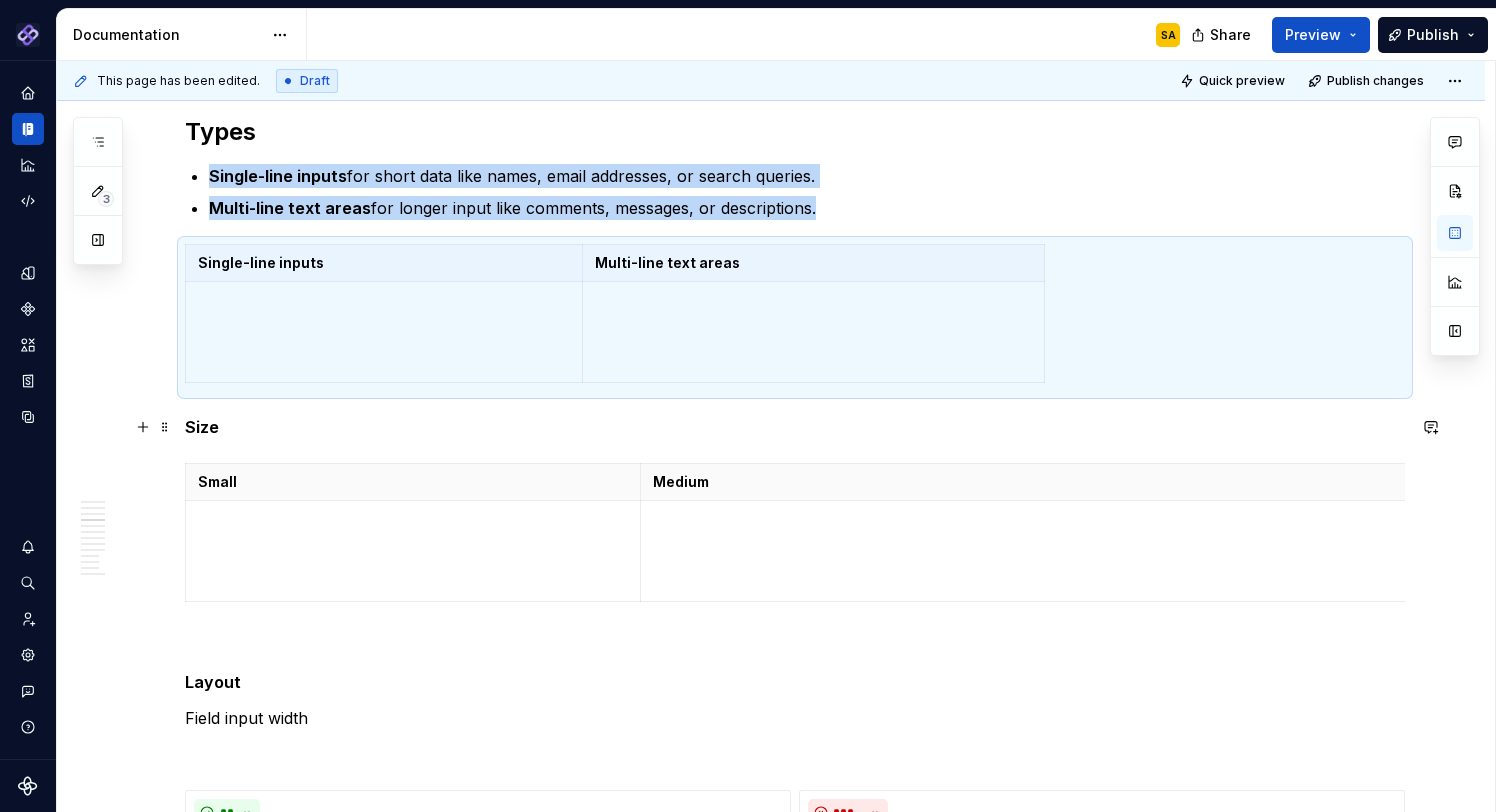 click on "Size" at bounding box center (795, 427) 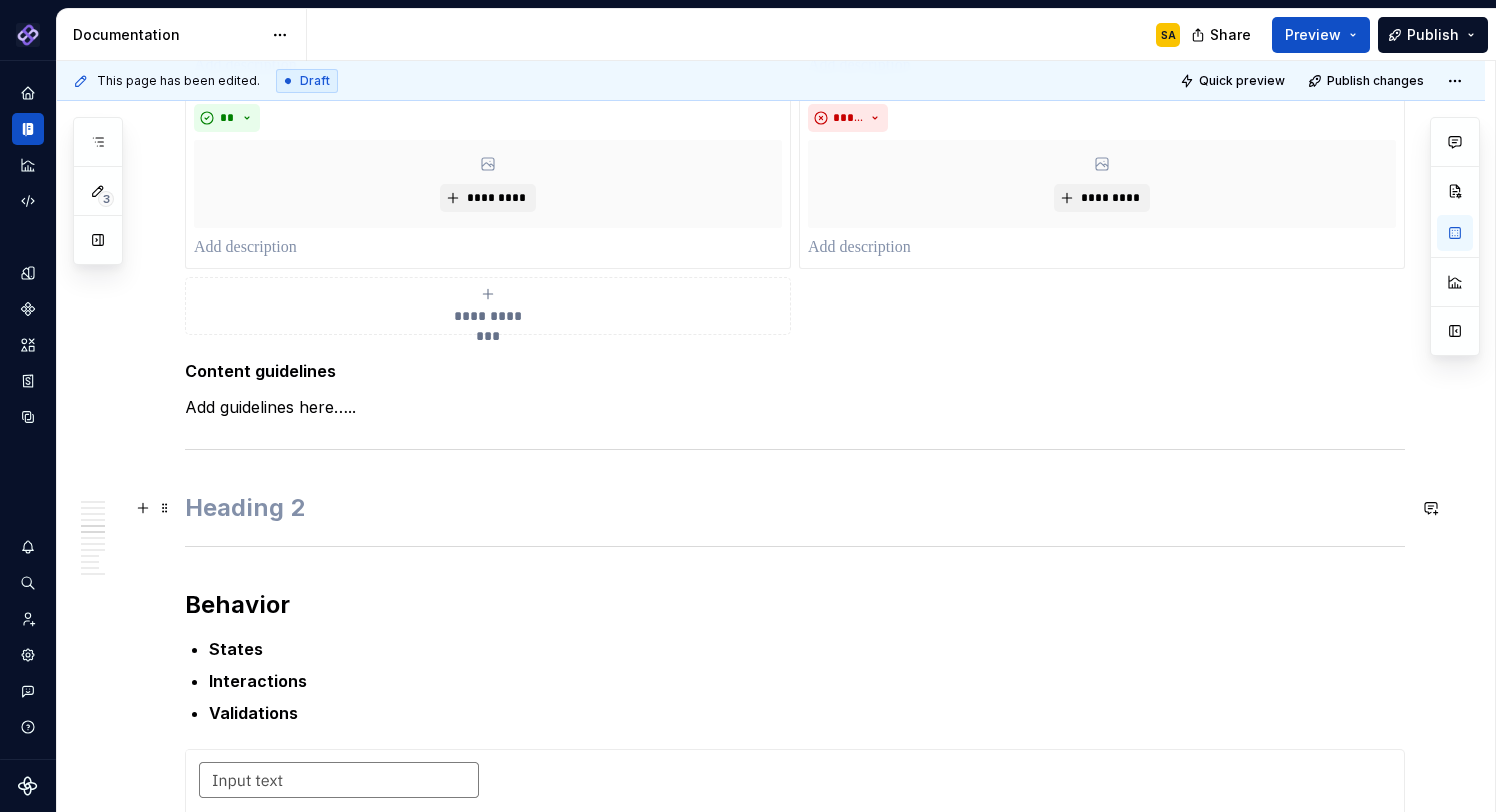 click at bounding box center [795, 508] 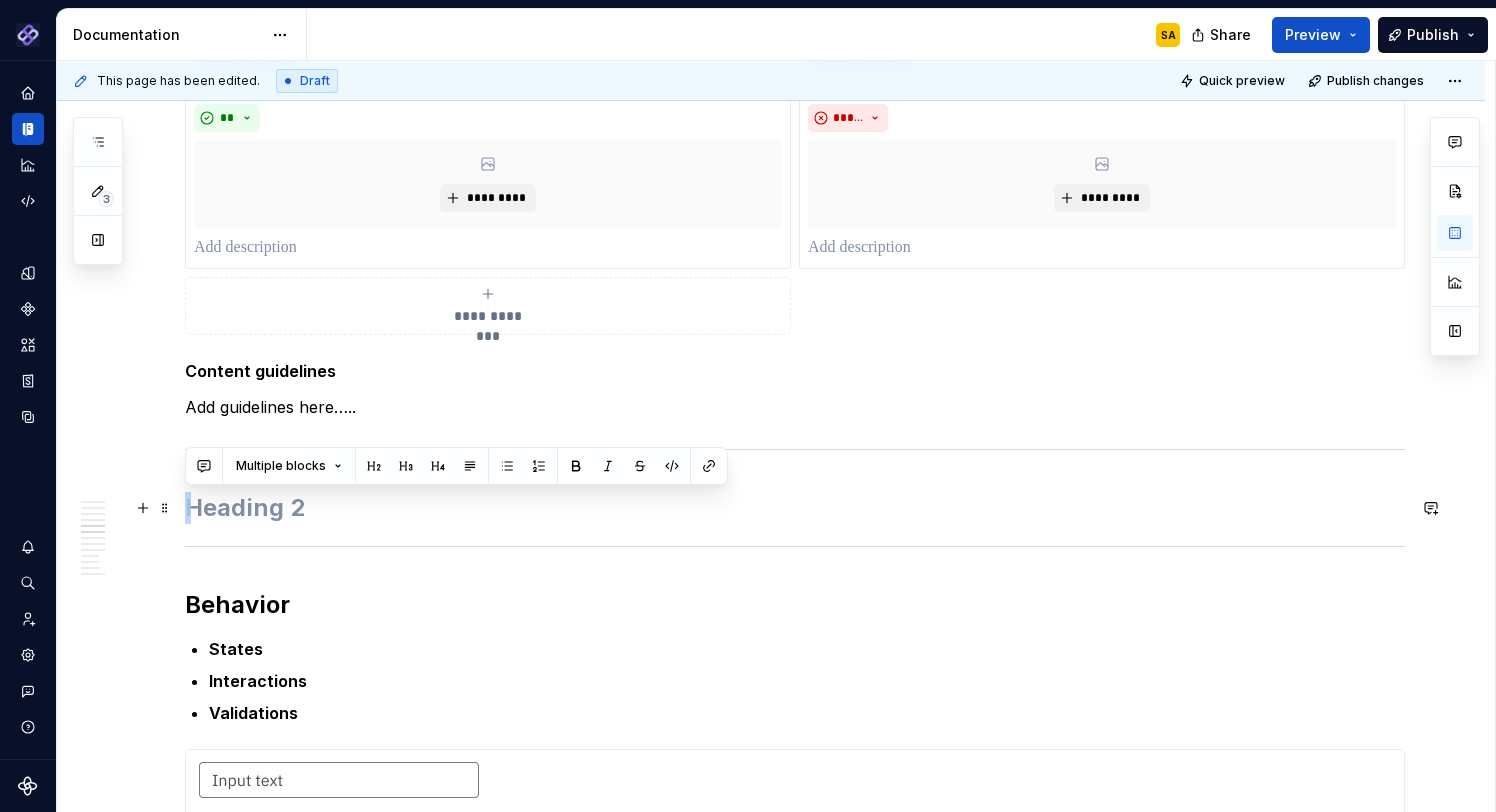 drag, startPoint x: 214, startPoint y: 559, endPoint x: 193, endPoint y: 521, distance: 43.416588 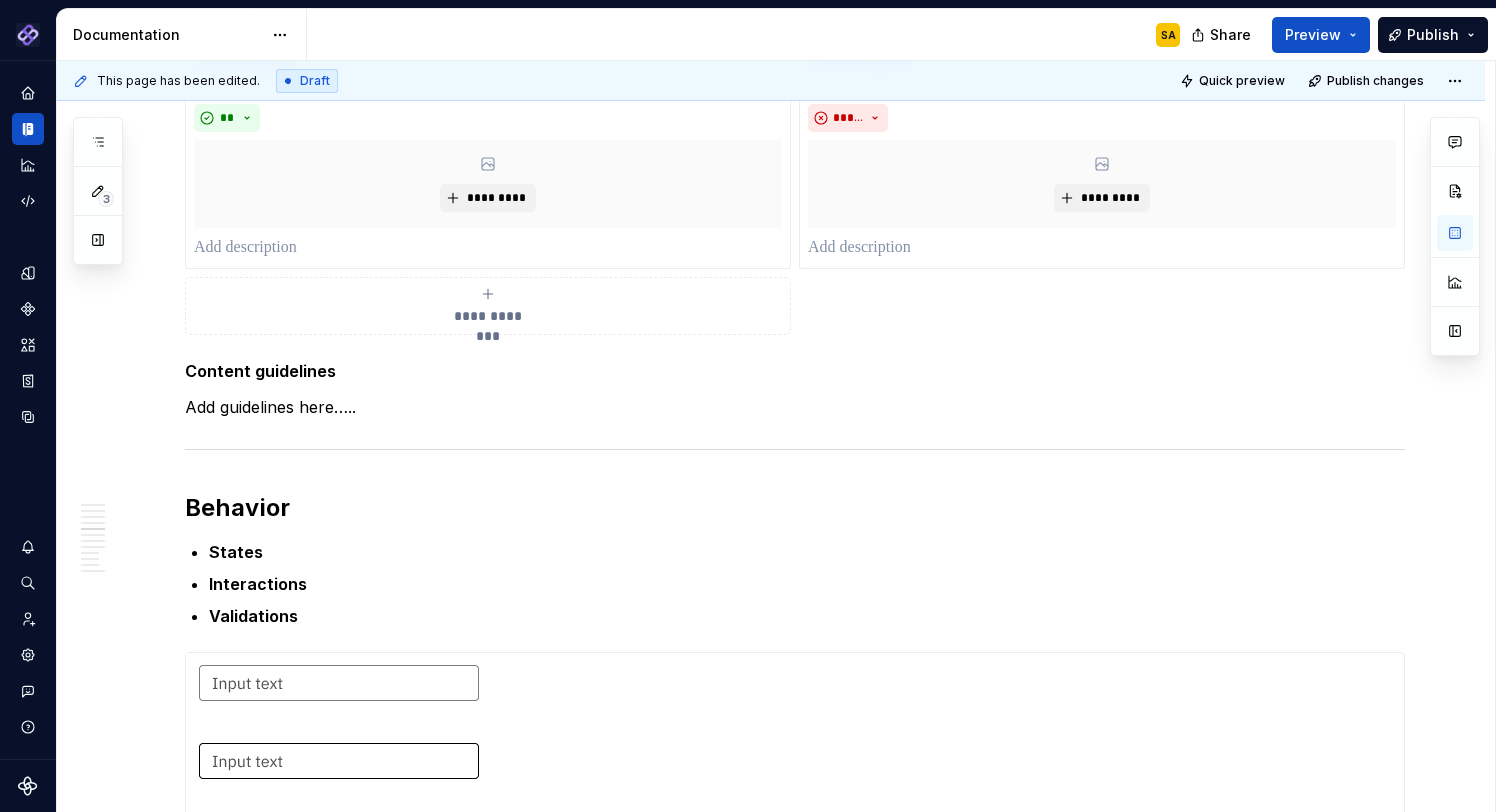 type on "*" 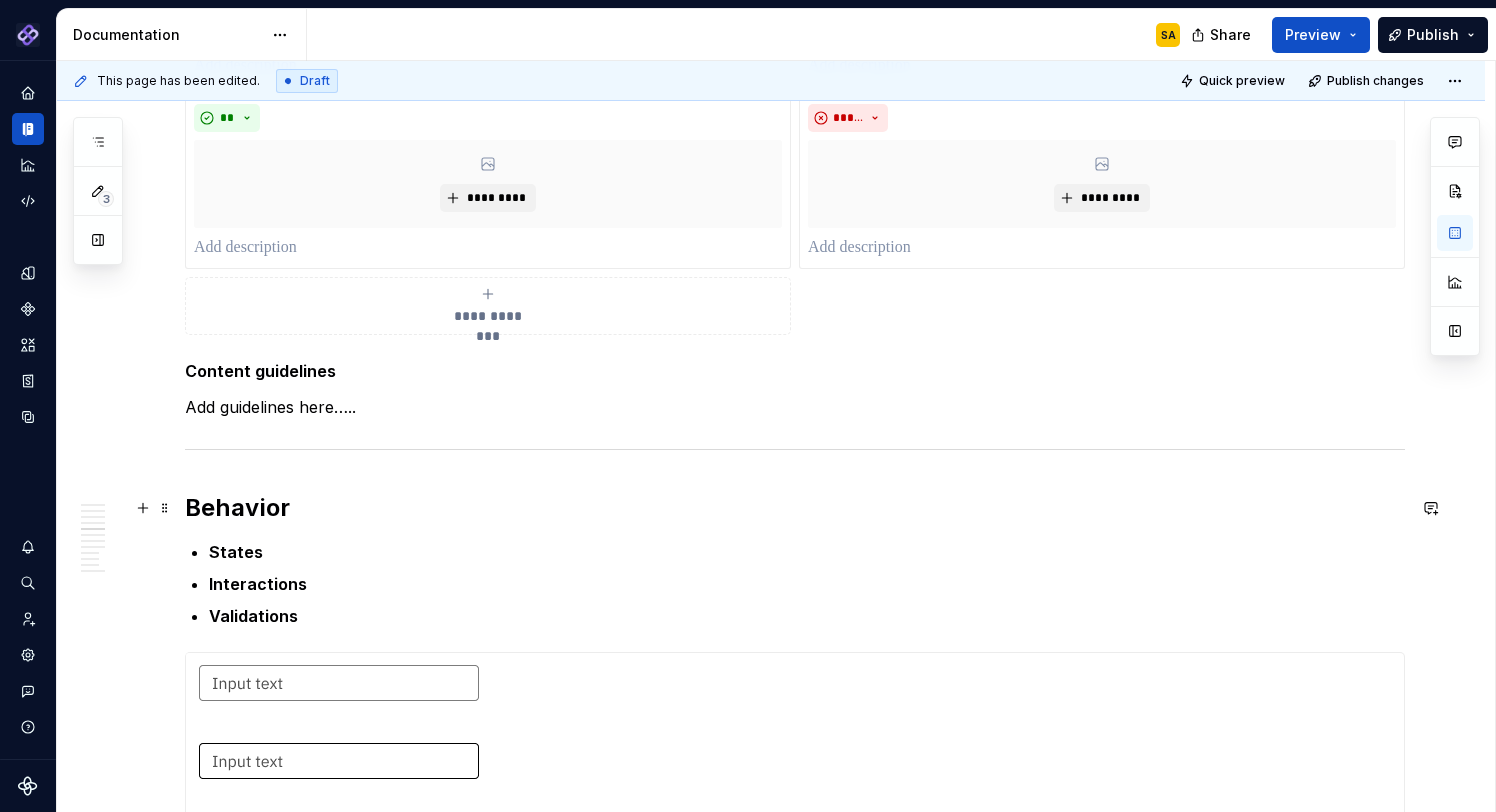 click on "Behavior" at bounding box center (795, 508) 